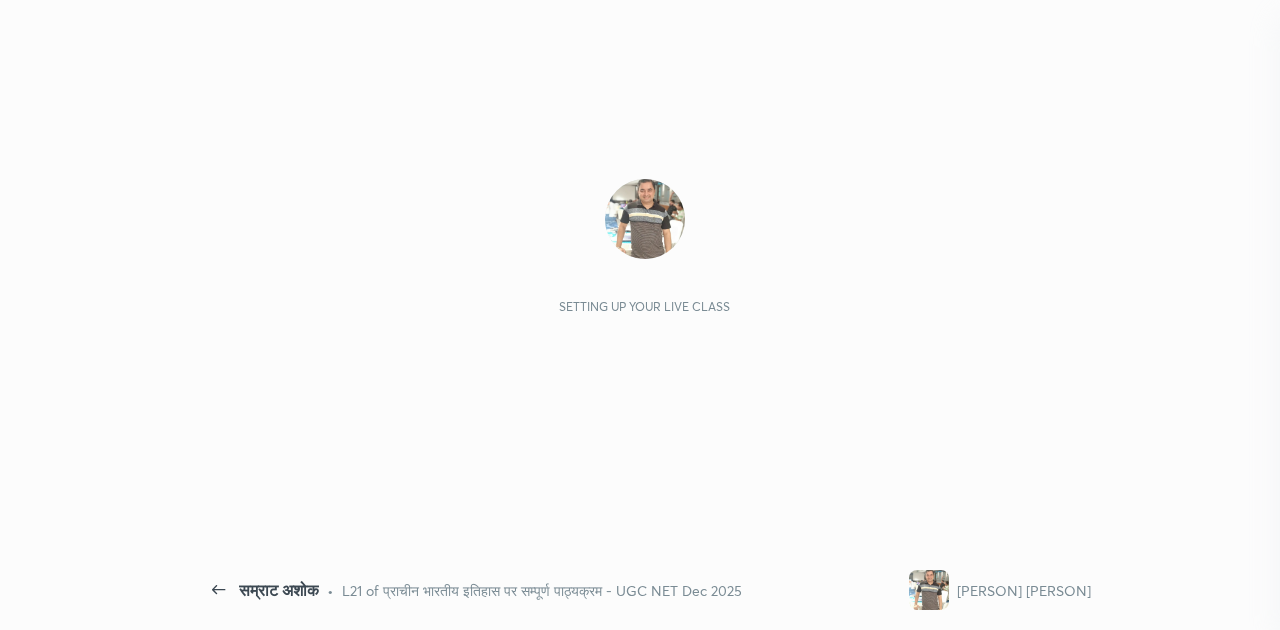 scroll, scrollTop: 0, scrollLeft: 0, axis: both 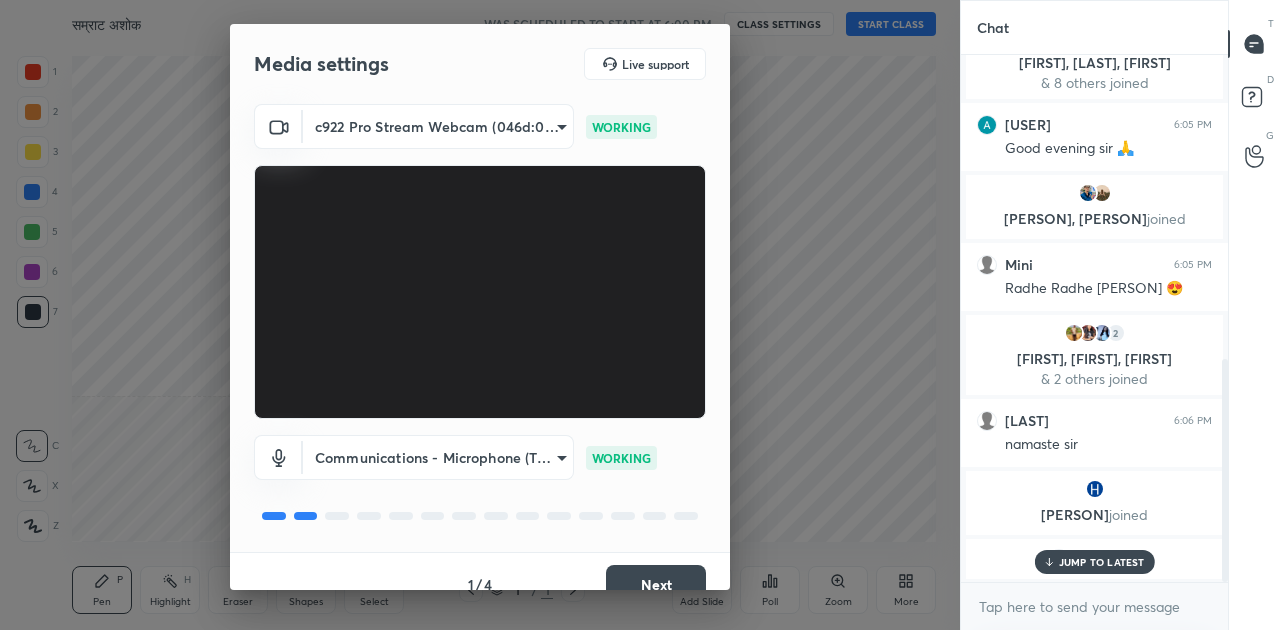 click on "Next" at bounding box center [656, 585] 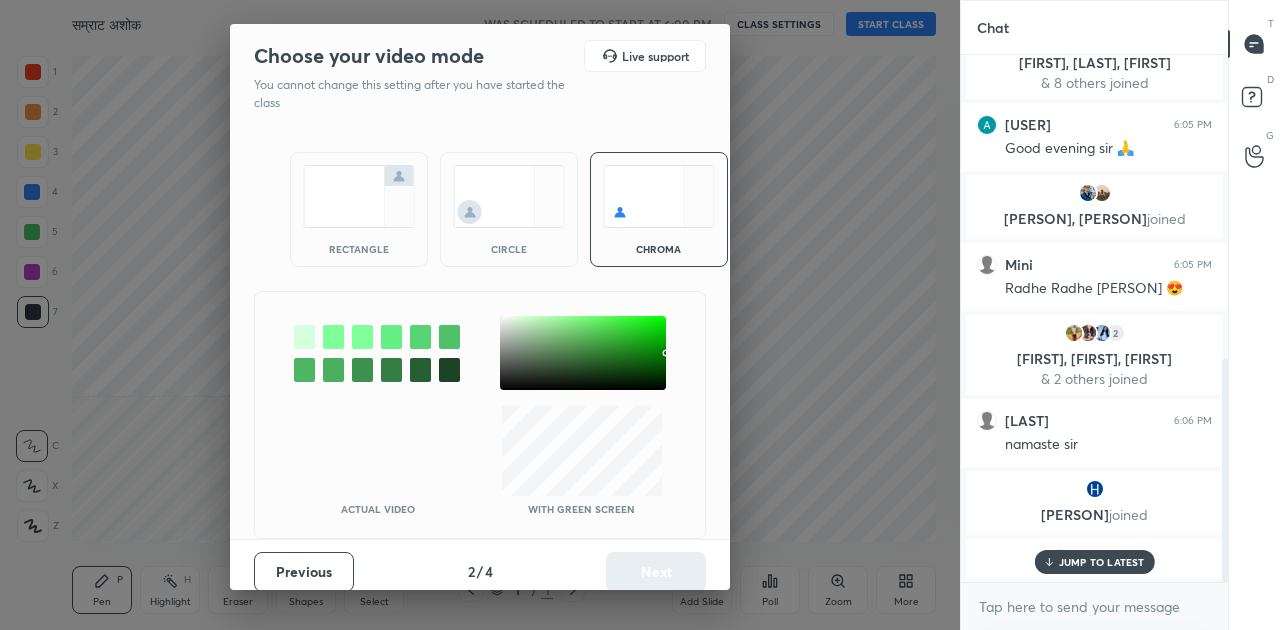 scroll, scrollTop: 784, scrollLeft: 0, axis: vertical 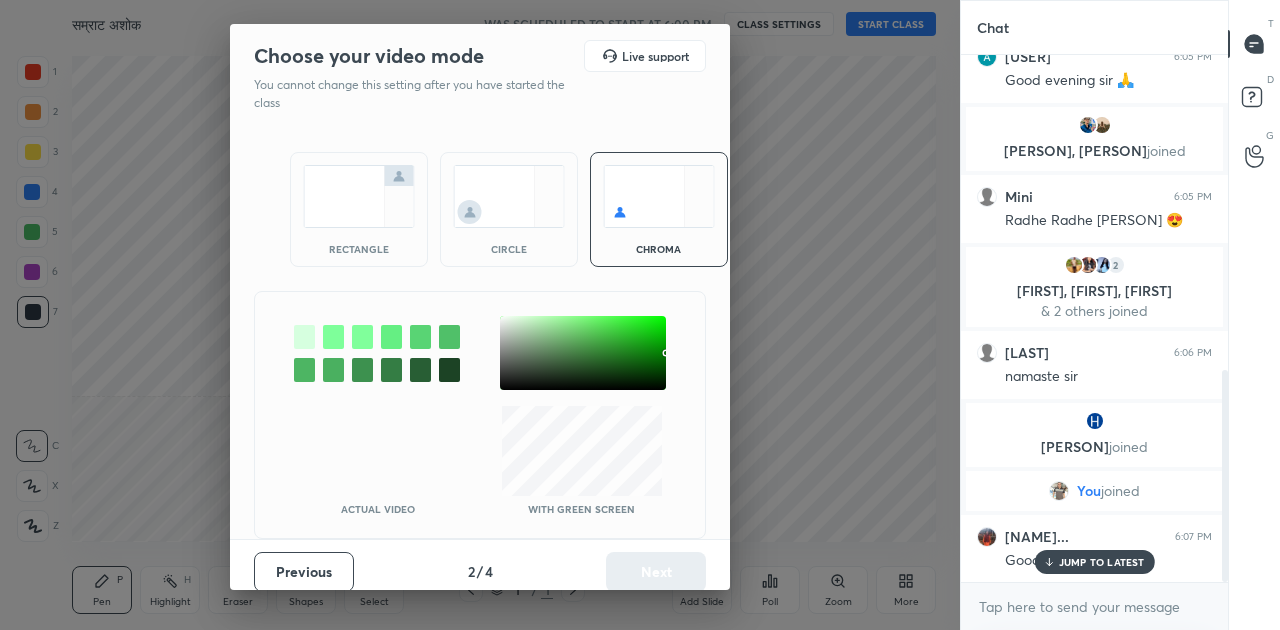 click at bounding box center [359, 196] 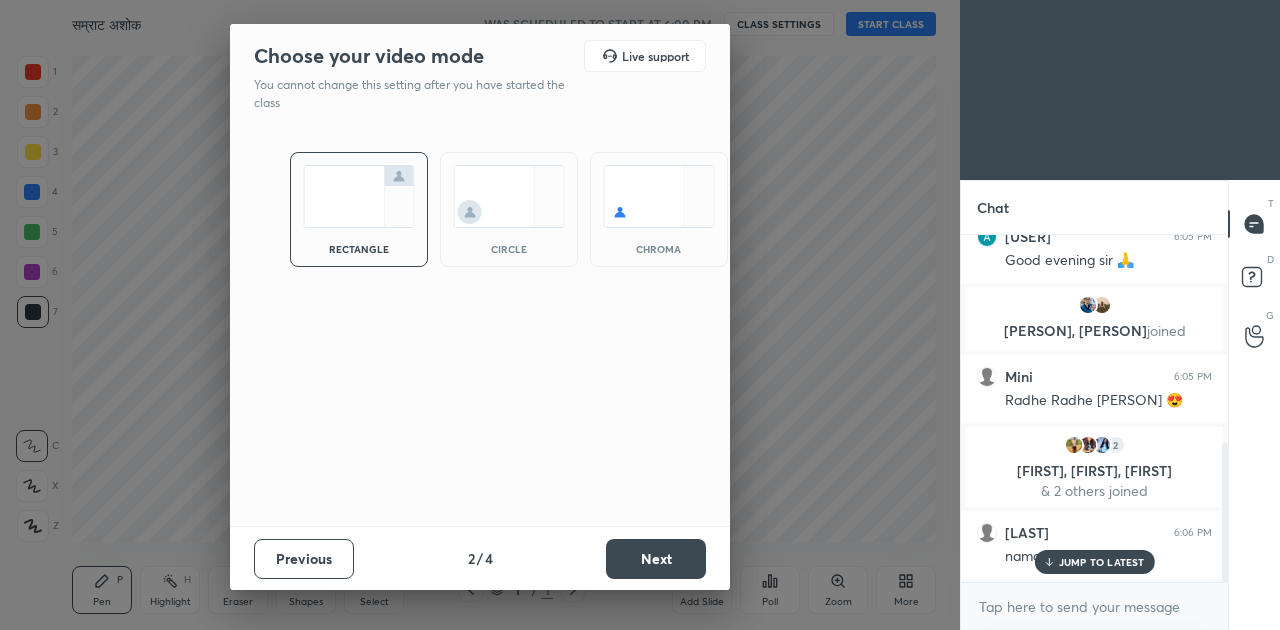 click on "Next" at bounding box center (656, 559) 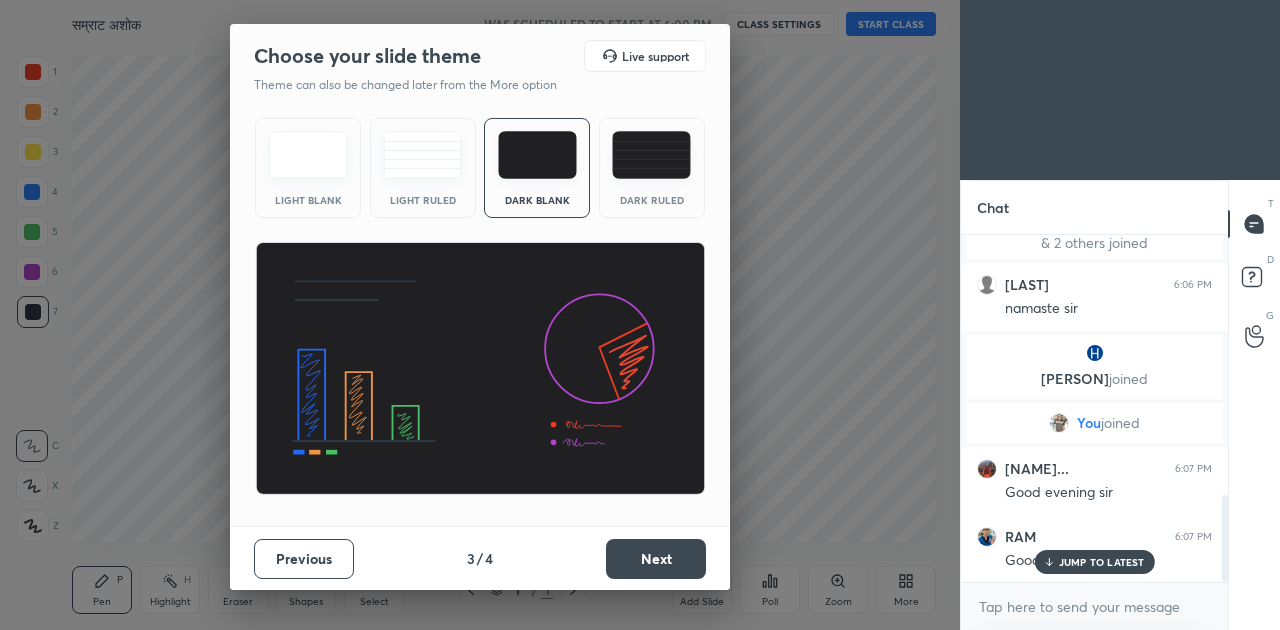 click on "Next" at bounding box center (656, 559) 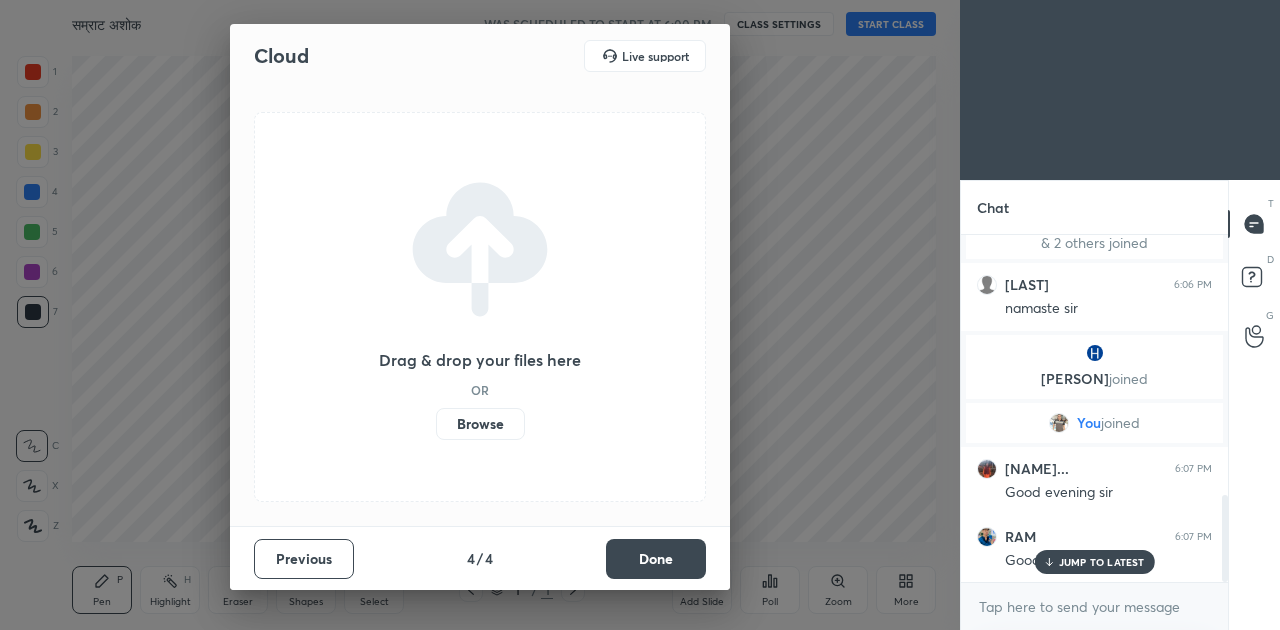 click on "Done" at bounding box center [656, 559] 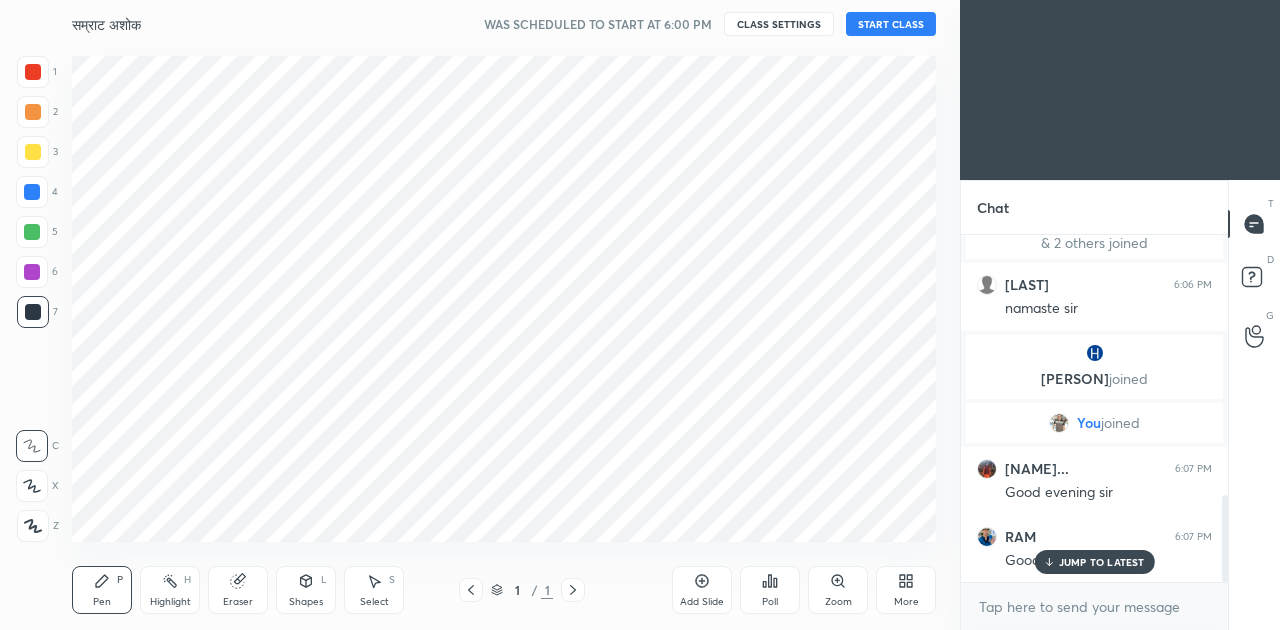click on "START CLASS" at bounding box center (891, 24) 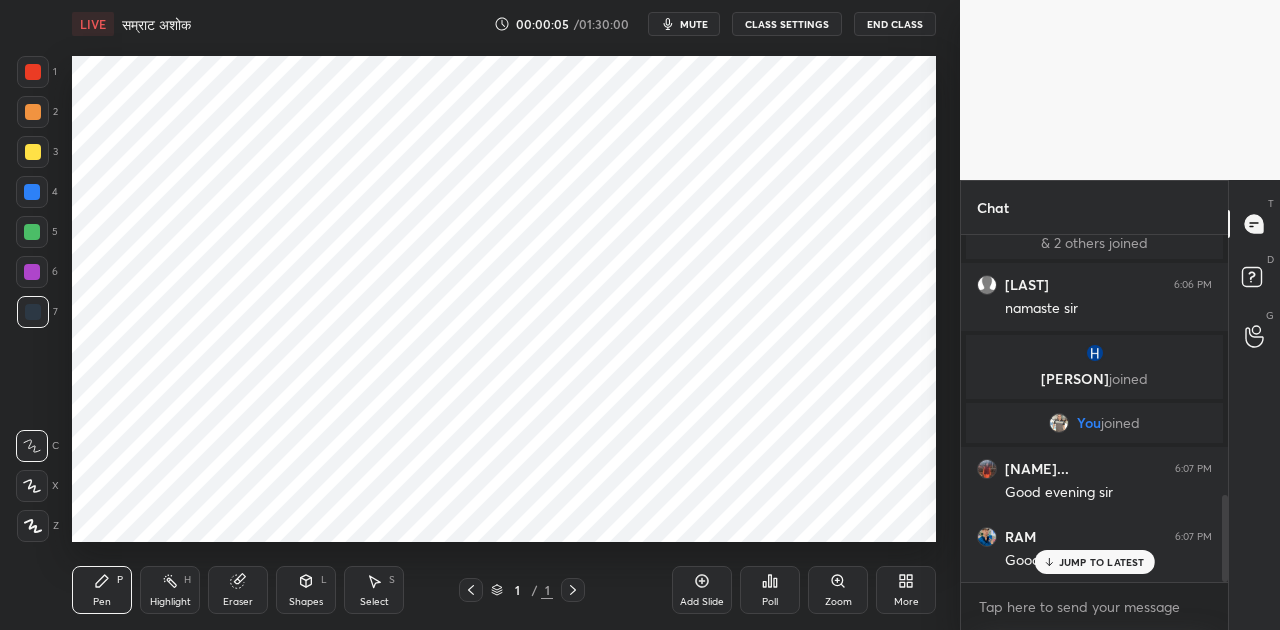 click on "mute" at bounding box center (694, 24) 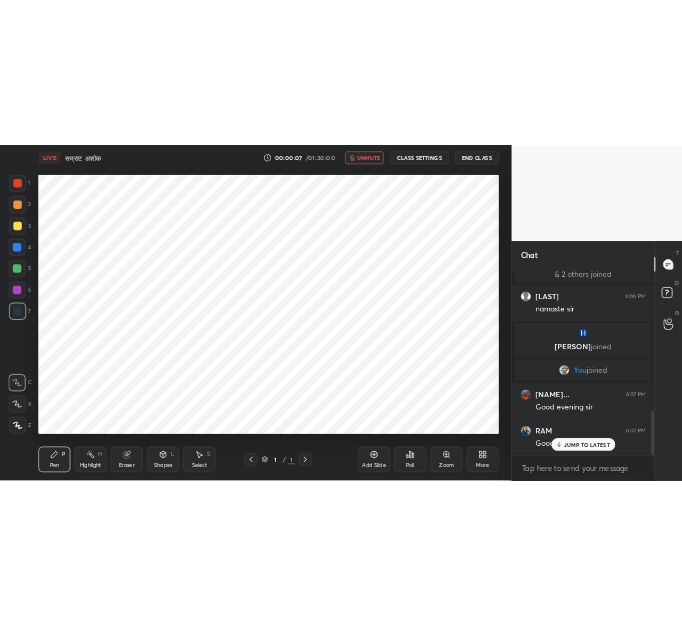 scroll, scrollTop: 1100, scrollLeft: 0, axis: vertical 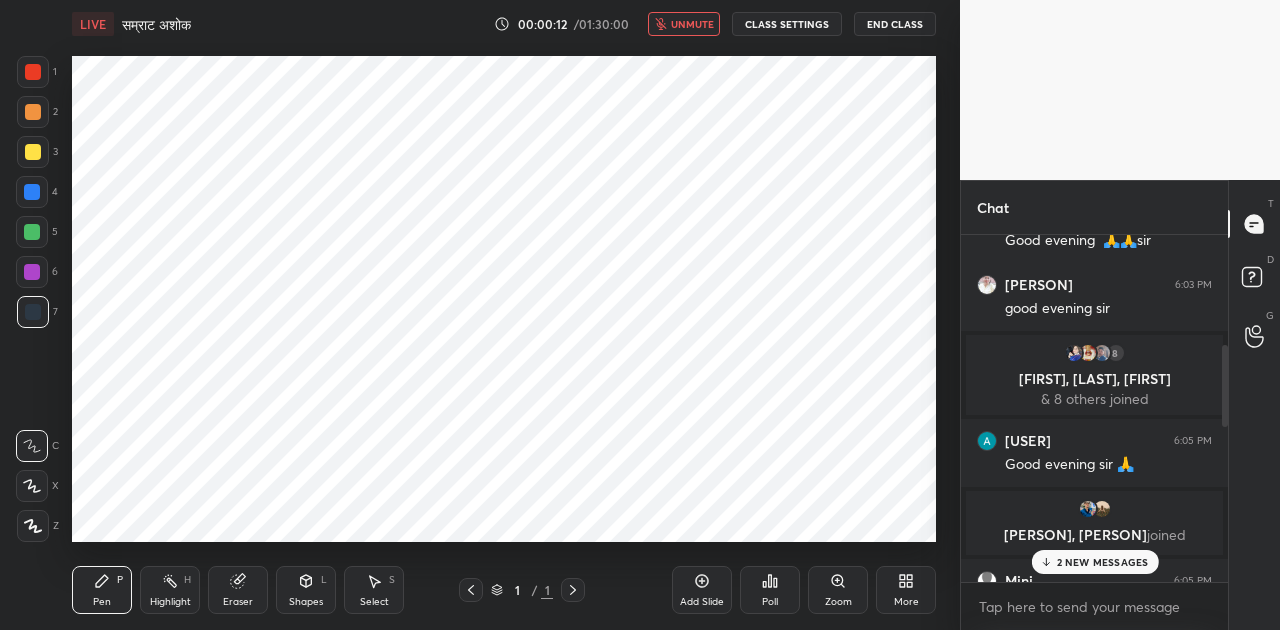 click 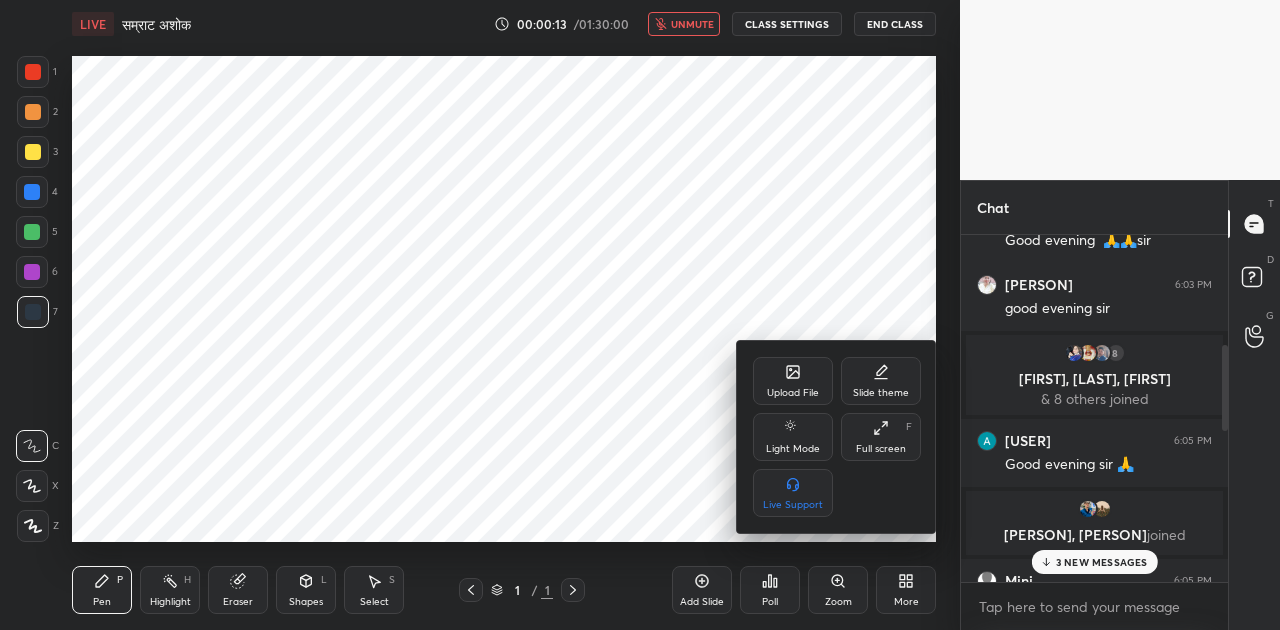 click on "Upload File" at bounding box center (793, 393) 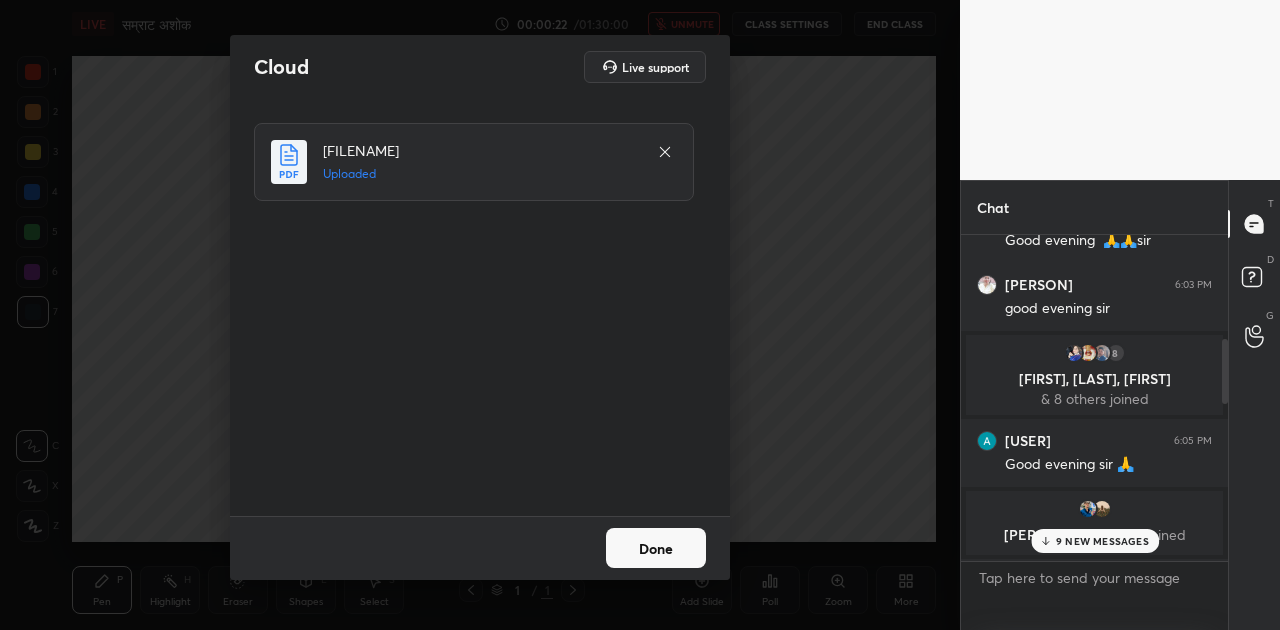 click on "Done" at bounding box center [656, 548] 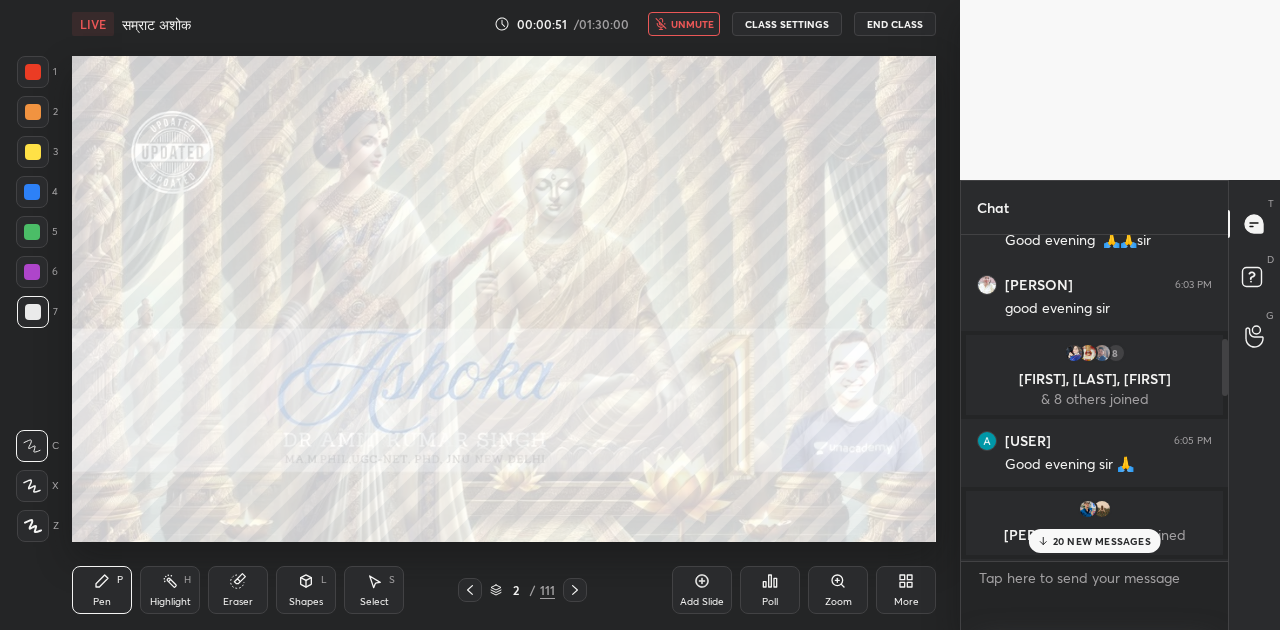 click on "unmute" at bounding box center (684, 24) 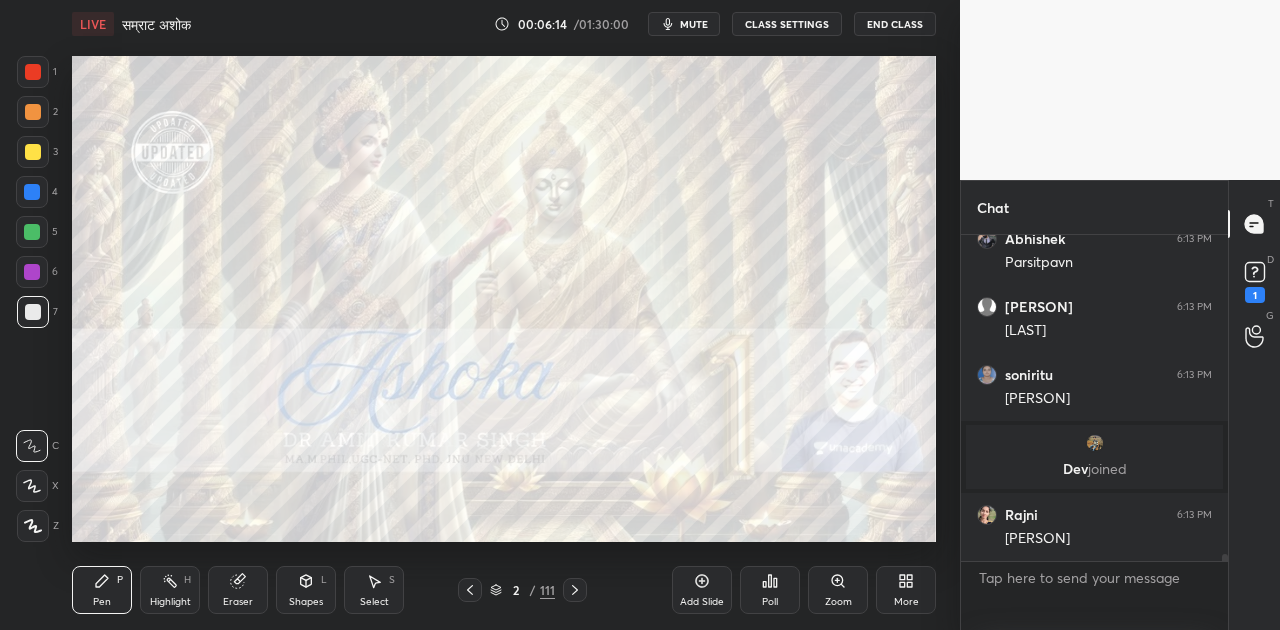 scroll, scrollTop: 15296, scrollLeft: 0, axis: vertical 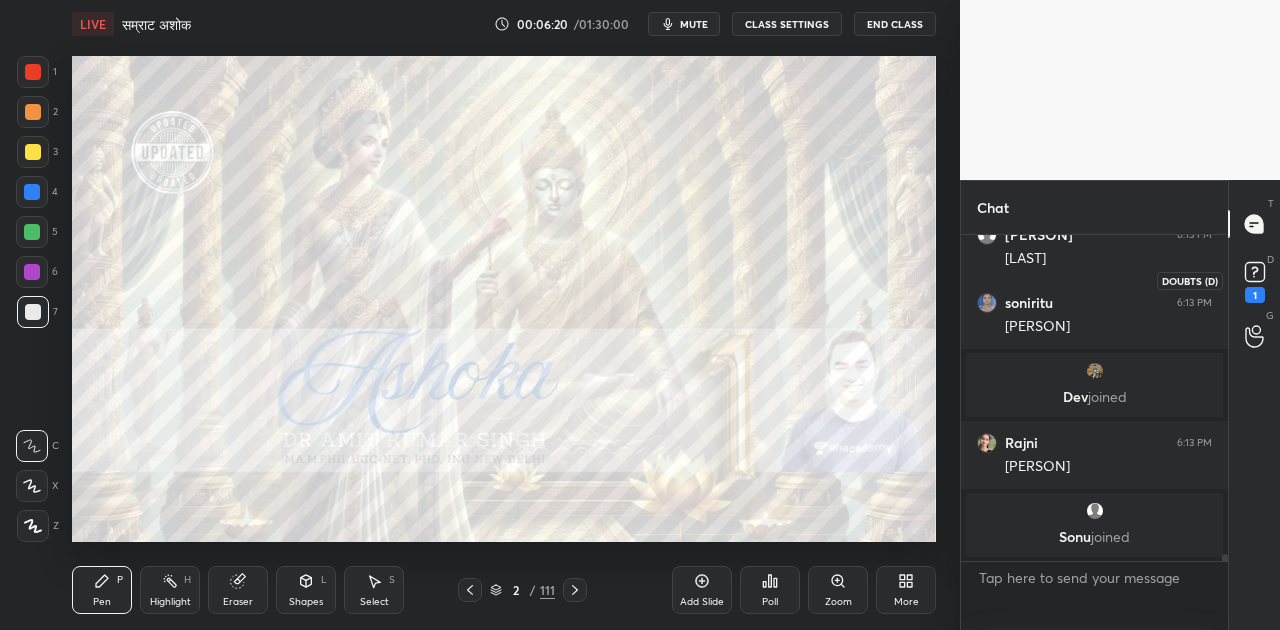 click 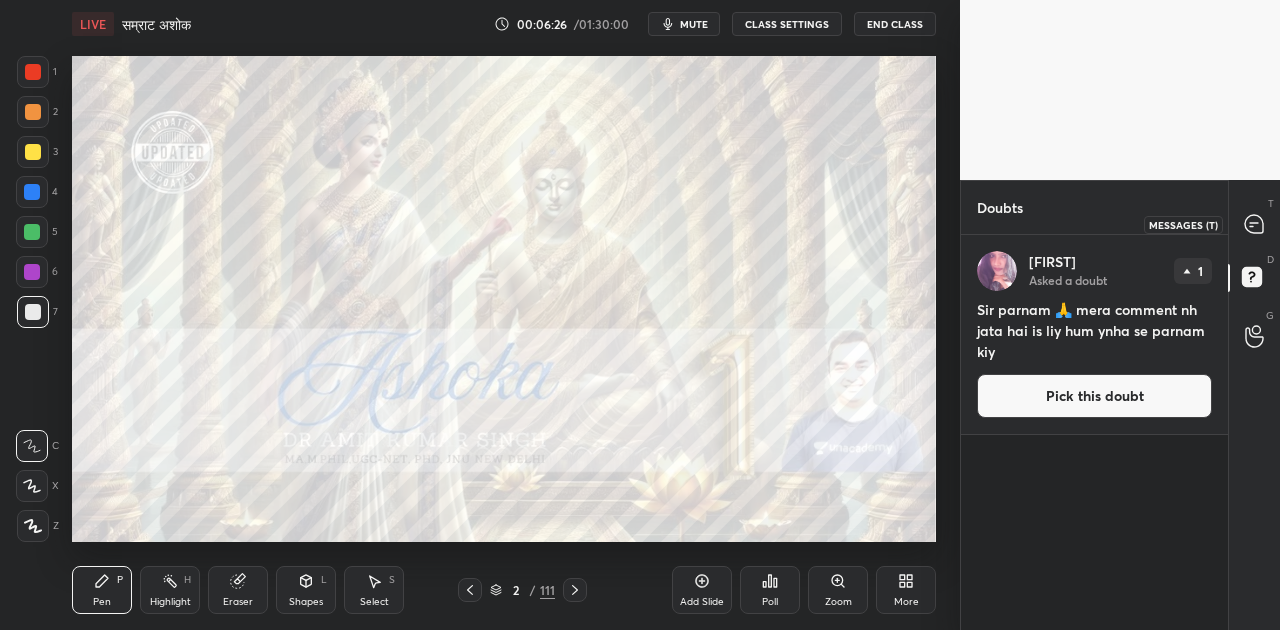 click 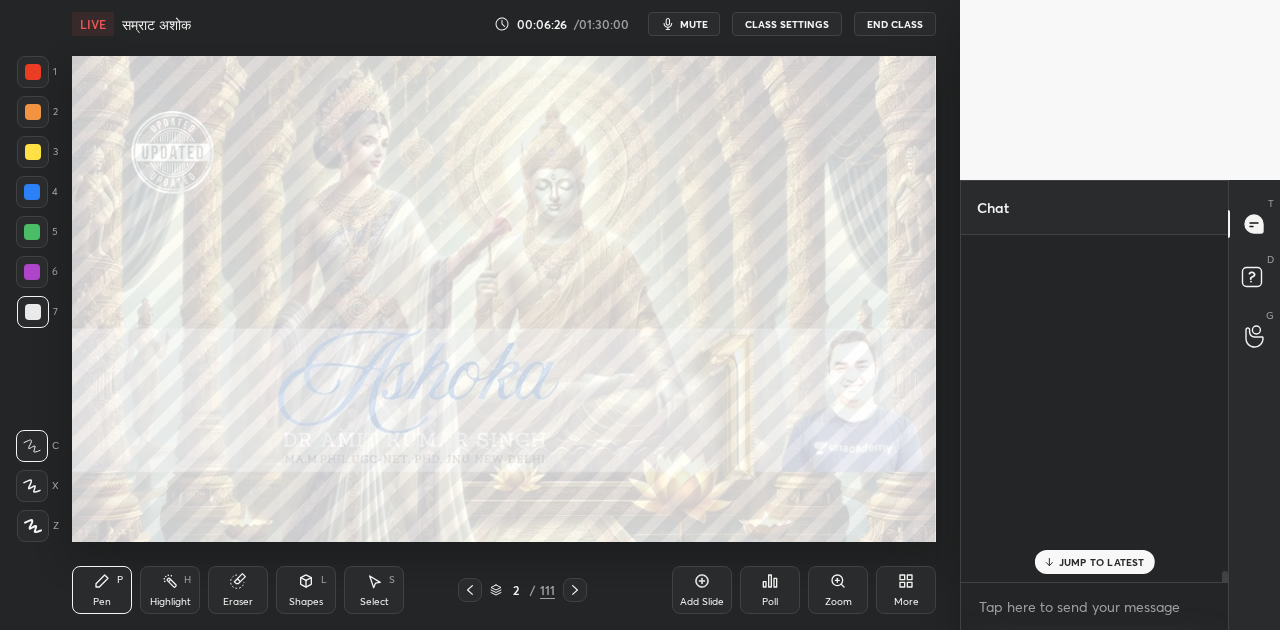 scroll, scrollTop: 15430, scrollLeft: 0, axis: vertical 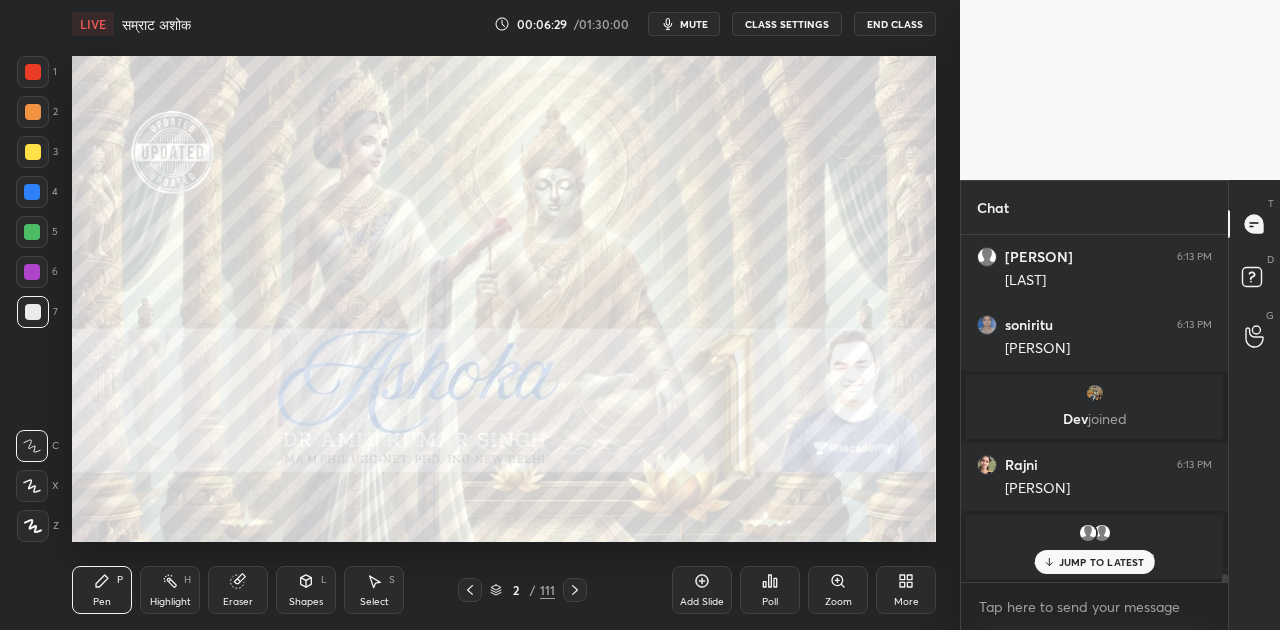 click on "JUMP TO LATEST" at bounding box center [1102, 562] 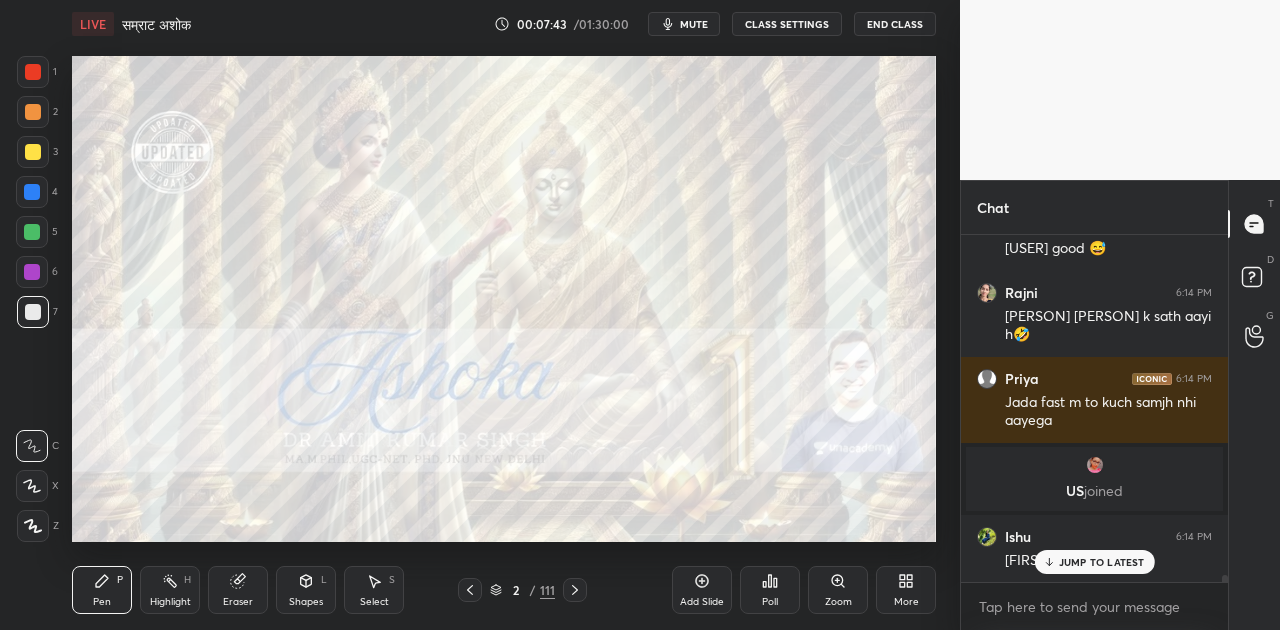 scroll, scrollTop: 18072, scrollLeft: 0, axis: vertical 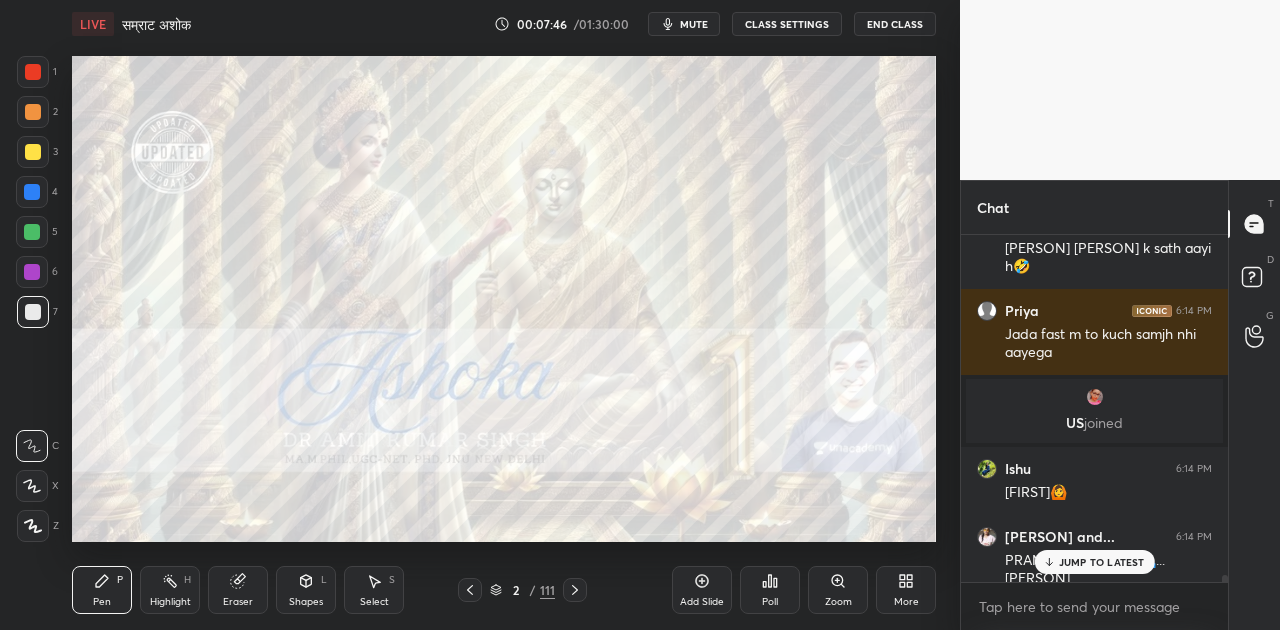 click on "JUMP TO LATEST" at bounding box center (1102, 562) 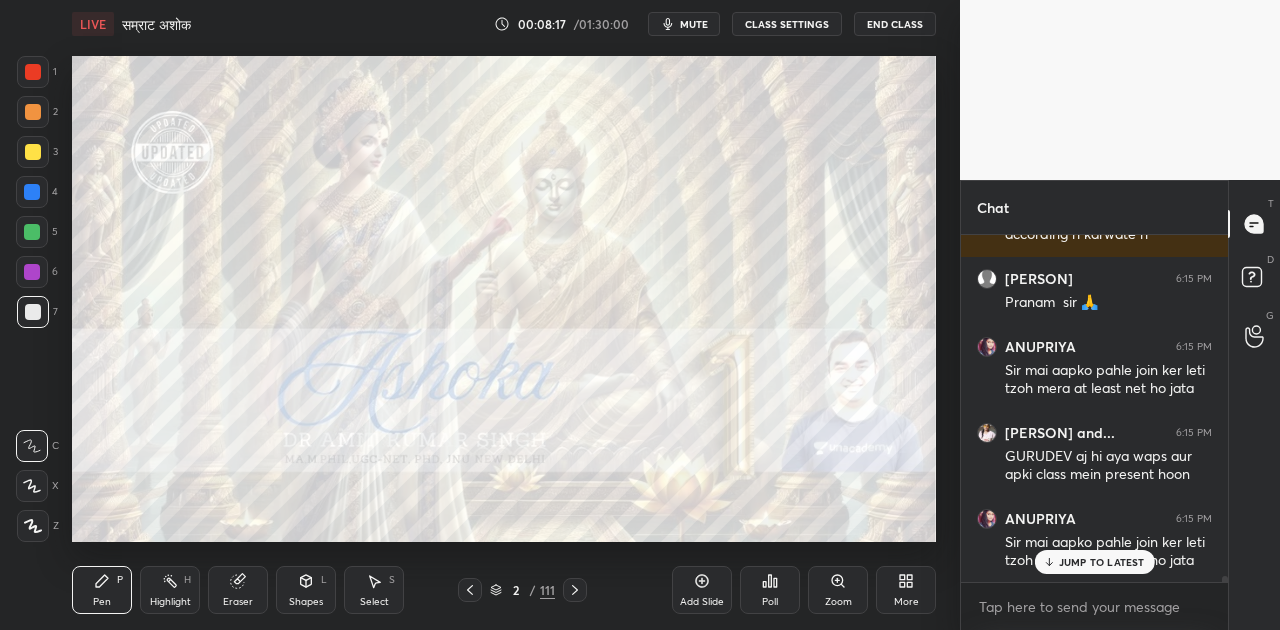scroll, scrollTop: 19226, scrollLeft: 0, axis: vertical 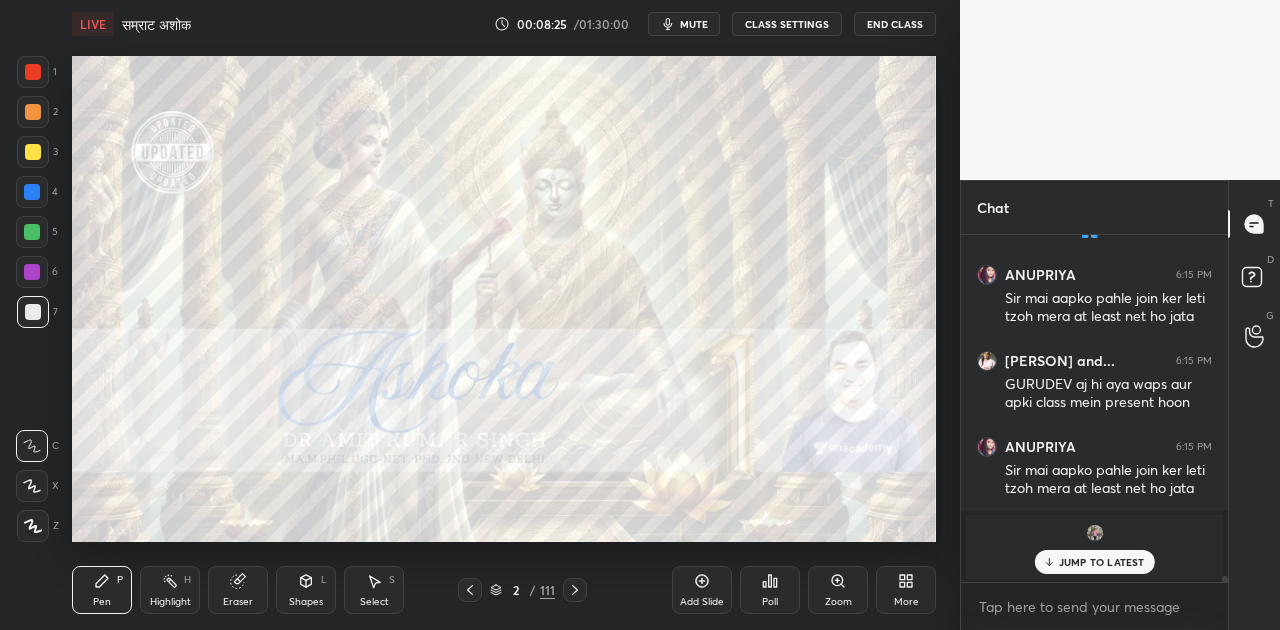 click on "mute" at bounding box center (694, 24) 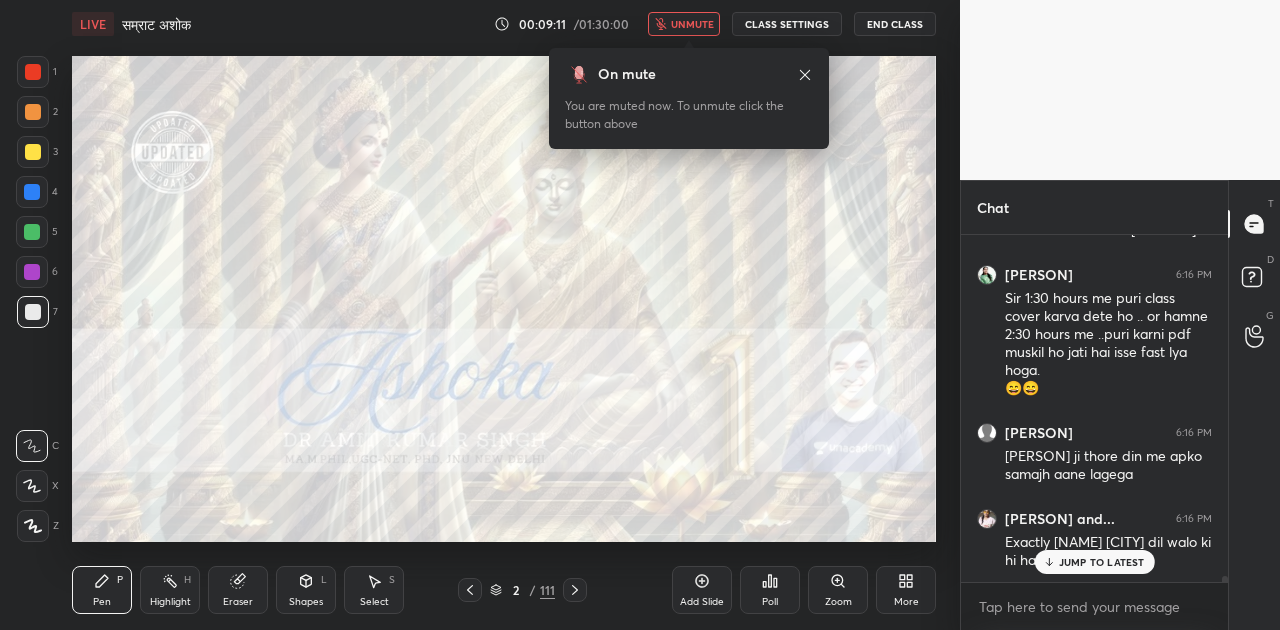 scroll, scrollTop: 20154, scrollLeft: 0, axis: vertical 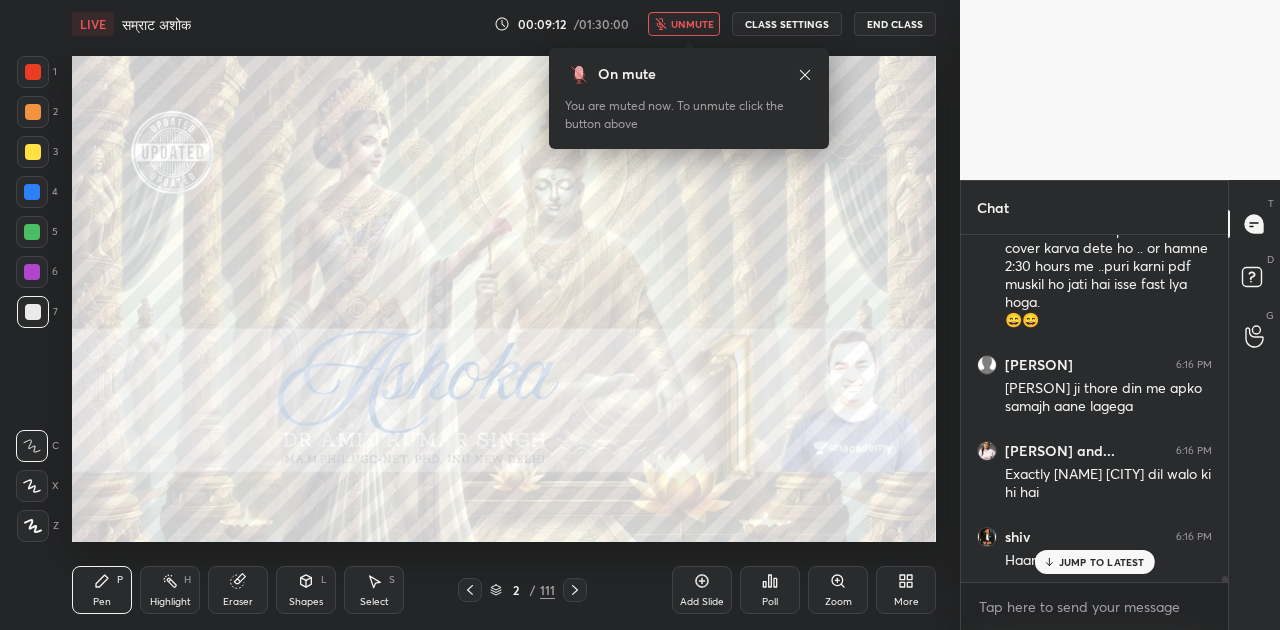click on "JUMP TO LATEST" at bounding box center [1102, 562] 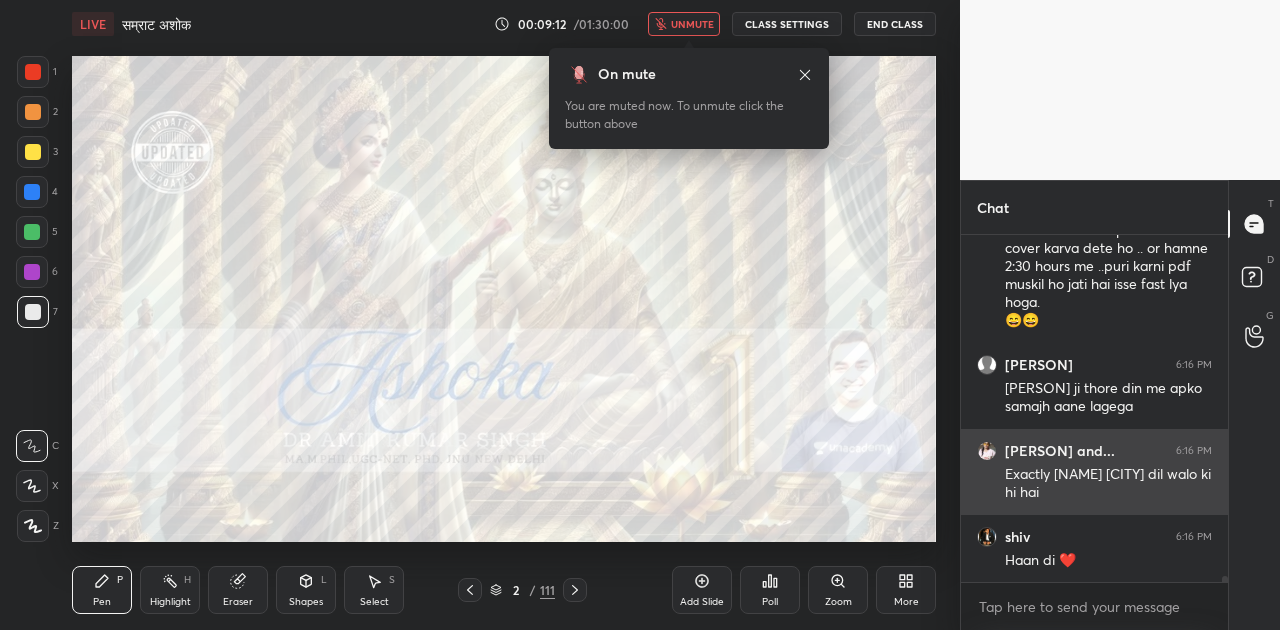 scroll, scrollTop: 20240, scrollLeft: 0, axis: vertical 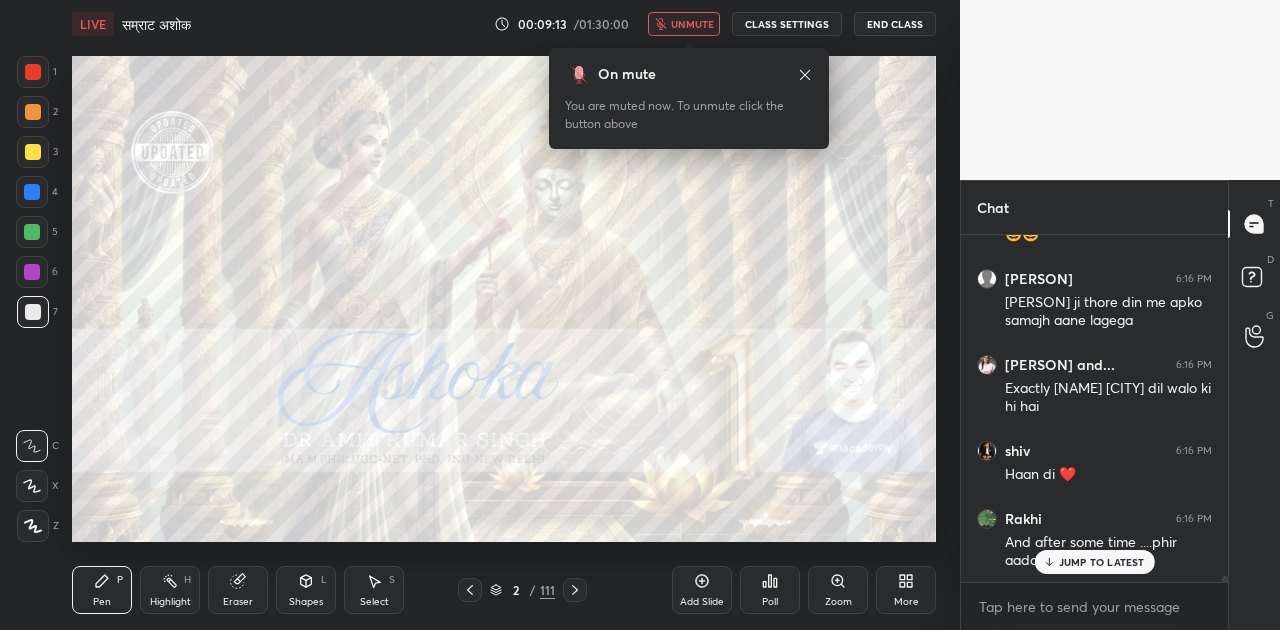 click on "unmute" at bounding box center (684, 24) 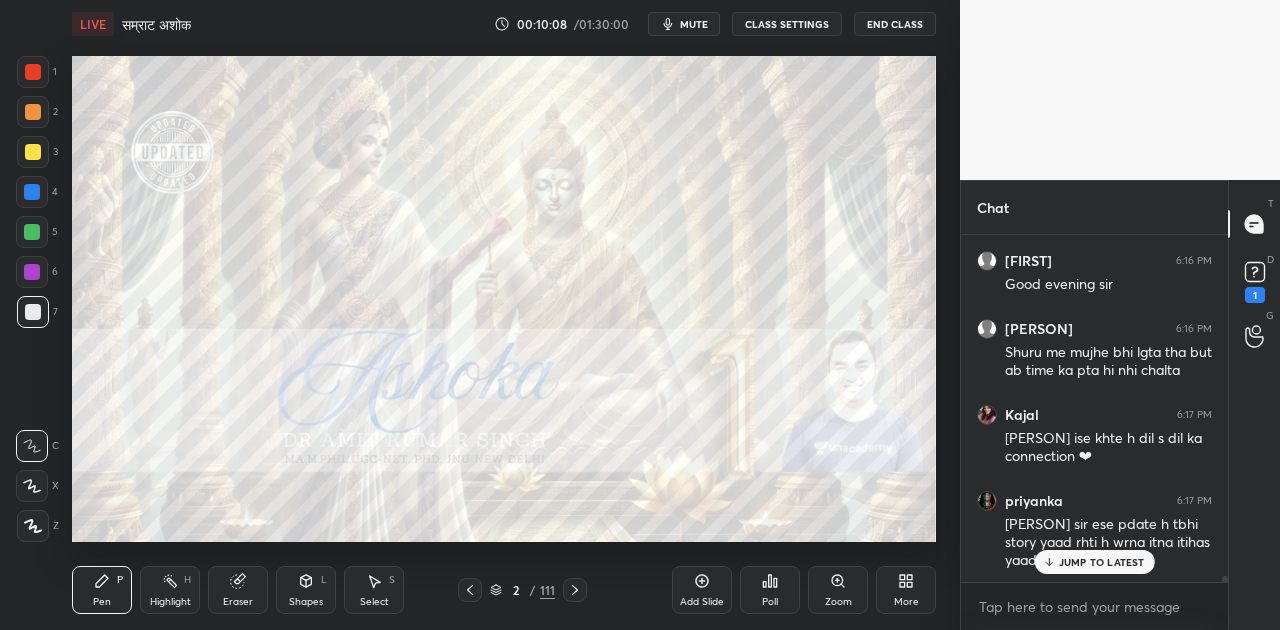 scroll, scrollTop: 21298, scrollLeft: 0, axis: vertical 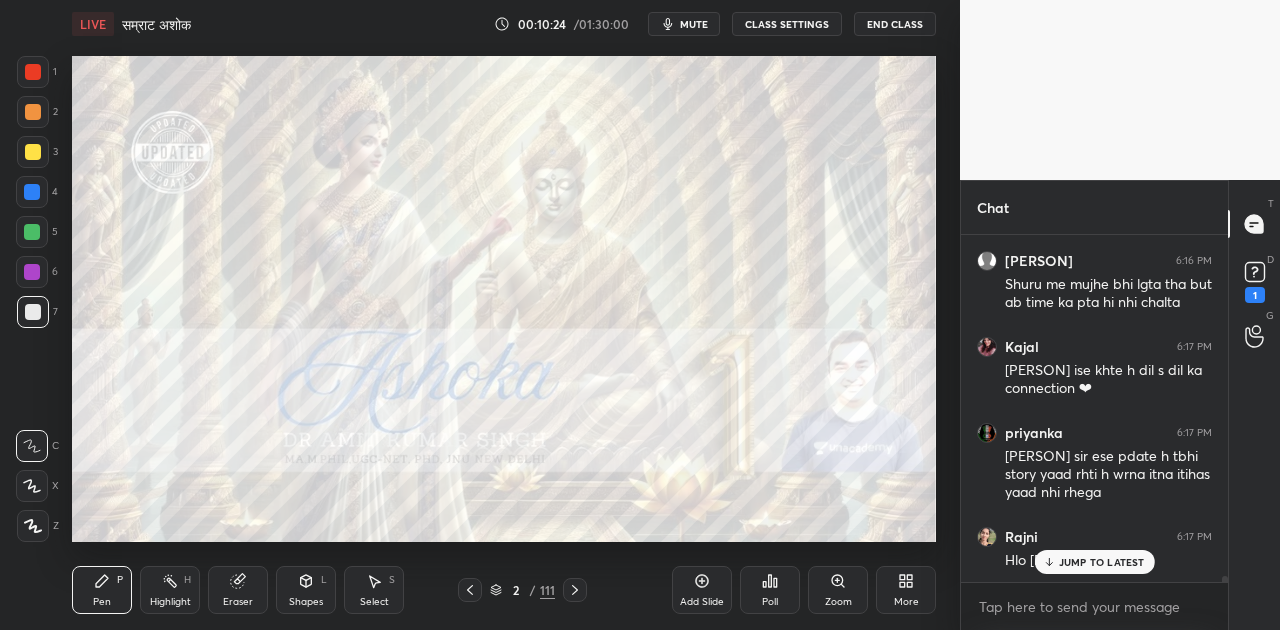 click on "JUMP TO LATEST" at bounding box center [1102, 562] 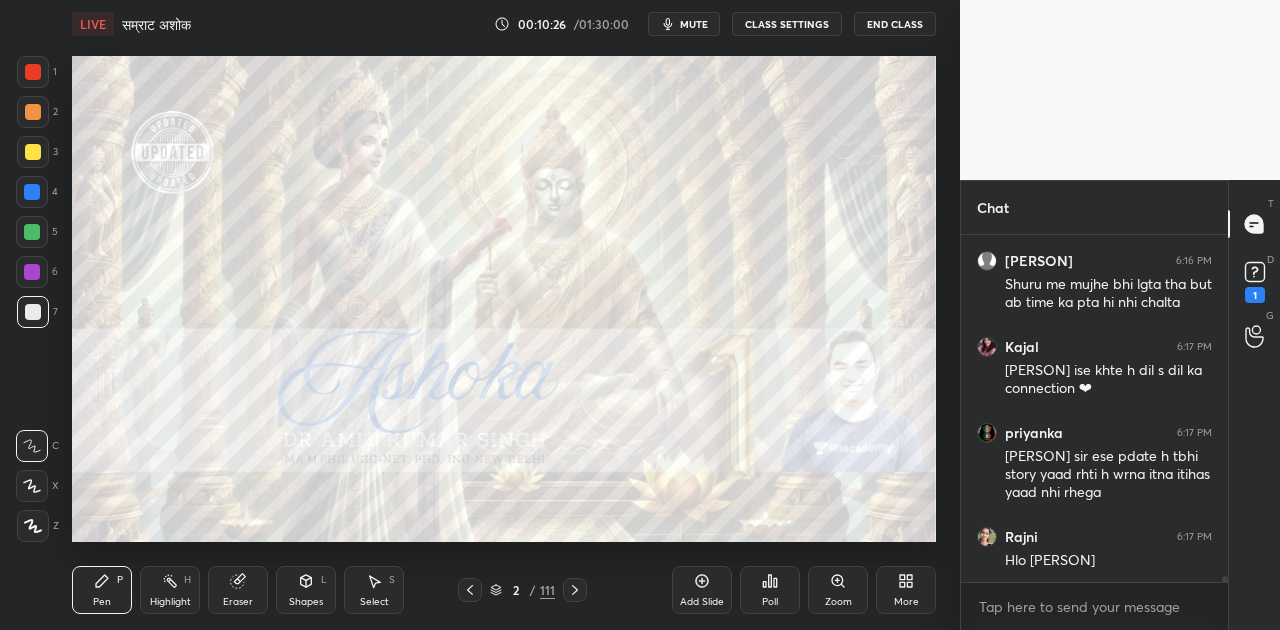 click 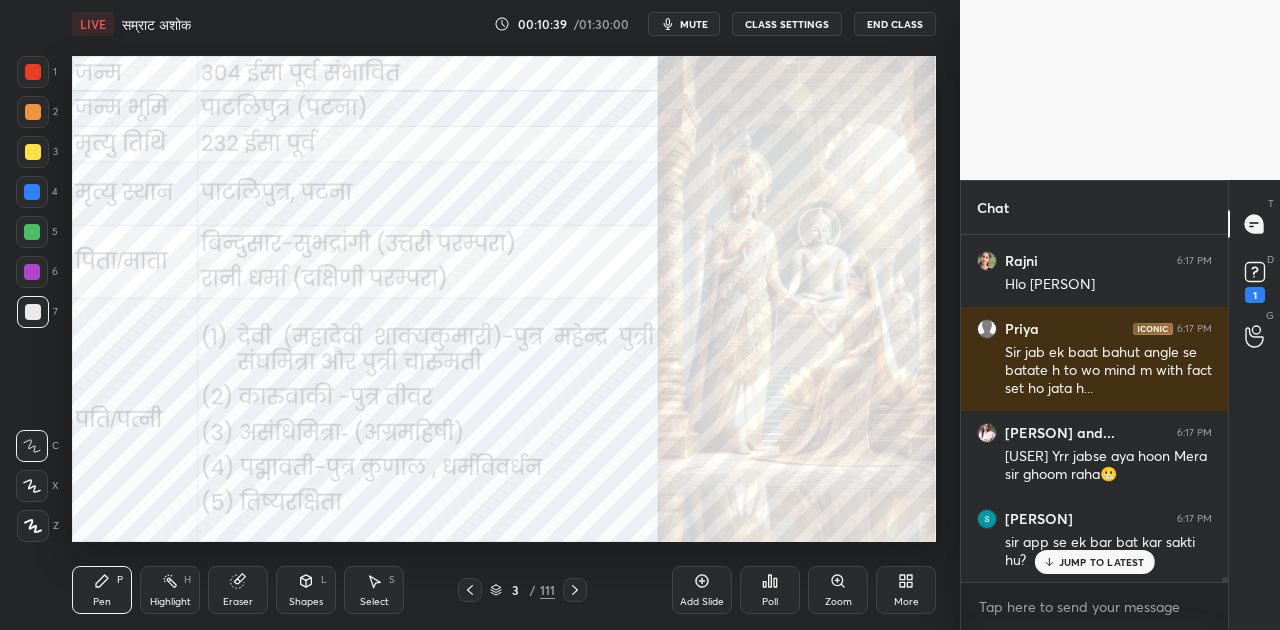 scroll, scrollTop: 21660, scrollLeft: 0, axis: vertical 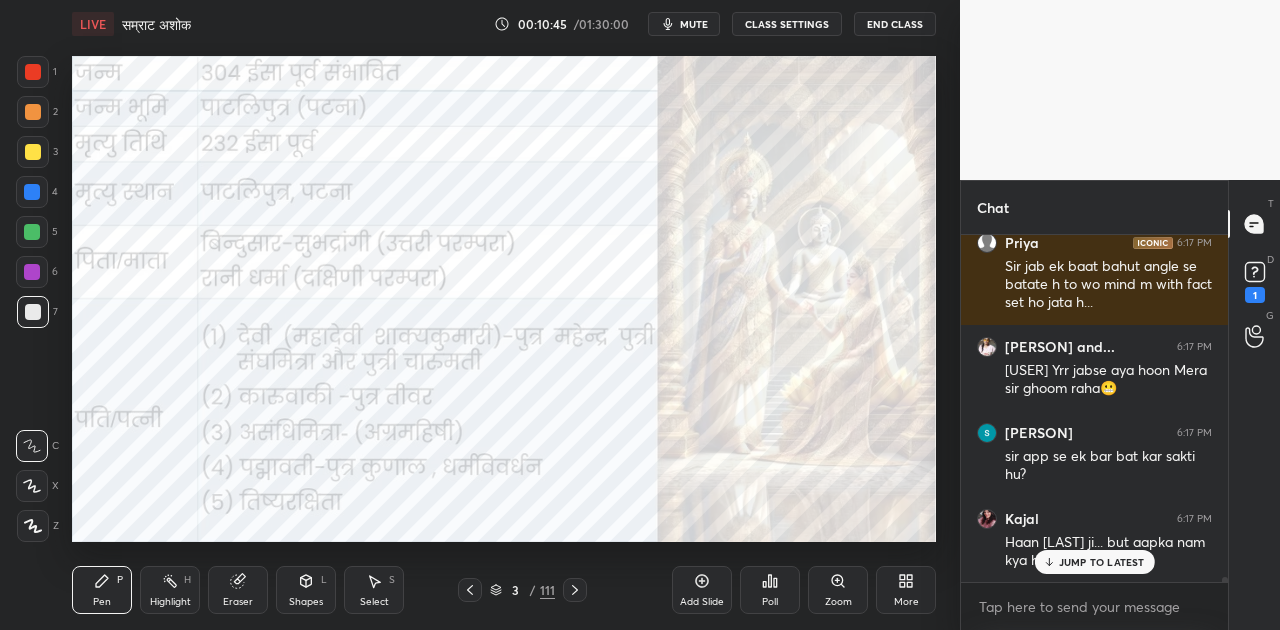 click on "JUMP TO LATEST" at bounding box center (1102, 562) 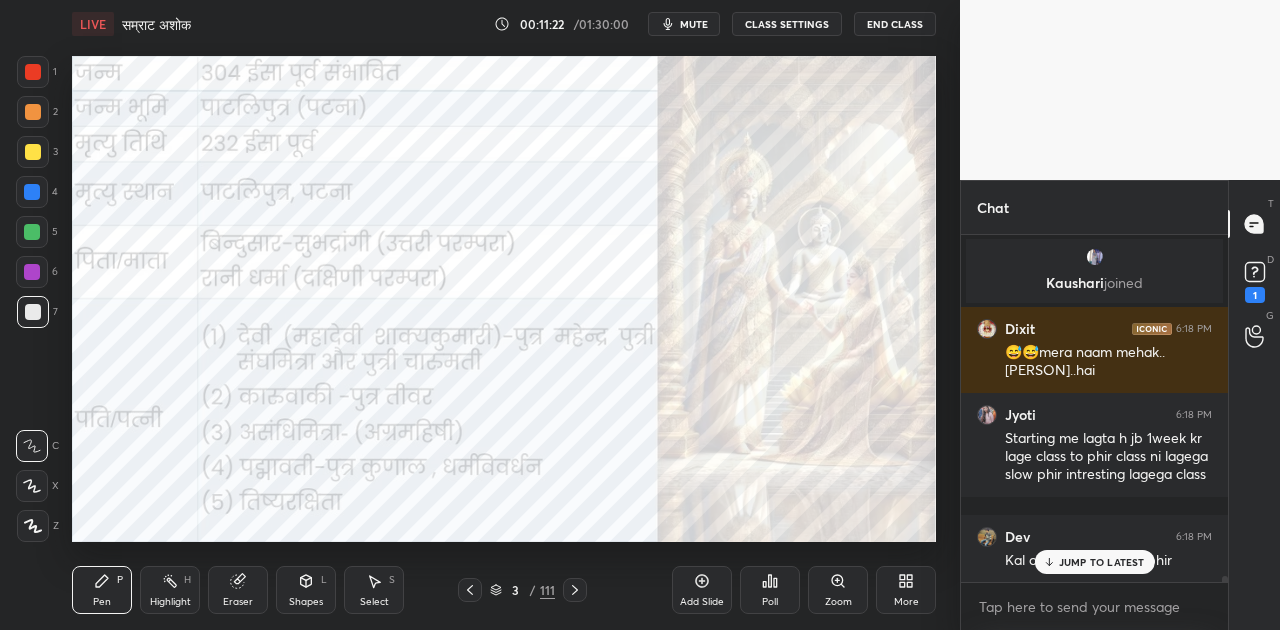 scroll, scrollTop: 19694, scrollLeft: 0, axis: vertical 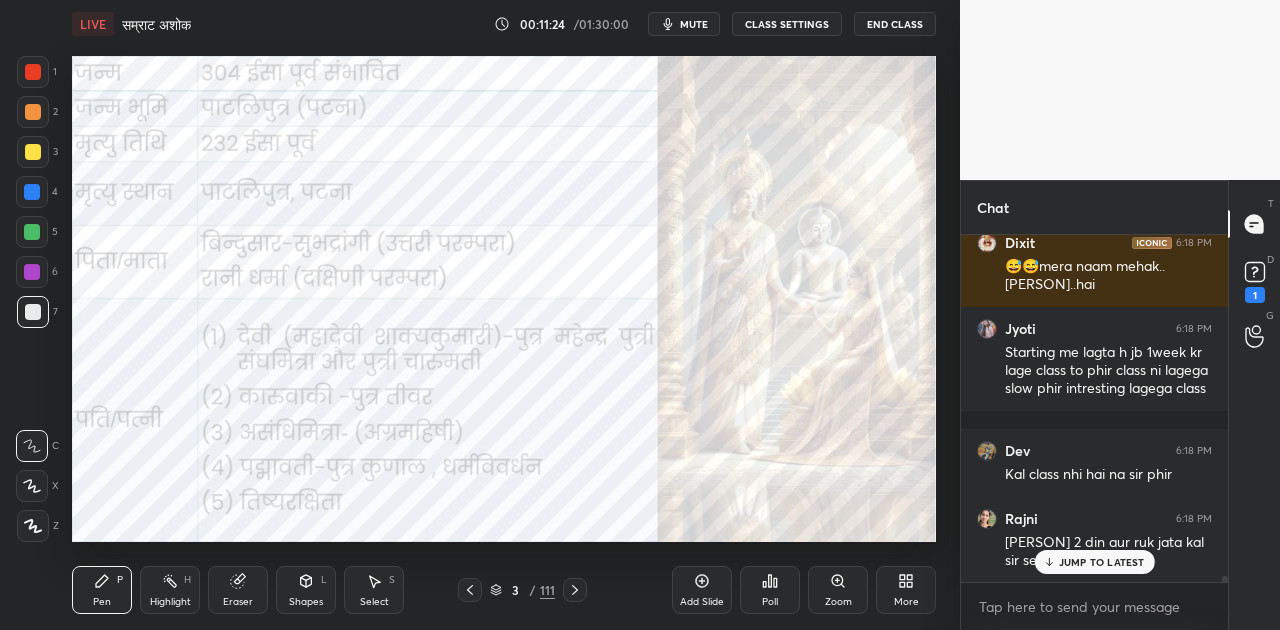 click on "JUMP TO LATEST" at bounding box center [1102, 562] 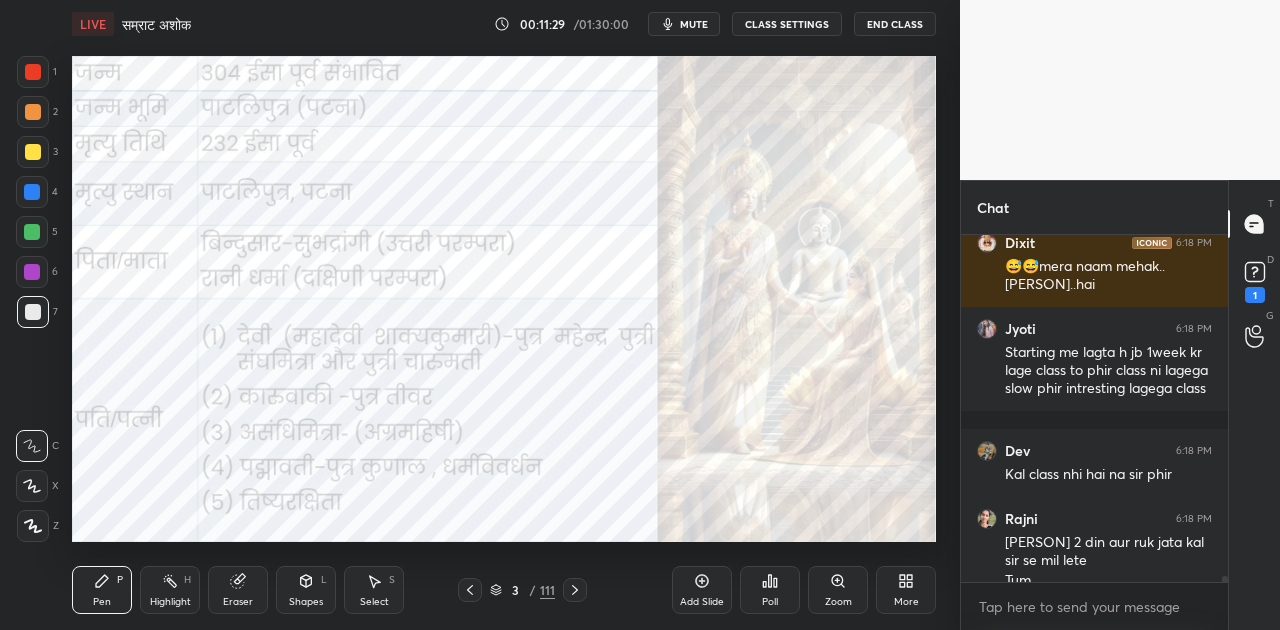 scroll, scrollTop: 19714, scrollLeft: 0, axis: vertical 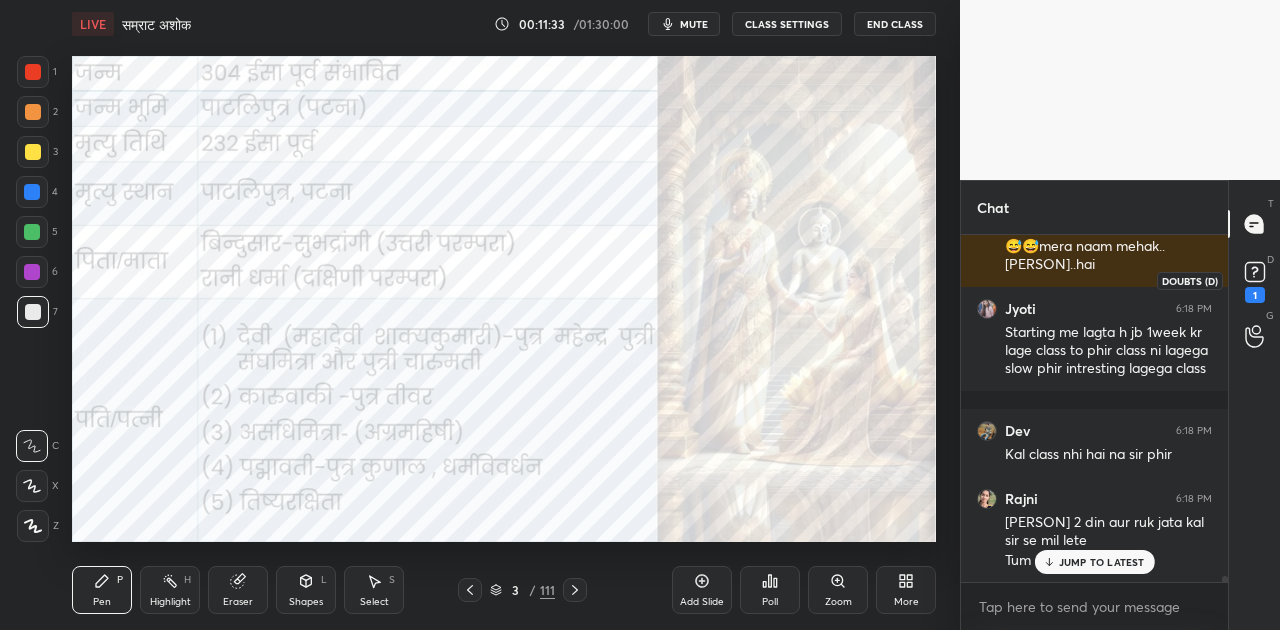 click 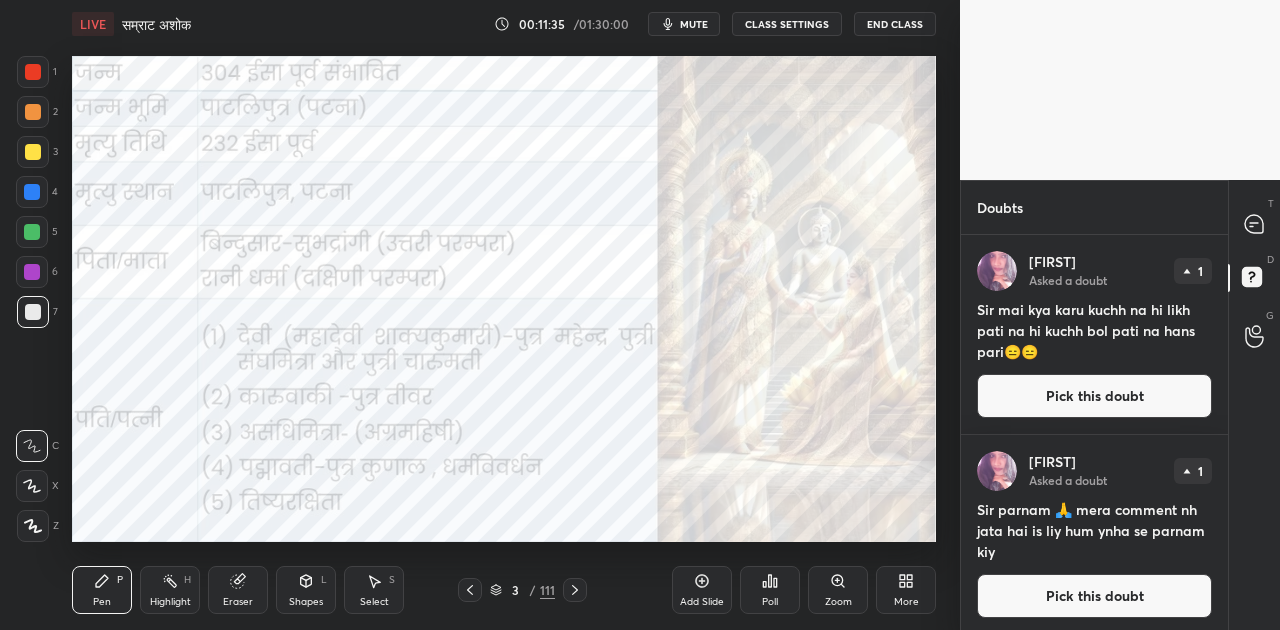 click on "Pick this doubt" at bounding box center (1094, 396) 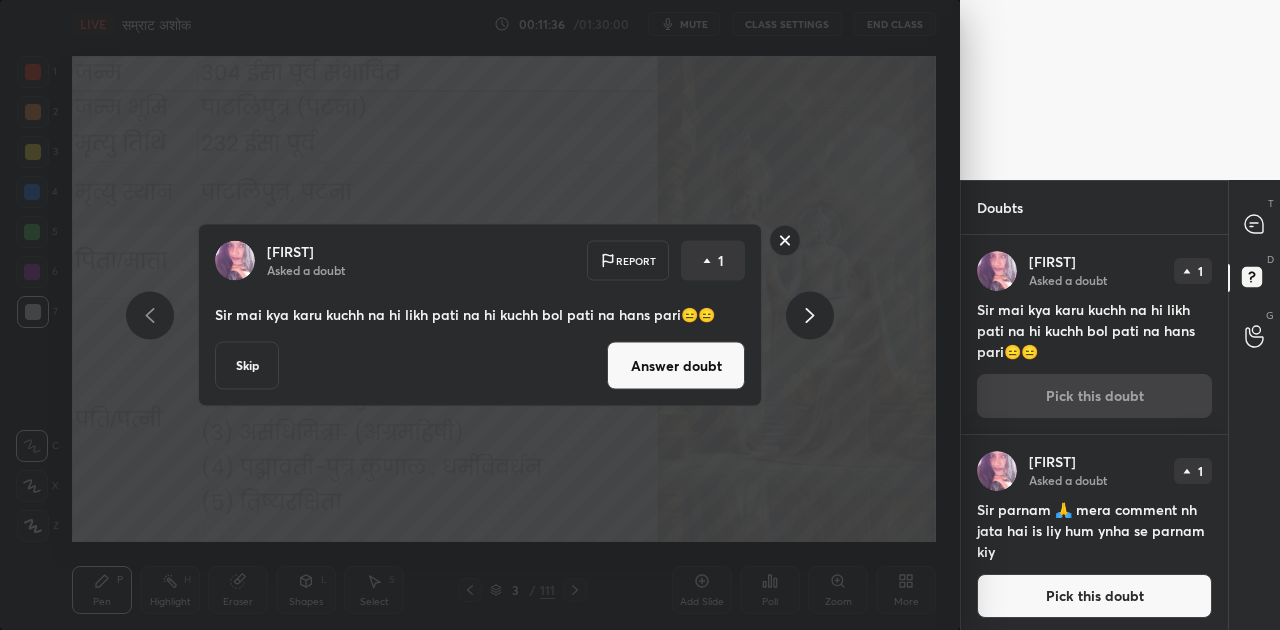 click on "Answer doubt" at bounding box center (676, 366) 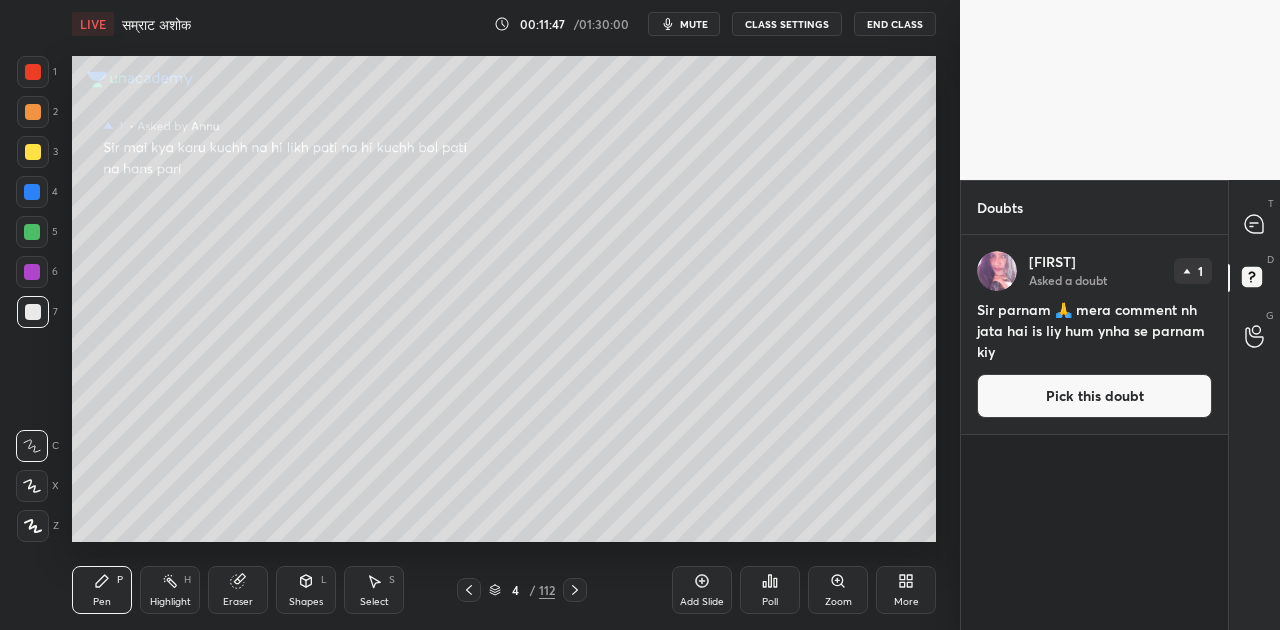 click on "Pick this doubt" at bounding box center [1094, 396] 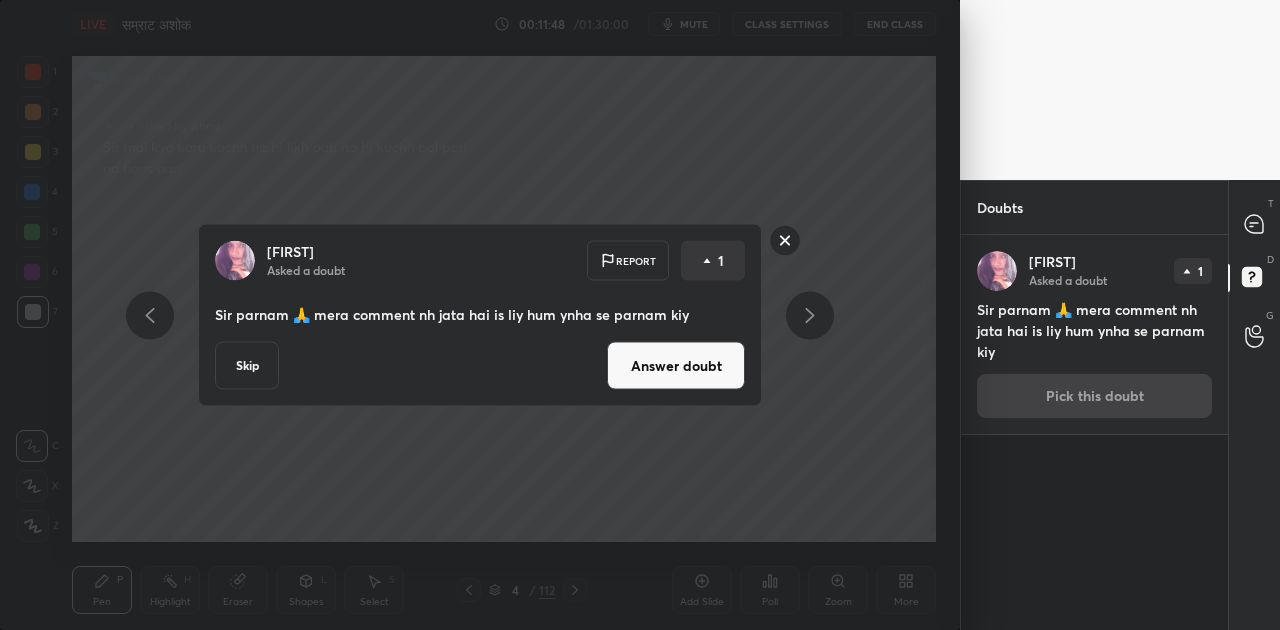 click on "Answer doubt" at bounding box center [676, 366] 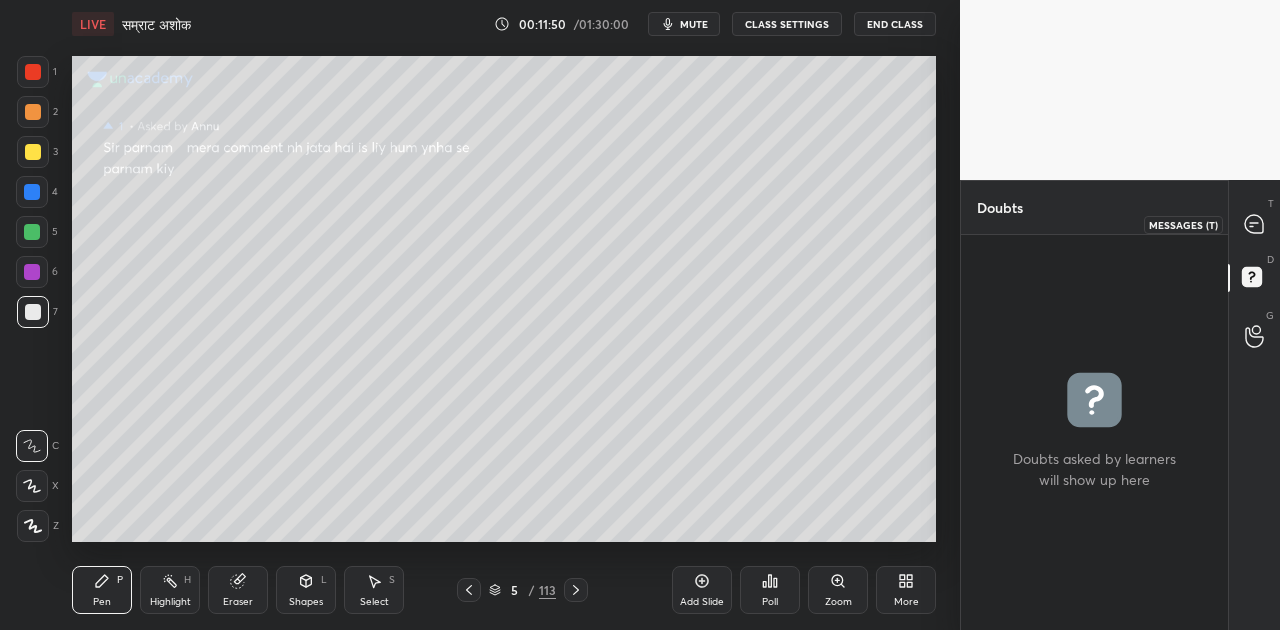 click 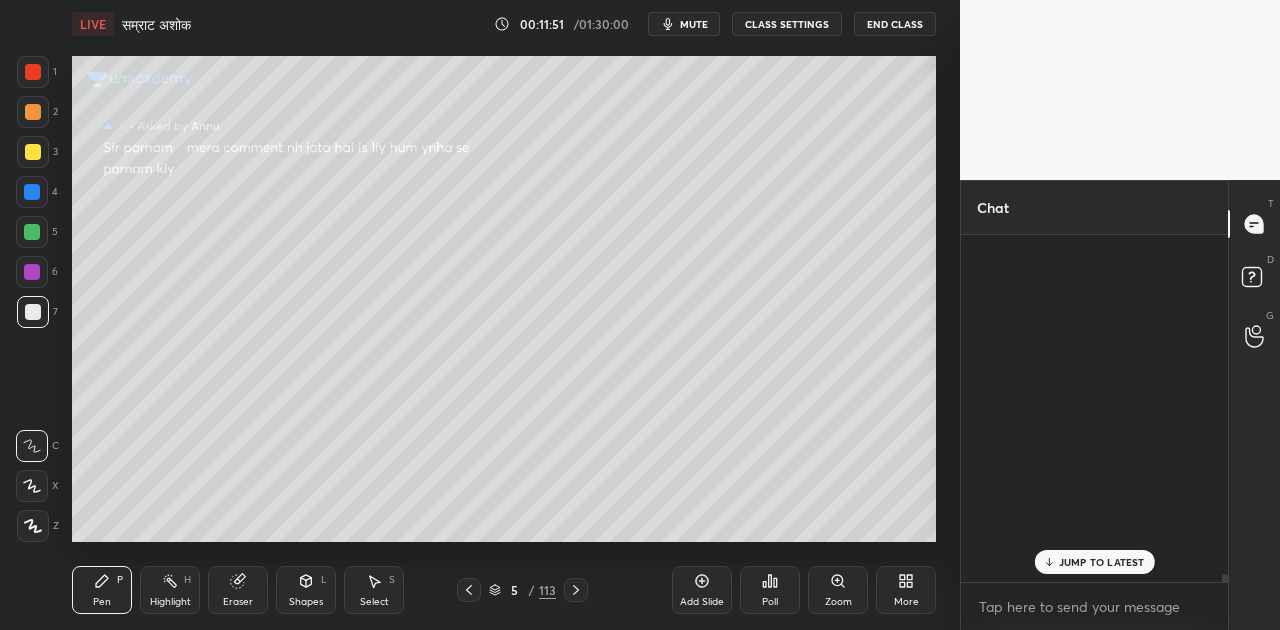 scroll, scrollTop: 20028, scrollLeft: 0, axis: vertical 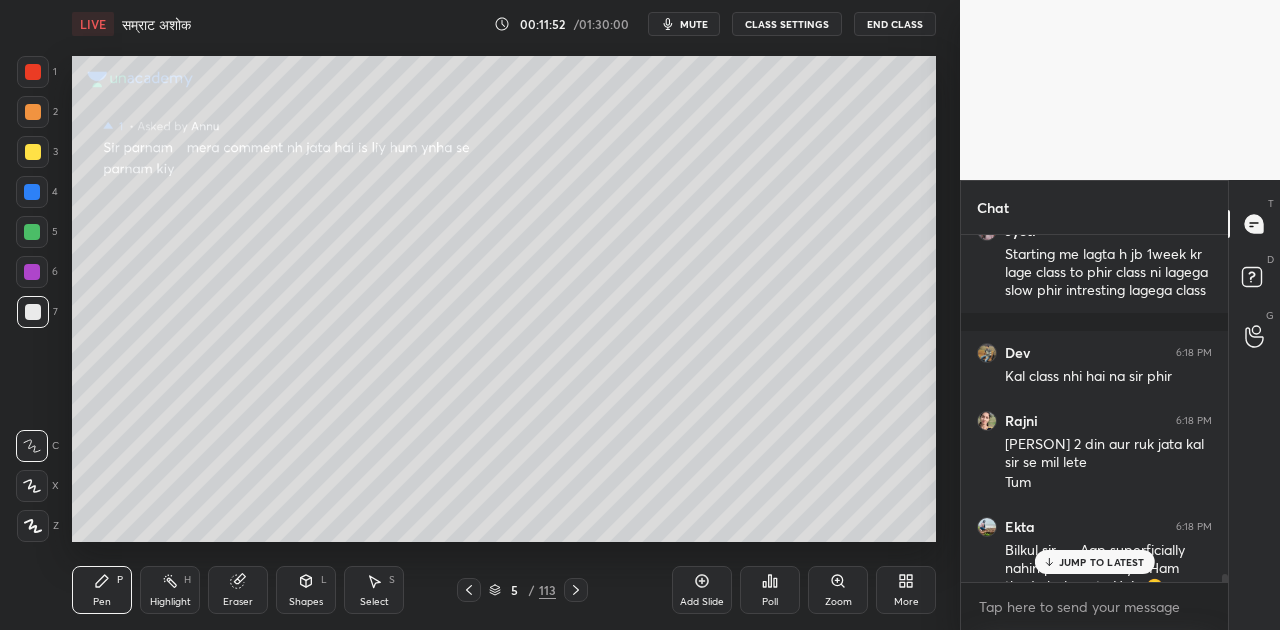 click on "JUMP TO LATEST" at bounding box center (1102, 562) 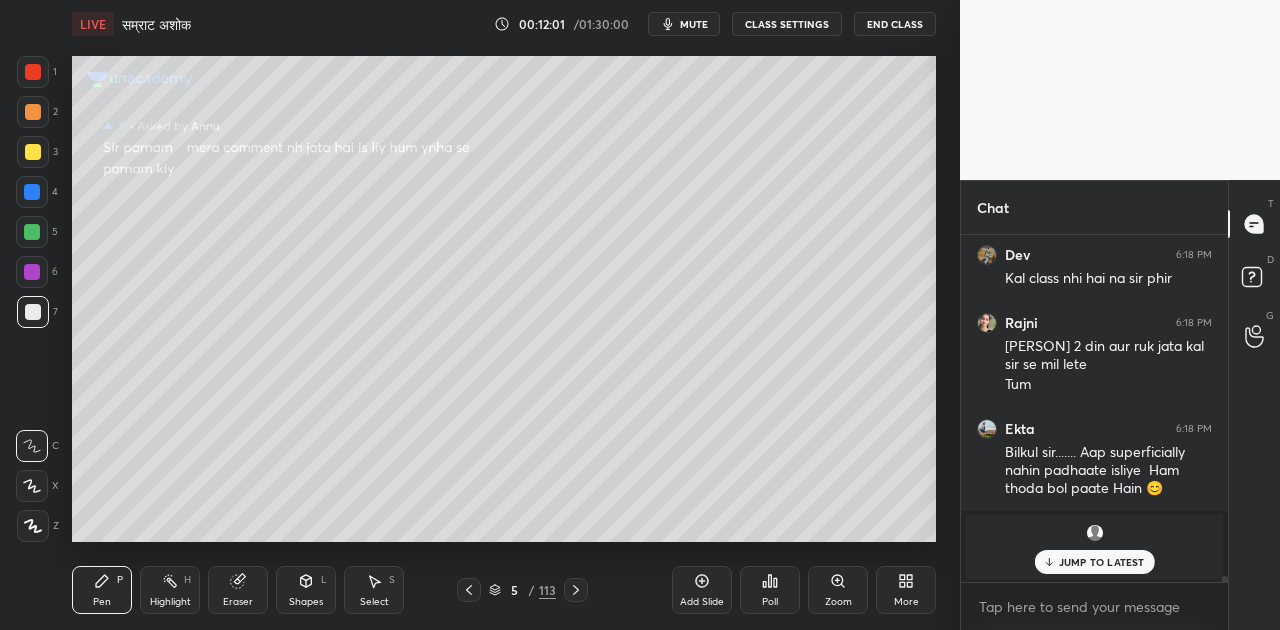 click 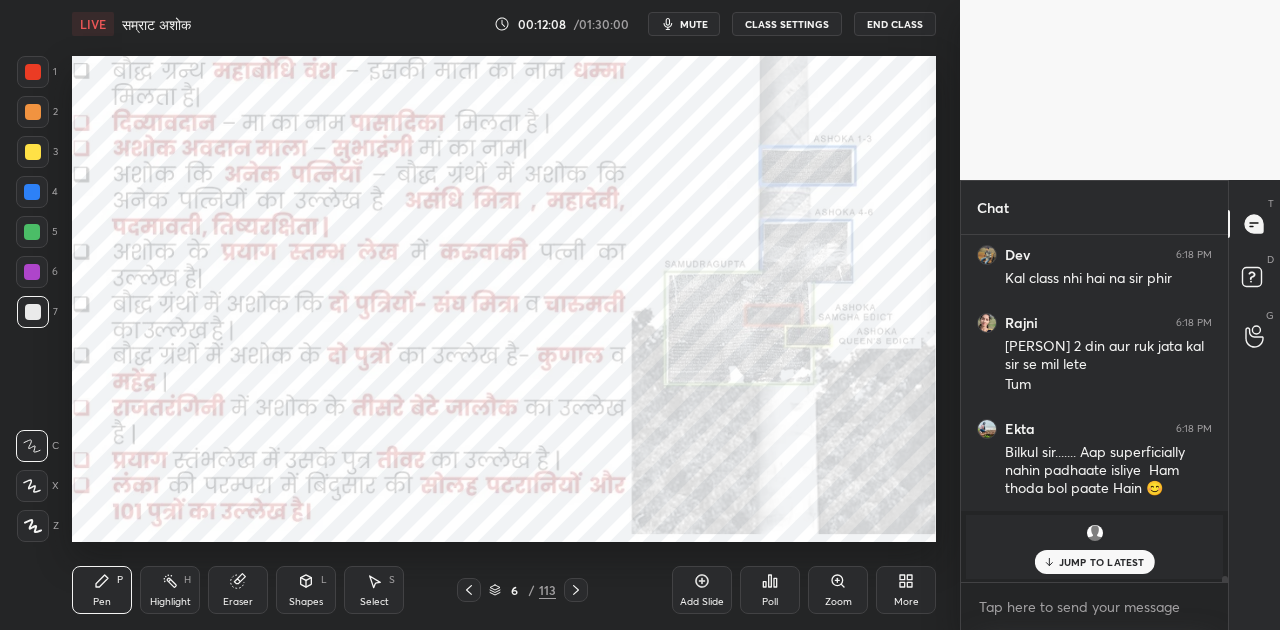 scroll, scrollTop: 20230, scrollLeft: 0, axis: vertical 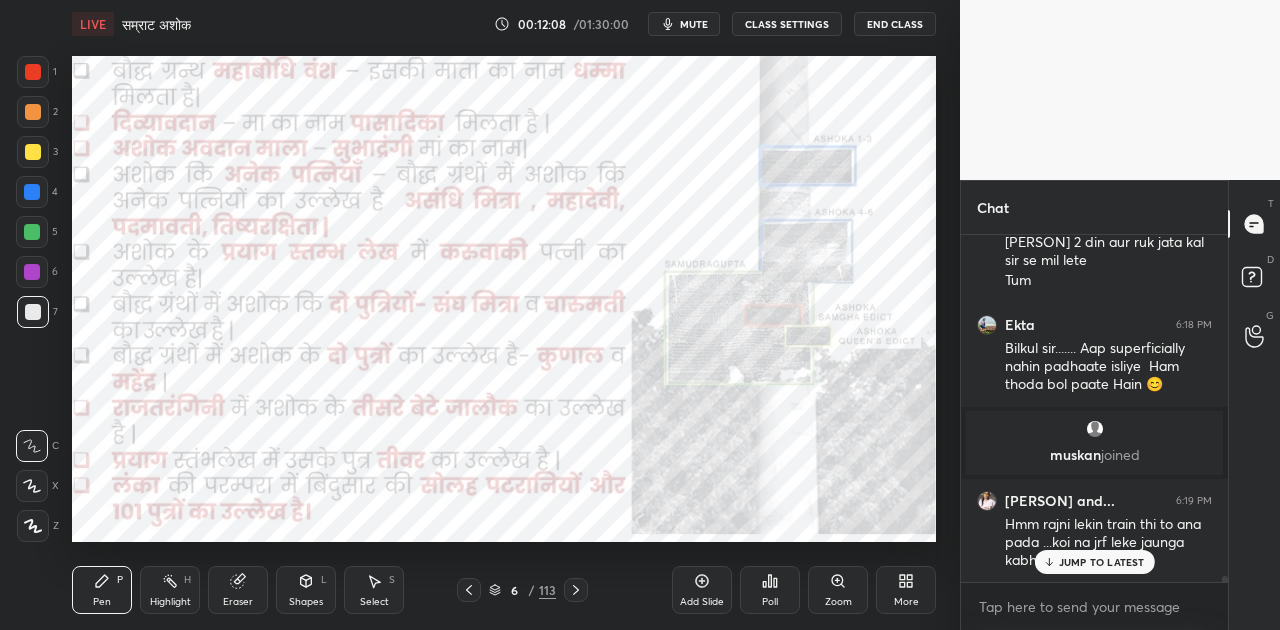 click on "Shapes" at bounding box center (306, 602) 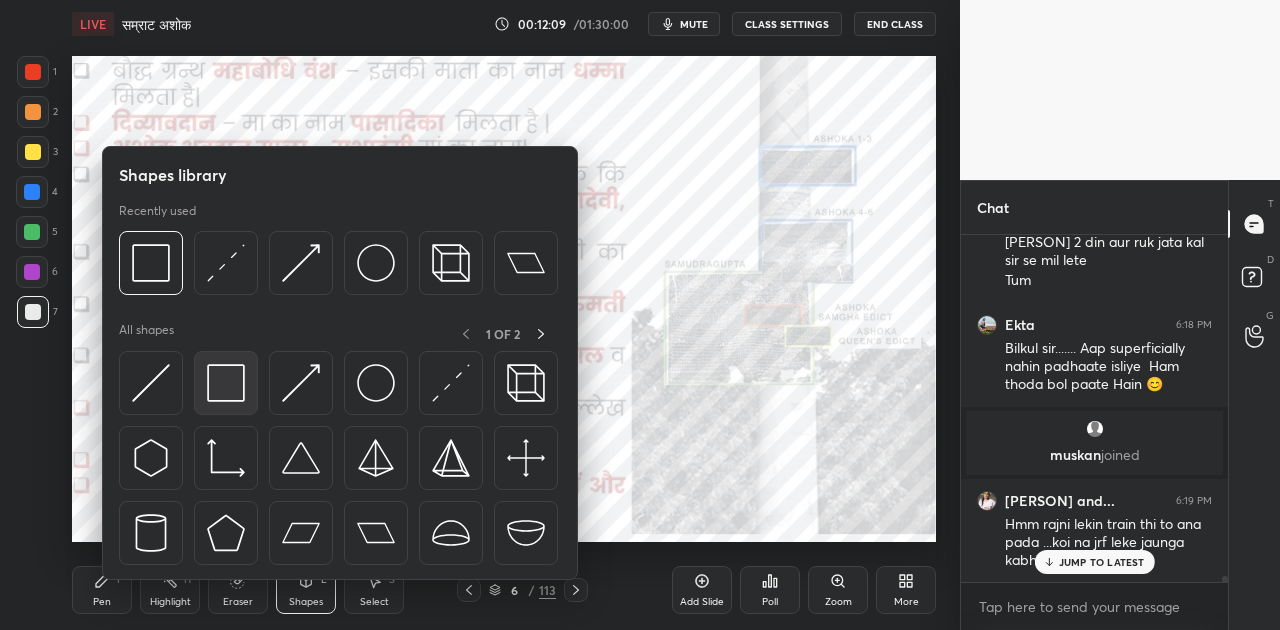 click at bounding box center (226, 383) 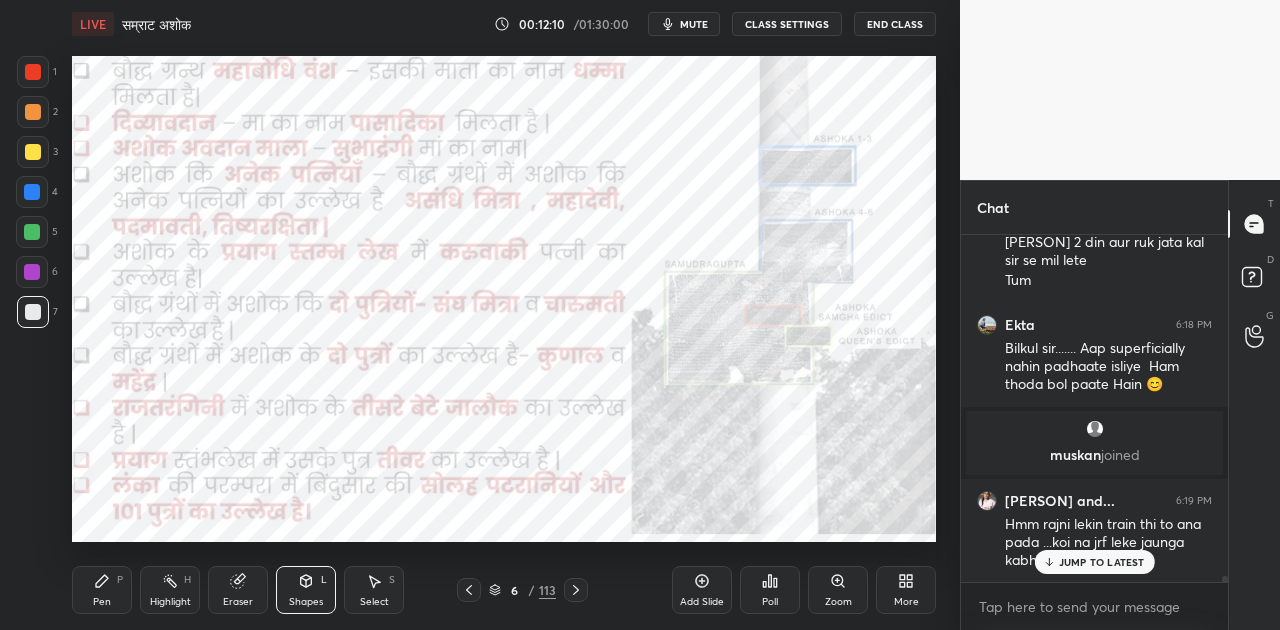 click at bounding box center [32, 192] 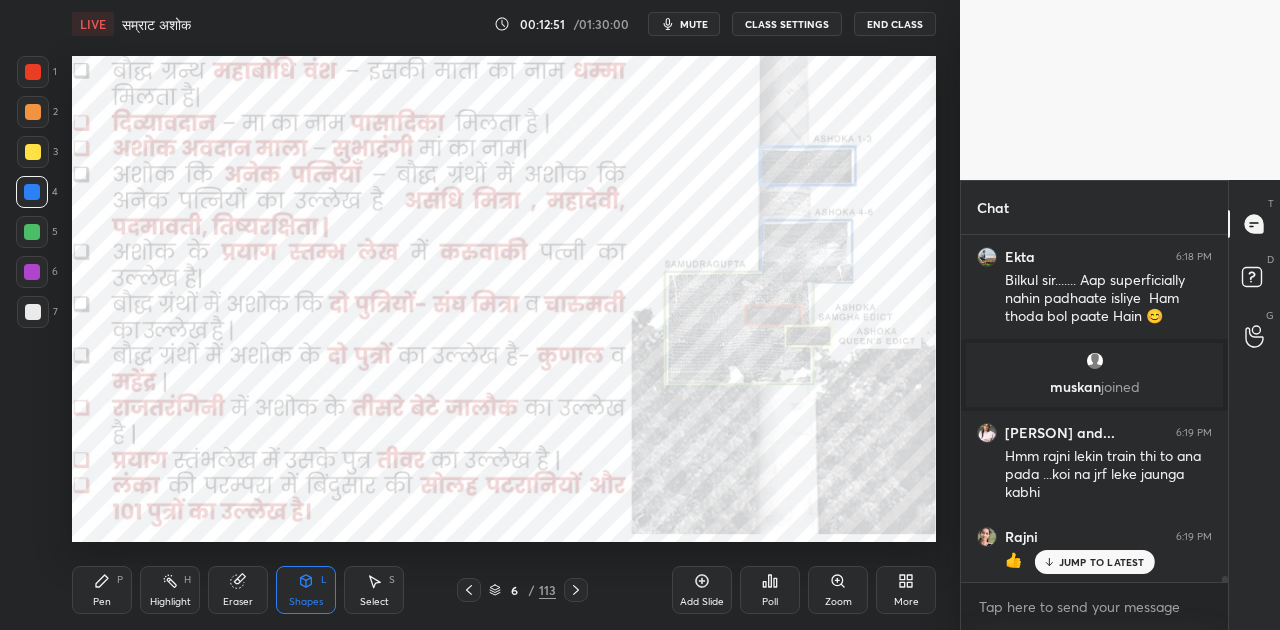 scroll, scrollTop: 20456, scrollLeft: 0, axis: vertical 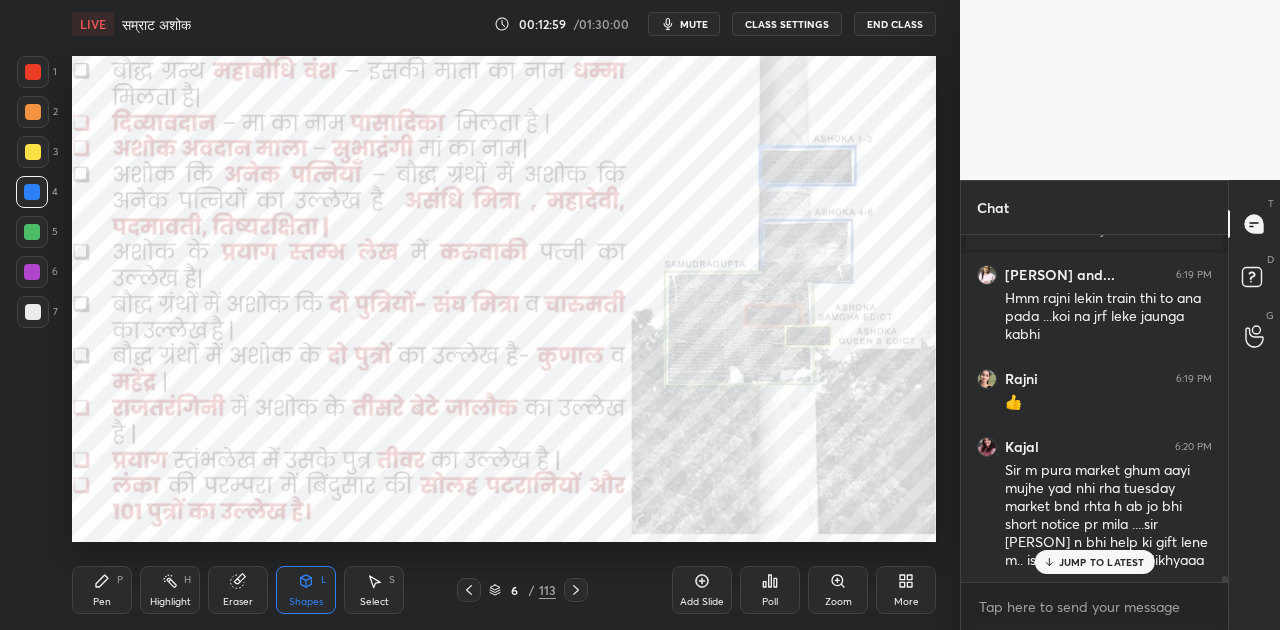 click on "JUMP TO LATEST" at bounding box center (1102, 562) 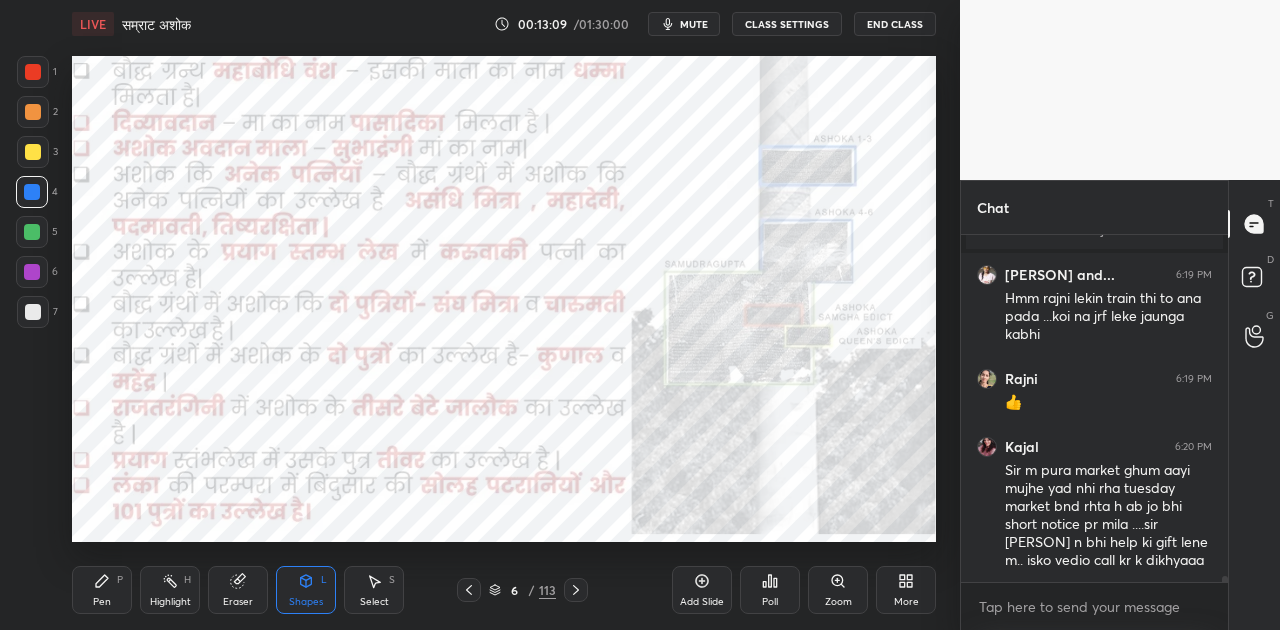 click 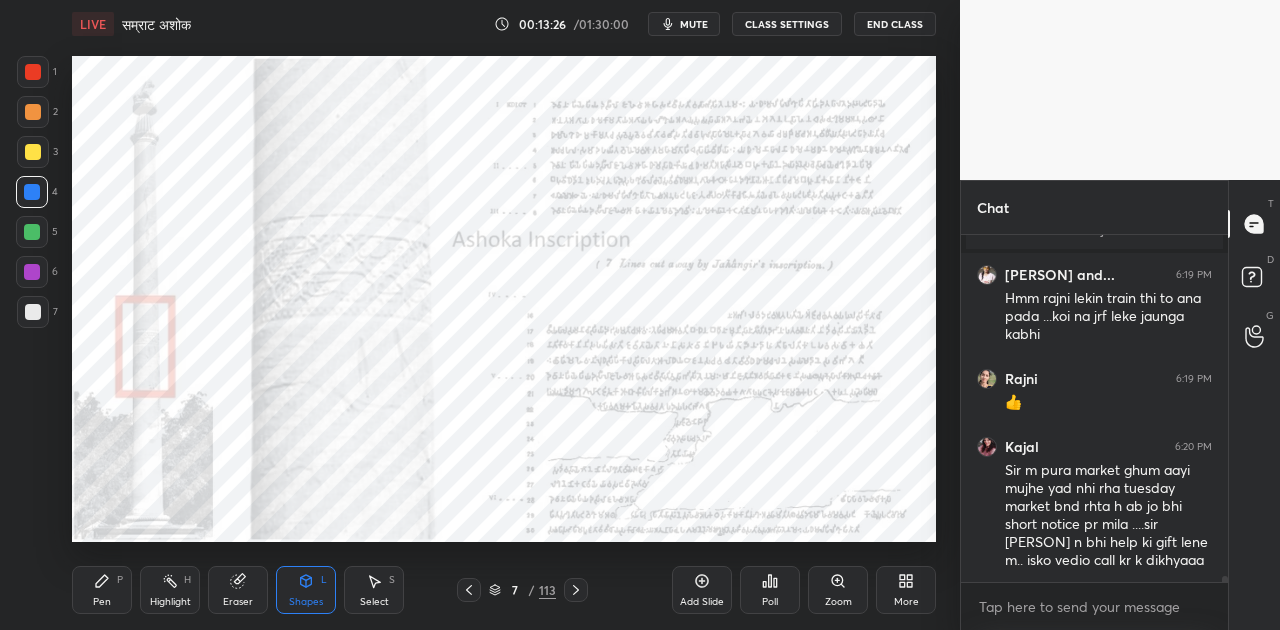 click on "Zoom" at bounding box center [838, 590] 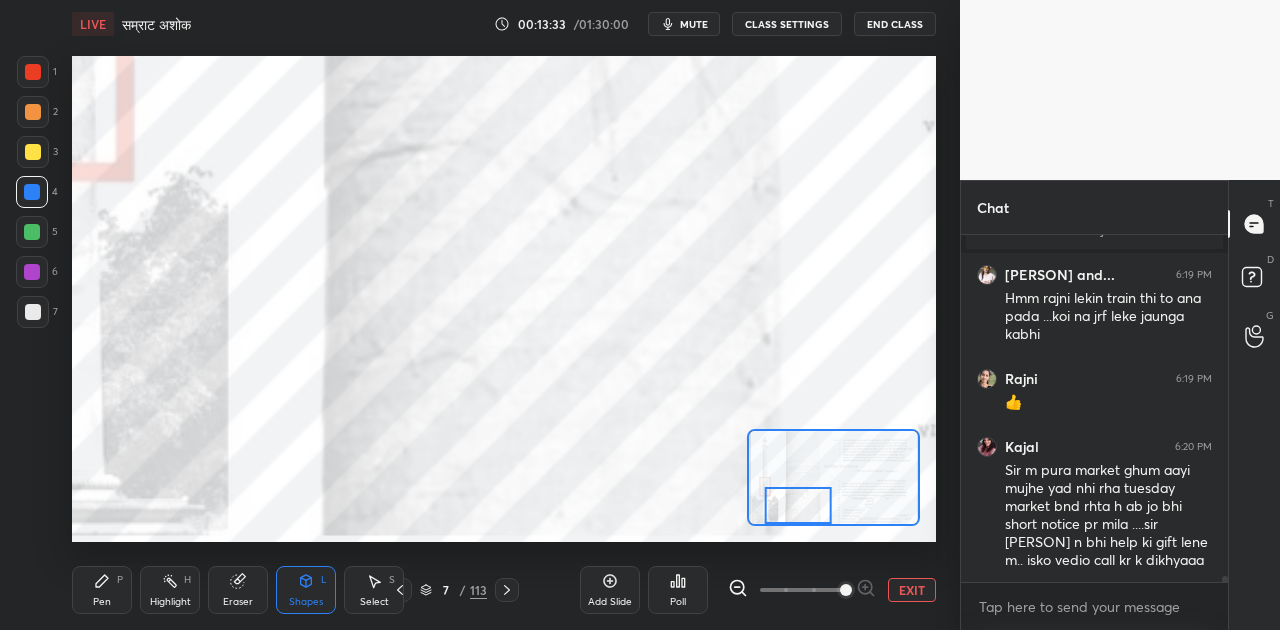 click on "EXIT" at bounding box center [912, 590] 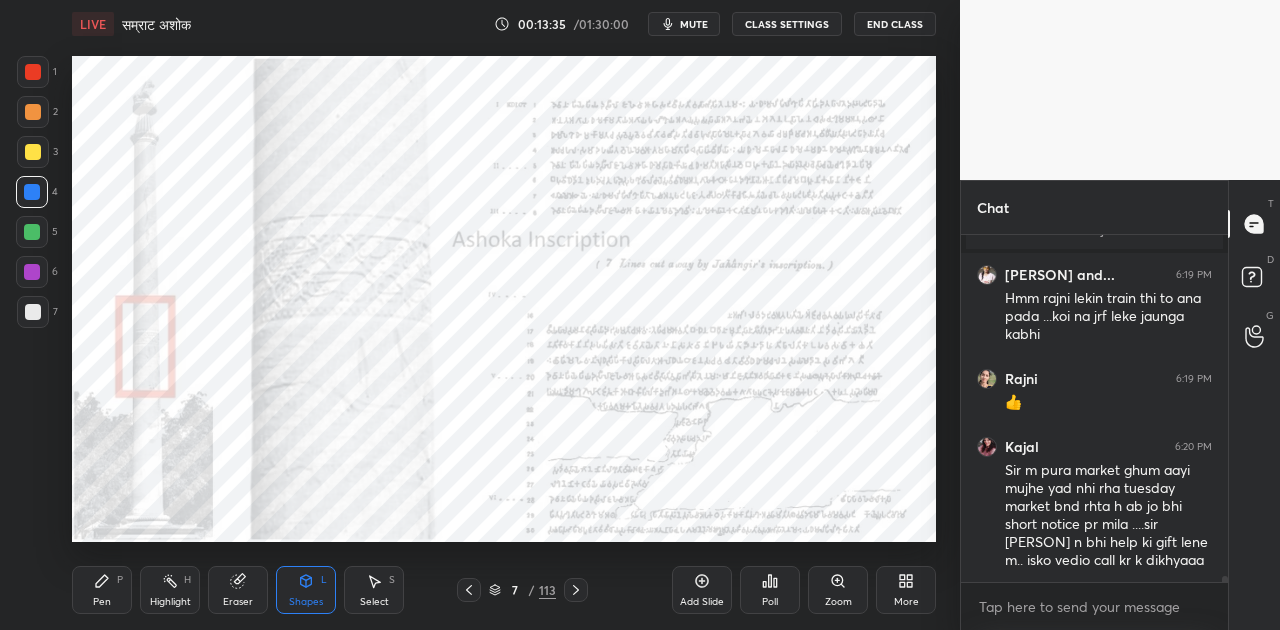 click 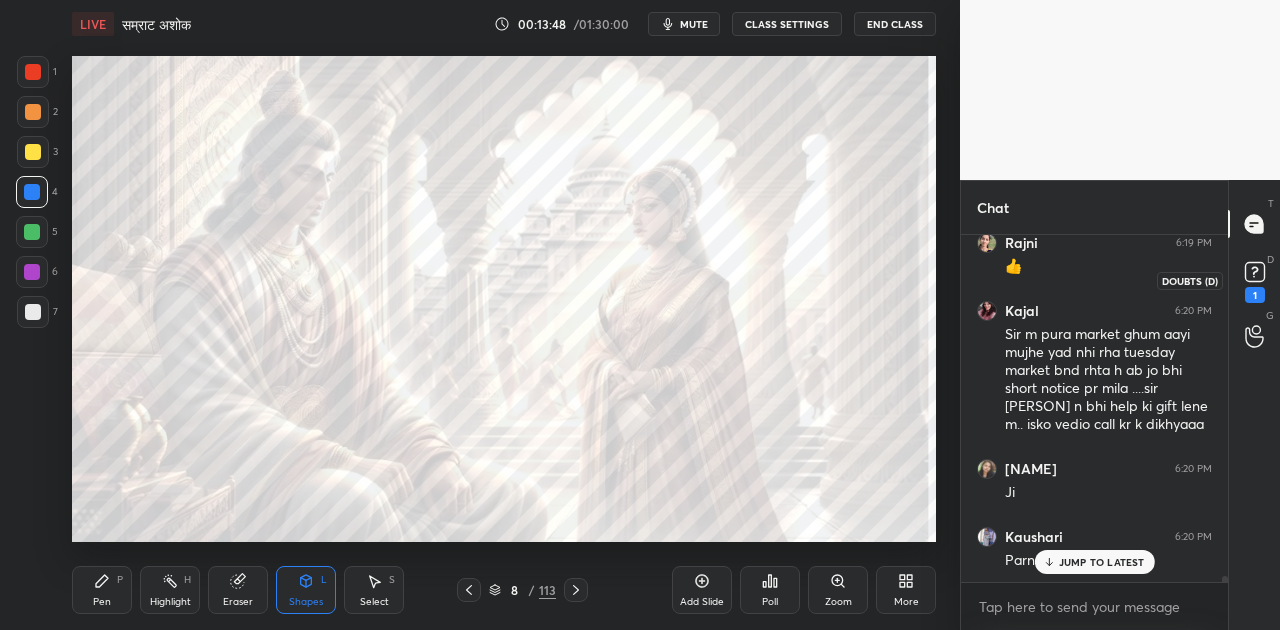 scroll, scrollTop: 20660, scrollLeft: 0, axis: vertical 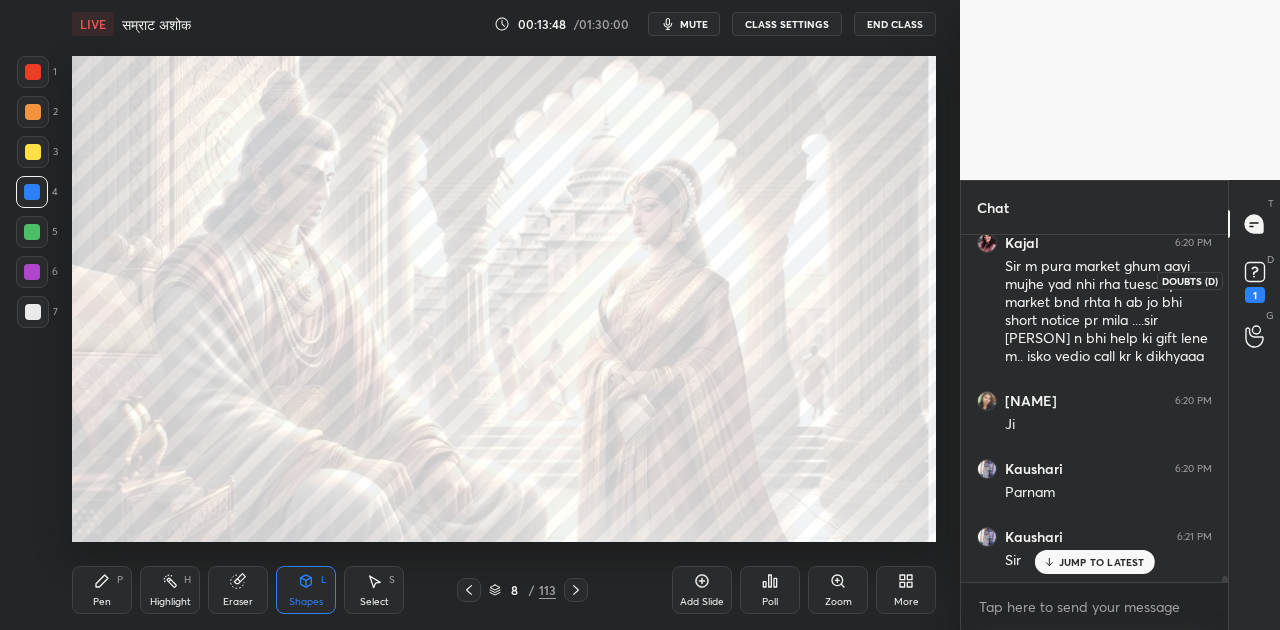 click 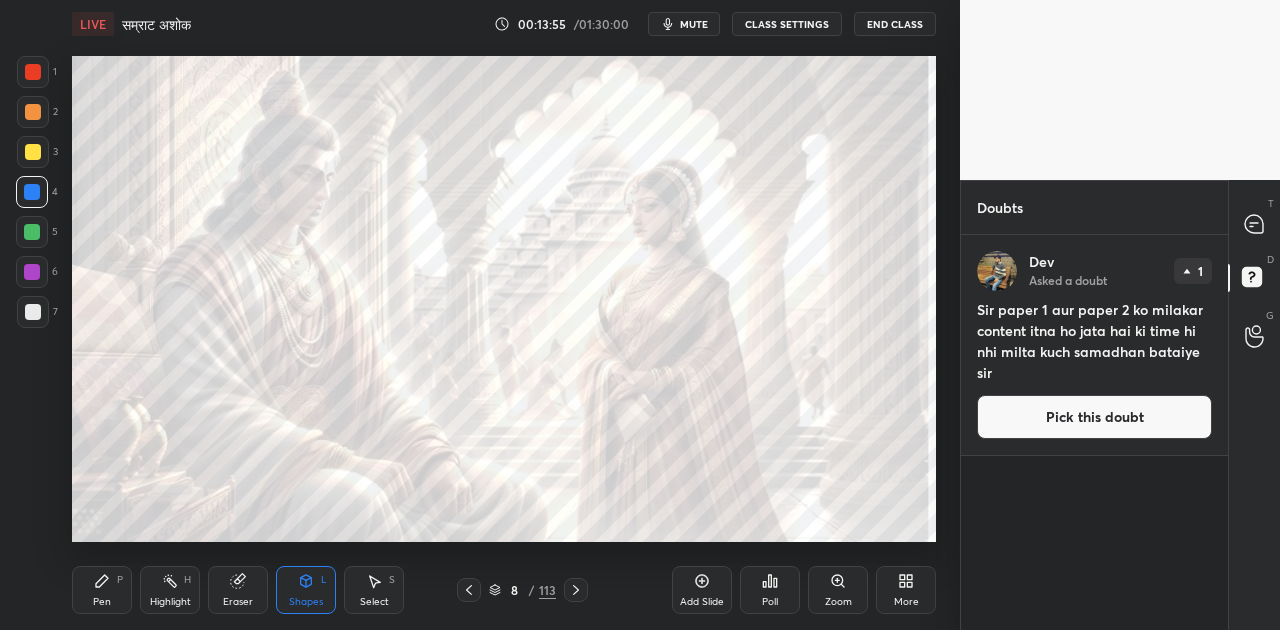 click on "Pick this doubt" at bounding box center [1094, 417] 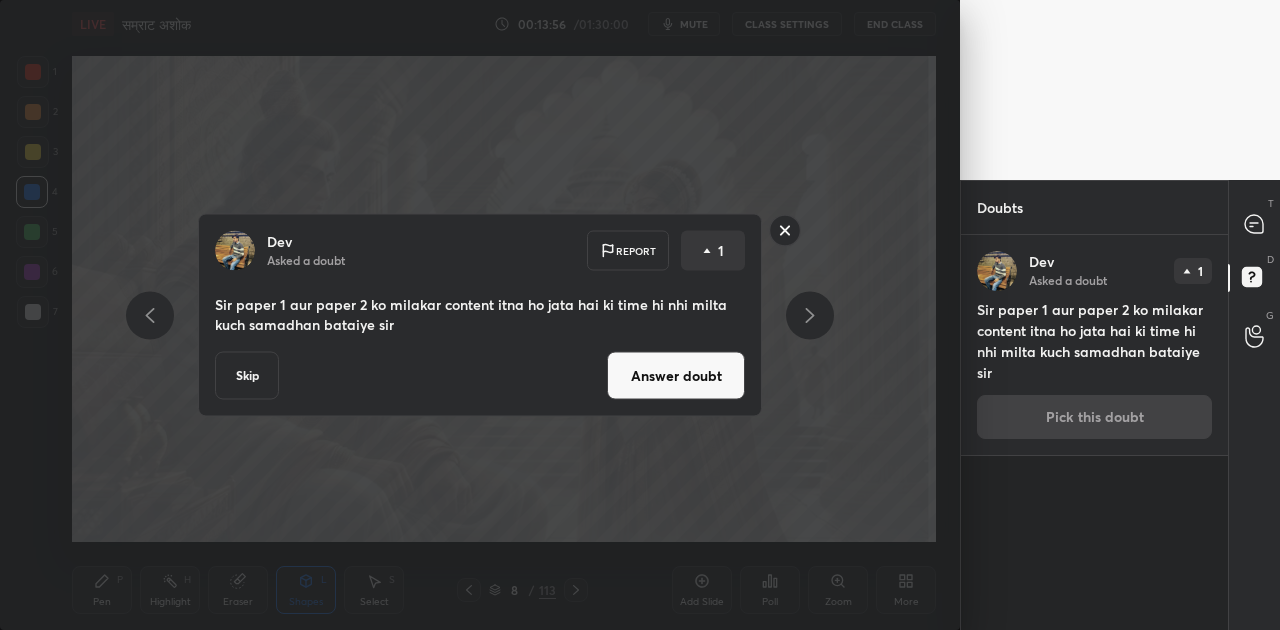 click on "Answer doubt" at bounding box center [676, 376] 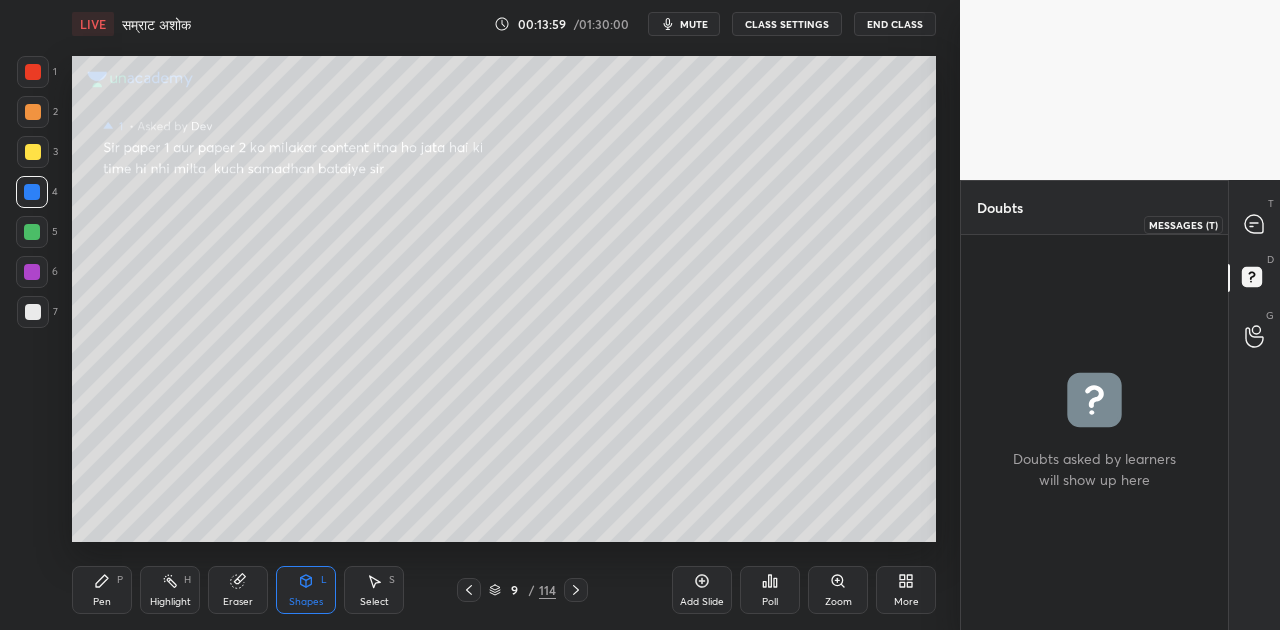 click 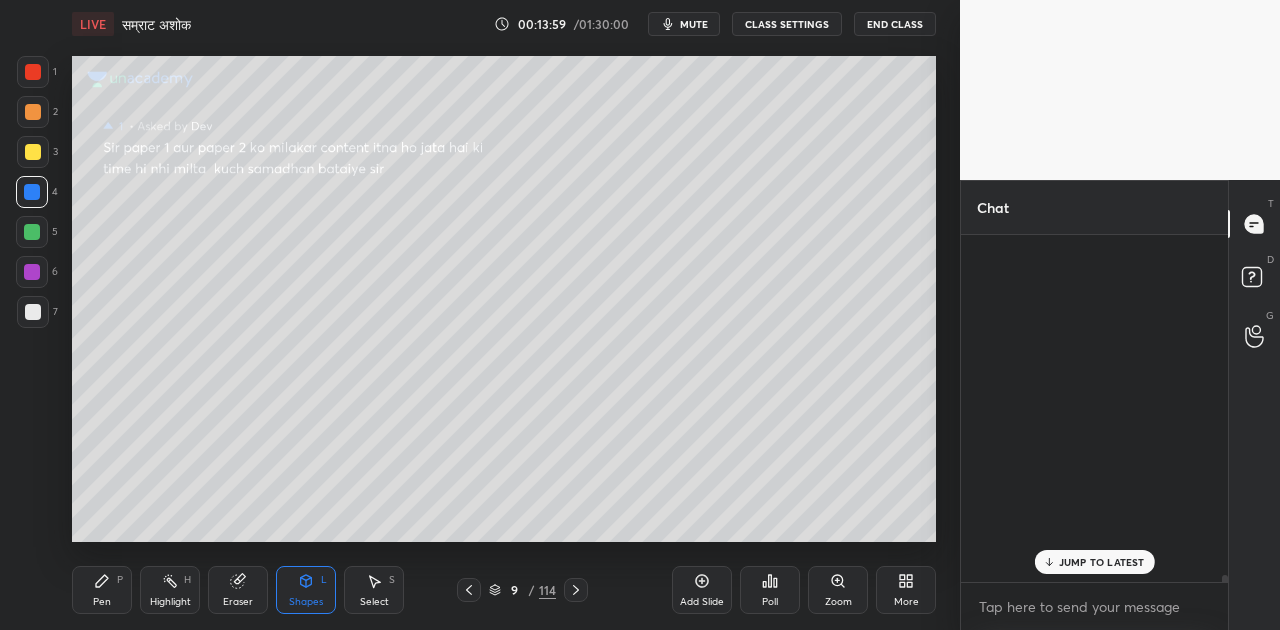 scroll, scrollTop: 20710, scrollLeft: 0, axis: vertical 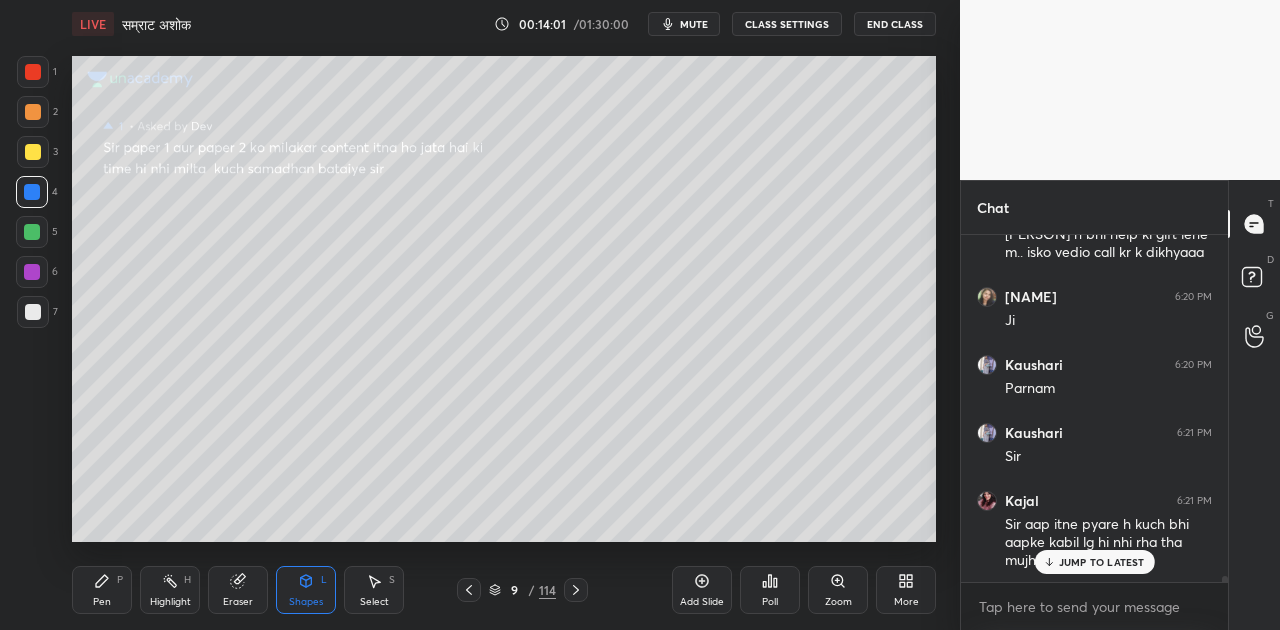 click on "JUMP TO LATEST" at bounding box center [1102, 562] 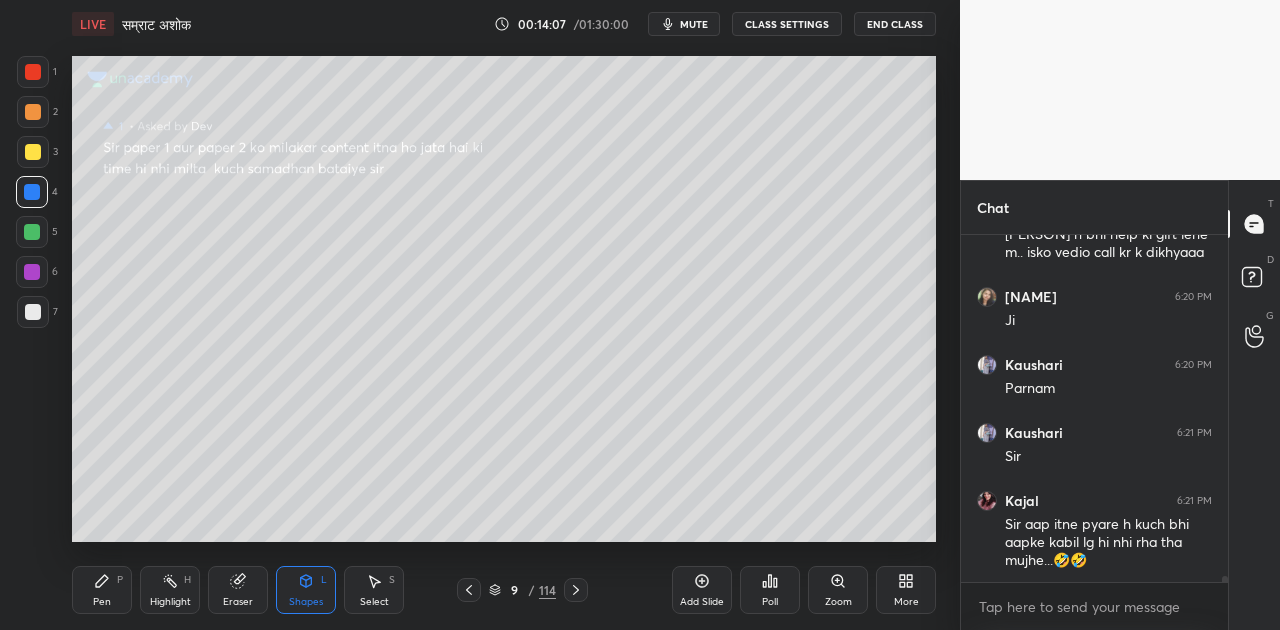 click at bounding box center [33, 312] 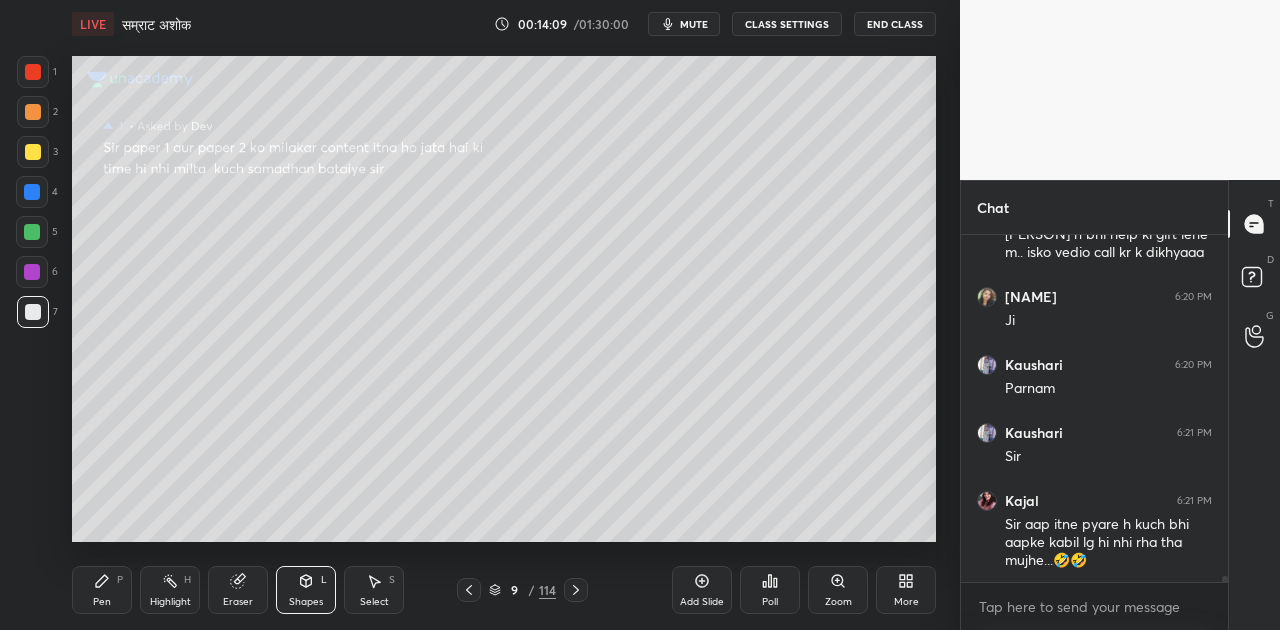 click 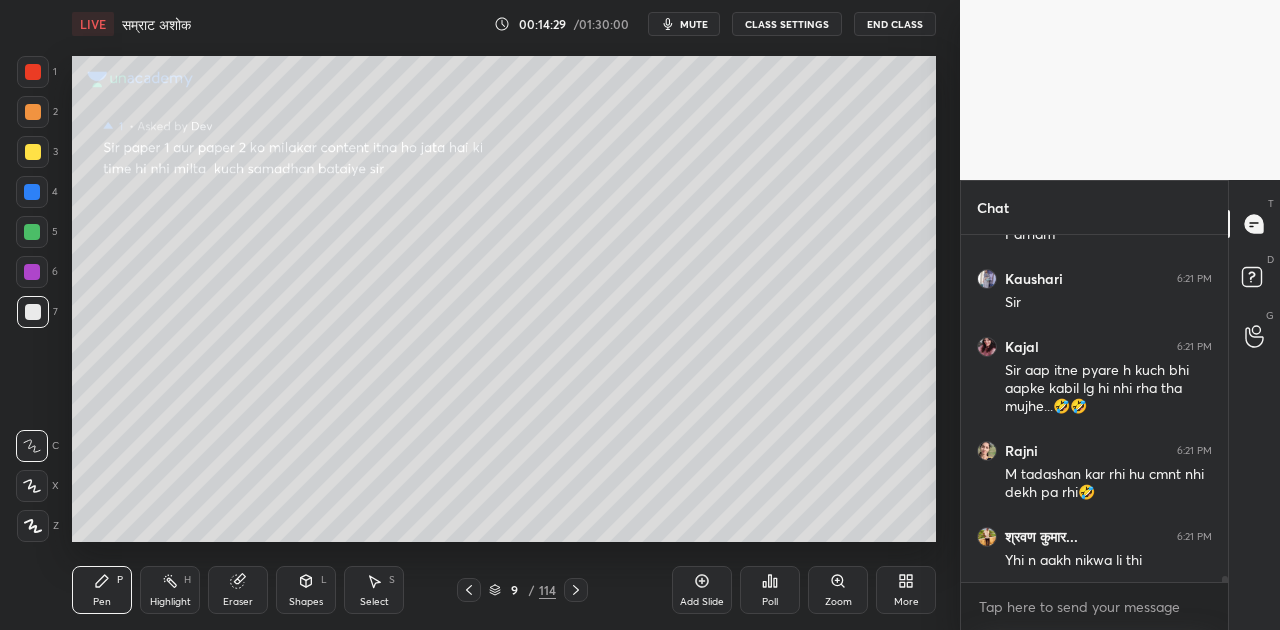 scroll, scrollTop: 20990, scrollLeft: 0, axis: vertical 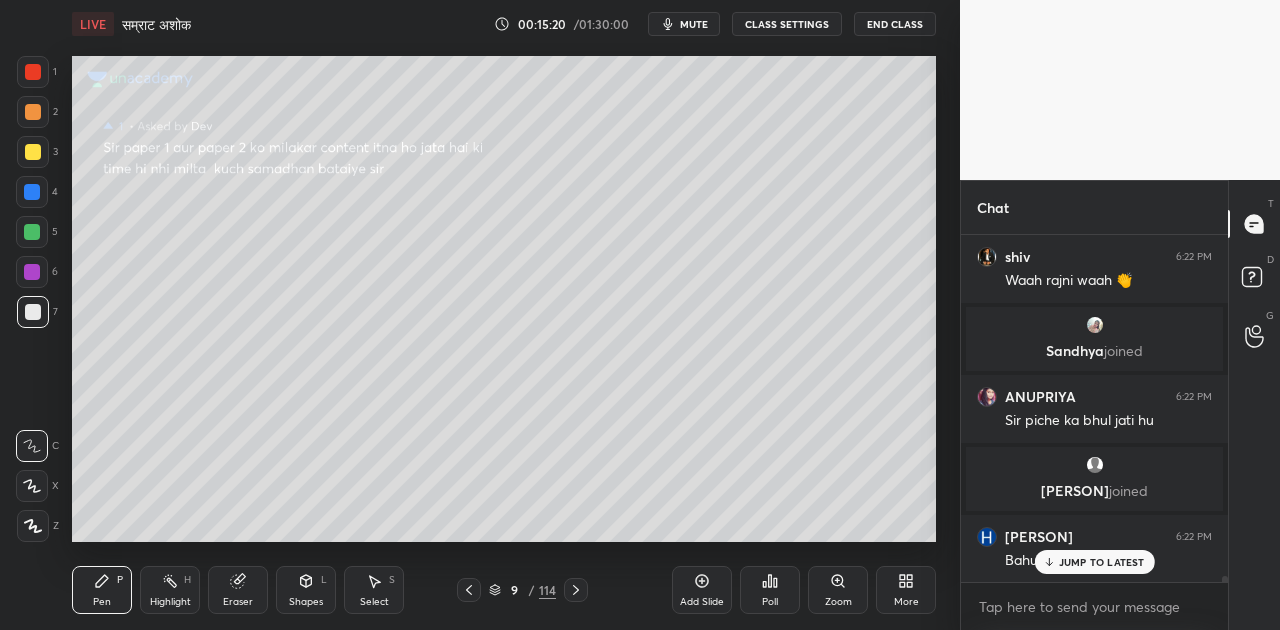 click on "JUMP TO LATEST" at bounding box center (1102, 562) 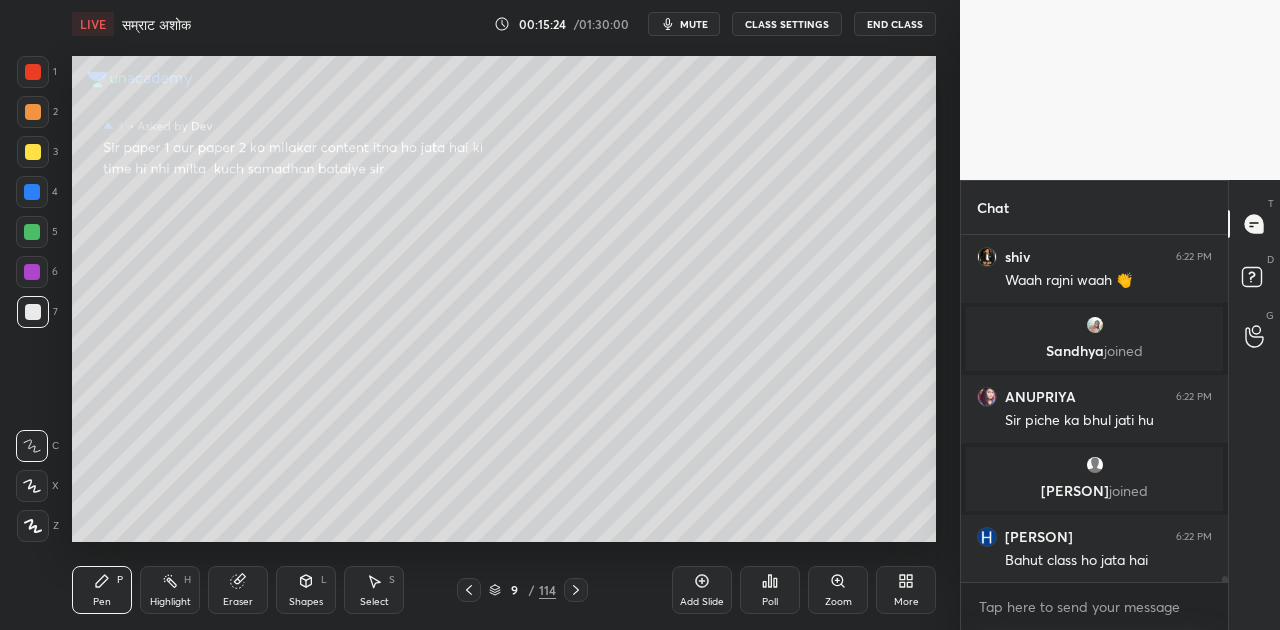 scroll, scrollTop: 21596, scrollLeft: 0, axis: vertical 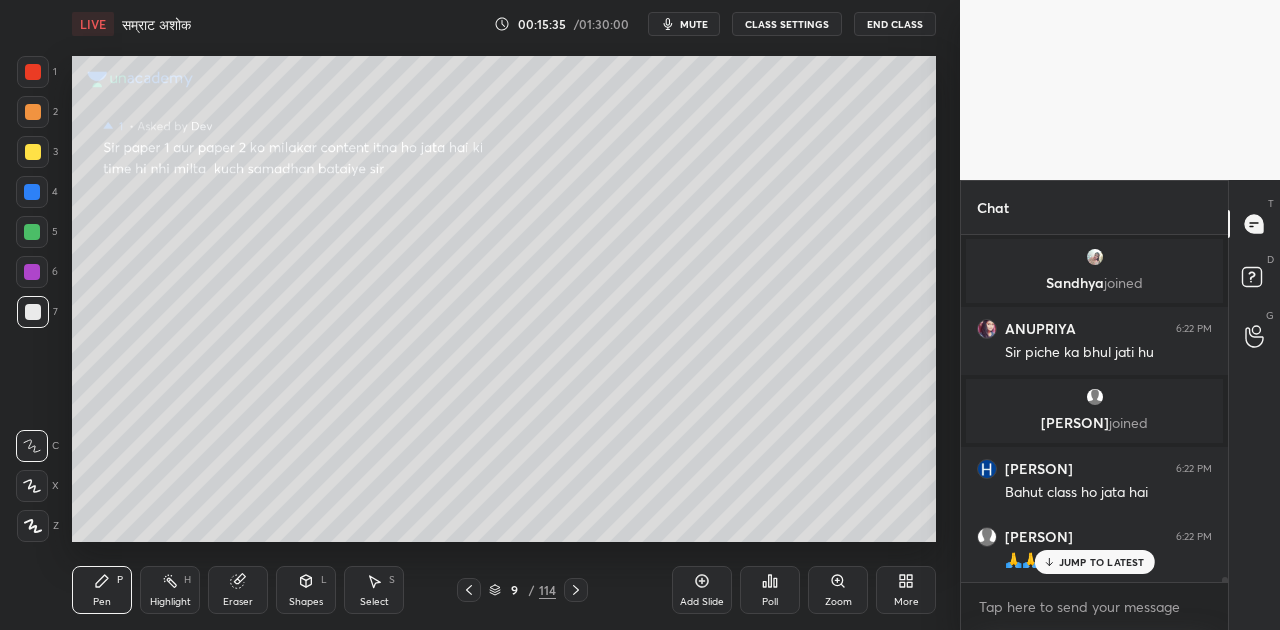 click 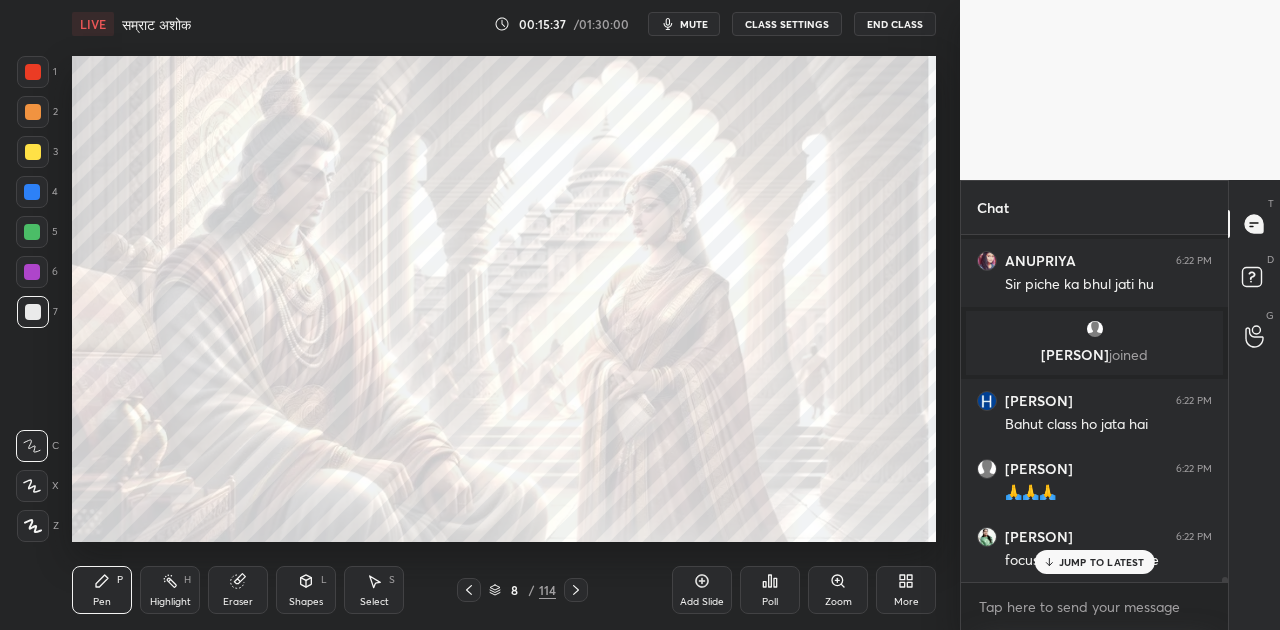 scroll, scrollTop: 21732, scrollLeft: 0, axis: vertical 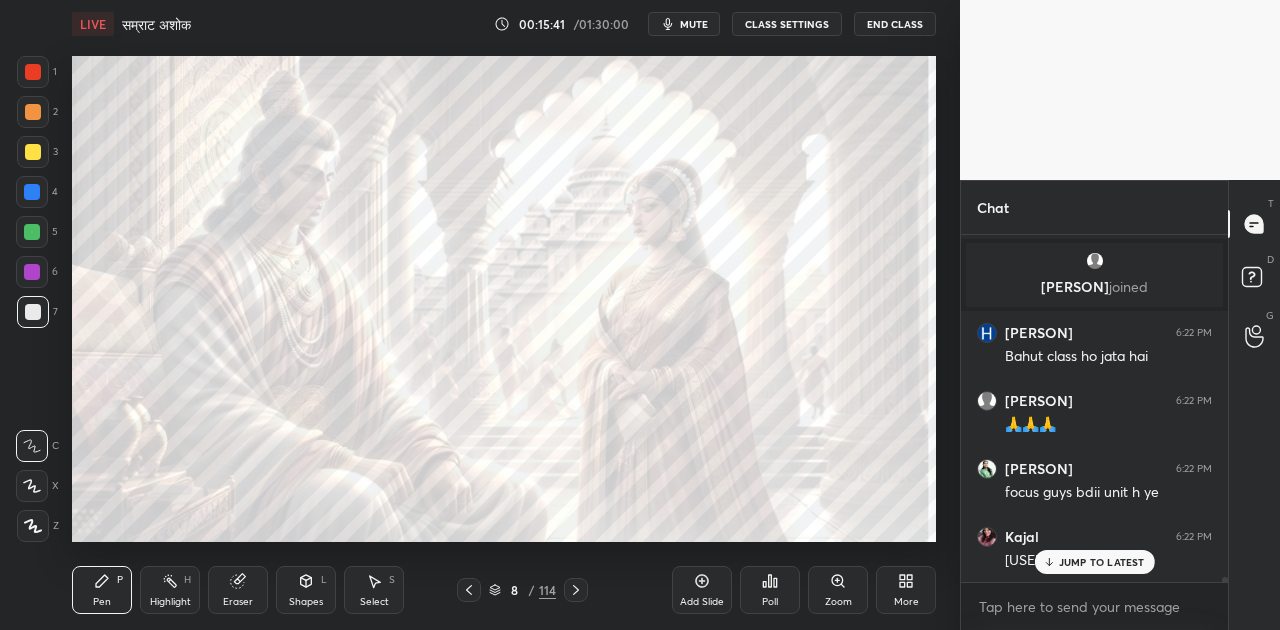 click on "JUMP TO LATEST" at bounding box center (1102, 562) 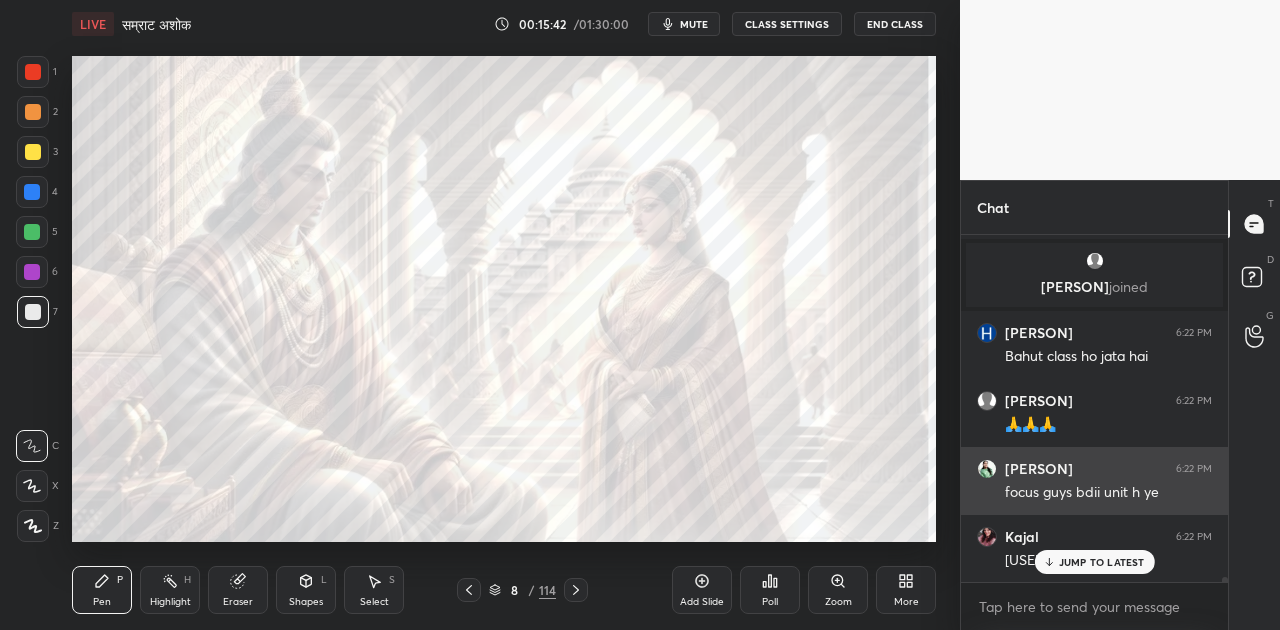 scroll, scrollTop: 21800, scrollLeft: 0, axis: vertical 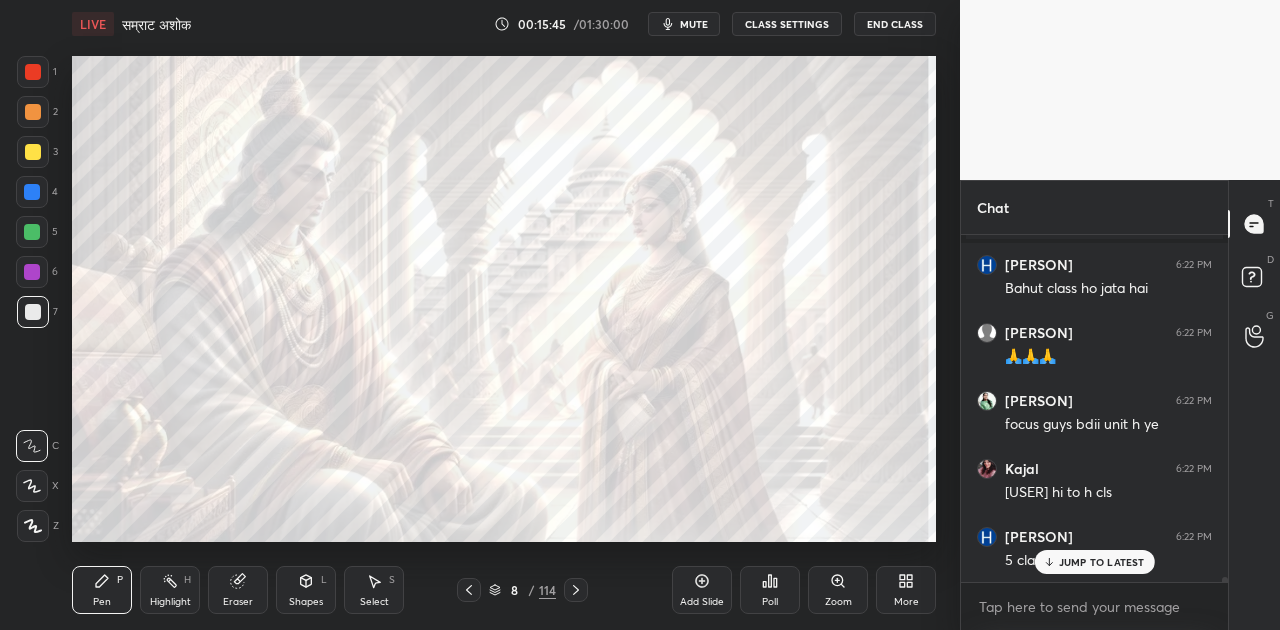 click at bounding box center (576, 590) 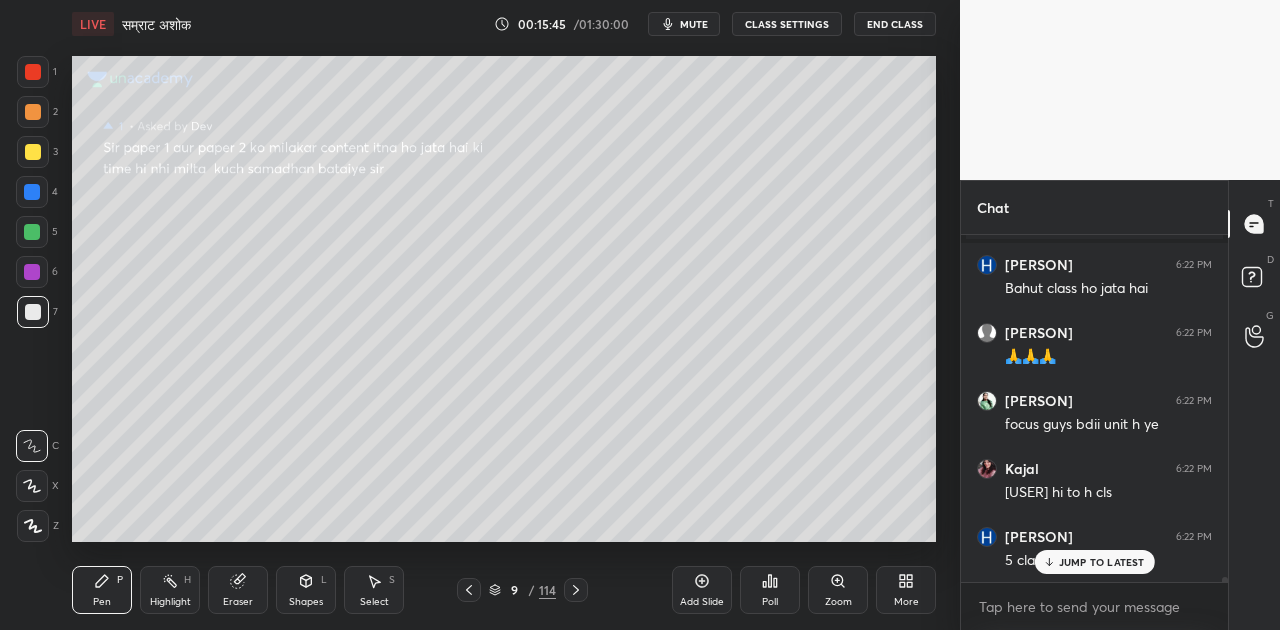 click at bounding box center [576, 590] 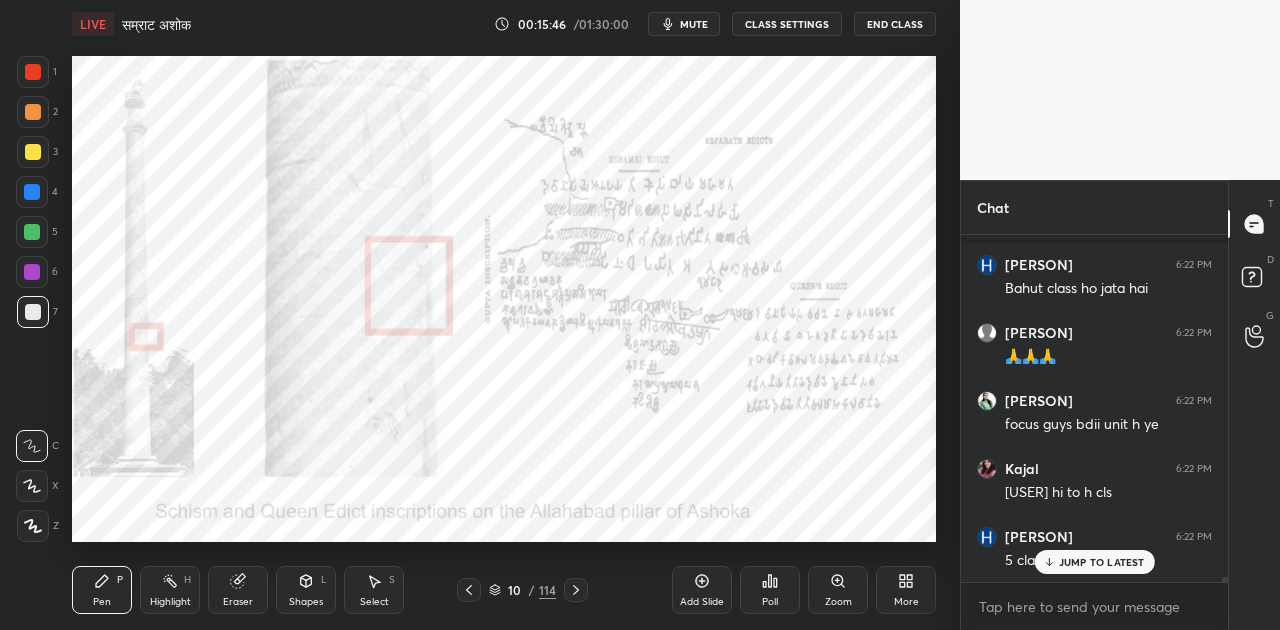 click at bounding box center (576, 590) 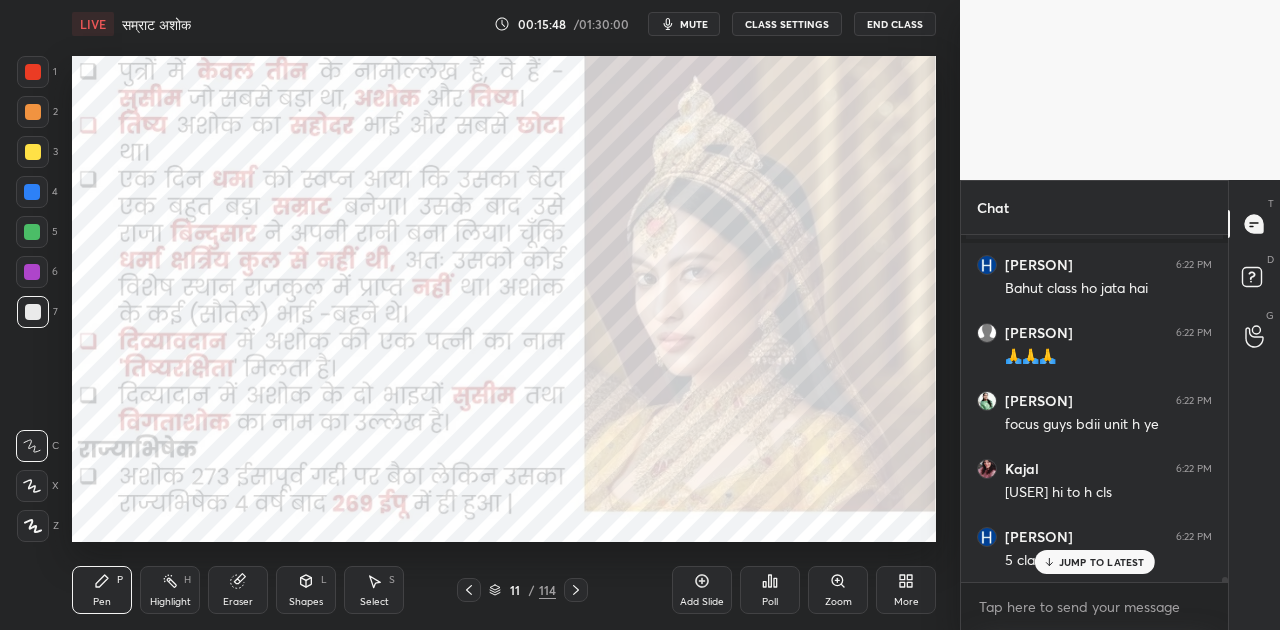 click 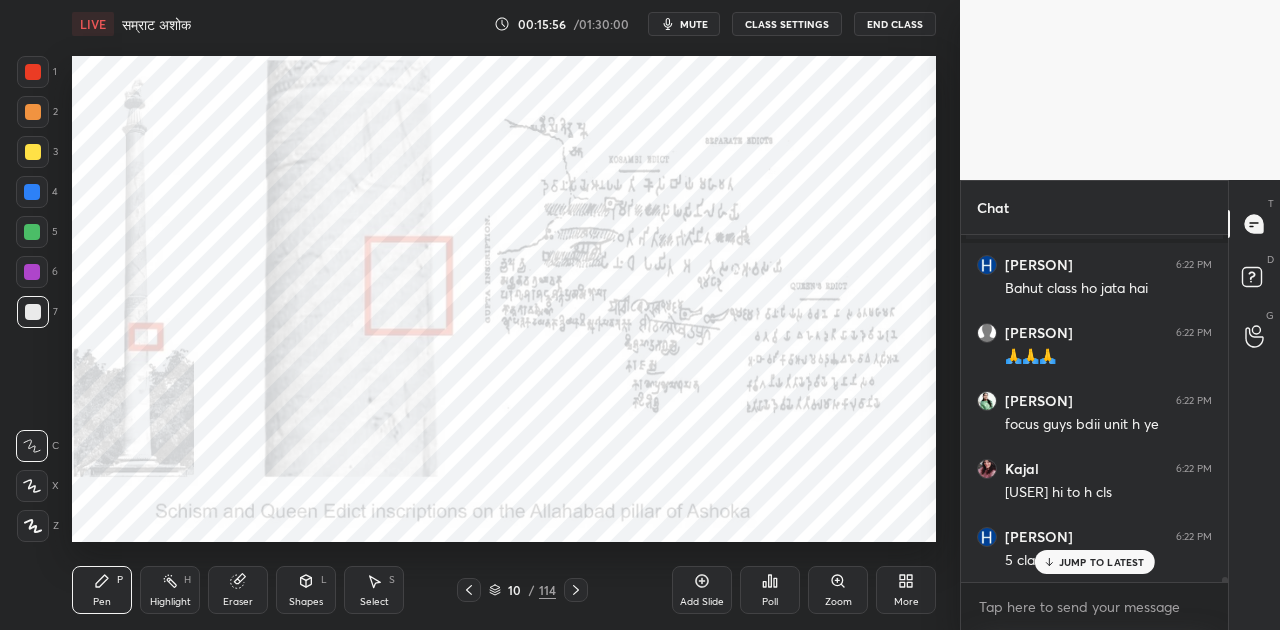 click at bounding box center [576, 590] 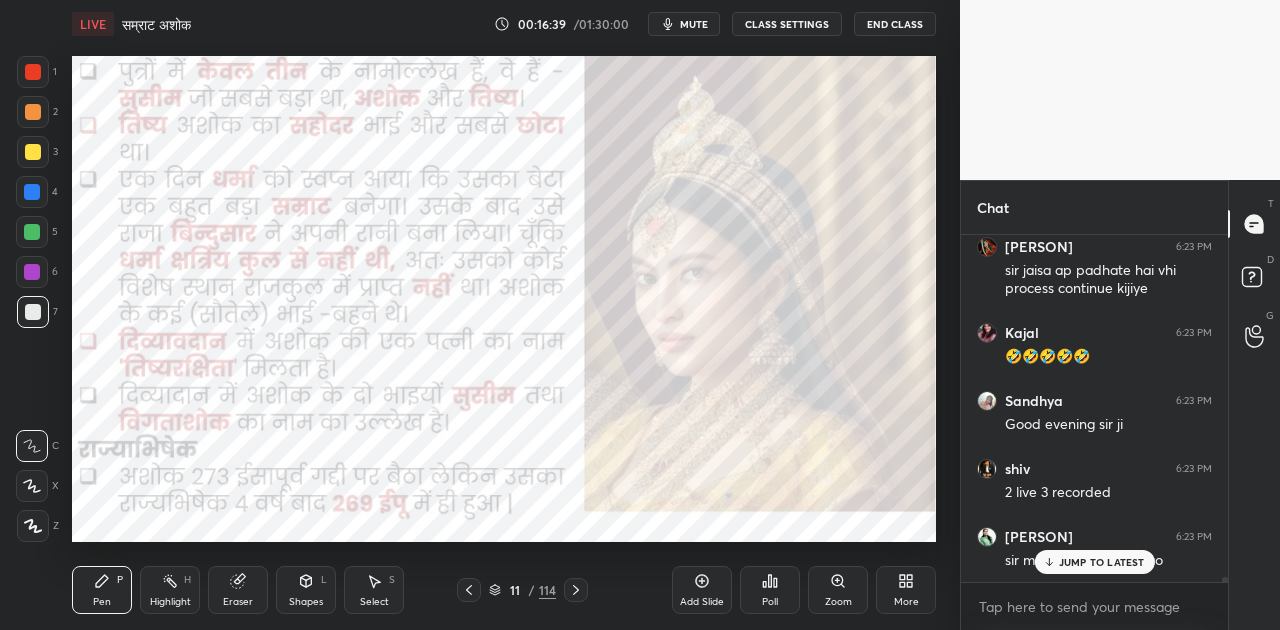 scroll, scrollTop: 22312, scrollLeft: 0, axis: vertical 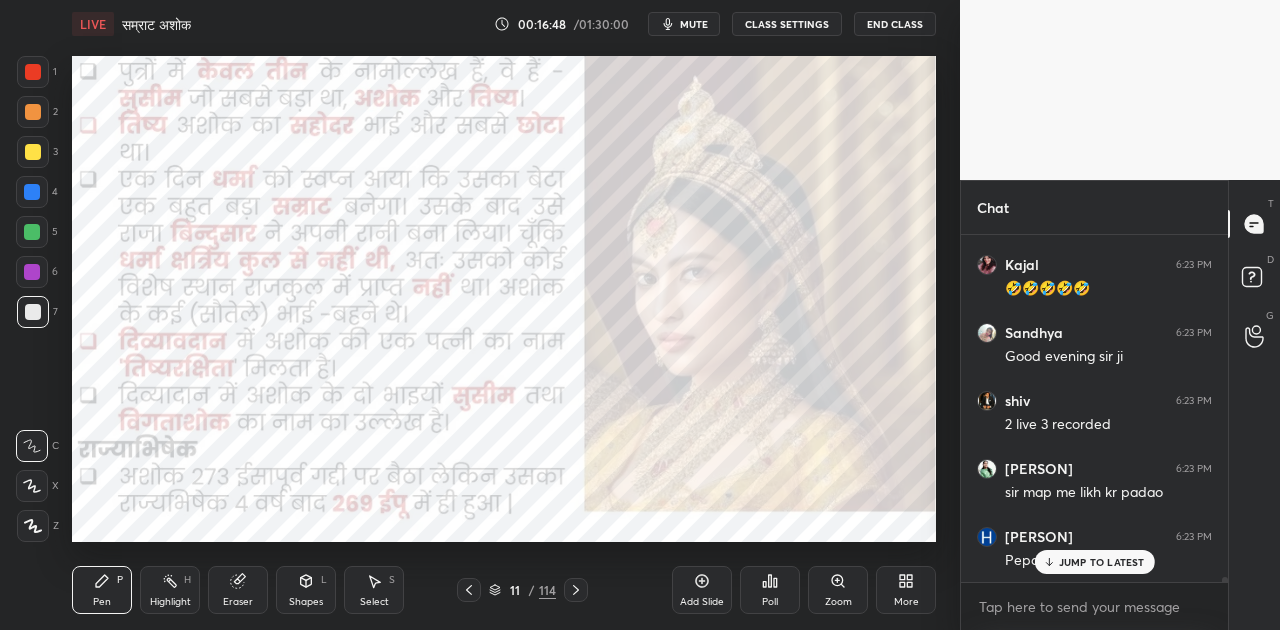 click 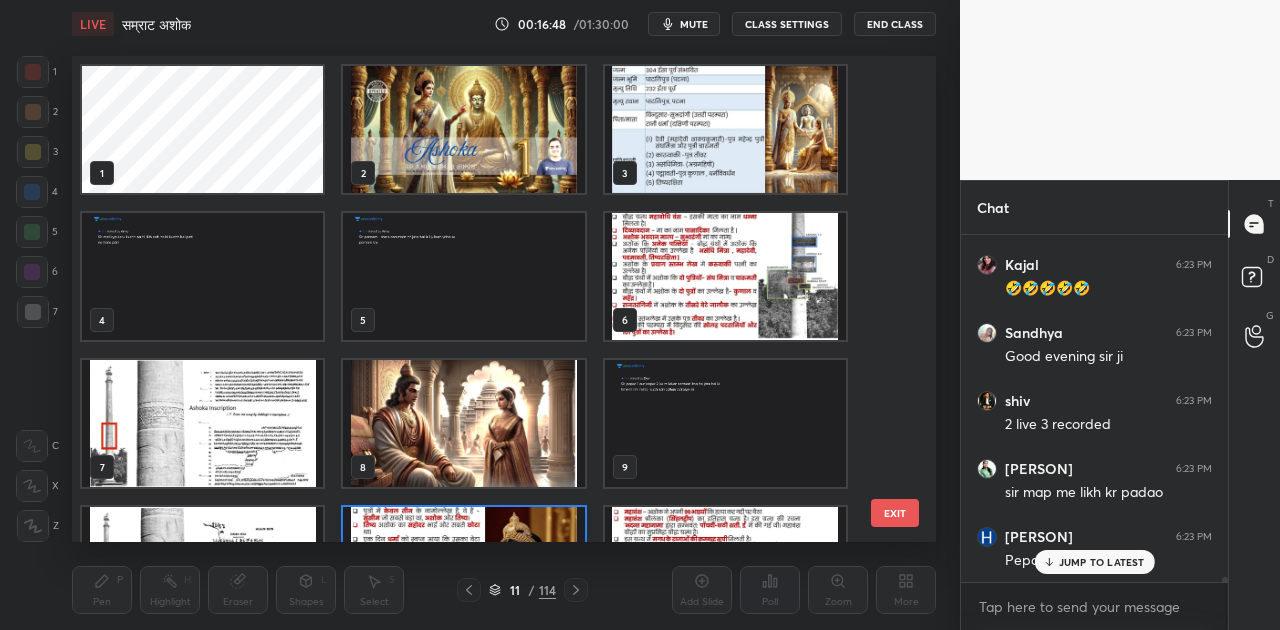 scroll, scrollTop: 102, scrollLeft: 0, axis: vertical 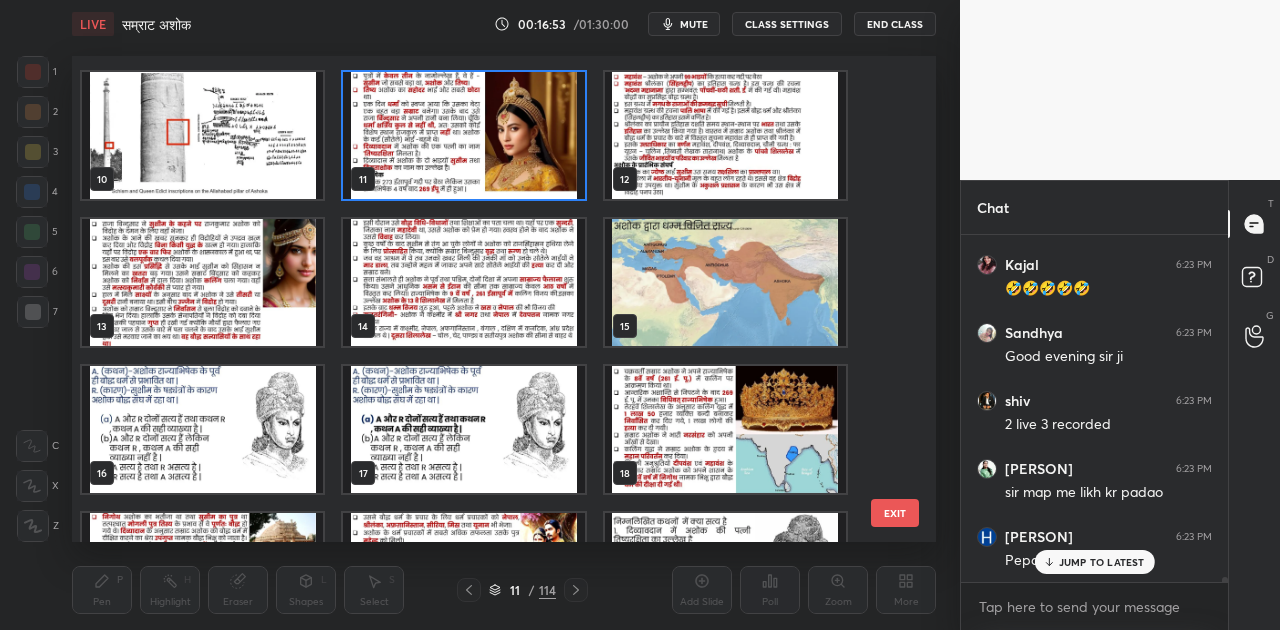 click at bounding box center [202, 282] 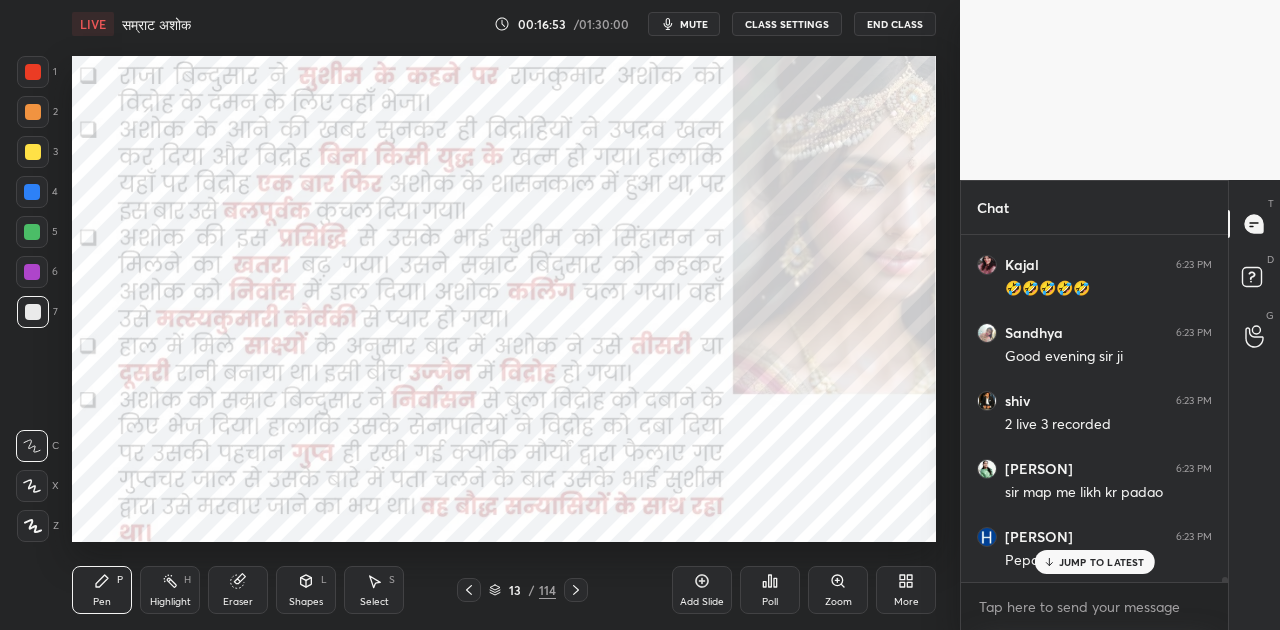 click at bounding box center [202, 282] 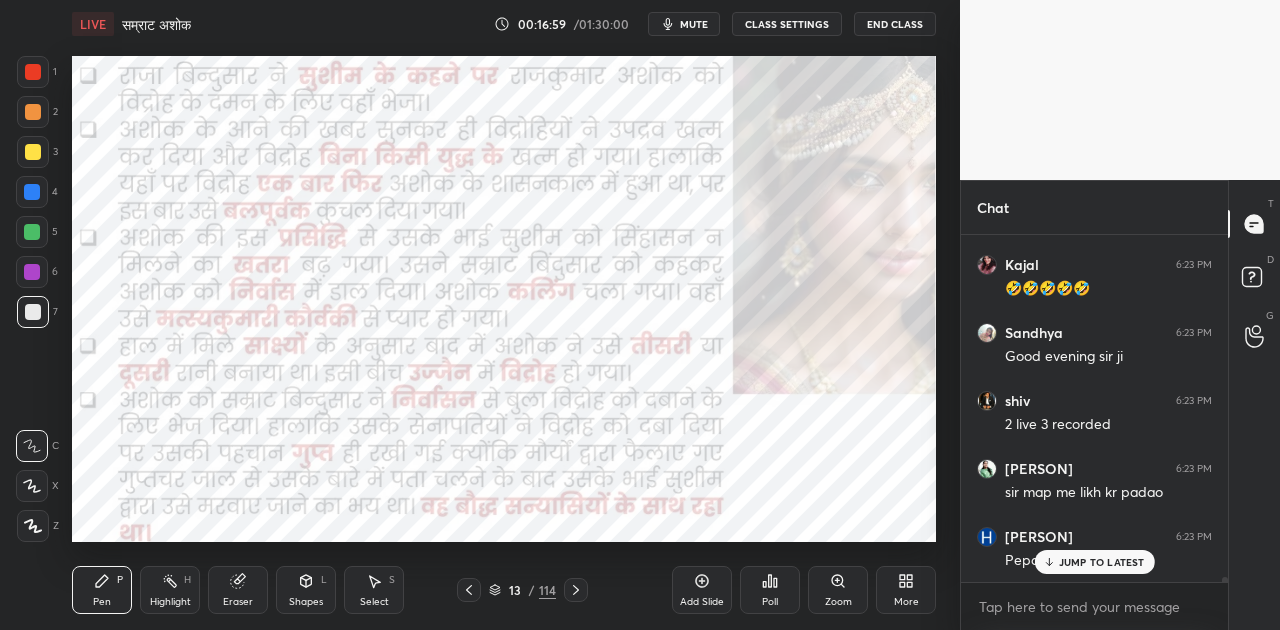 scroll, scrollTop: 22380, scrollLeft: 0, axis: vertical 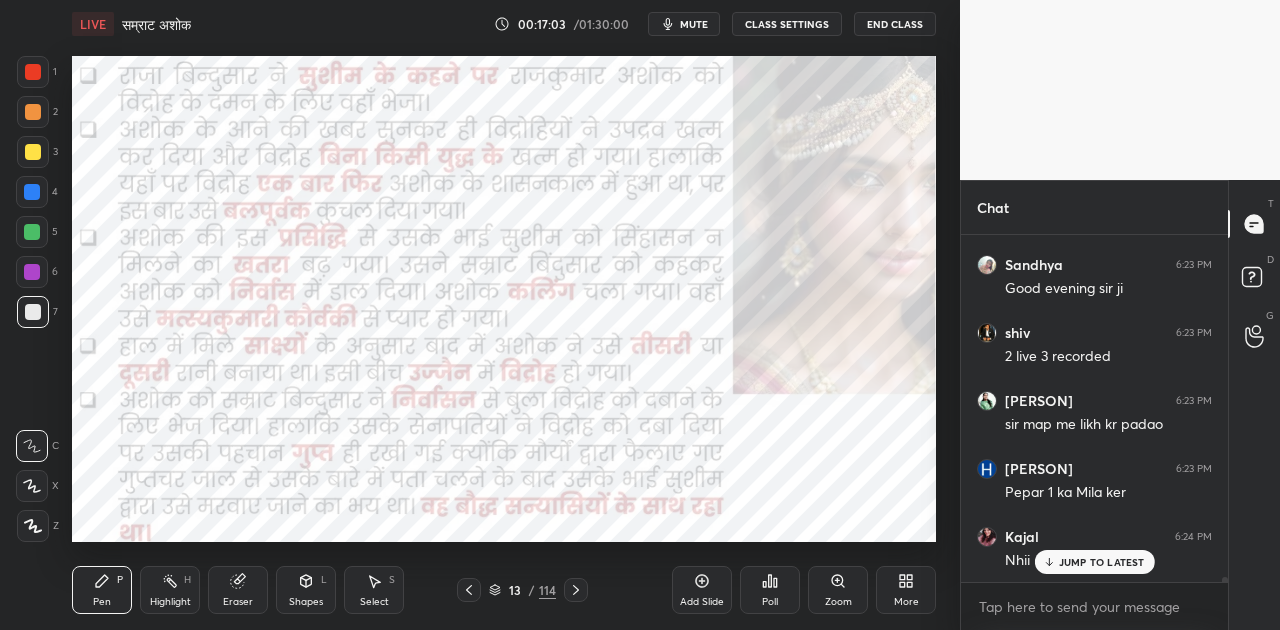 click 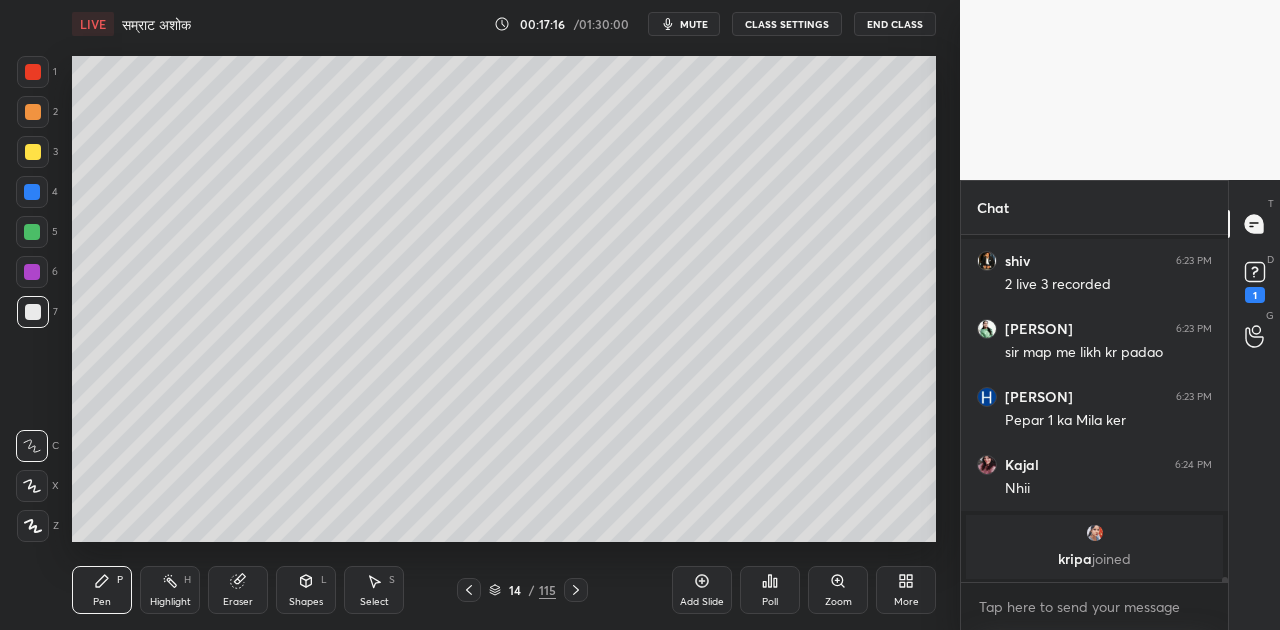 scroll, scrollTop: 22538, scrollLeft: 0, axis: vertical 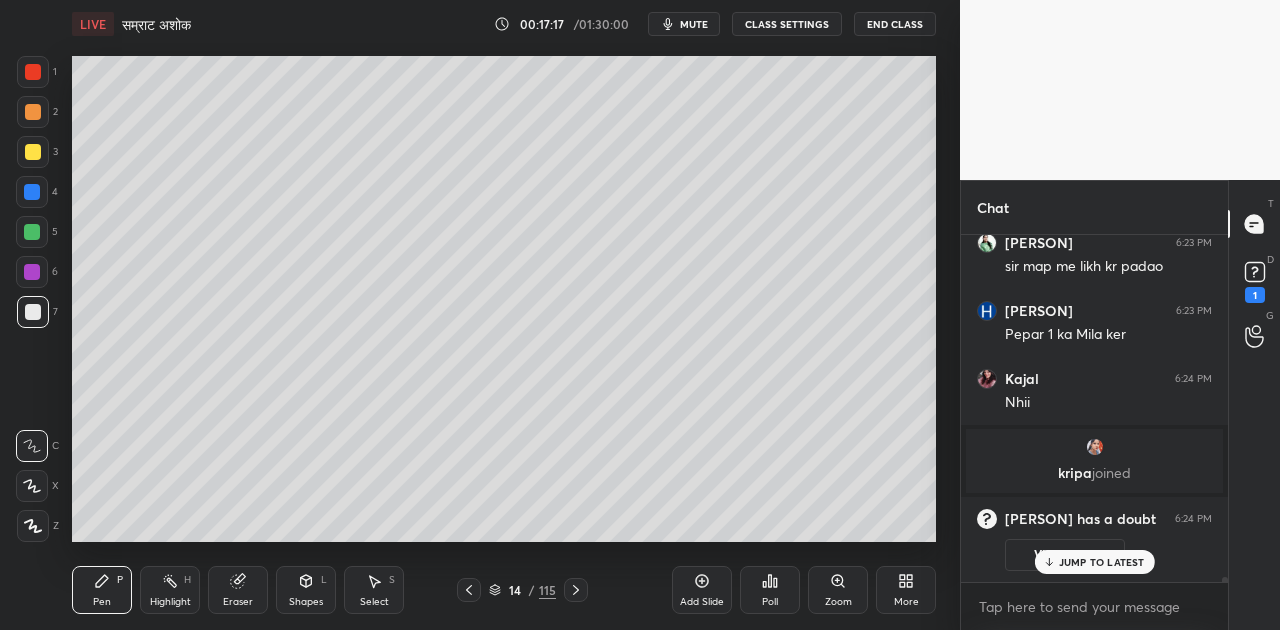 click on "mute" at bounding box center [694, 24] 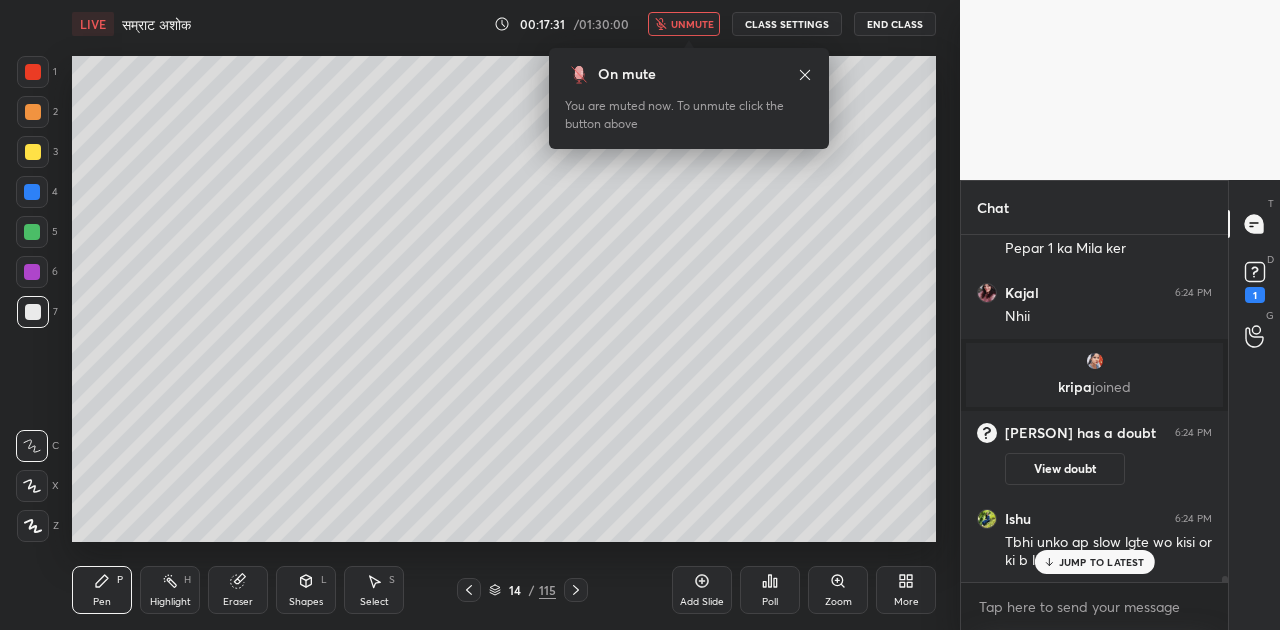 scroll, scrollTop: 21052, scrollLeft: 0, axis: vertical 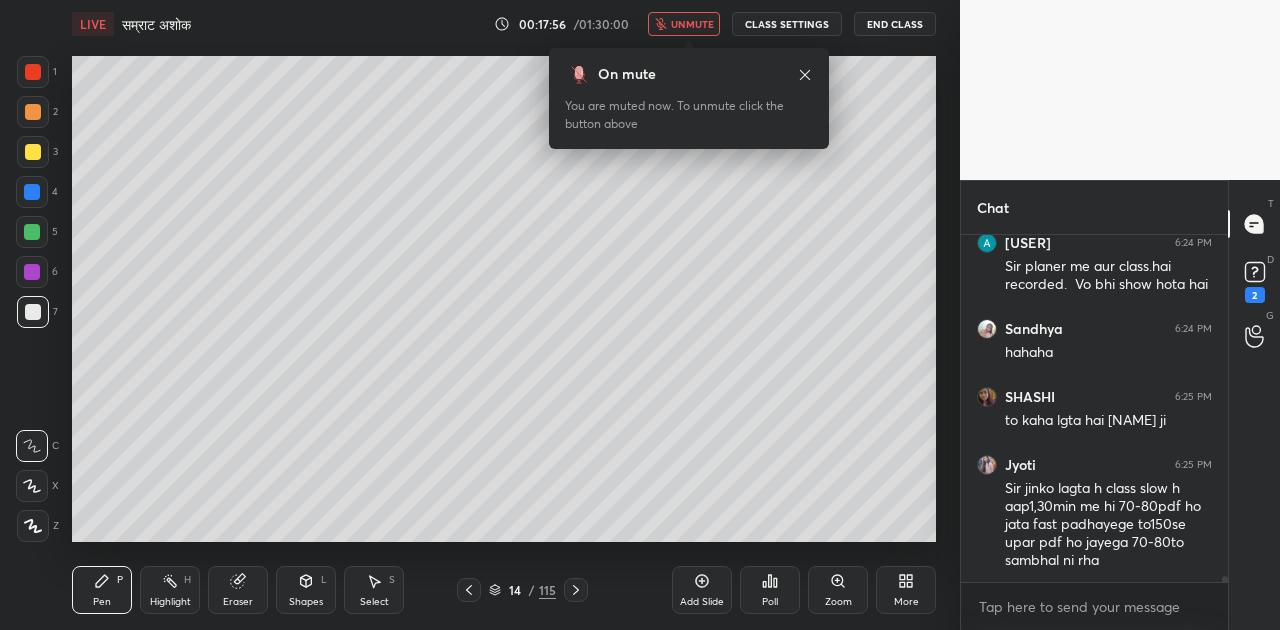 click 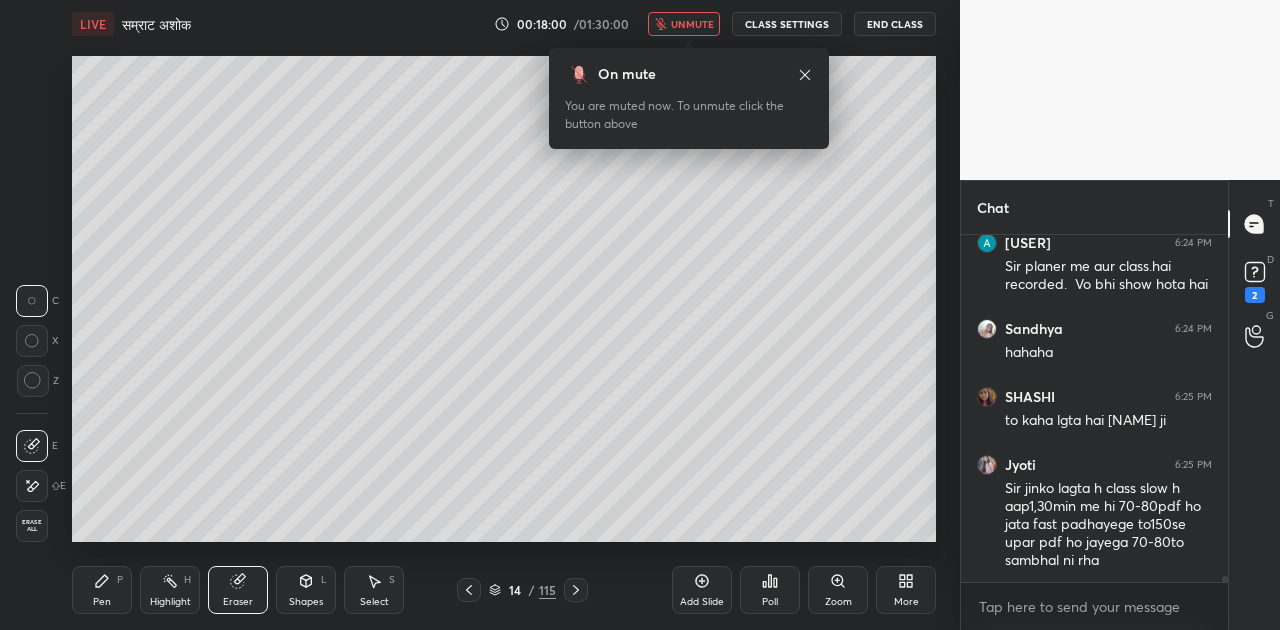 click 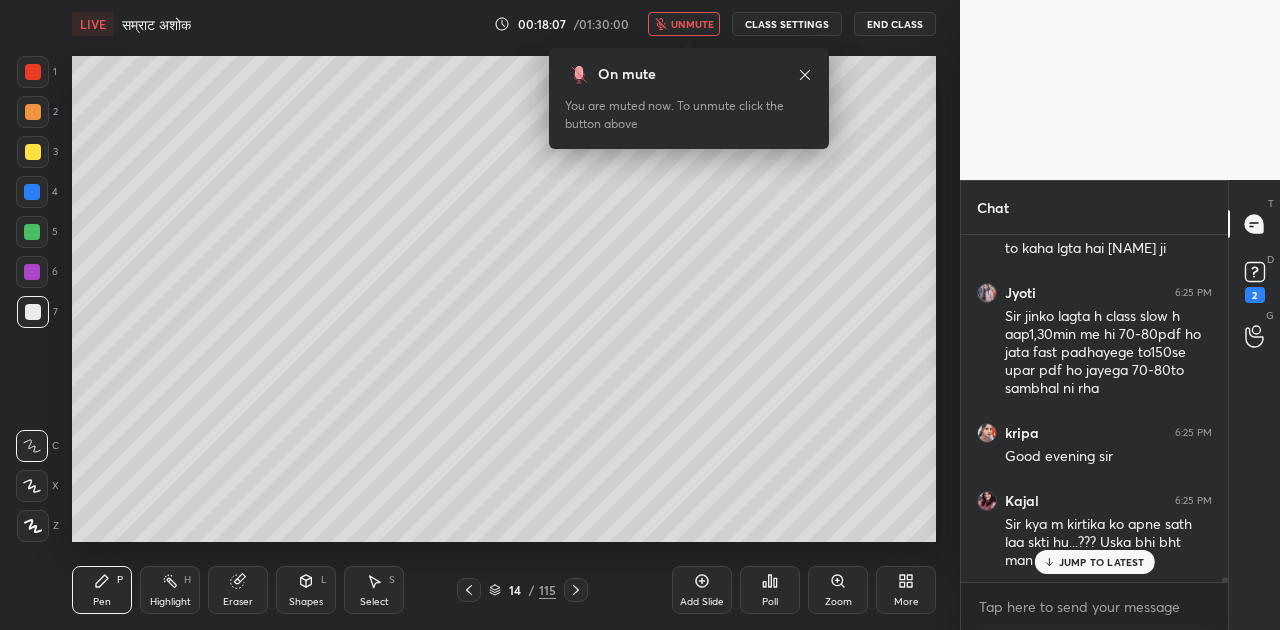 scroll, scrollTop: 21568, scrollLeft: 0, axis: vertical 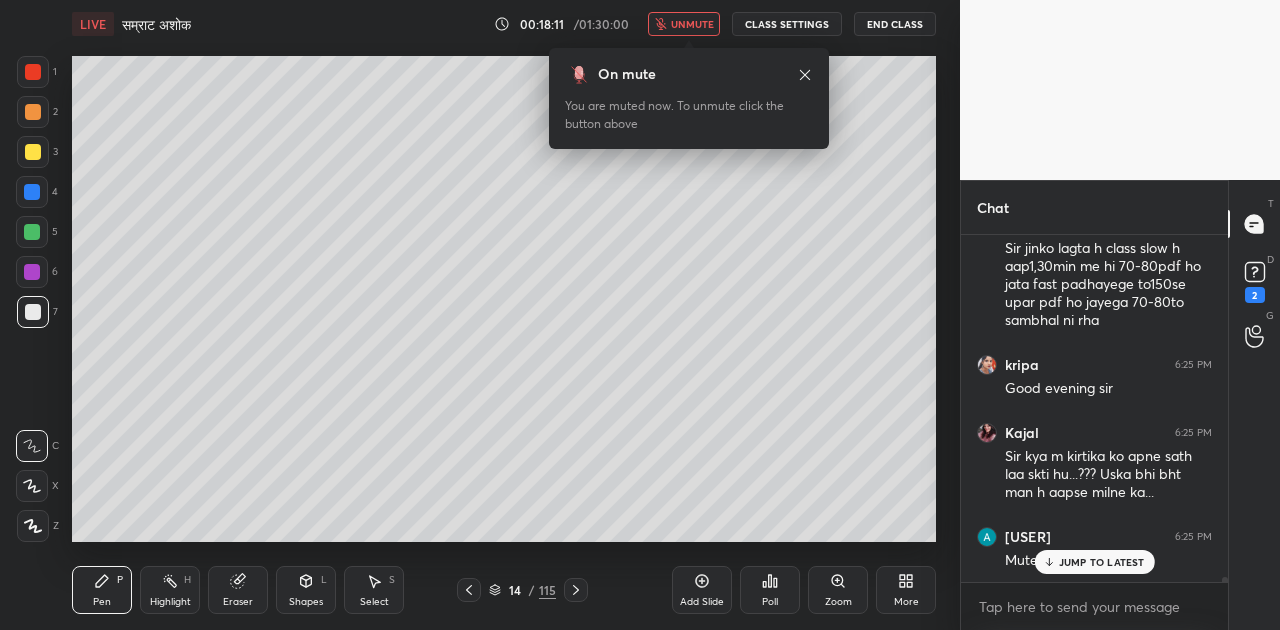 click on "JUMP TO LATEST" at bounding box center (1102, 562) 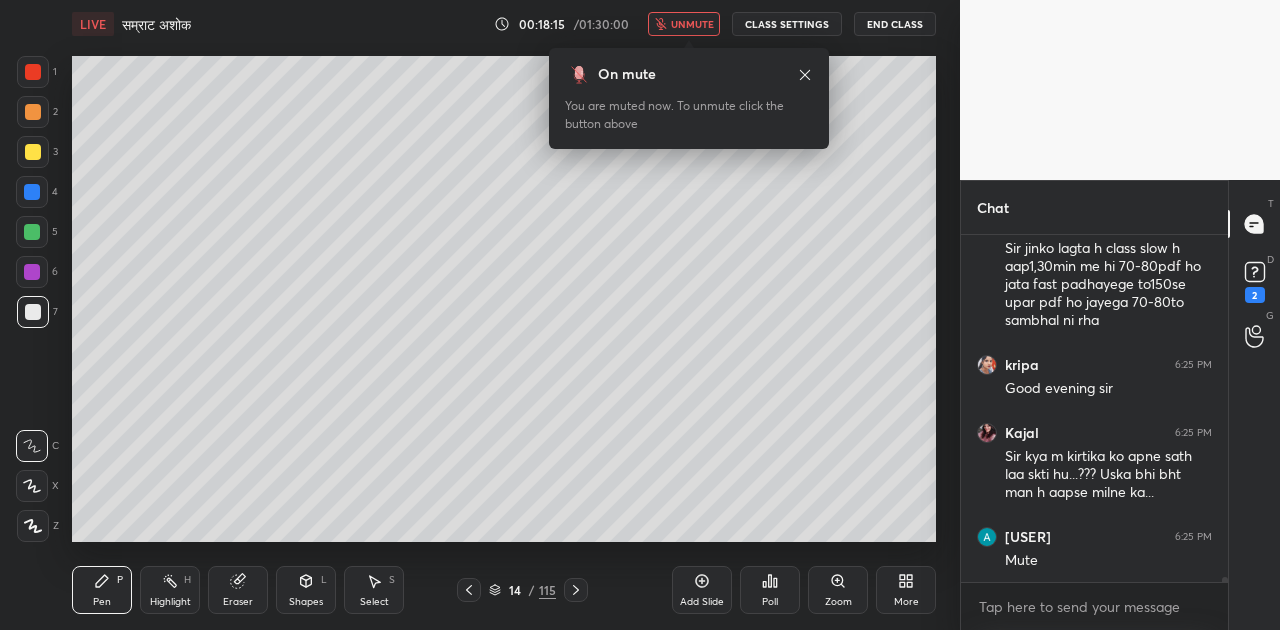 click on "Shapes L" at bounding box center (306, 590) 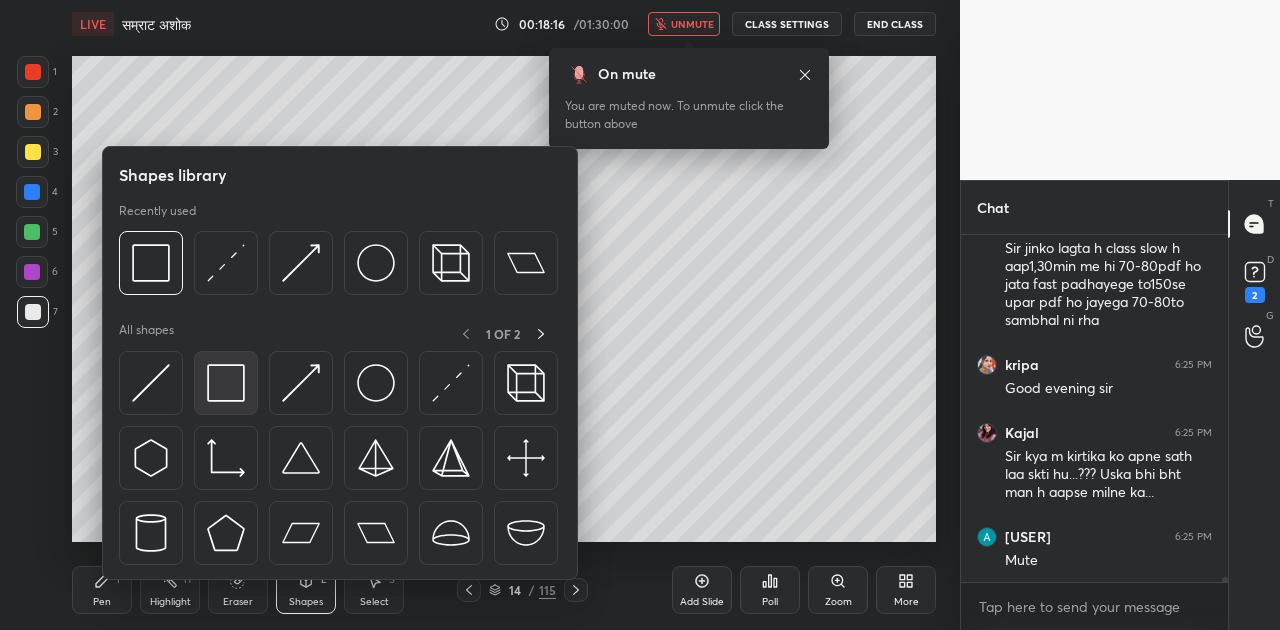 click at bounding box center [226, 383] 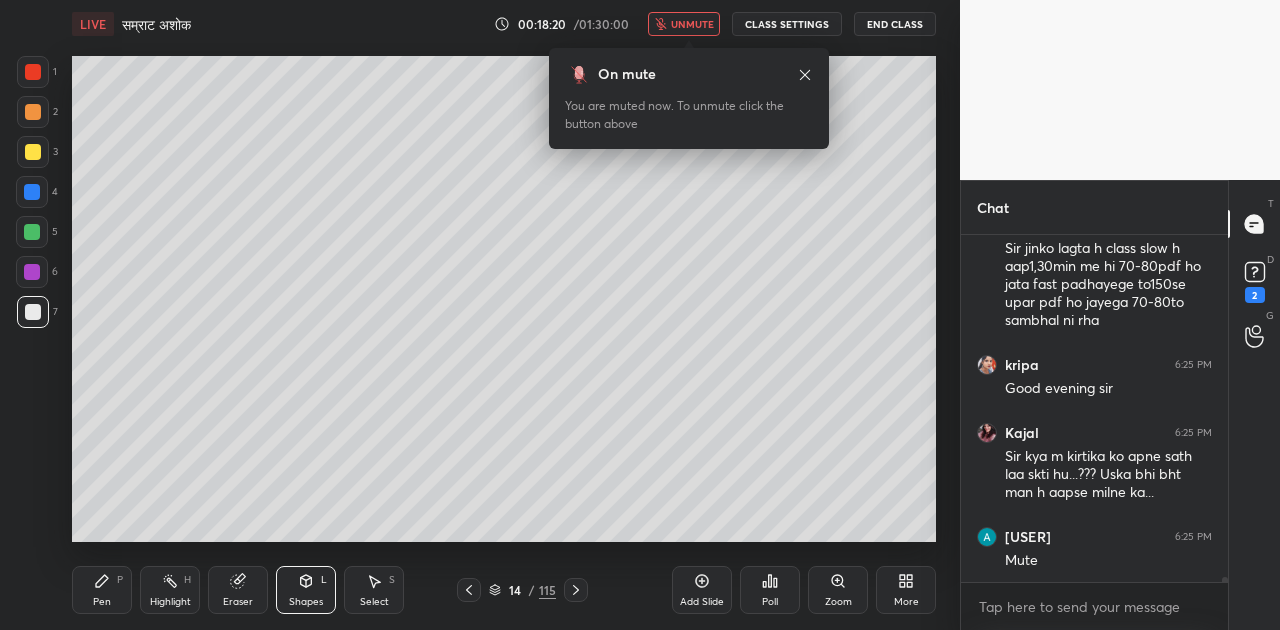 click on "Pen P" at bounding box center (102, 590) 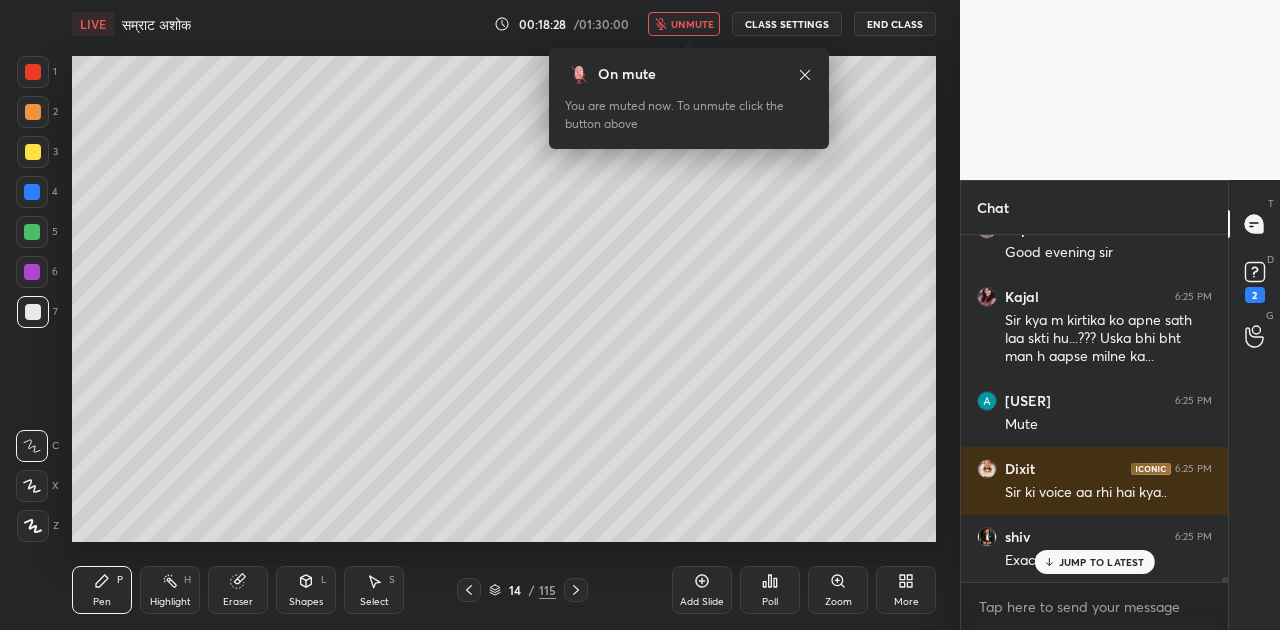 scroll, scrollTop: 21772, scrollLeft: 0, axis: vertical 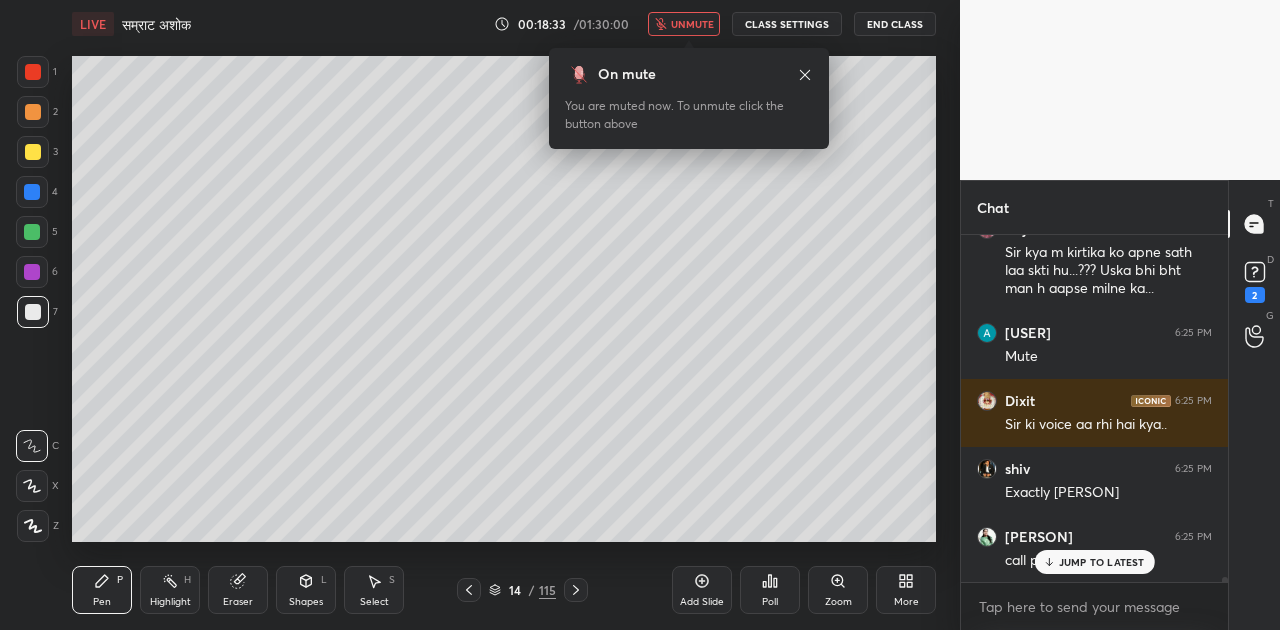 click at bounding box center [33, 112] 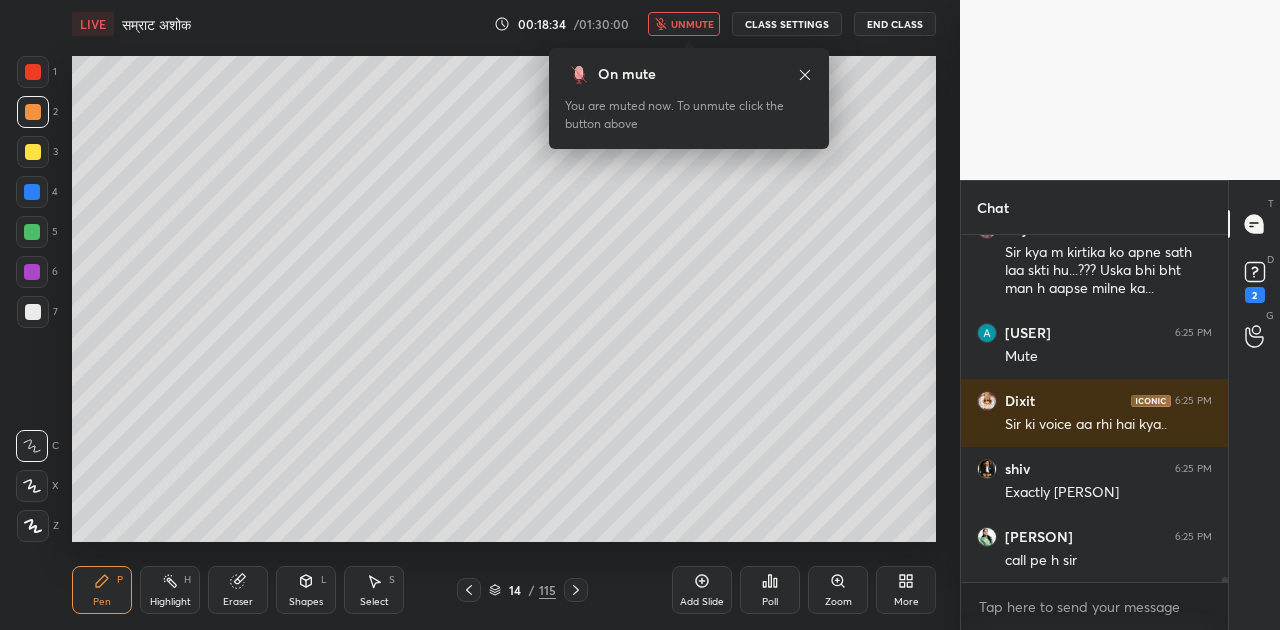 scroll, scrollTop: 21840, scrollLeft: 0, axis: vertical 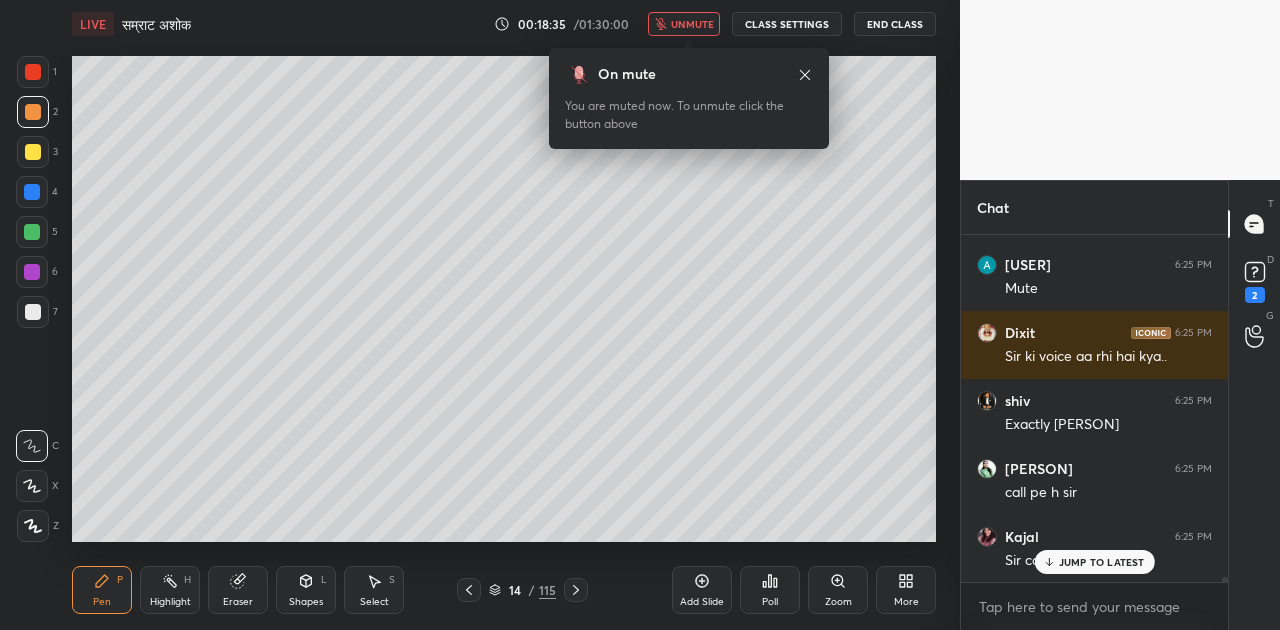 click on "Highlight H" at bounding box center [170, 590] 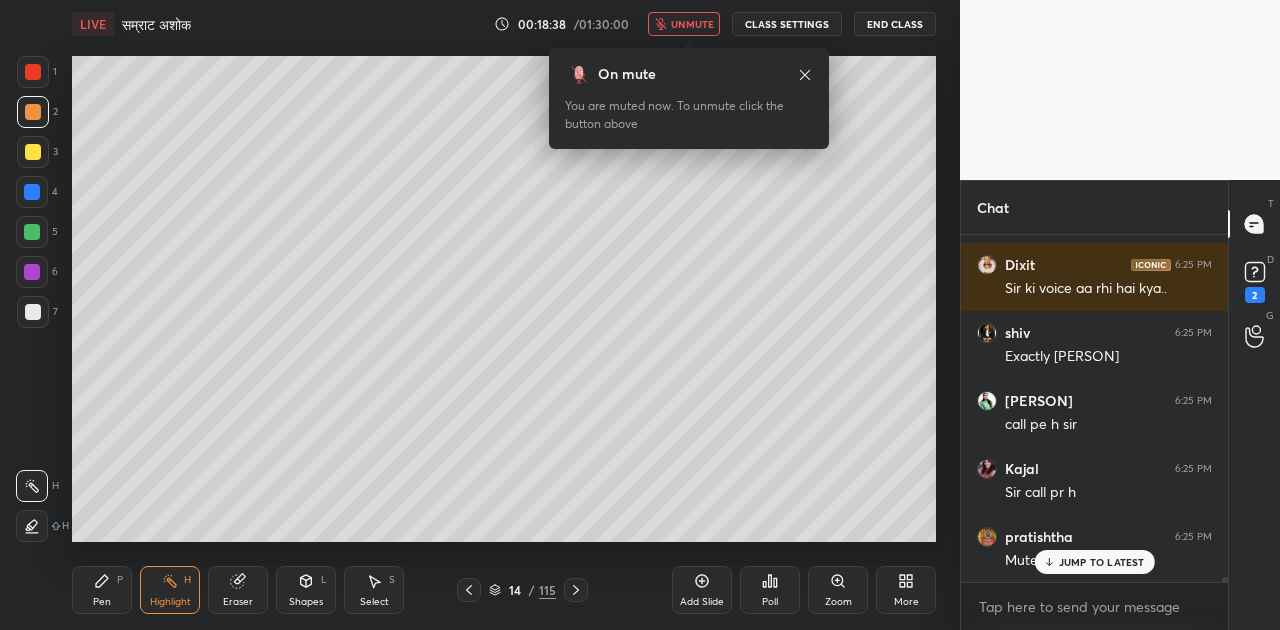 click 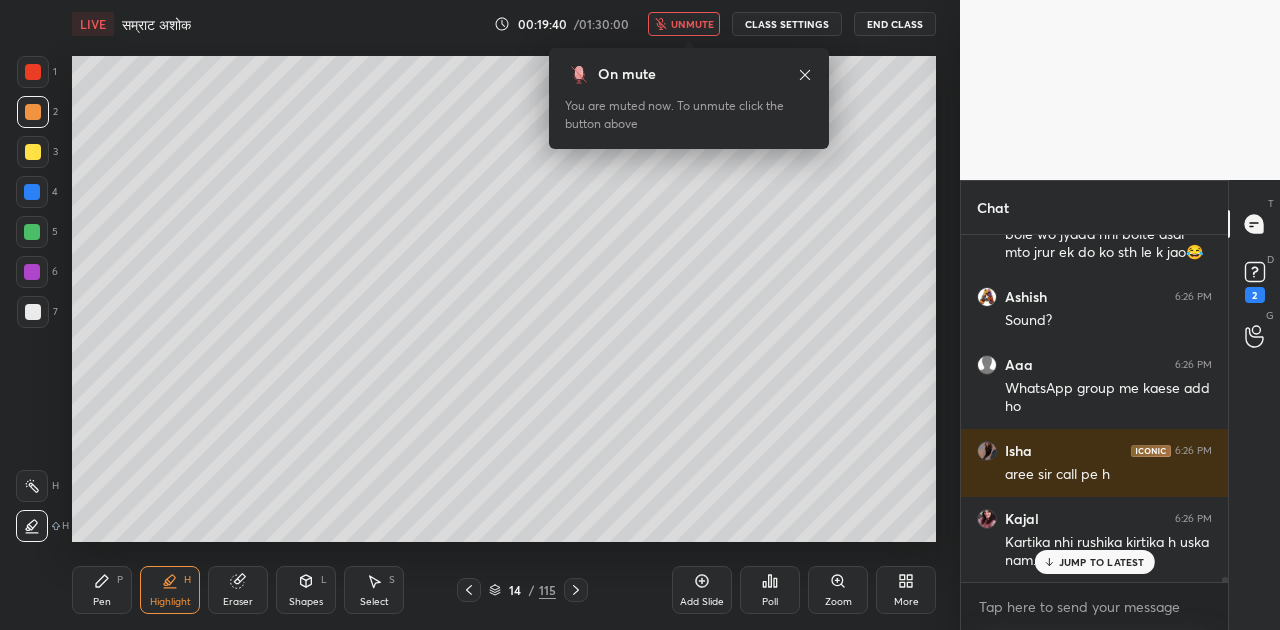 scroll, scrollTop: 22932, scrollLeft: 0, axis: vertical 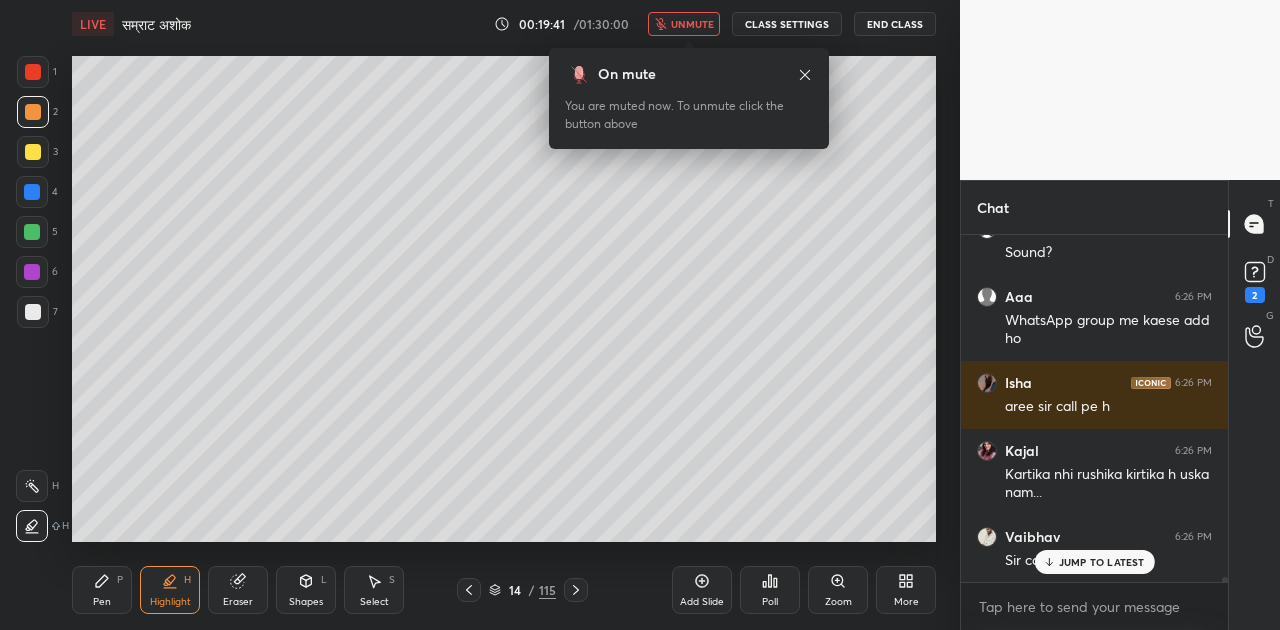 click 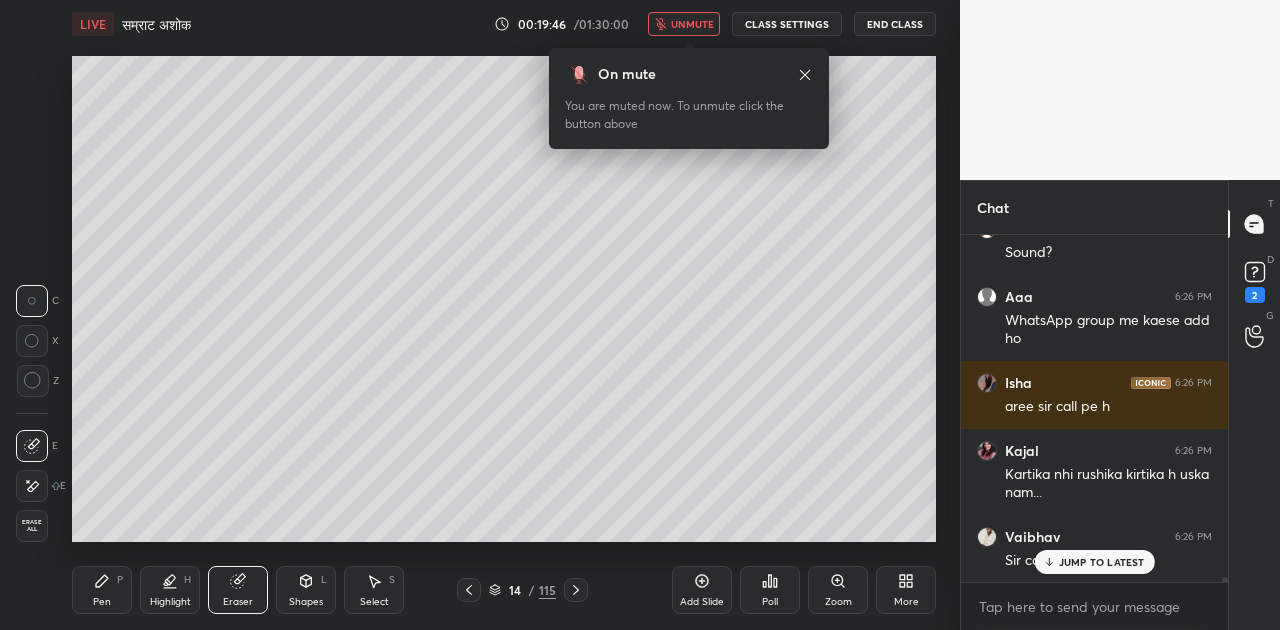 click 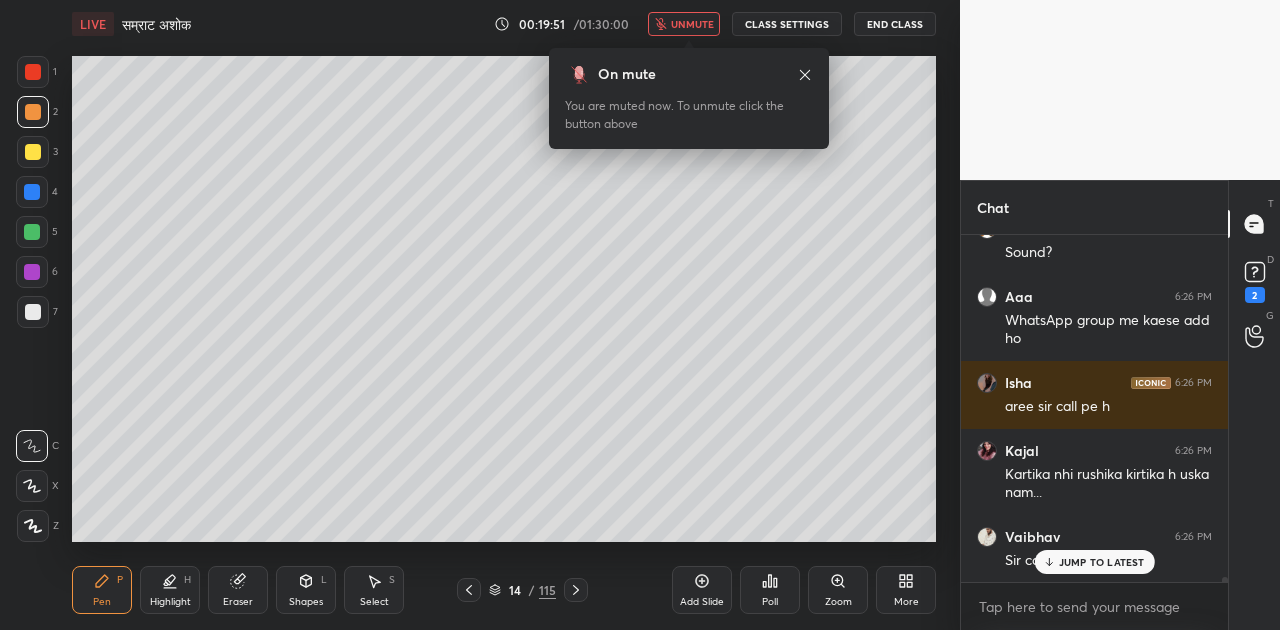click on "Highlight H" at bounding box center [170, 590] 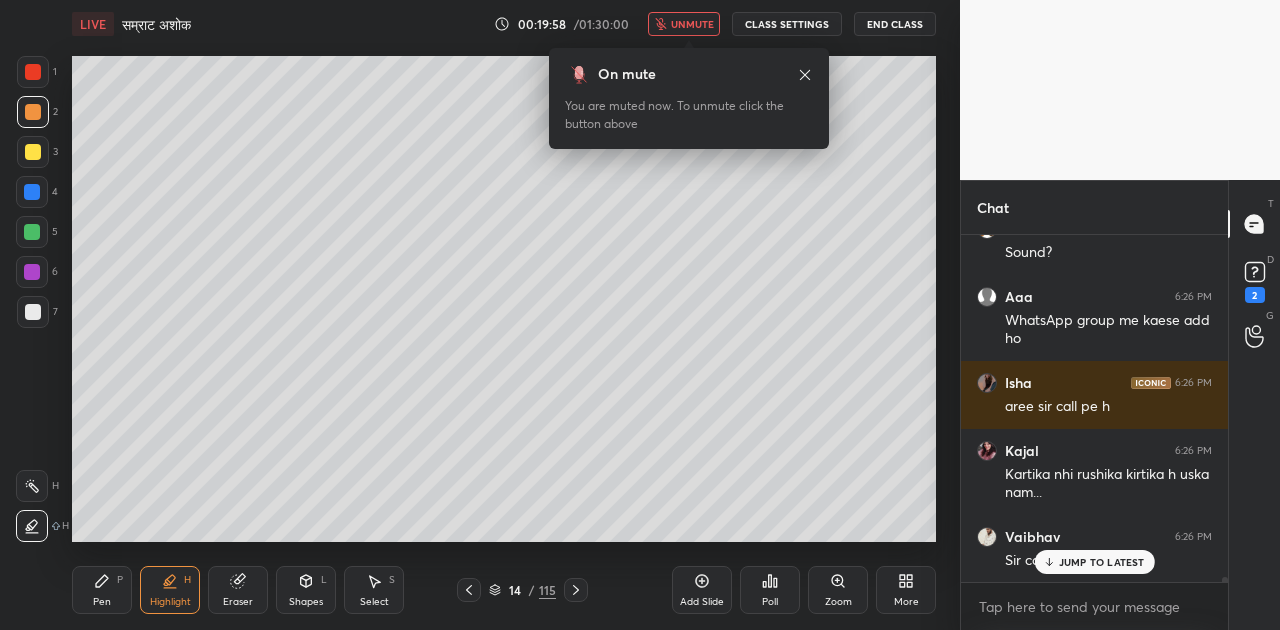 scroll, scrollTop: 23036, scrollLeft: 0, axis: vertical 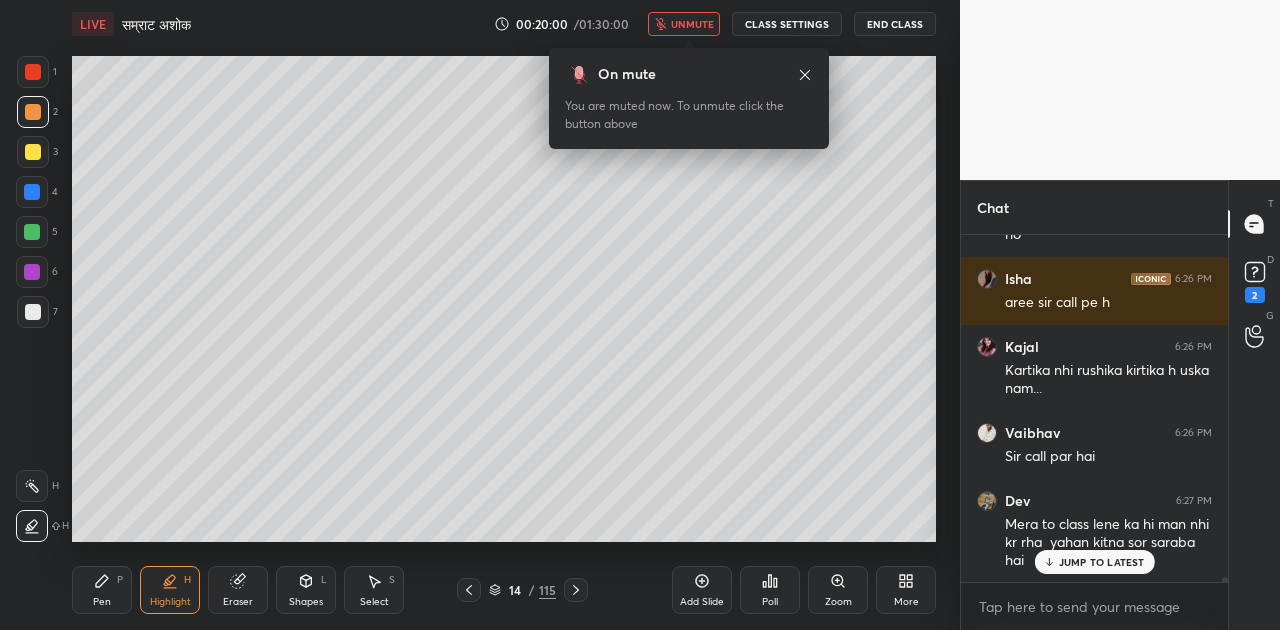 click 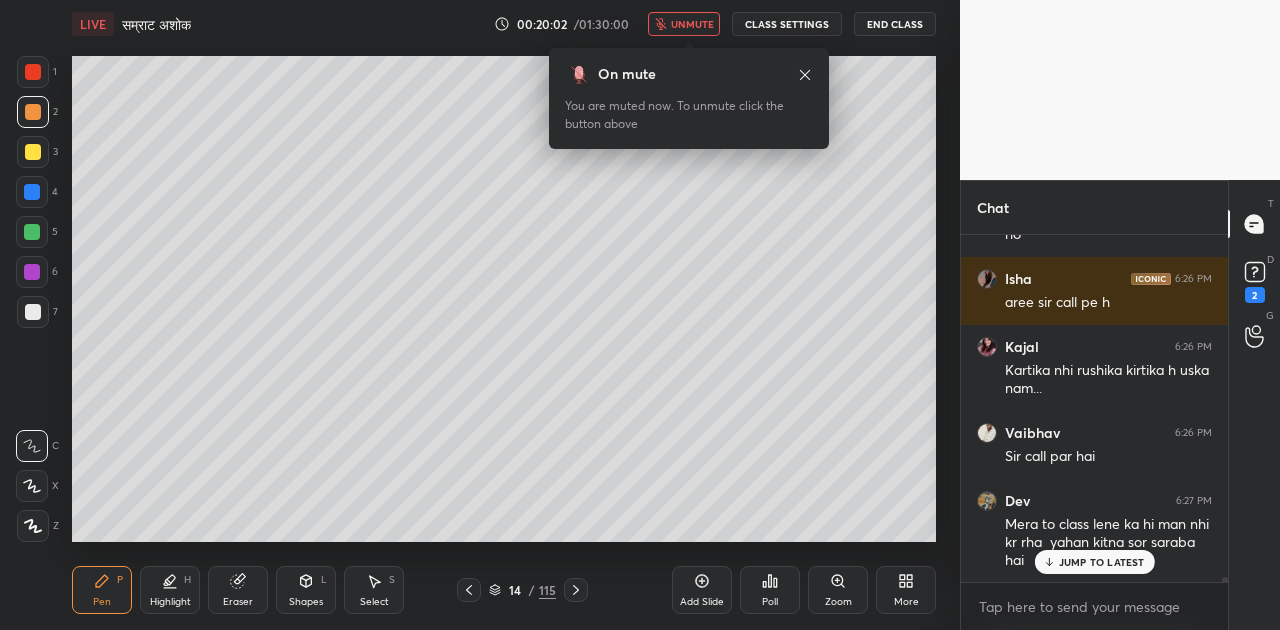 scroll, scrollTop: 23104, scrollLeft: 0, axis: vertical 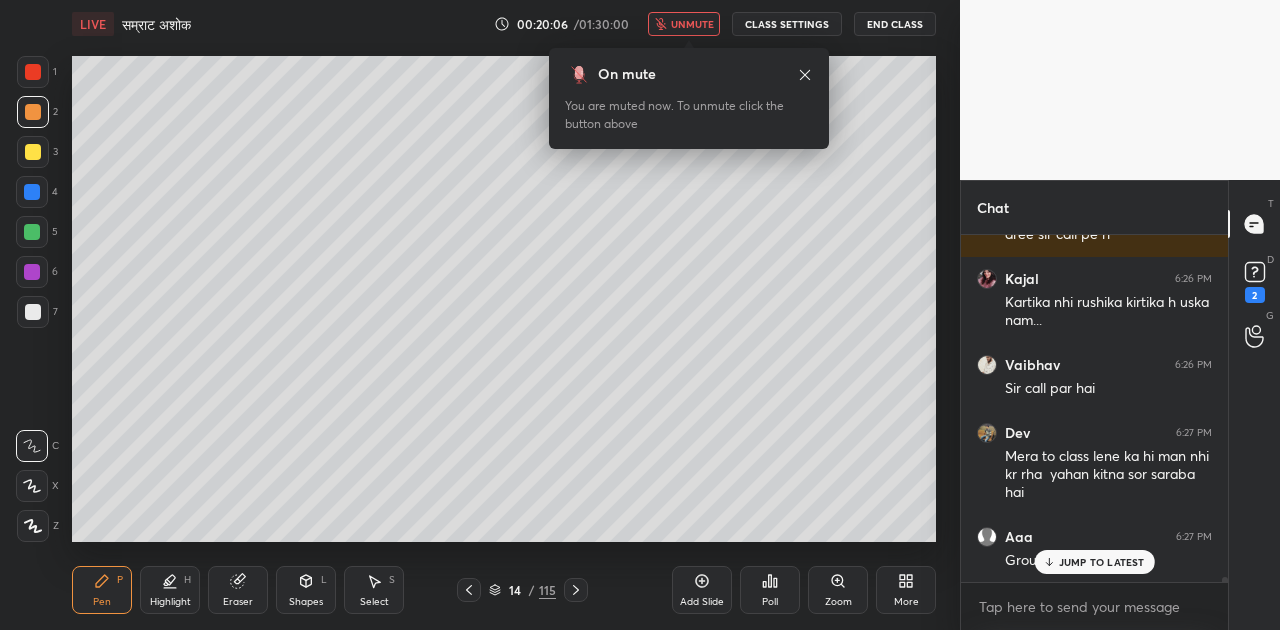 click at bounding box center [33, 312] 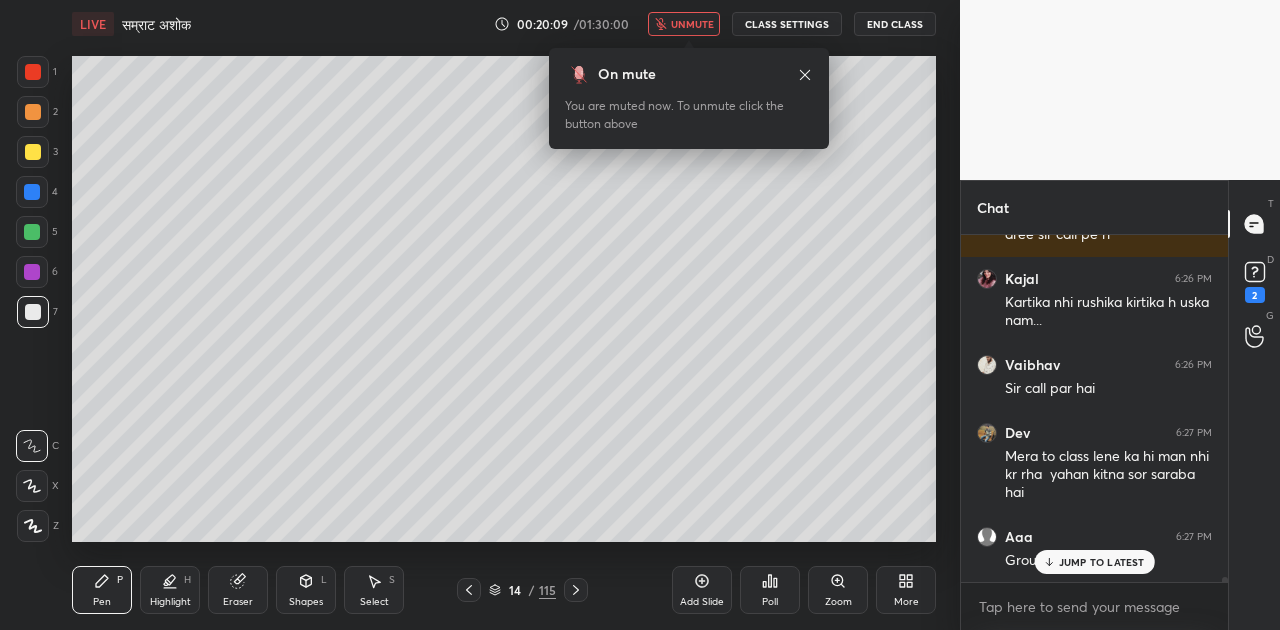 click 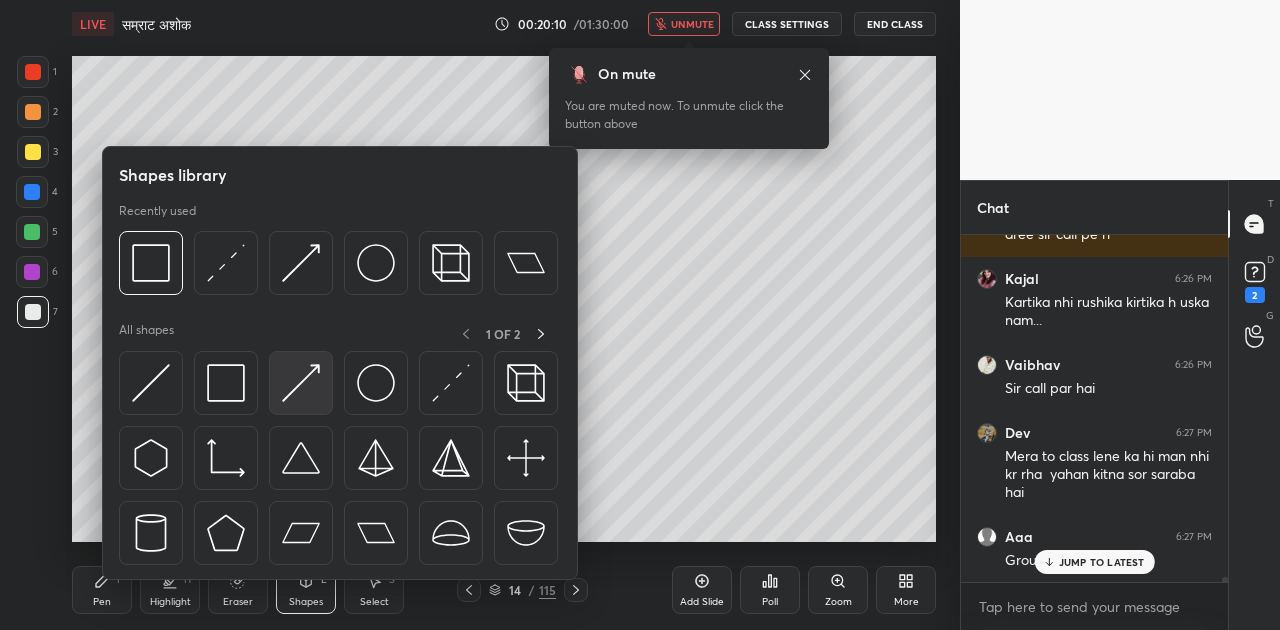 click at bounding box center [301, 383] 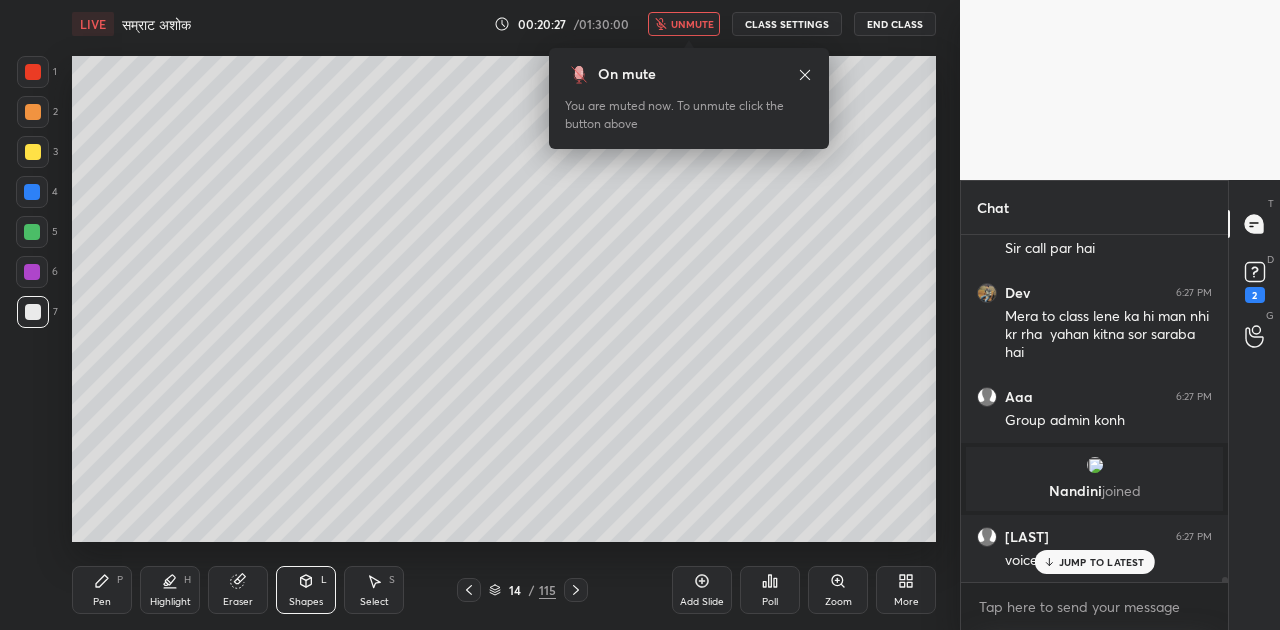 scroll, scrollTop: 23330, scrollLeft: 0, axis: vertical 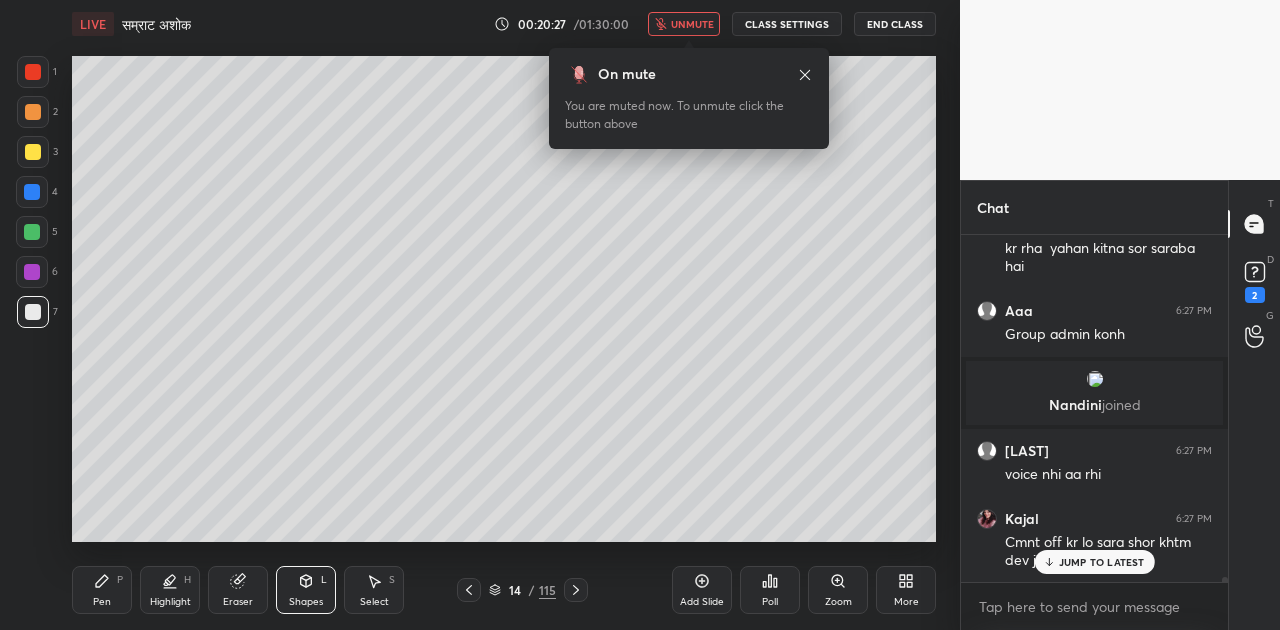 click on "Pen P" at bounding box center (102, 590) 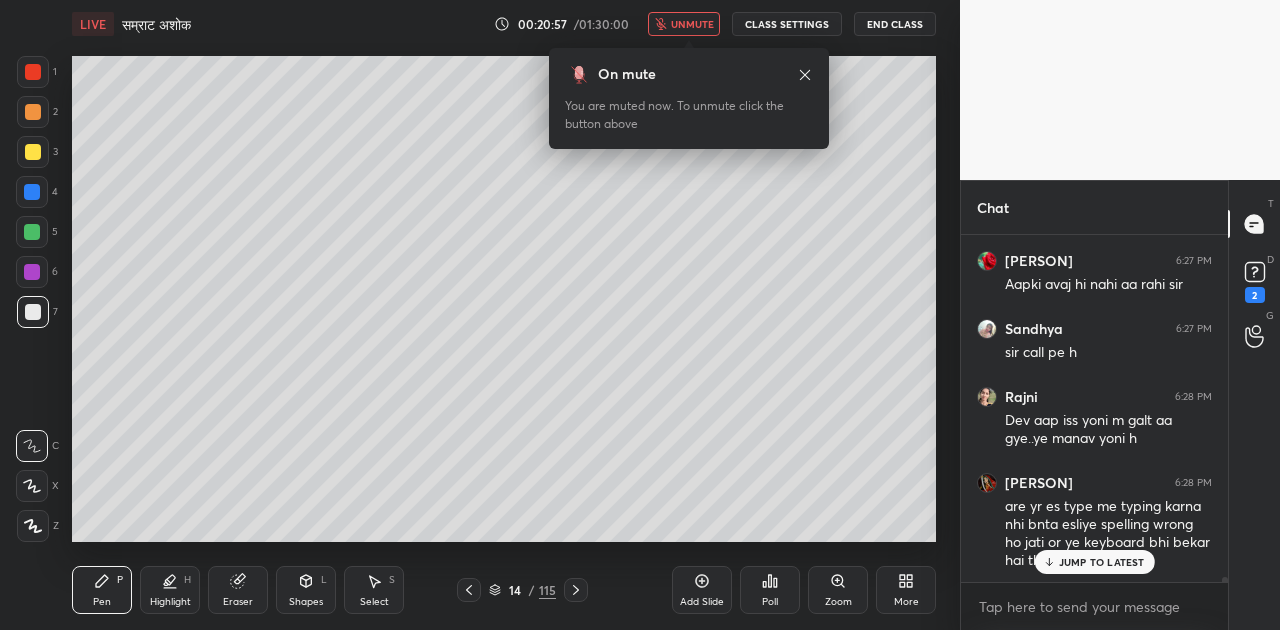 scroll, scrollTop: 24032, scrollLeft: 0, axis: vertical 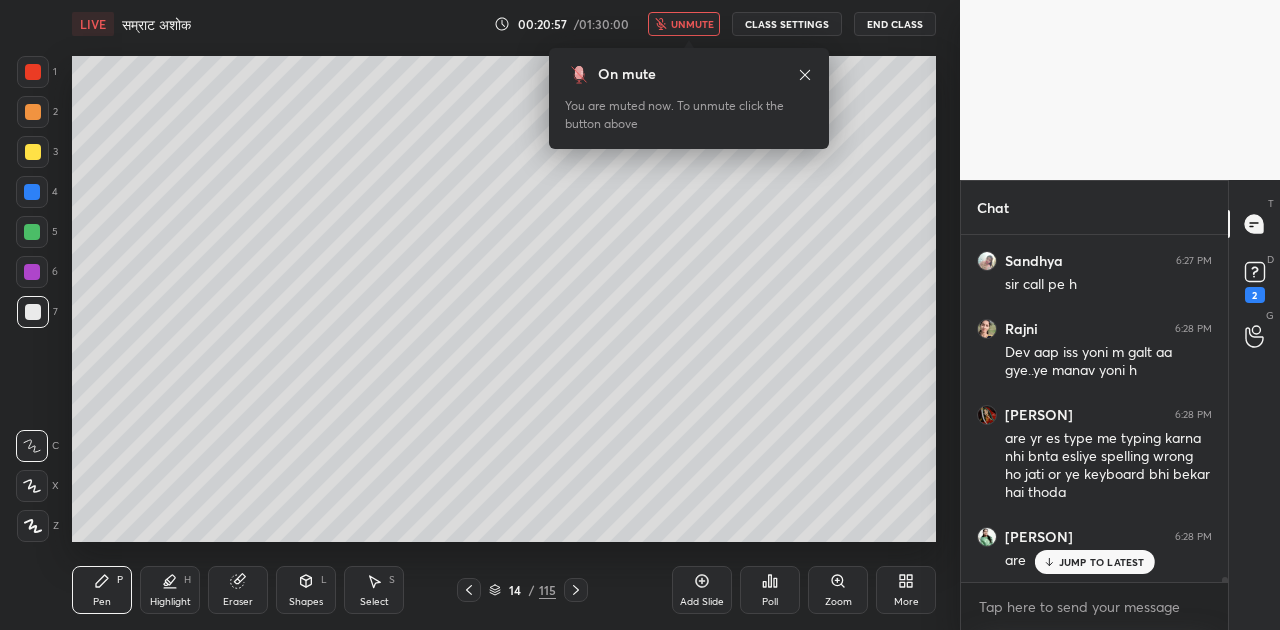 click on "Shapes L" at bounding box center [306, 590] 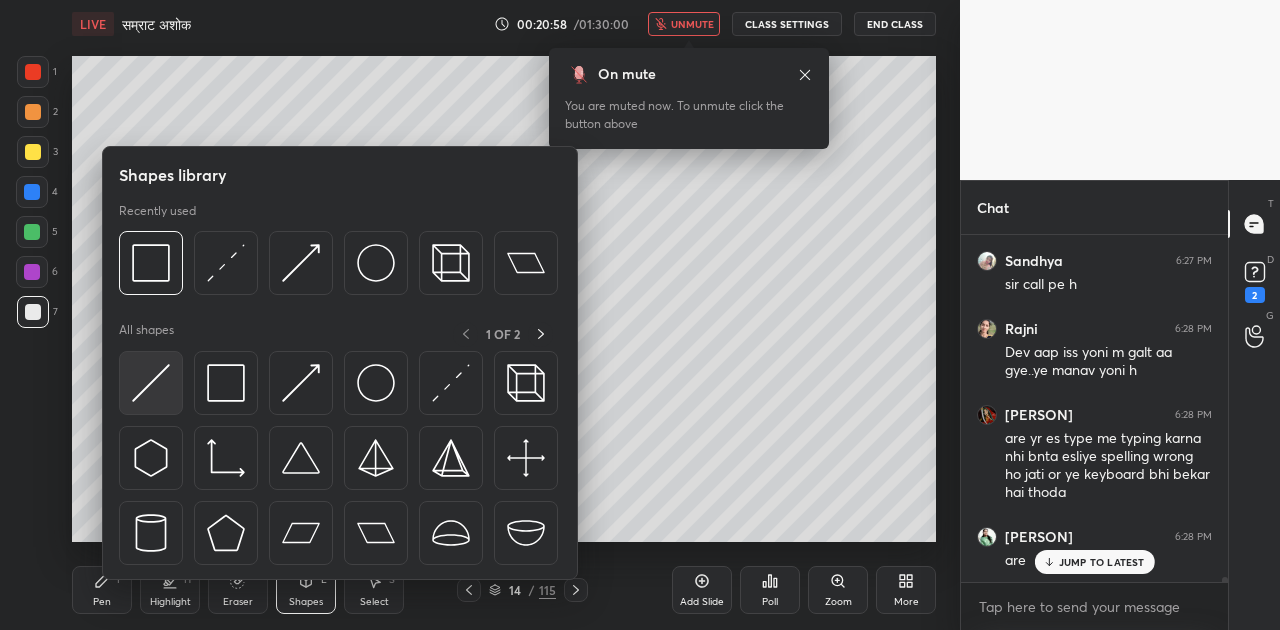 click at bounding box center (151, 383) 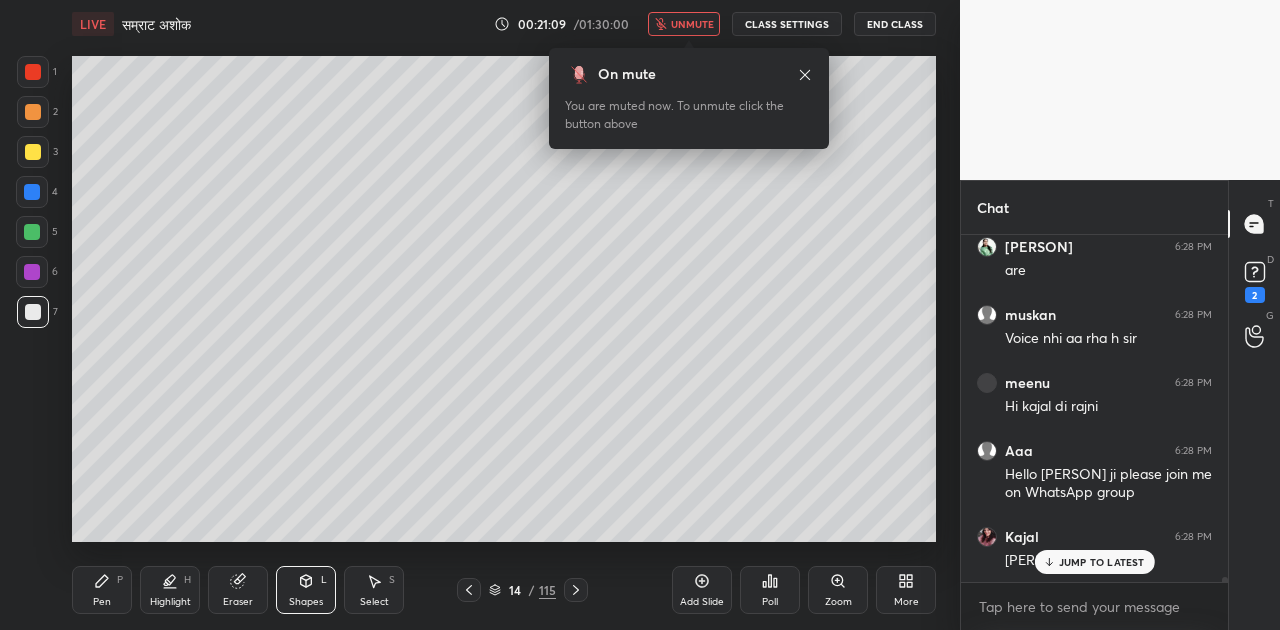 scroll, scrollTop: 24390, scrollLeft: 0, axis: vertical 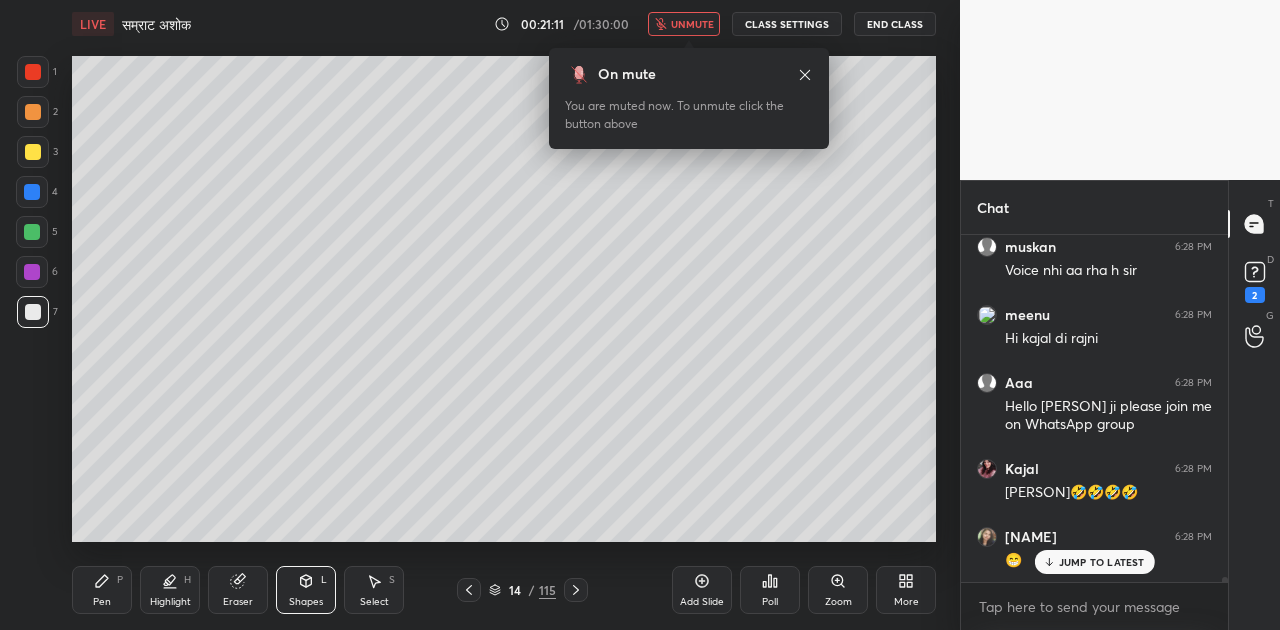 click 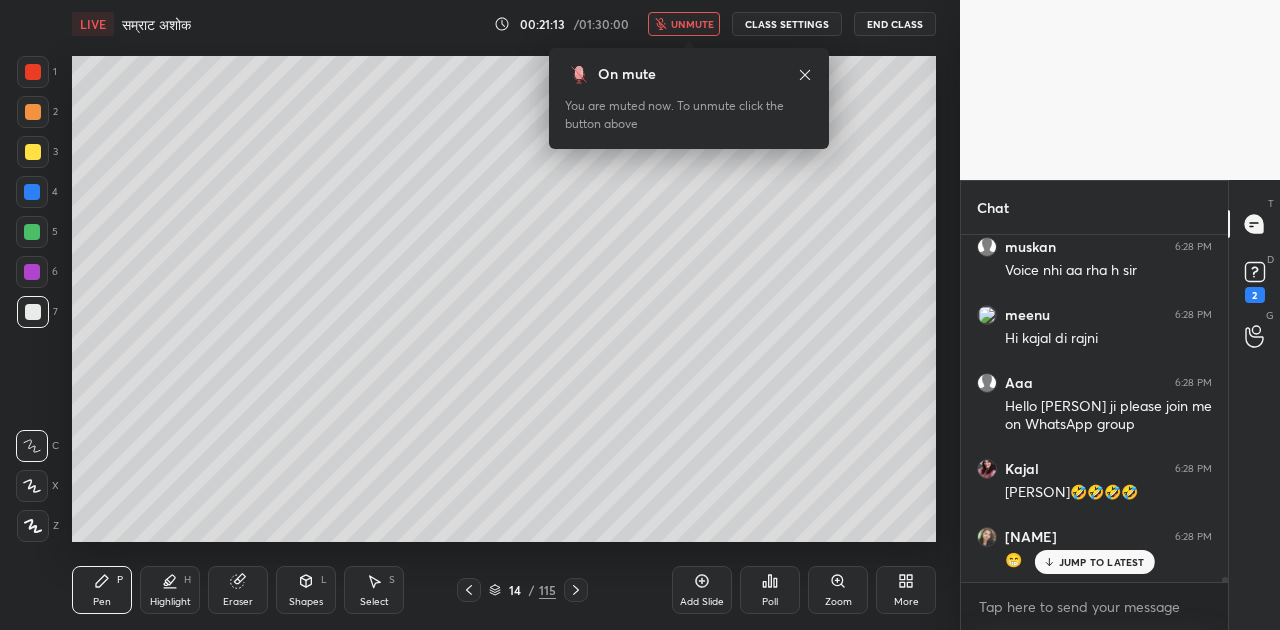 click 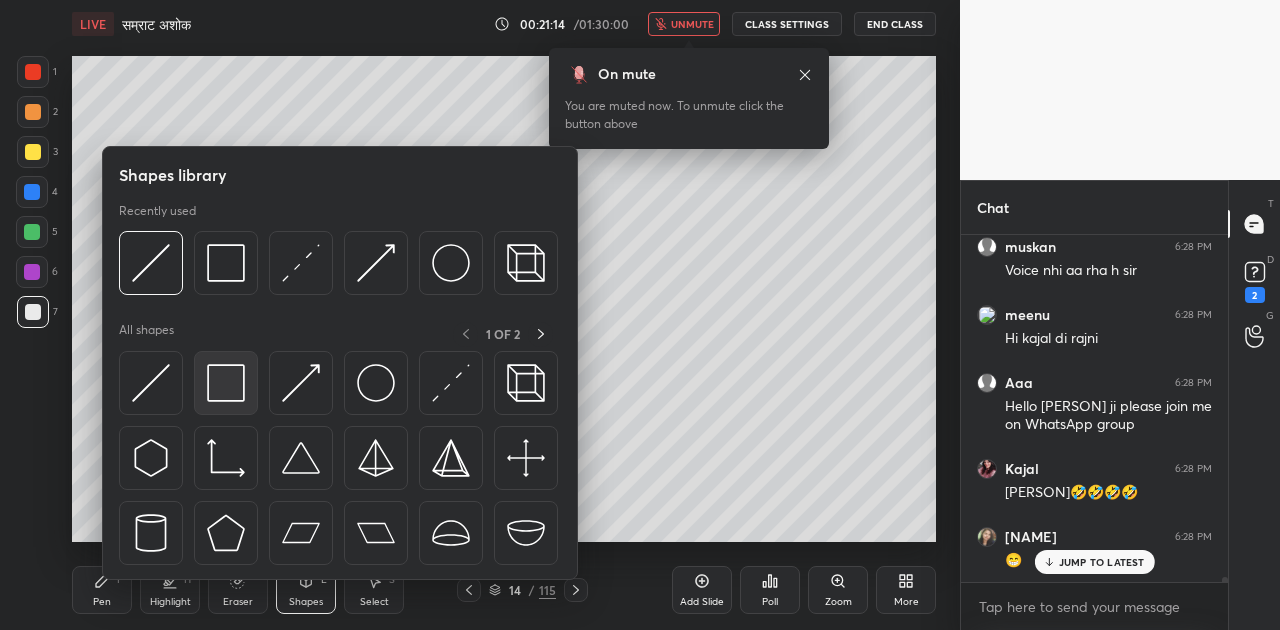 click at bounding box center [226, 383] 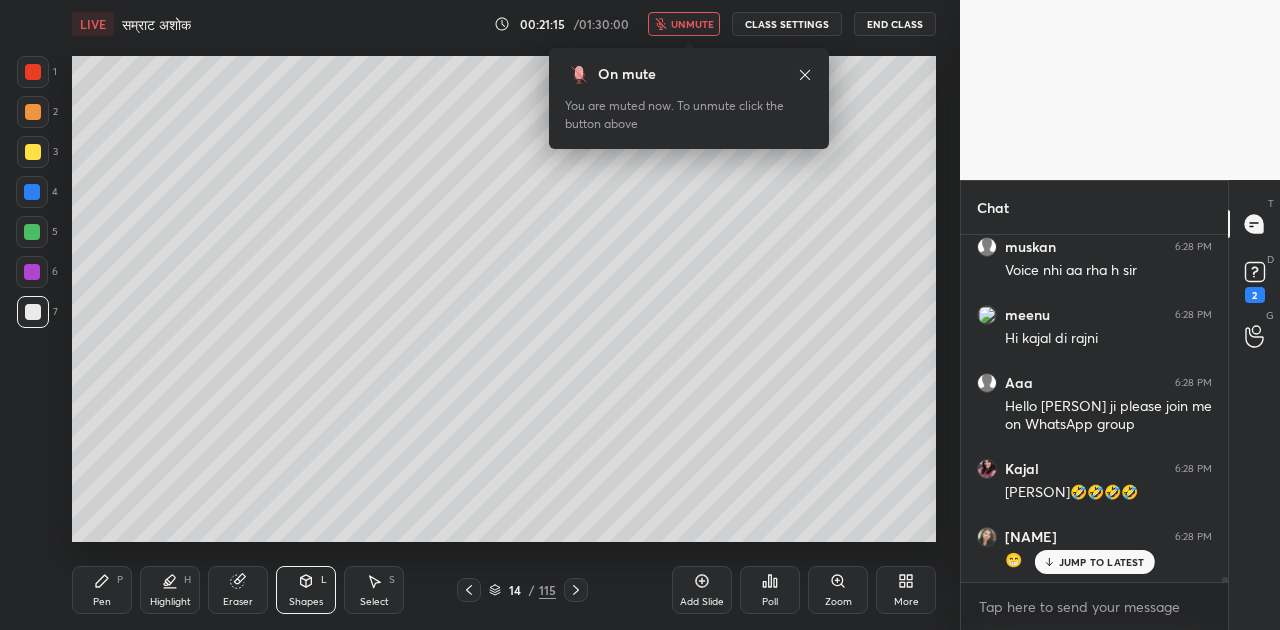 scroll, scrollTop: 24476, scrollLeft: 0, axis: vertical 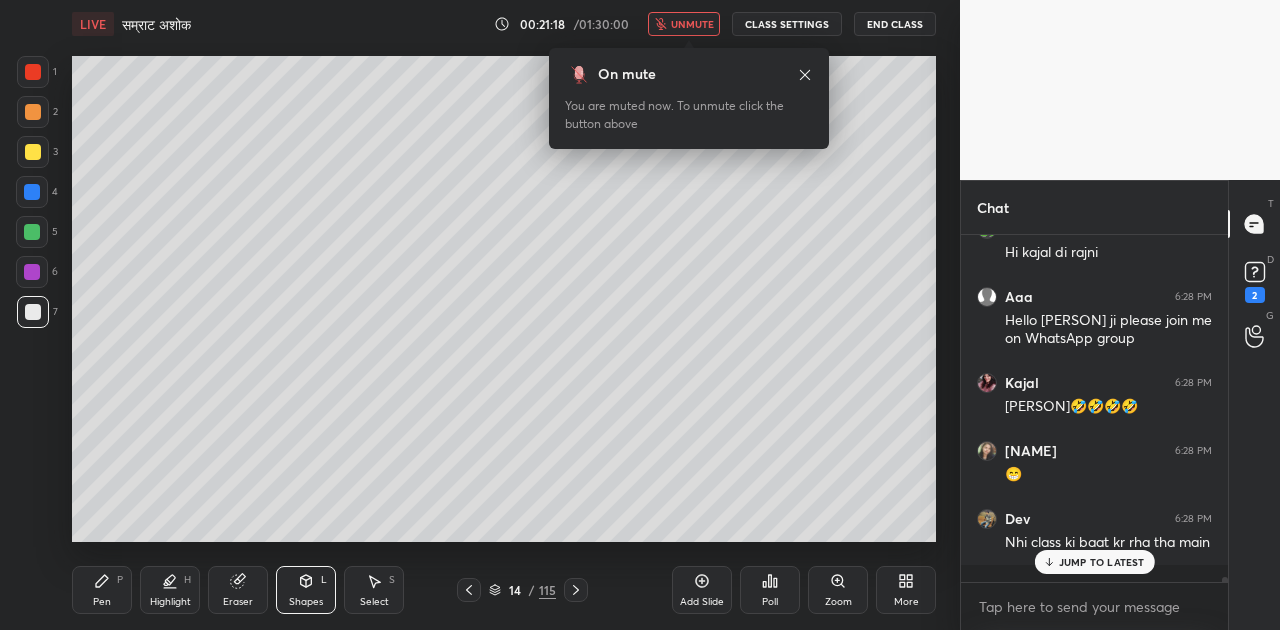 click 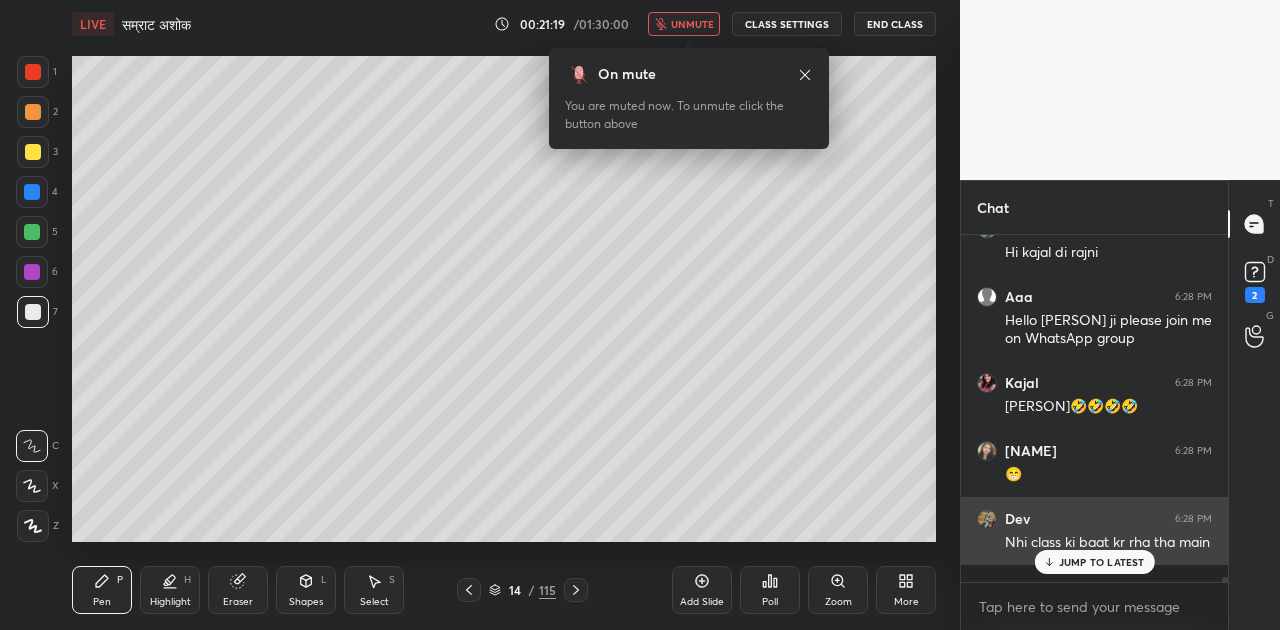 click on "JUMP TO LATEST" at bounding box center (1102, 562) 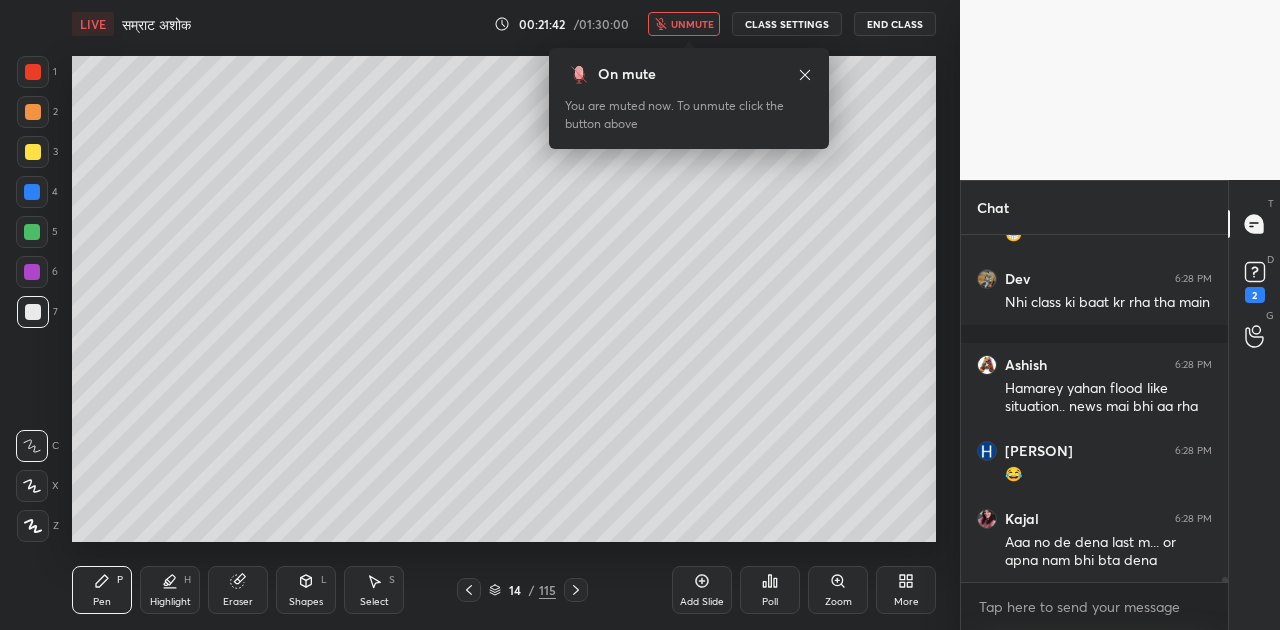 scroll, scrollTop: 24784, scrollLeft: 0, axis: vertical 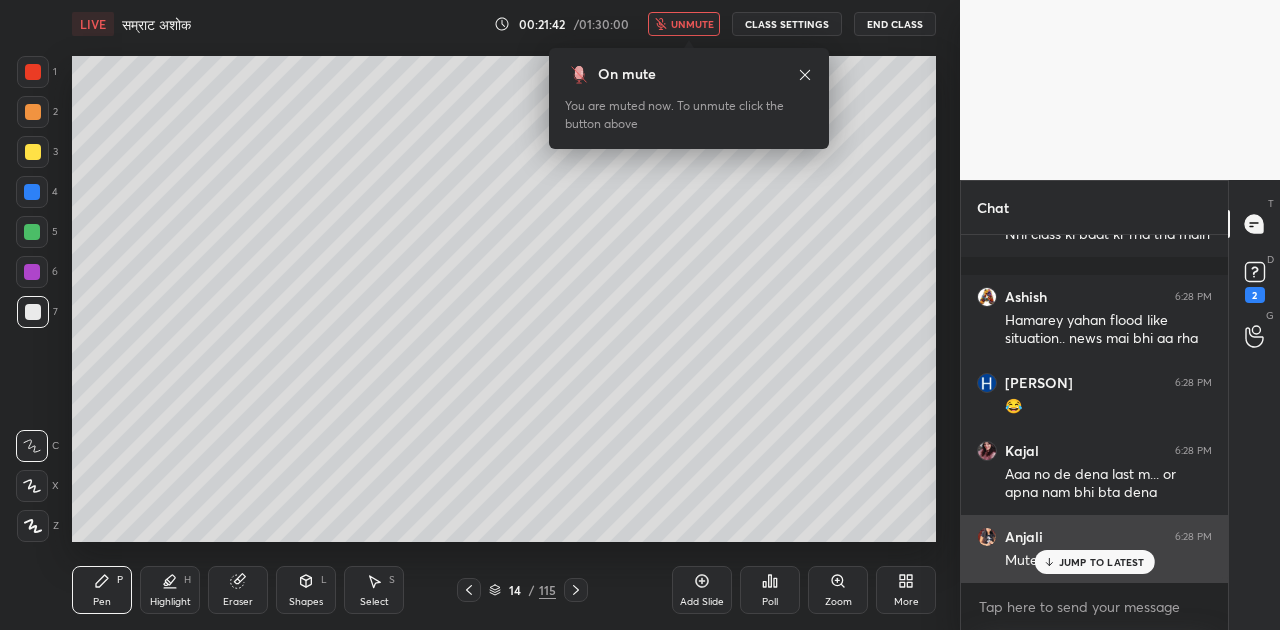 click on "JUMP TO LATEST" at bounding box center [1102, 562] 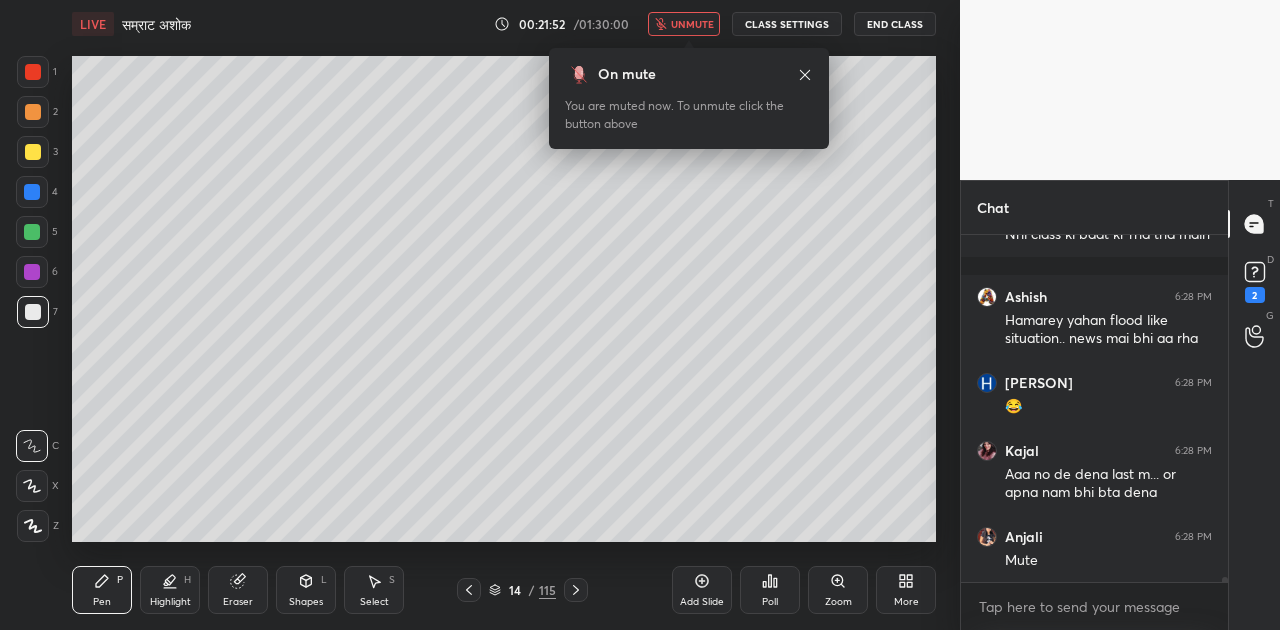 scroll, scrollTop: 24870, scrollLeft: 0, axis: vertical 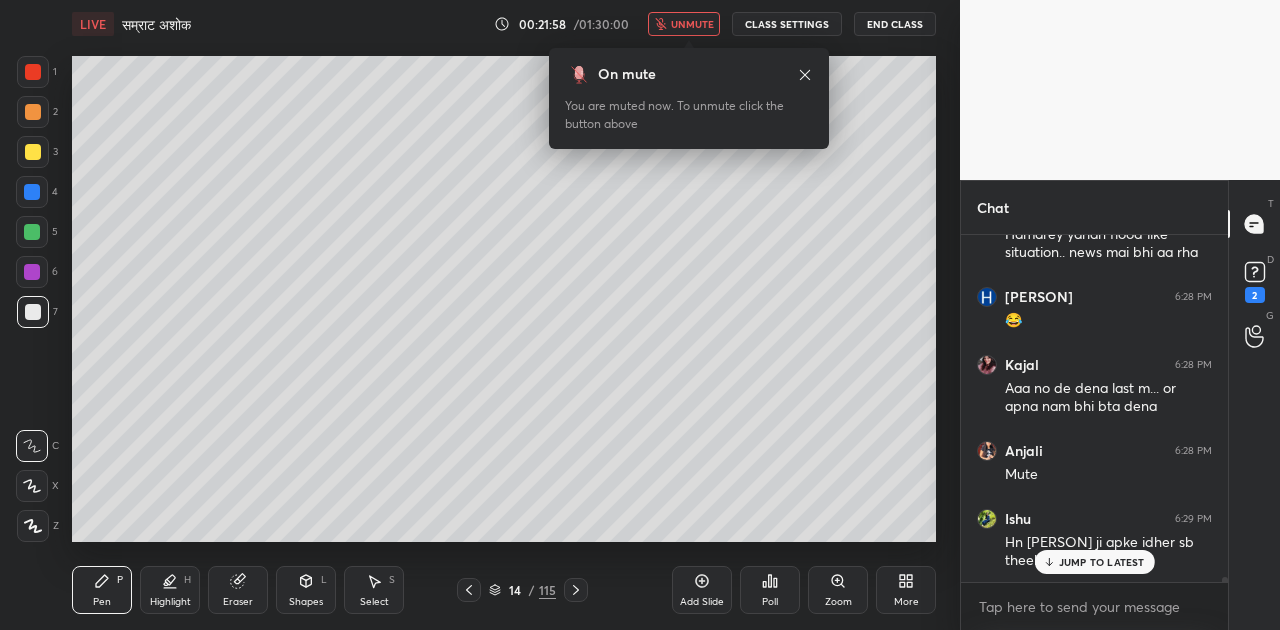 click on "JUMP TO LATEST" at bounding box center [1102, 562] 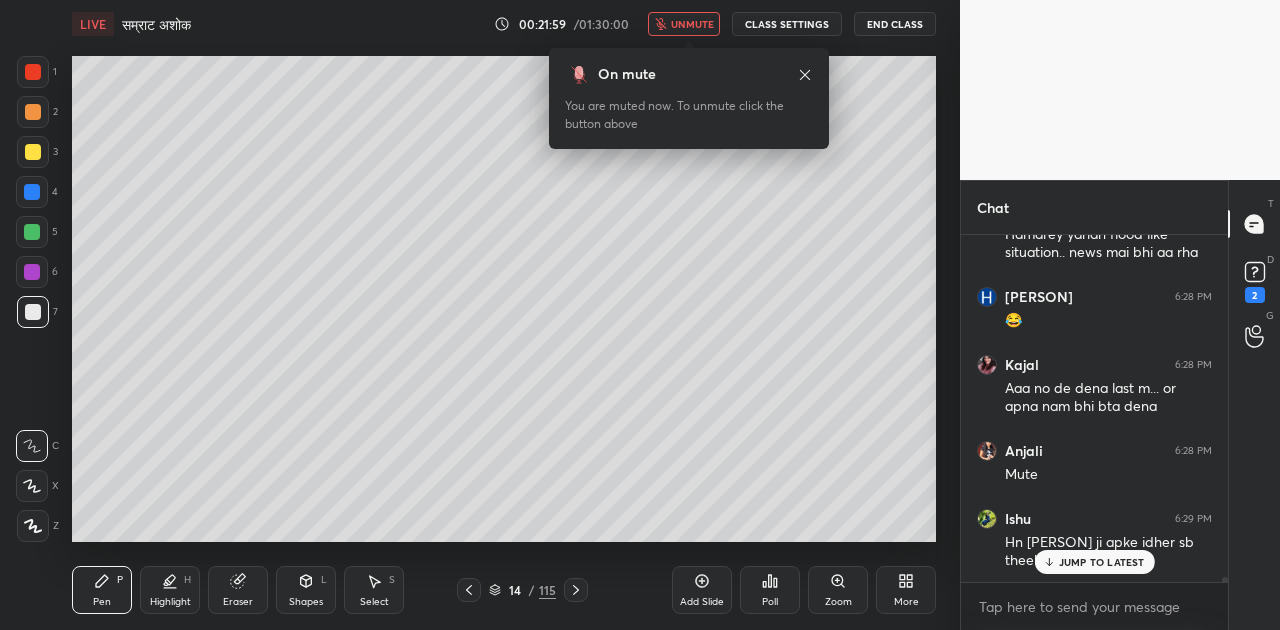 scroll, scrollTop: 24938, scrollLeft: 0, axis: vertical 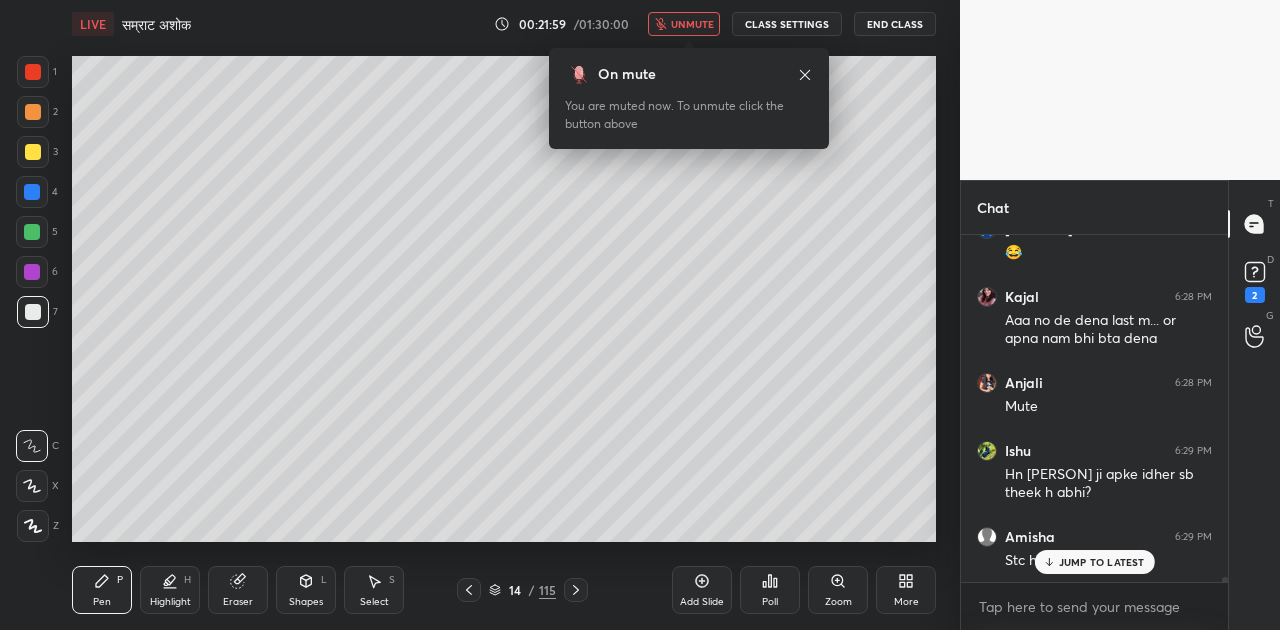 click on "JUMP TO LATEST" at bounding box center [1102, 562] 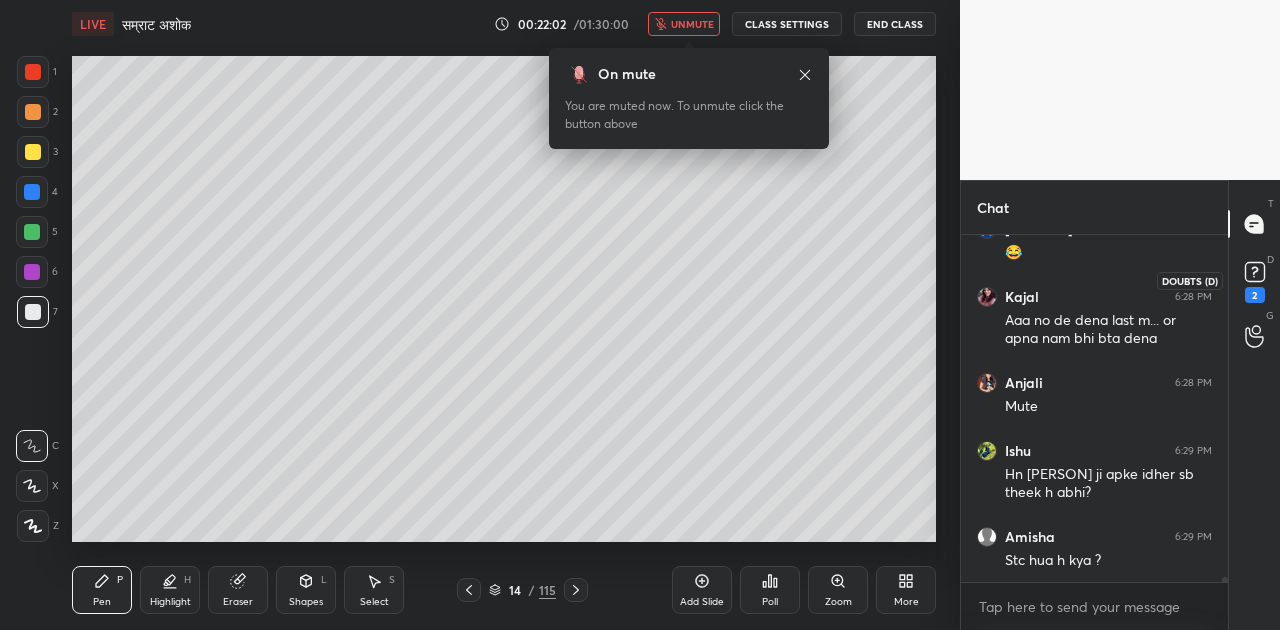click 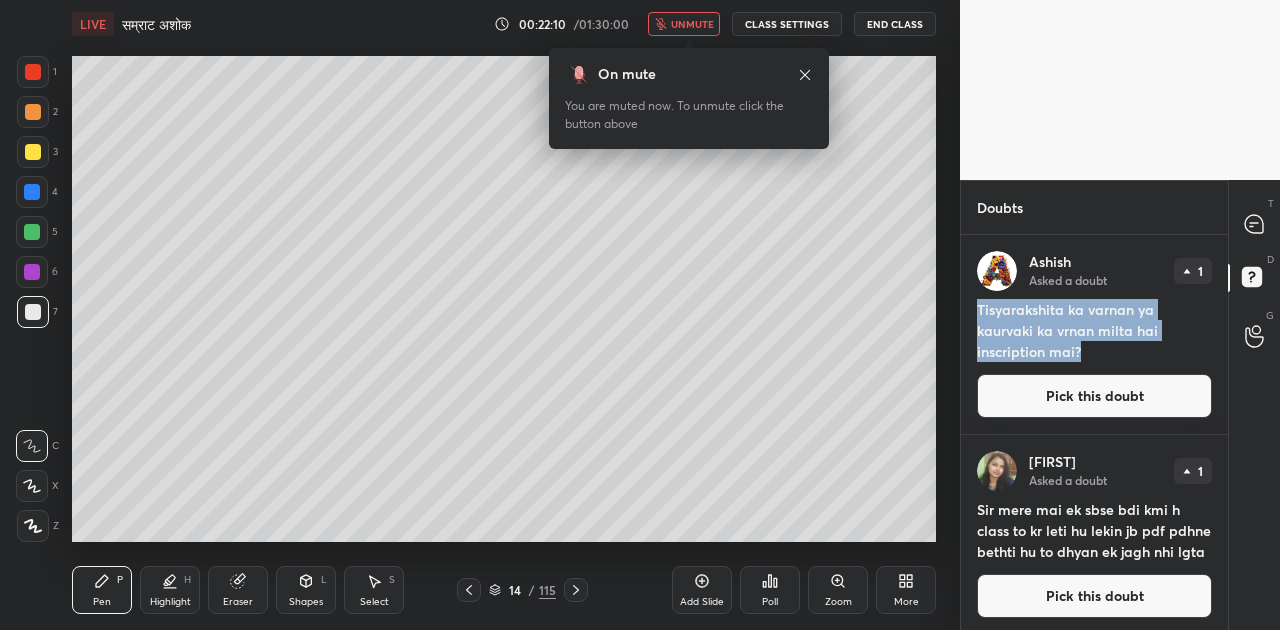 drag, startPoint x: 976, startPoint y: 306, endPoint x: 1084, endPoint y: 347, distance: 115.52056 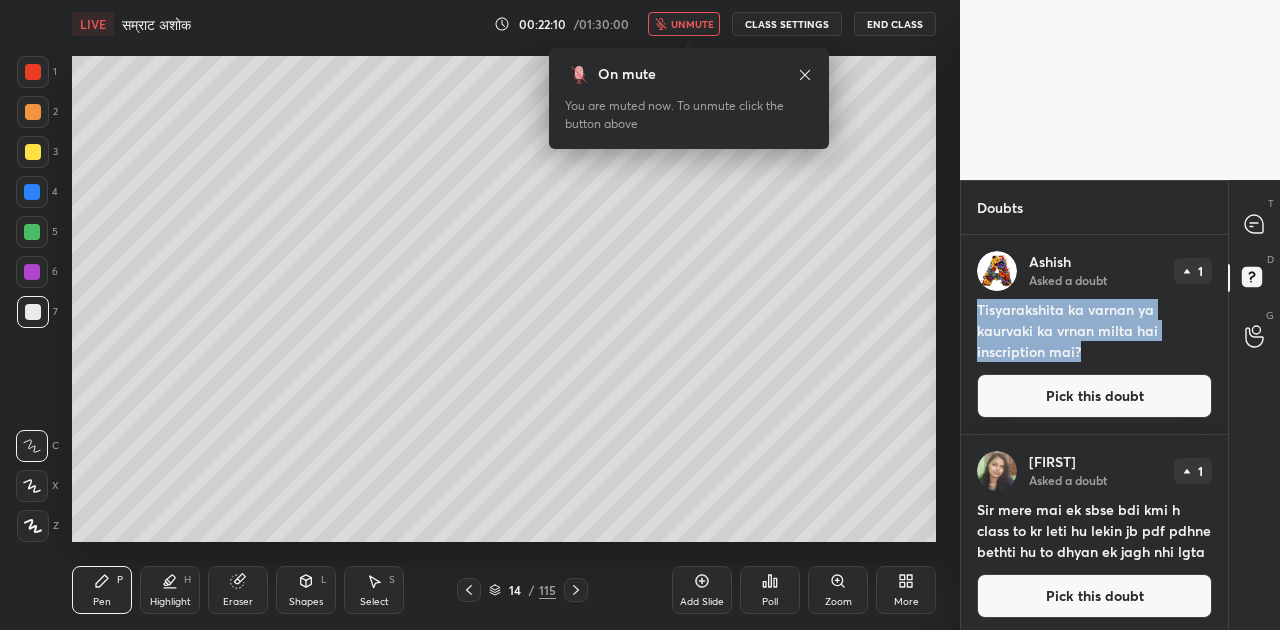 click on "Tisyarakshita ka varnan ya kaurvaki ka vrnan milta hai inscription mai?" at bounding box center (1094, 330) 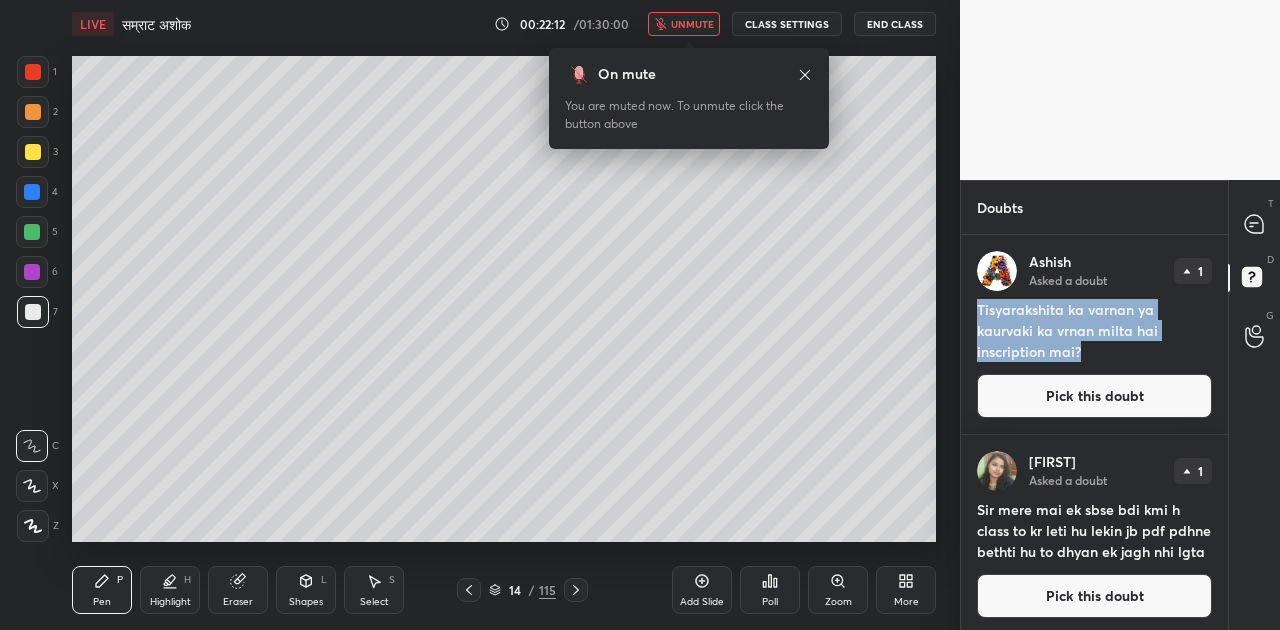 copy on "Tisyarakshita ka varnan ya kaurvaki ka vrnan milta hai inscription mai?" 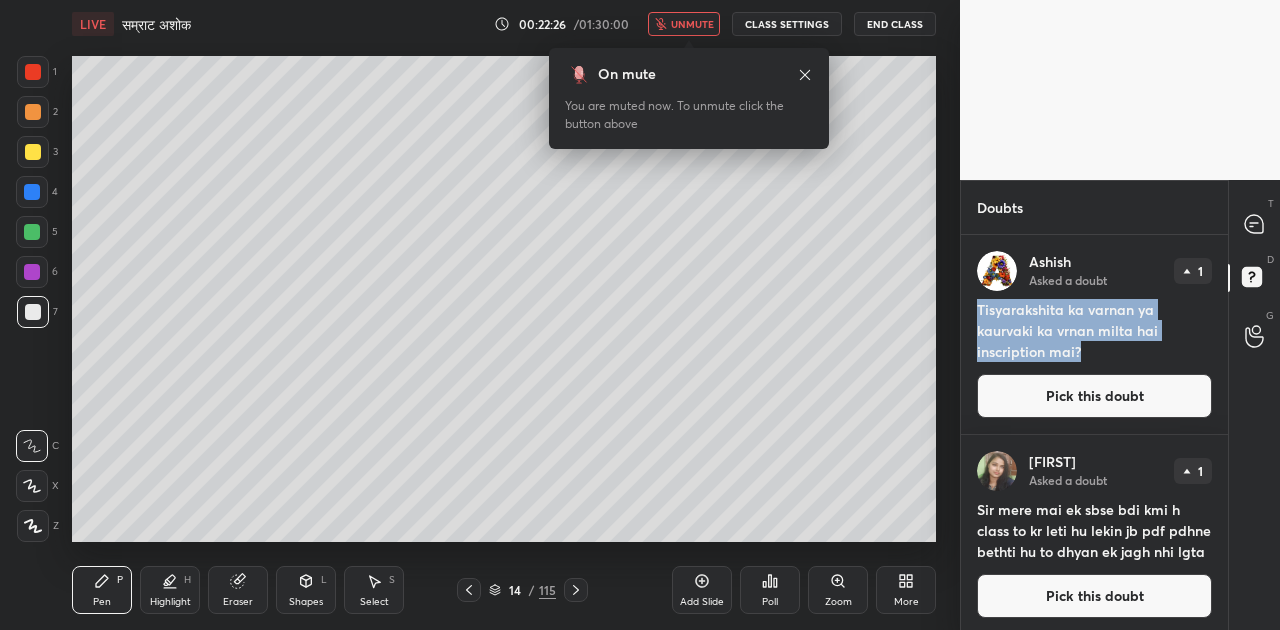 scroll, scrollTop: 26, scrollLeft: 0, axis: vertical 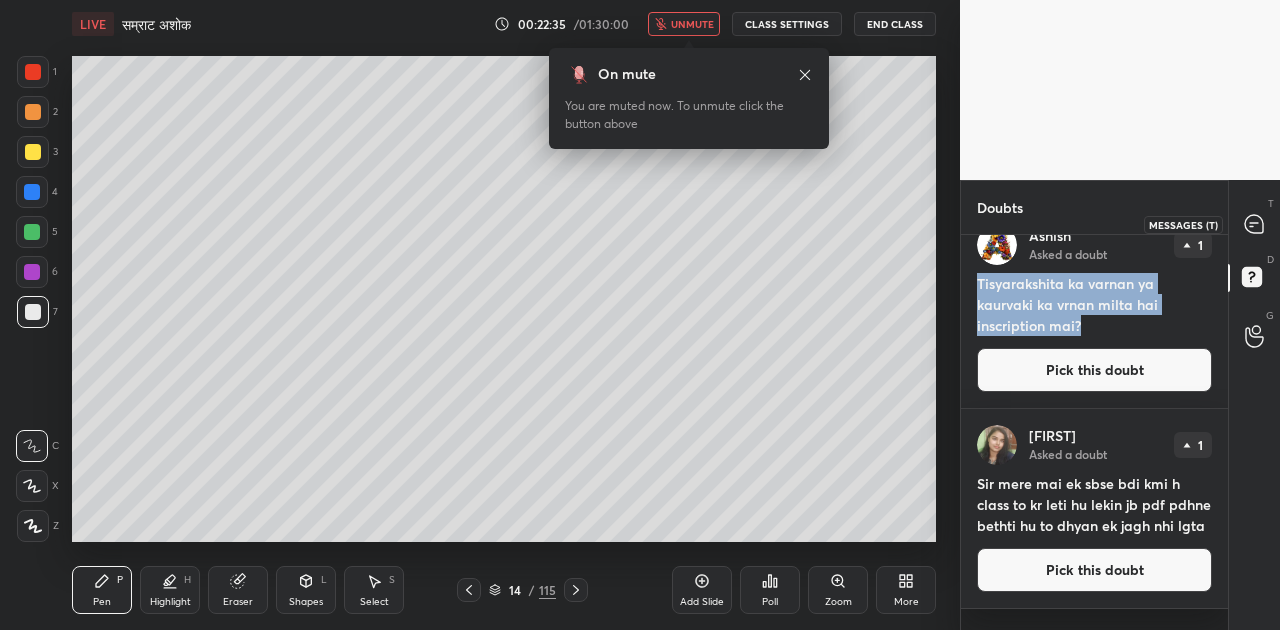 click 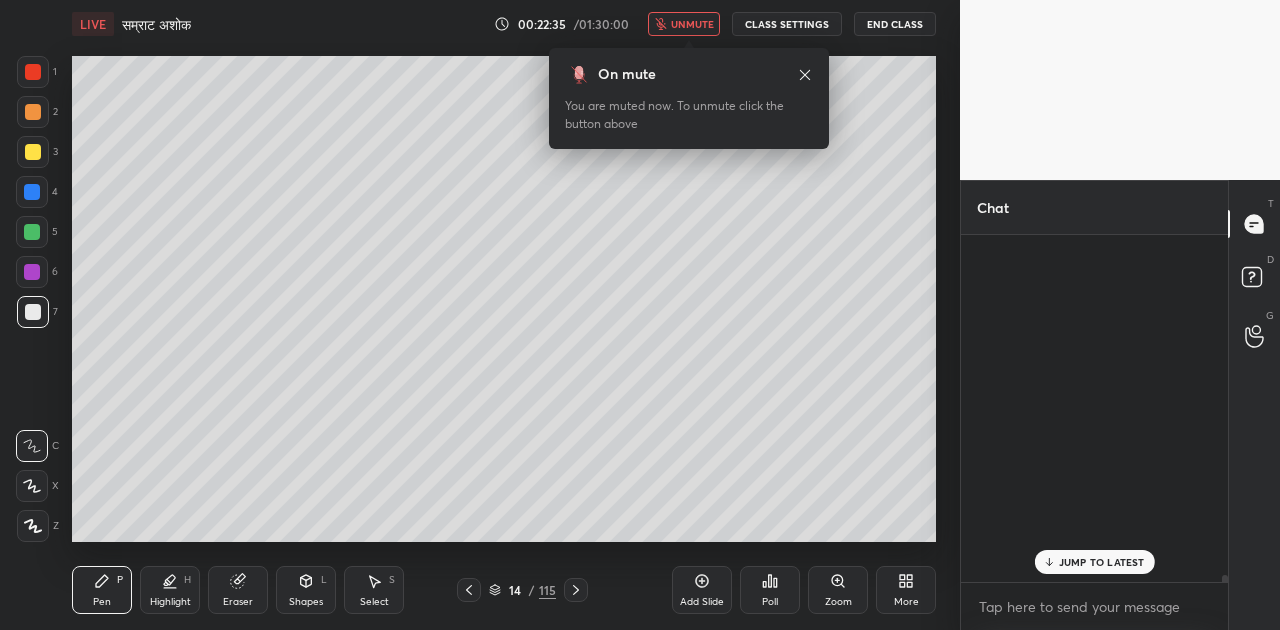 scroll, scrollTop: 25732, scrollLeft: 0, axis: vertical 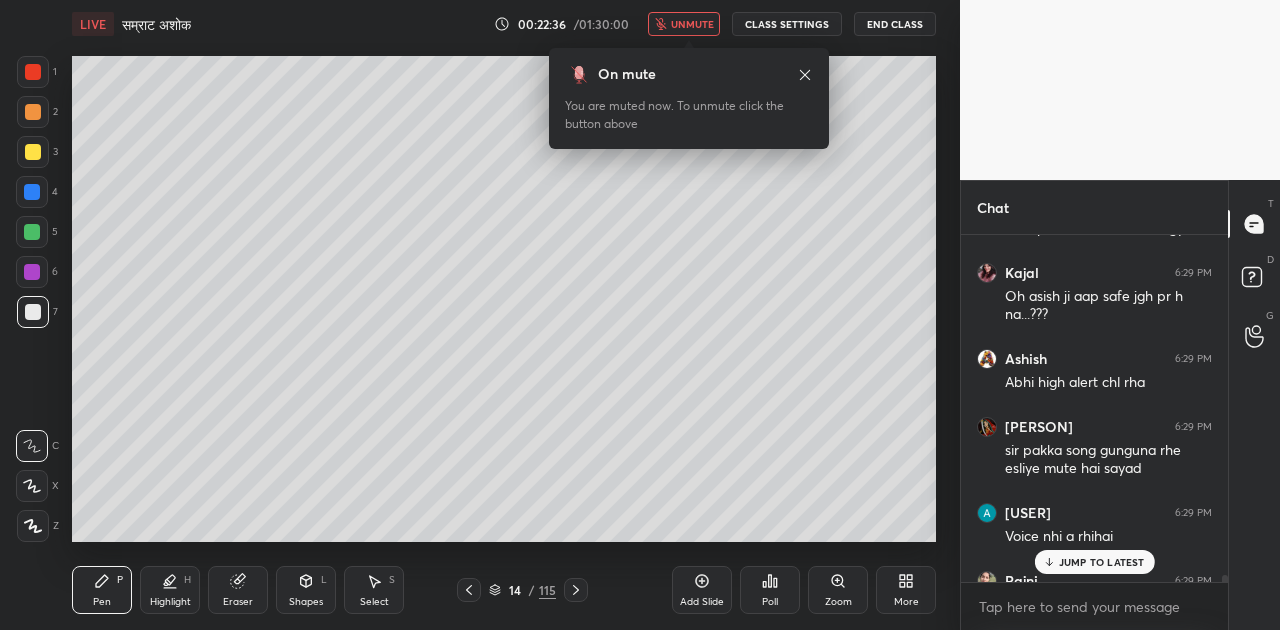 click on "JUMP TO LATEST" at bounding box center (1102, 562) 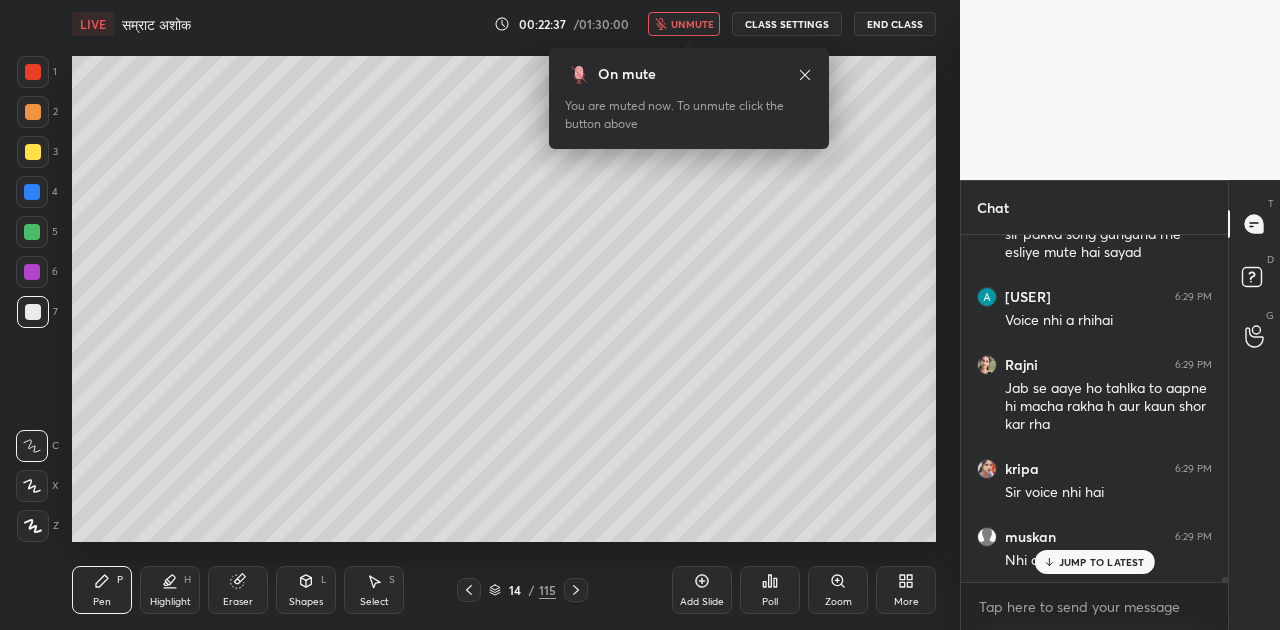 scroll, scrollTop: 26016, scrollLeft: 0, axis: vertical 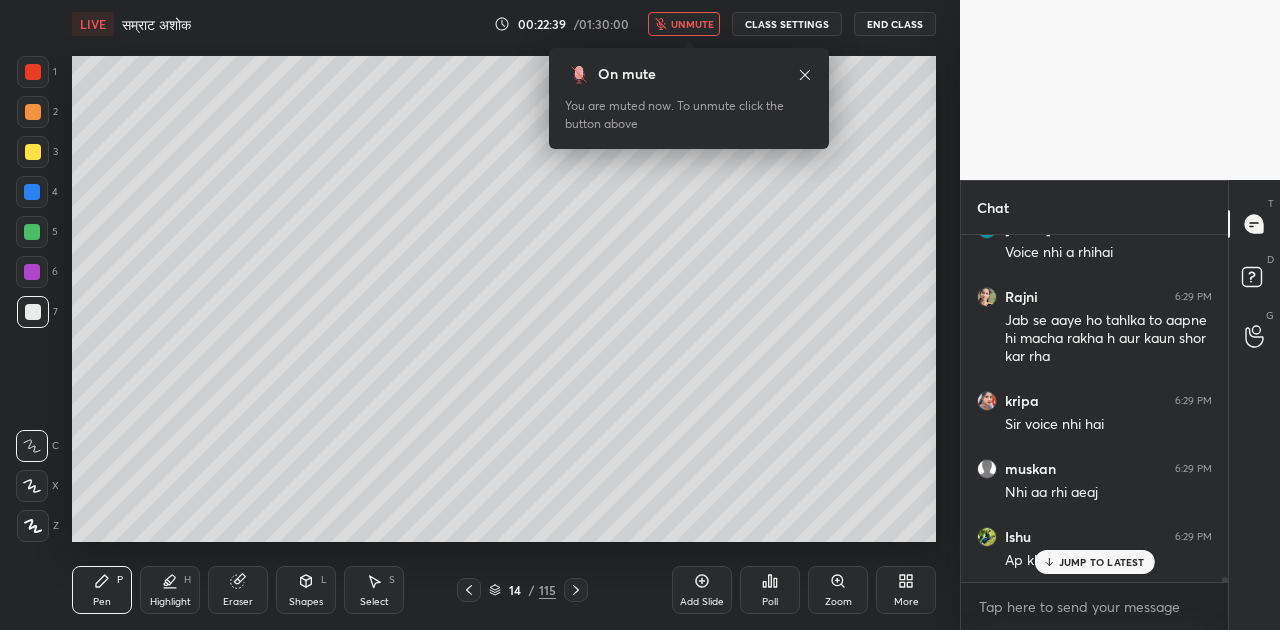 click on "JUMP TO LATEST" at bounding box center (1102, 562) 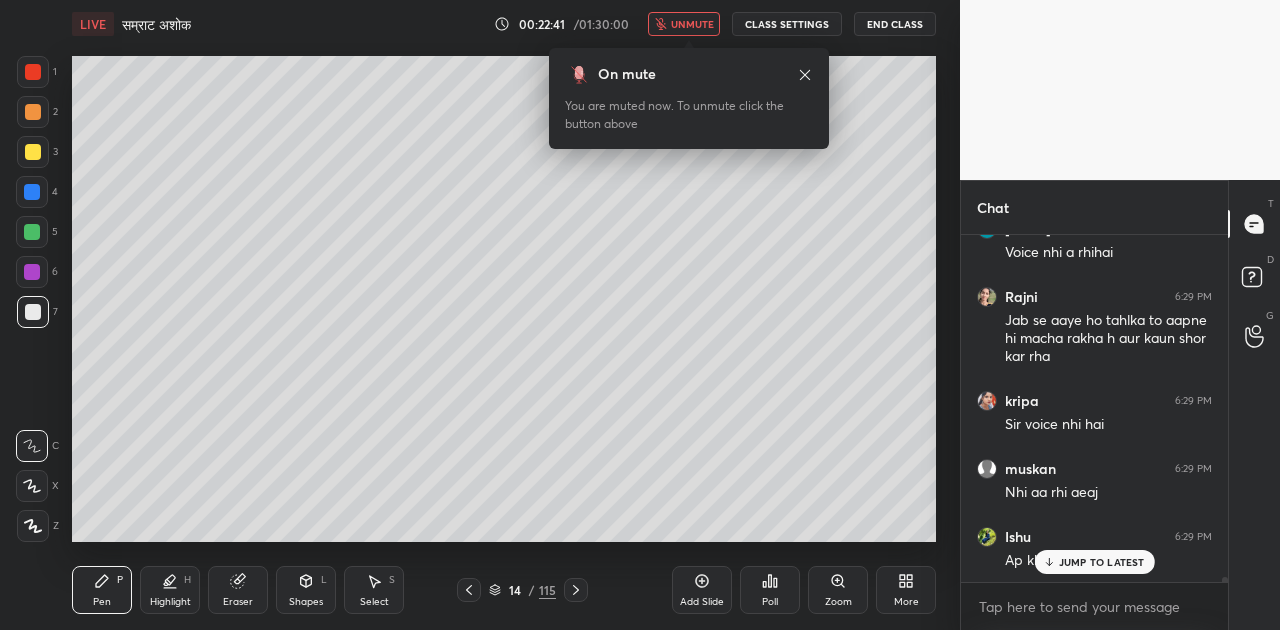 scroll, scrollTop: 26084, scrollLeft: 0, axis: vertical 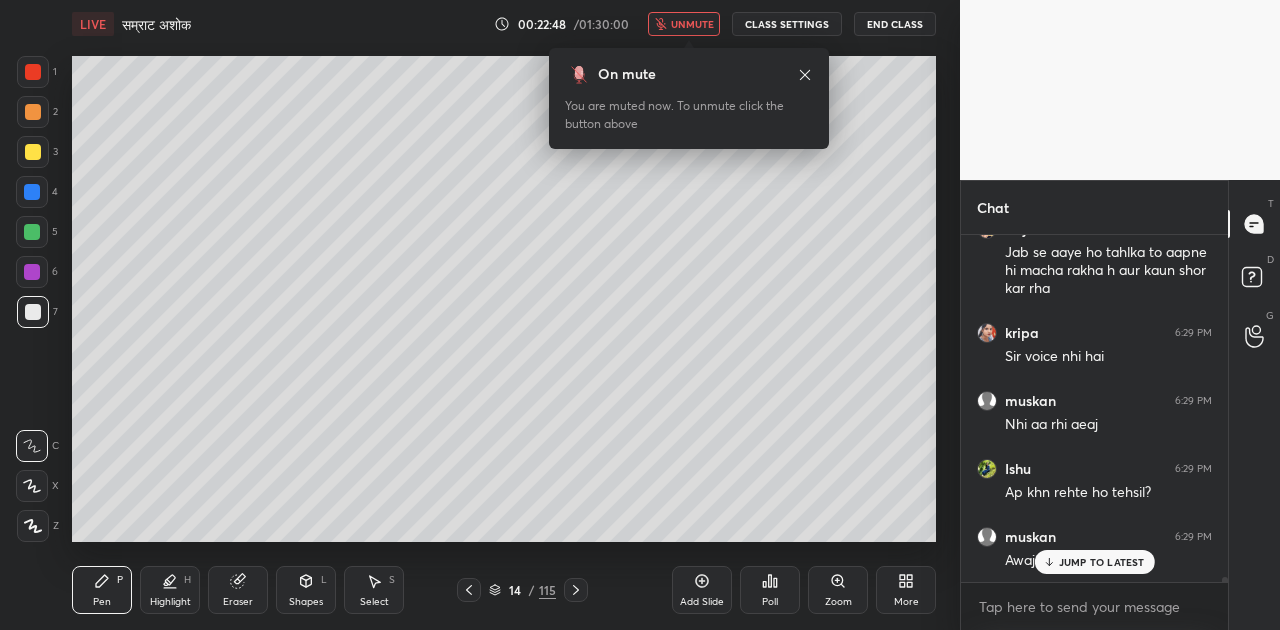click at bounding box center [33, 152] 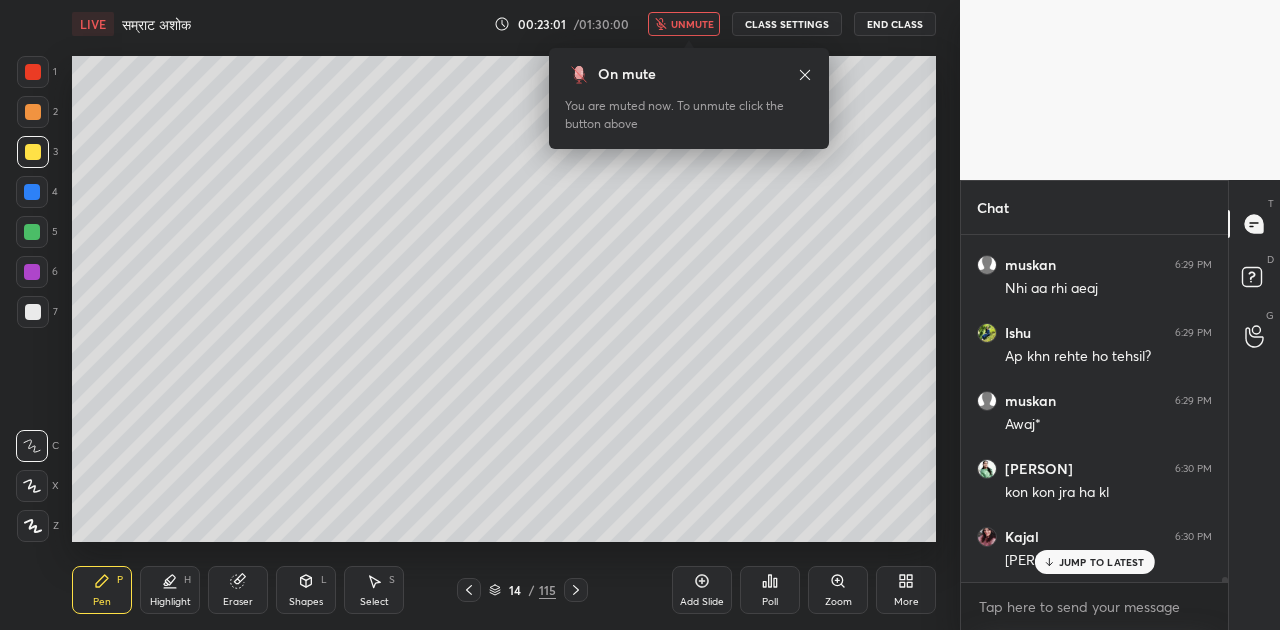 scroll, scrollTop: 26288, scrollLeft: 0, axis: vertical 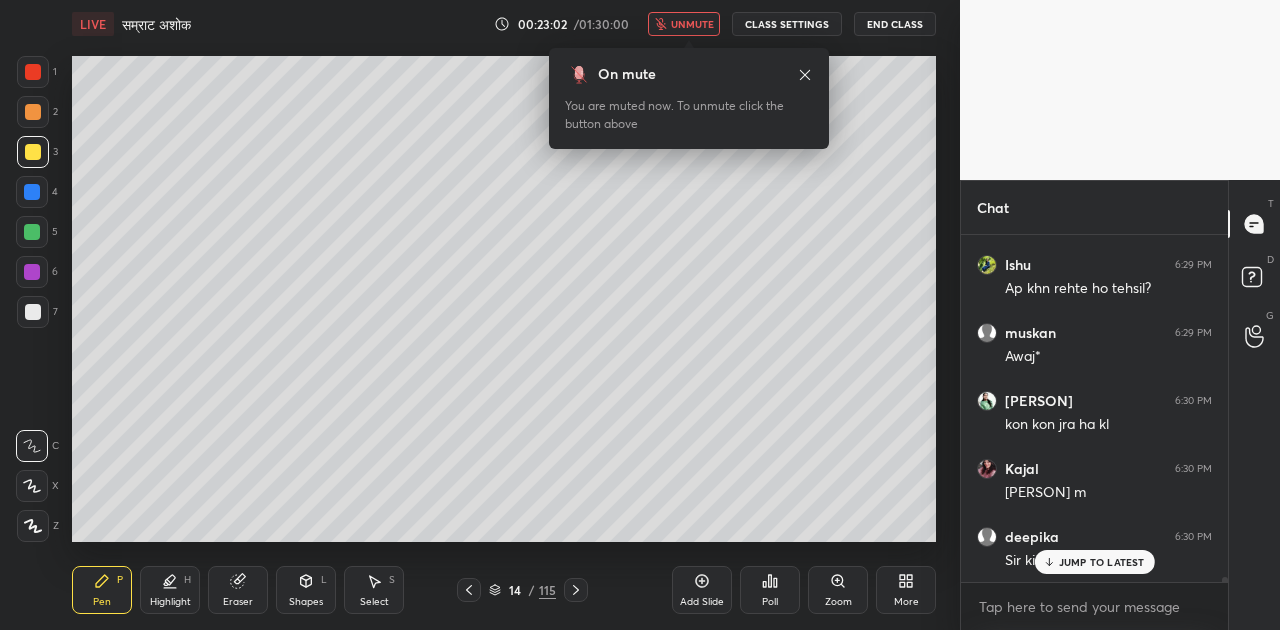 click on "unmute" at bounding box center (692, 24) 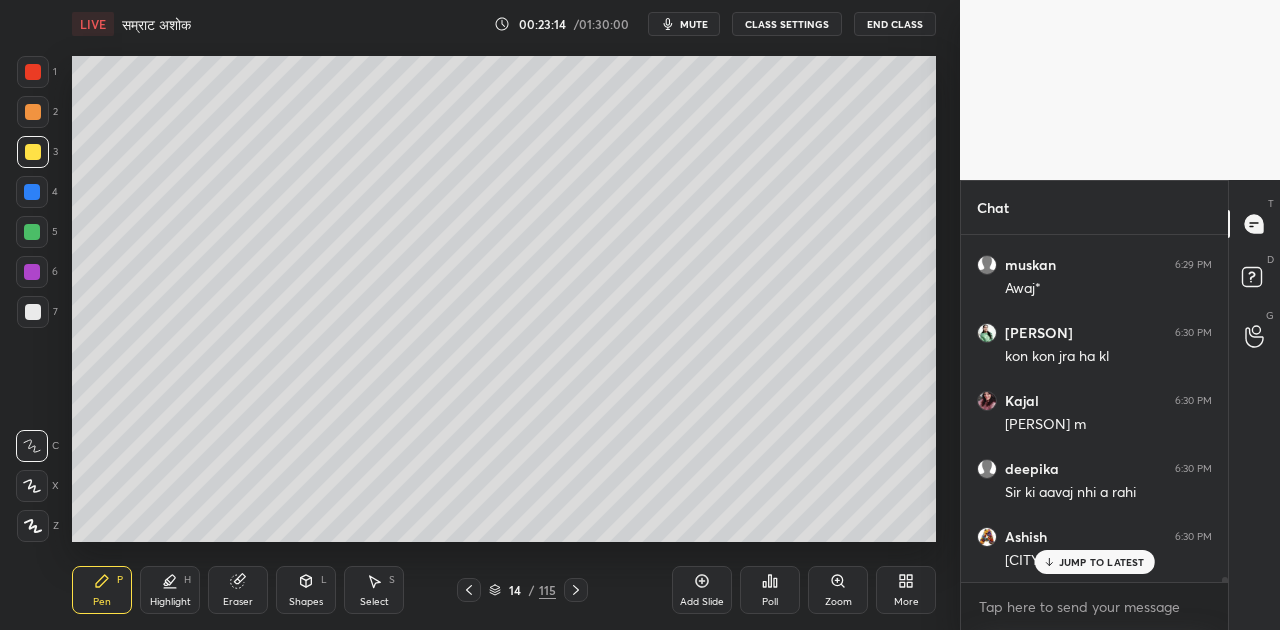 scroll, scrollTop: 26424, scrollLeft: 0, axis: vertical 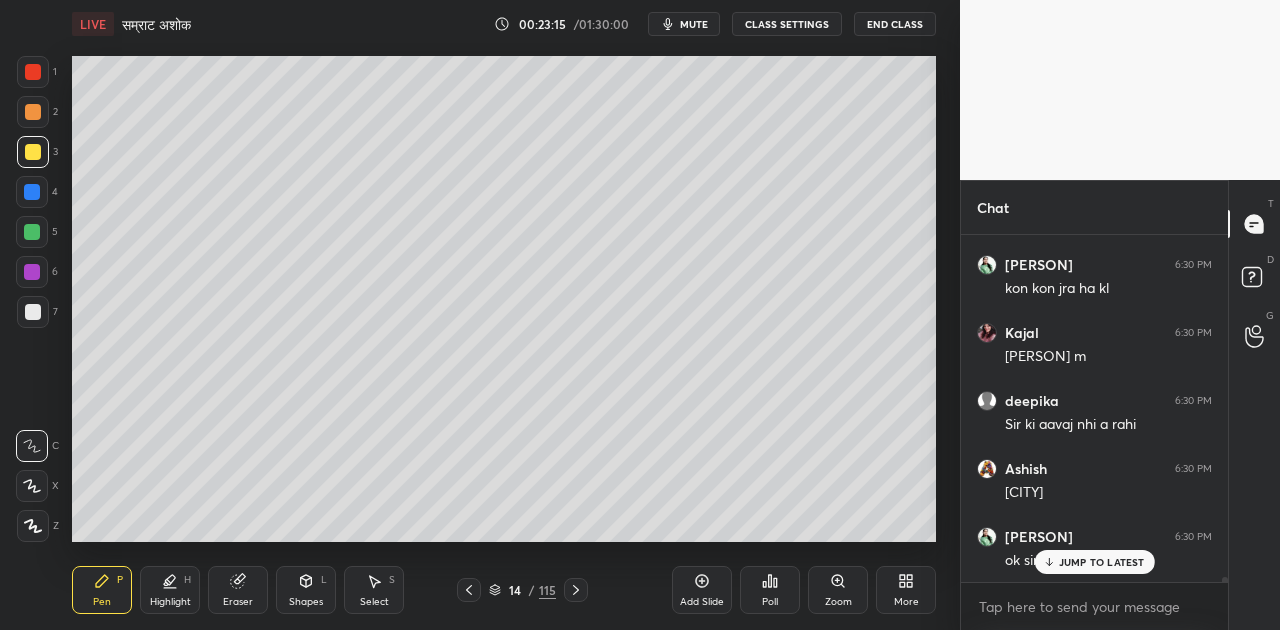 click on "JUMP TO LATEST" at bounding box center [1102, 562] 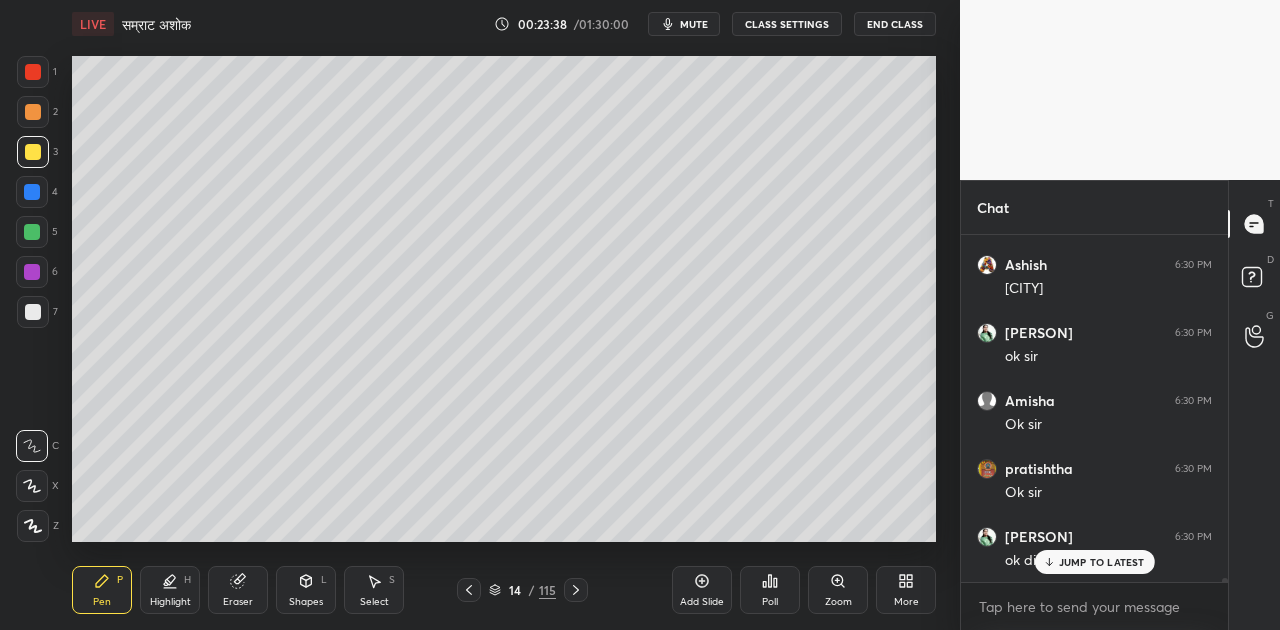 scroll, scrollTop: 26696, scrollLeft: 0, axis: vertical 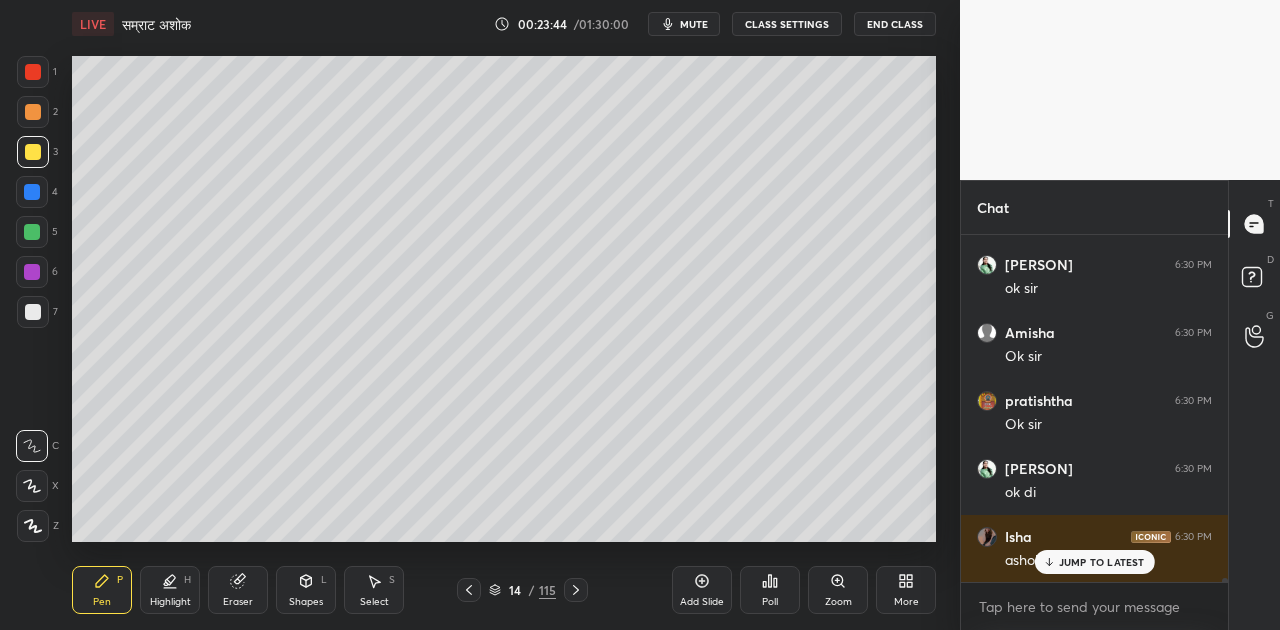 click on "Shapes L" at bounding box center (306, 590) 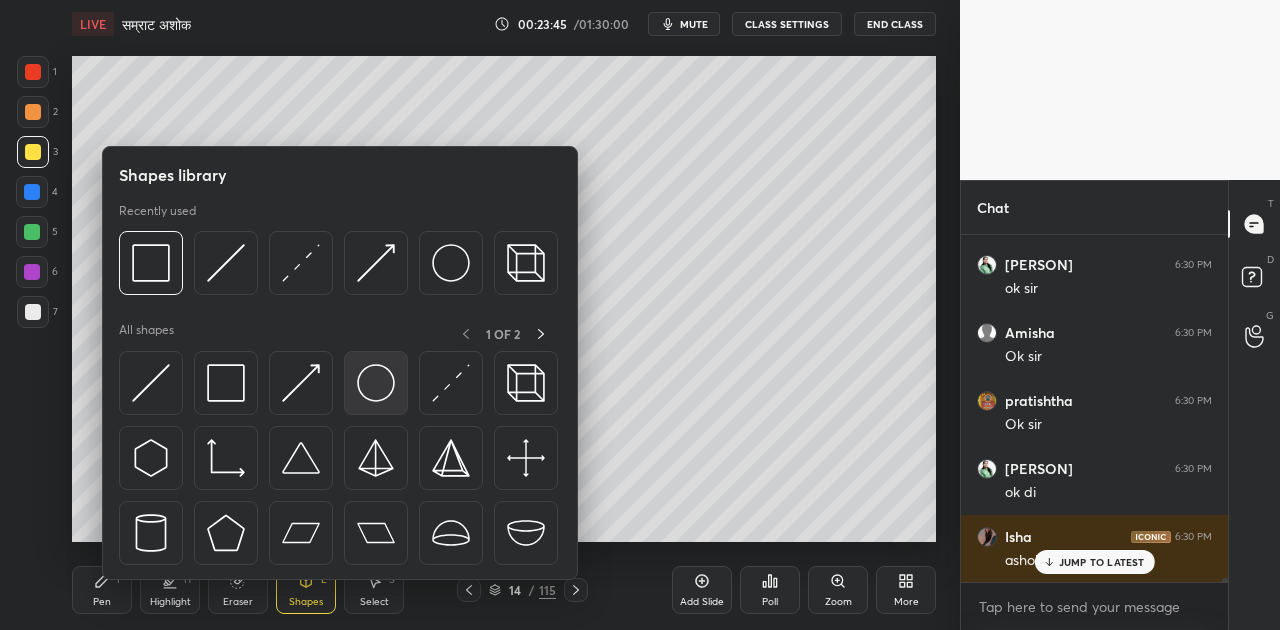 click at bounding box center (376, 383) 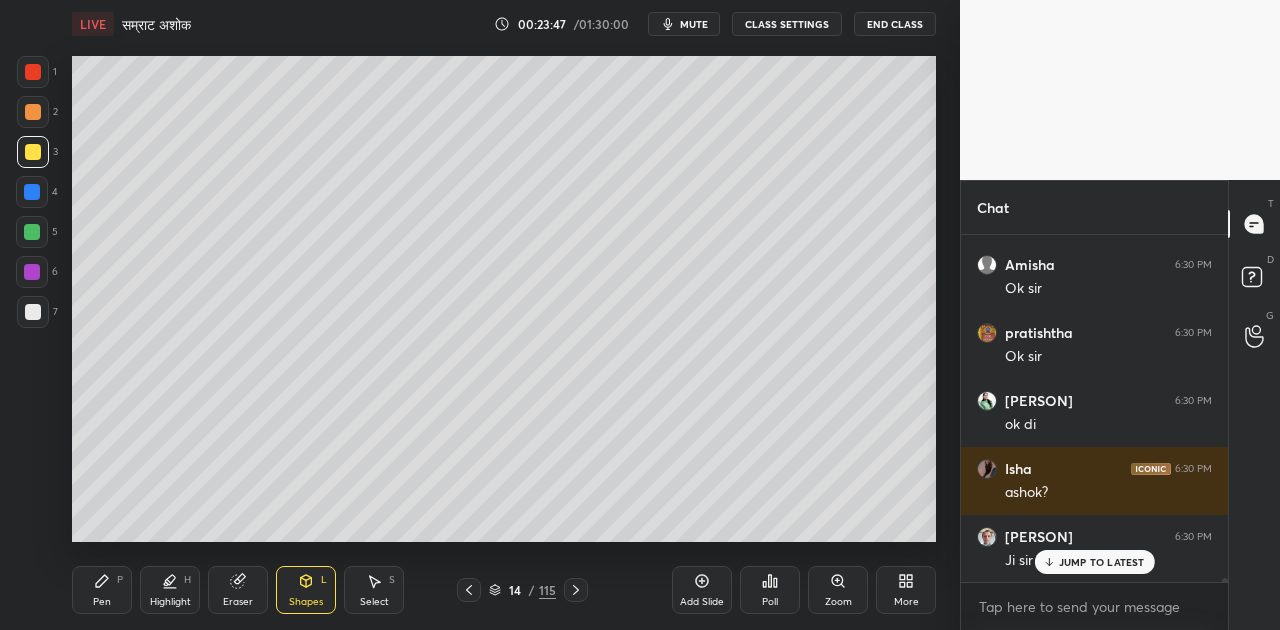 scroll, scrollTop: 26832, scrollLeft: 0, axis: vertical 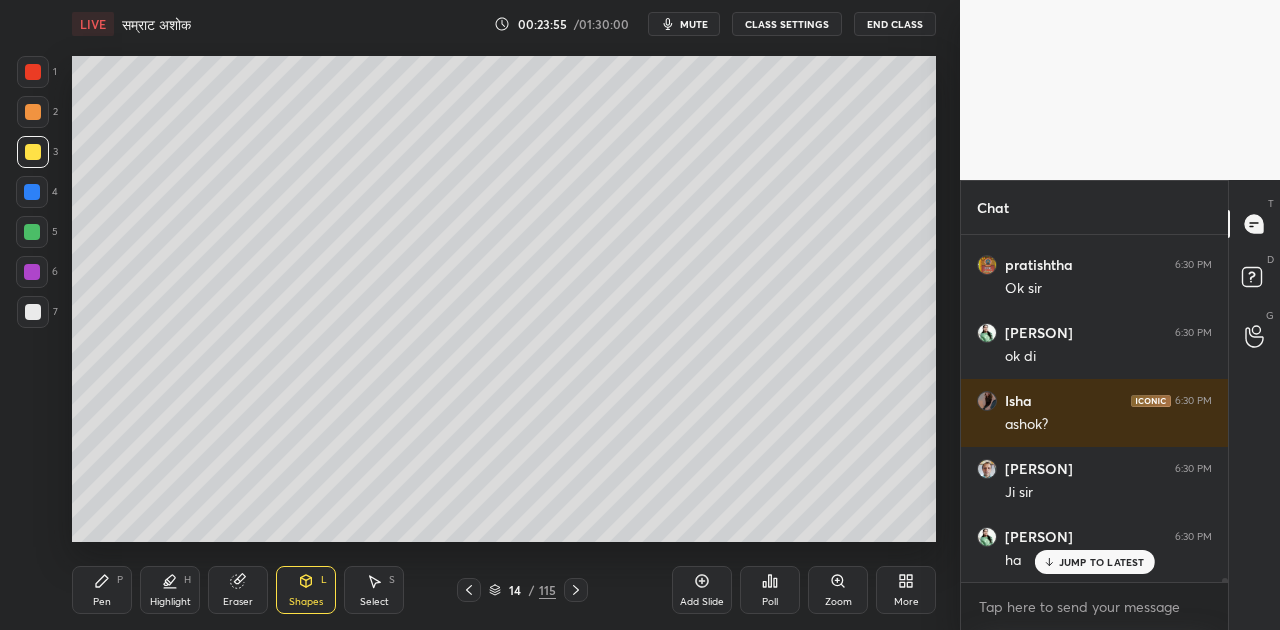 click on "Pen P" at bounding box center (102, 590) 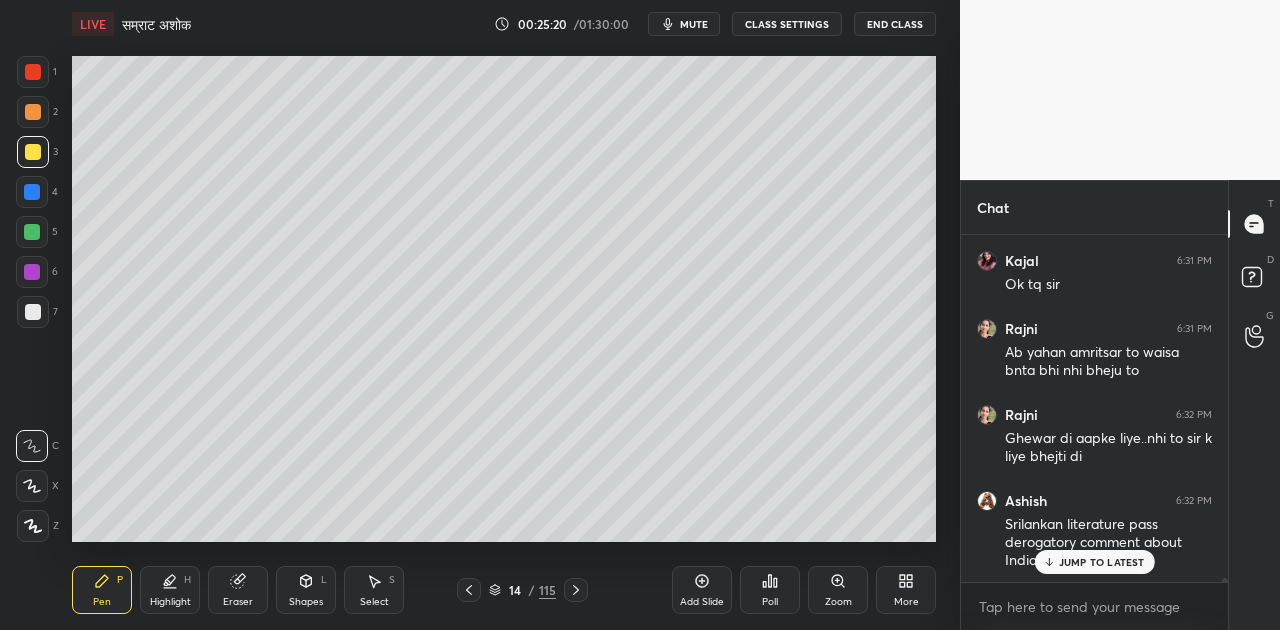 scroll, scrollTop: 27510, scrollLeft: 0, axis: vertical 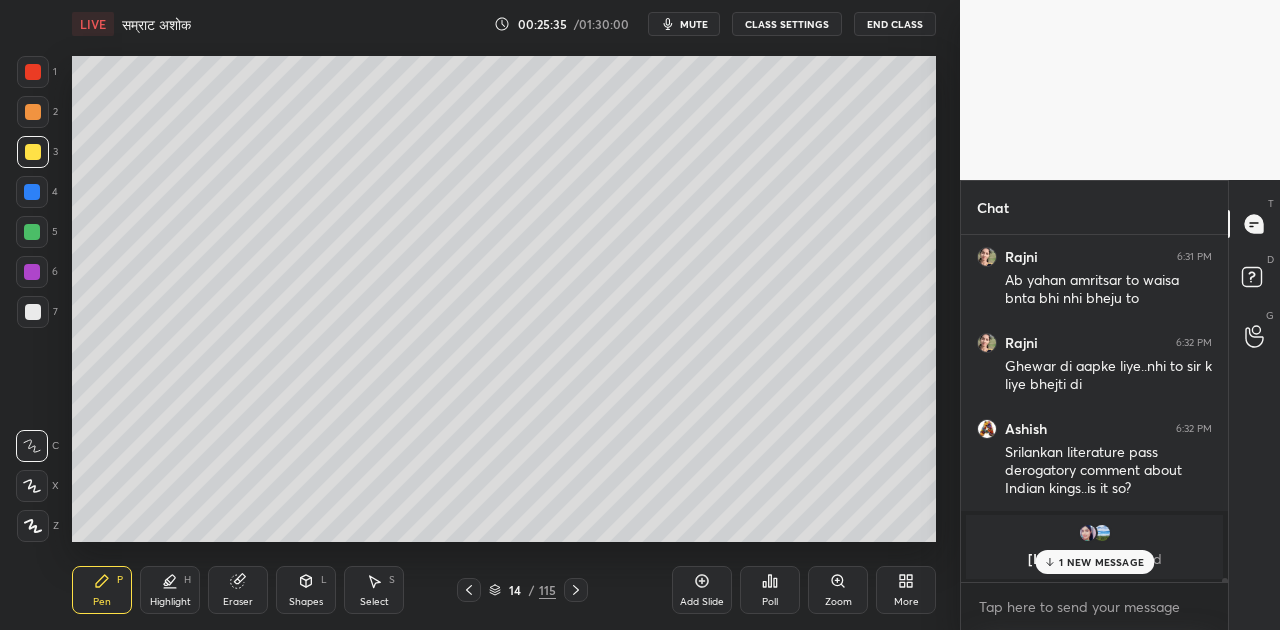 click on "Shapes L" at bounding box center [306, 590] 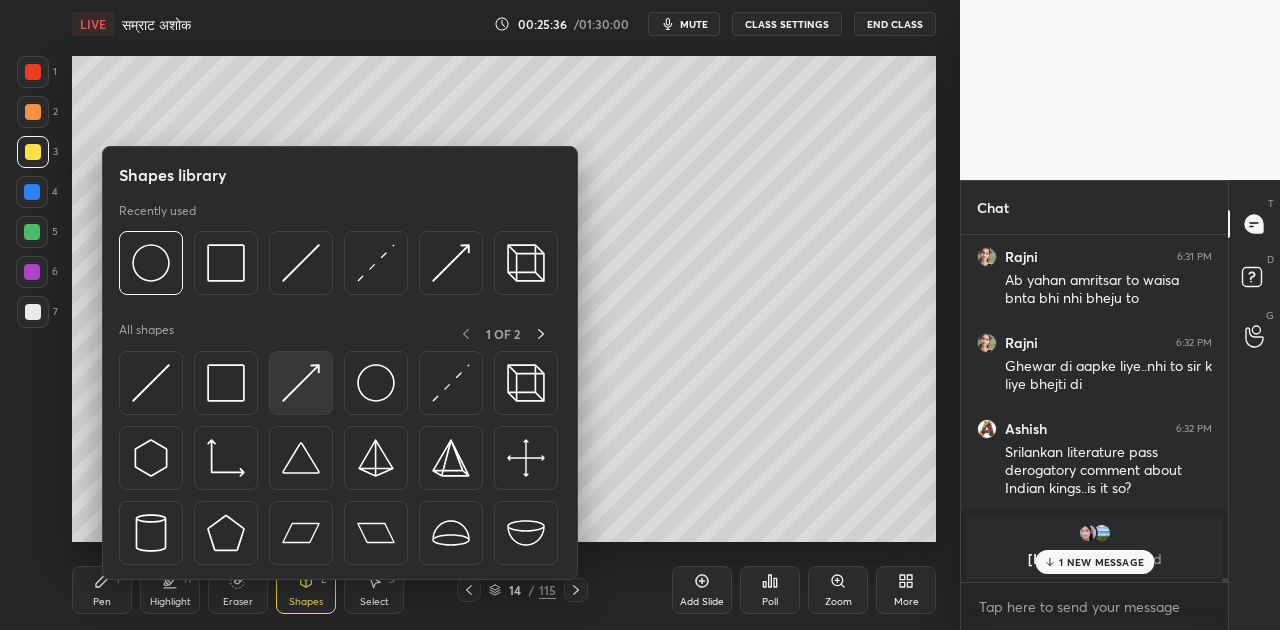 click at bounding box center [301, 383] 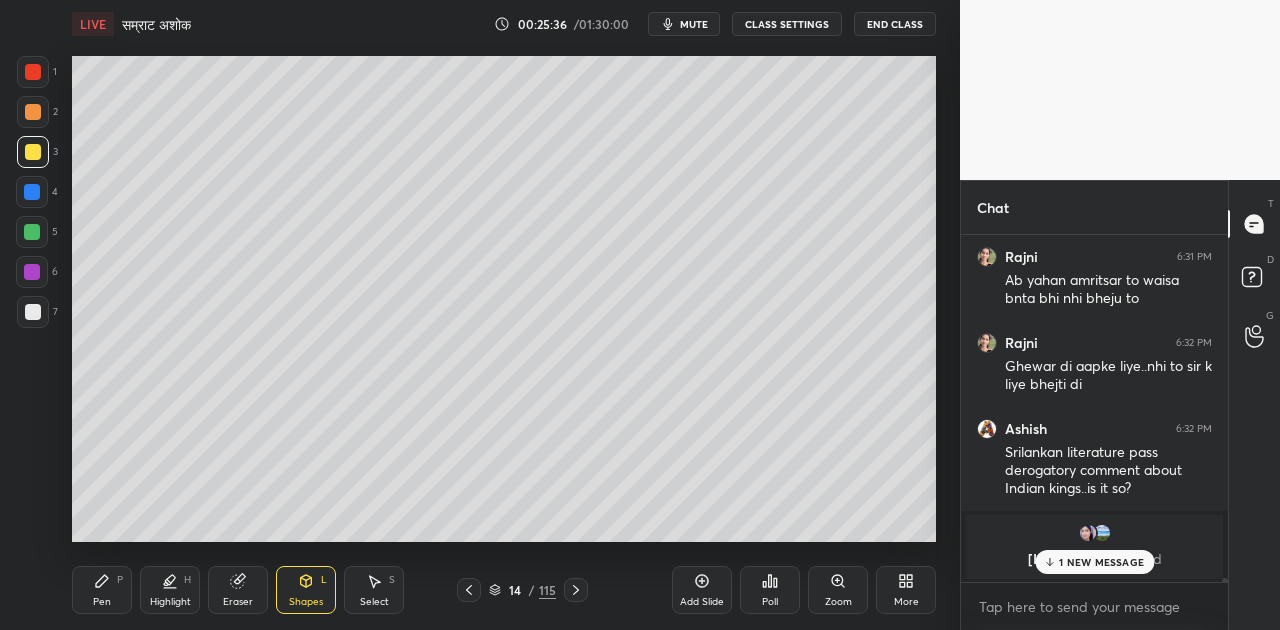 scroll, scrollTop: 27578, scrollLeft: 0, axis: vertical 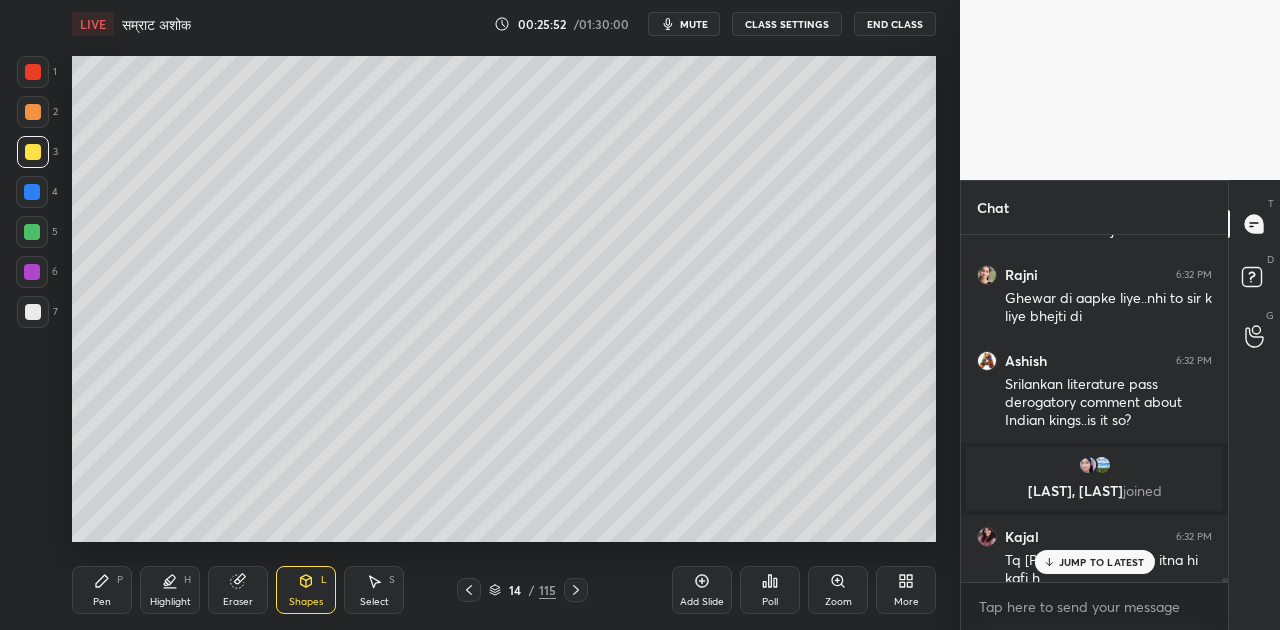 click on "Pen P" at bounding box center [102, 590] 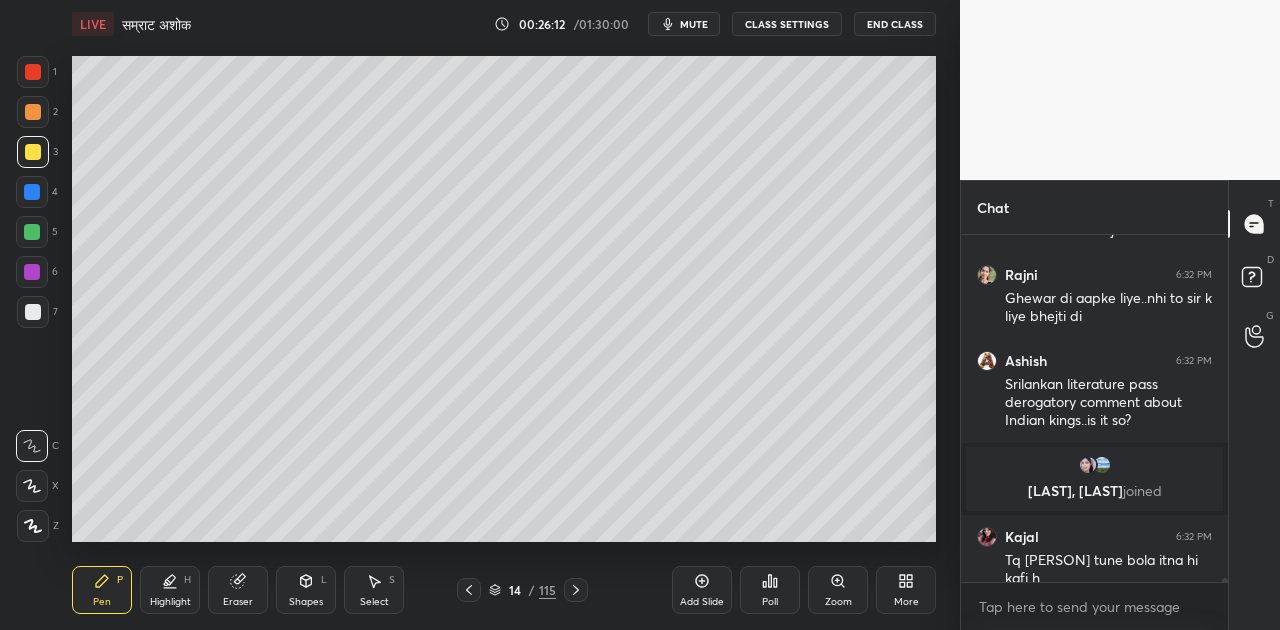scroll, scrollTop: 27646, scrollLeft: 0, axis: vertical 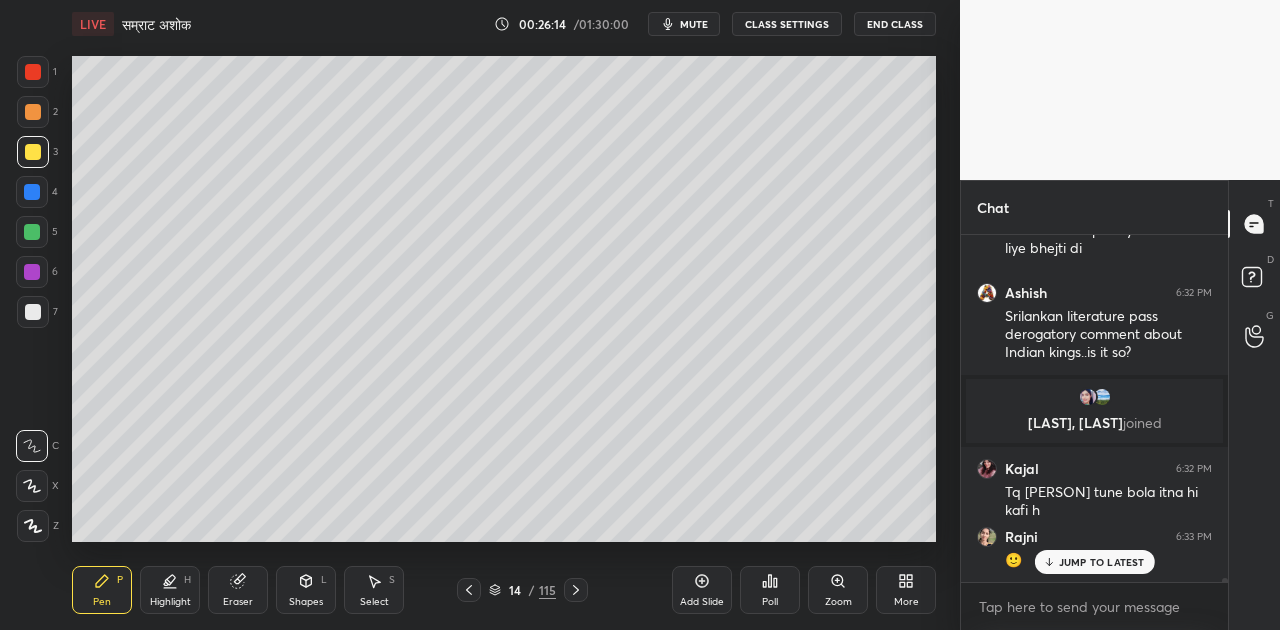 click at bounding box center (33, 312) 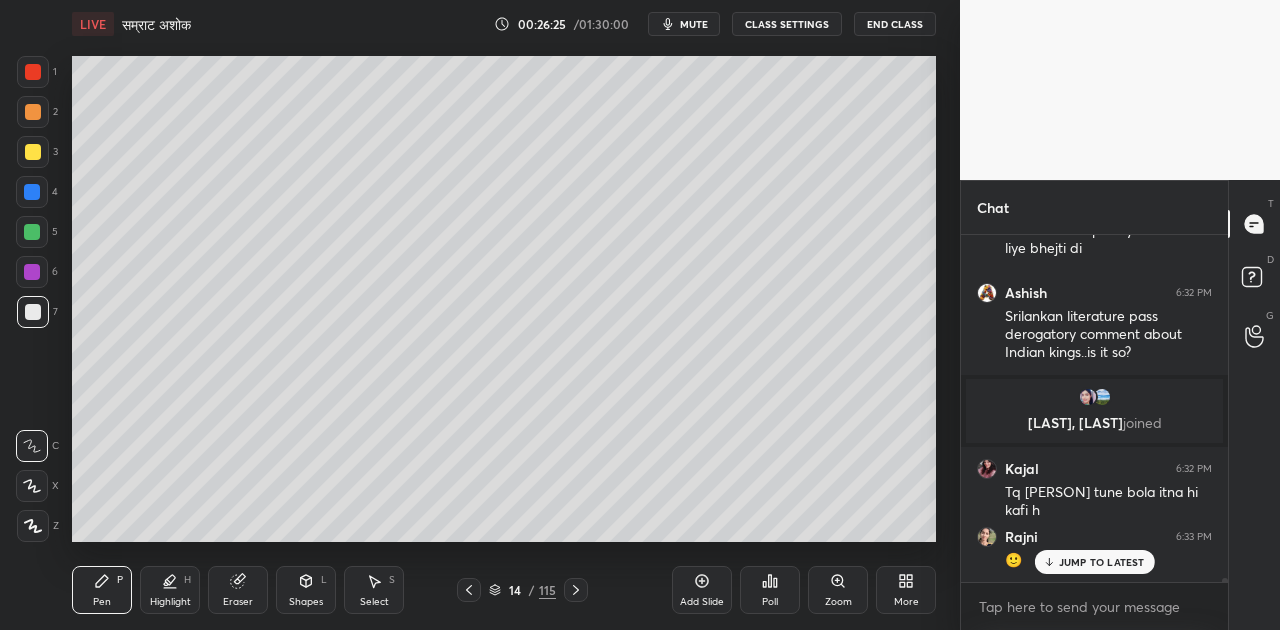 click on "Shapes L" at bounding box center [306, 590] 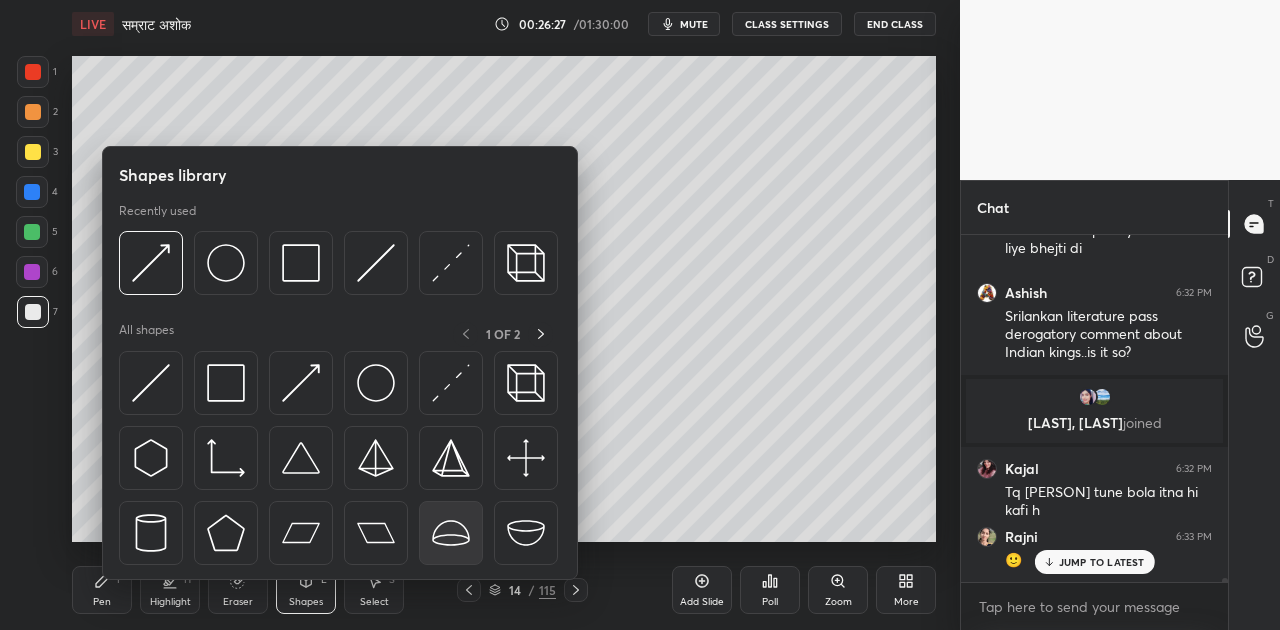 click at bounding box center (451, 533) 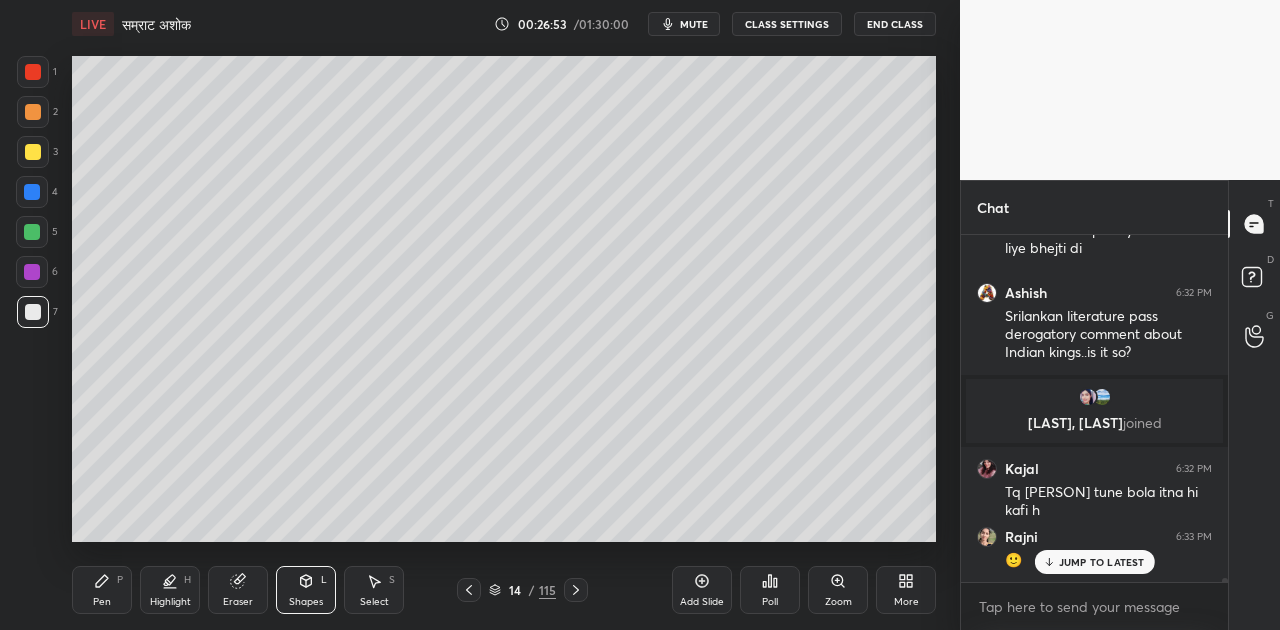 click on "Shapes L" at bounding box center (306, 590) 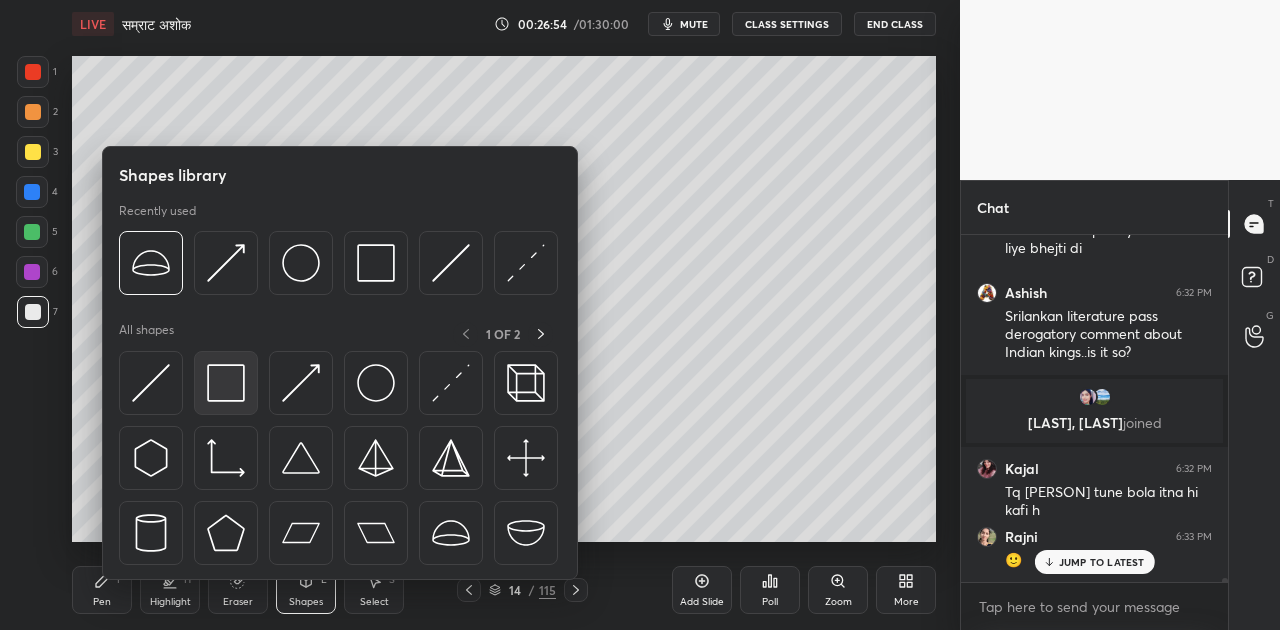 click at bounding box center [226, 383] 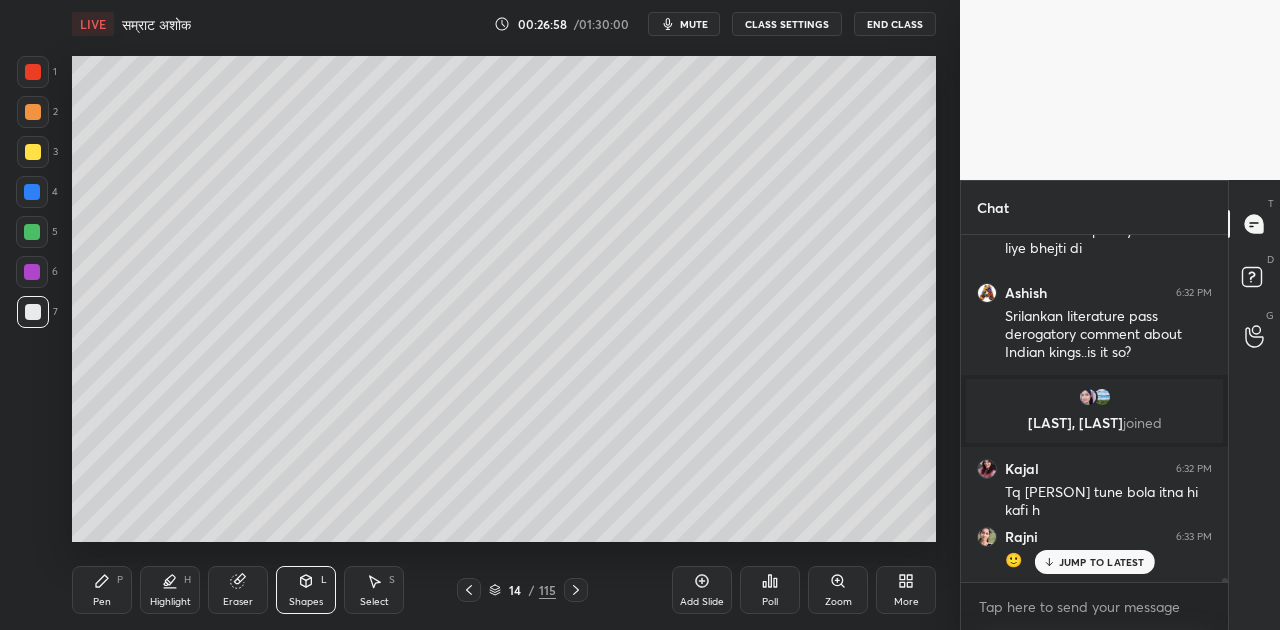 click 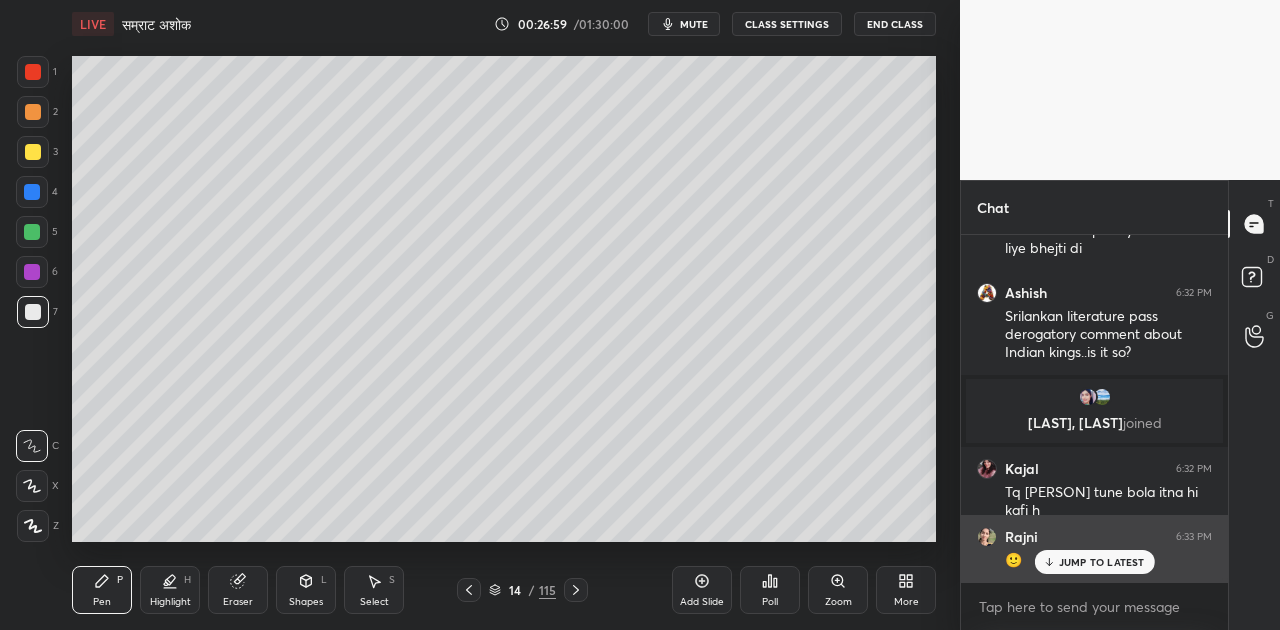 click on "JUMP TO LATEST" at bounding box center [1102, 562] 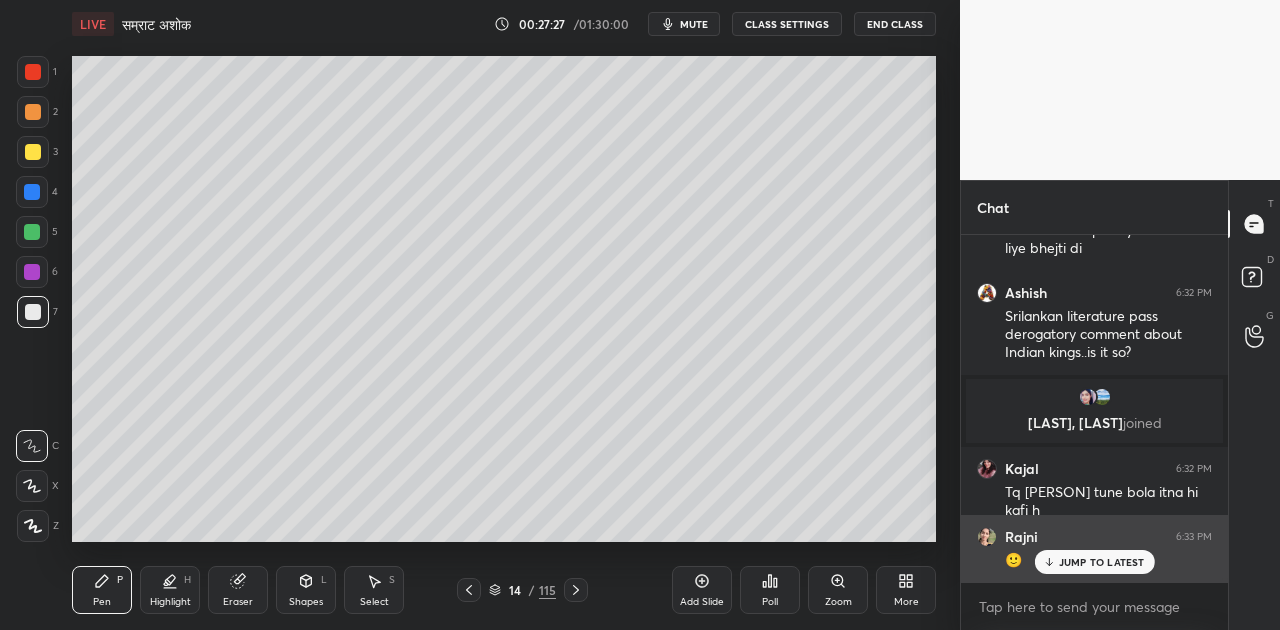 scroll, scrollTop: 27714, scrollLeft: 0, axis: vertical 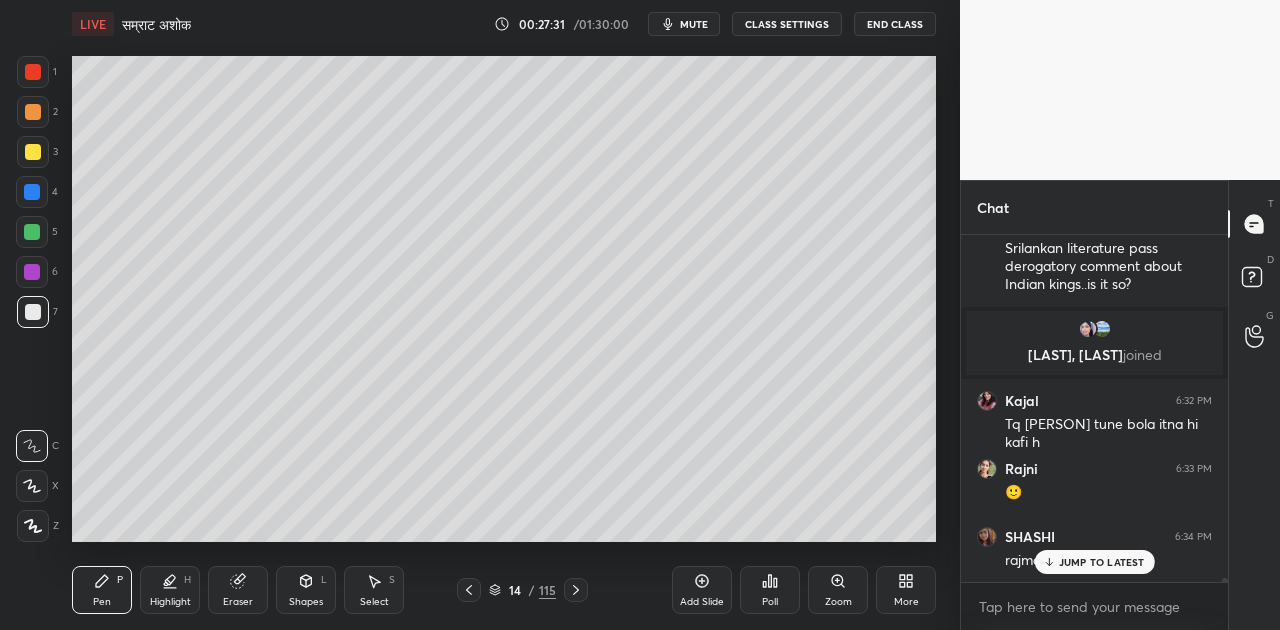 click on "JUMP TO LATEST" at bounding box center [1102, 562] 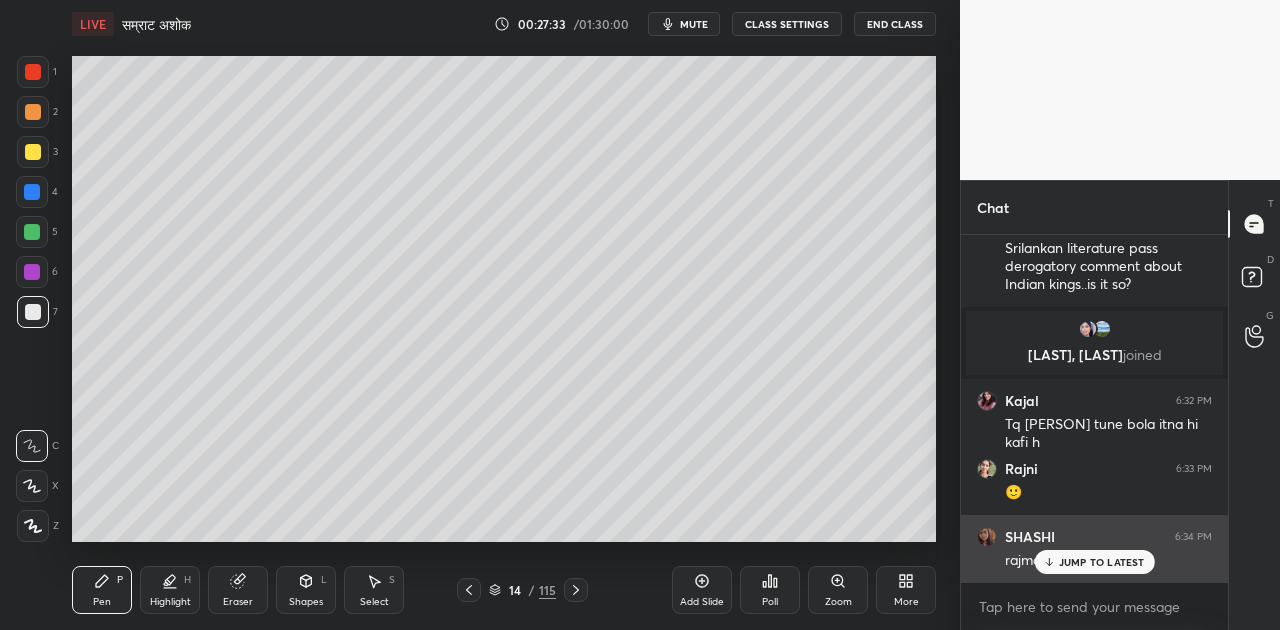 scroll, scrollTop: 27782, scrollLeft: 0, axis: vertical 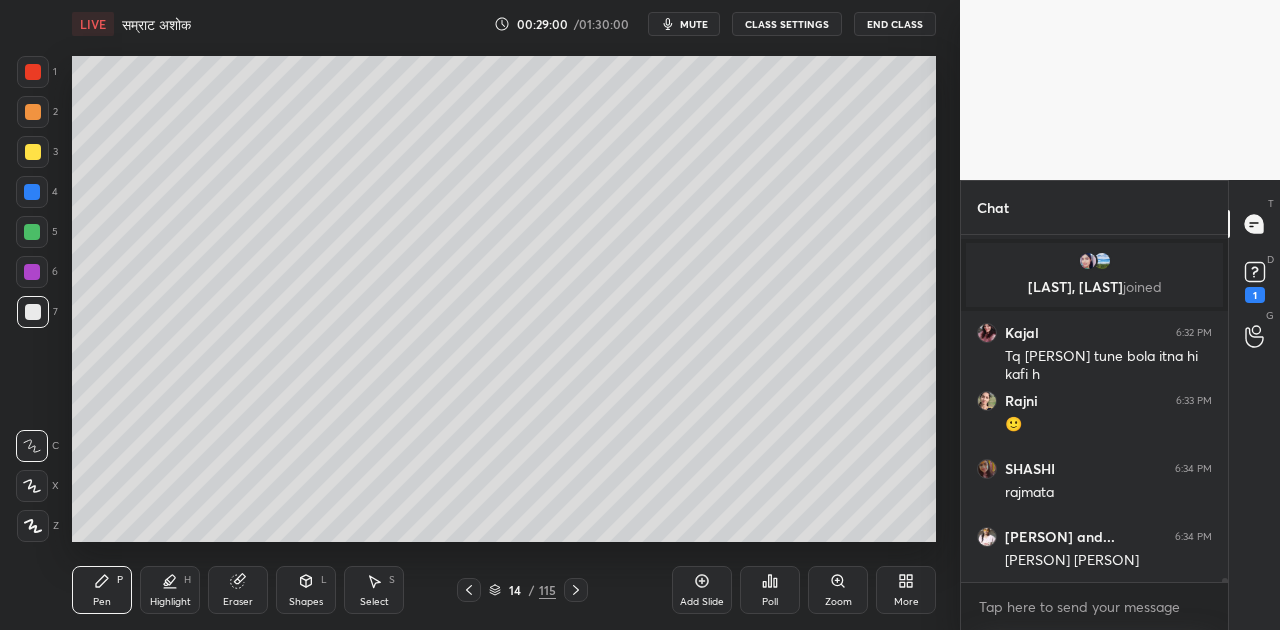click 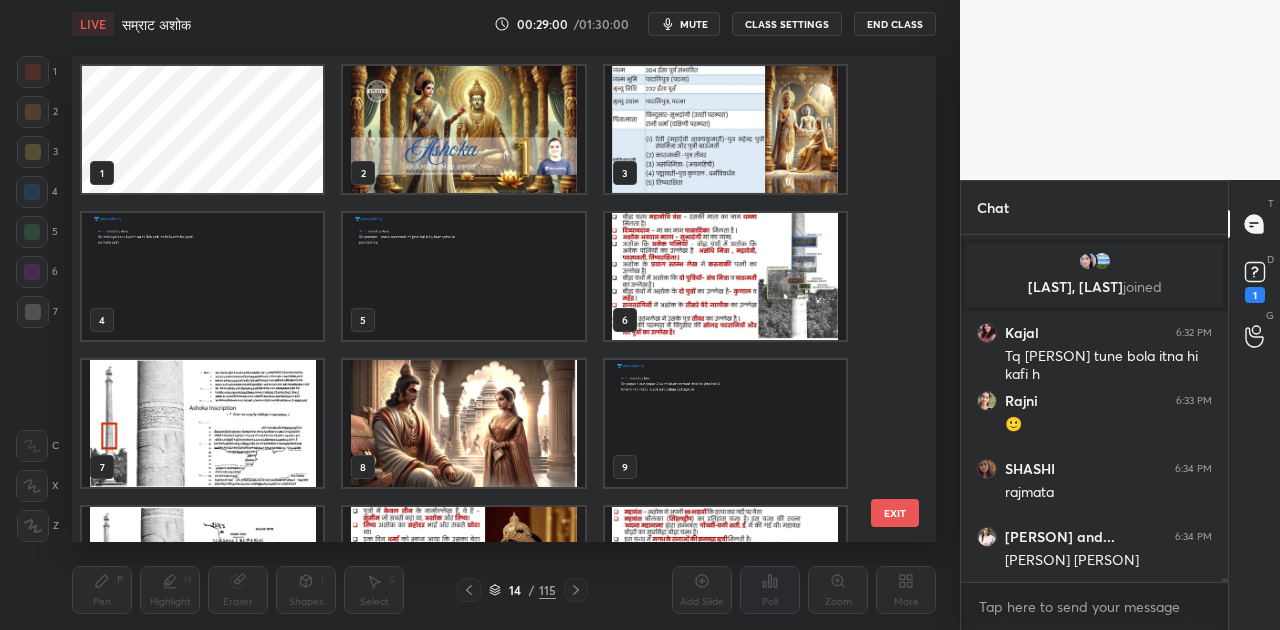 scroll, scrollTop: 248, scrollLeft: 0, axis: vertical 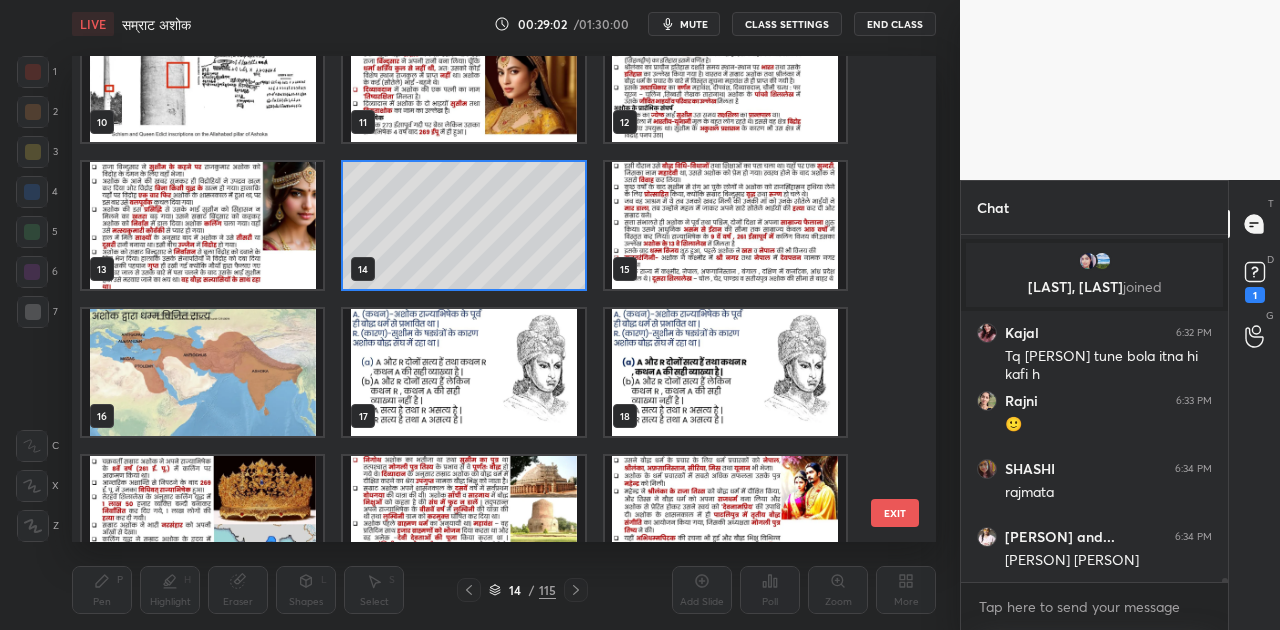 click at bounding box center [202, 372] 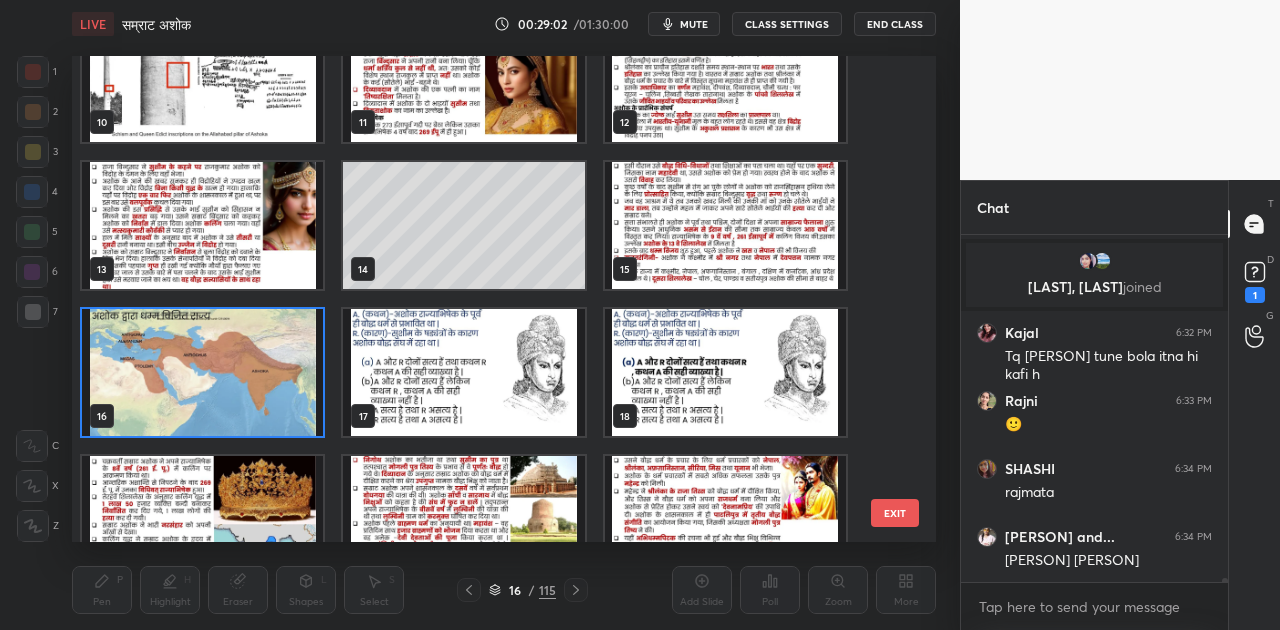 click at bounding box center (202, 372) 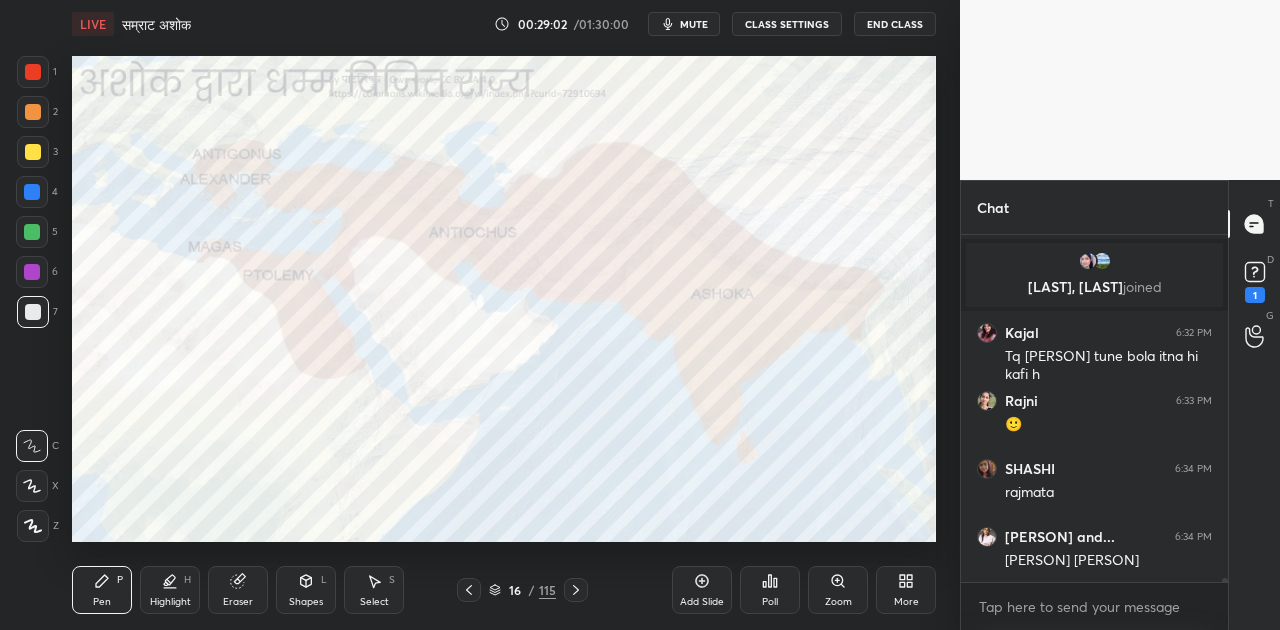 click at bounding box center (202, 372) 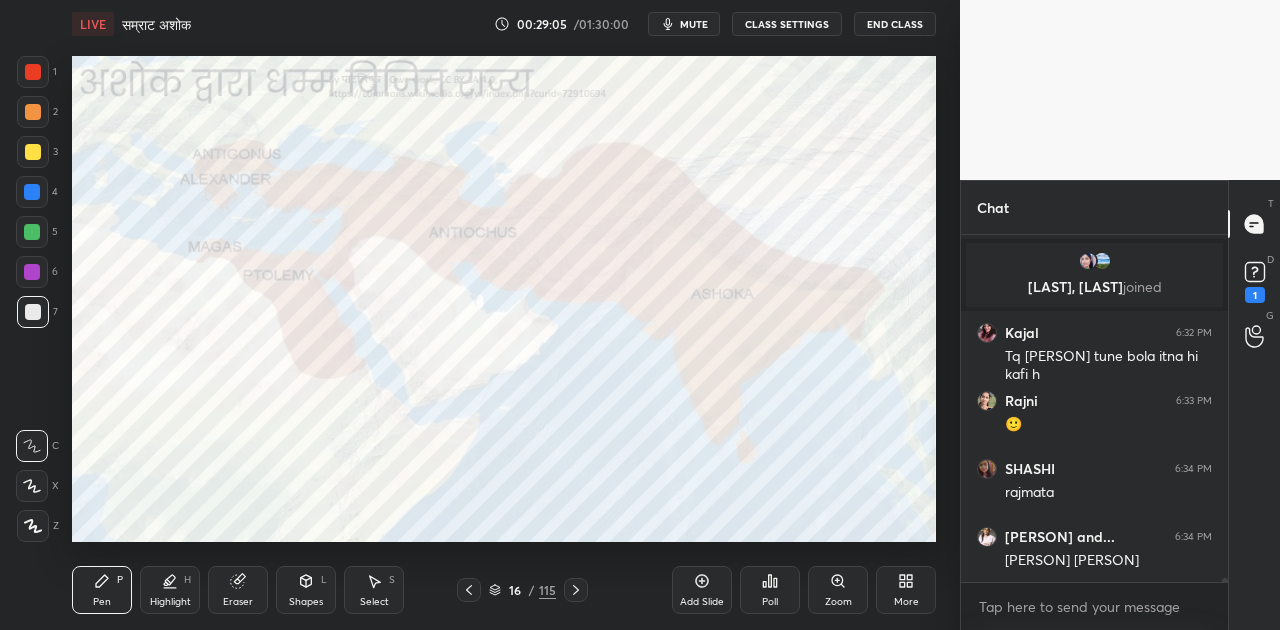 scroll, scrollTop: 27940, scrollLeft: 0, axis: vertical 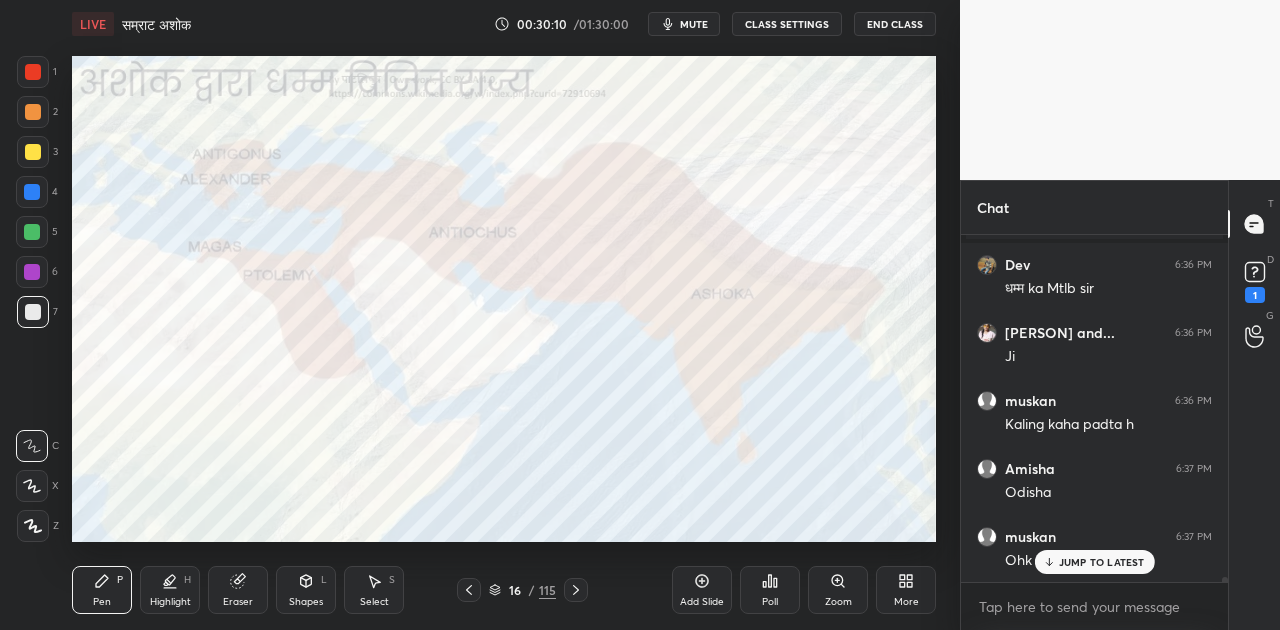 click 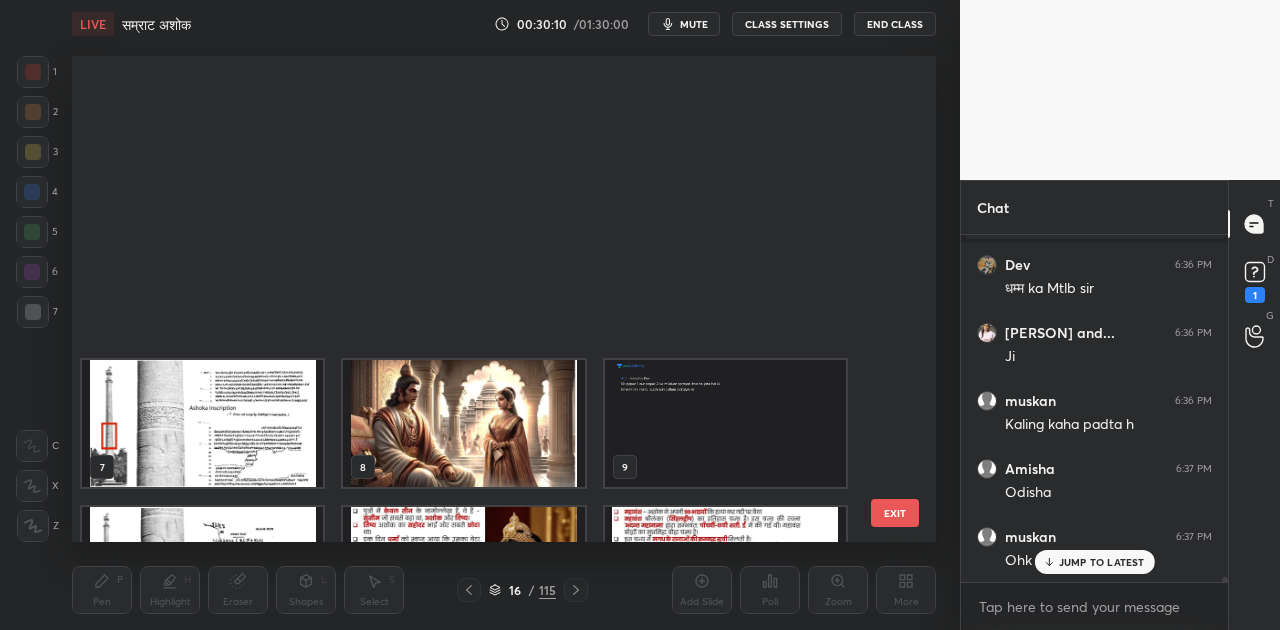 scroll, scrollTop: 396, scrollLeft: 0, axis: vertical 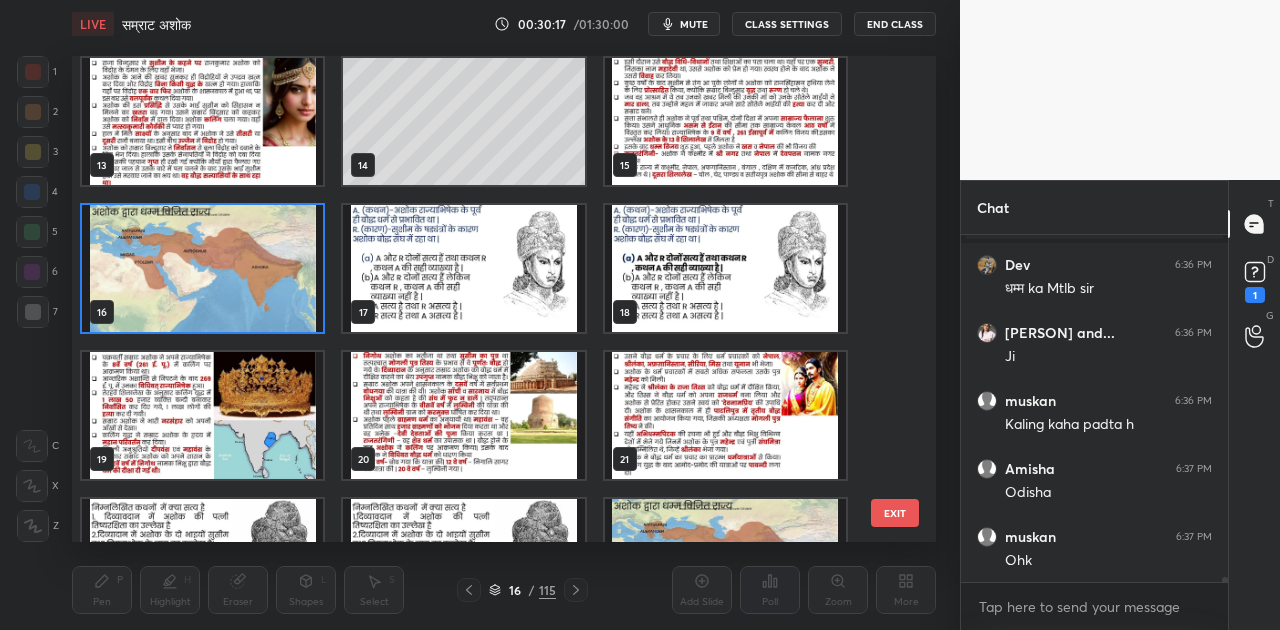click at bounding box center (463, 415) 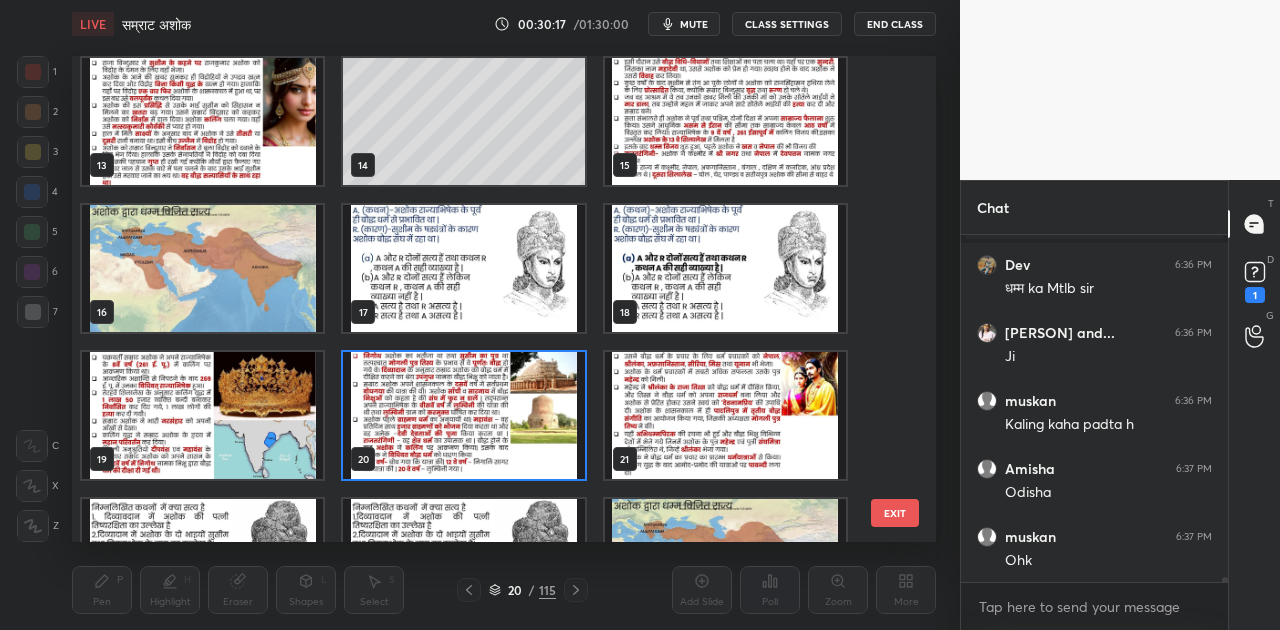 click at bounding box center (463, 415) 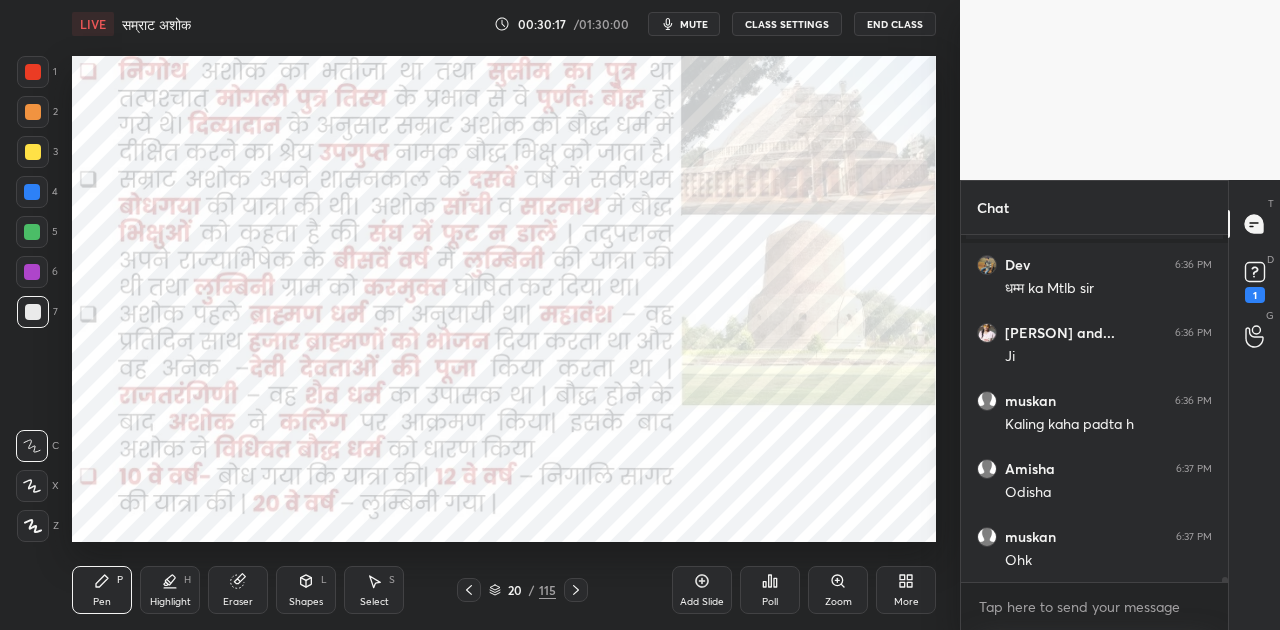 click at bounding box center (463, 415) 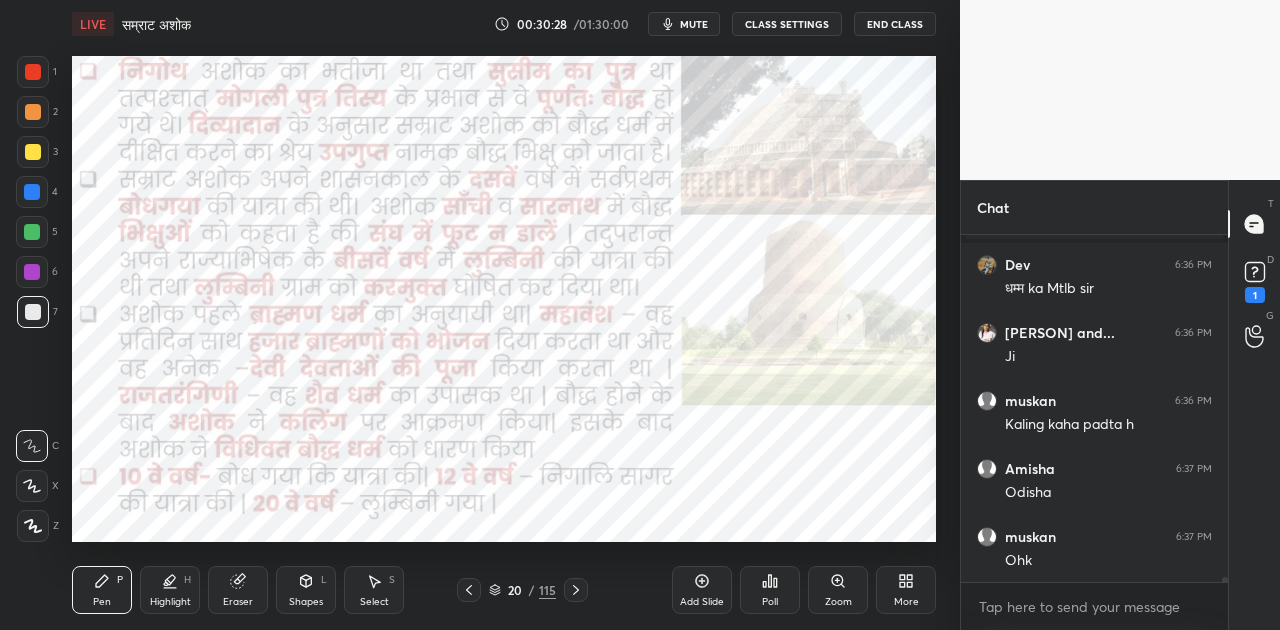 click at bounding box center [32, 192] 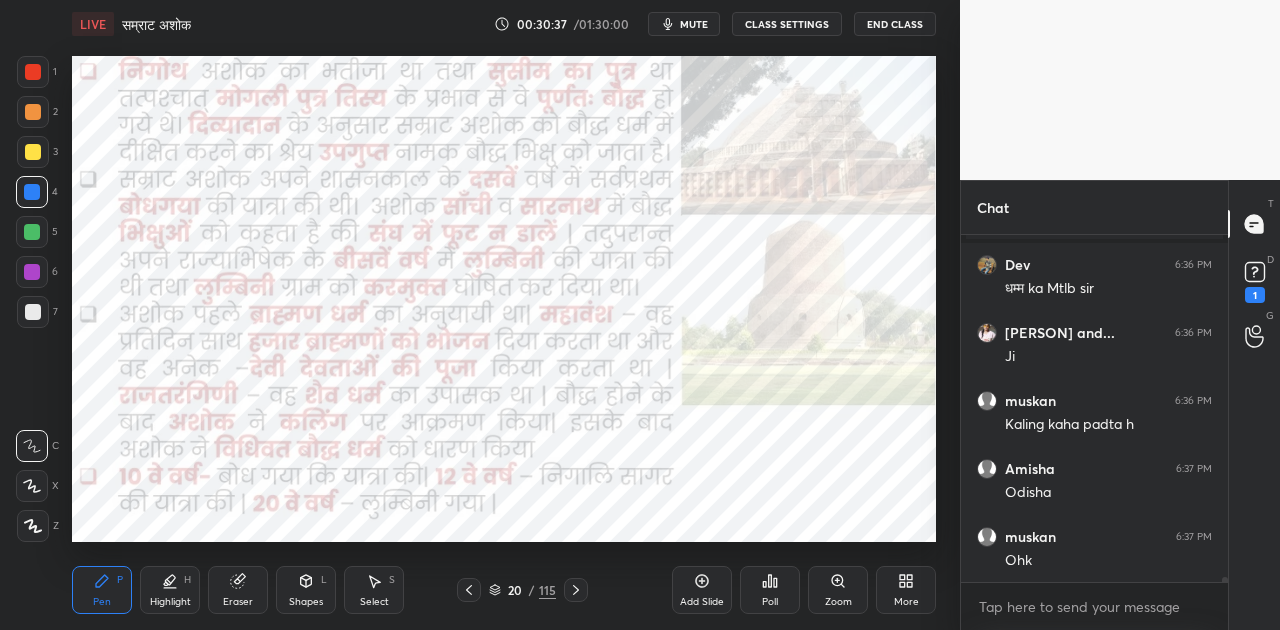 scroll, scrollTop: 25840, scrollLeft: 0, axis: vertical 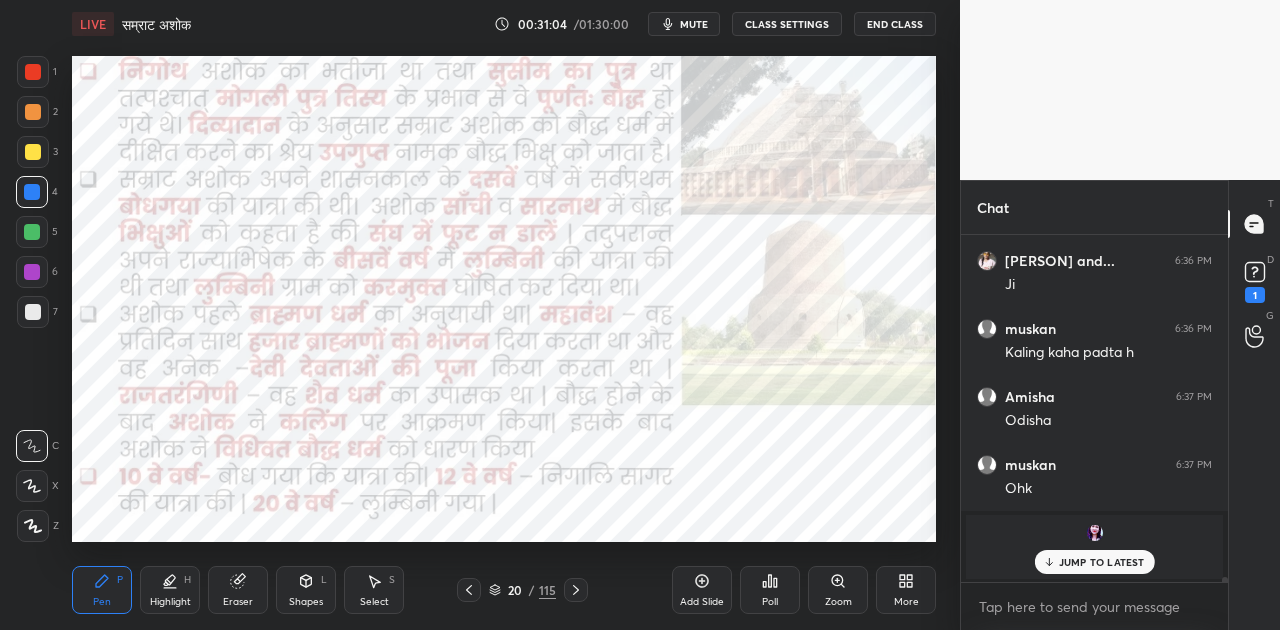 click 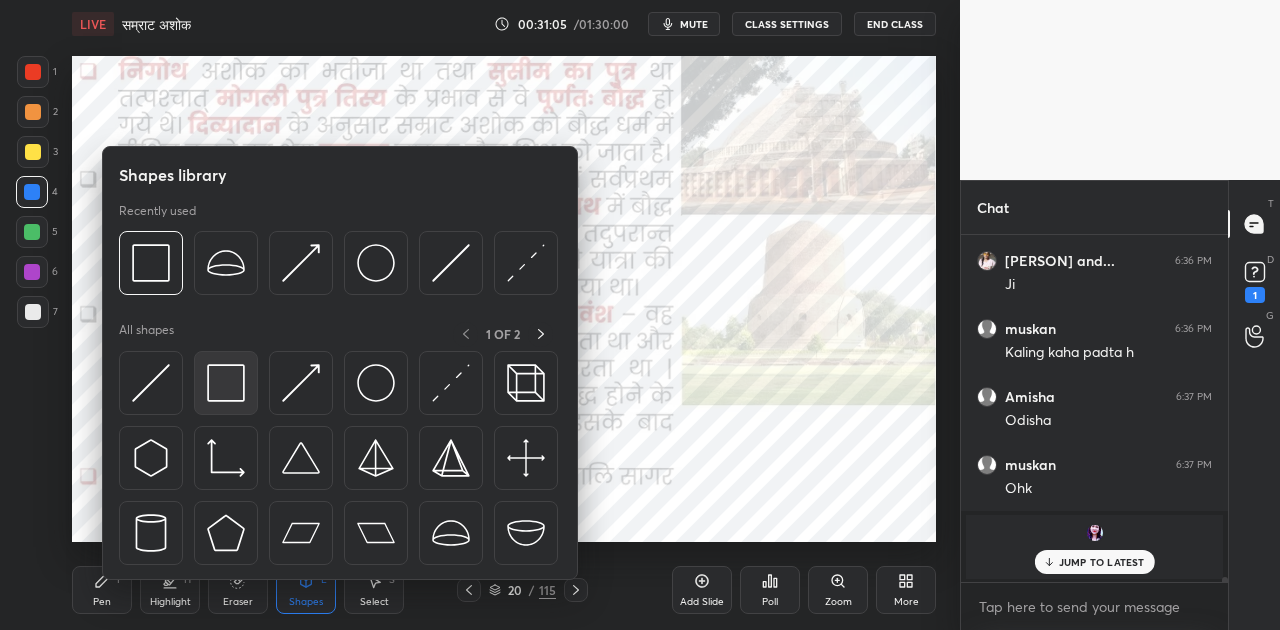 click at bounding box center [226, 383] 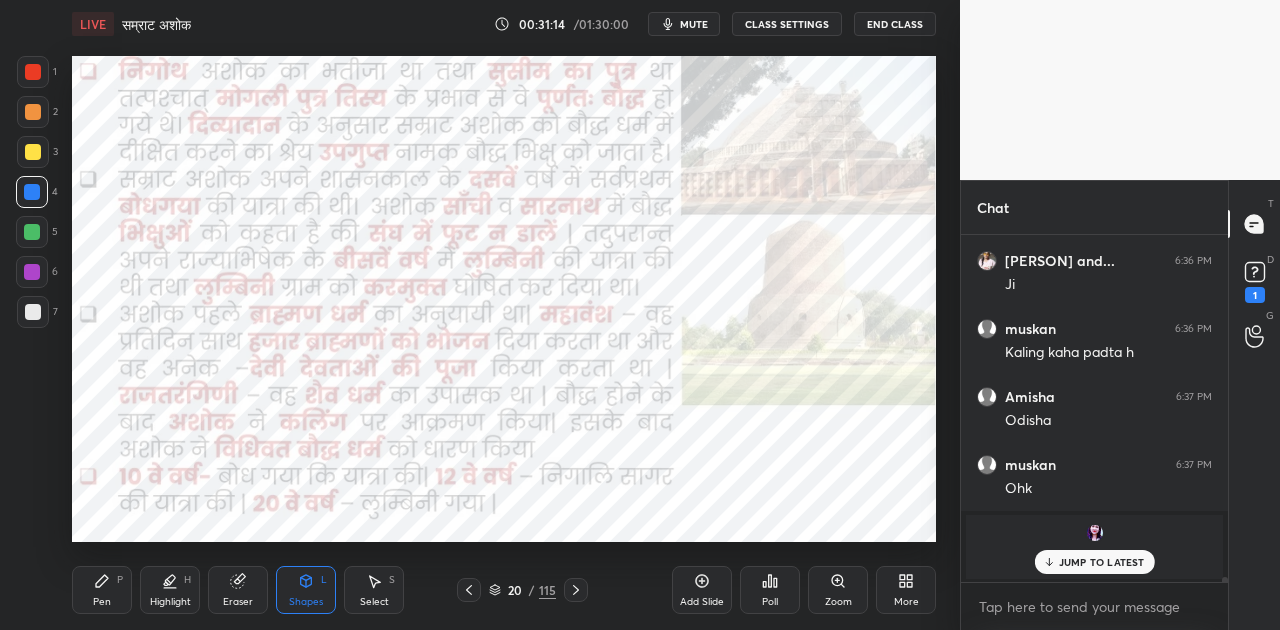 click 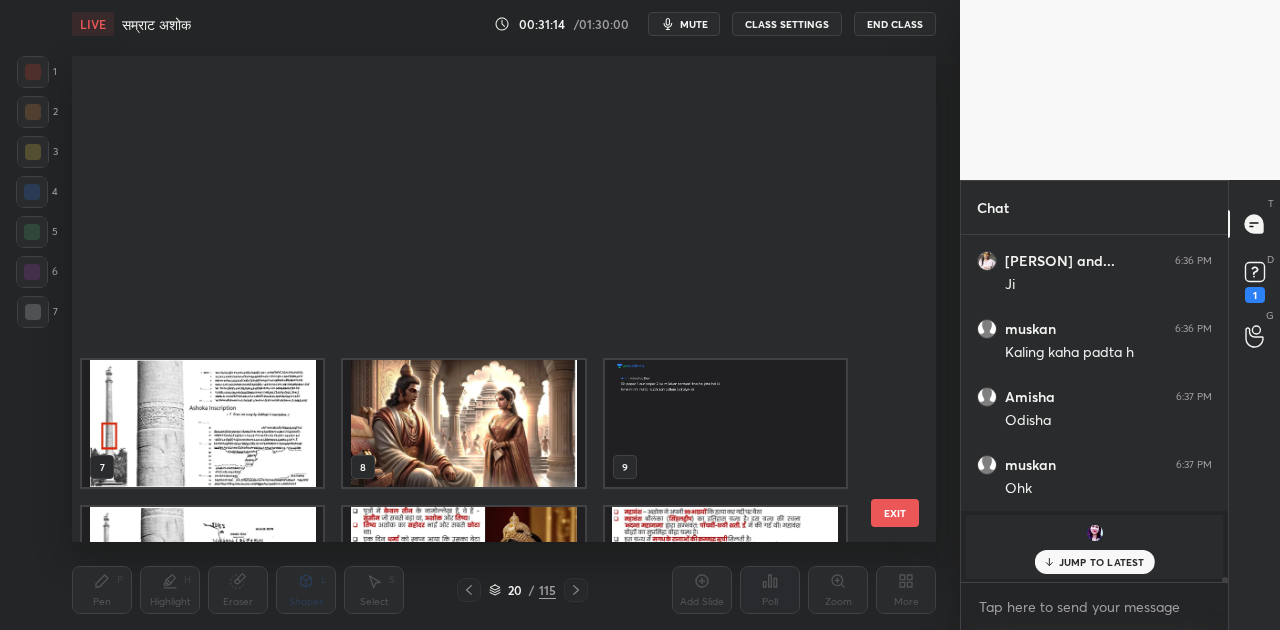 scroll, scrollTop: 542, scrollLeft: 0, axis: vertical 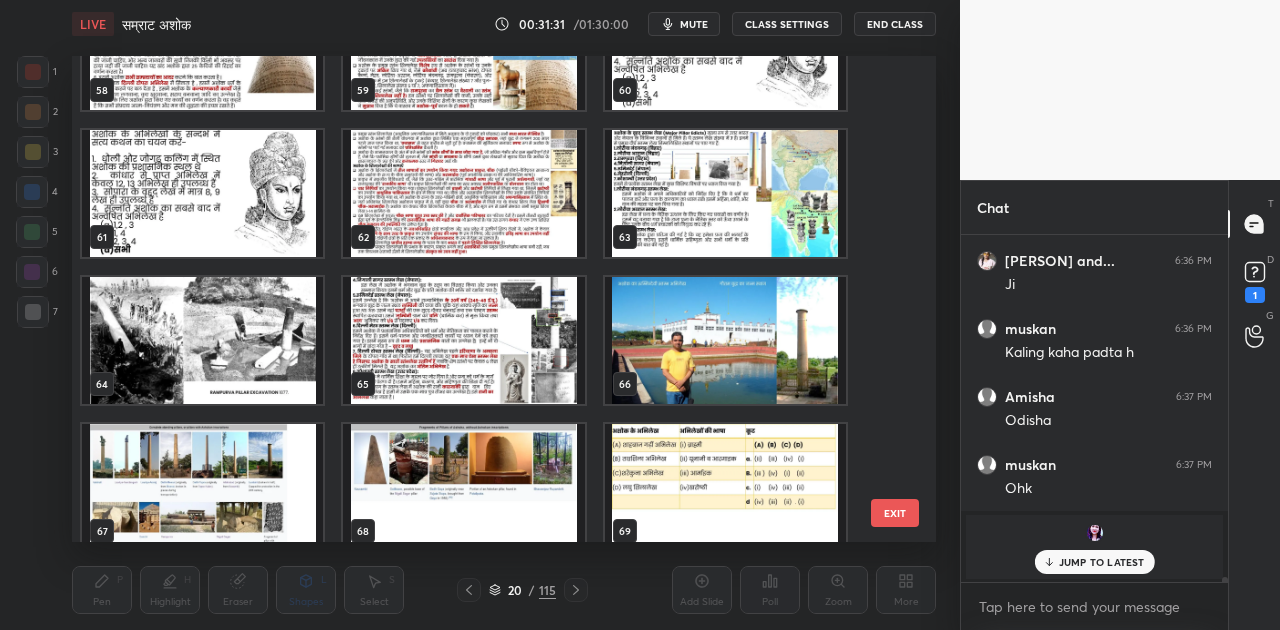 click at bounding box center [725, 340] 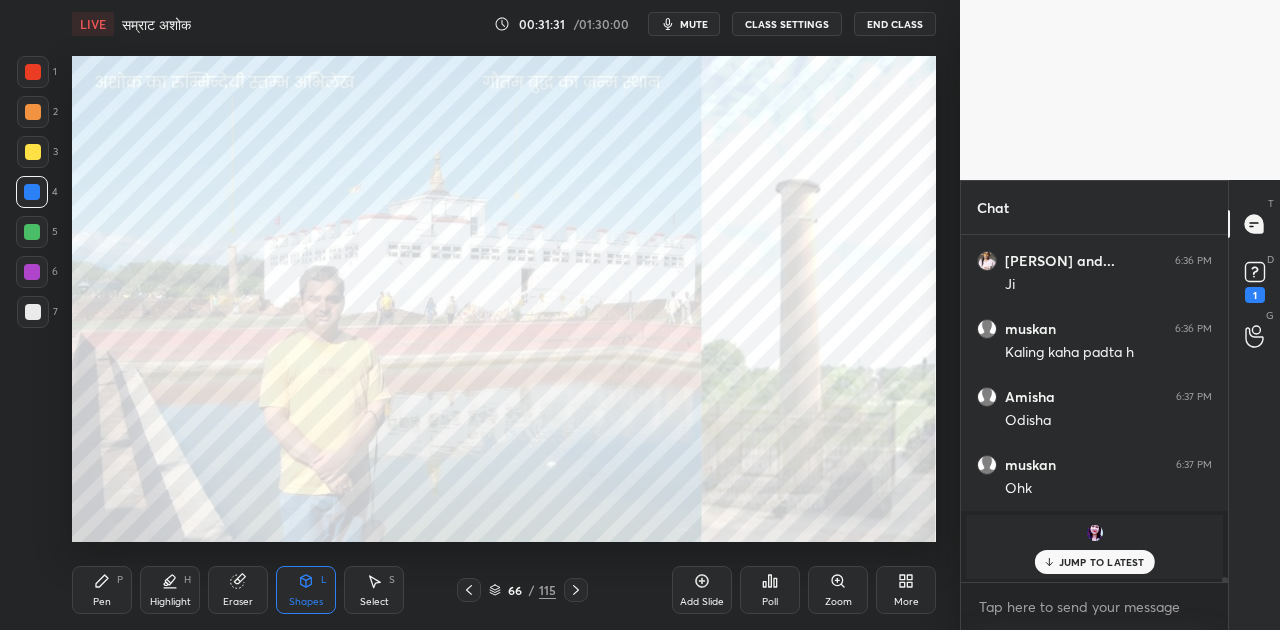 click at bounding box center [725, 340] 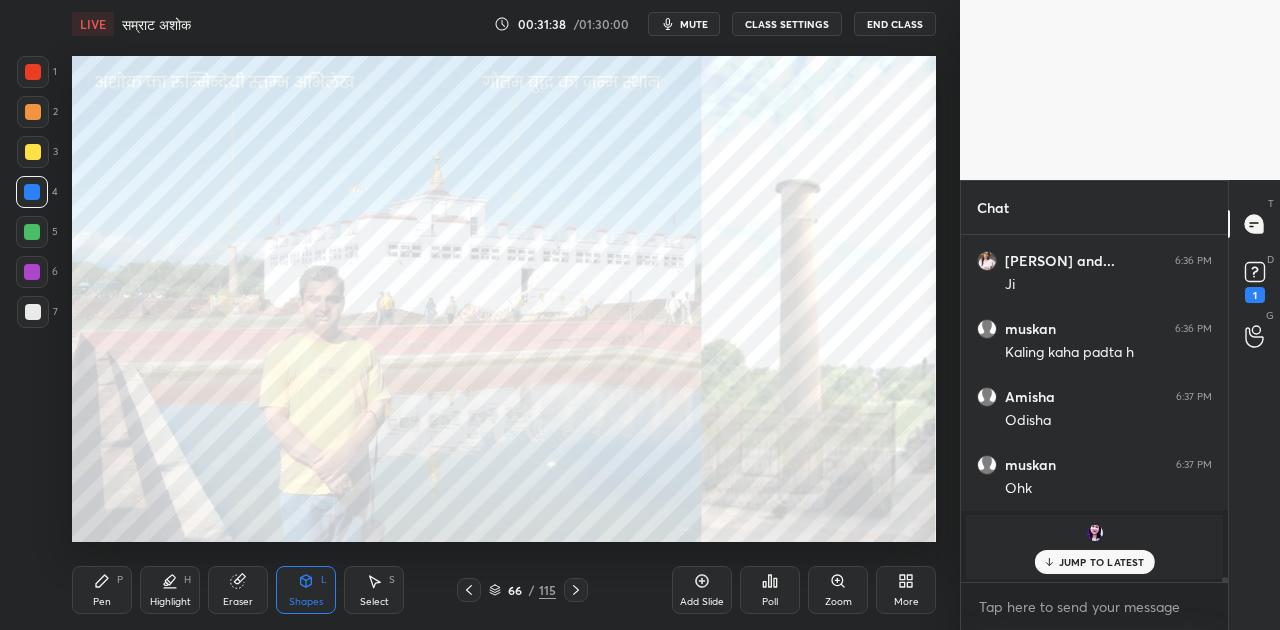 scroll, scrollTop: 25760, scrollLeft: 0, axis: vertical 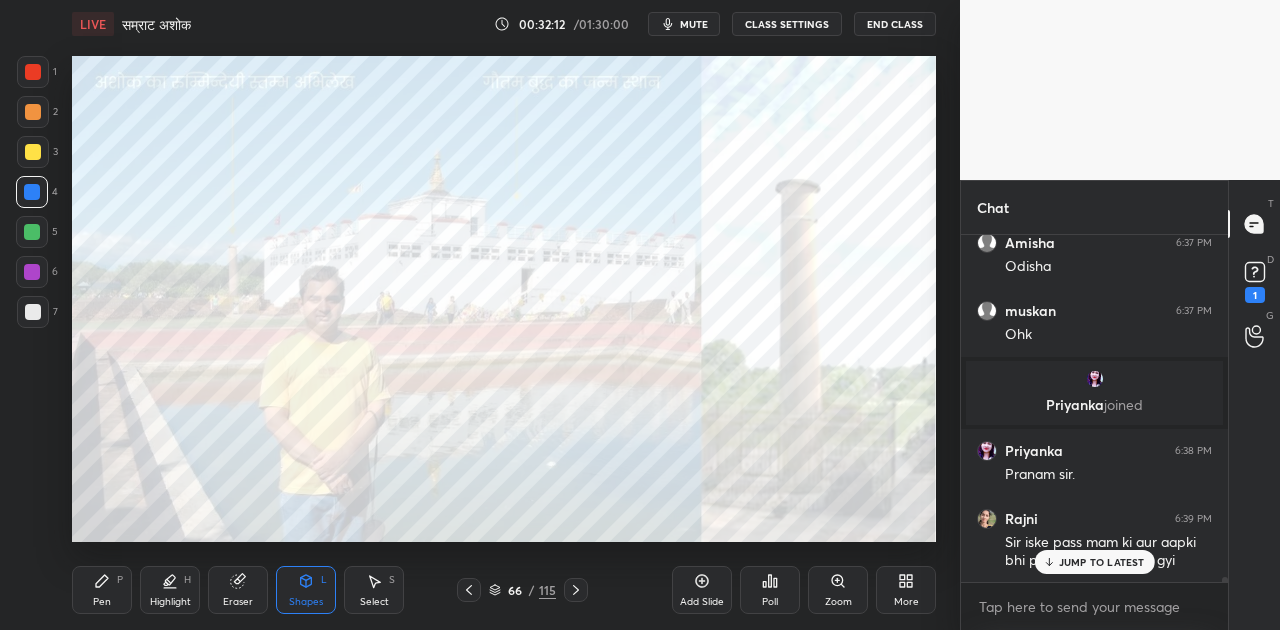 click on "JUMP TO LATEST" at bounding box center [1102, 562] 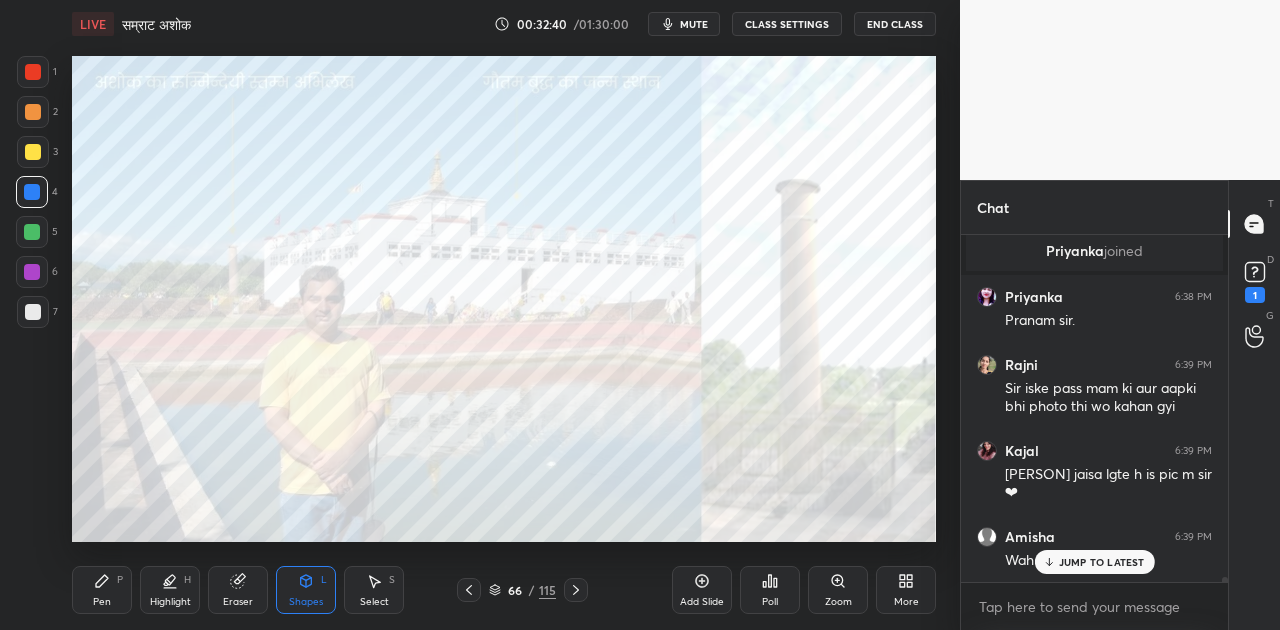 scroll, scrollTop: 26068, scrollLeft: 0, axis: vertical 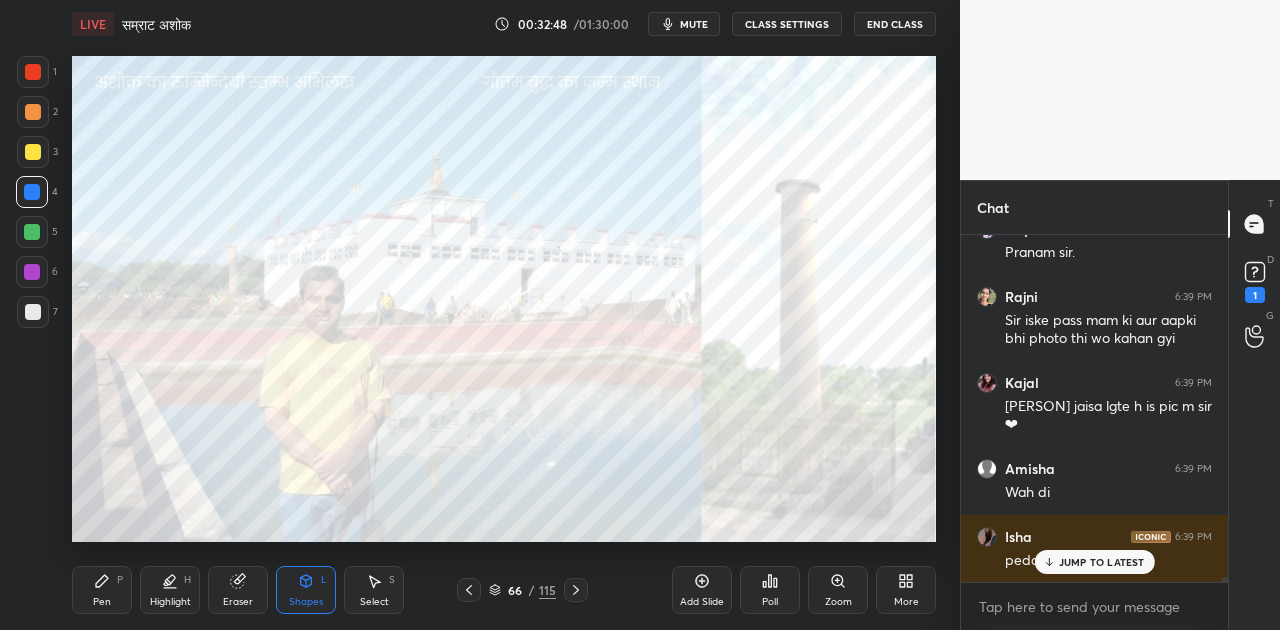 click on "JUMP TO LATEST" at bounding box center [1102, 562] 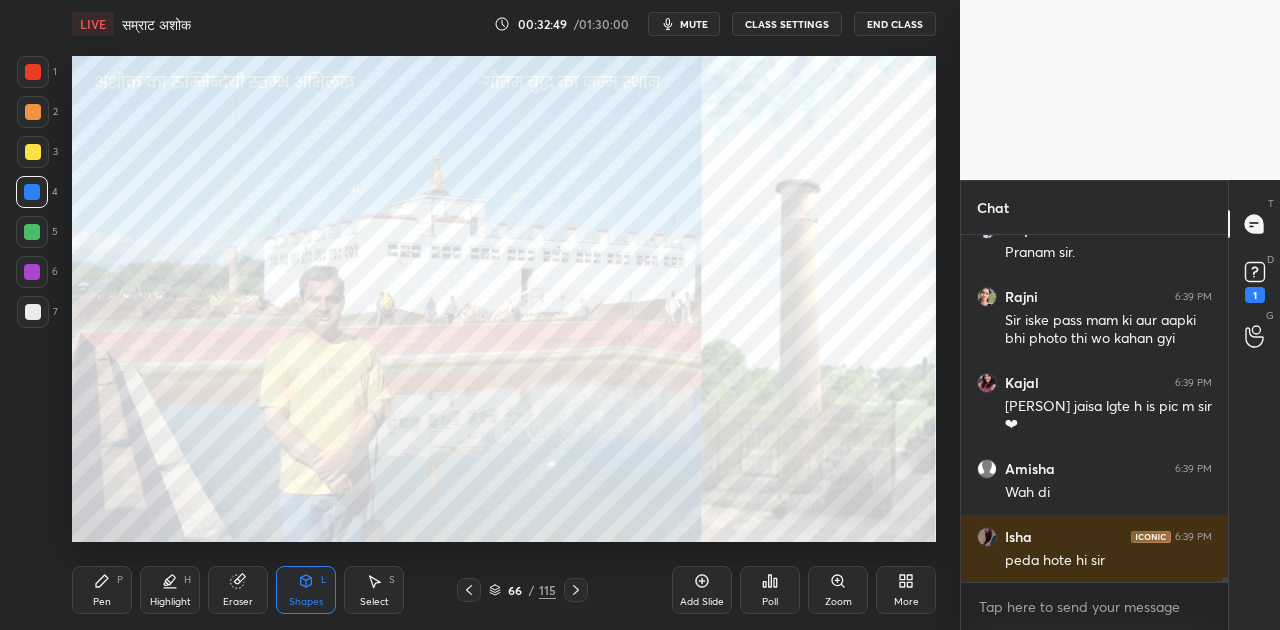 scroll, scrollTop: 300, scrollLeft: 261, axis: both 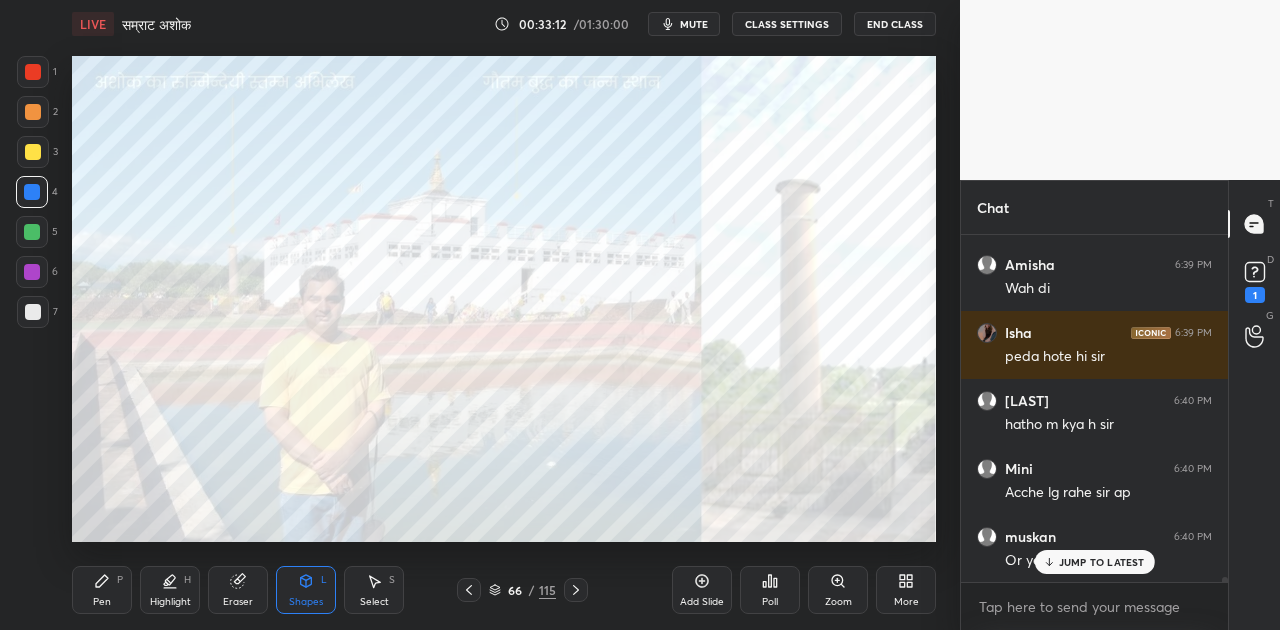 click on "JUMP TO LATEST" at bounding box center (1094, 562) 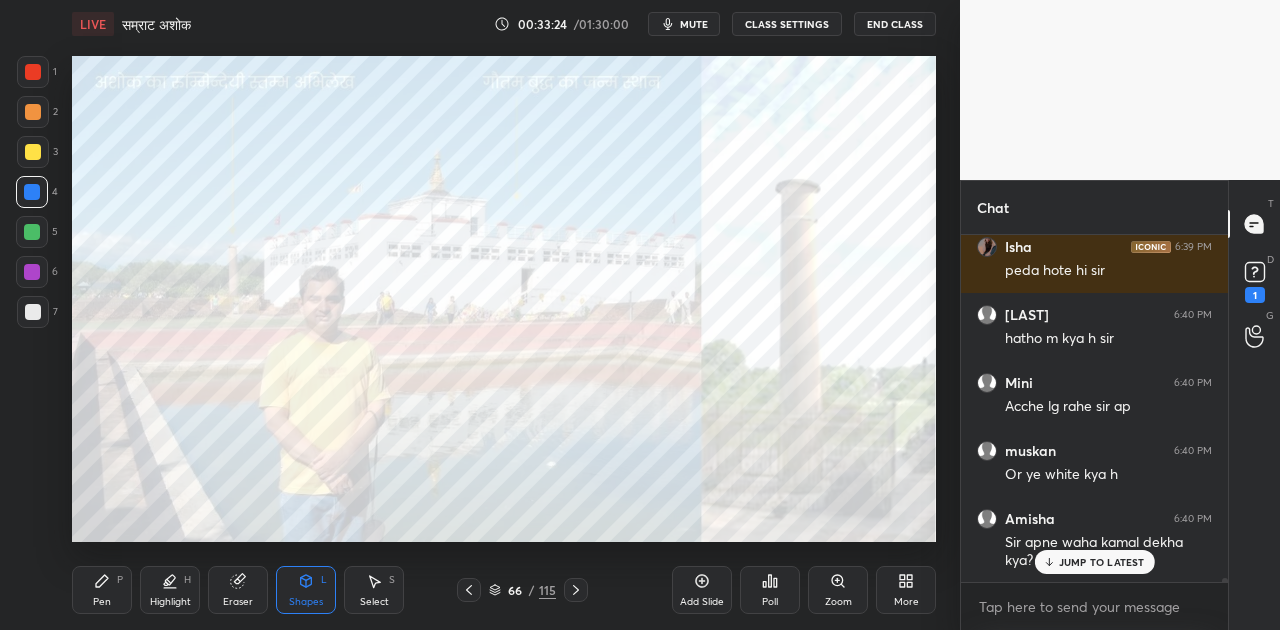 scroll, scrollTop: 26480, scrollLeft: 0, axis: vertical 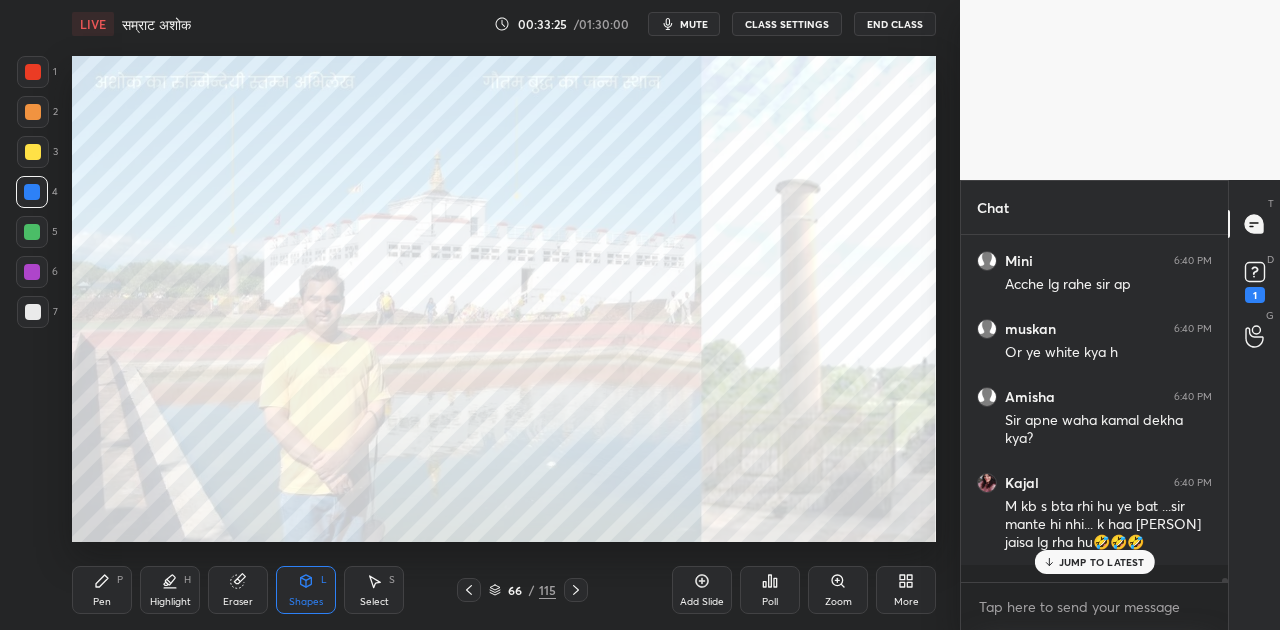 click on "JUMP TO LATEST" at bounding box center [1102, 562] 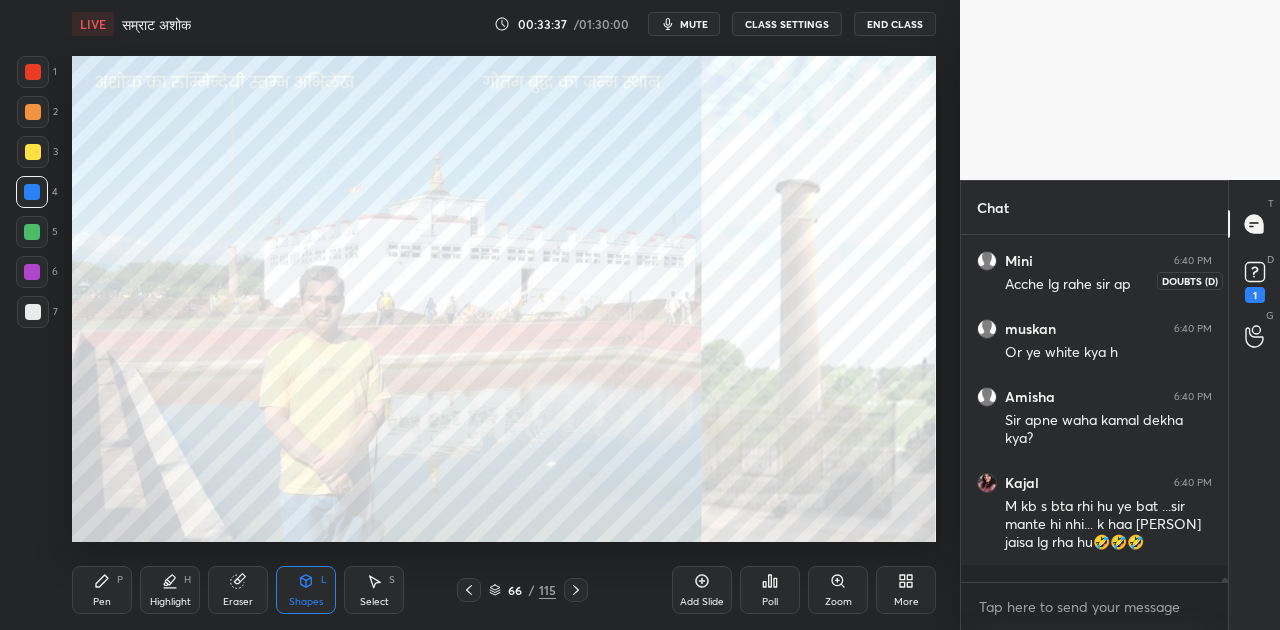 click 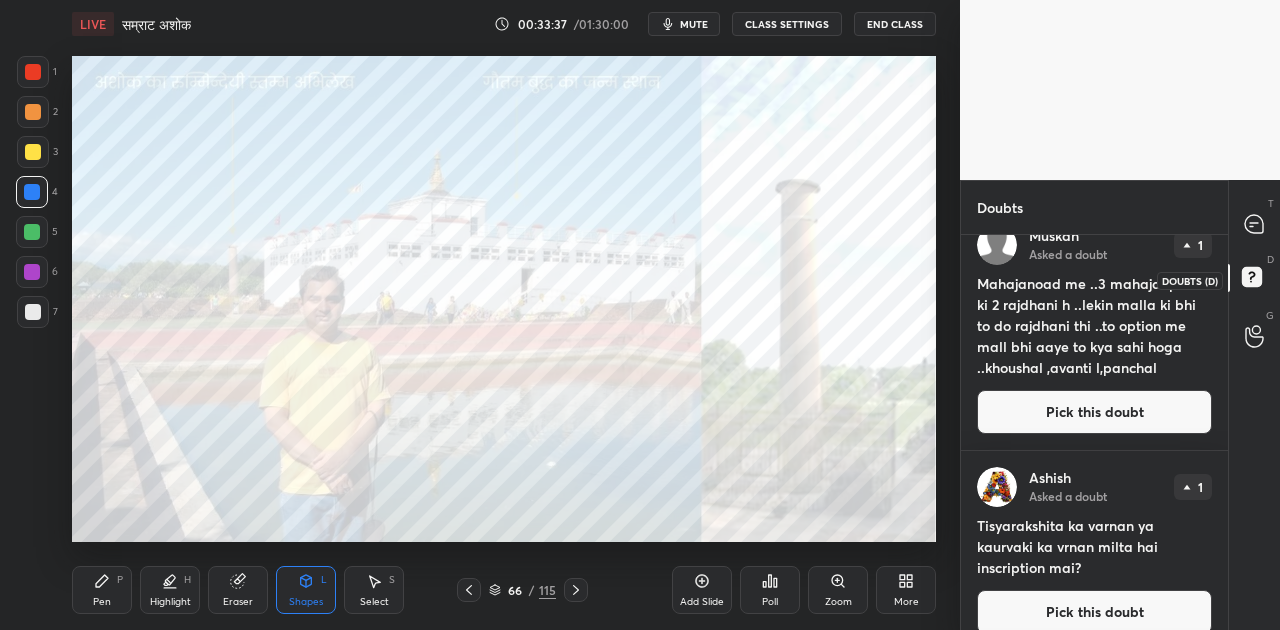 scroll, scrollTop: 0, scrollLeft: 0, axis: both 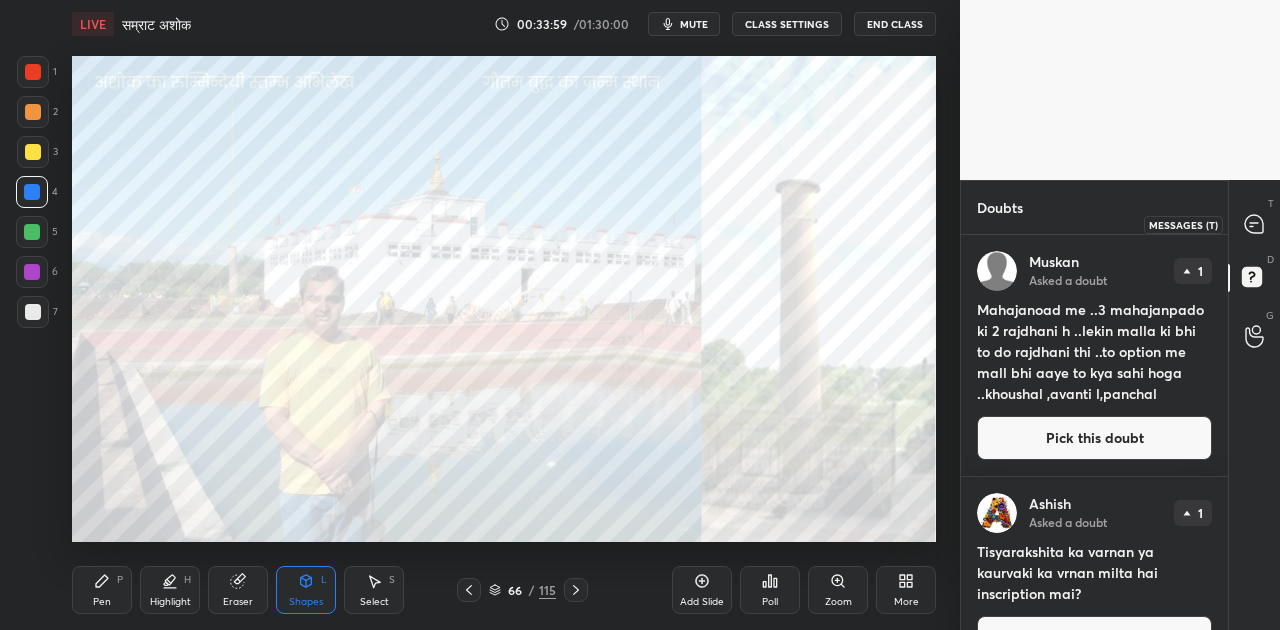 click 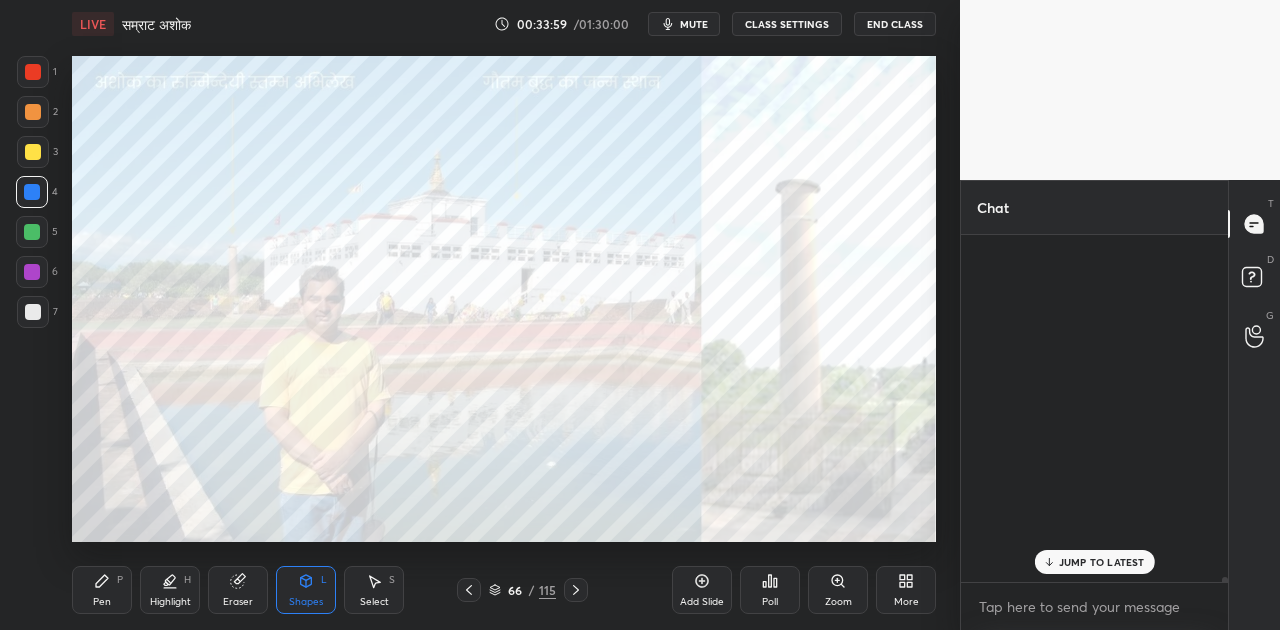 scroll, scrollTop: 27024, scrollLeft: 0, axis: vertical 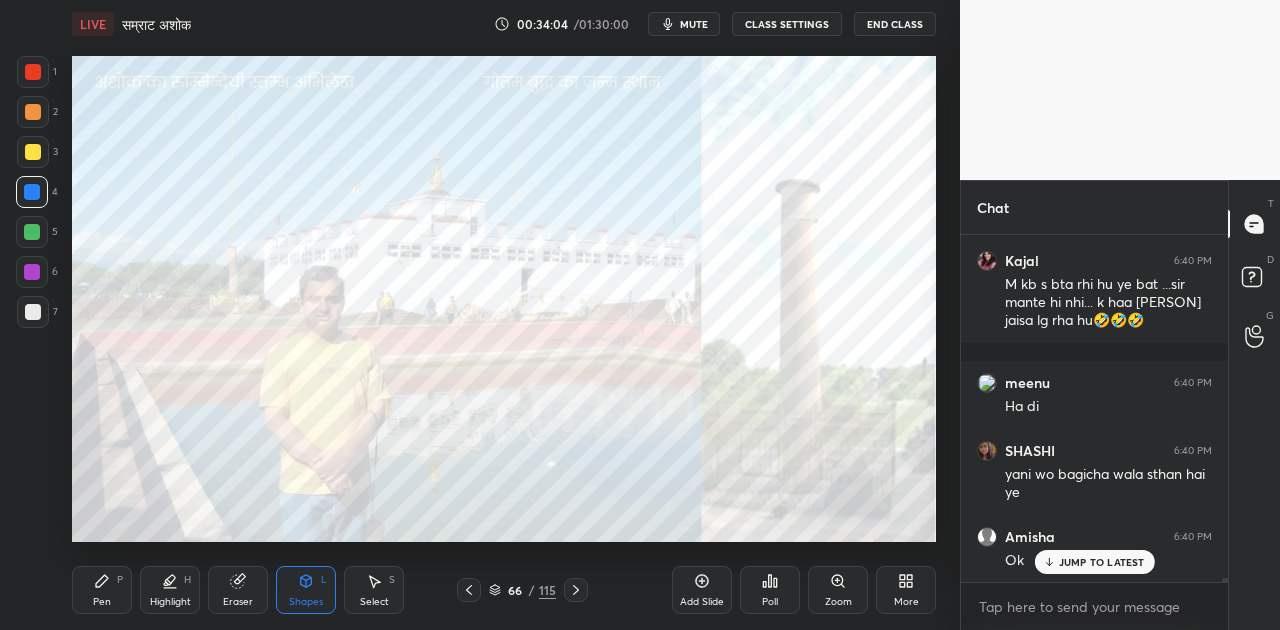 click on "JUMP TO LATEST" at bounding box center (1094, 562) 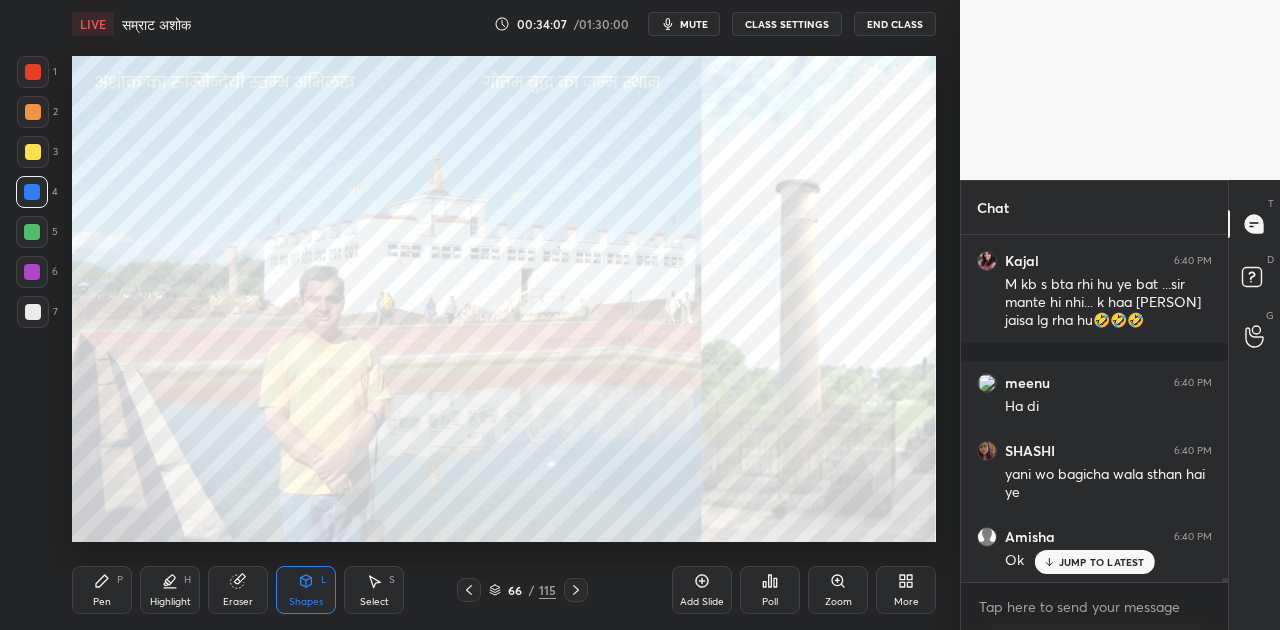 scroll, scrollTop: 27164, scrollLeft: 0, axis: vertical 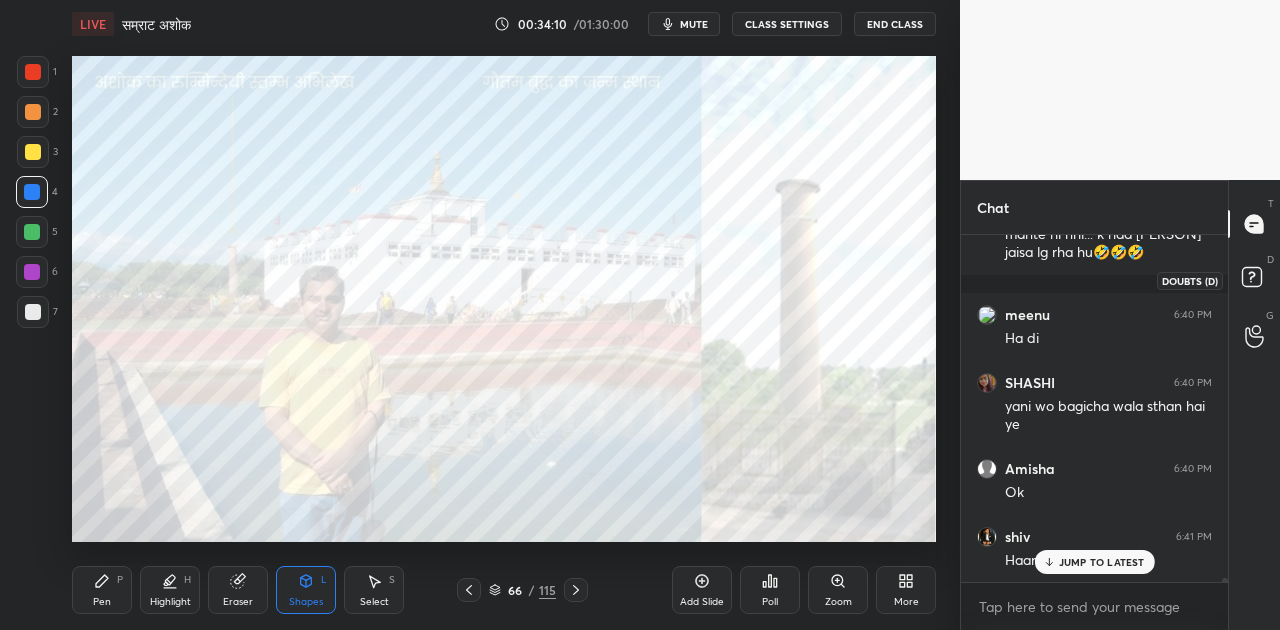 click 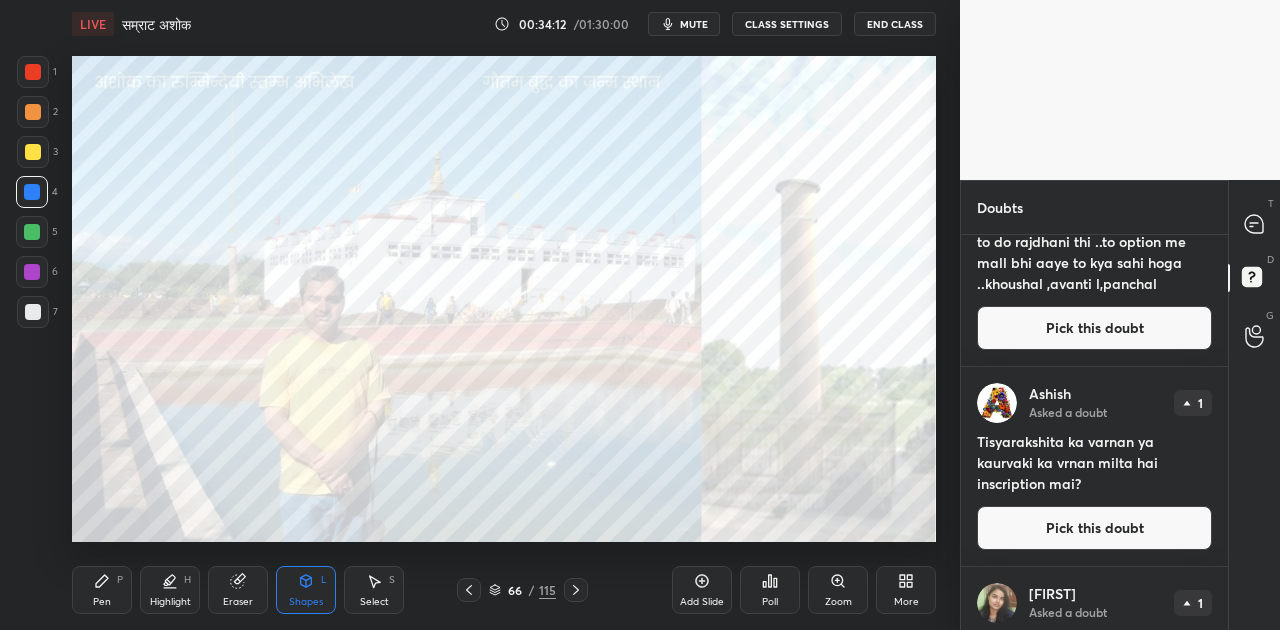 scroll, scrollTop: 268, scrollLeft: 0, axis: vertical 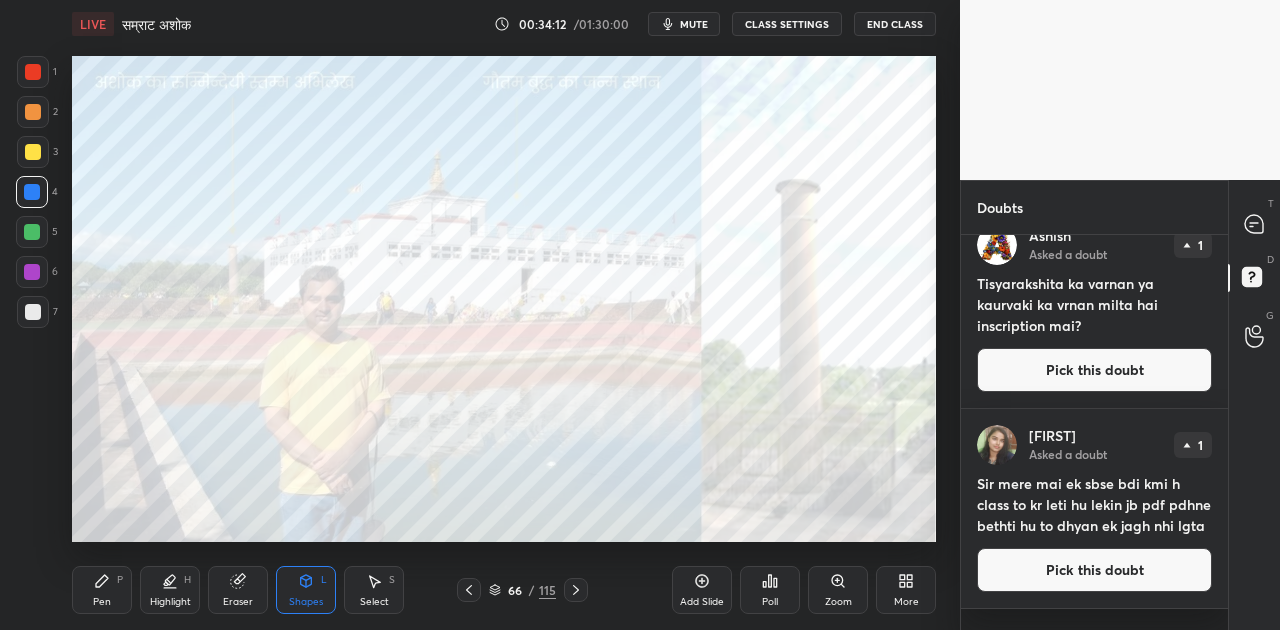 click on "Pick this doubt" at bounding box center (1094, 370) 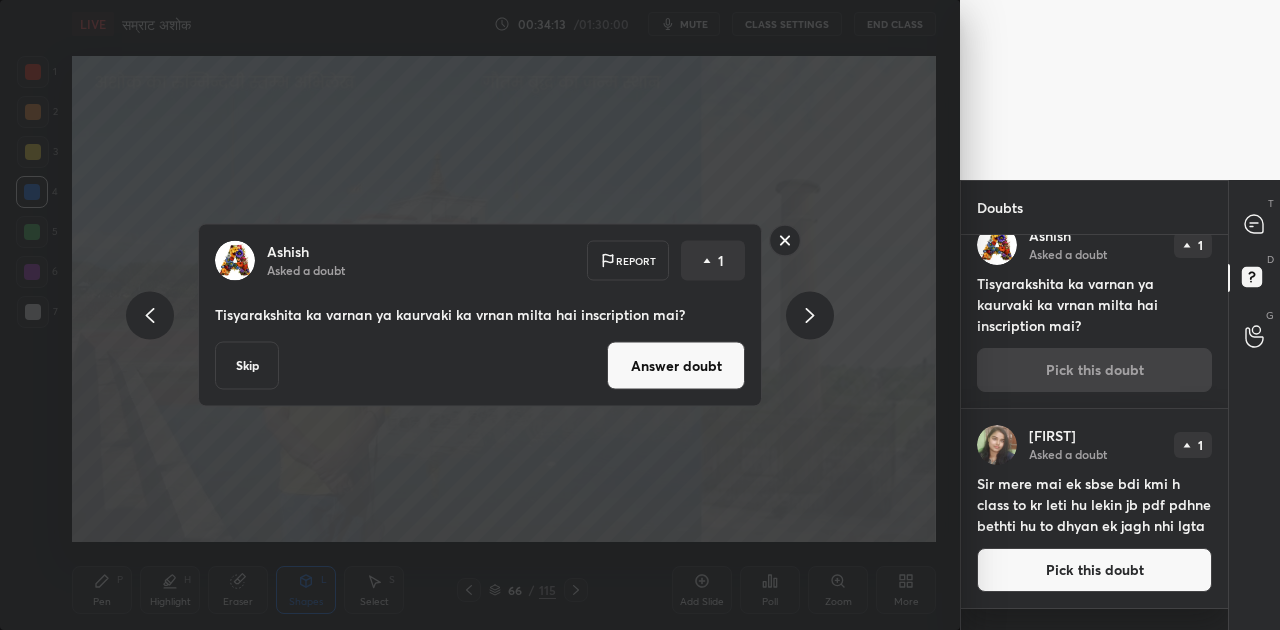 scroll, scrollTop: 242, scrollLeft: 0, axis: vertical 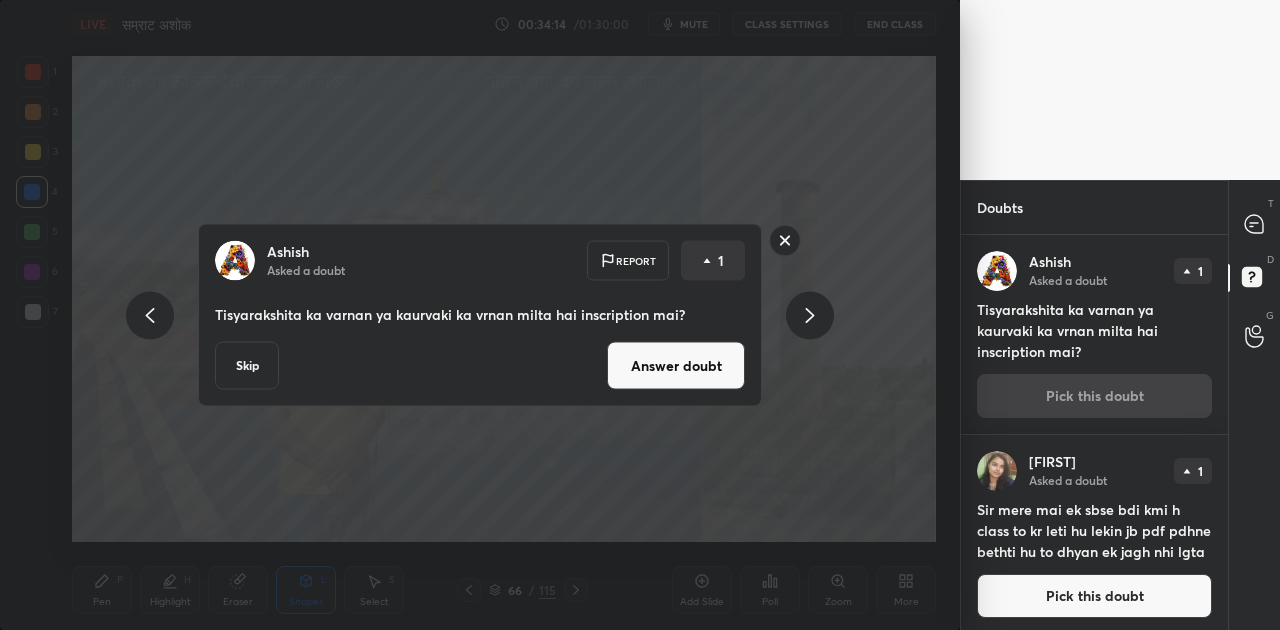 click on "Answer doubt" at bounding box center (676, 366) 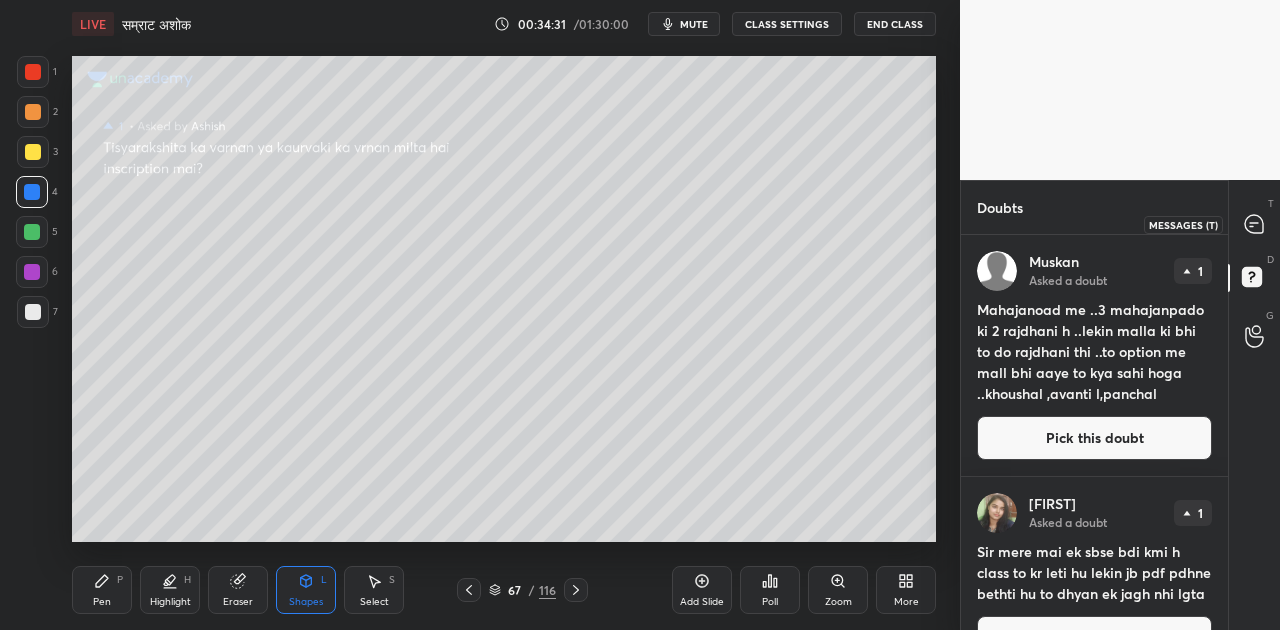 click 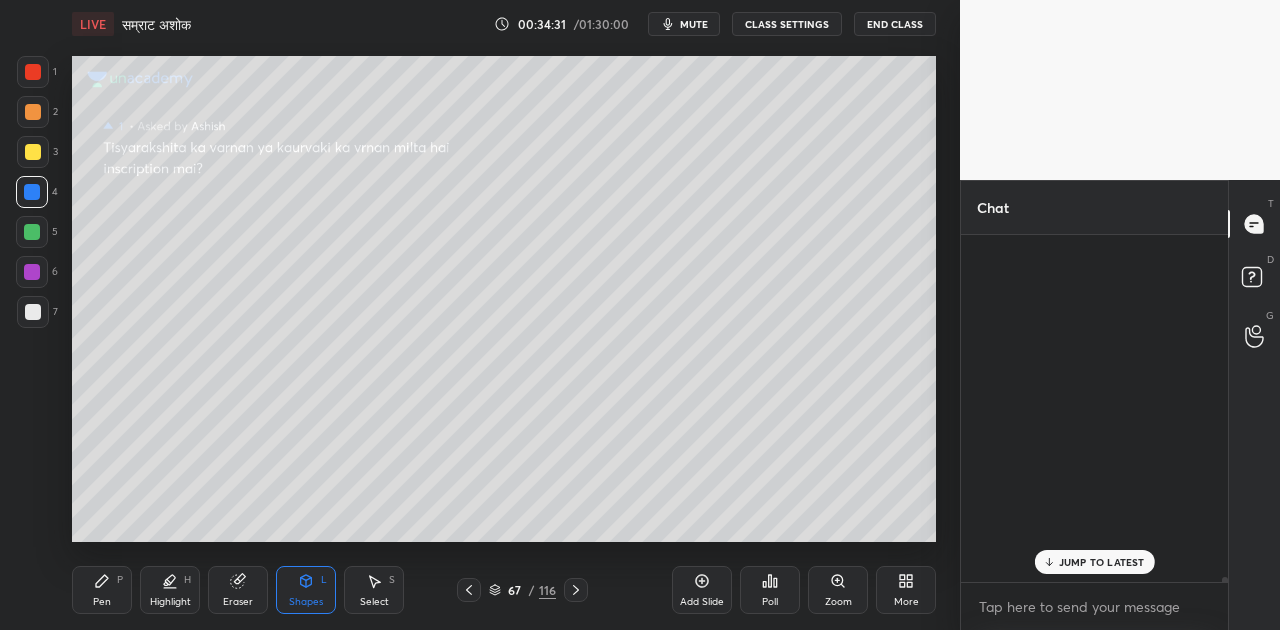 scroll, scrollTop: 27098, scrollLeft: 0, axis: vertical 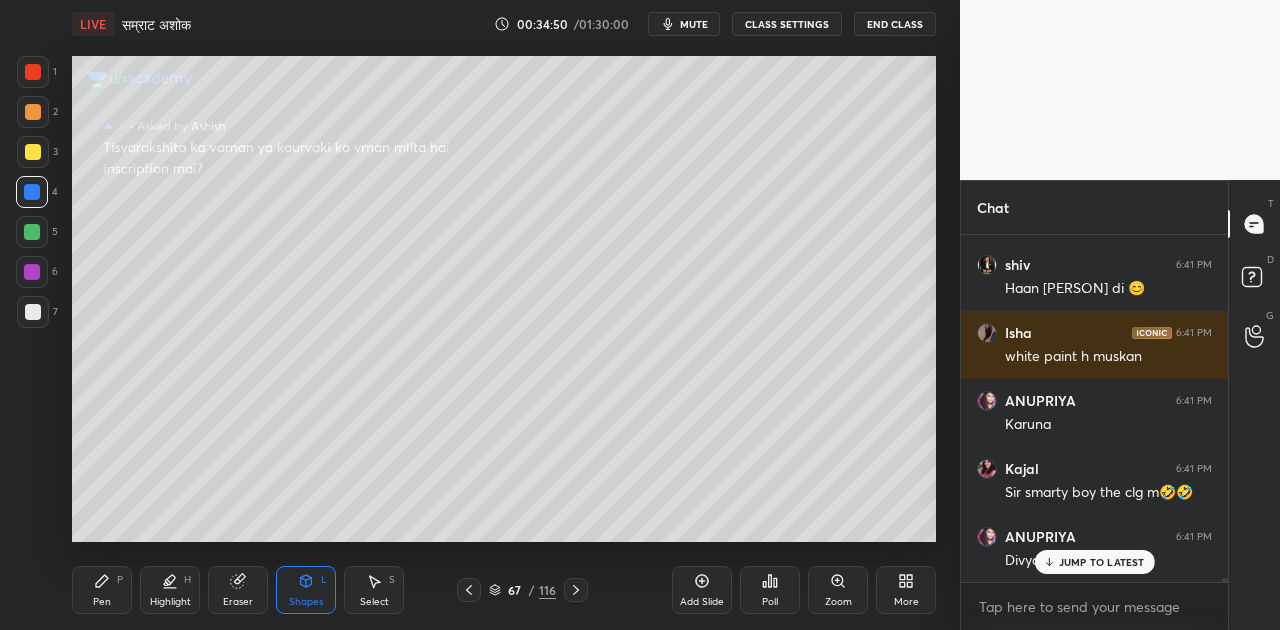 click on "JUMP TO LATEST" at bounding box center [1102, 562] 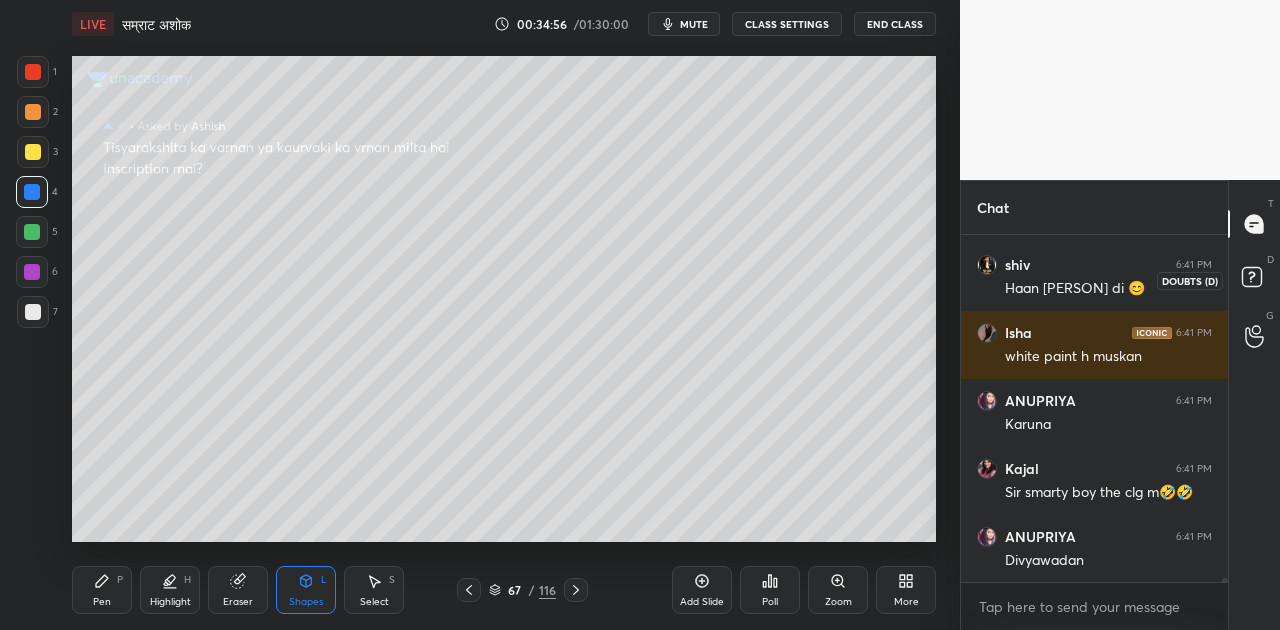 click 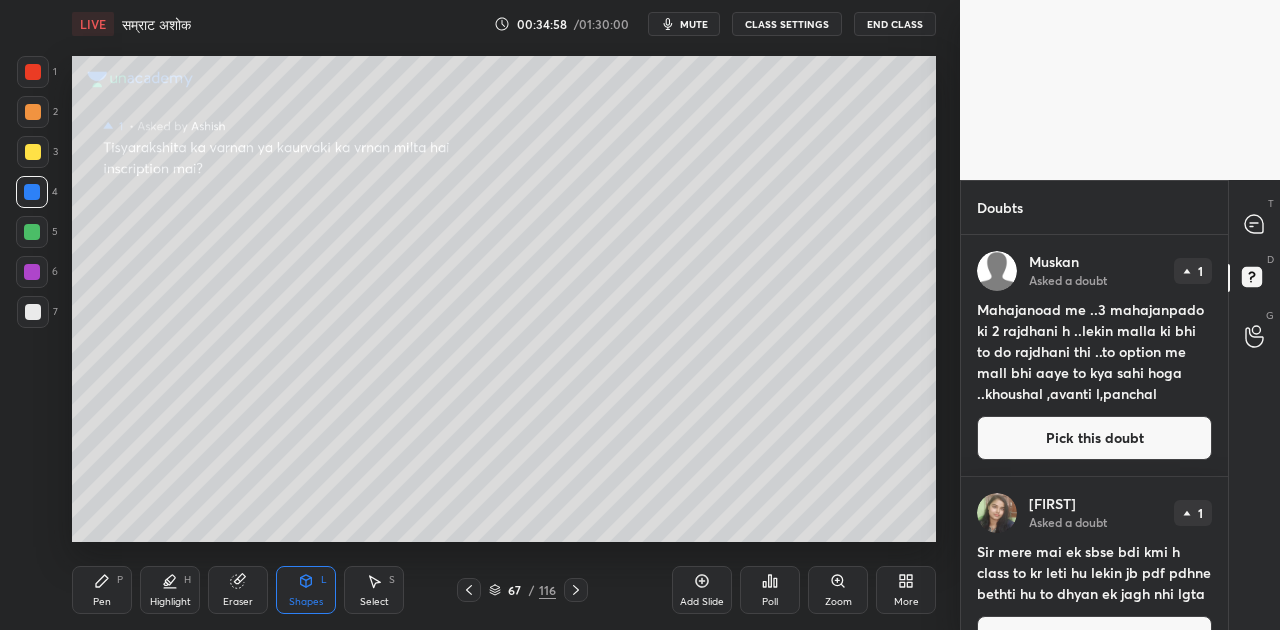 scroll, scrollTop: 68, scrollLeft: 0, axis: vertical 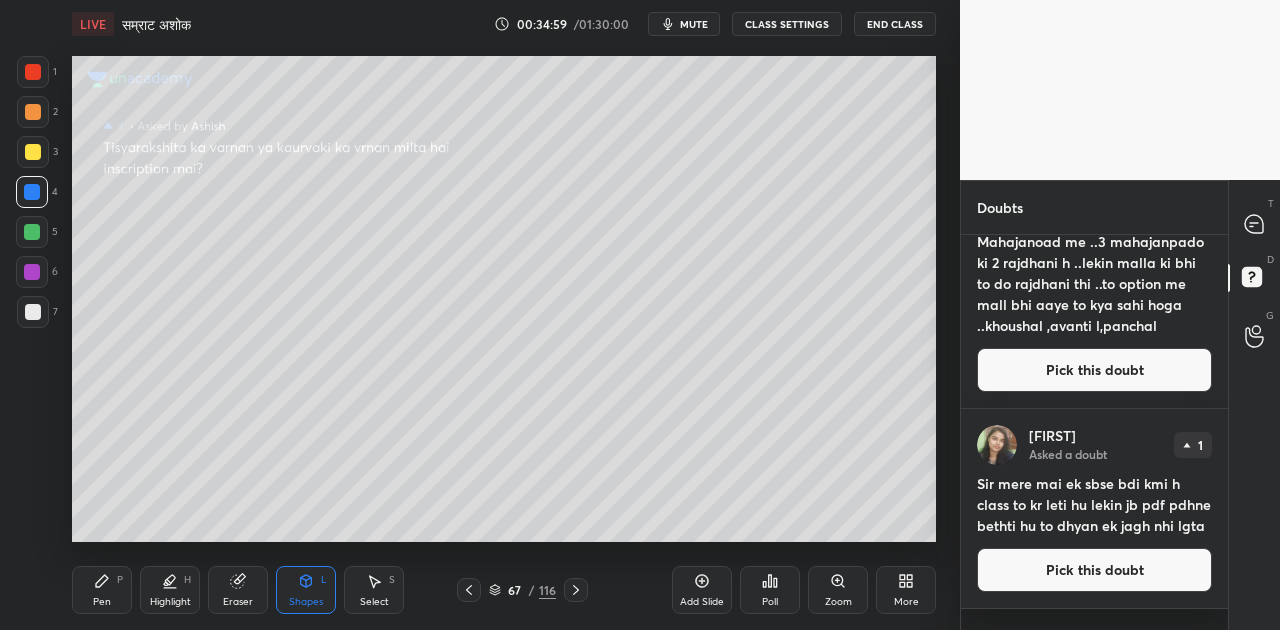 click on "Pick this doubt" at bounding box center [1094, 570] 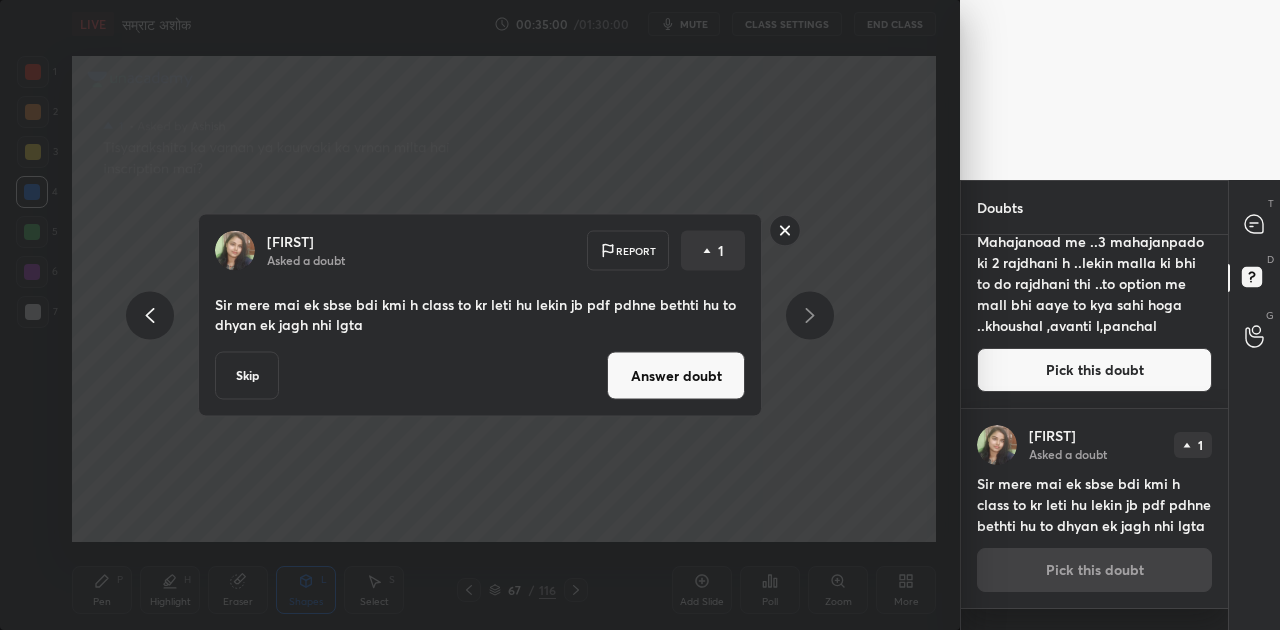 click on "Answer doubt" at bounding box center (676, 376) 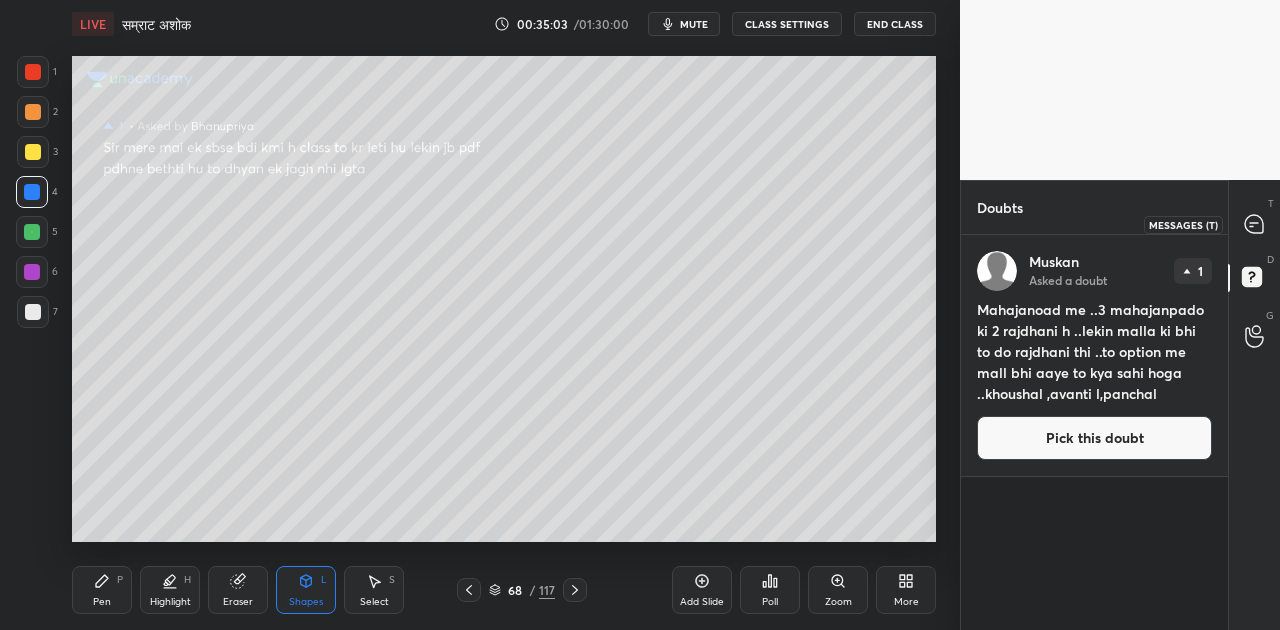 click 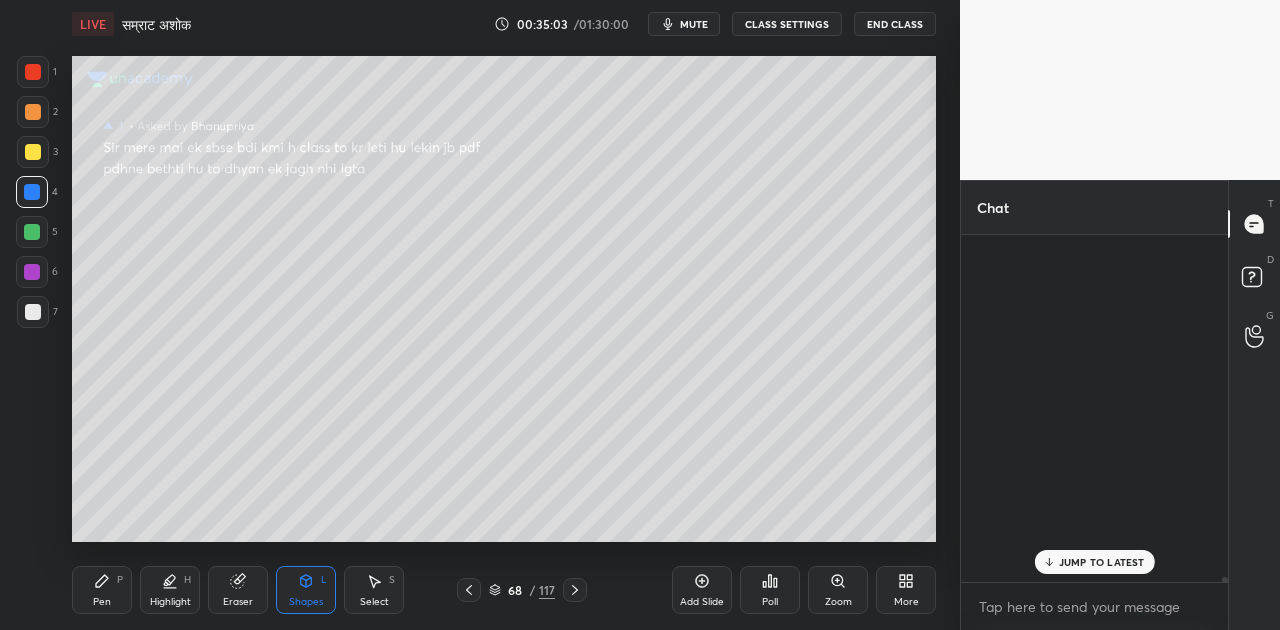 scroll, scrollTop: 27406, scrollLeft: 0, axis: vertical 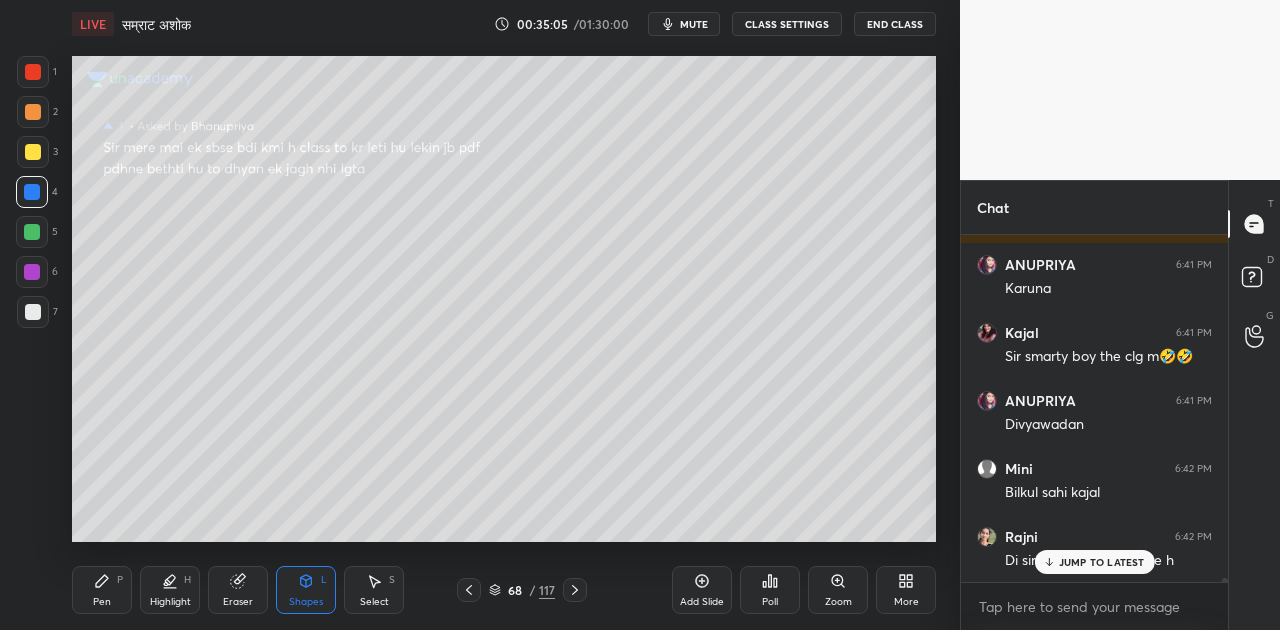 click on "JUMP TO LATEST" at bounding box center (1102, 562) 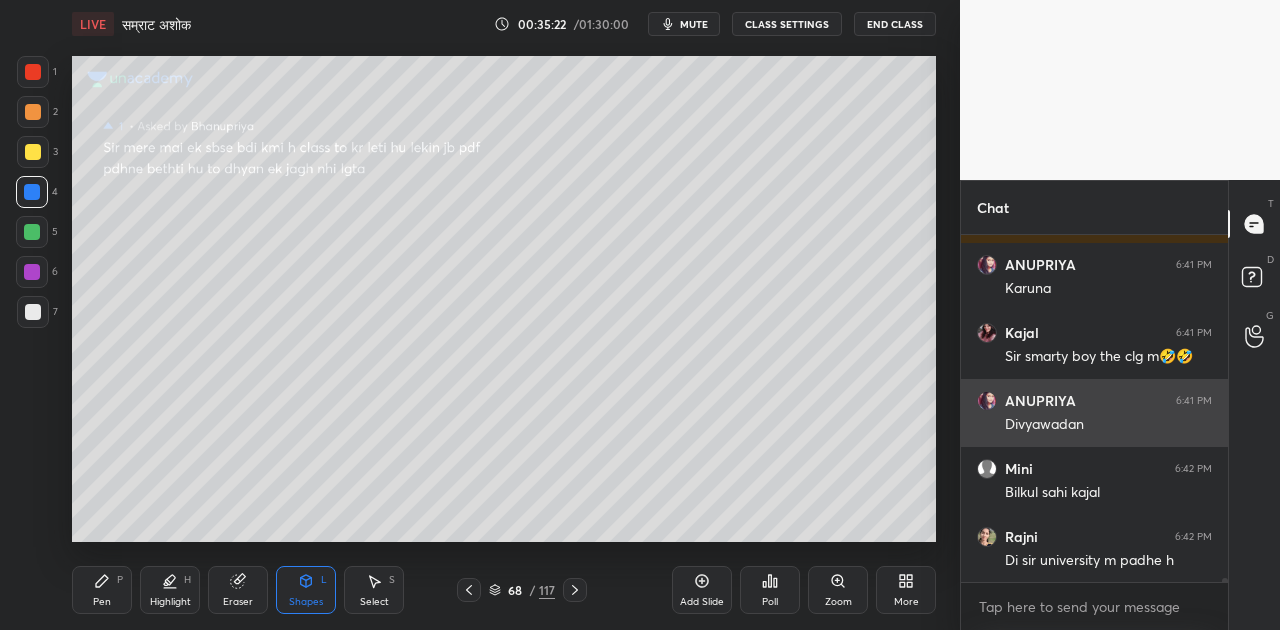 scroll, scrollTop: 27474, scrollLeft: 0, axis: vertical 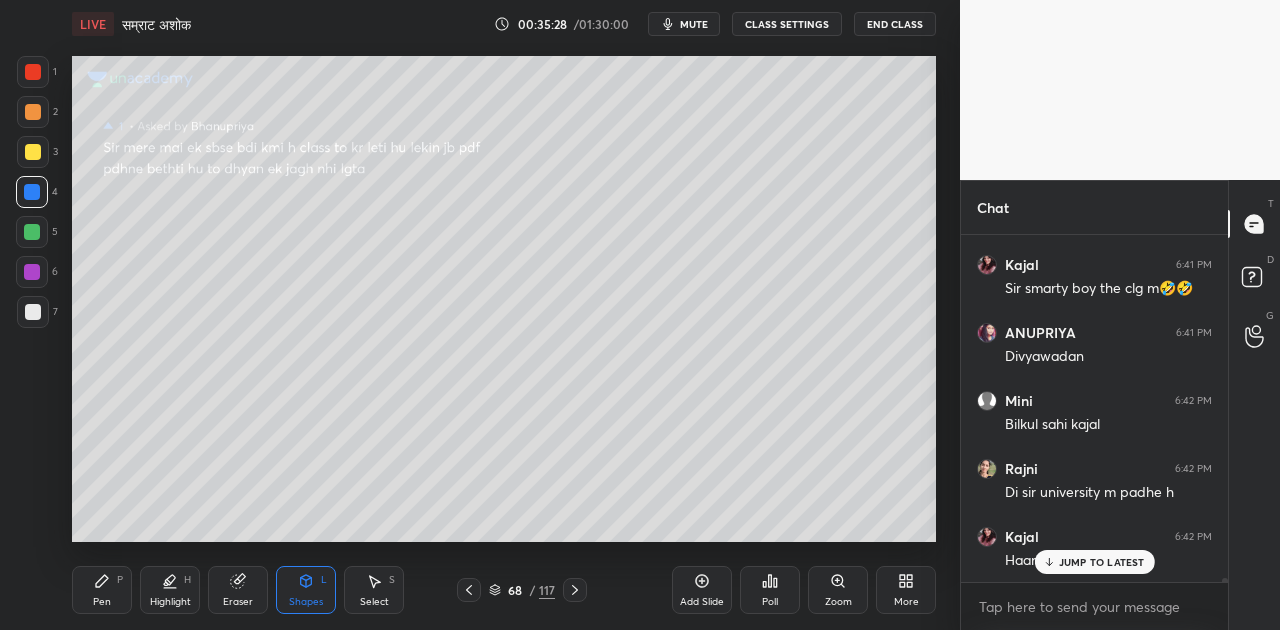 click on "JUMP TO LATEST" at bounding box center [1094, 562] 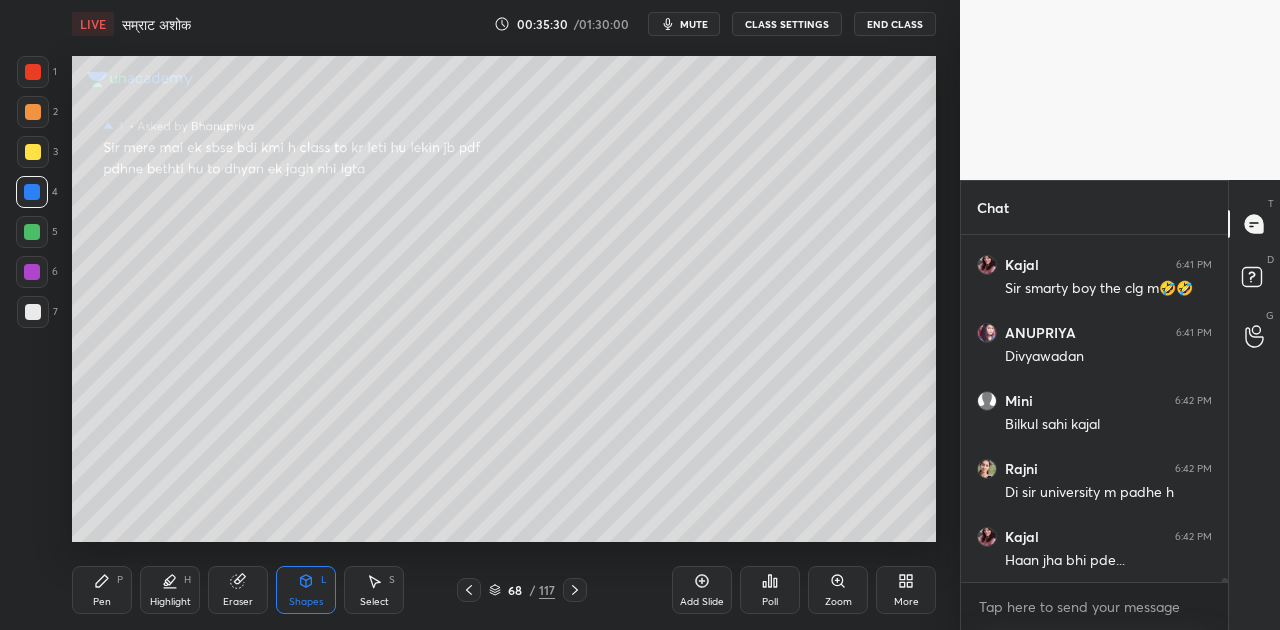 scroll, scrollTop: 27542, scrollLeft: 0, axis: vertical 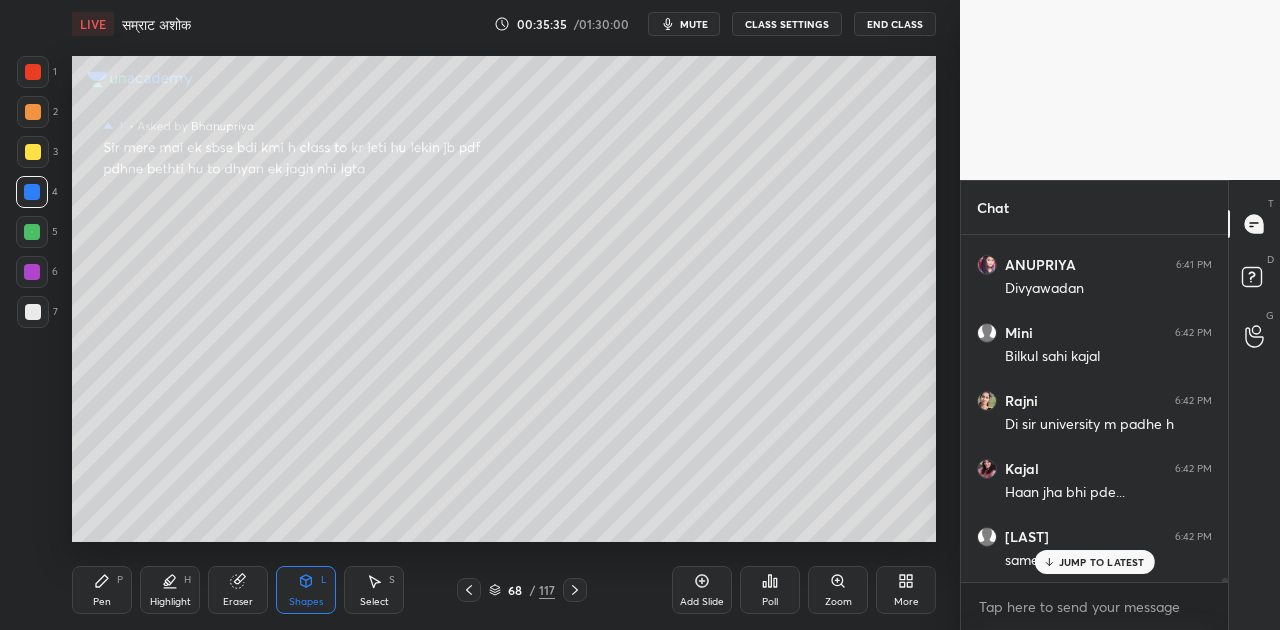 click on "JUMP TO LATEST" at bounding box center (1102, 562) 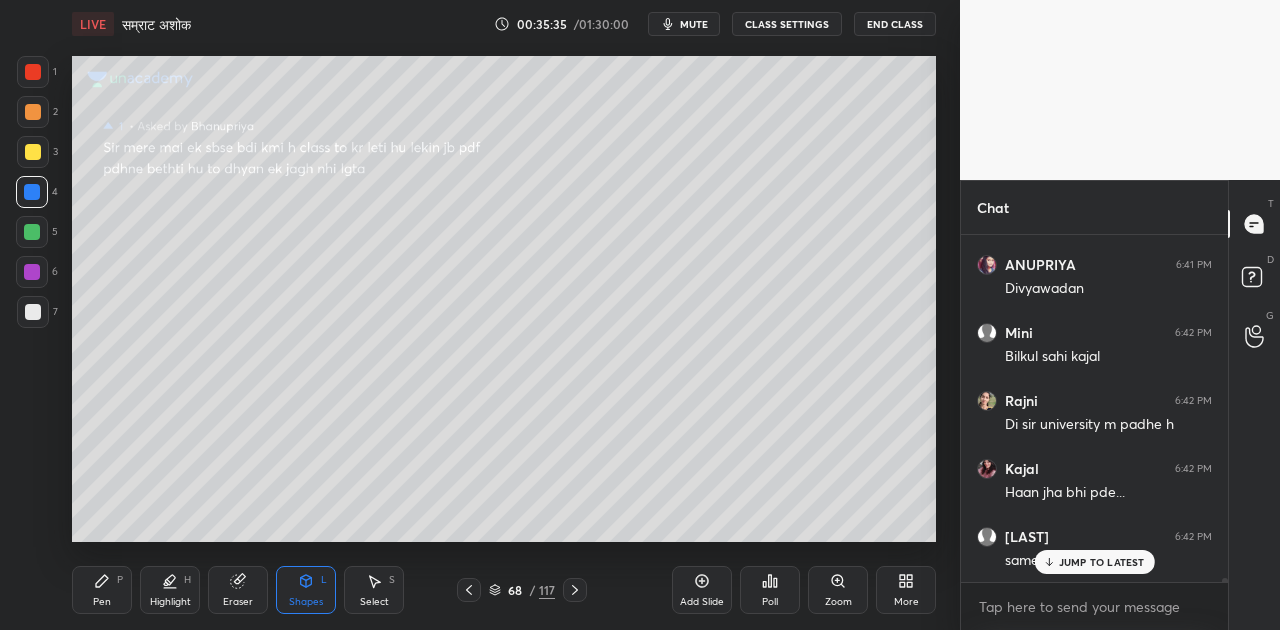 scroll, scrollTop: 27610, scrollLeft: 0, axis: vertical 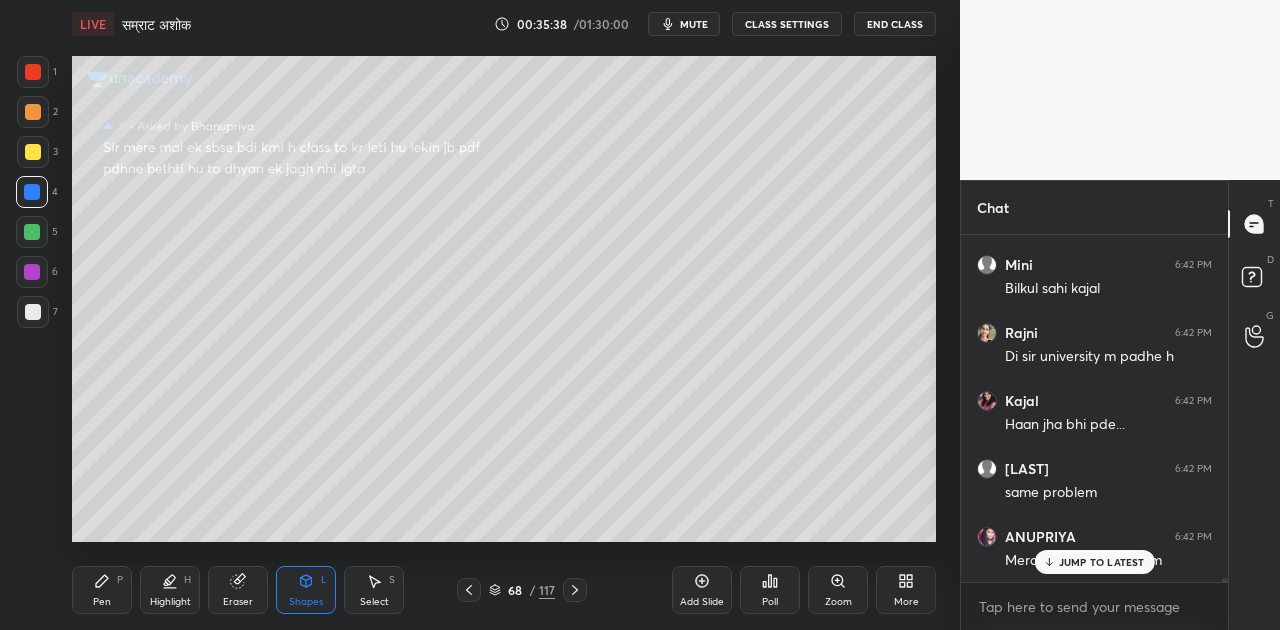 click on "JUMP TO LATEST" at bounding box center [1102, 562] 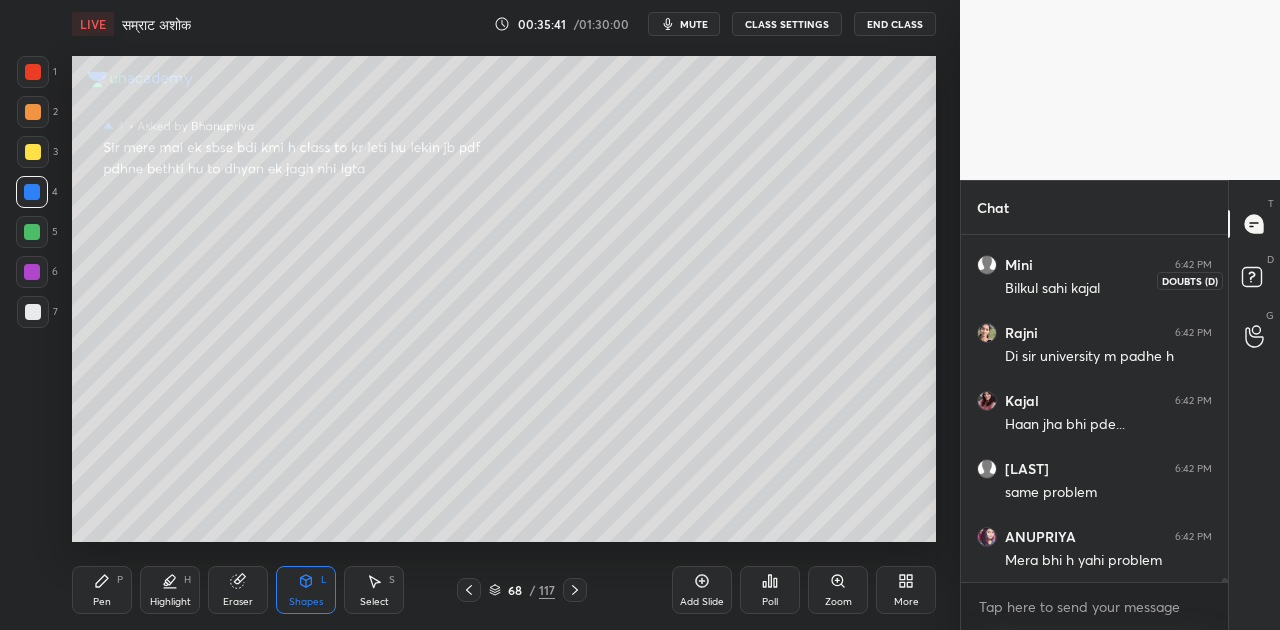 click 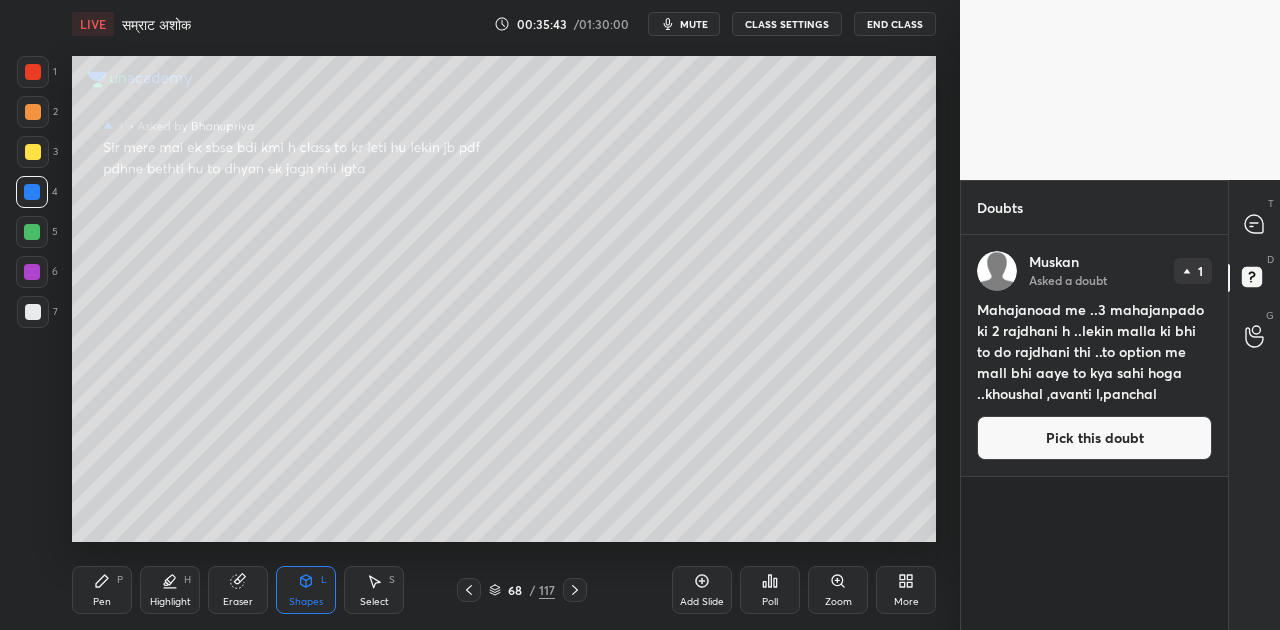 click on "Pick this doubt" at bounding box center (1094, 438) 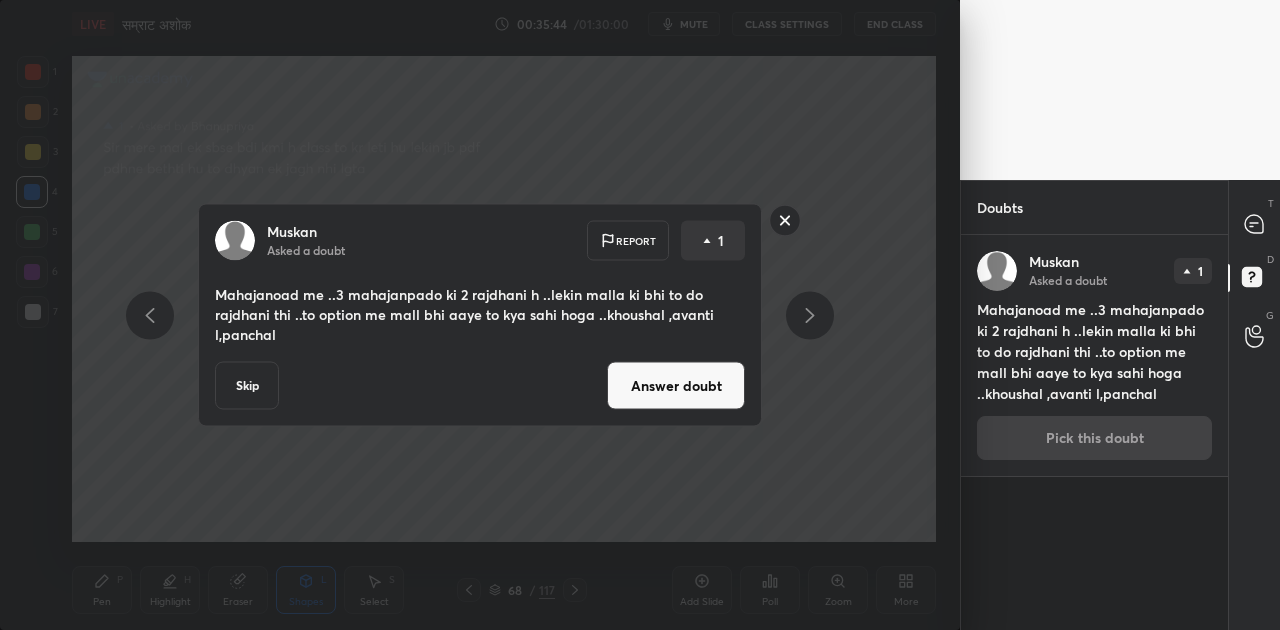 click on "Answer doubt" at bounding box center (676, 386) 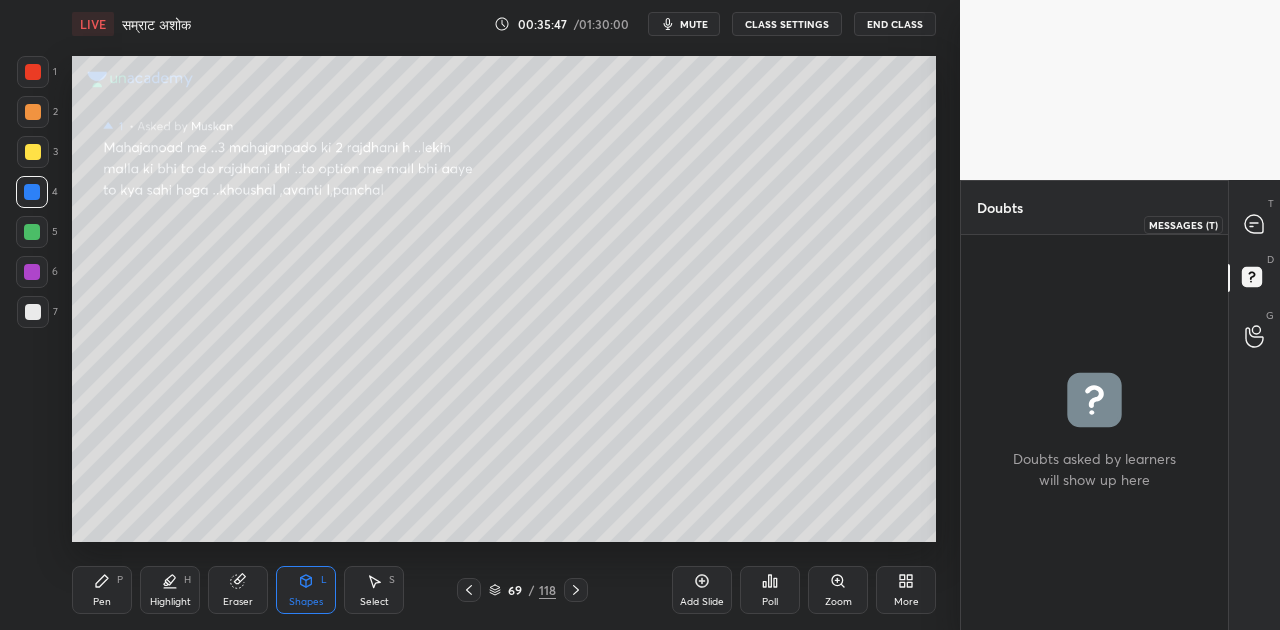 click 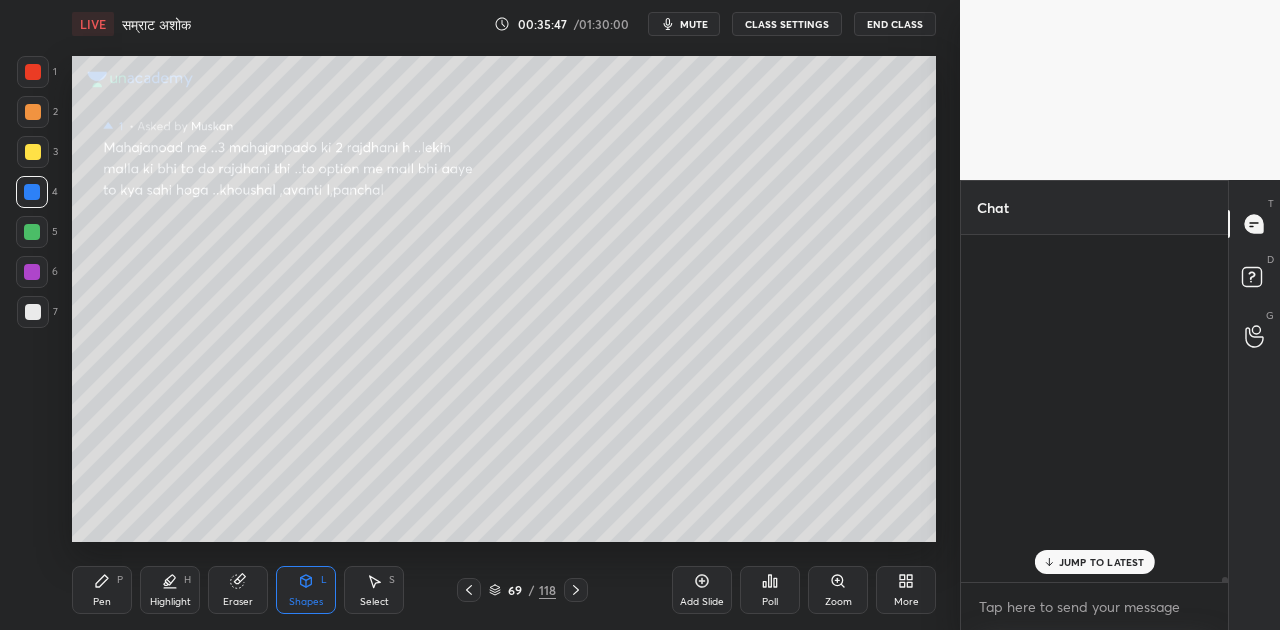 scroll, scrollTop: 27574, scrollLeft: 0, axis: vertical 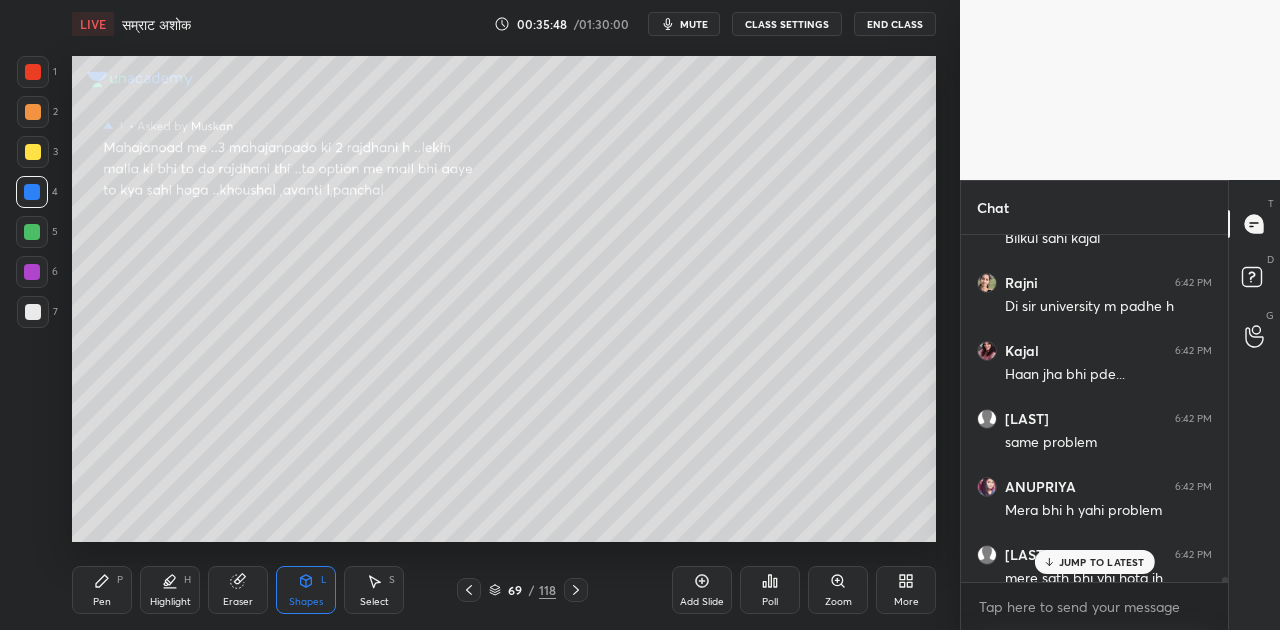 click on "JUMP TO LATEST" at bounding box center (1094, 562) 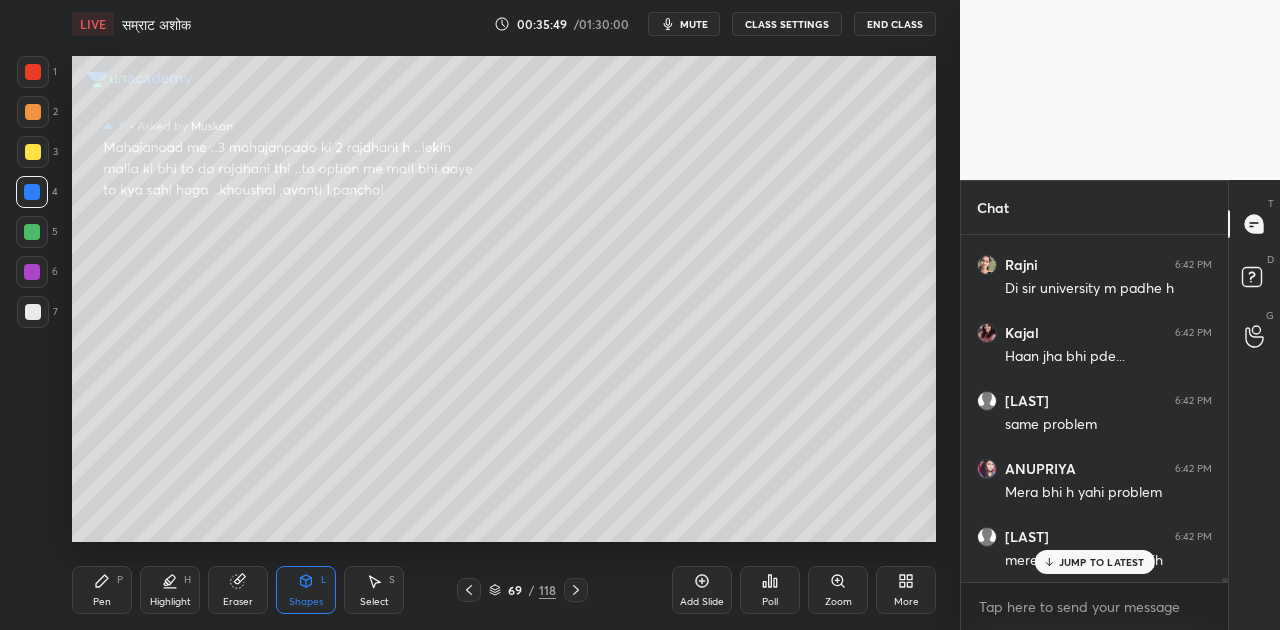 scroll, scrollTop: 27660, scrollLeft: 0, axis: vertical 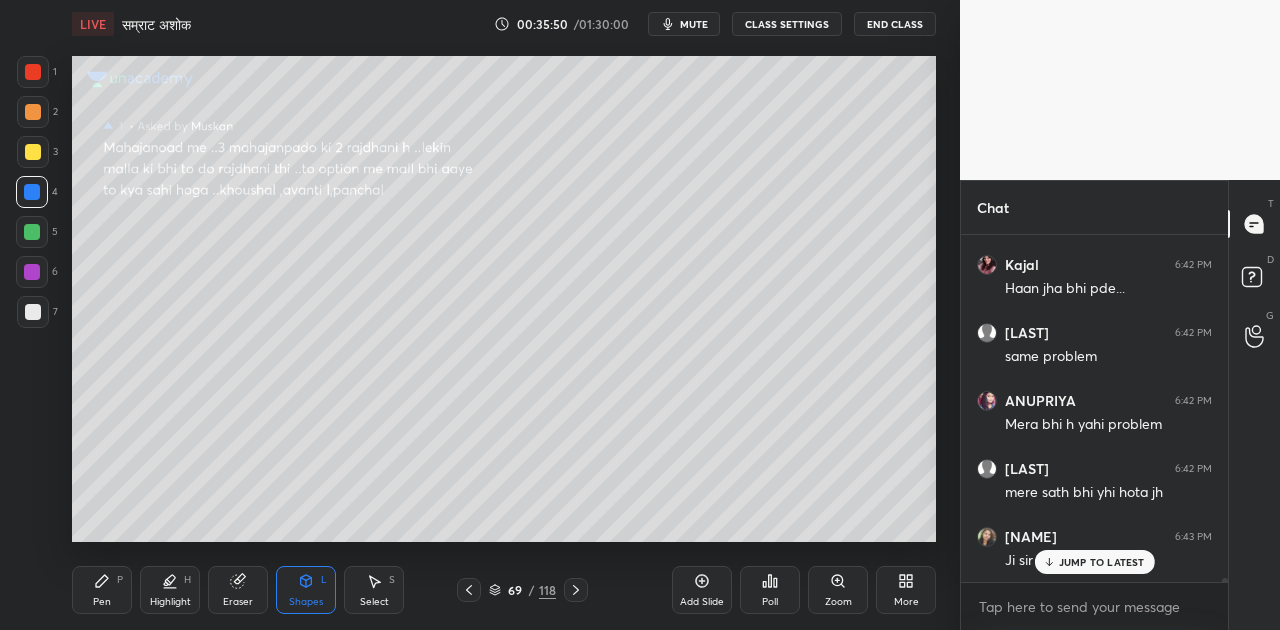click on "JUMP TO LATEST" at bounding box center [1102, 562] 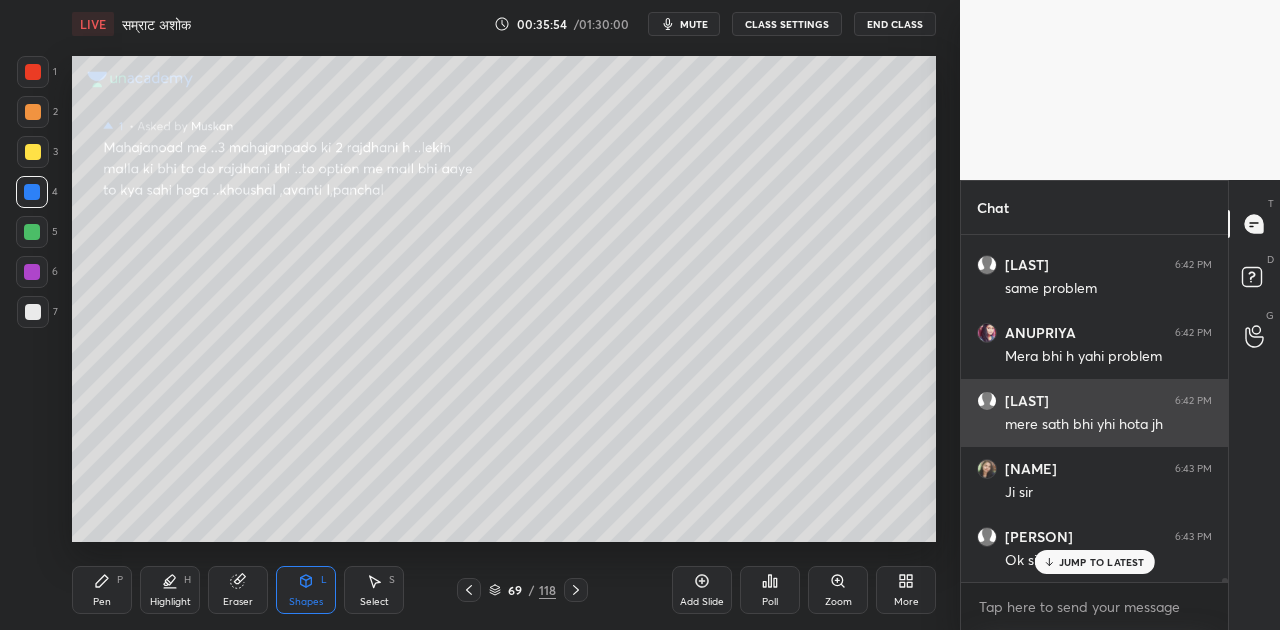 scroll, scrollTop: 27814, scrollLeft: 0, axis: vertical 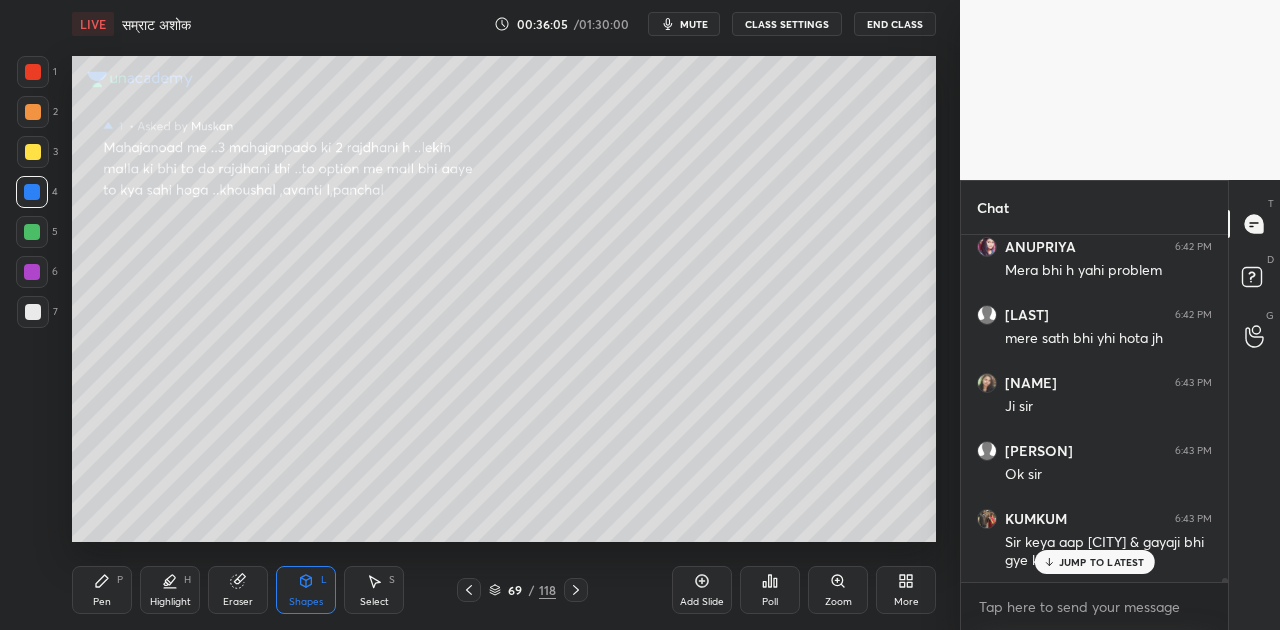 click on "JUMP TO LATEST" at bounding box center [1102, 562] 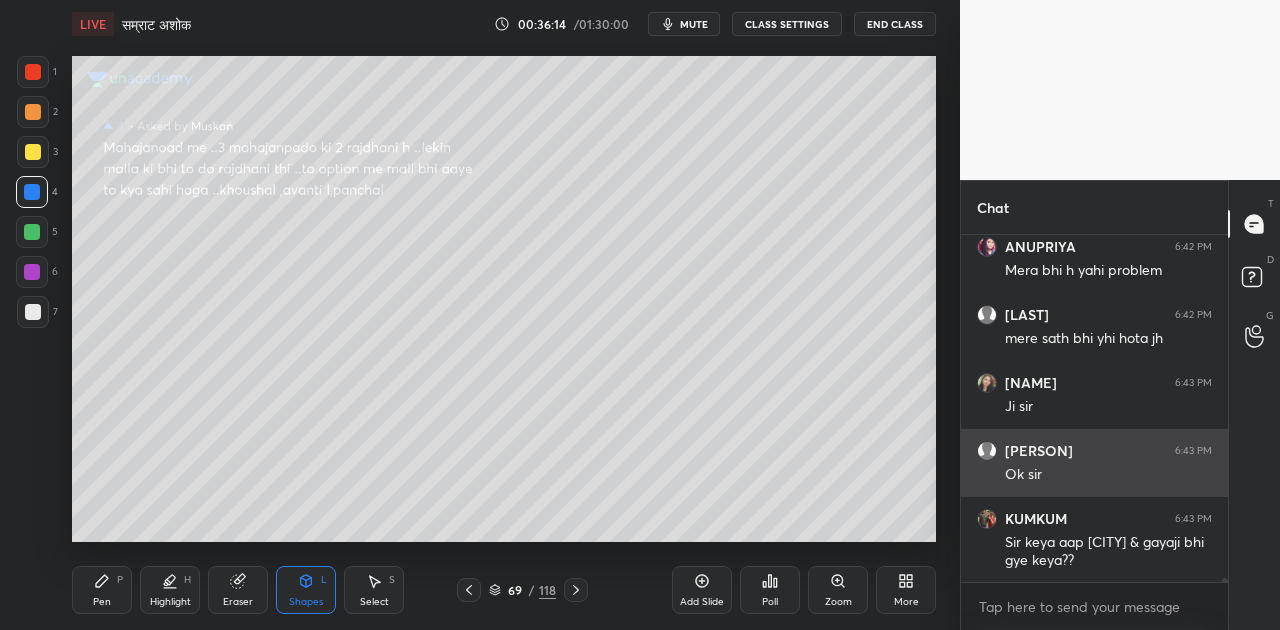 scroll, scrollTop: 27918, scrollLeft: 0, axis: vertical 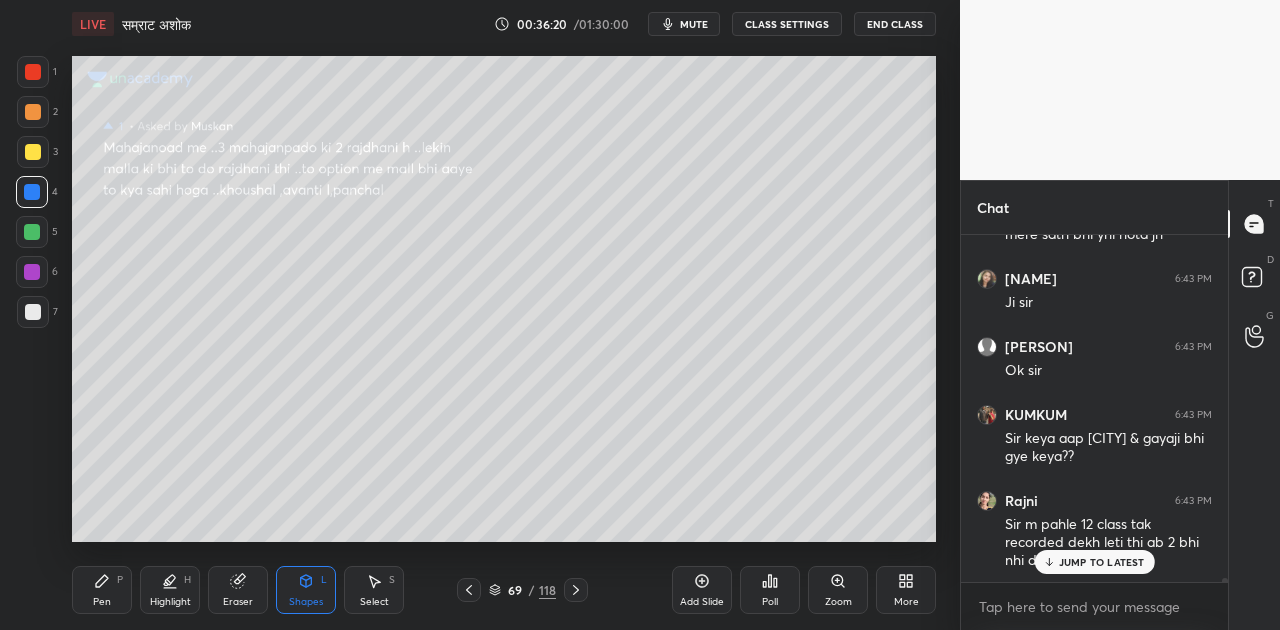 click on "JUMP TO LATEST" at bounding box center (1102, 562) 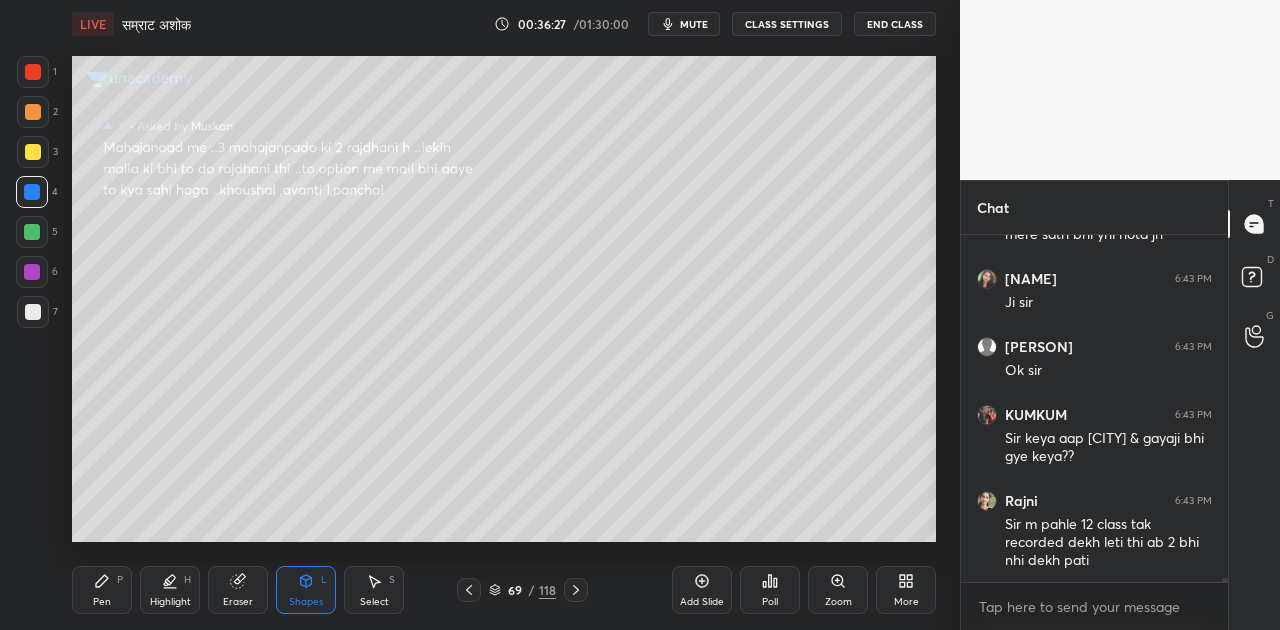 click on "[NUMBER] / [NUMBER]" at bounding box center [522, 590] 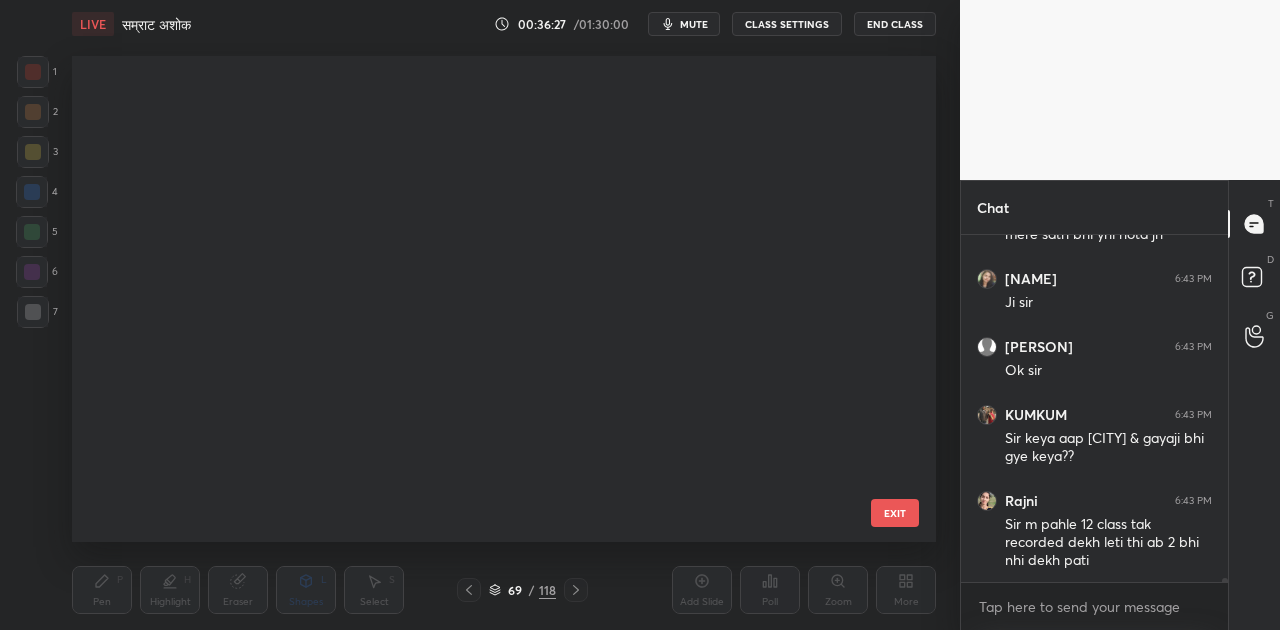 scroll, scrollTop: 2894, scrollLeft: 0, axis: vertical 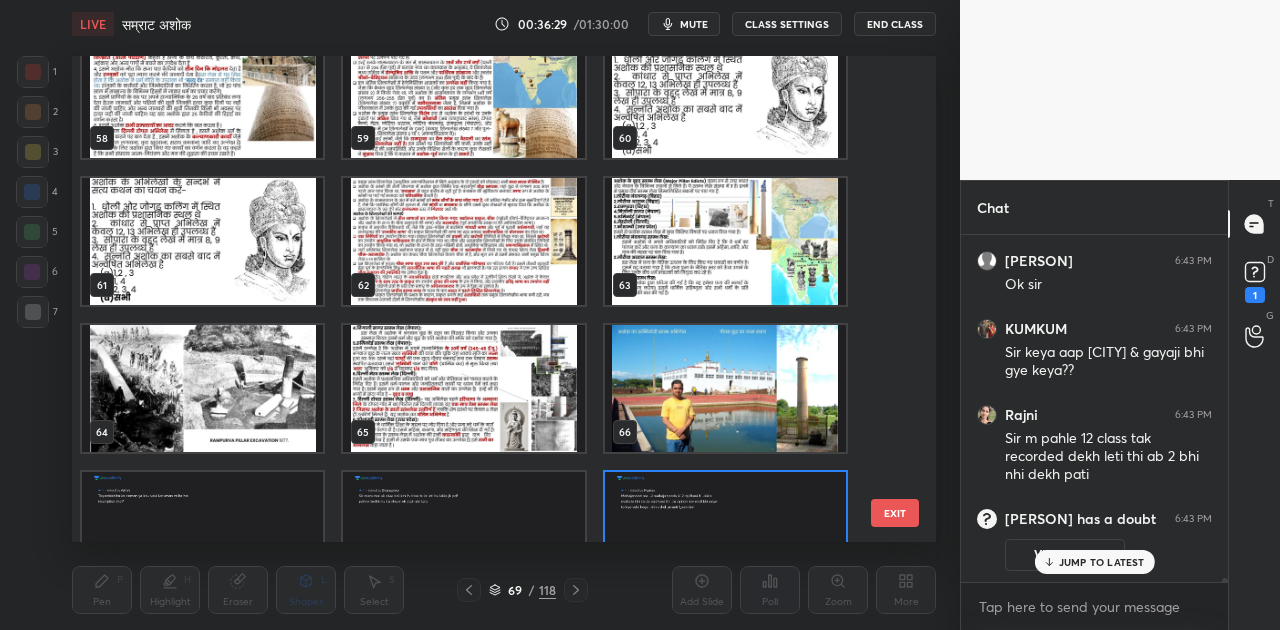 click at bounding box center [725, 388] 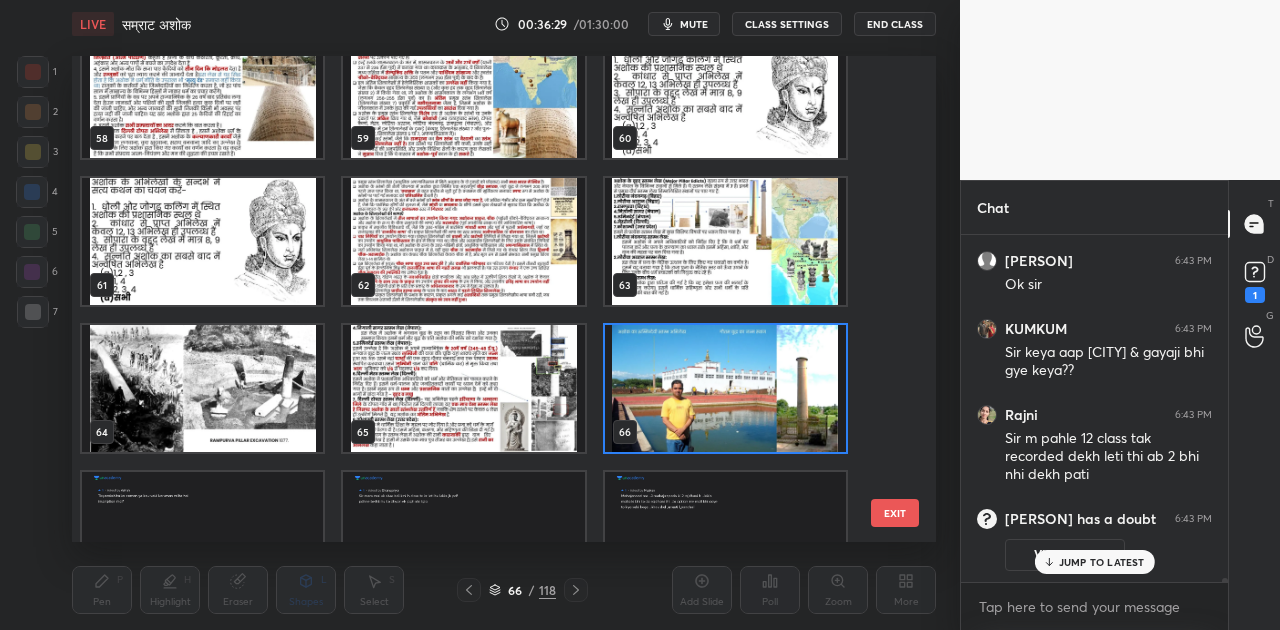click at bounding box center [725, 388] 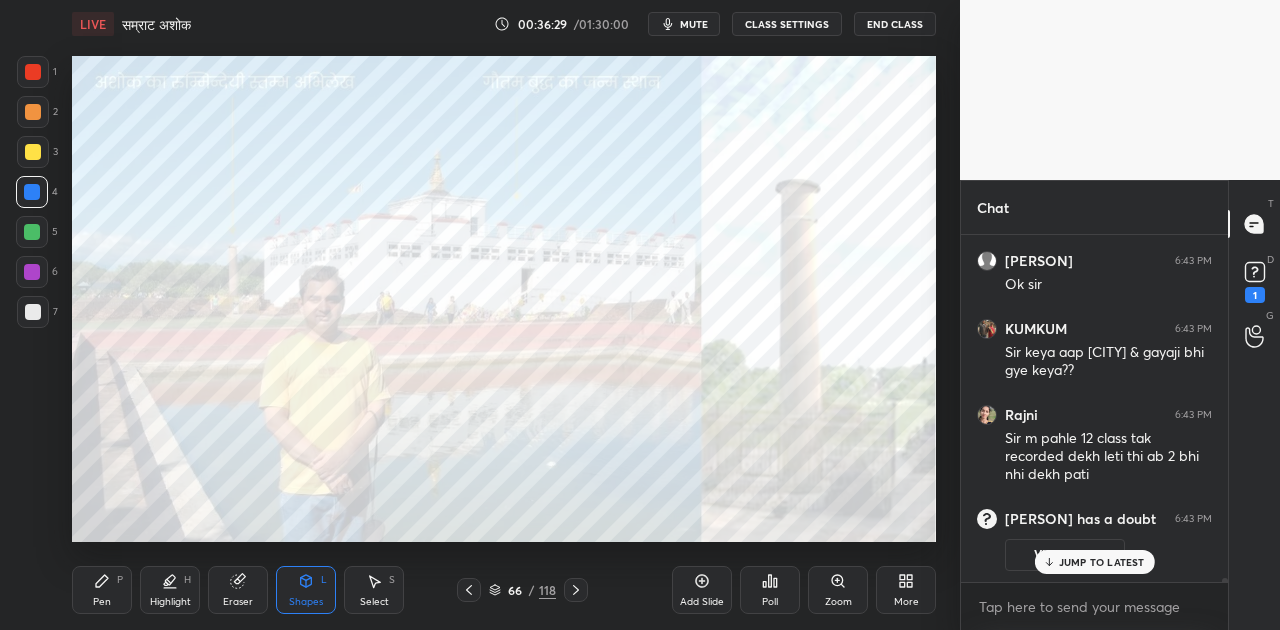 click at bounding box center (725, 388) 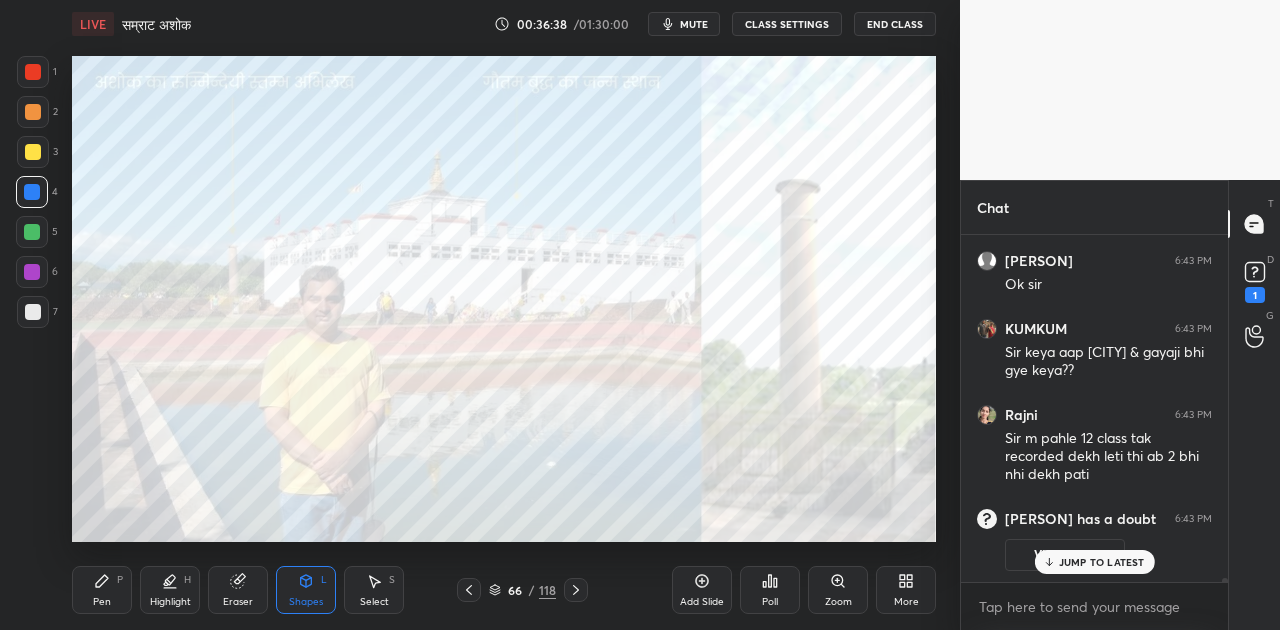 click on "mute" at bounding box center (684, 24) 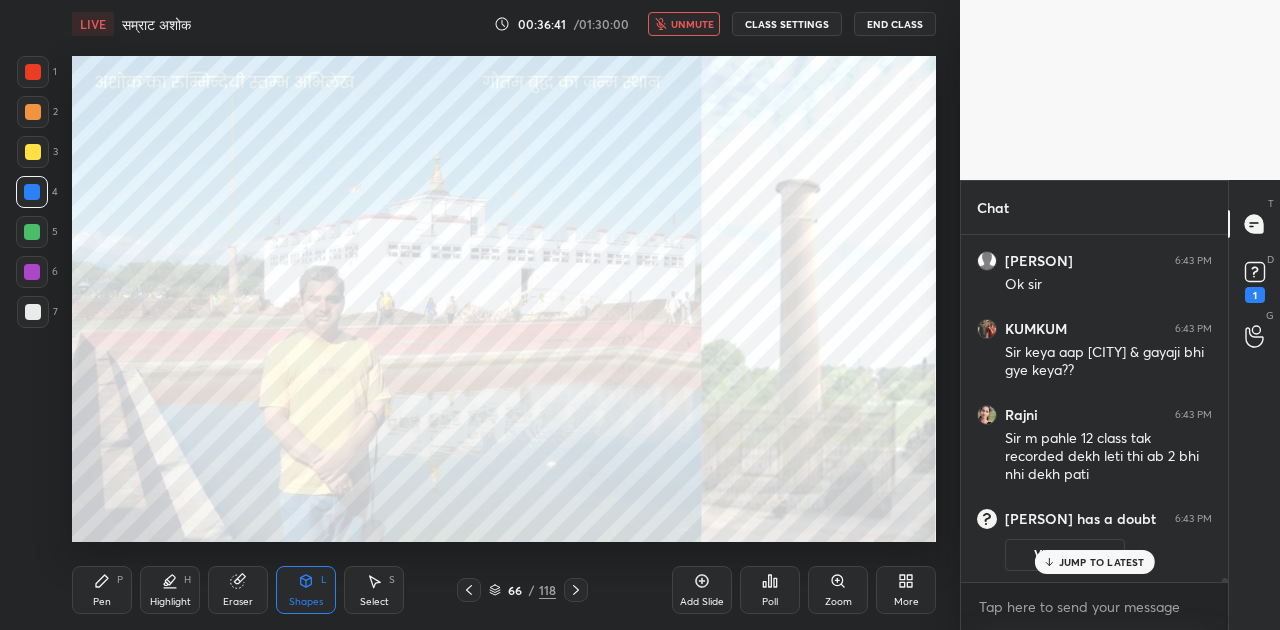 scroll, scrollTop: 27066, scrollLeft: 0, axis: vertical 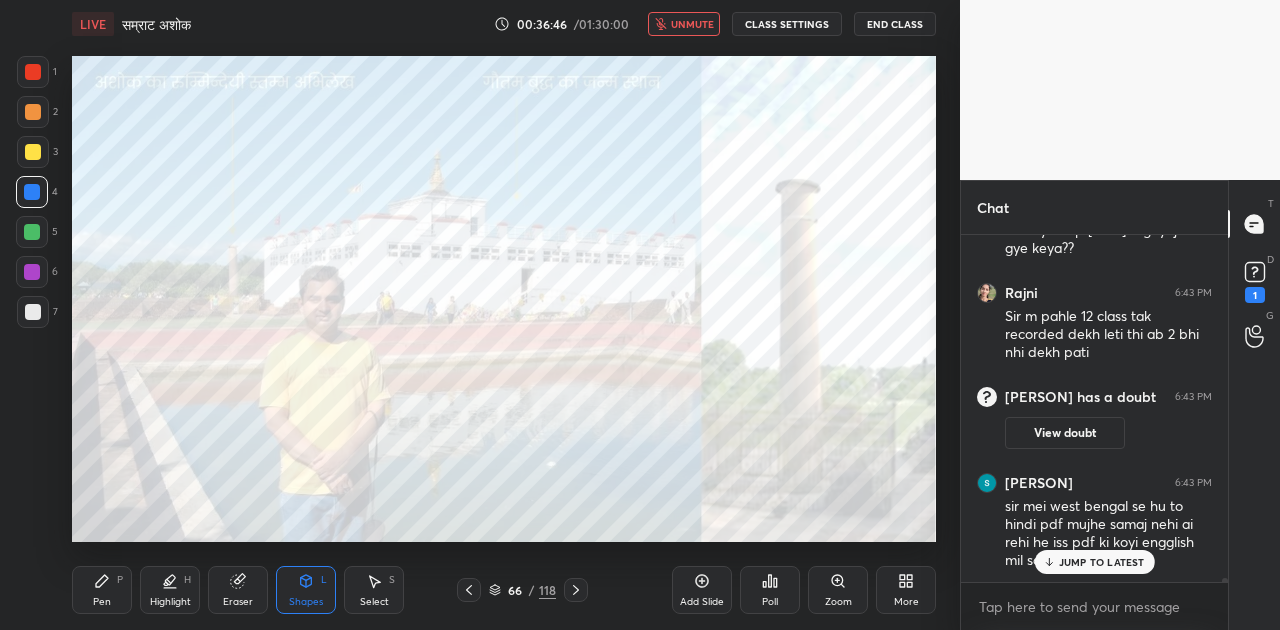 click on "JUMP TO LATEST" at bounding box center (1102, 562) 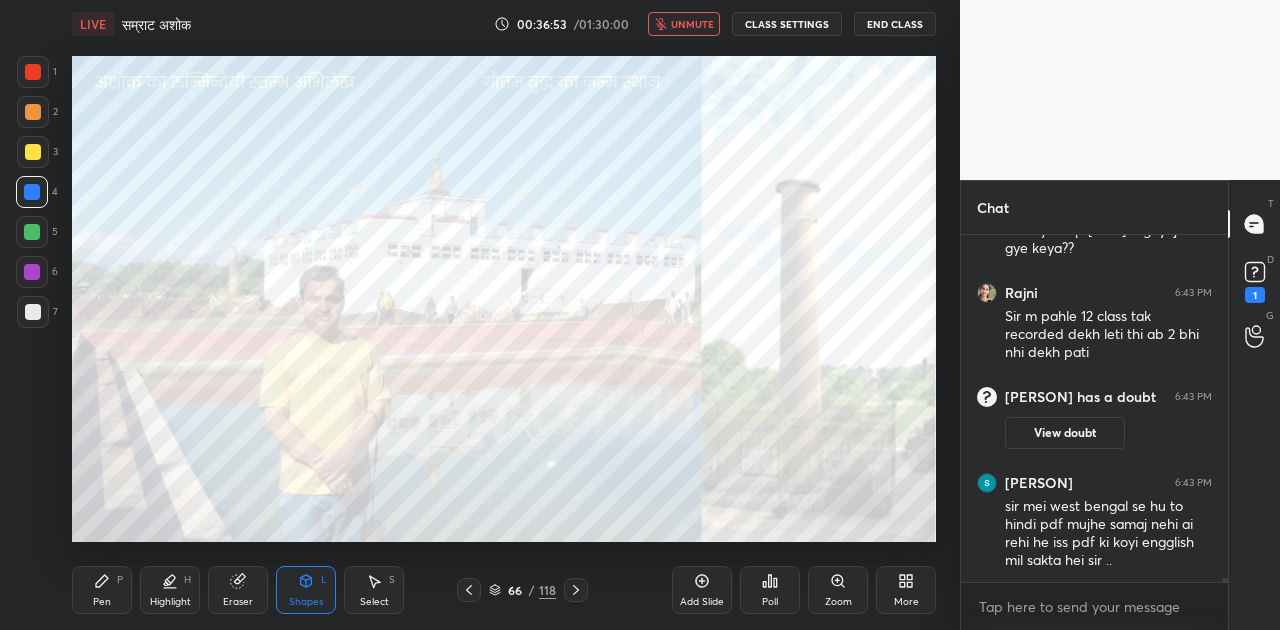 click on "unmute" at bounding box center (692, 24) 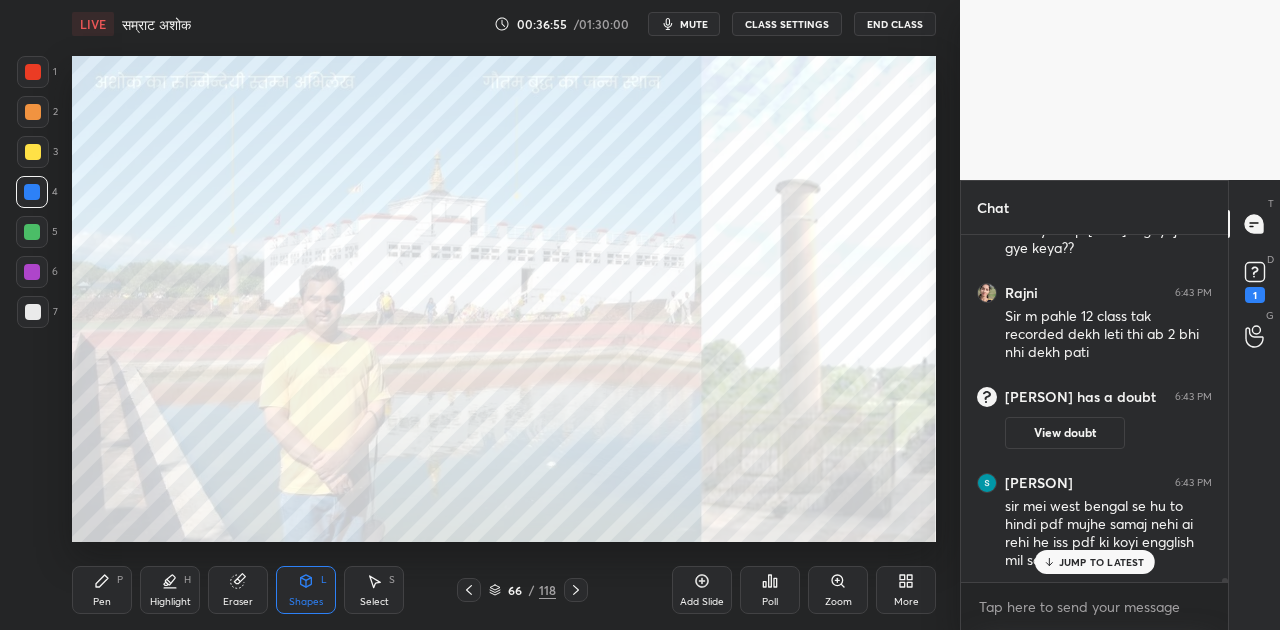 scroll, scrollTop: 27134, scrollLeft: 0, axis: vertical 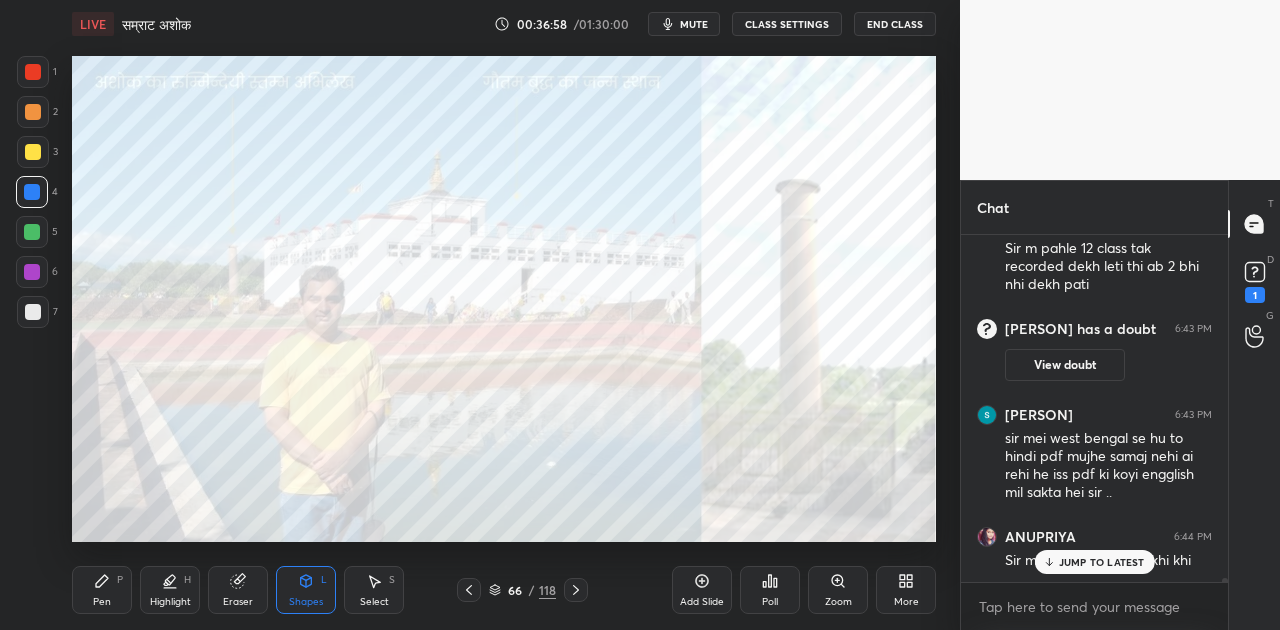 click on "JUMP TO LATEST" at bounding box center [1102, 562] 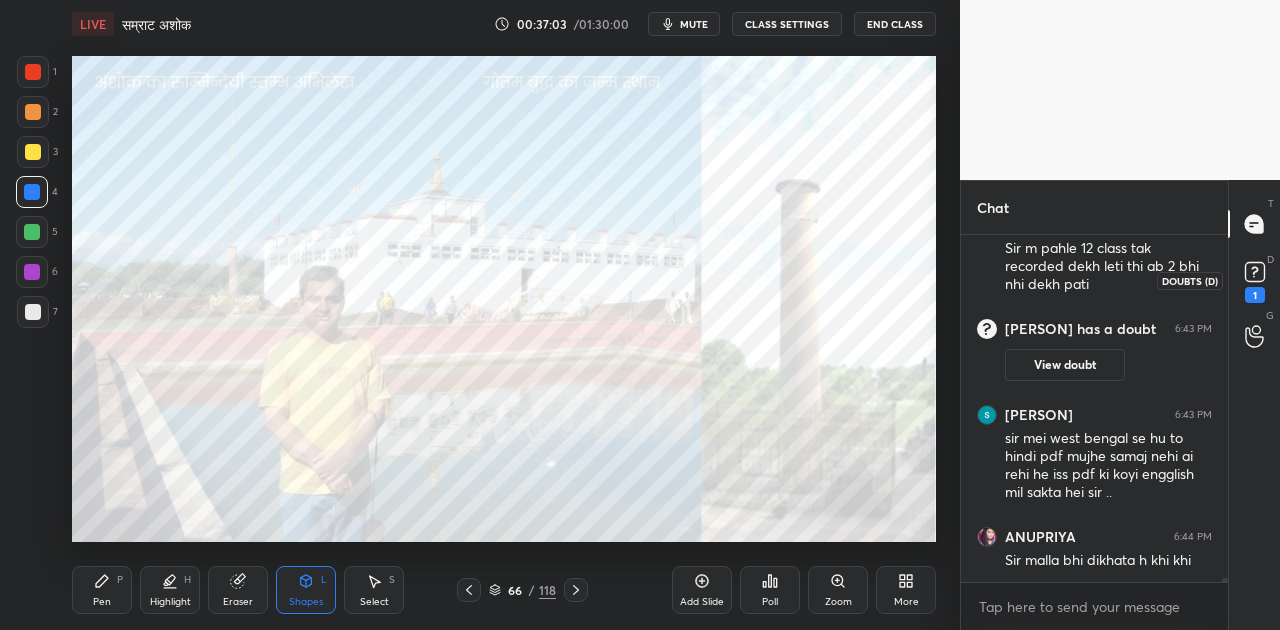 scroll, scrollTop: 300, scrollLeft: 261, axis: both 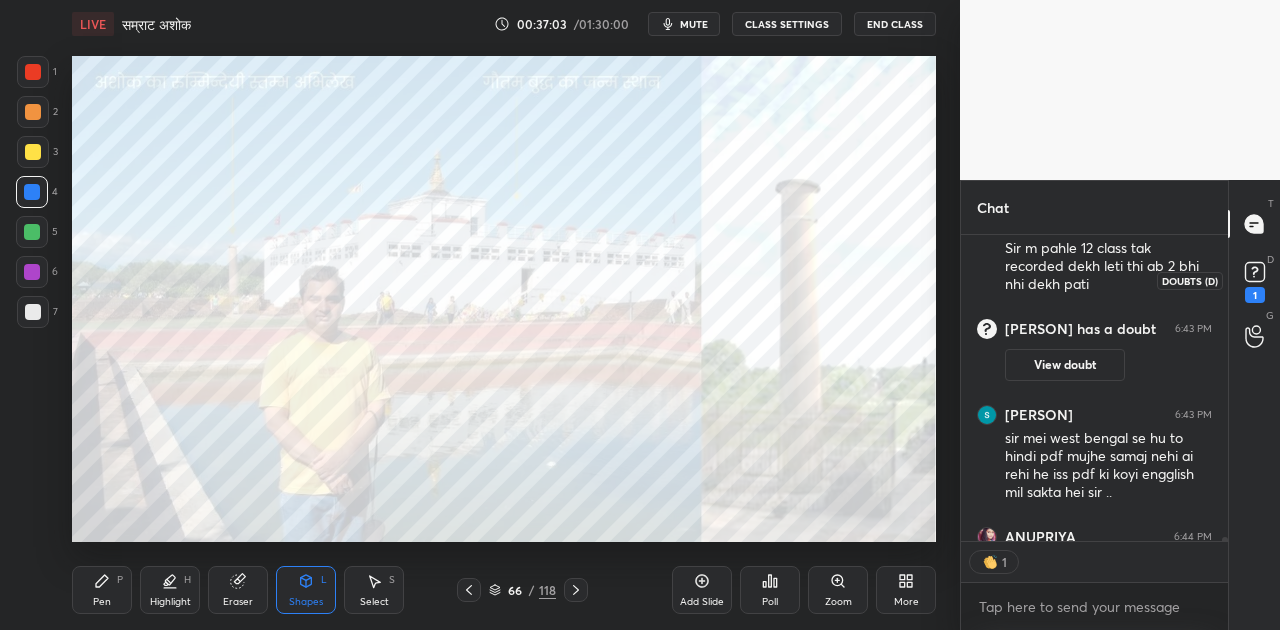 click 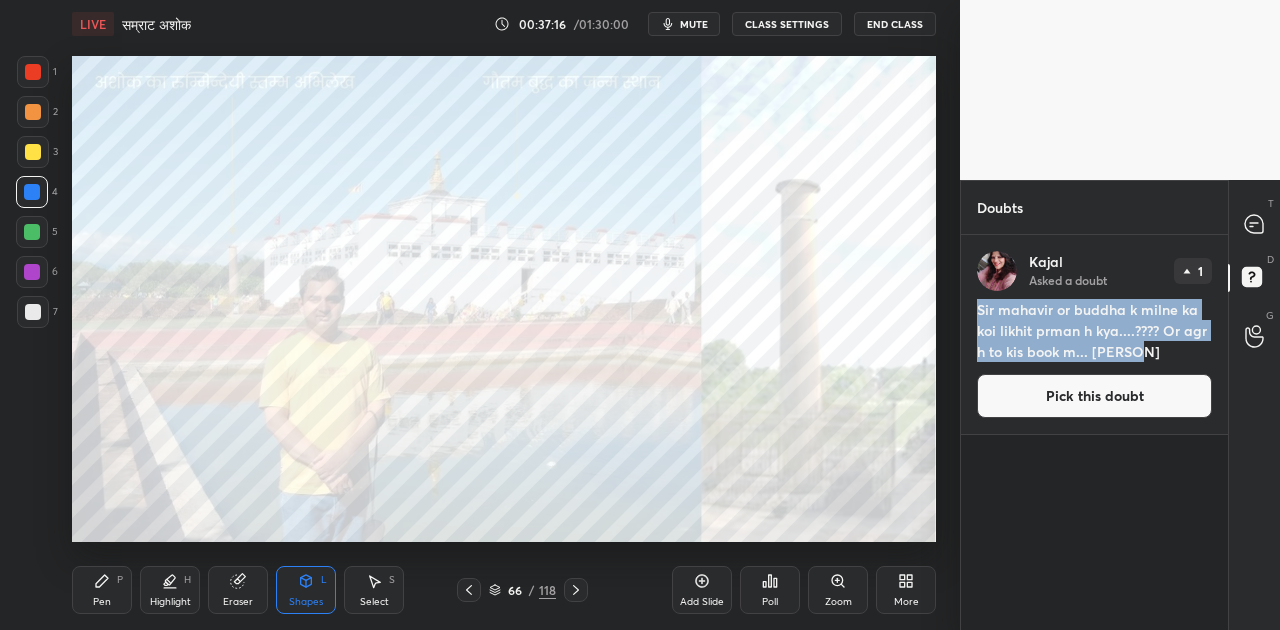 drag, startPoint x: 978, startPoint y: 303, endPoint x: 1135, endPoint y: 359, distance: 166.68834 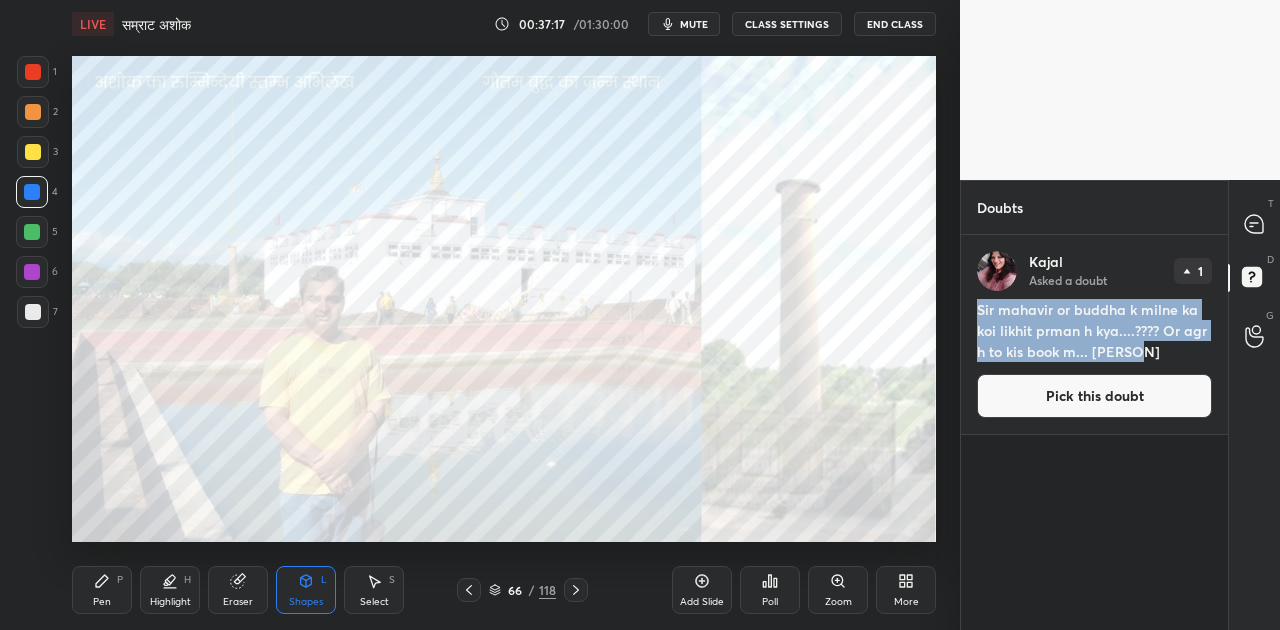 copy on "Sir mahavir or buddha k milne ka koi likhit prman h kya....???? Or agr h to kis book m... [PERSON]" 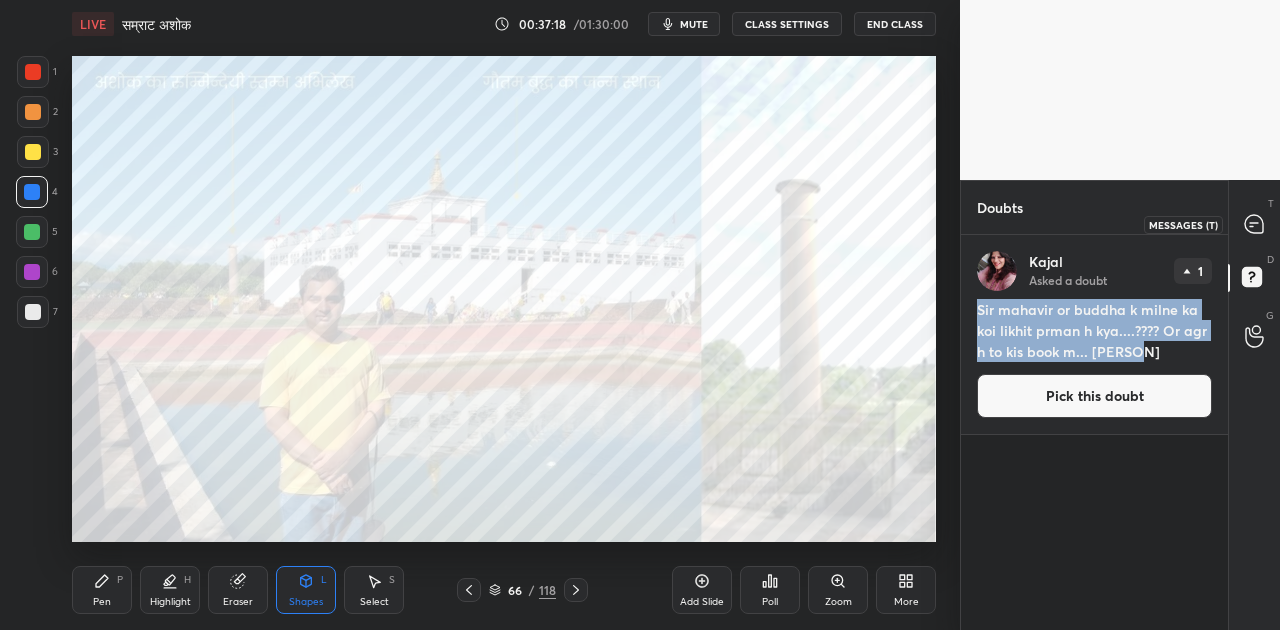 click 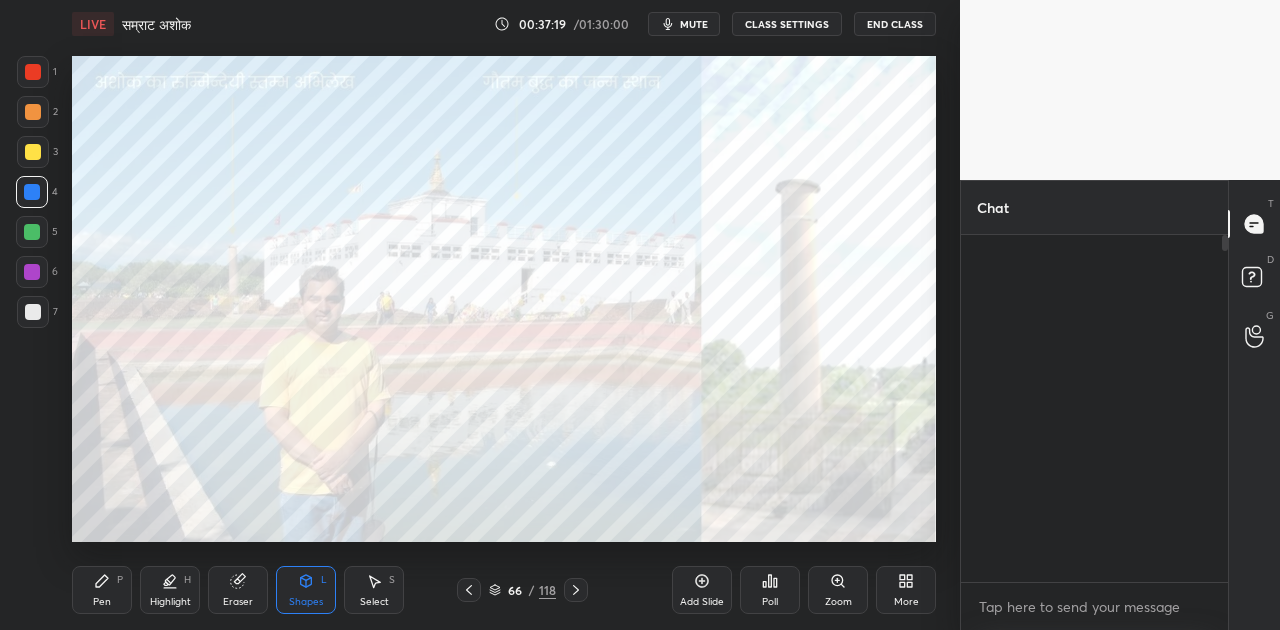 scroll, scrollTop: 27578, scrollLeft: 0, axis: vertical 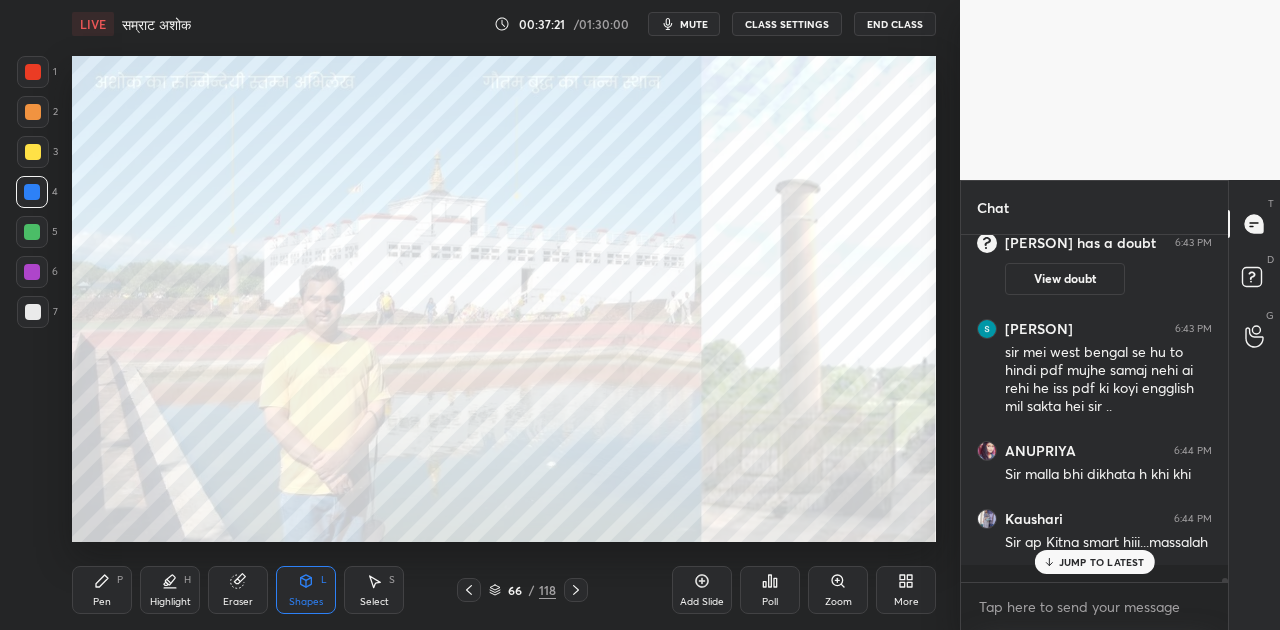 click on "JUMP TO LATEST" at bounding box center [1102, 562] 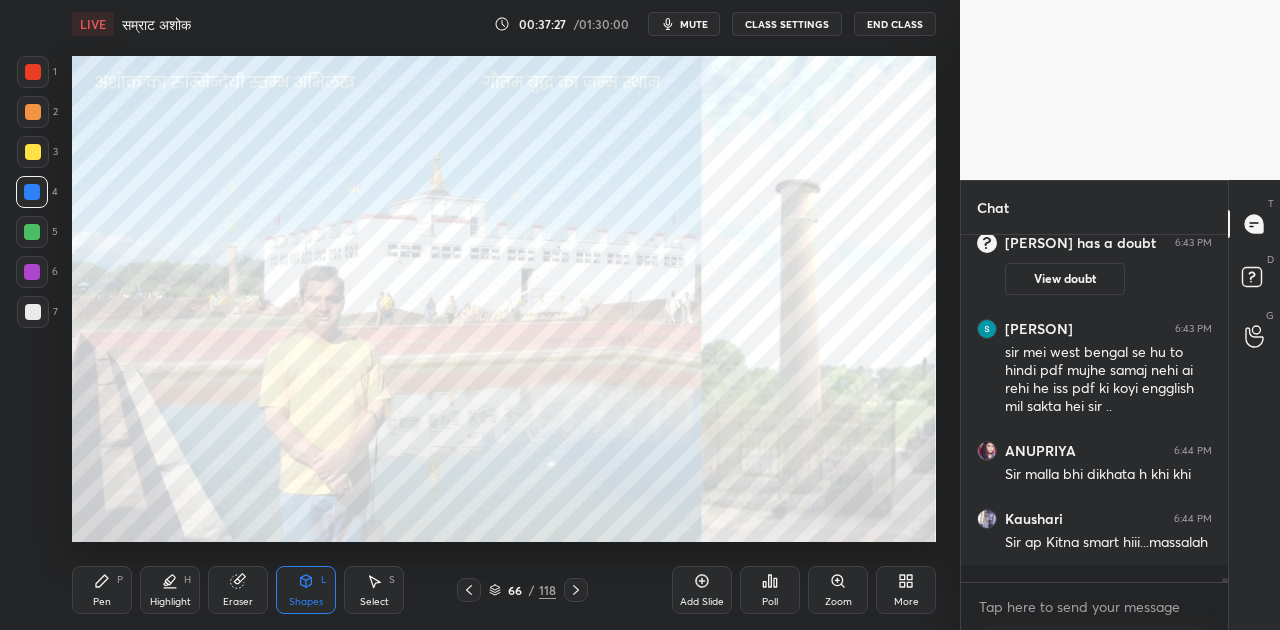 scroll, scrollTop: 27736, scrollLeft: 0, axis: vertical 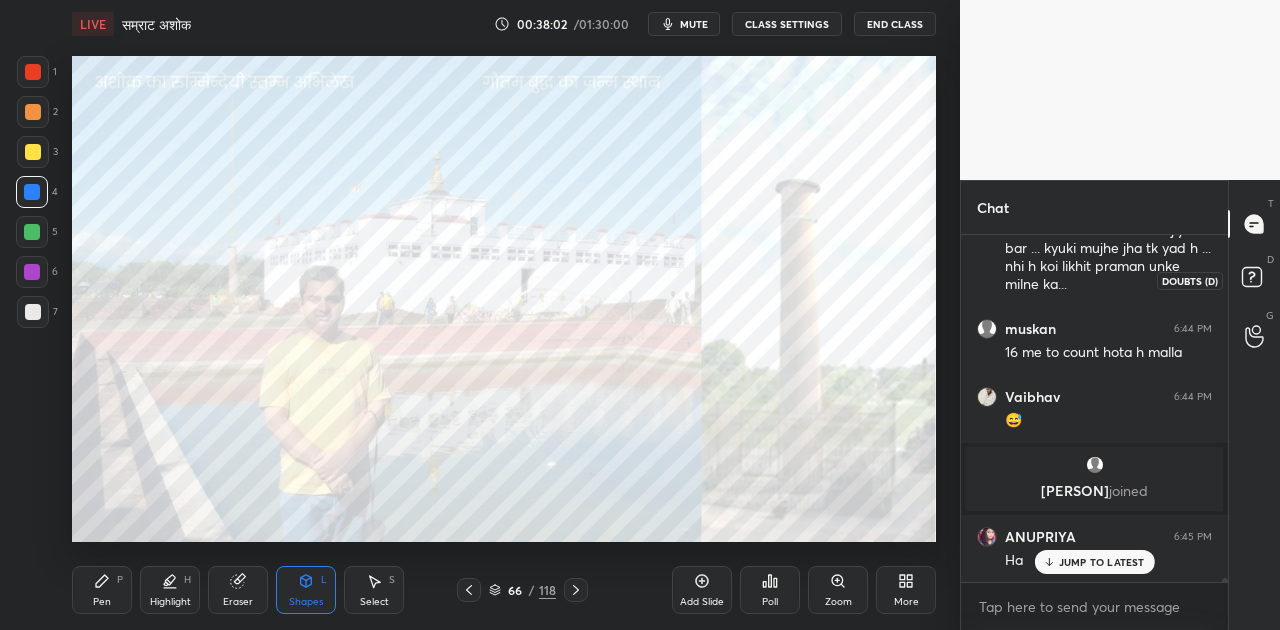 click 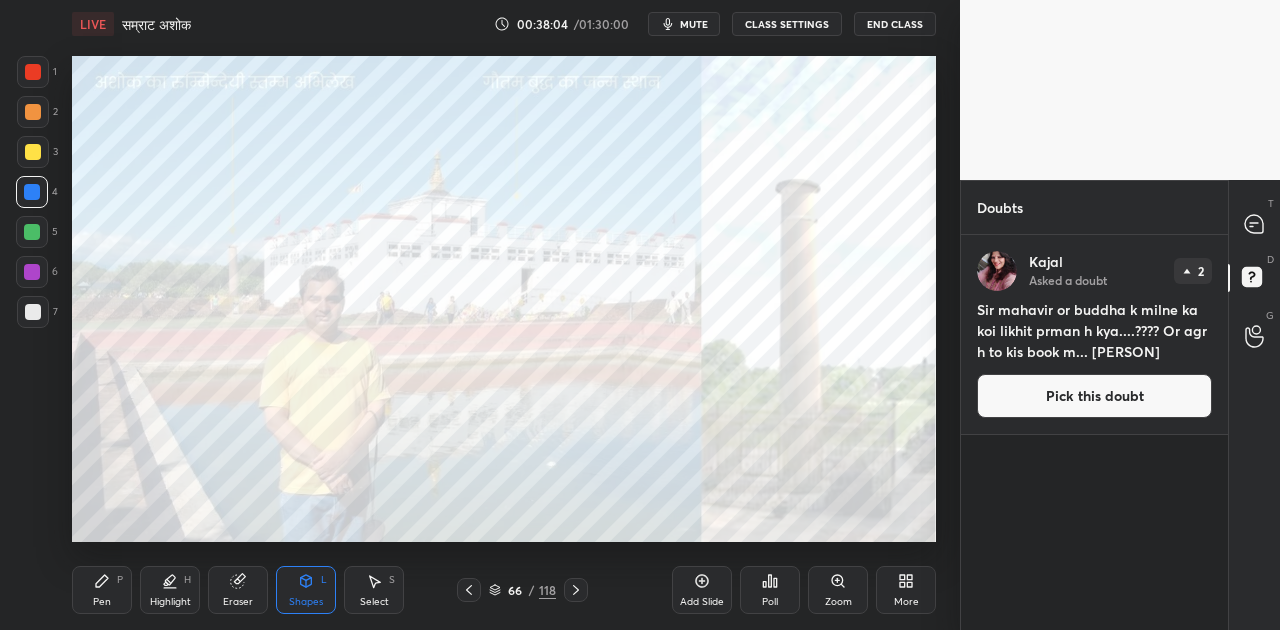 click on "Pick this doubt" at bounding box center [1094, 396] 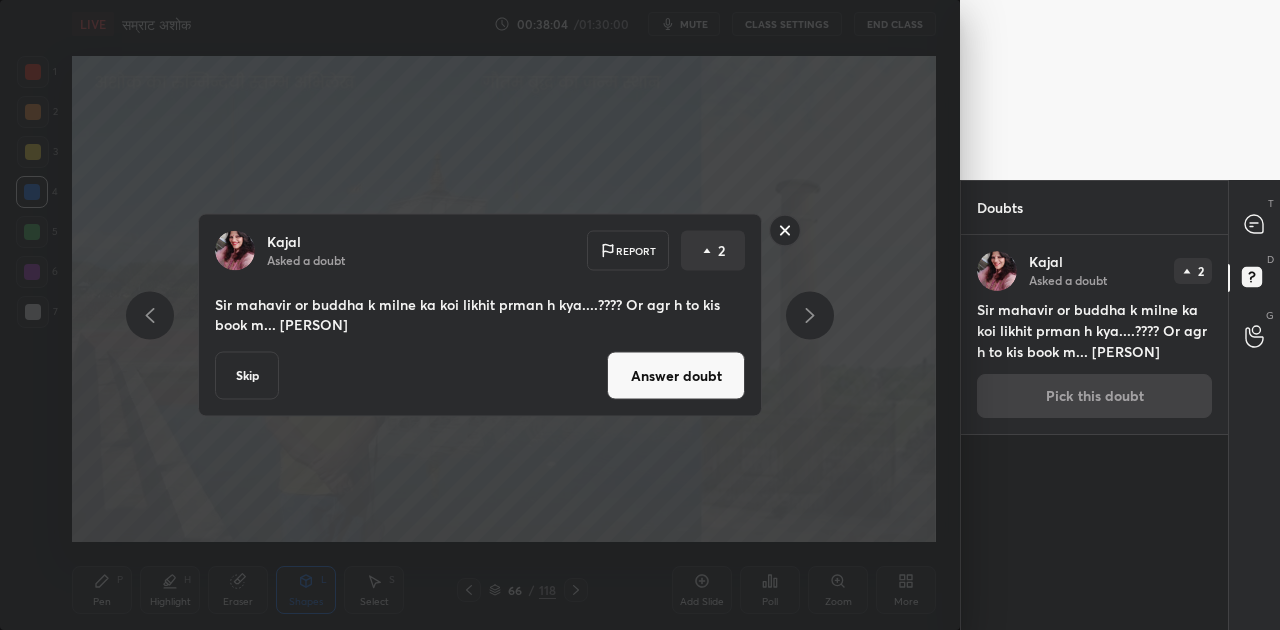 click on "Answer doubt" at bounding box center (676, 376) 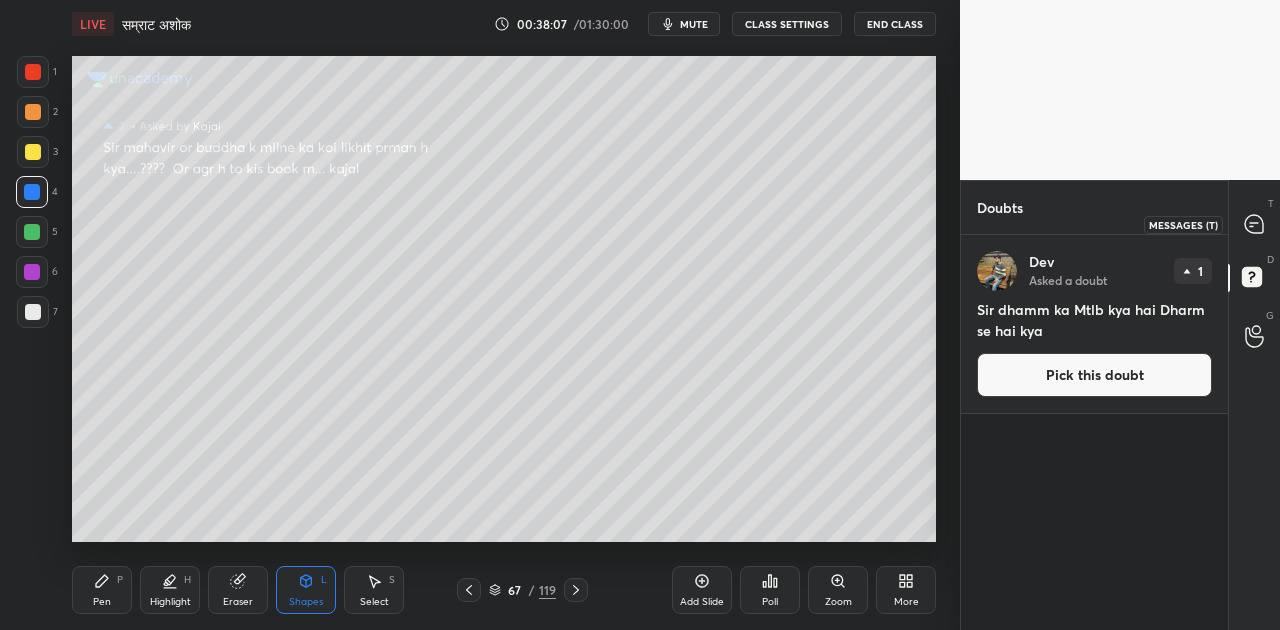 click 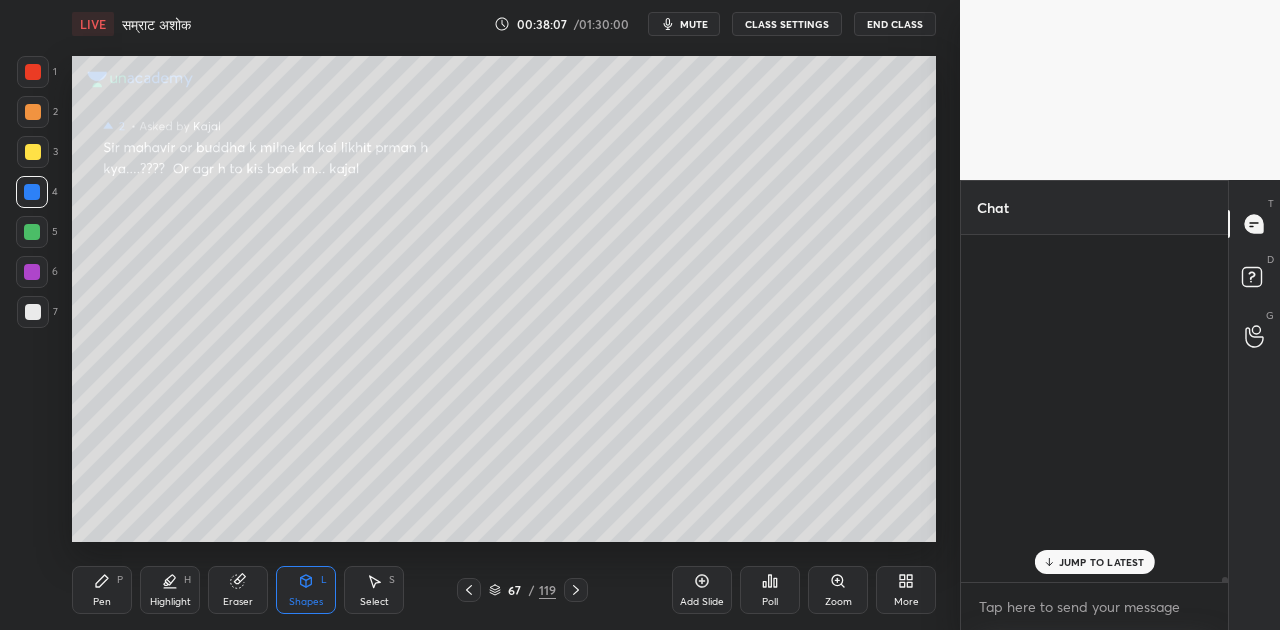 scroll, scrollTop: 28004, scrollLeft: 0, axis: vertical 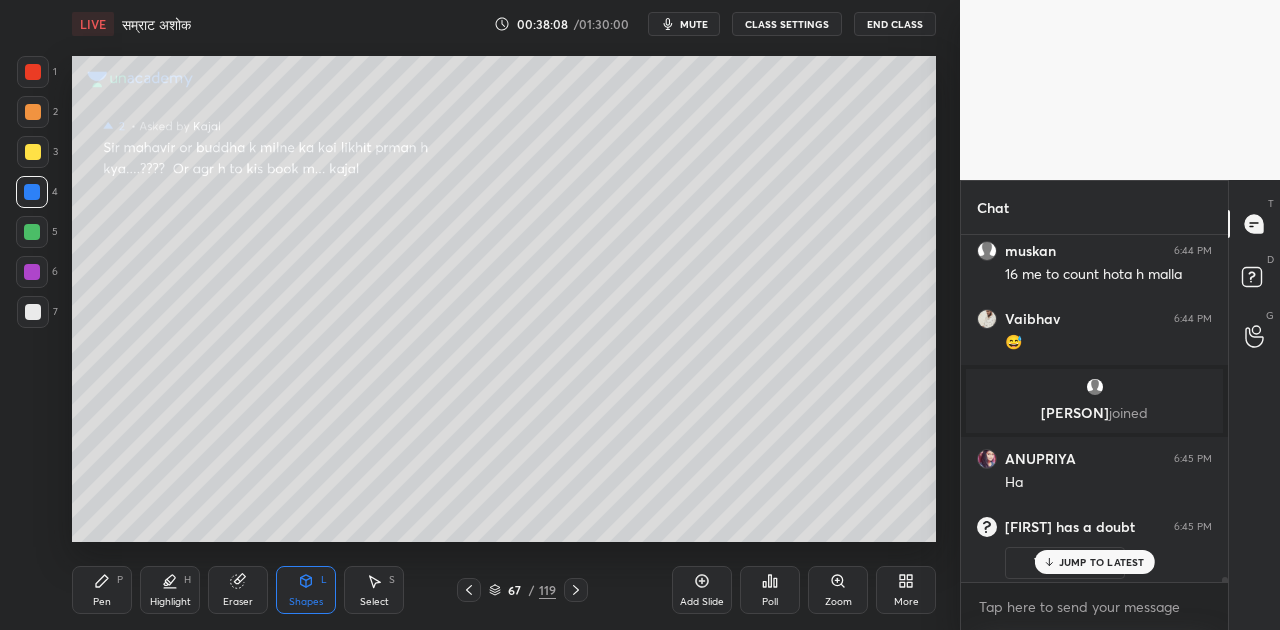 click on "JUMP TO LATEST" at bounding box center (1102, 562) 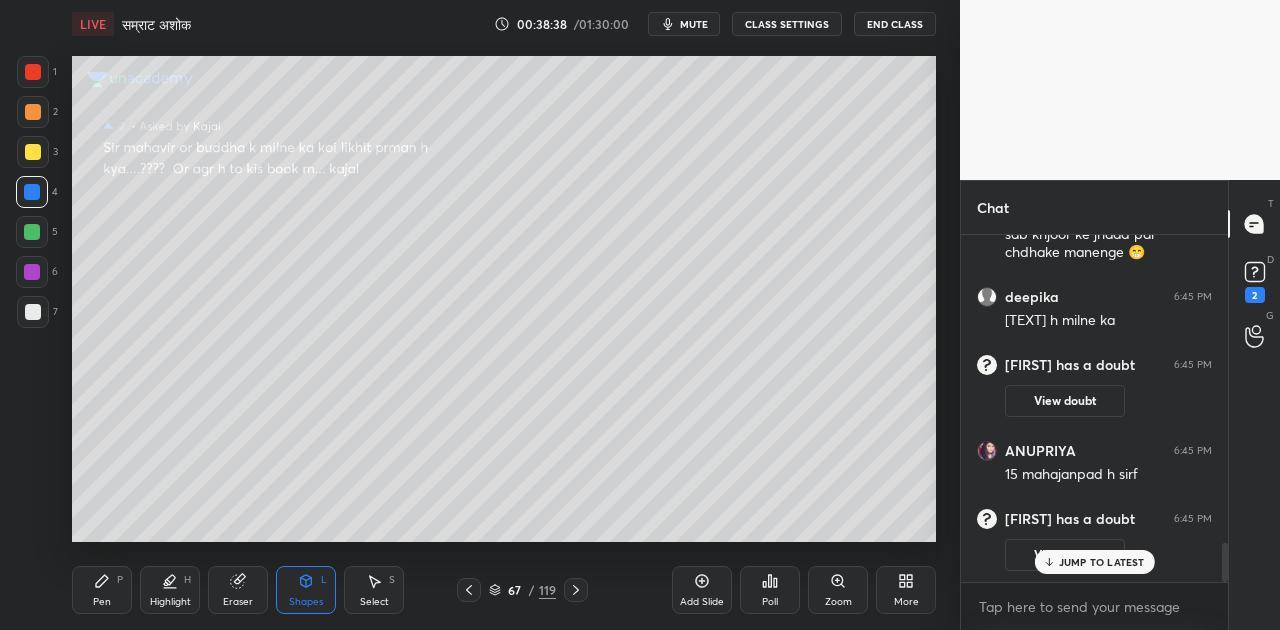 scroll, scrollTop: 2774, scrollLeft: 0, axis: vertical 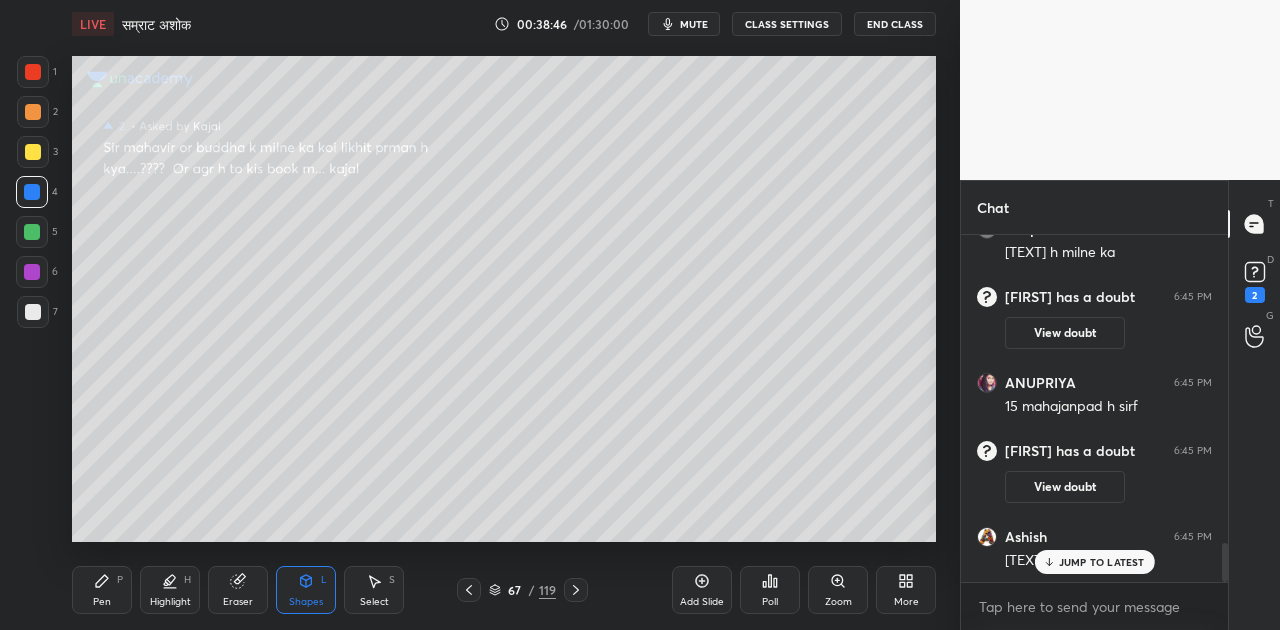 click on "JUMP TO LATEST" at bounding box center (1102, 562) 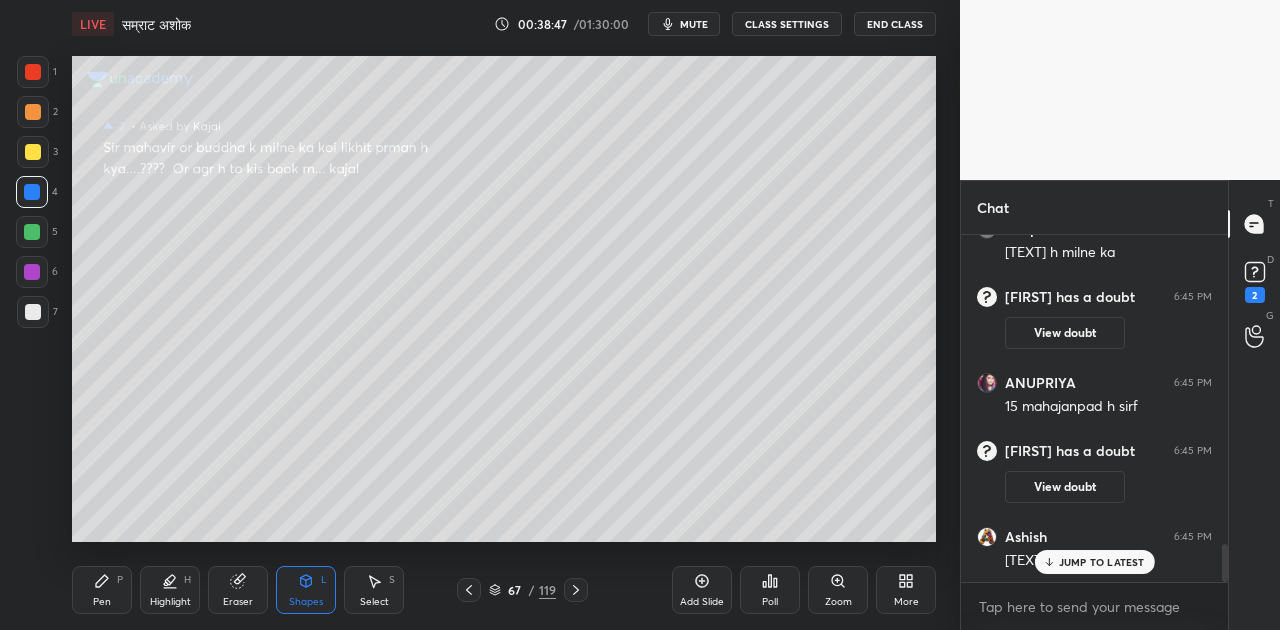 scroll, scrollTop: 2842, scrollLeft: 0, axis: vertical 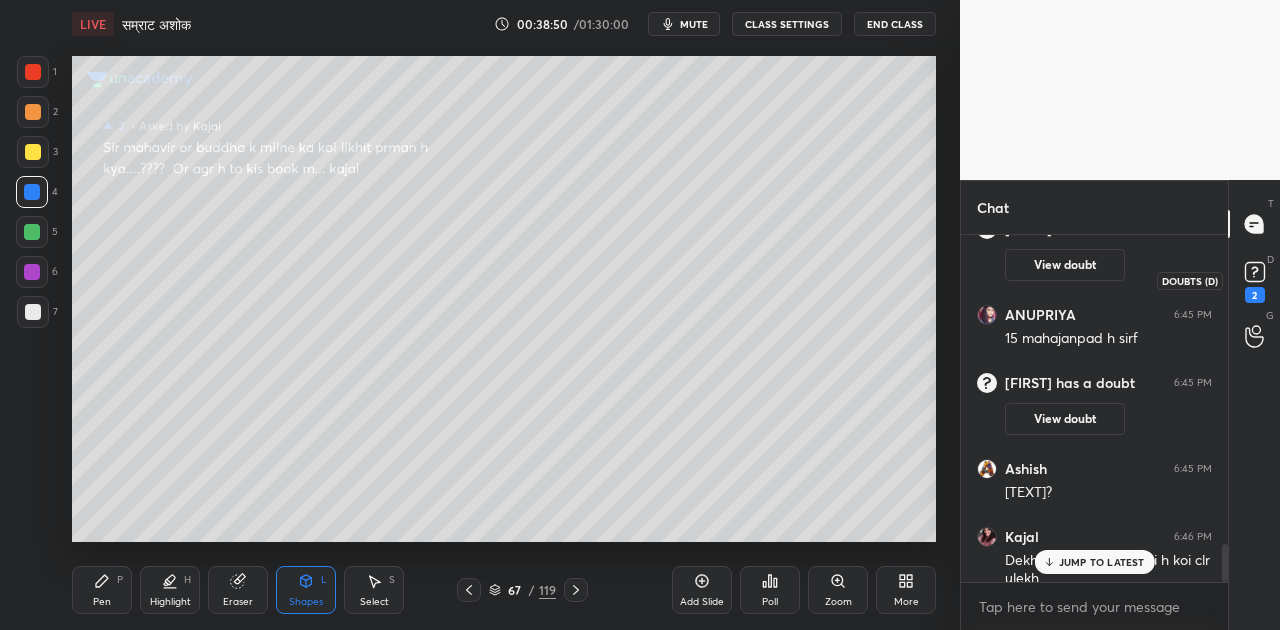click 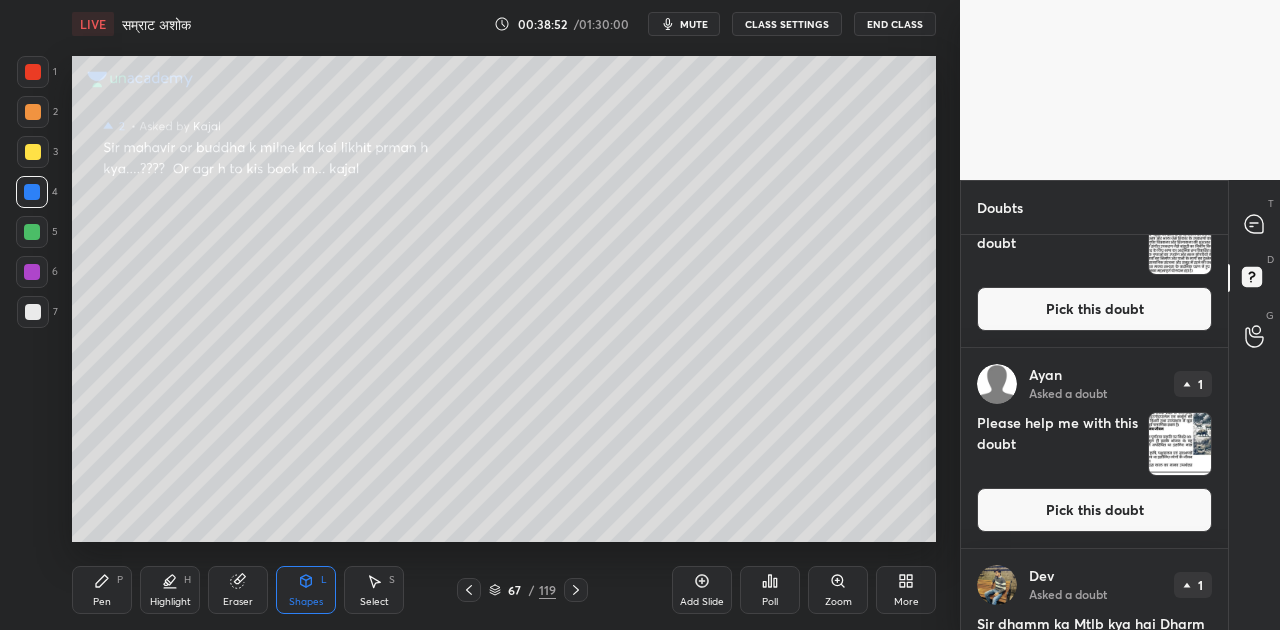 scroll, scrollTop: 186, scrollLeft: 0, axis: vertical 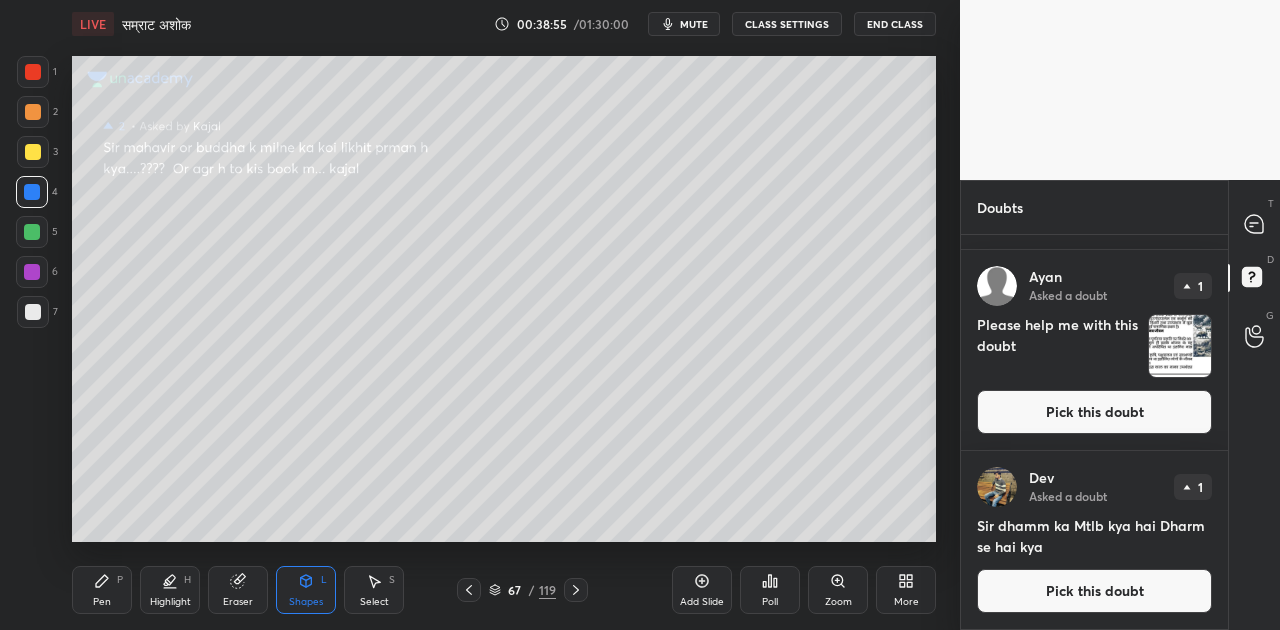 click on "Pick this doubt" at bounding box center [1094, 591] 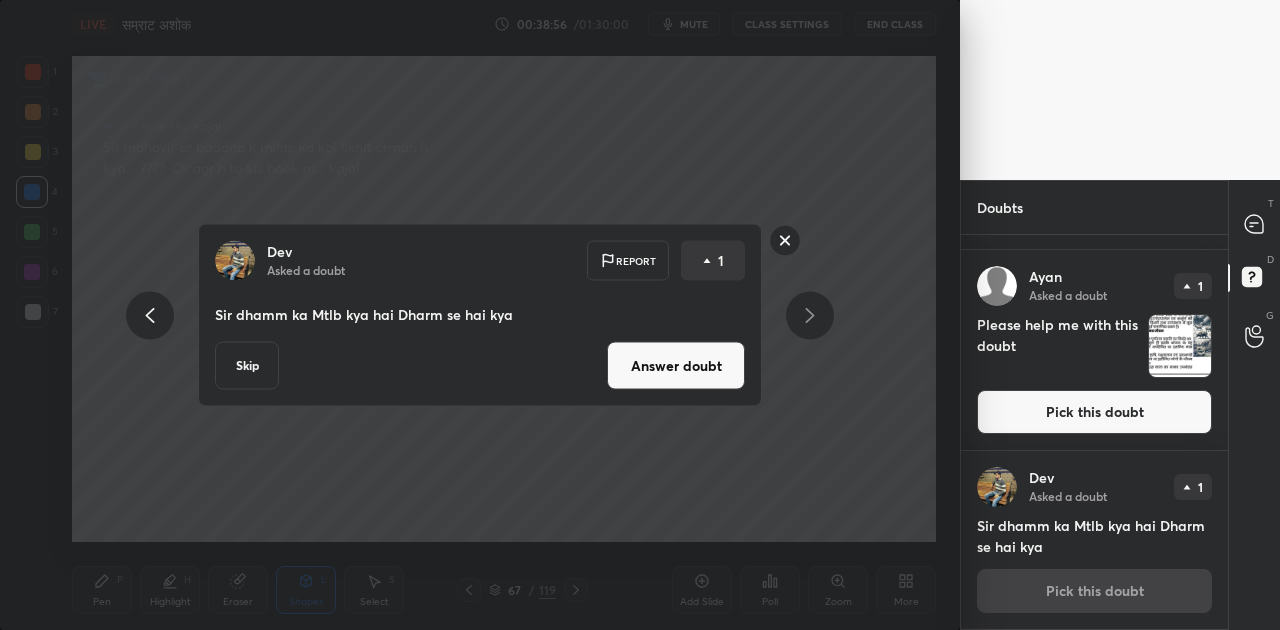 click on "Answer doubt" at bounding box center (676, 366) 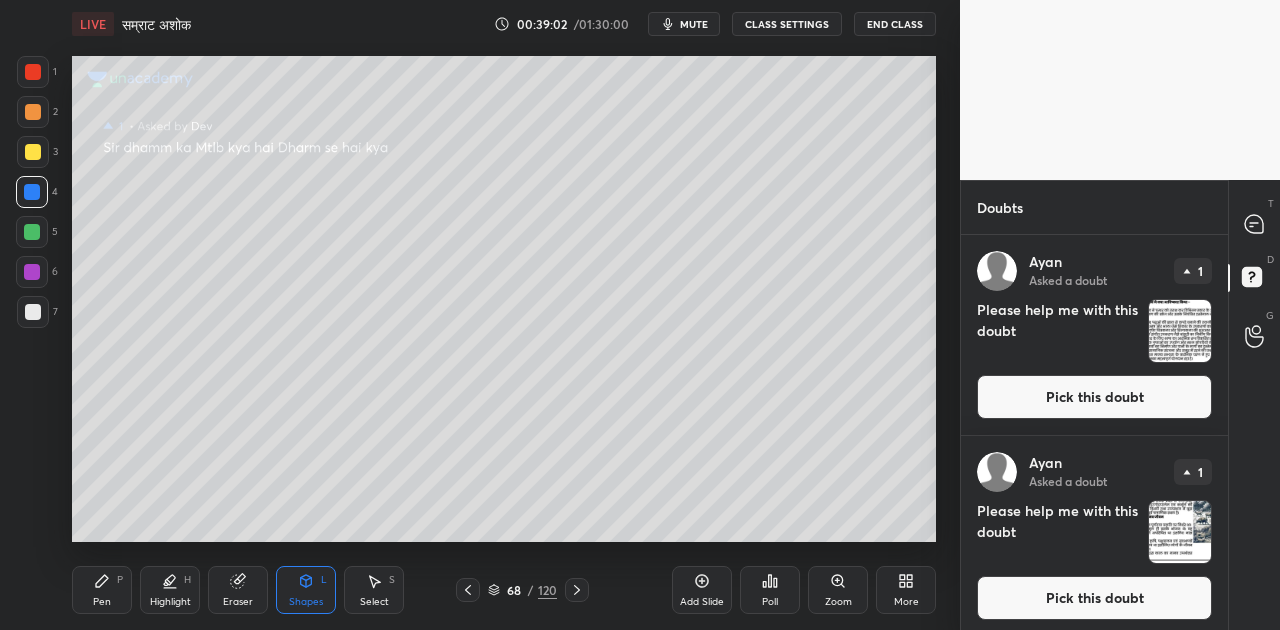 click at bounding box center [33, 312] 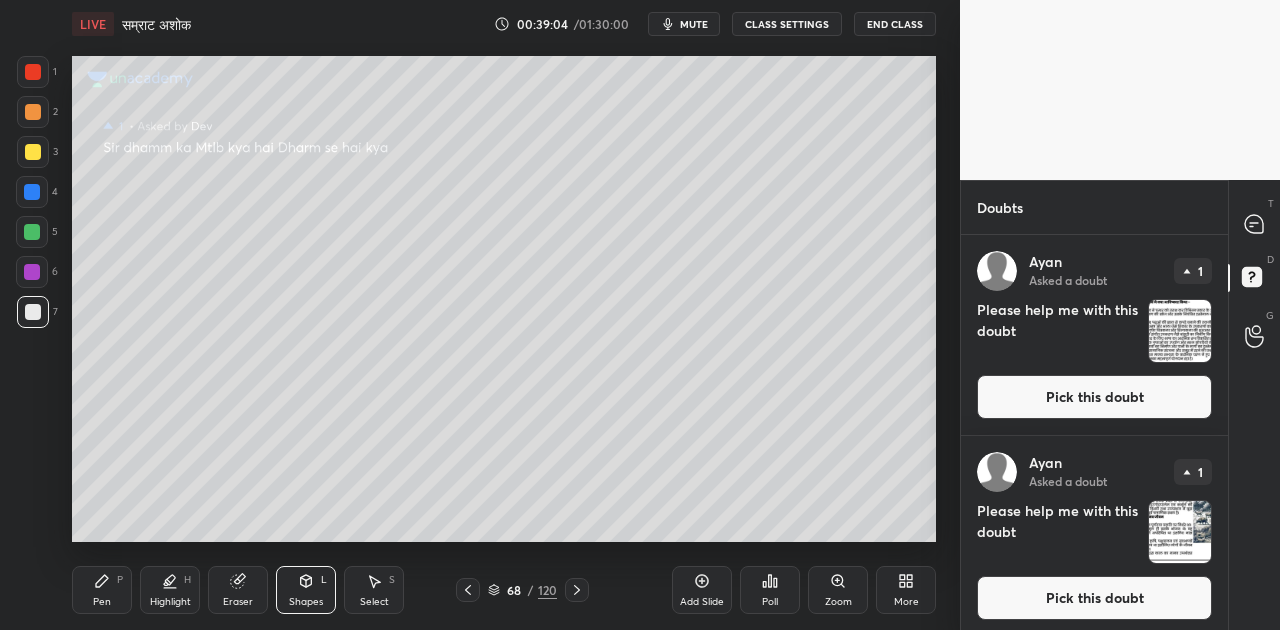 click on "Pick this doubt" at bounding box center (1094, 598) 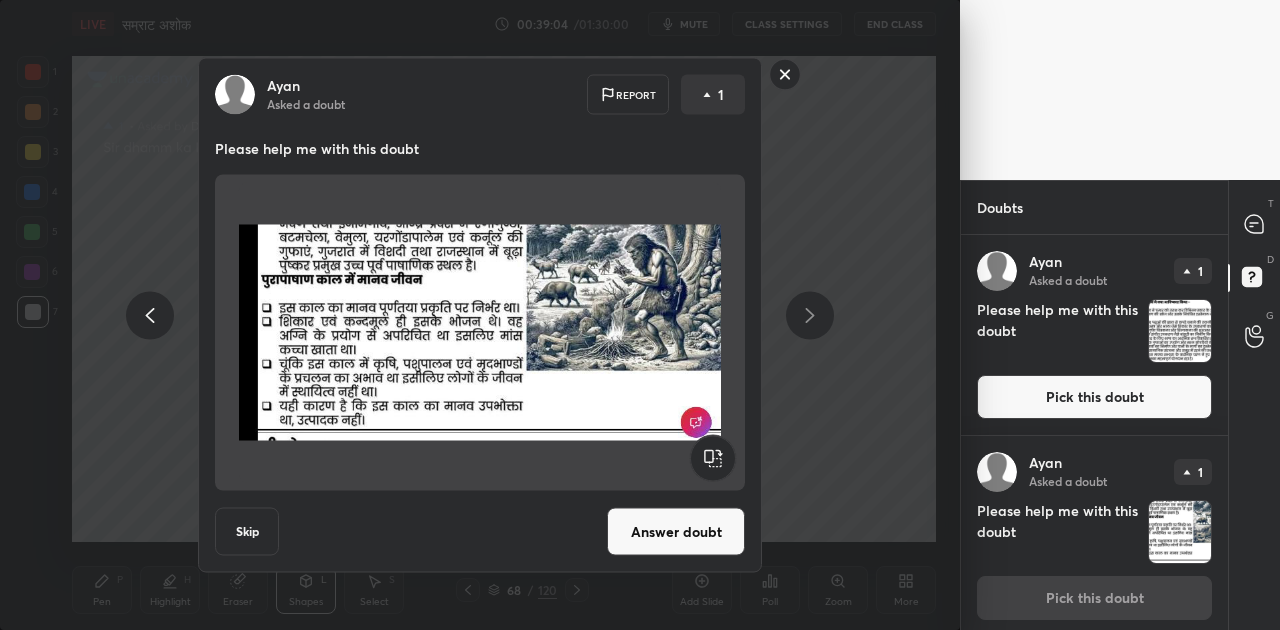 scroll, scrollTop: 6, scrollLeft: 0, axis: vertical 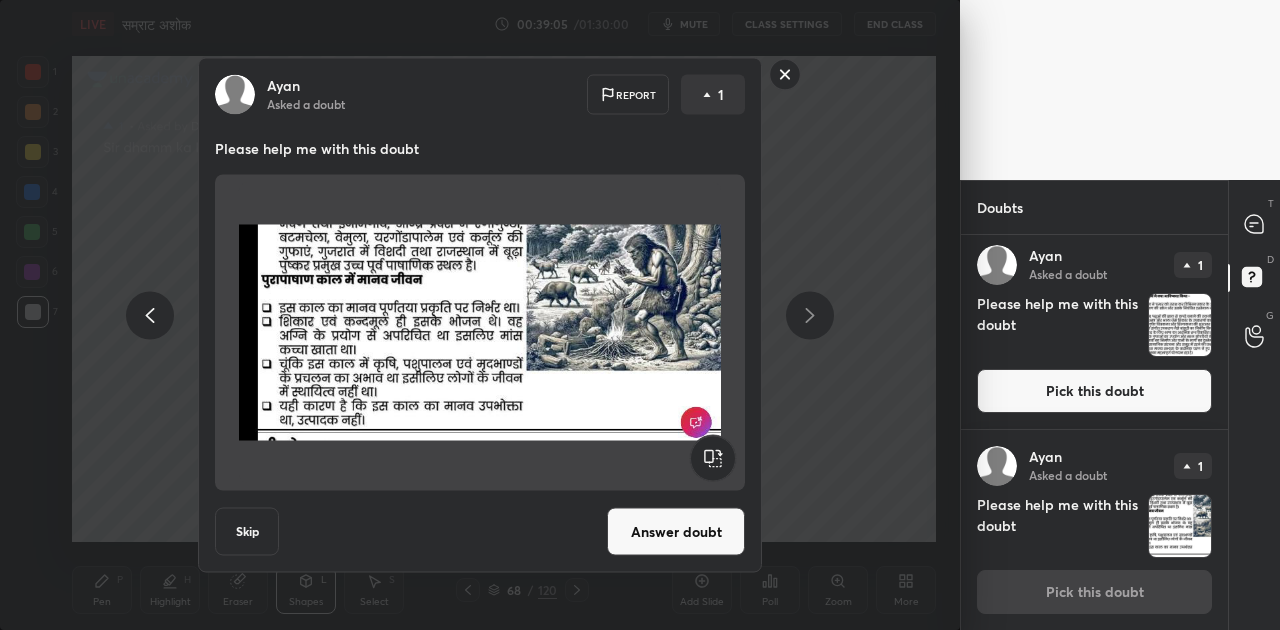 click on "Answer doubt" at bounding box center [676, 532] 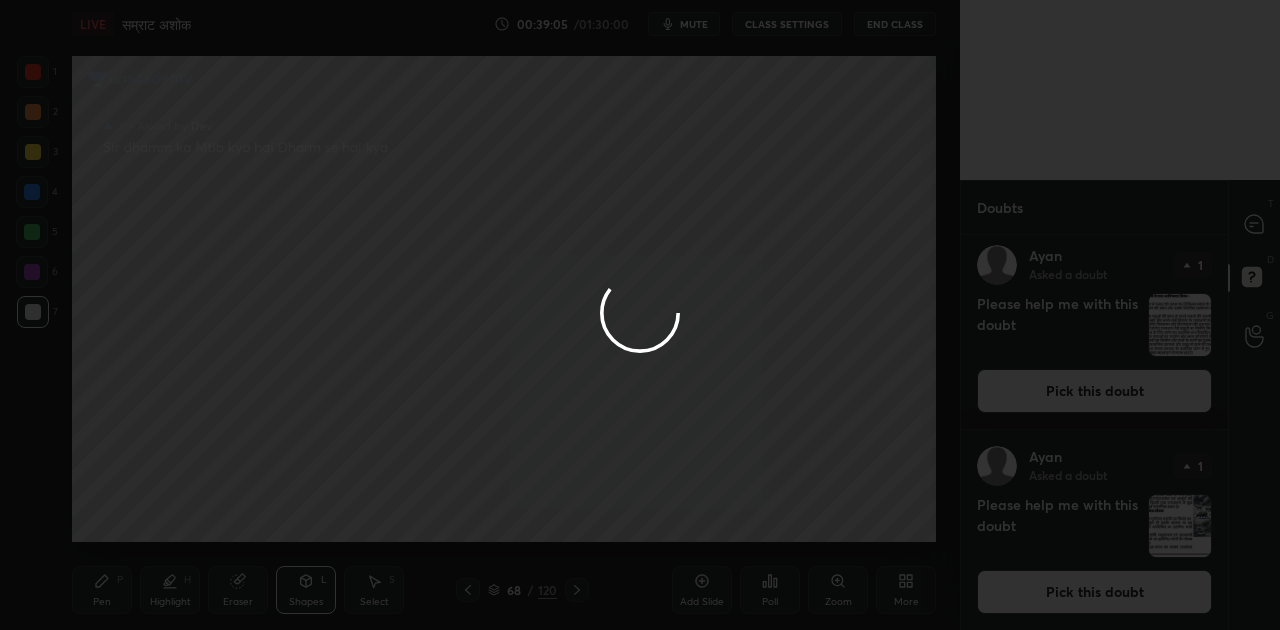 scroll, scrollTop: 0, scrollLeft: 0, axis: both 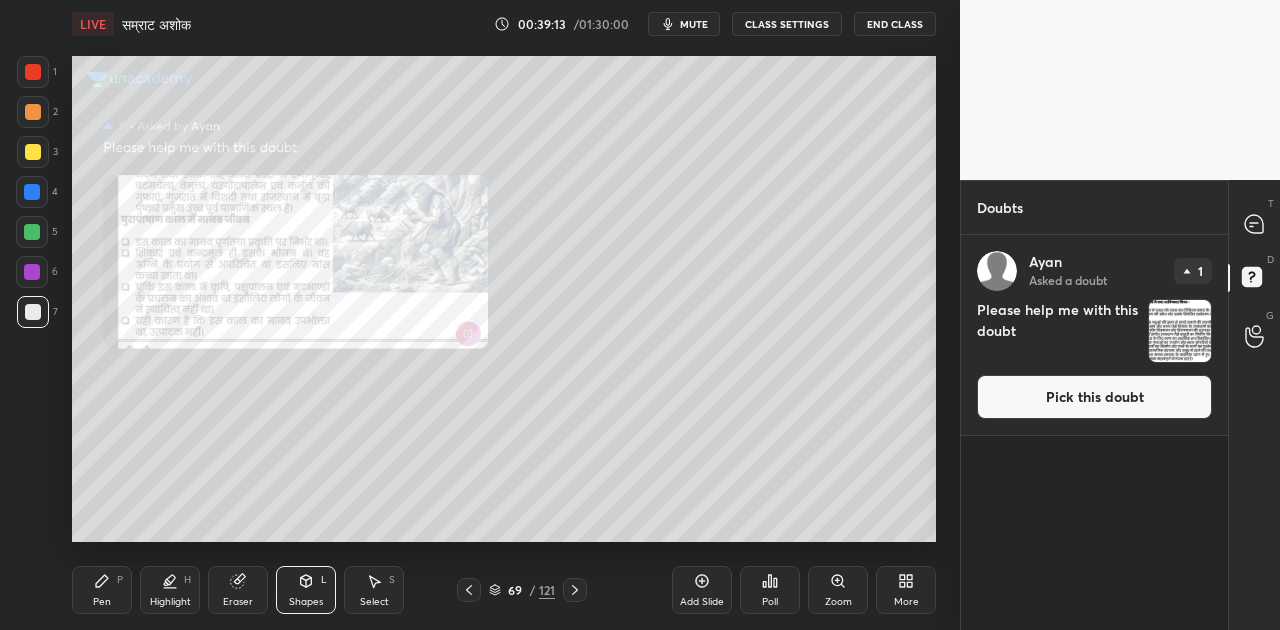 click on "Pick this doubt" at bounding box center (1094, 397) 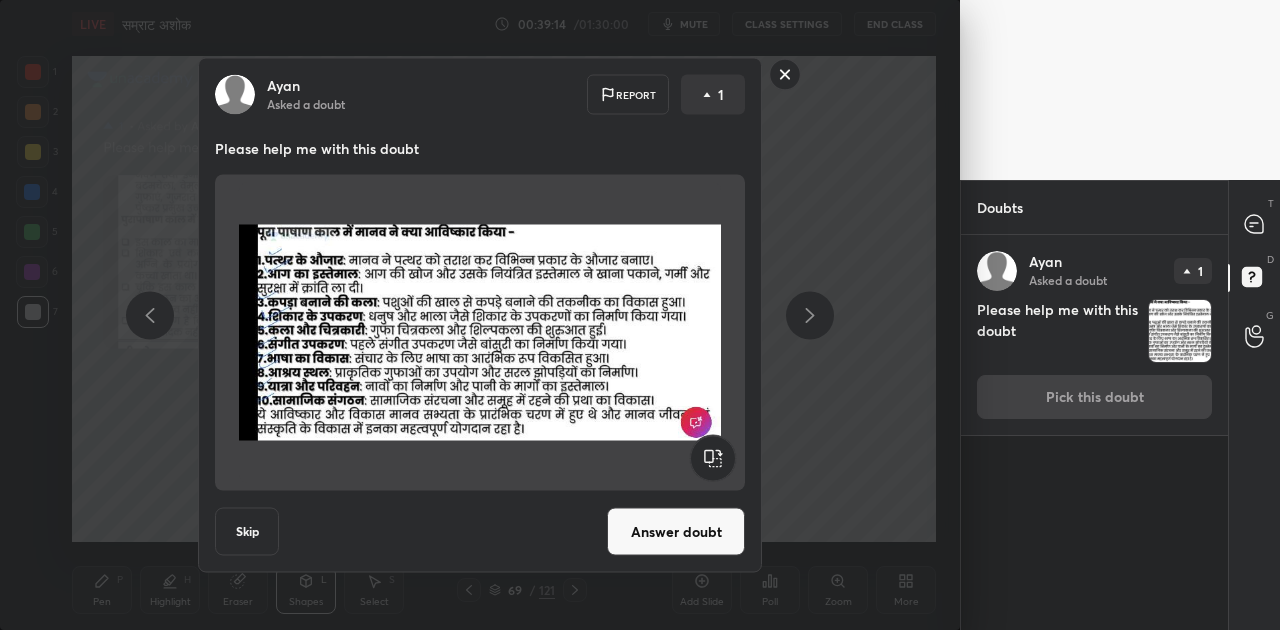 click on "Answer doubt" at bounding box center [676, 532] 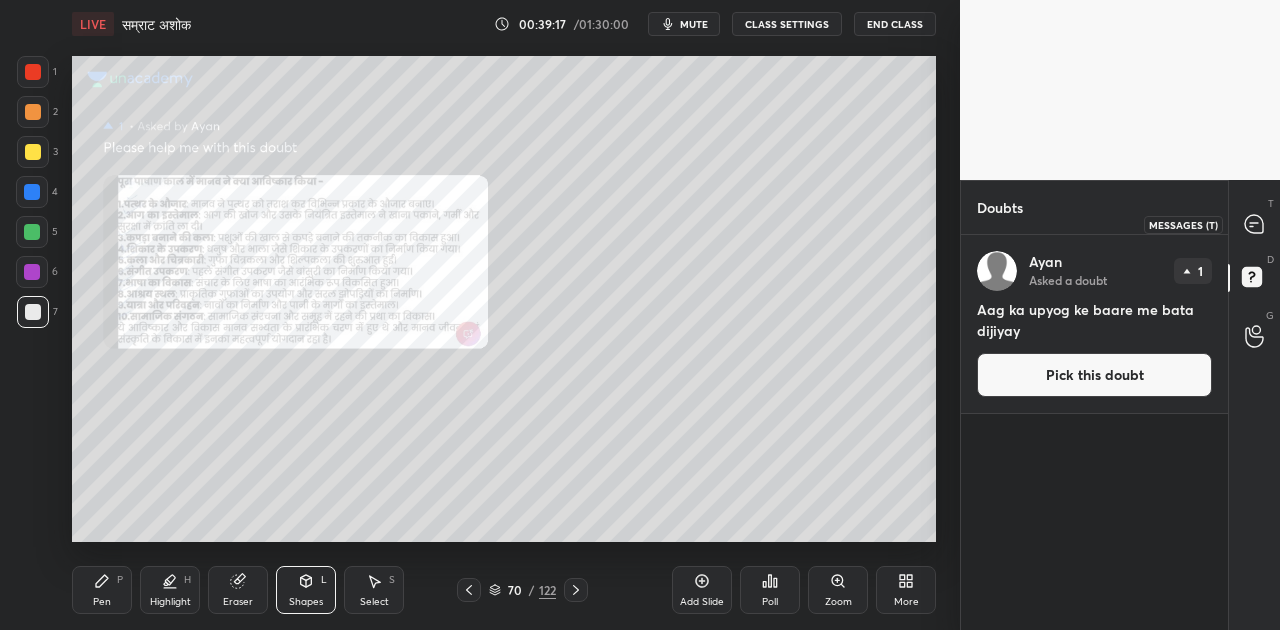 click 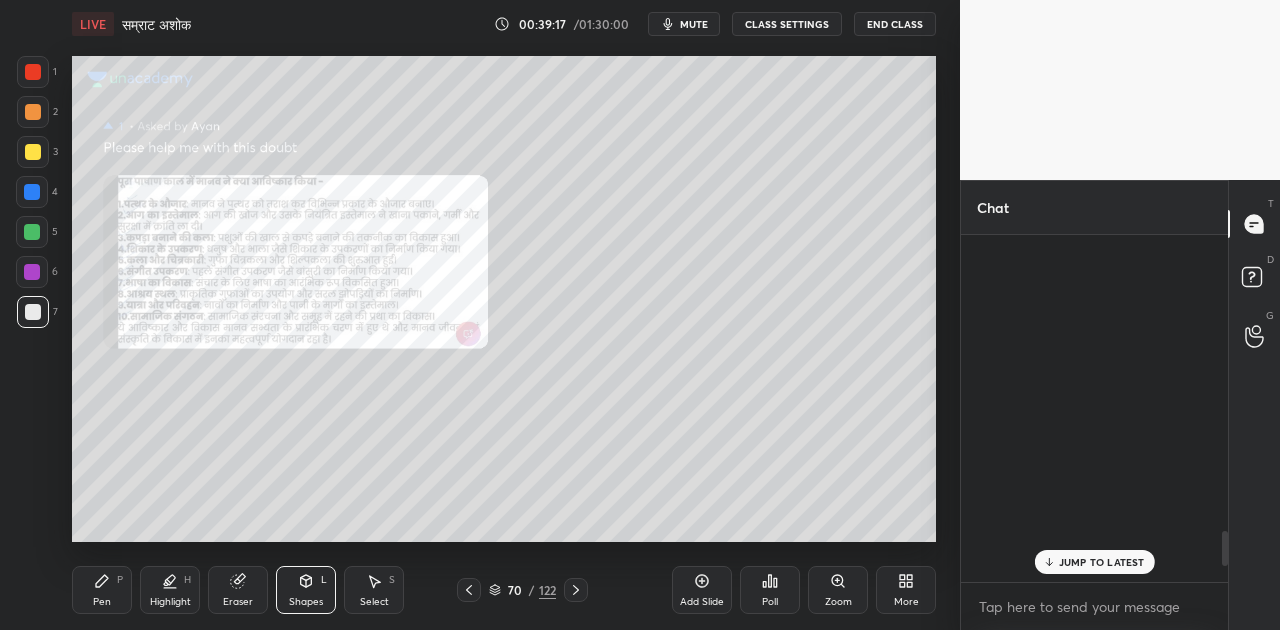 scroll, scrollTop: 2932, scrollLeft: 0, axis: vertical 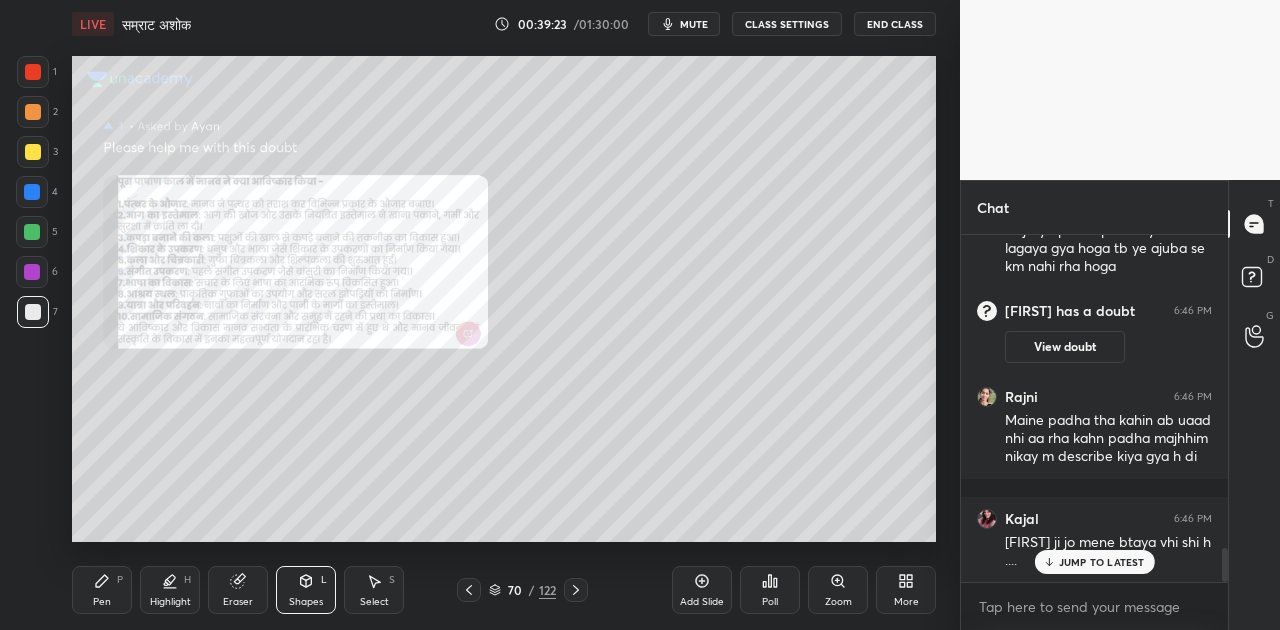 click on "JUMP TO LATEST" at bounding box center (1102, 562) 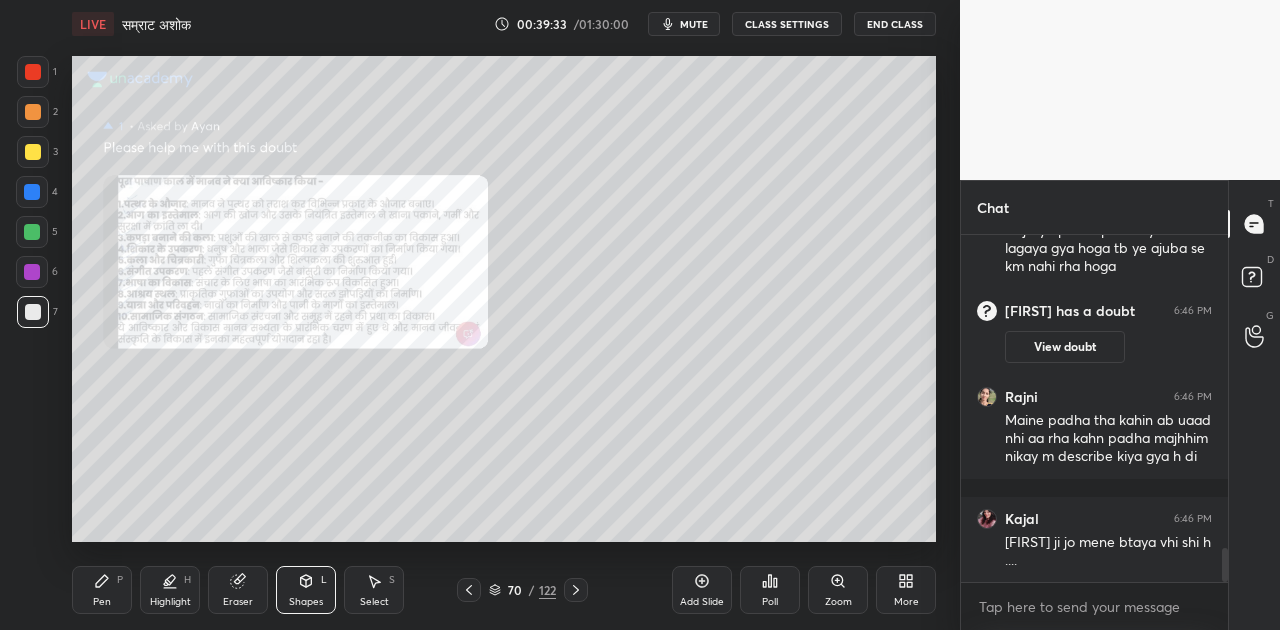 click 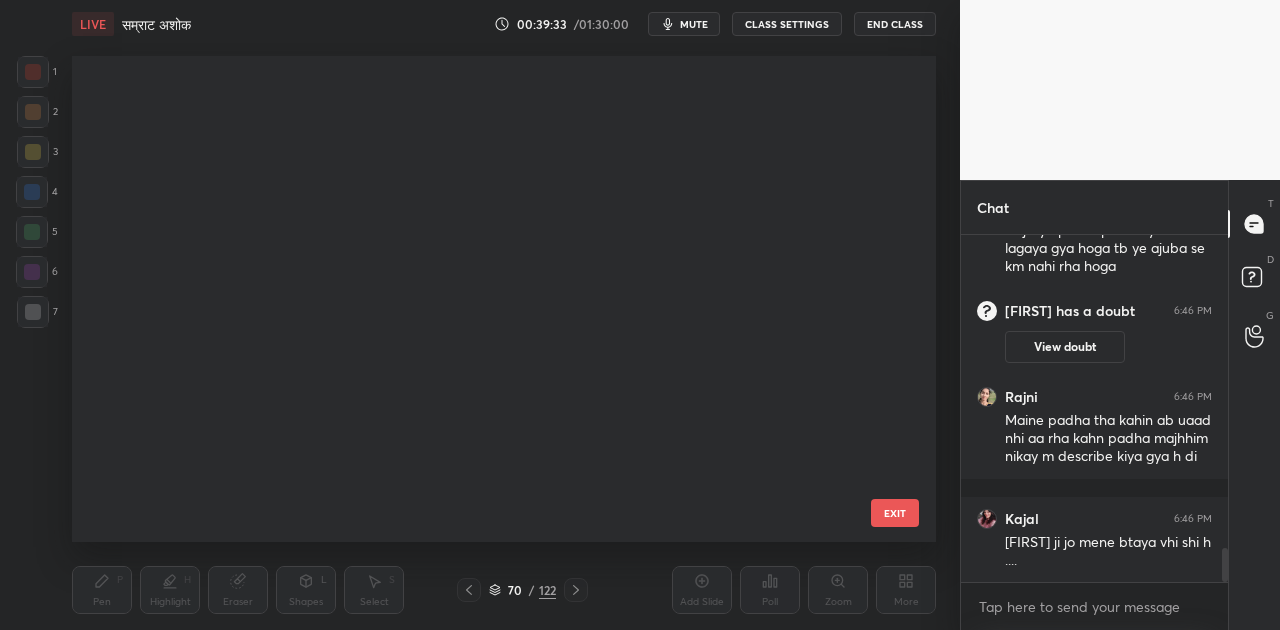 scroll, scrollTop: 3042, scrollLeft: 0, axis: vertical 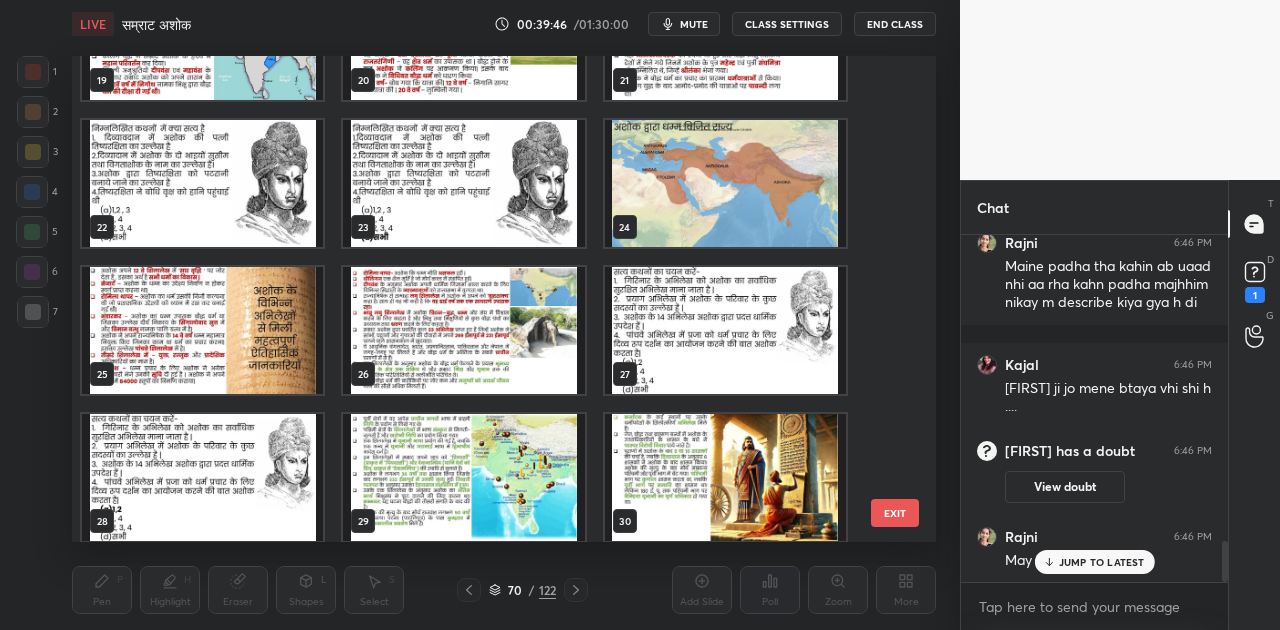 click at bounding box center [202, 330] 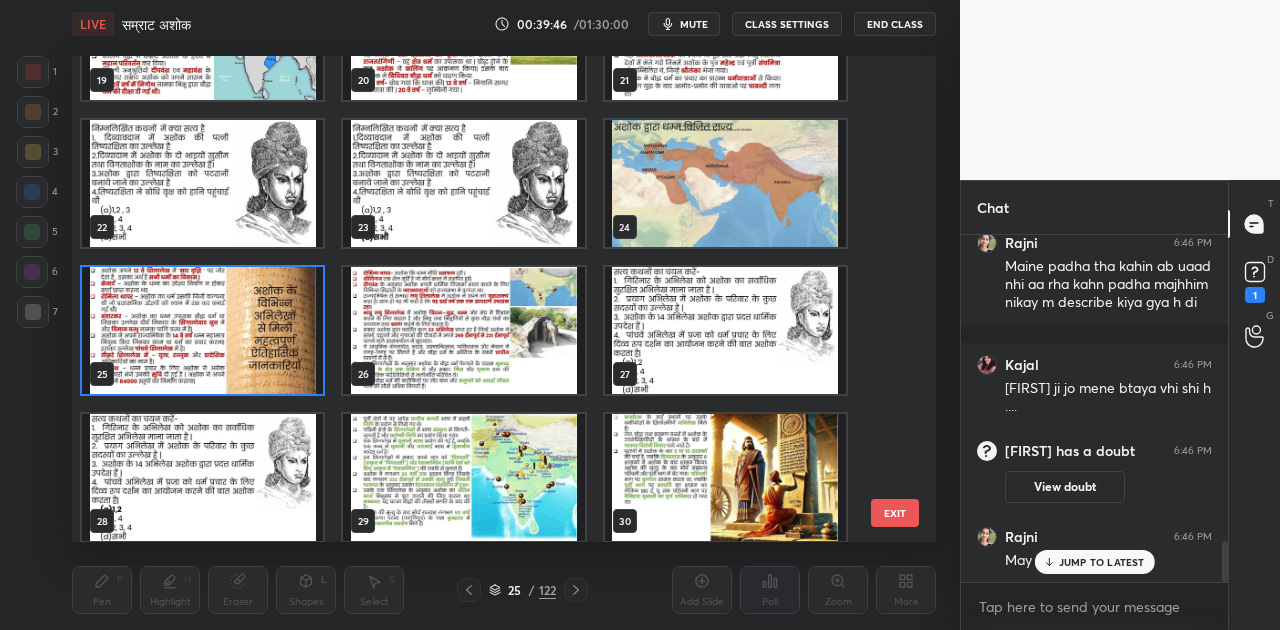 click at bounding box center (202, 330) 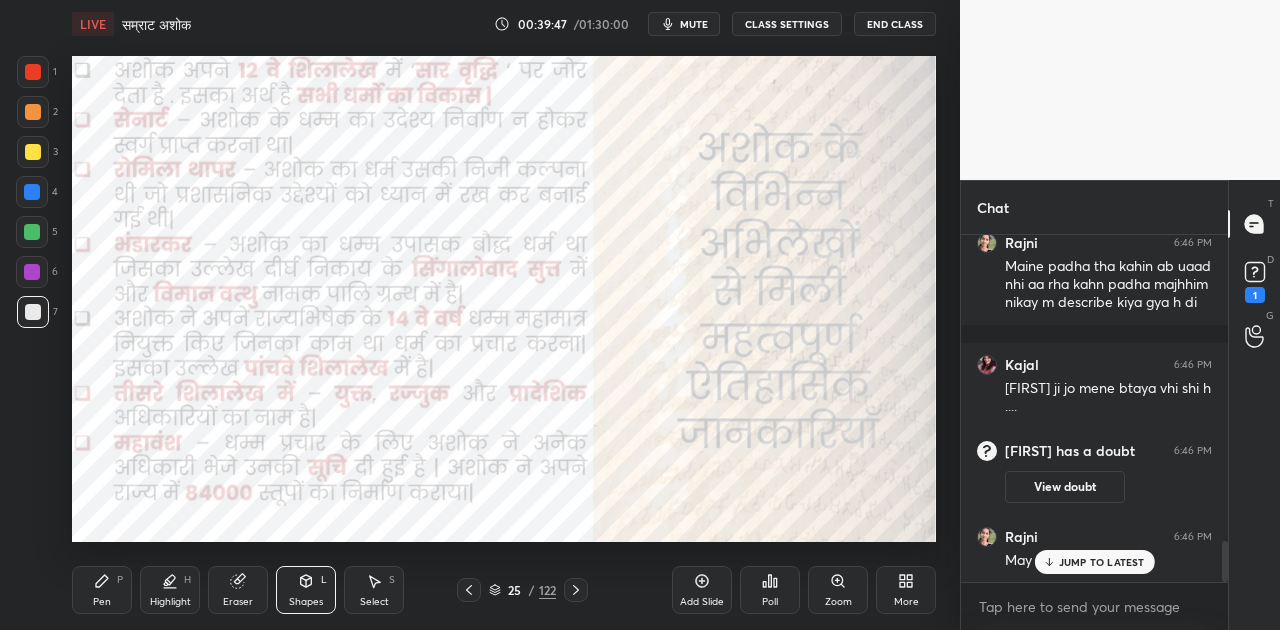 click at bounding box center (202, 330) 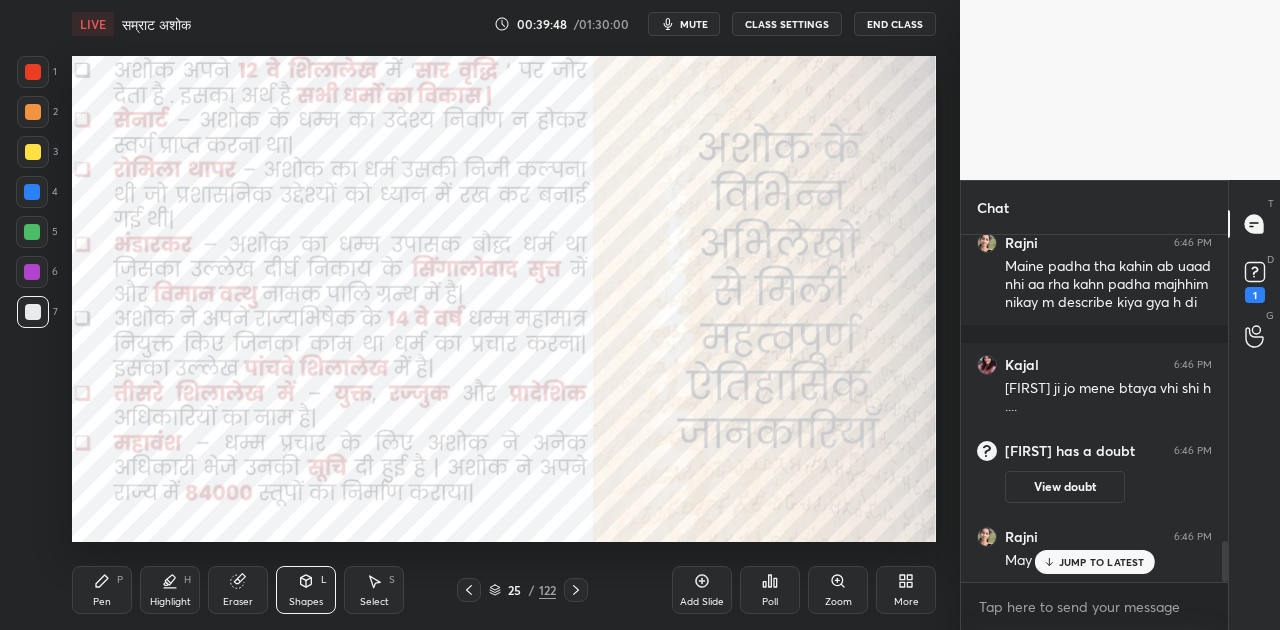 click on "JUMP TO LATEST" at bounding box center [1102, 562] 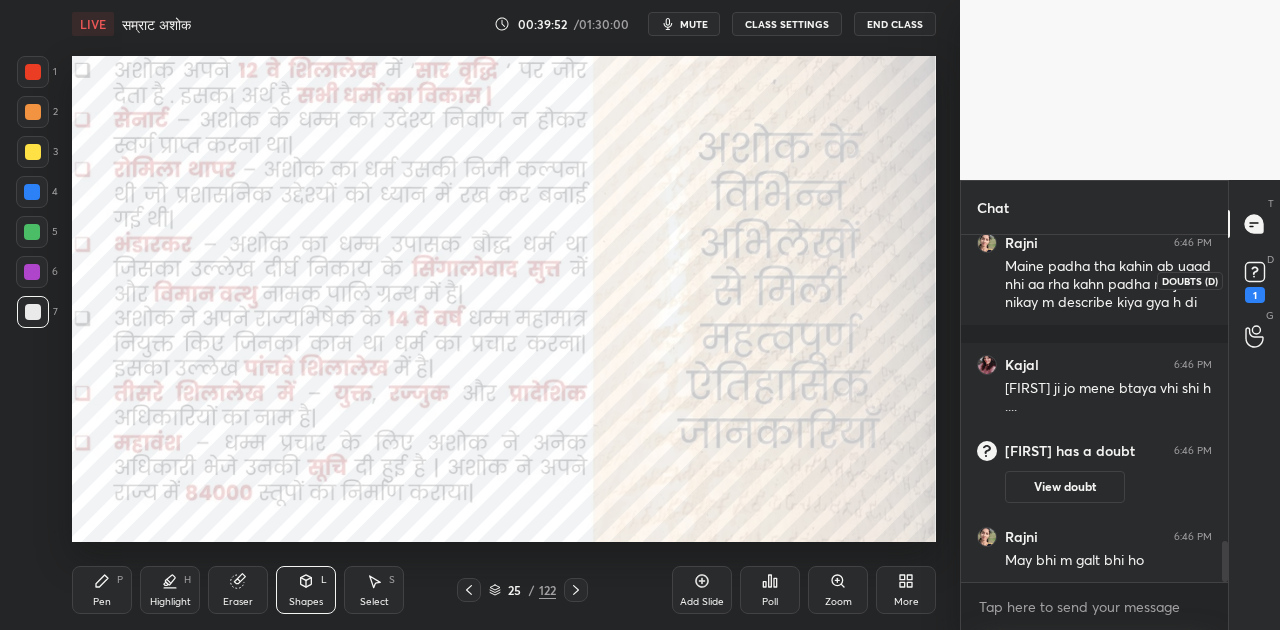 click 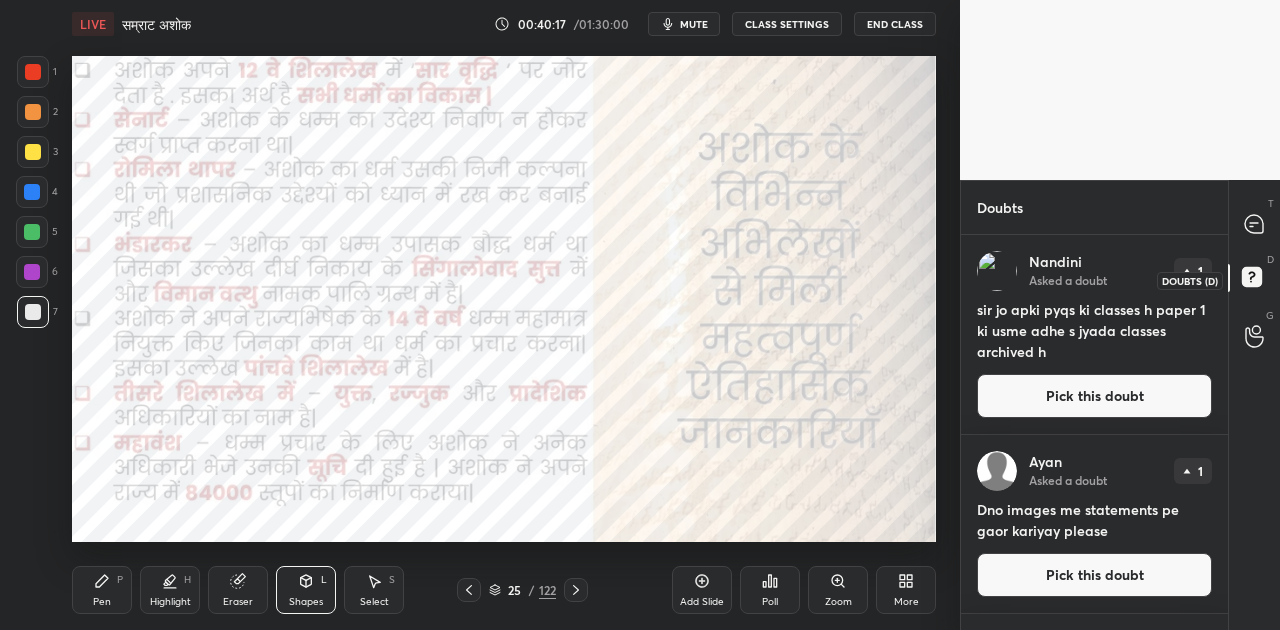 click 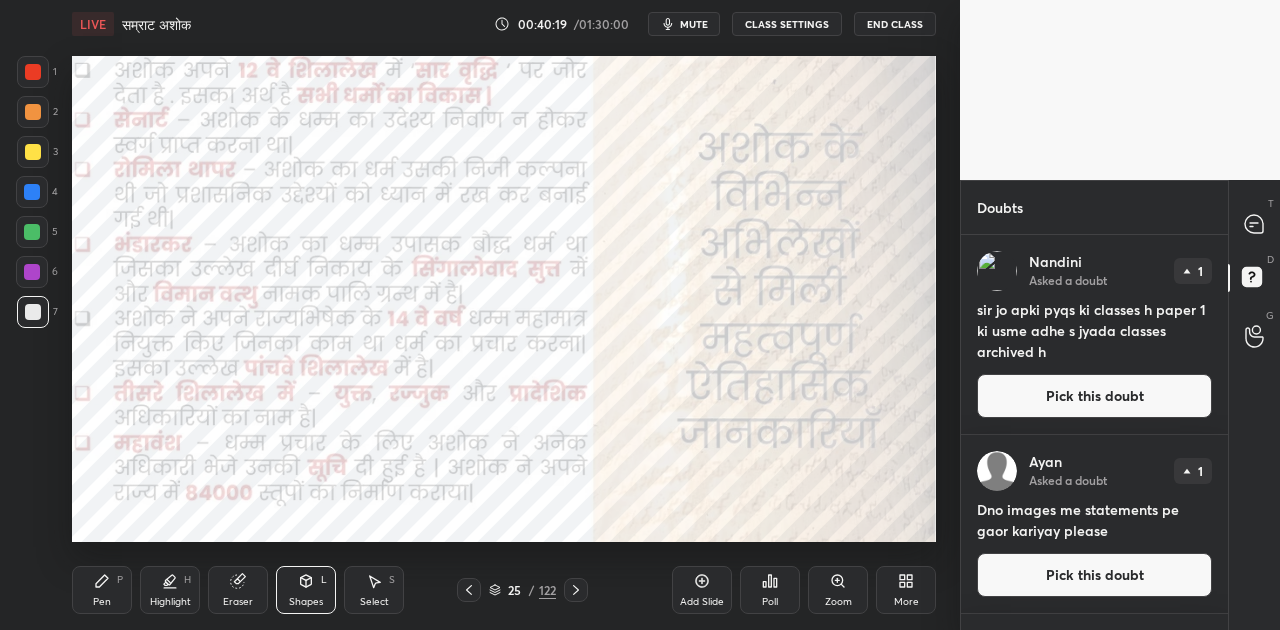scroll, scrollTop: 162, scrollLeft: 0, axis: vertical 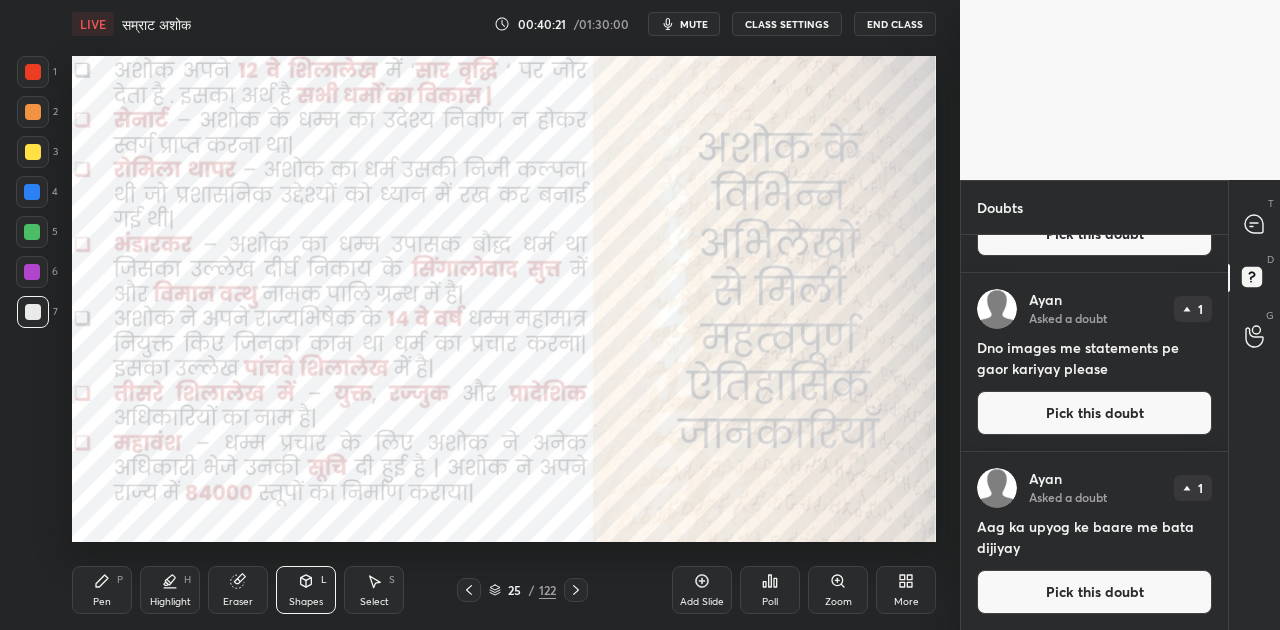 click 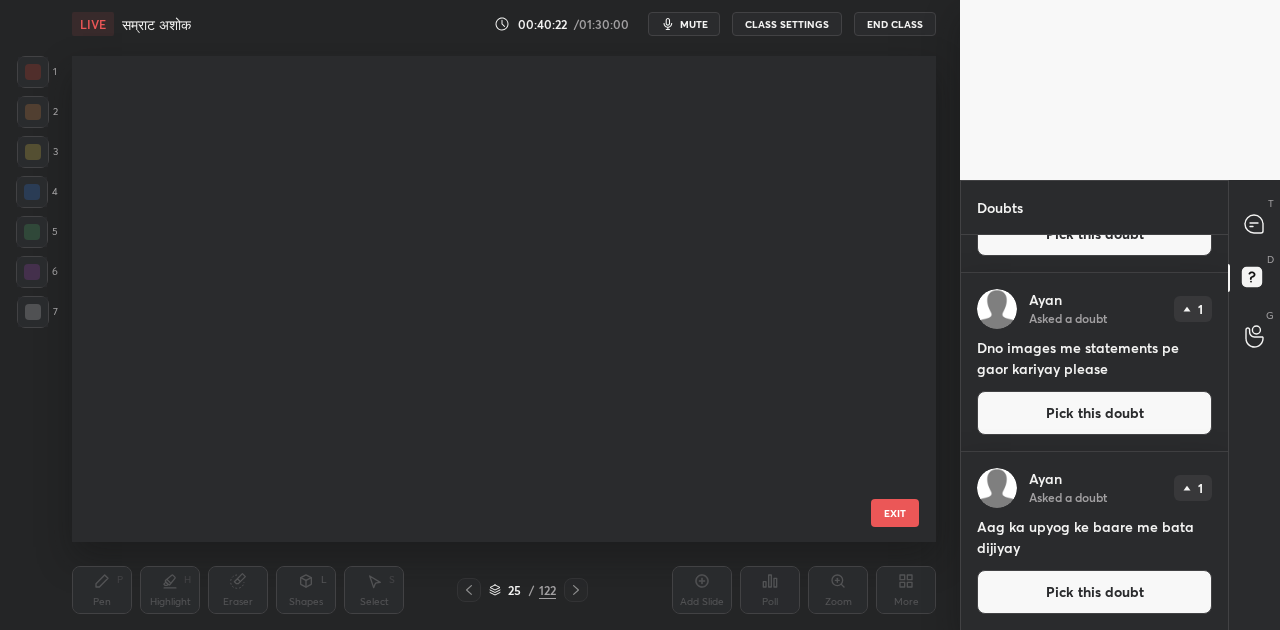 scroll, scrollTop: 836, scrollLeft: 0, axis: vertical 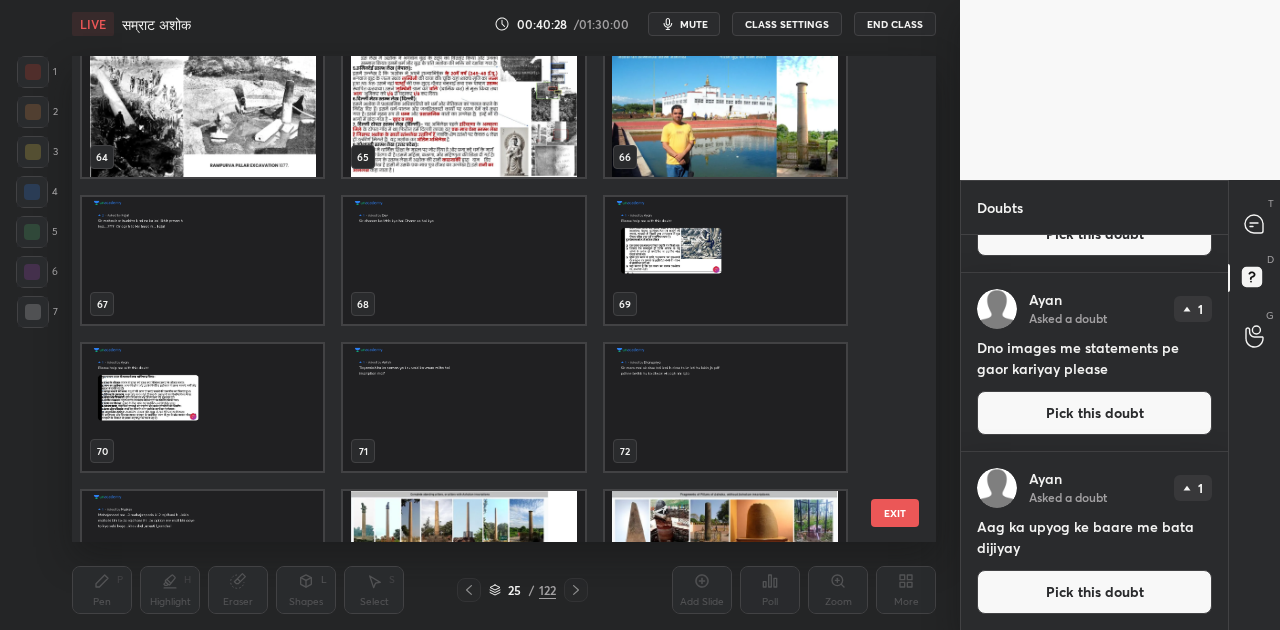 click at bounding box center (725, 260) 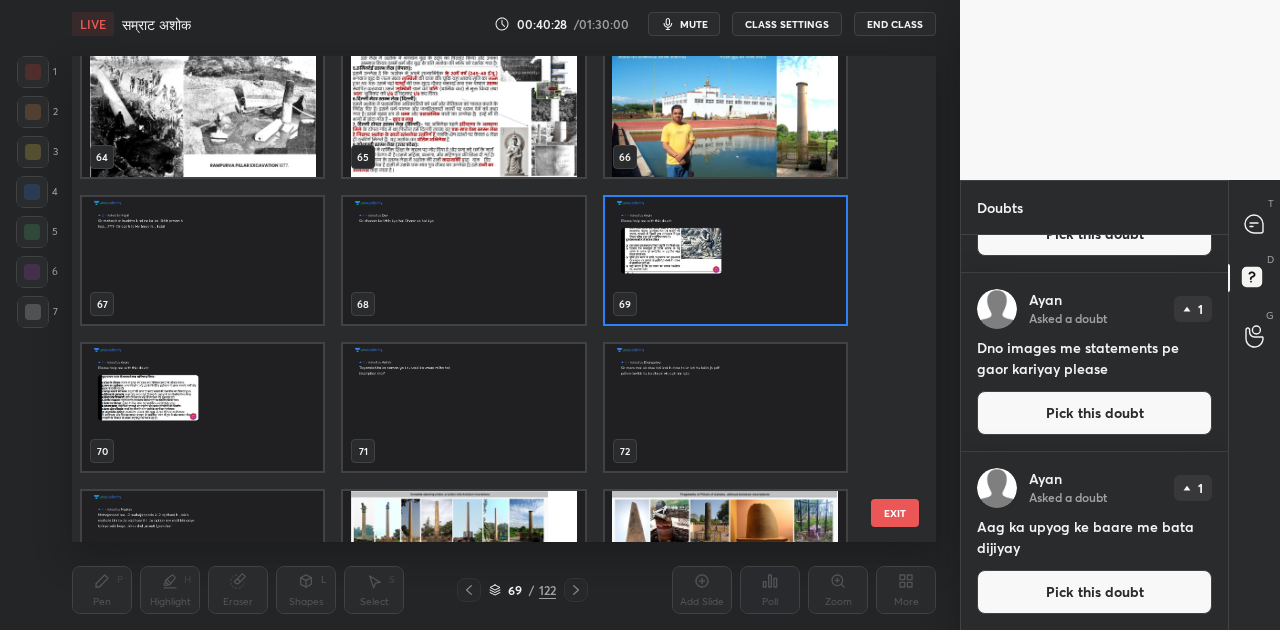 click at bounding box center (725, 260) 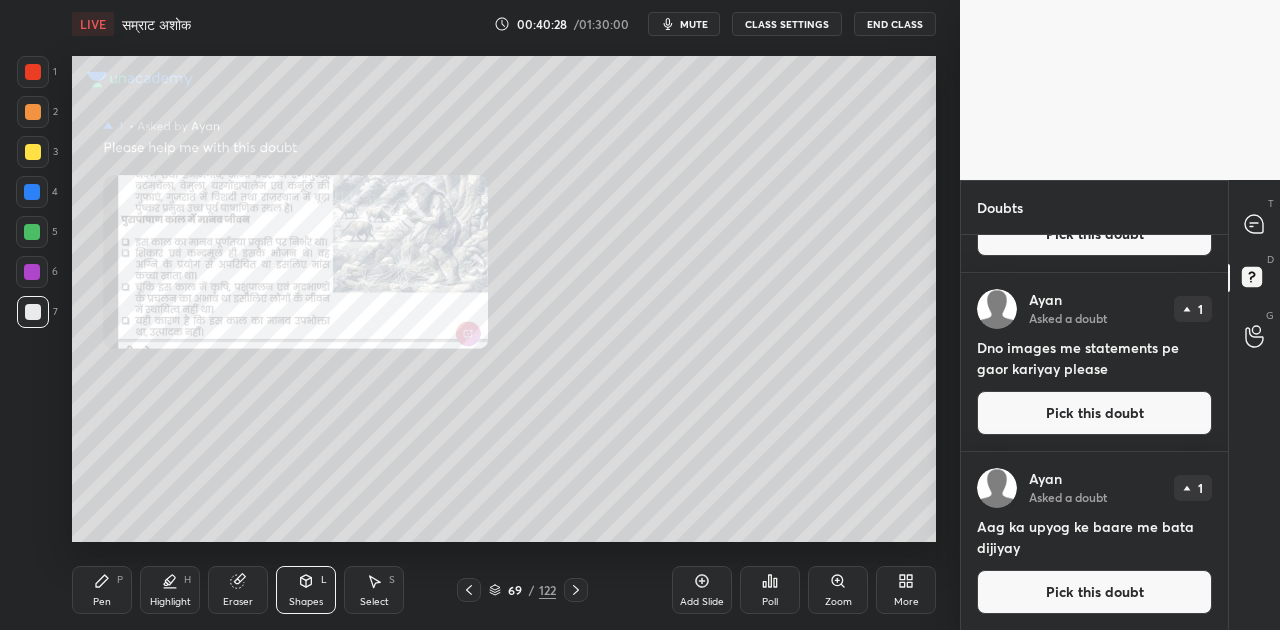 click at bounding box center [725, 260] 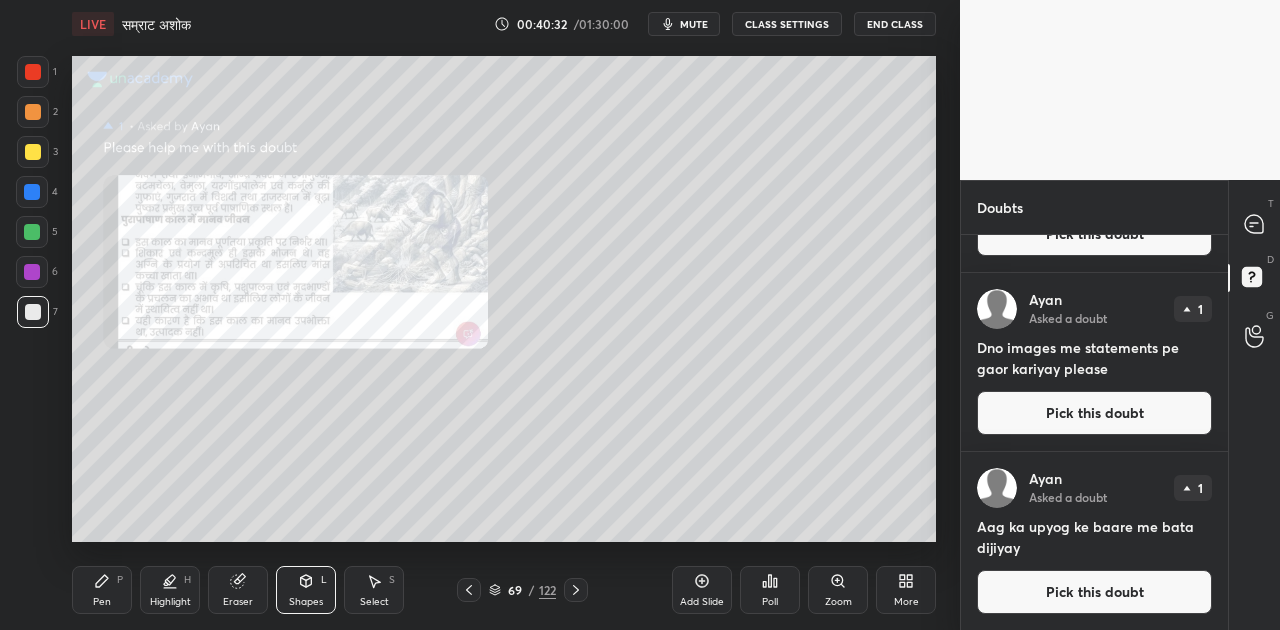 click on "Zoom" at bounding box center [838, 590] 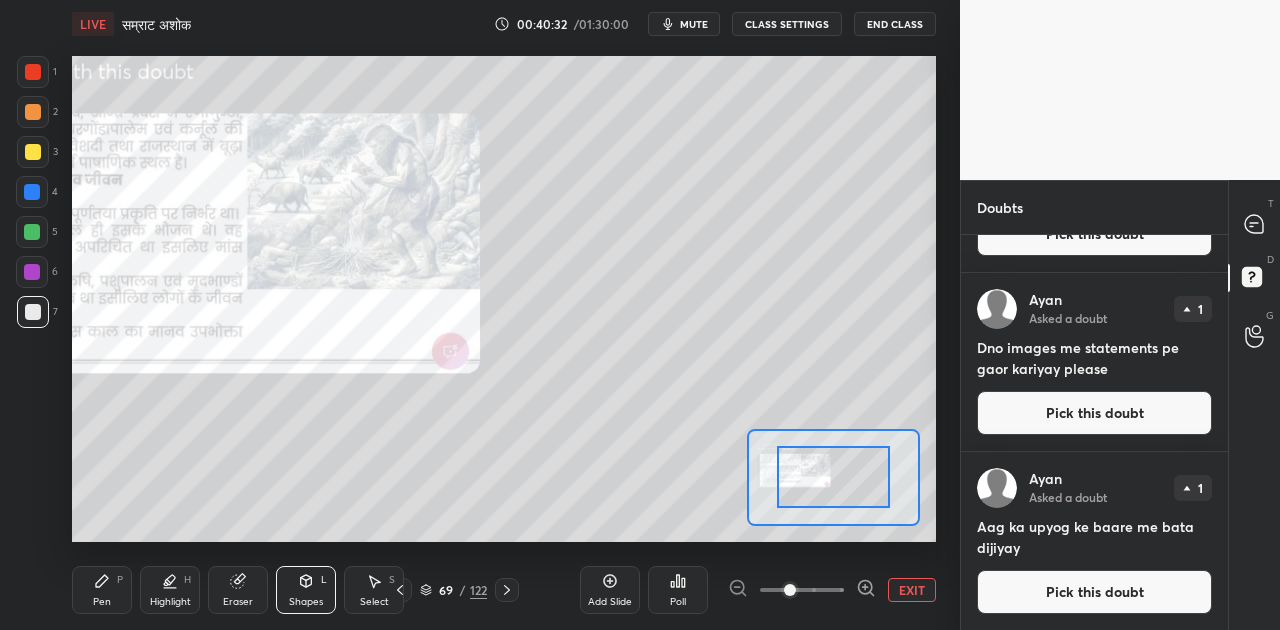 click at bounding box center [802, 590] 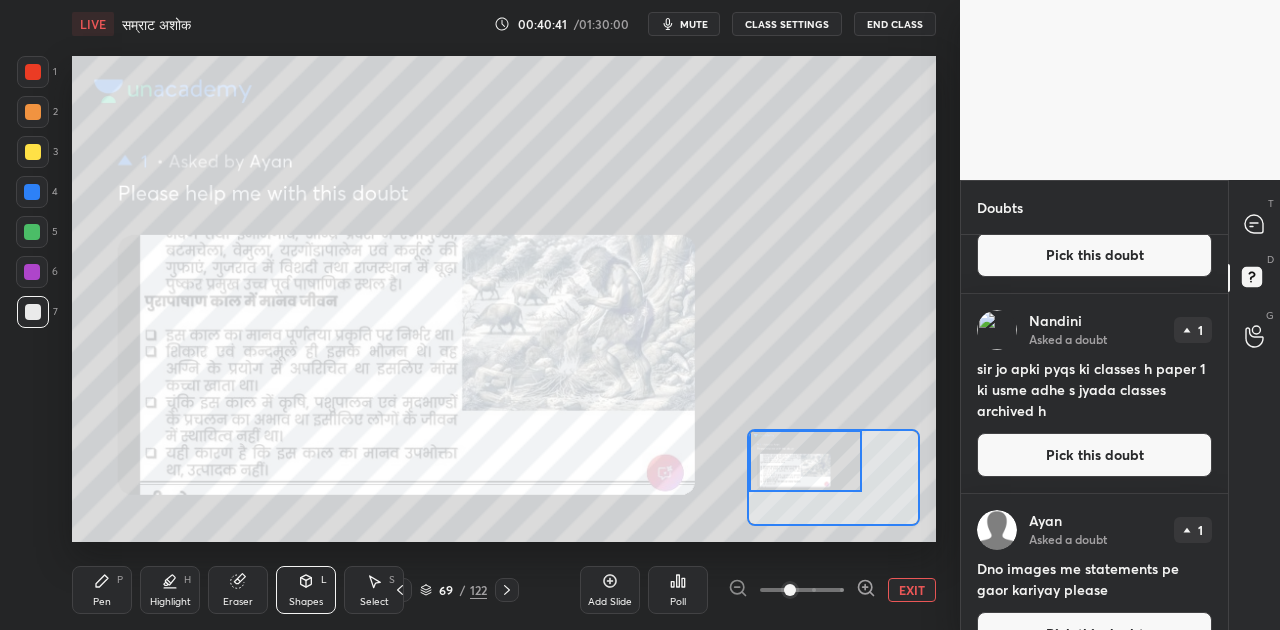 click on "Setting up your live class Poll for   secs No correct answer Start poll" at bounding box center [504, 299] 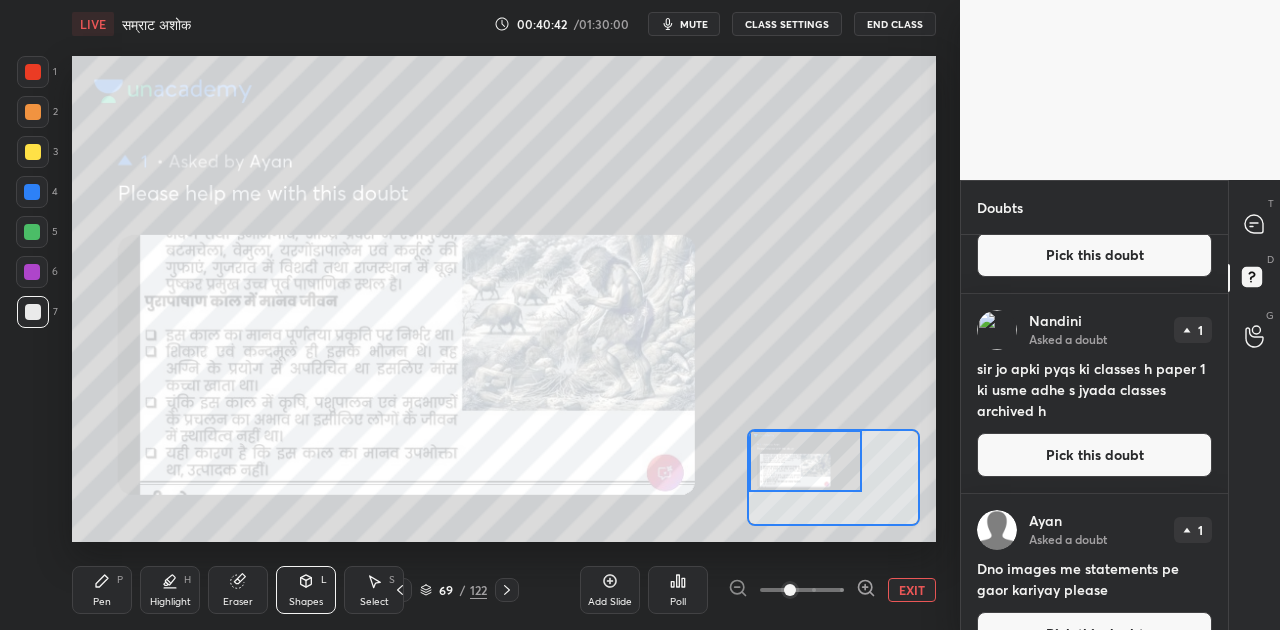 click on "EXIT" at bounding box center (912, 590) 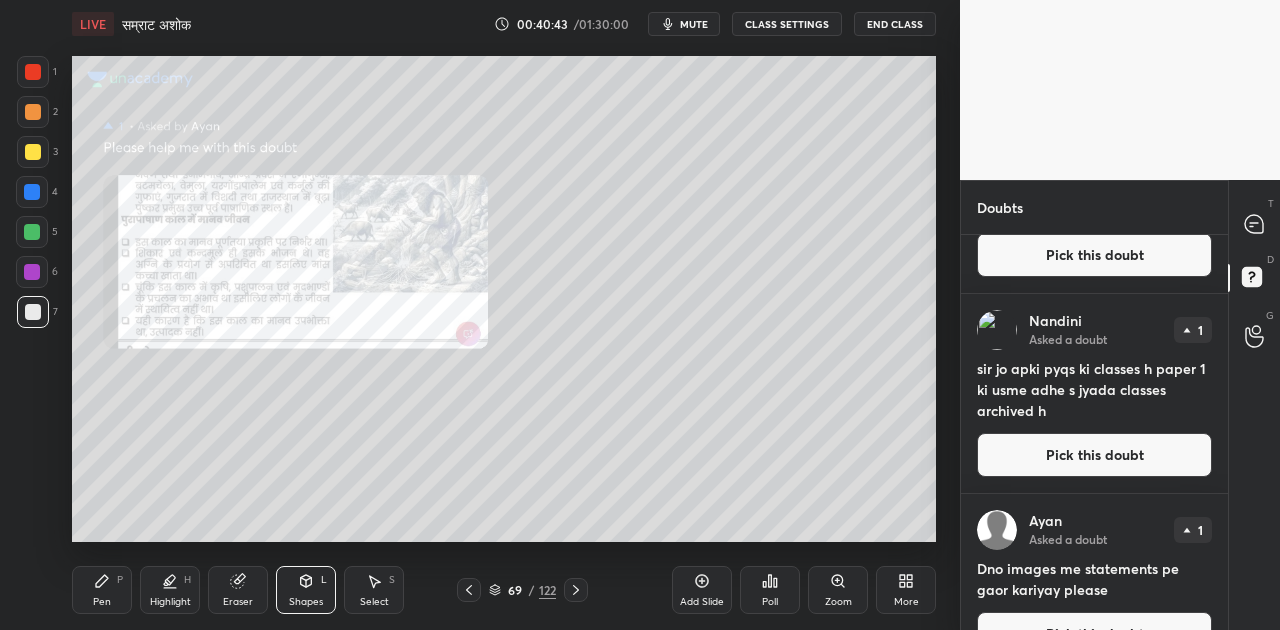 click 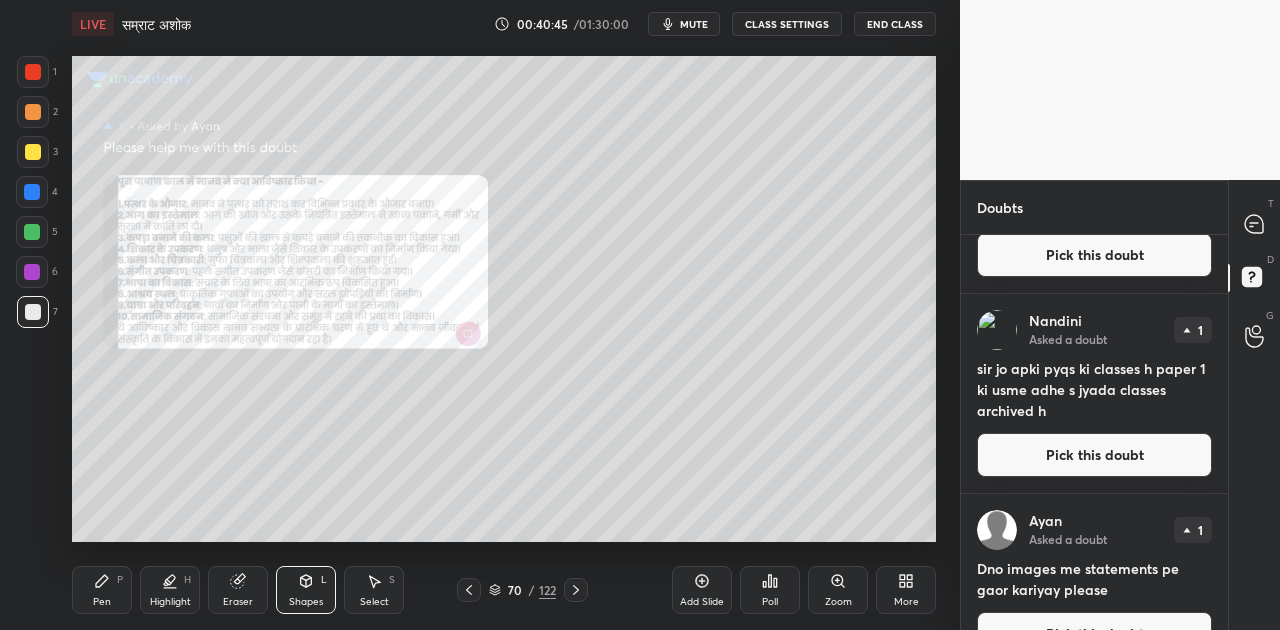 click 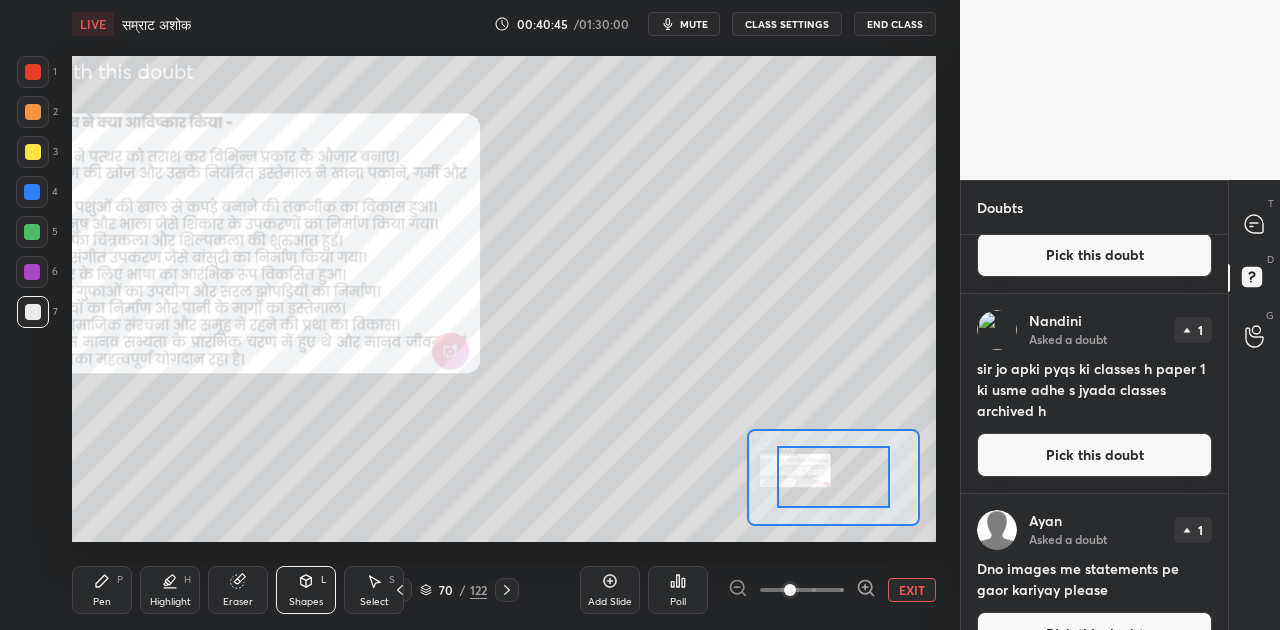 click at bounding box center (802, 590) 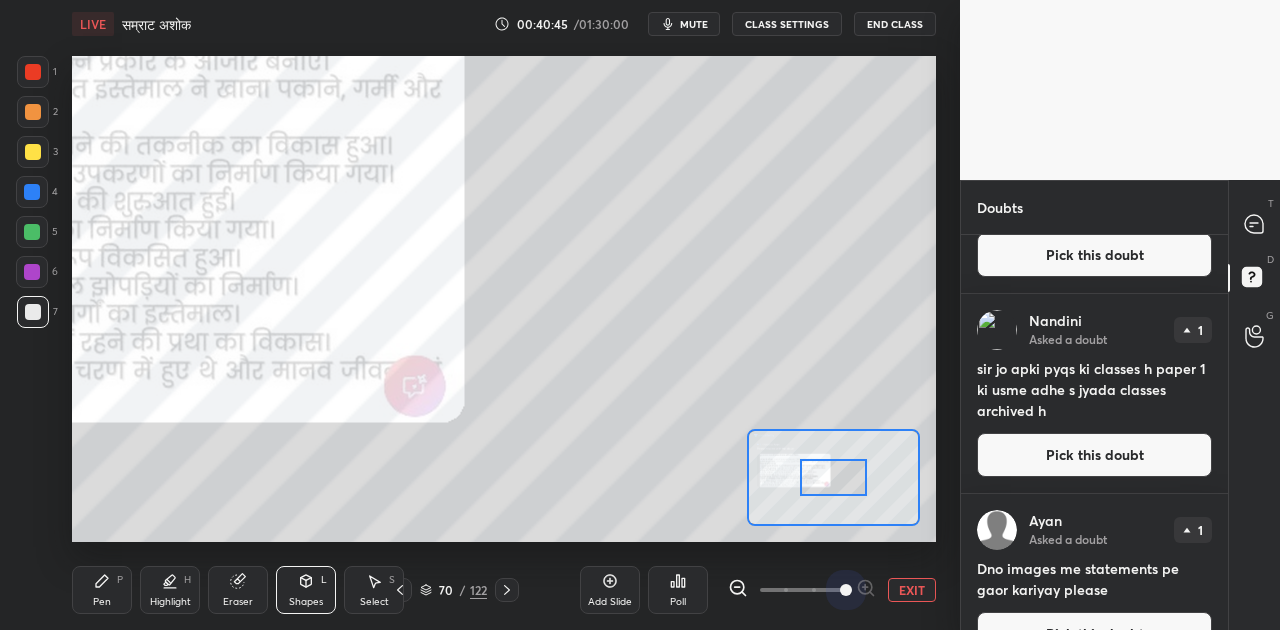 click at bounding box center [846, 590] 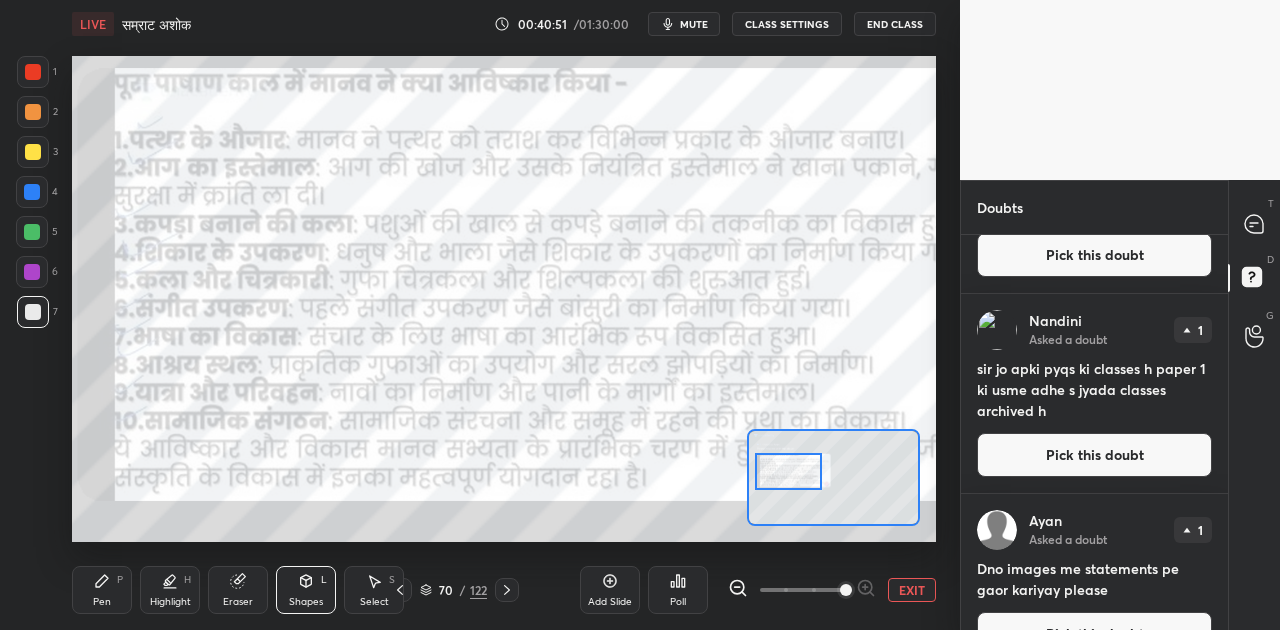 drag, startPoint x: 832, startPoint y: 488, endPoint x: 787, endPoint y: 482, distance: 45.39824 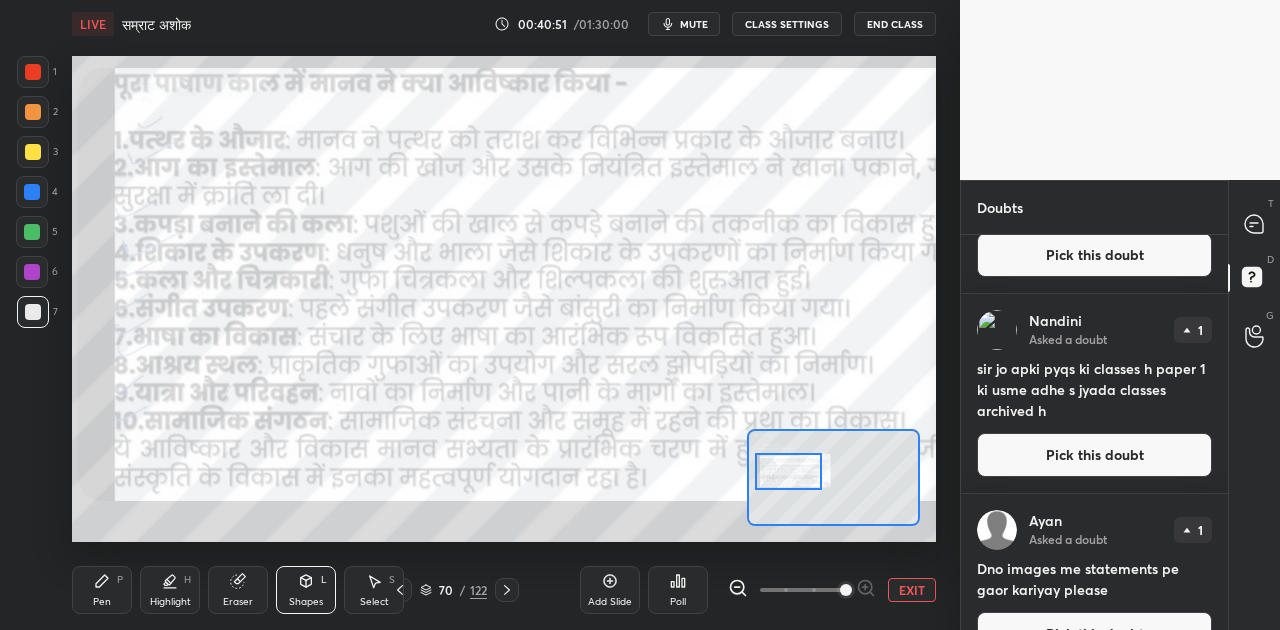 click at bounding box center [789, 471] 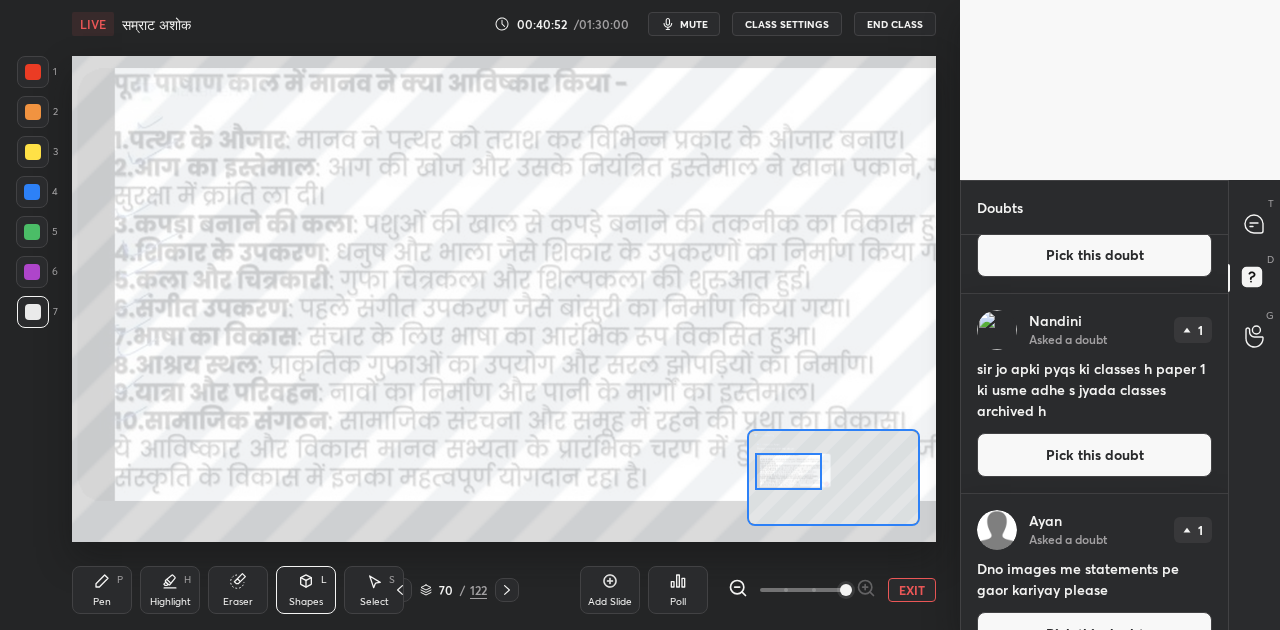 click on "EXIT" at bounding box center (912, 590) 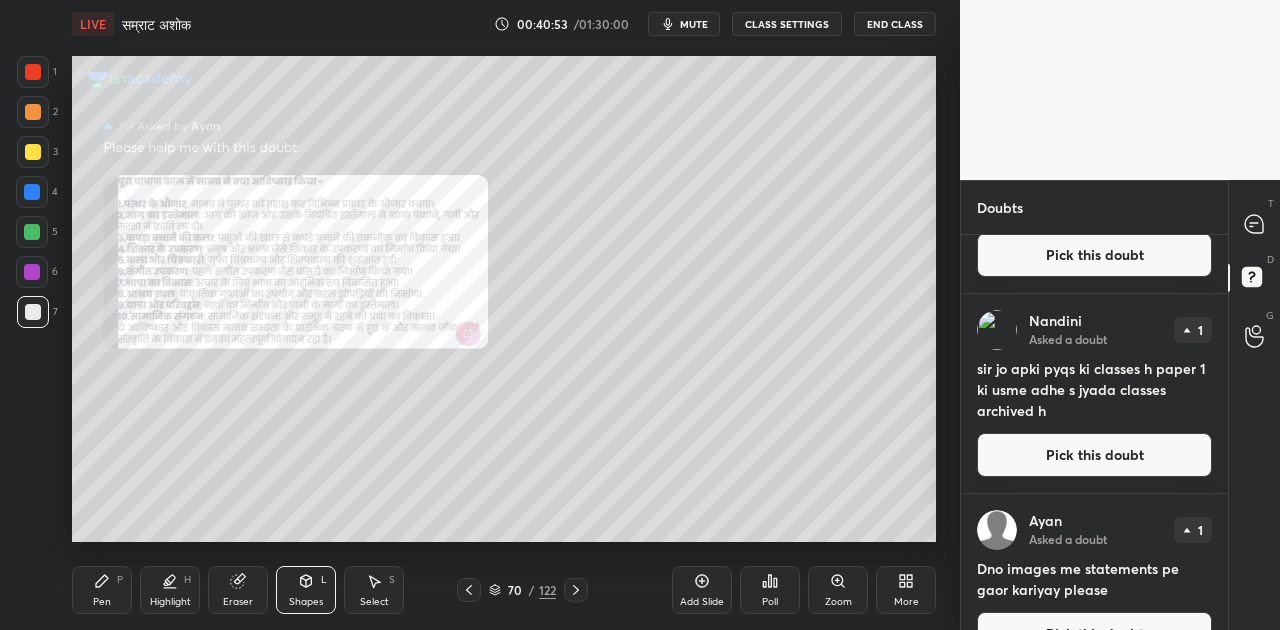 click on "Pick this doubt" at bounding box center [1094, 455] 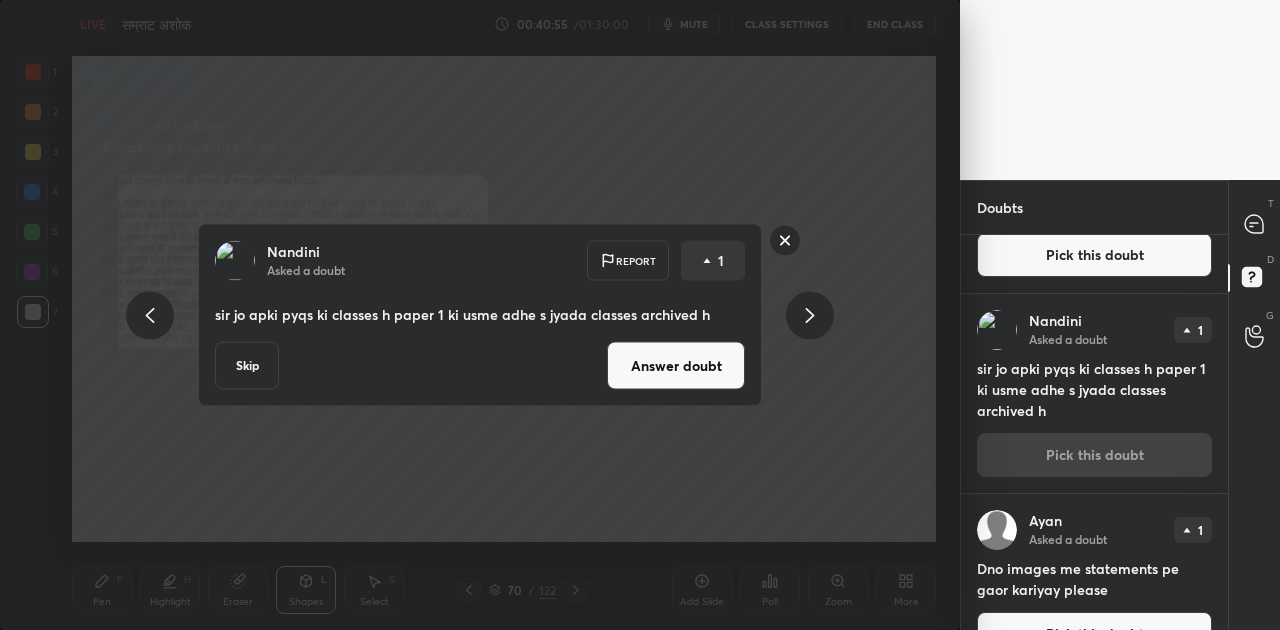 click on "Answer doubt" at bounding box center (676, 366) 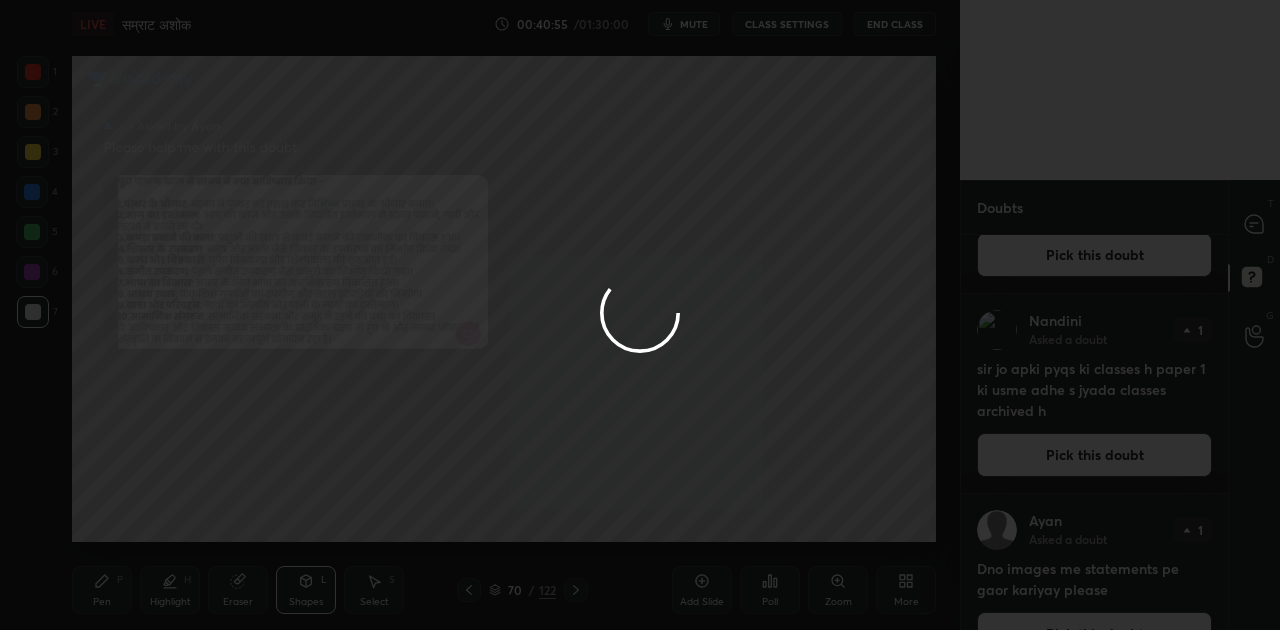 scroll, scrollTop: 0, scrollLeft: 0, axis: both 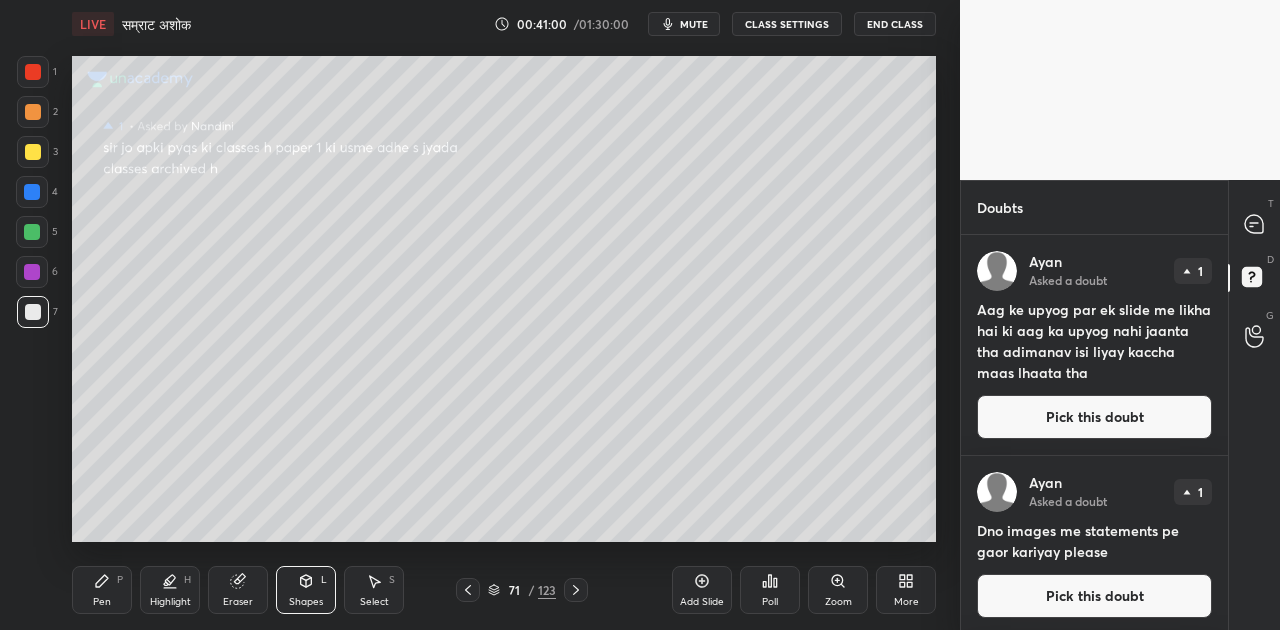 click on "Pick this doubt" at bounding box center (1094, 417) 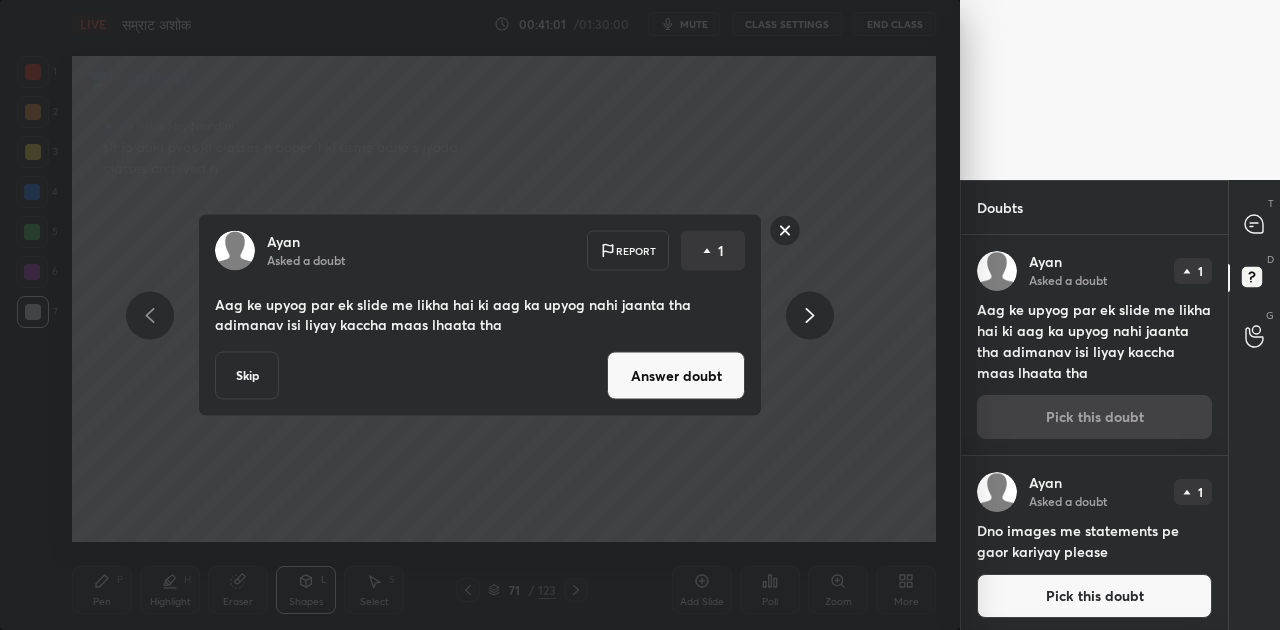 click on "Answer doubt" at bounding box center [676, 376] 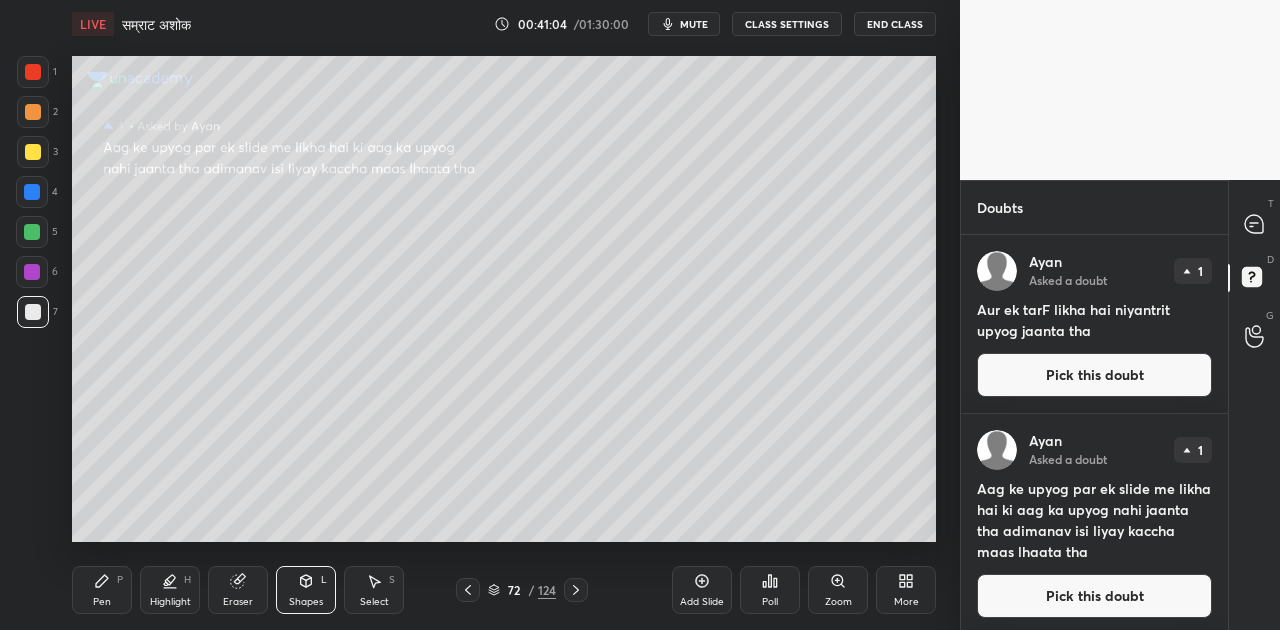 scroll, scrollTop: 142, scrollLeft: 0, axis: vertical 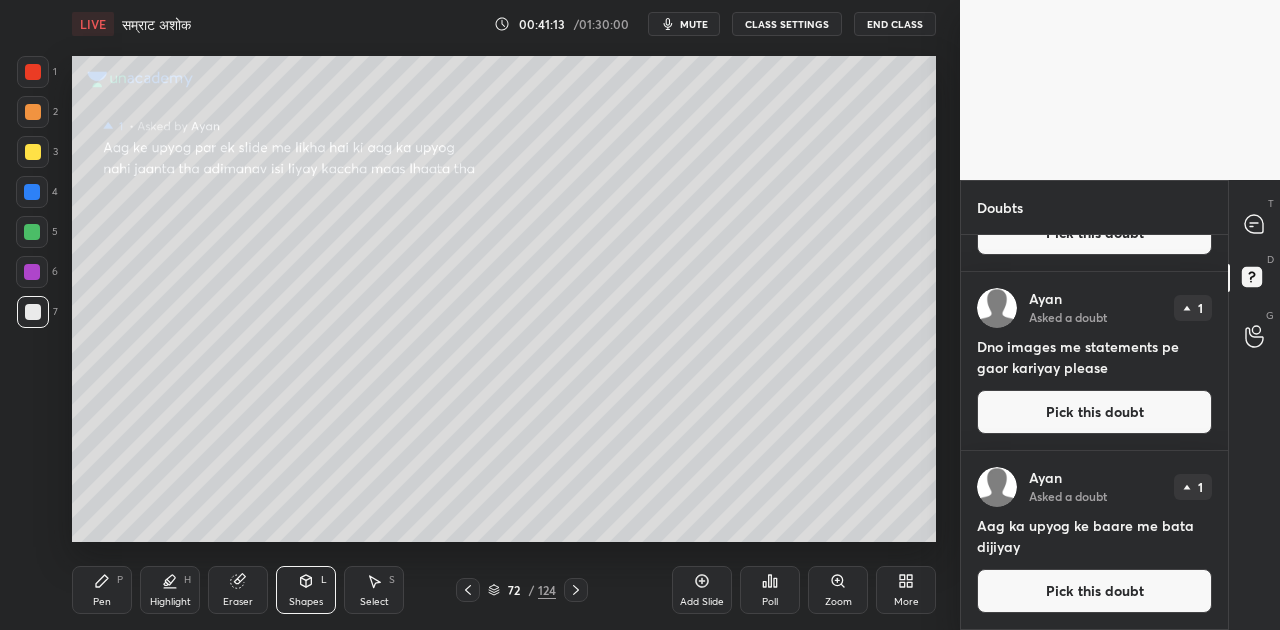 click 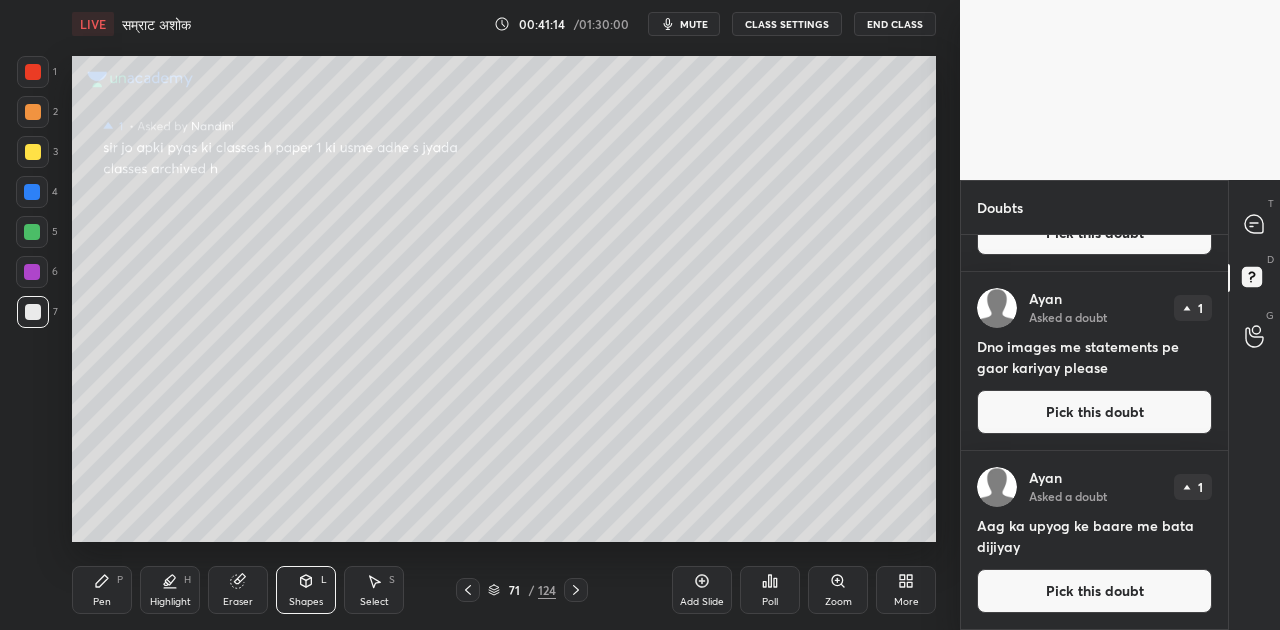 click 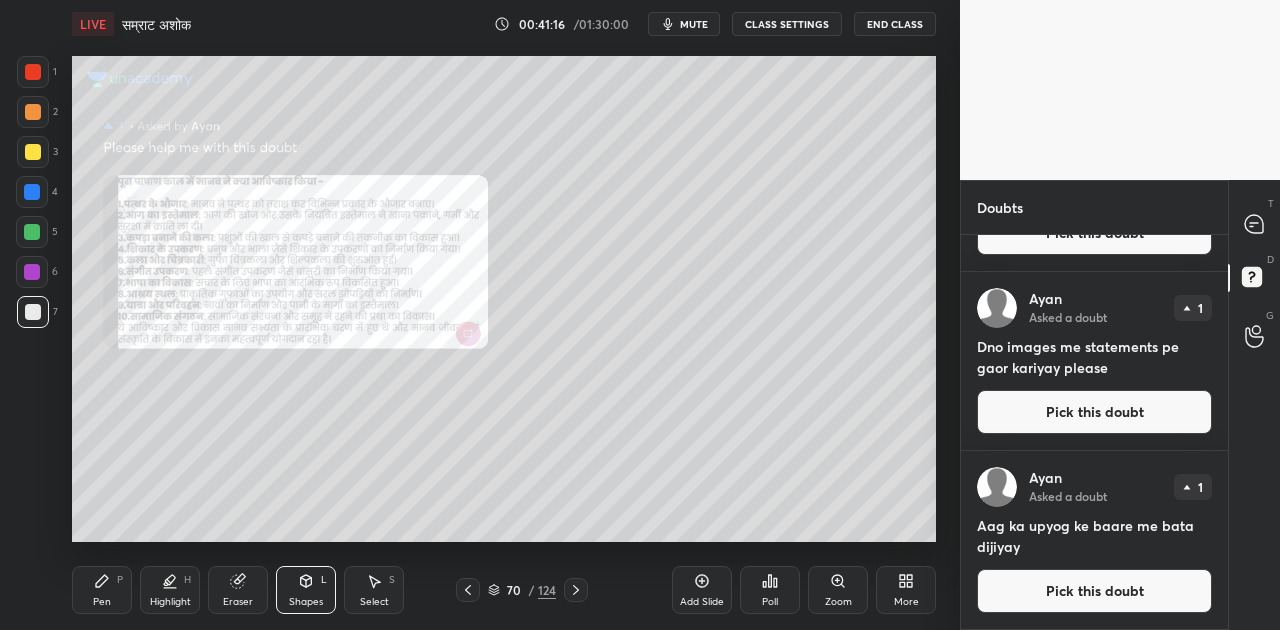 click 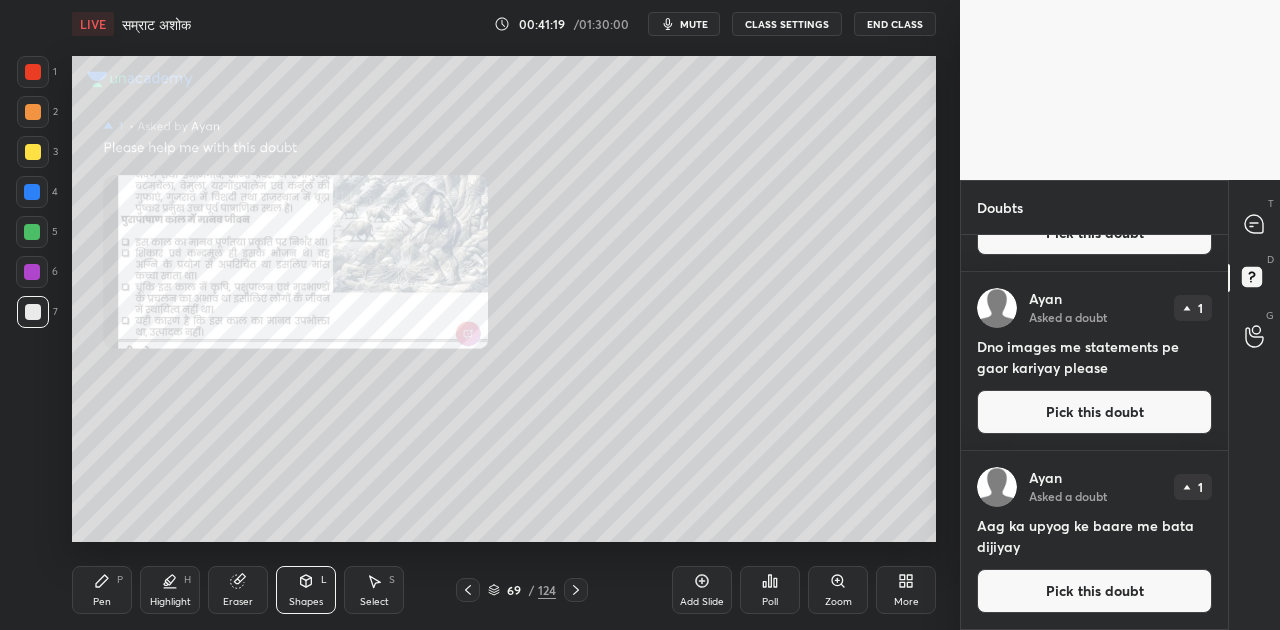 click 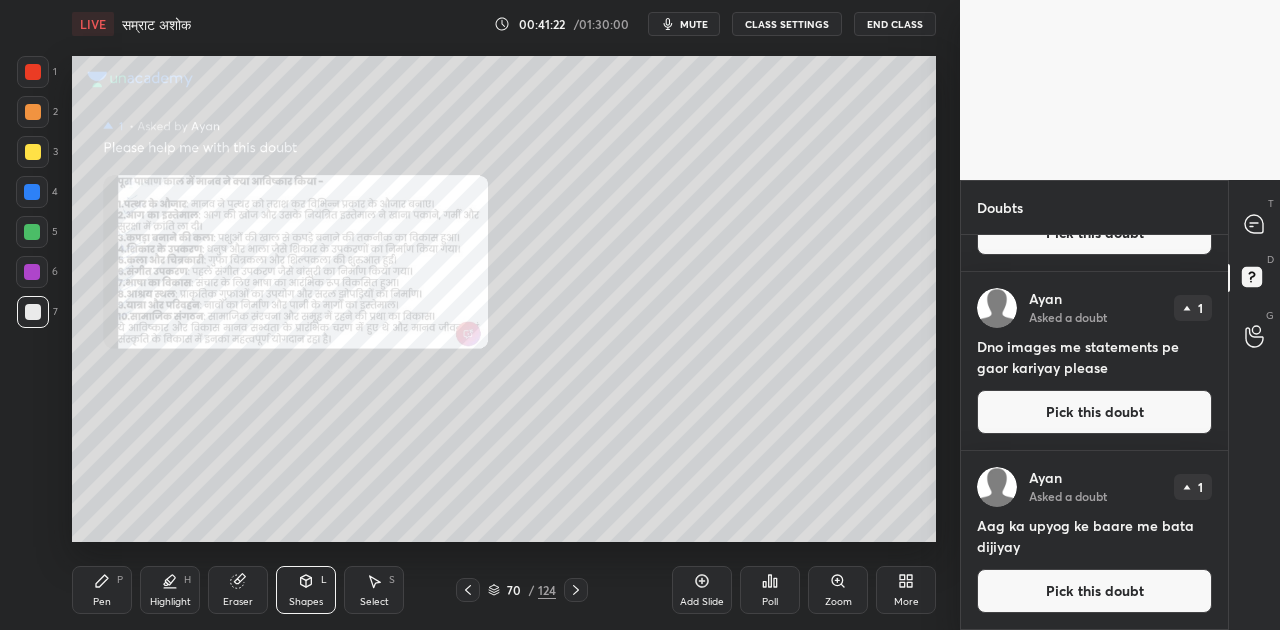 click 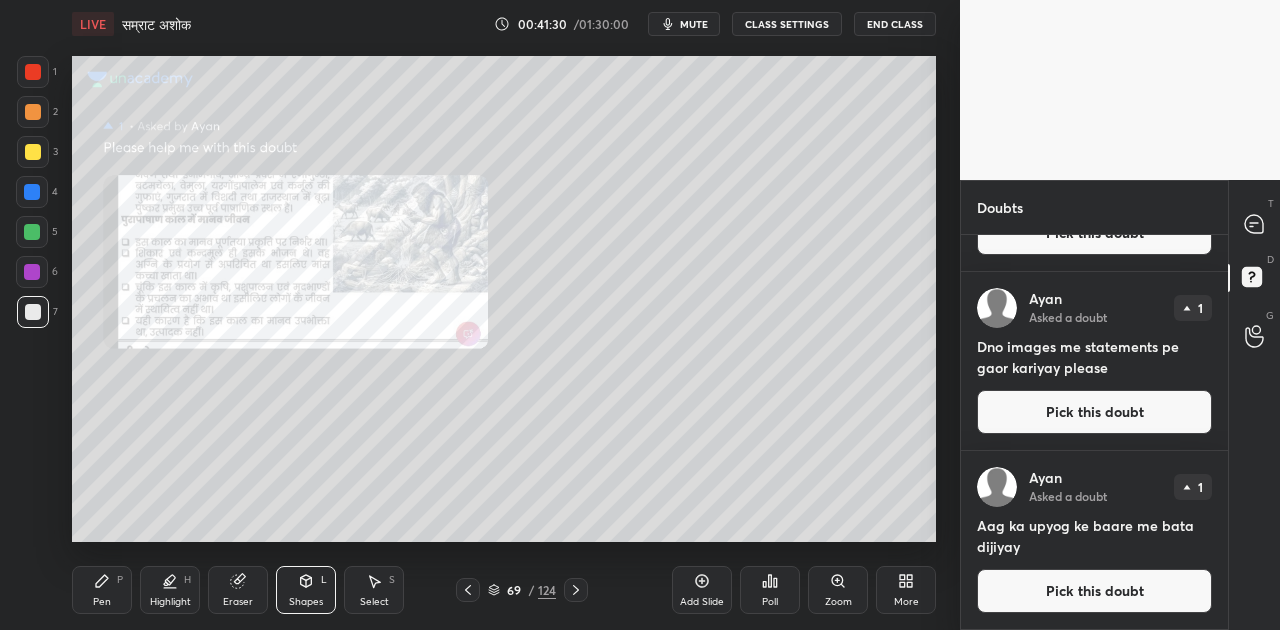 click 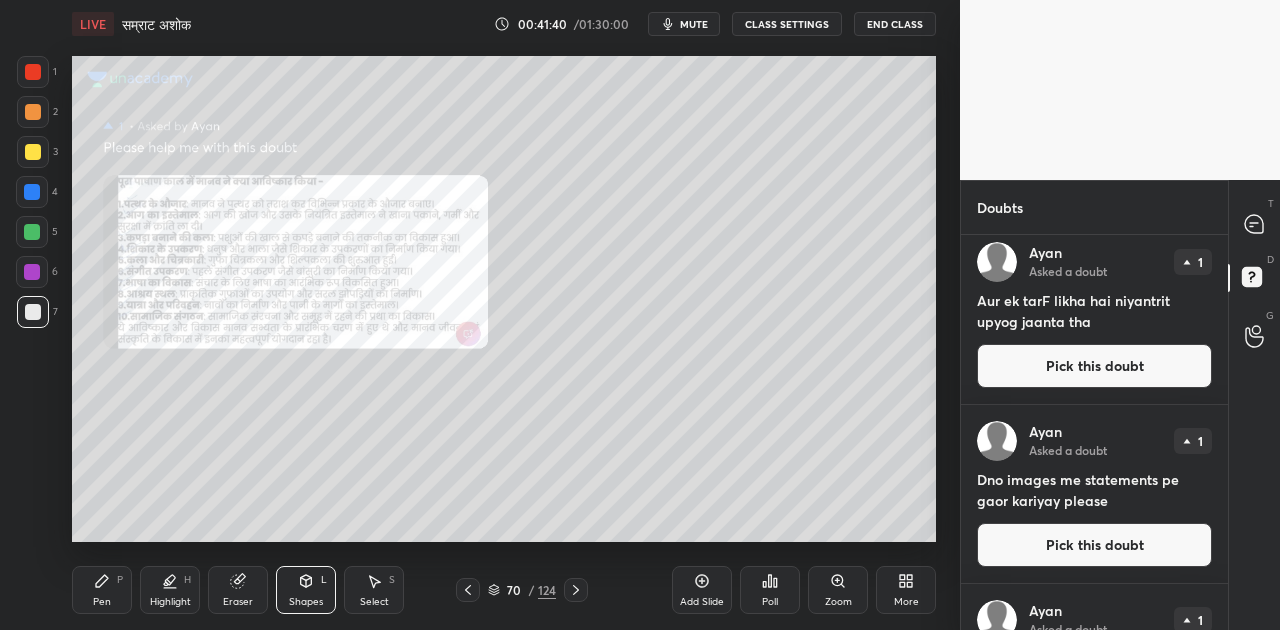 scroll, scrollTop: 0, scrollLeft: 0, axis: both 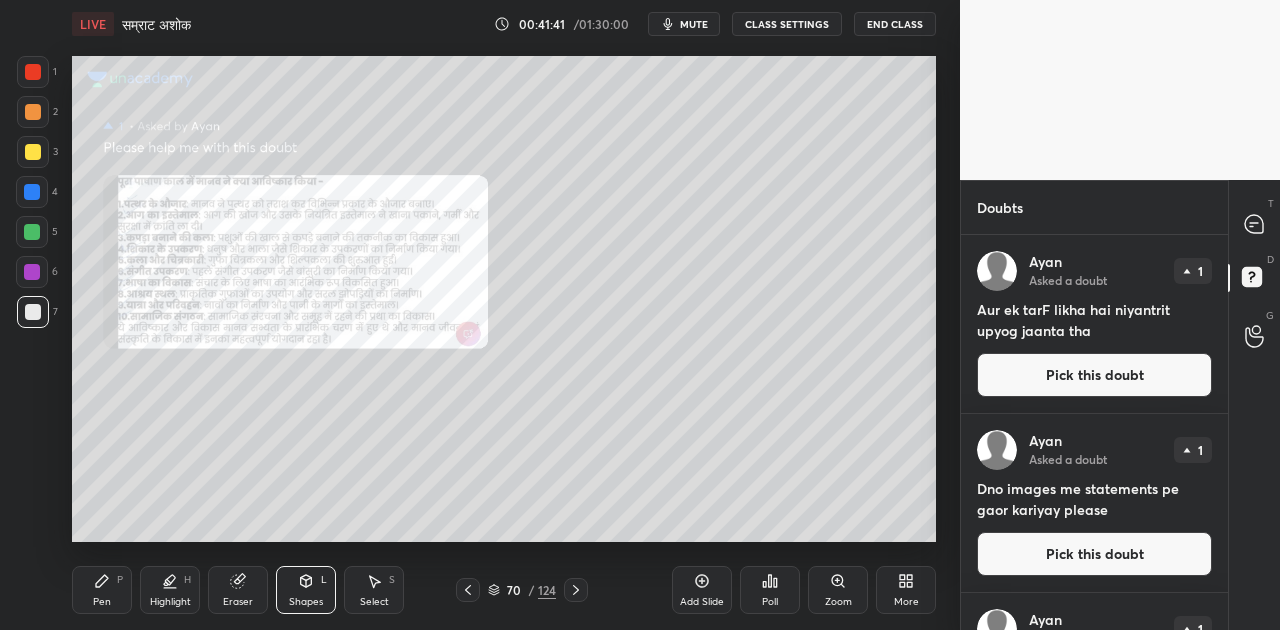 click on "Pick this doubt" at bounding box center [1094, 375] 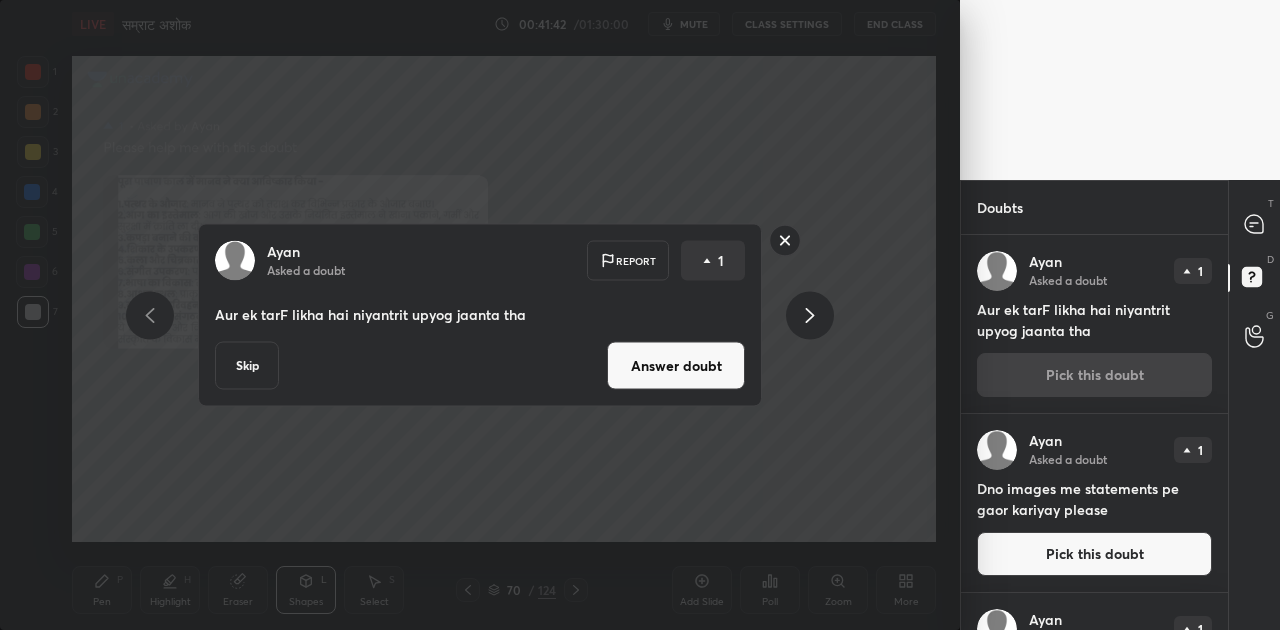 click on "Answer doubt" at bounding box center [676, 366] 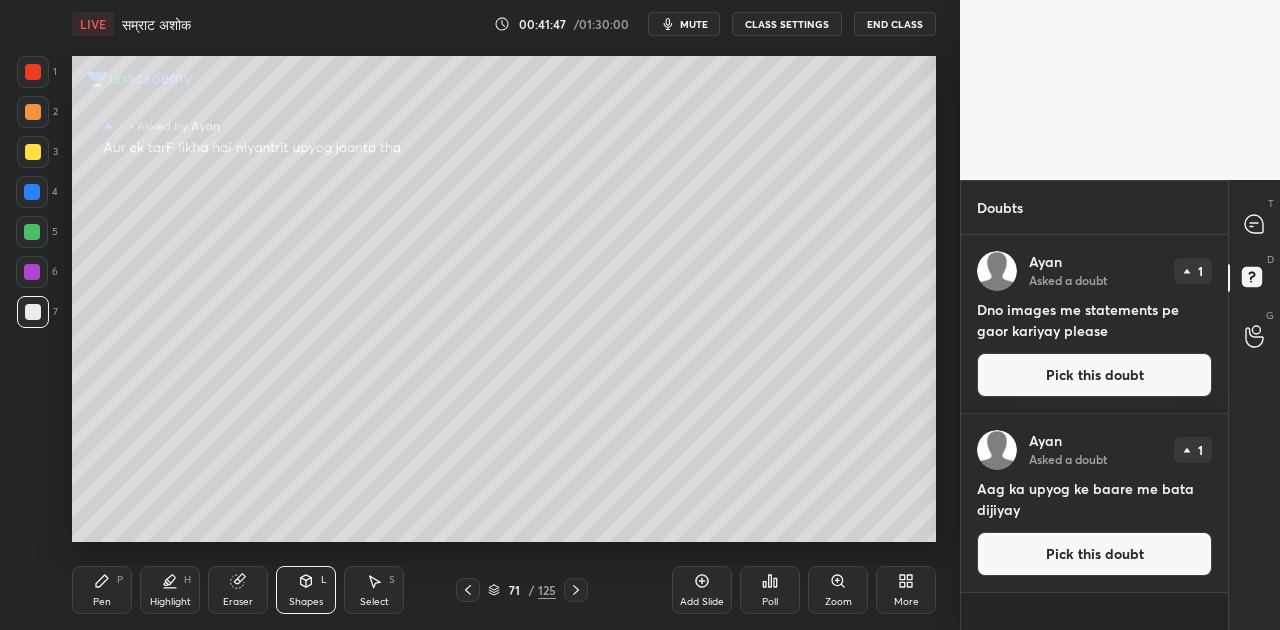 click on "Pick this doubt" at bounding box center [1094, 375] 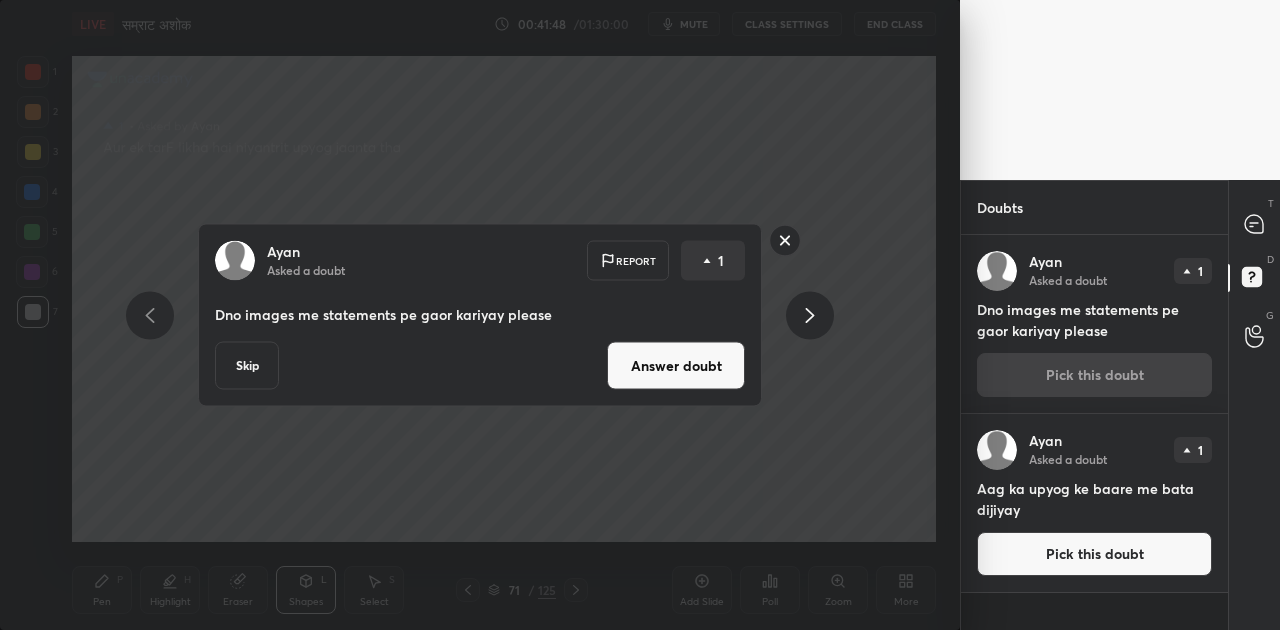 click on "Answer doubt" at bounding box center [676, 366] 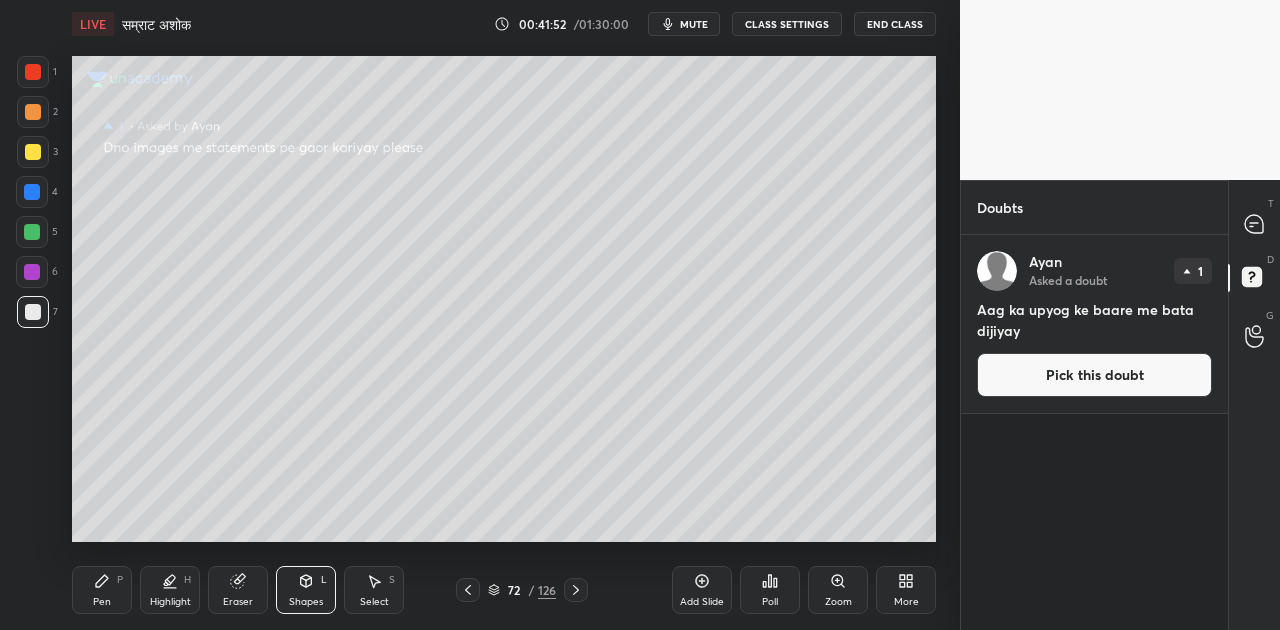 click on "Pick this doubt" at bounding box center (1094, 375) 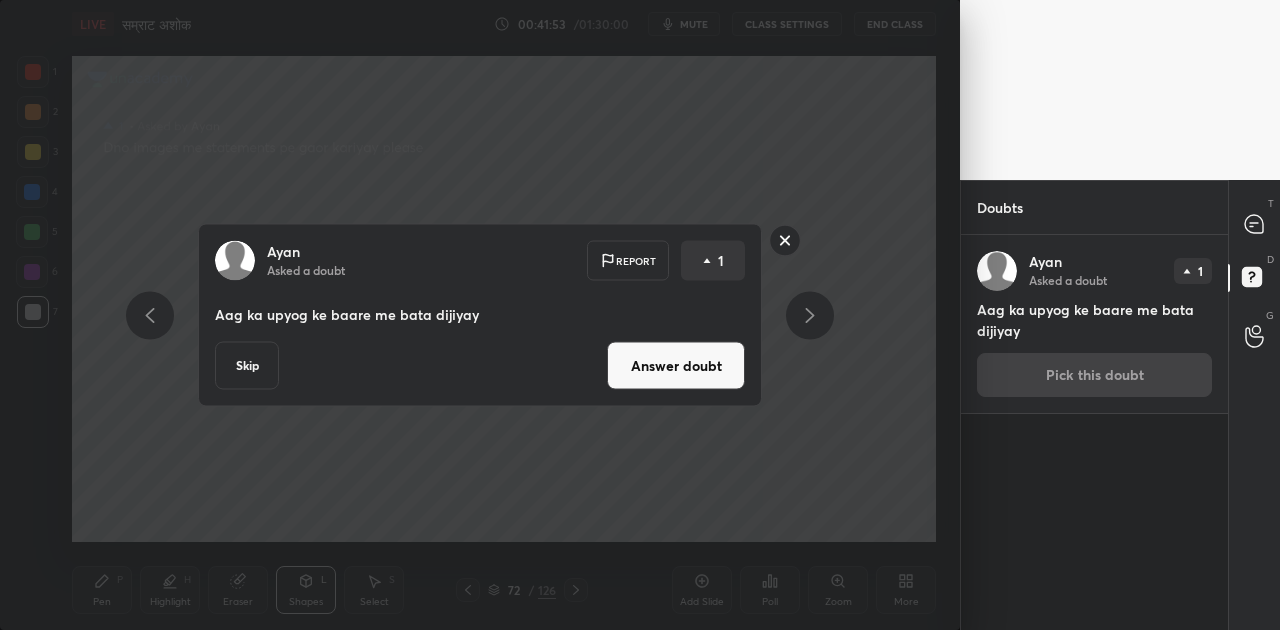 click on "Answer doubt" at bounding box center [676, 366] 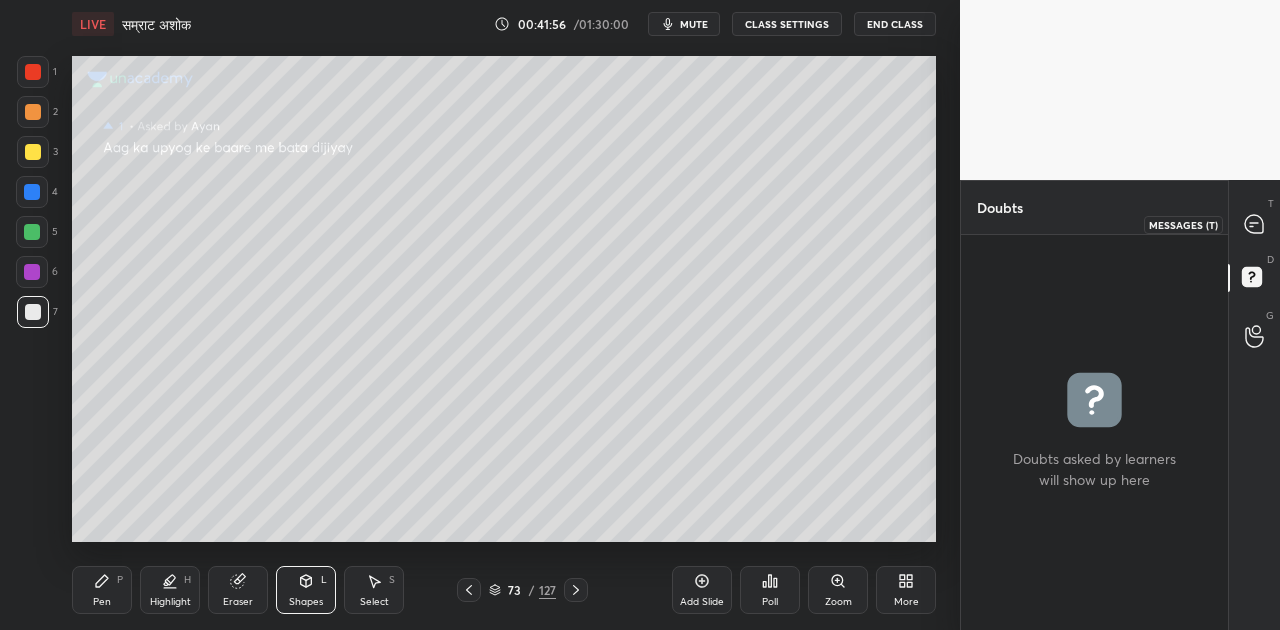 click 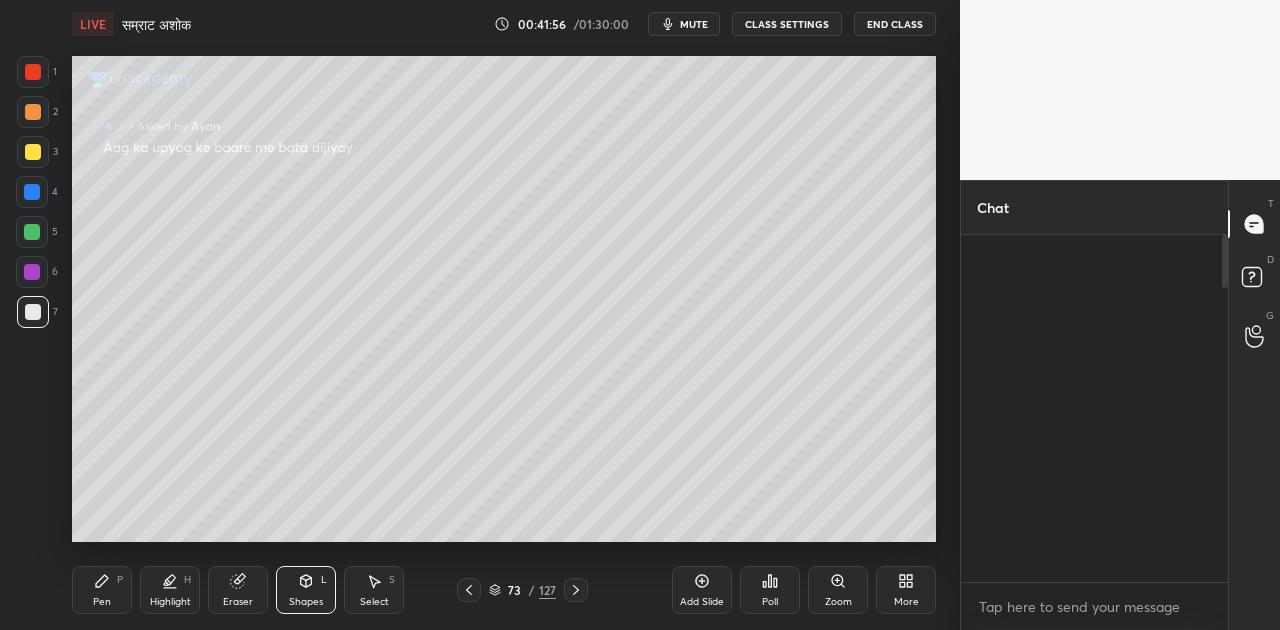 scroll, scrollTop: 3102, scrollLeft: 0, axis: vertical 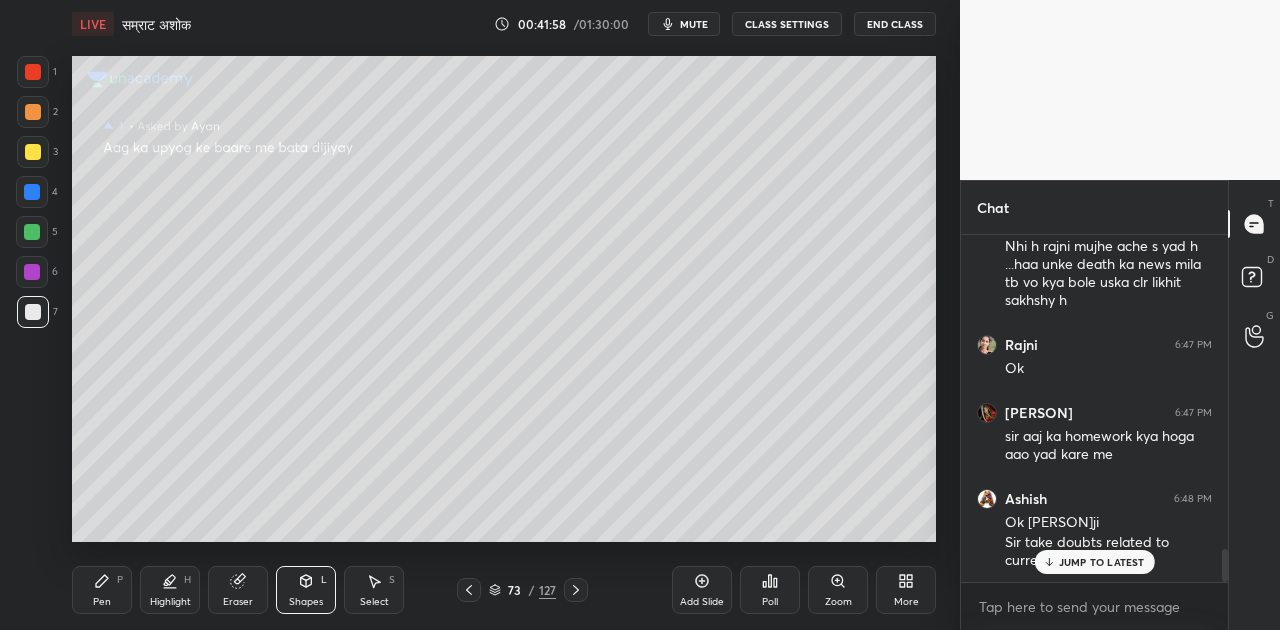 click on "JUMP TO LATEST" at bounding box center [1102, 562] 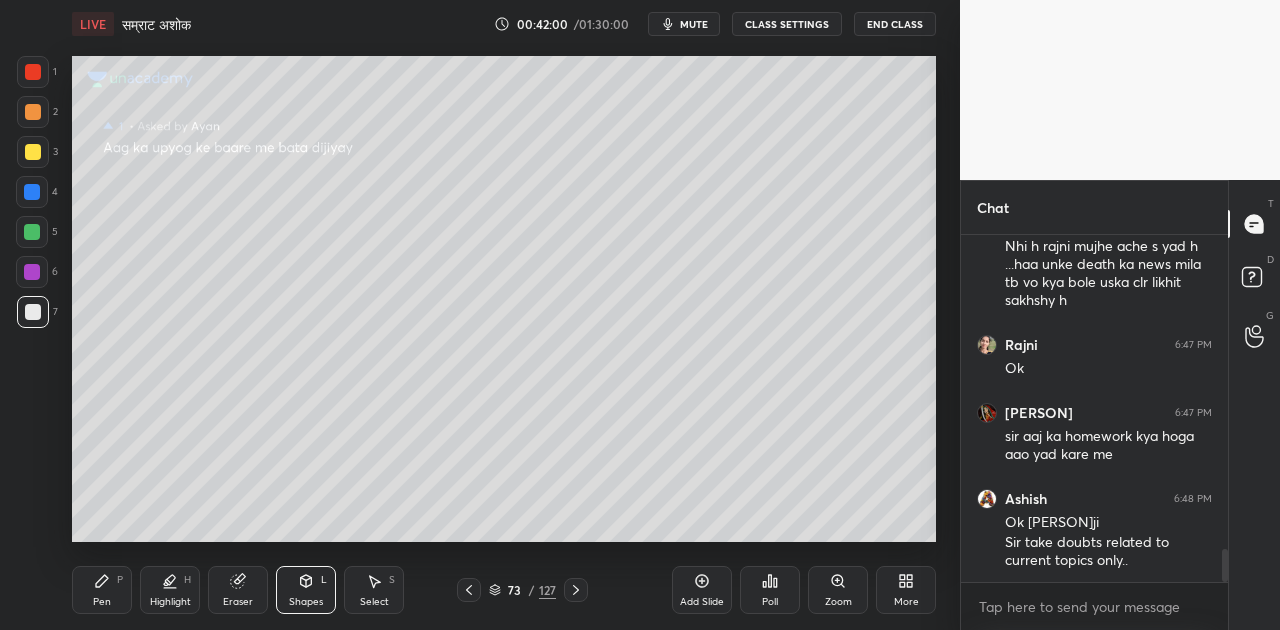 click 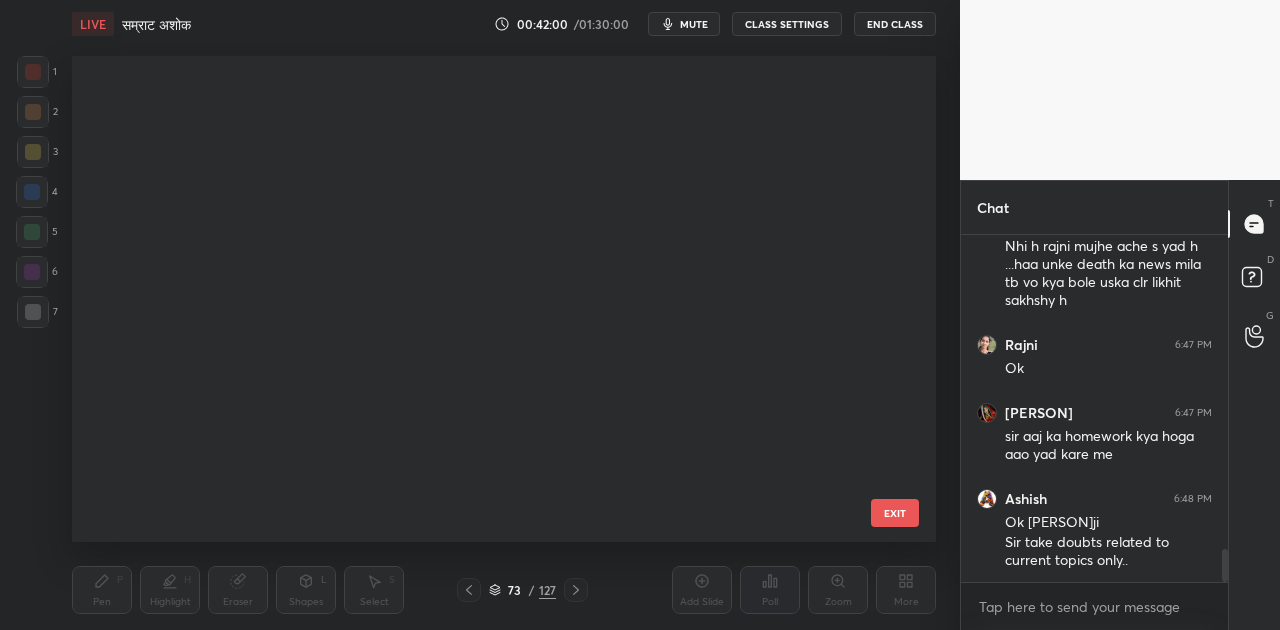 scroll, scrollTop: 3188, scrollLeft: 0, axis: vertical 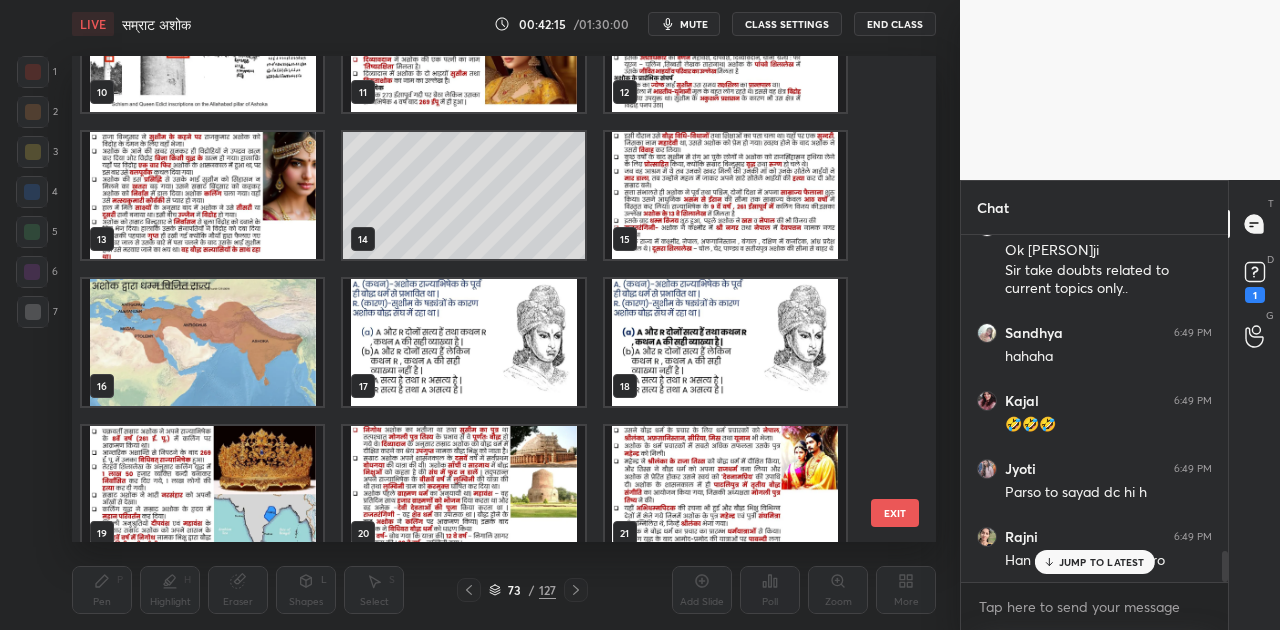 click at bounding box center [463, 342] 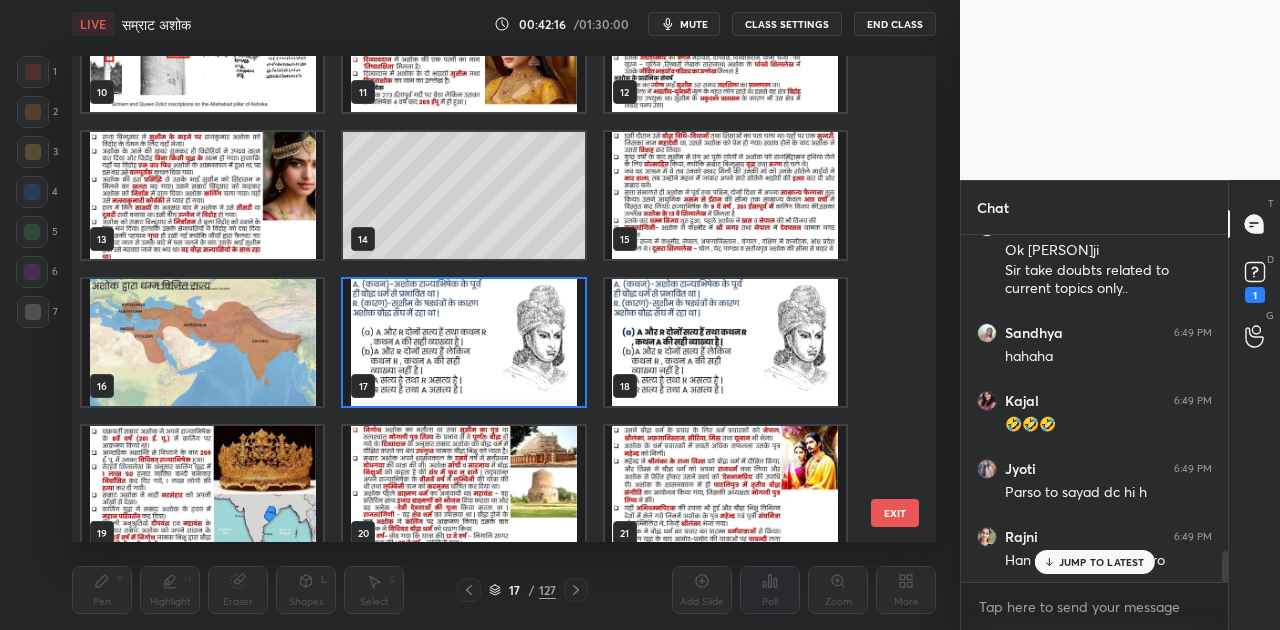 click at bounding box center (463, 342) 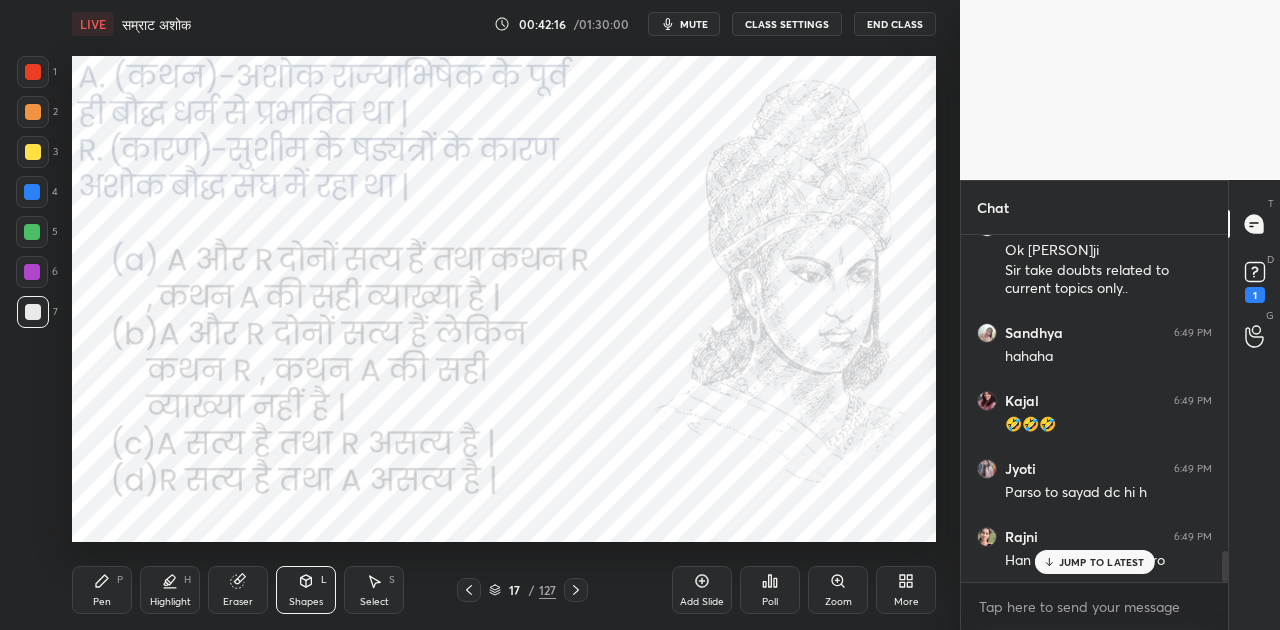 click at bounding box center [463, 342] 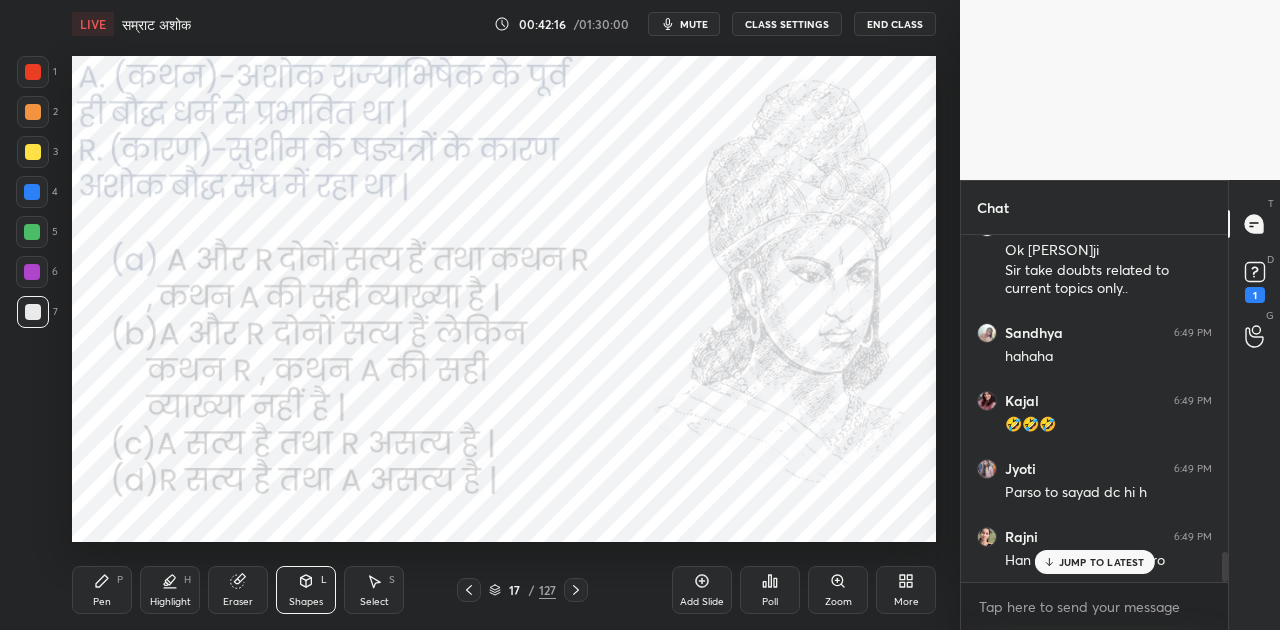 scroll, scrollTop: 3660, scrollLeft: 0, axis: vertical 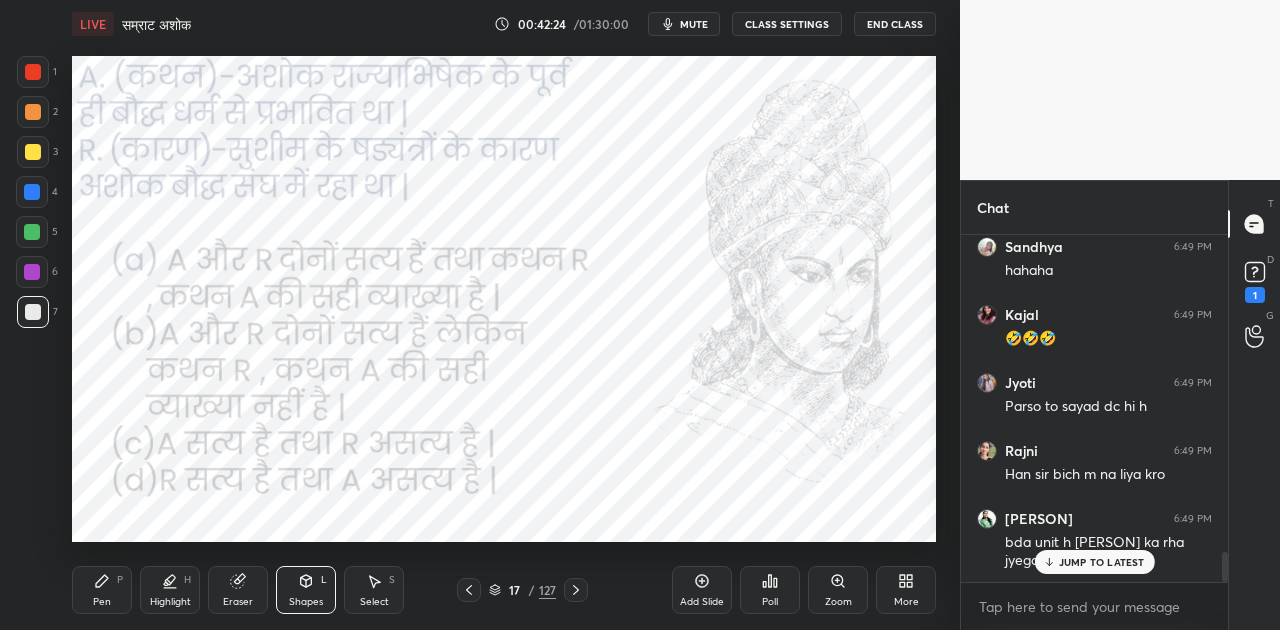 click on "JUMP TO LATEST" at bounding box center [1102, 562] 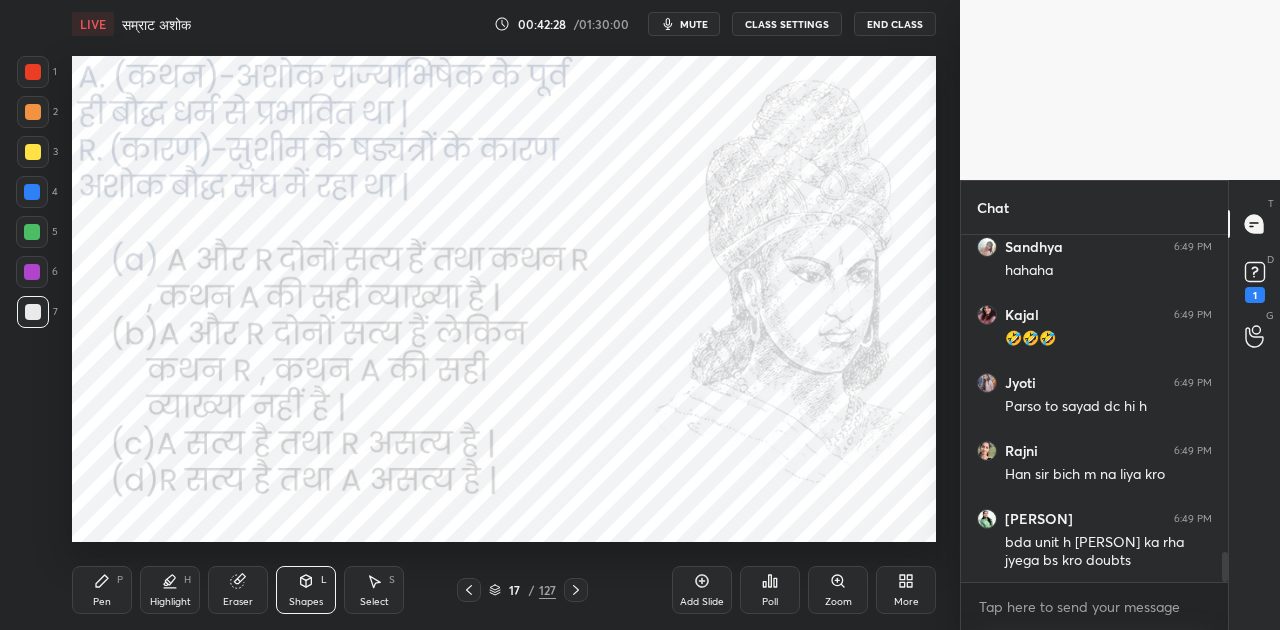 click on "Poll" at bounding box center (770, 590) 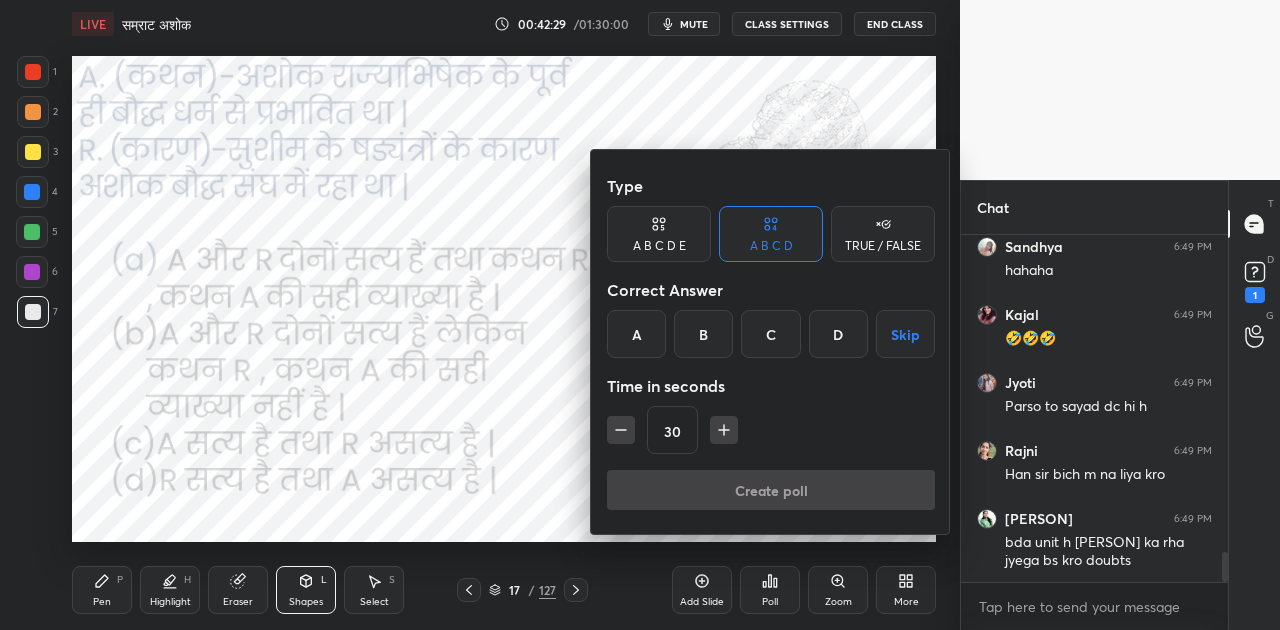 click on "A" at bounding box center (636, 334) 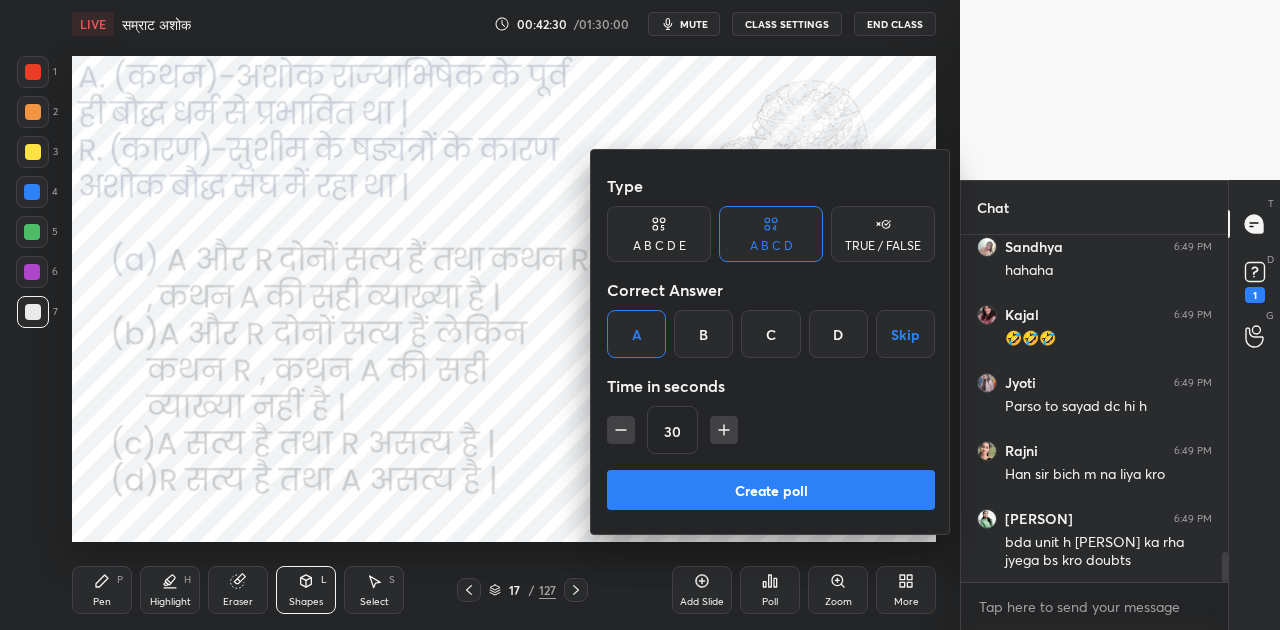 click on "Create poll" at bounding box center [771, 490] 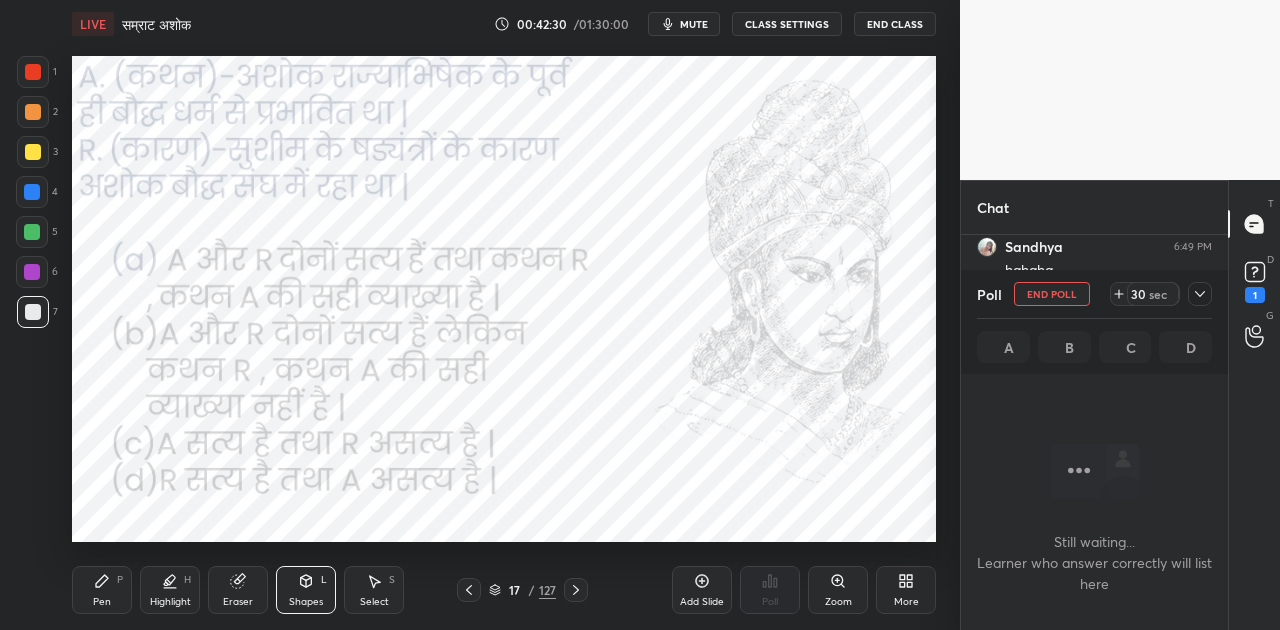 scroll, scrollTop: 317, scrollLeft: 261, axis: both 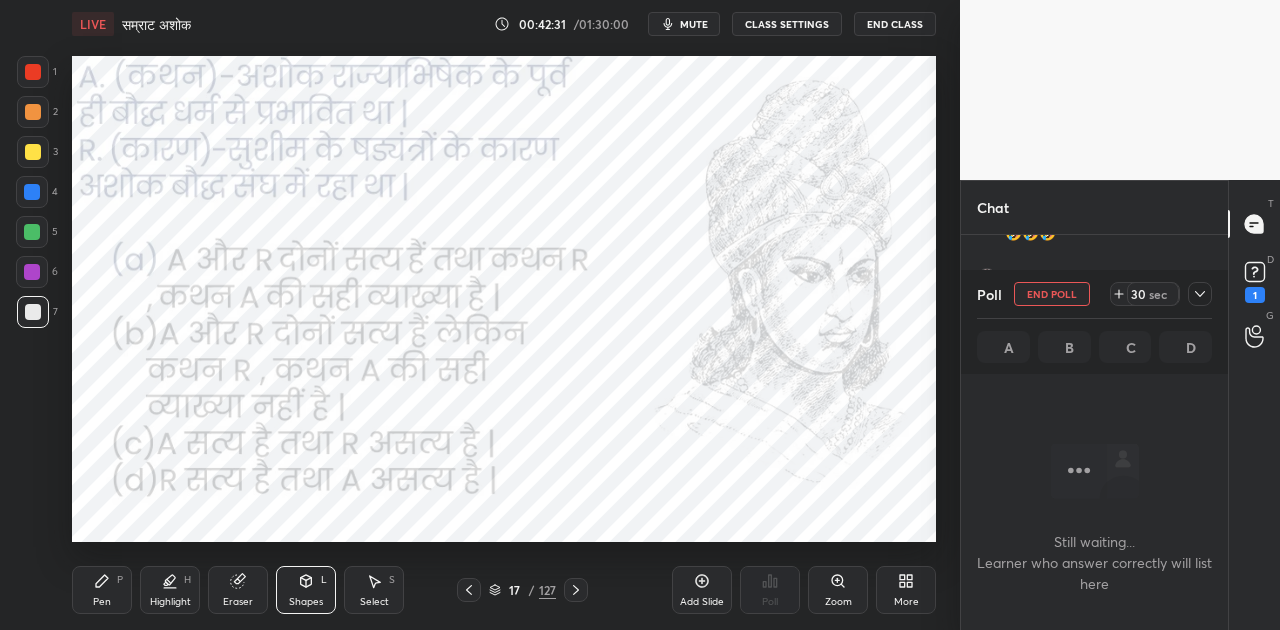 click on "mute" at bounding box center (684, 24) 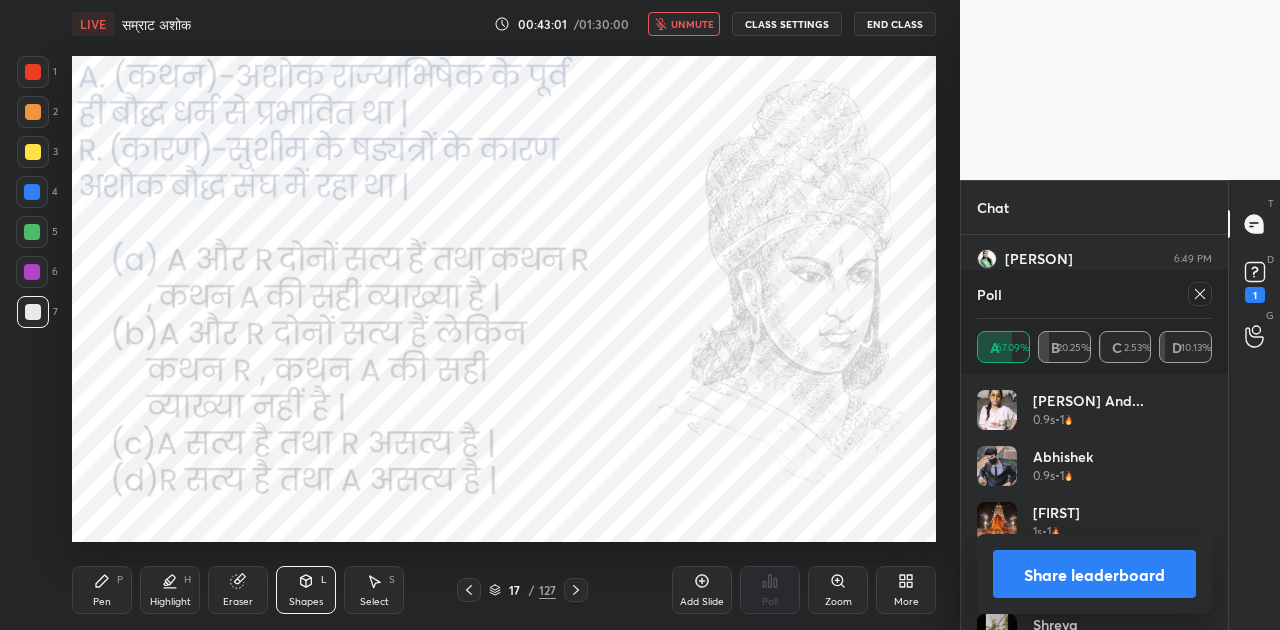 click on "Share leaderboard" at bounding box center (1094, 574) 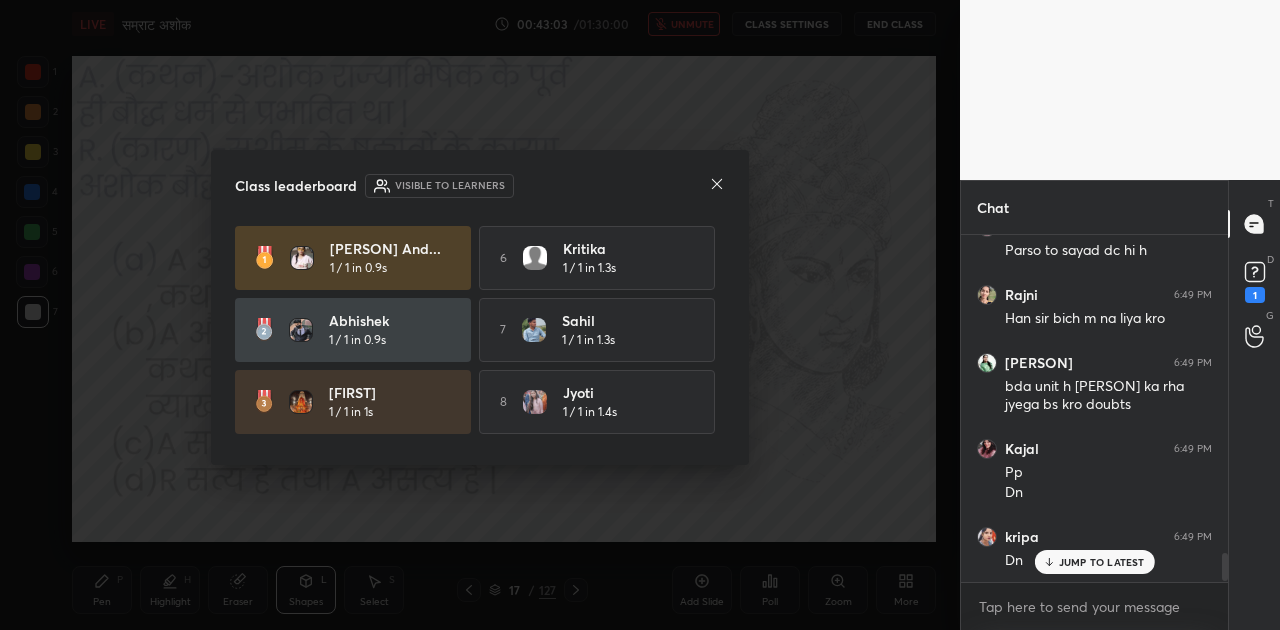 click 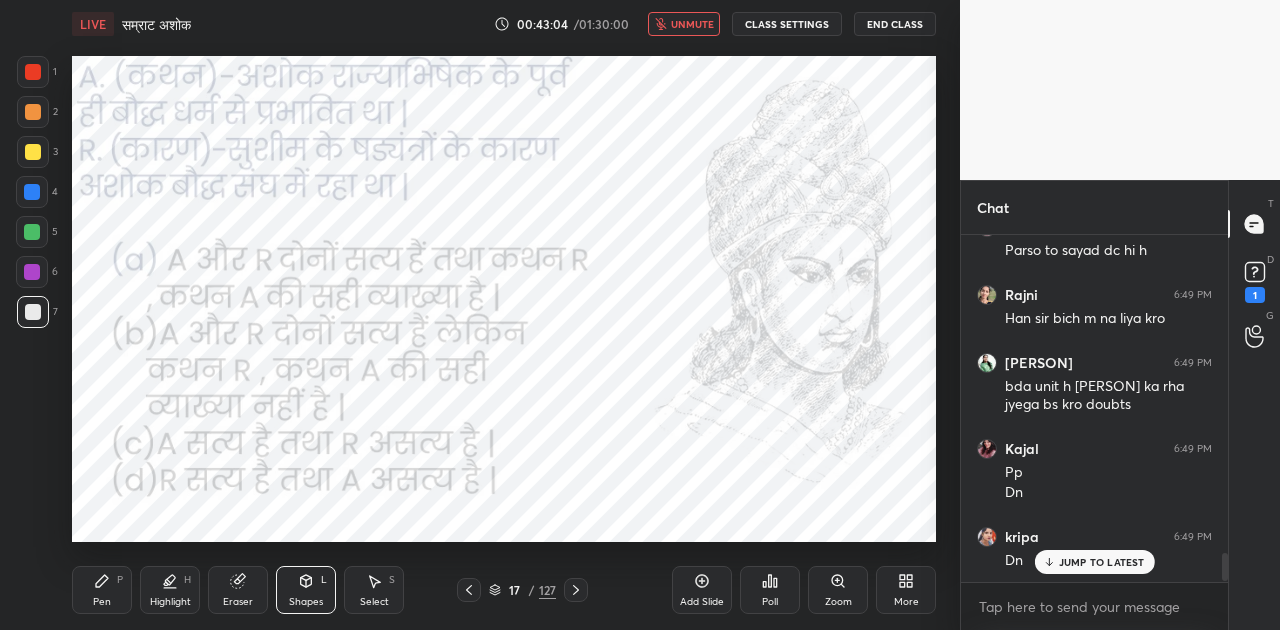 click on "JUMP TO LATEST" at bounding box center (1102, 562) 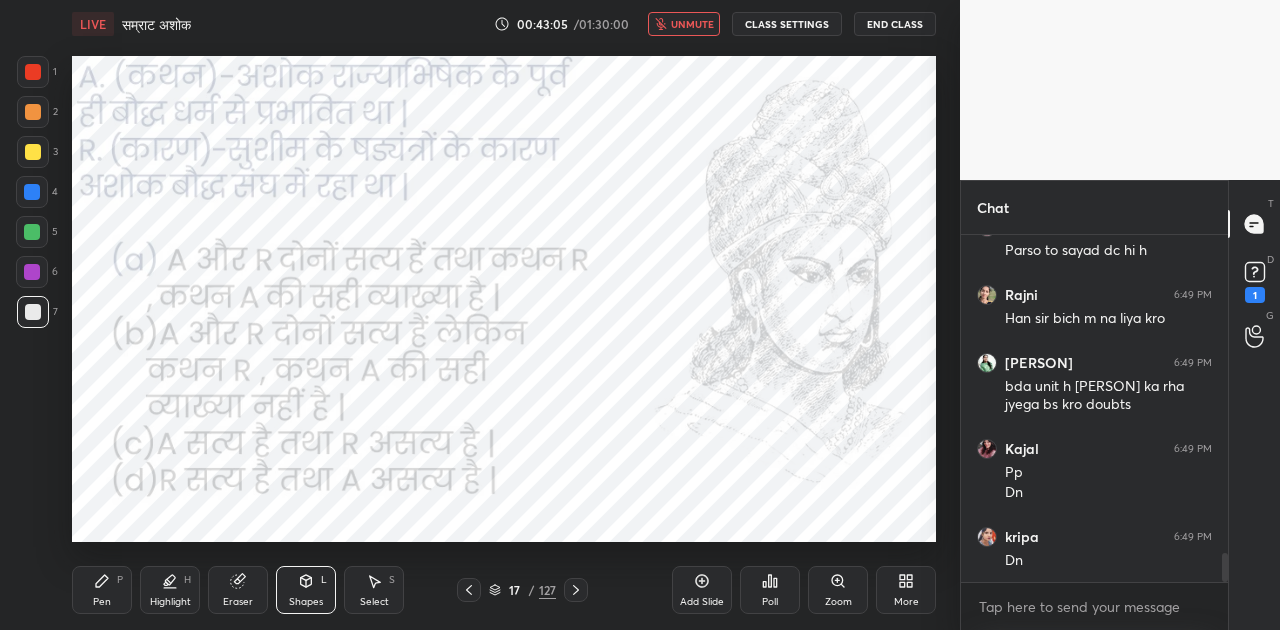 click on "unmute" at bounding box center [692, 24] 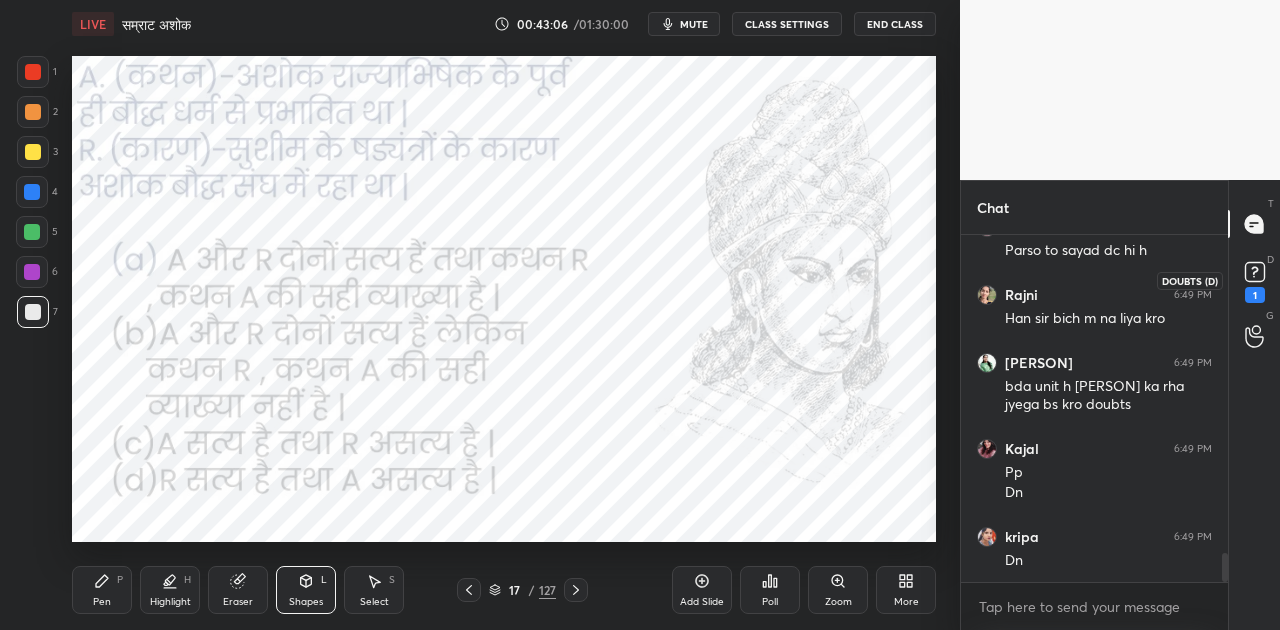 click 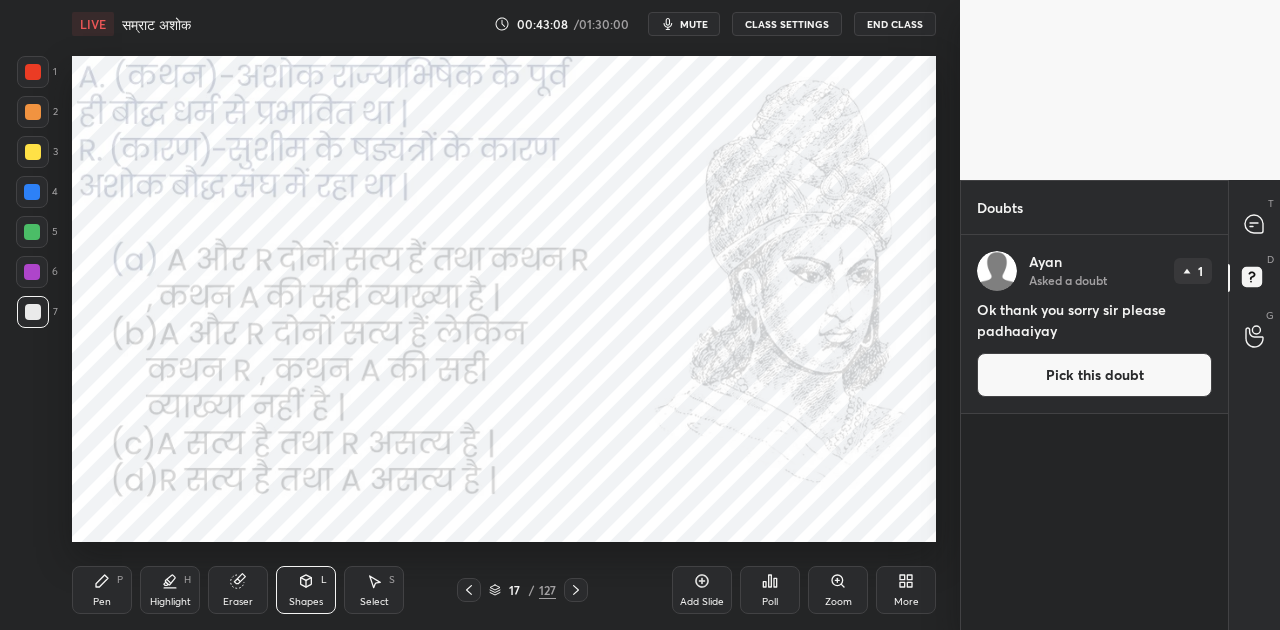 click on "Pick this doubt" at bounding box center [1094, 375] 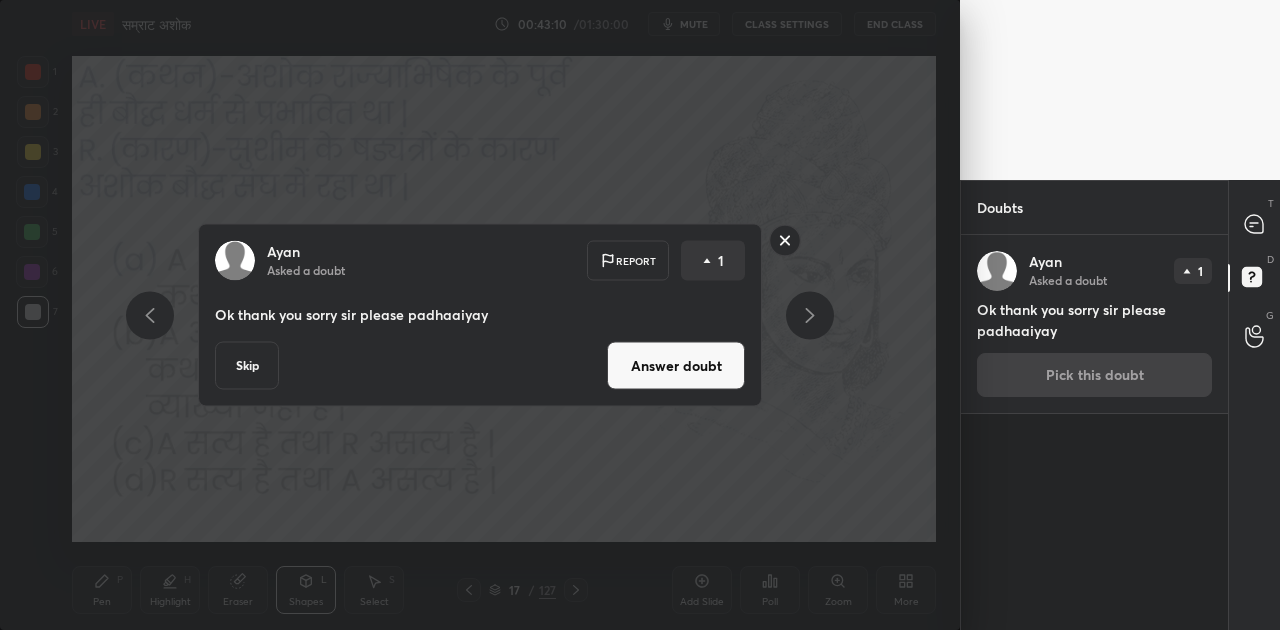 click on "Skip" at bounding box center [247, 366] 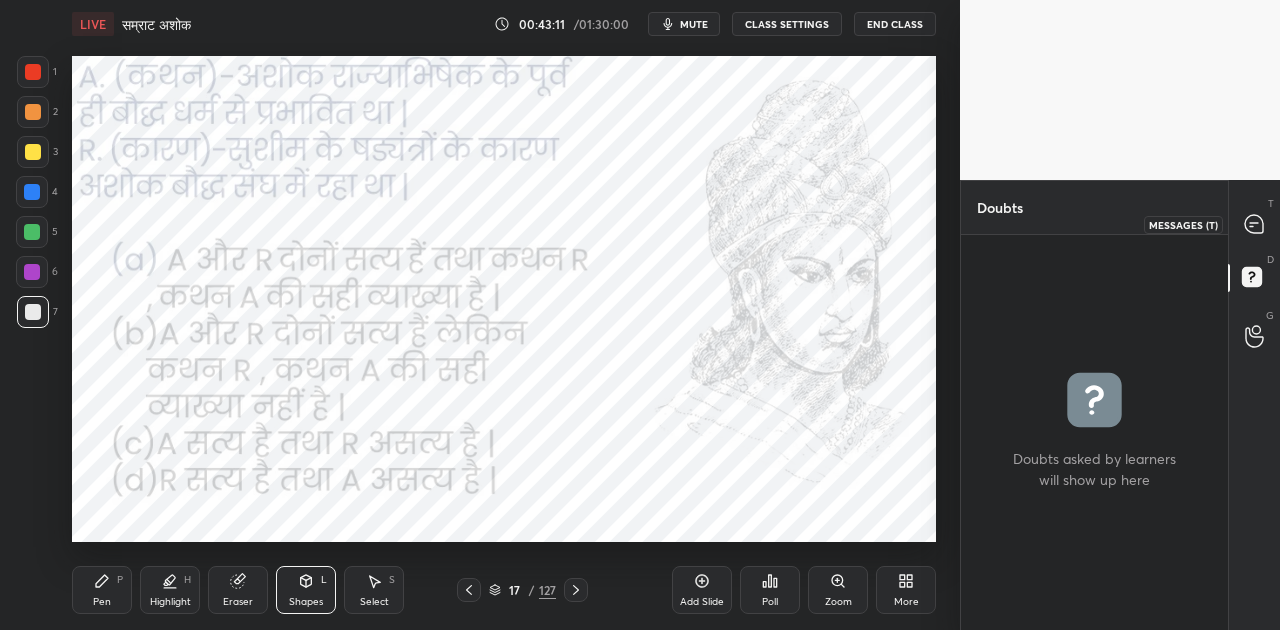 click 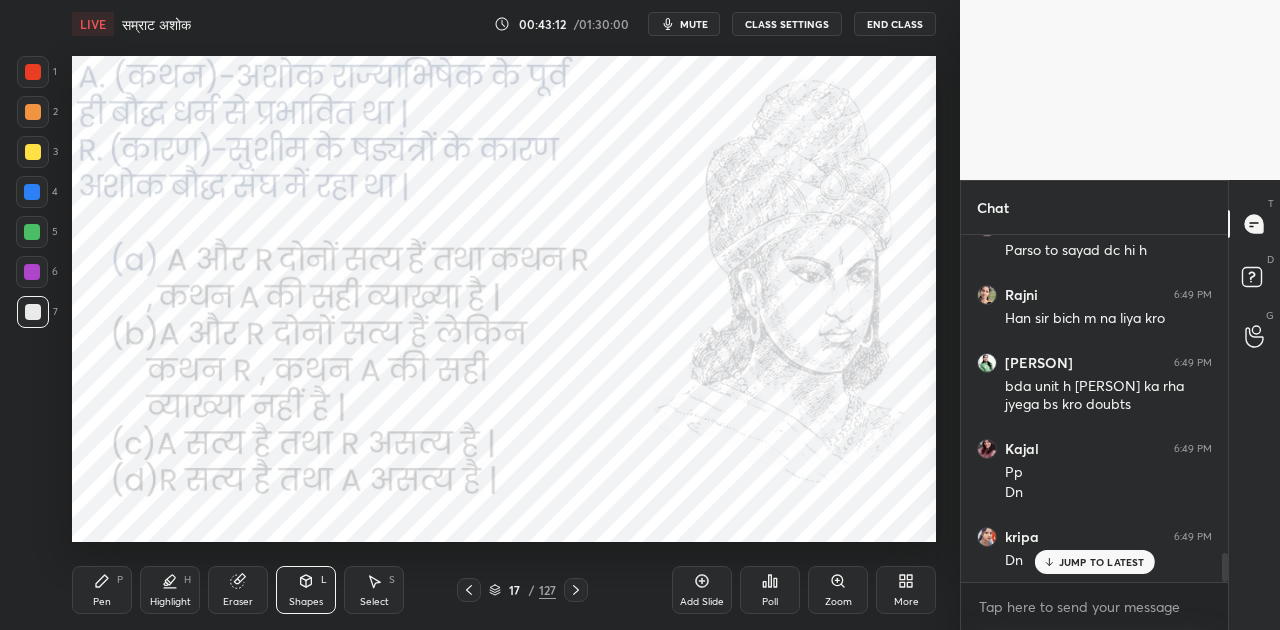 click 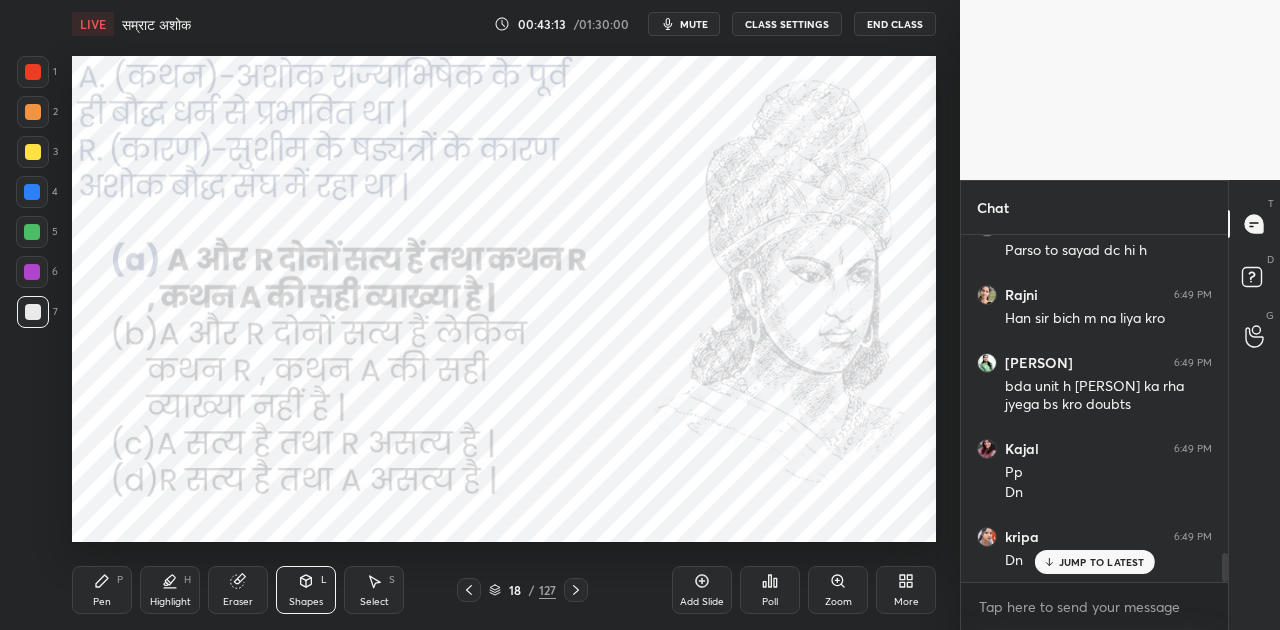 click 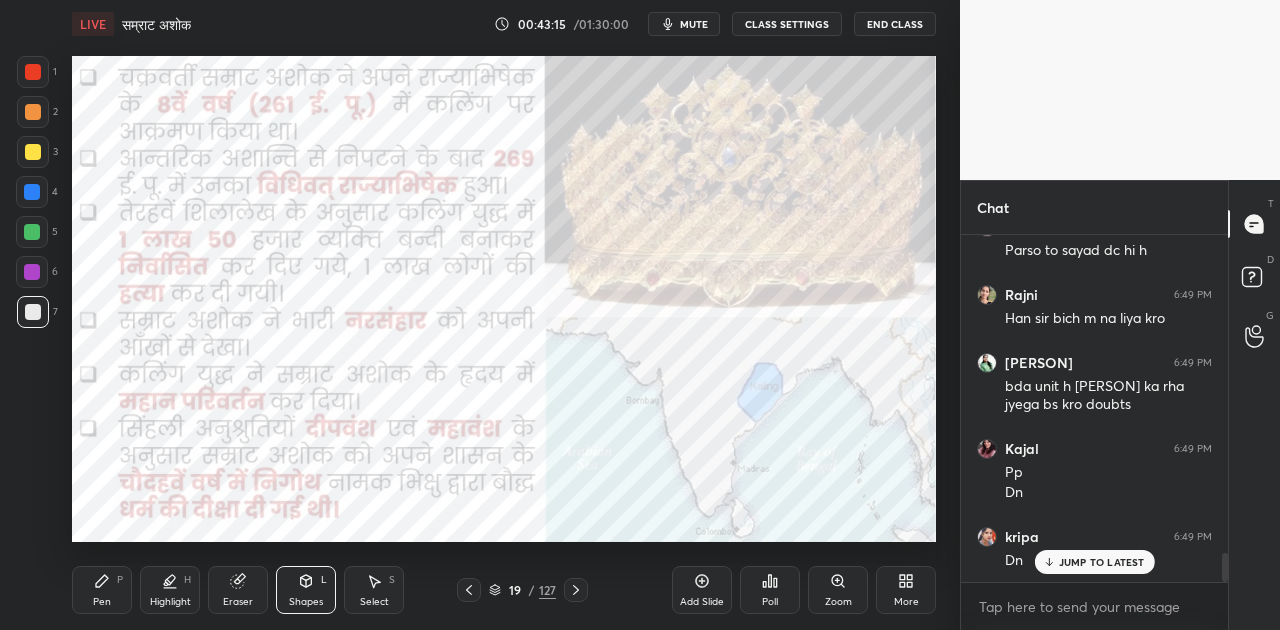 click 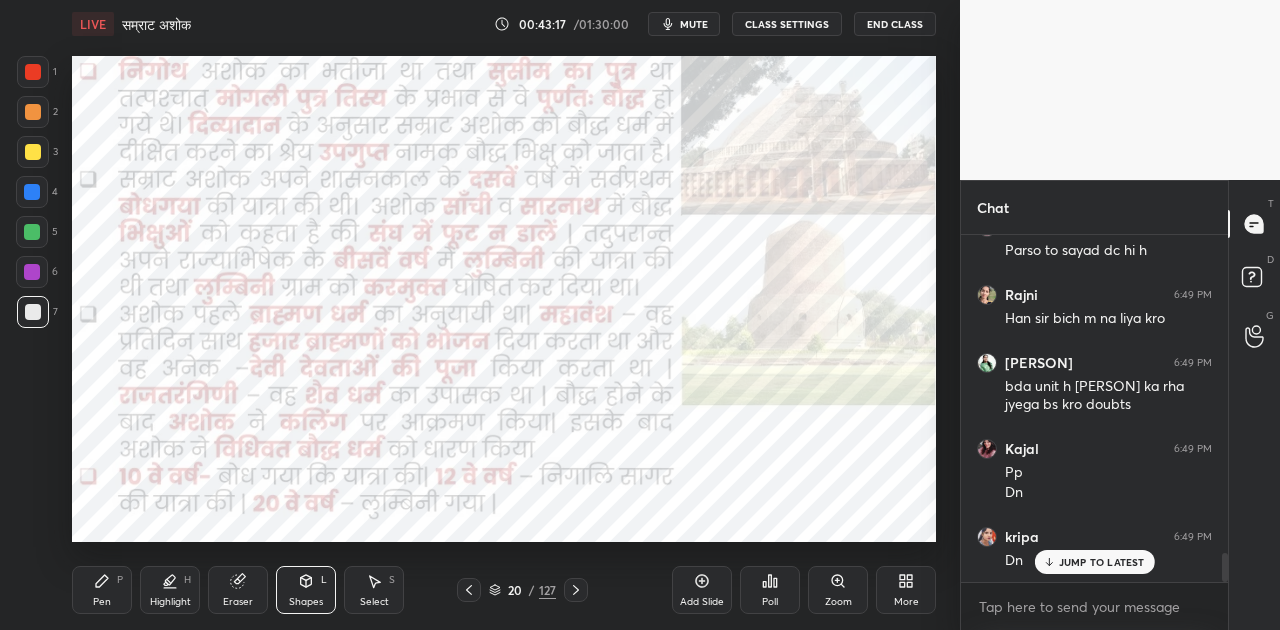 click 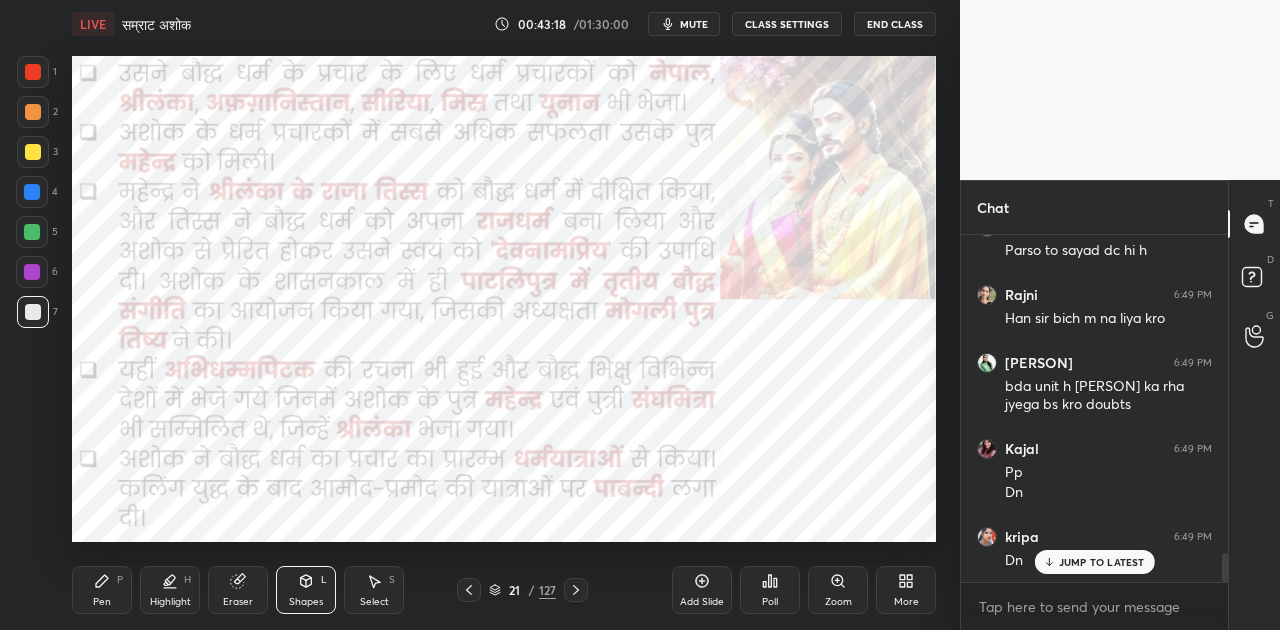 click 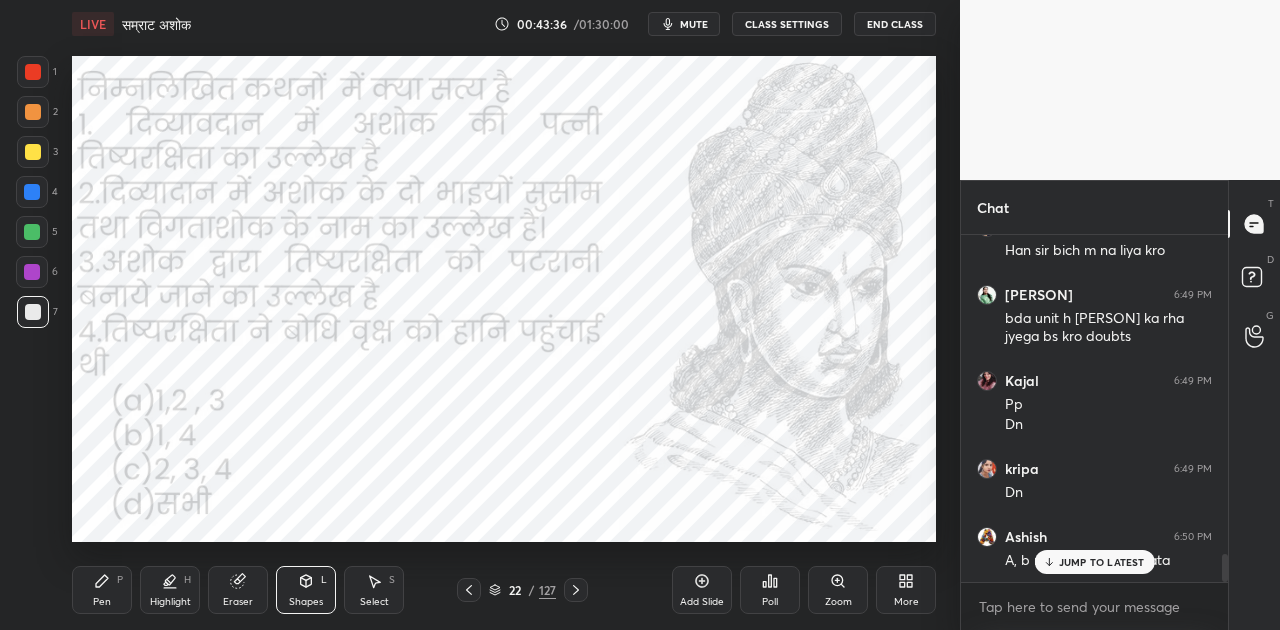 scroll, scrollTop: 3956, scrollLeft: 0, axis: vertical 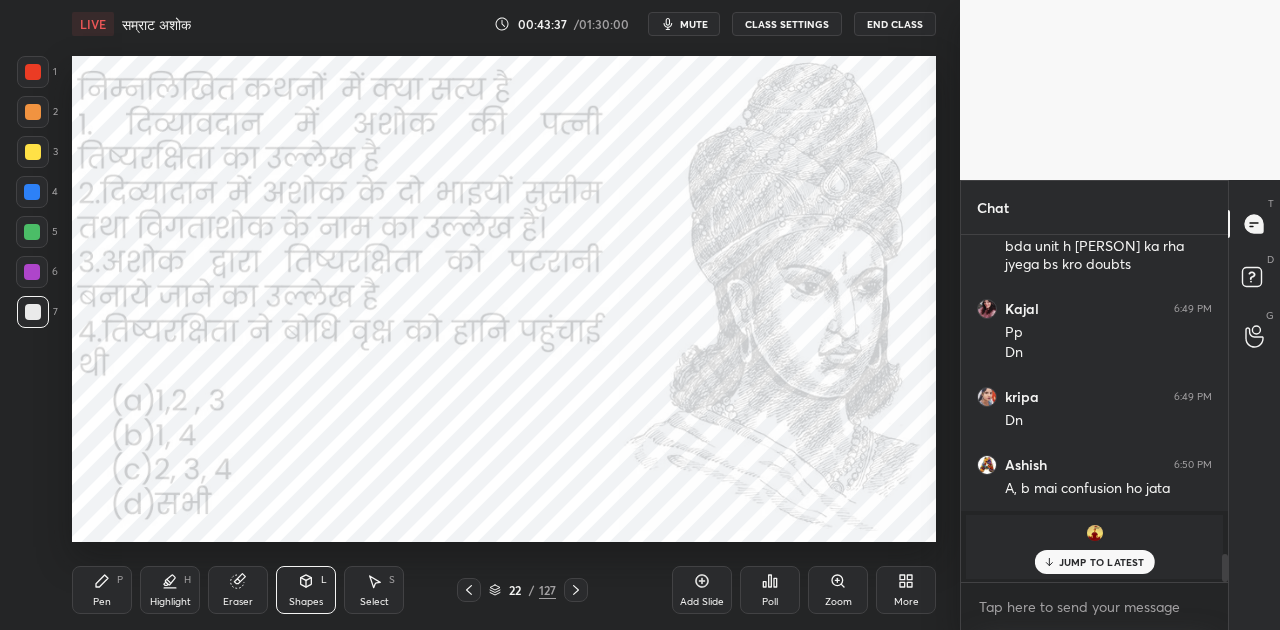 click on "JUMP TO LATEST" at bounding box center [1102, 562] 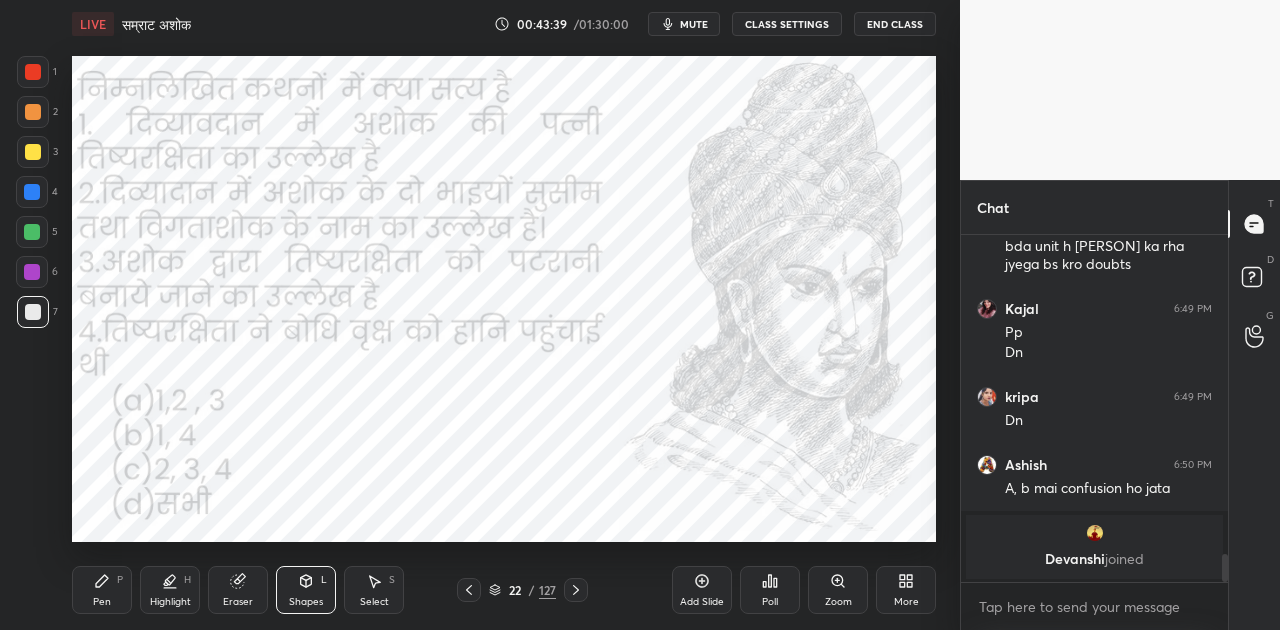 click on "Poll" at bounding box center [770, 590] 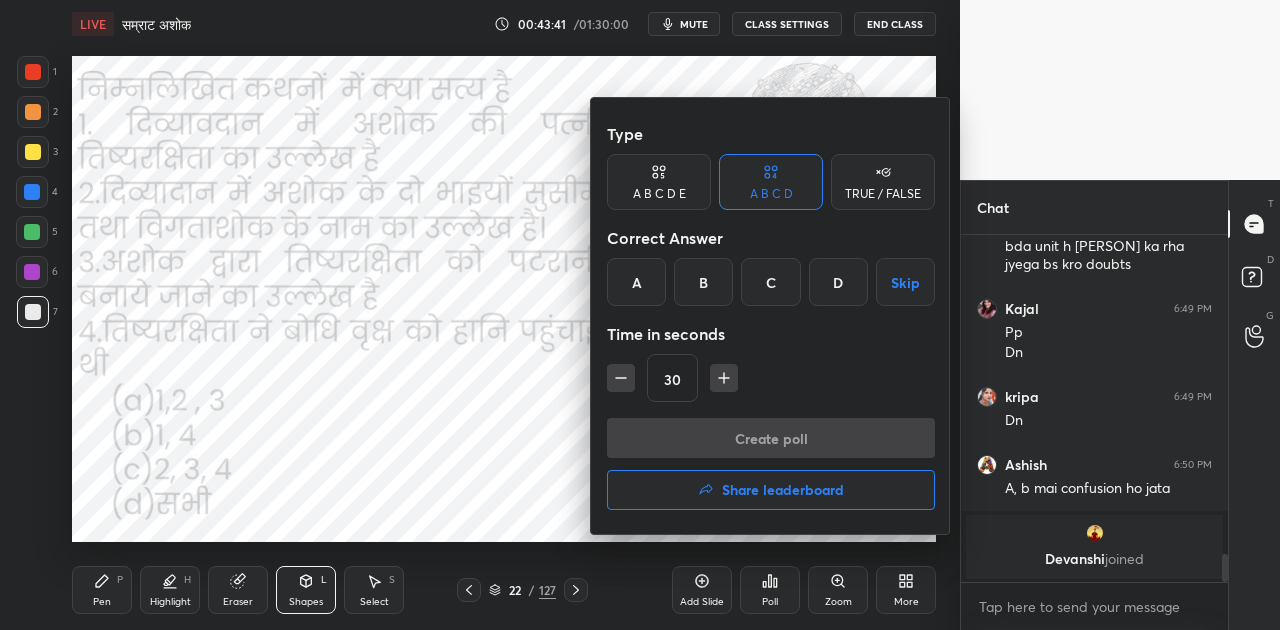 click on "D" at bounding box center [838, 282] 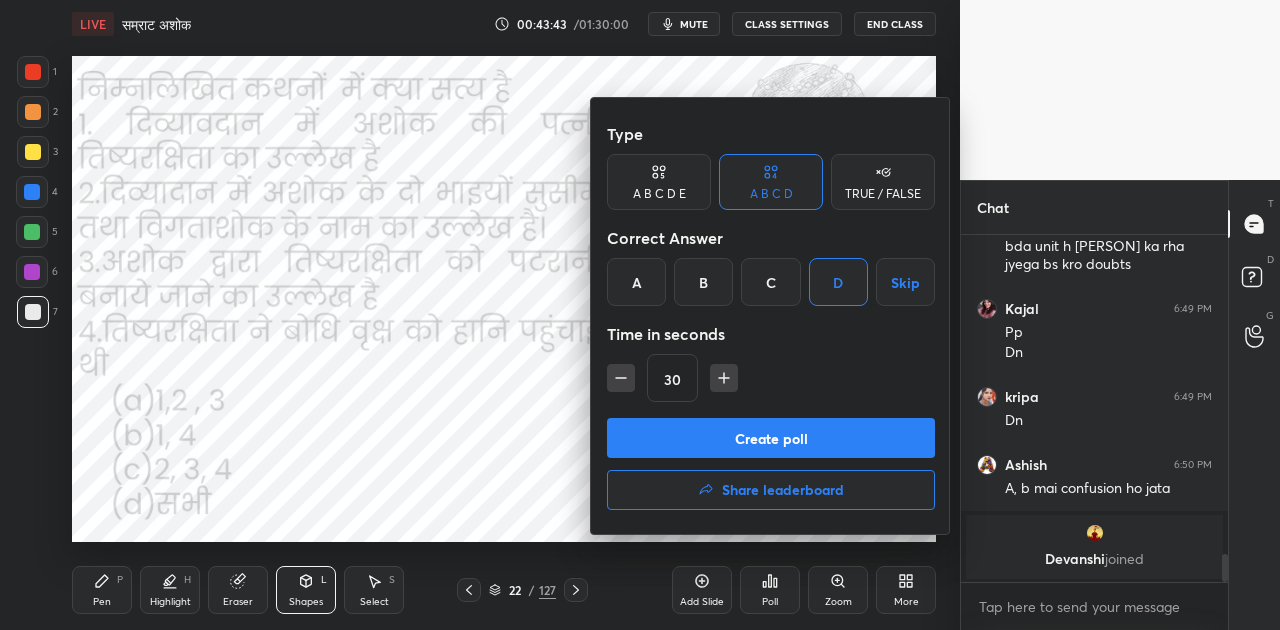 click on "Create poll" at bounding box center [771, 438] 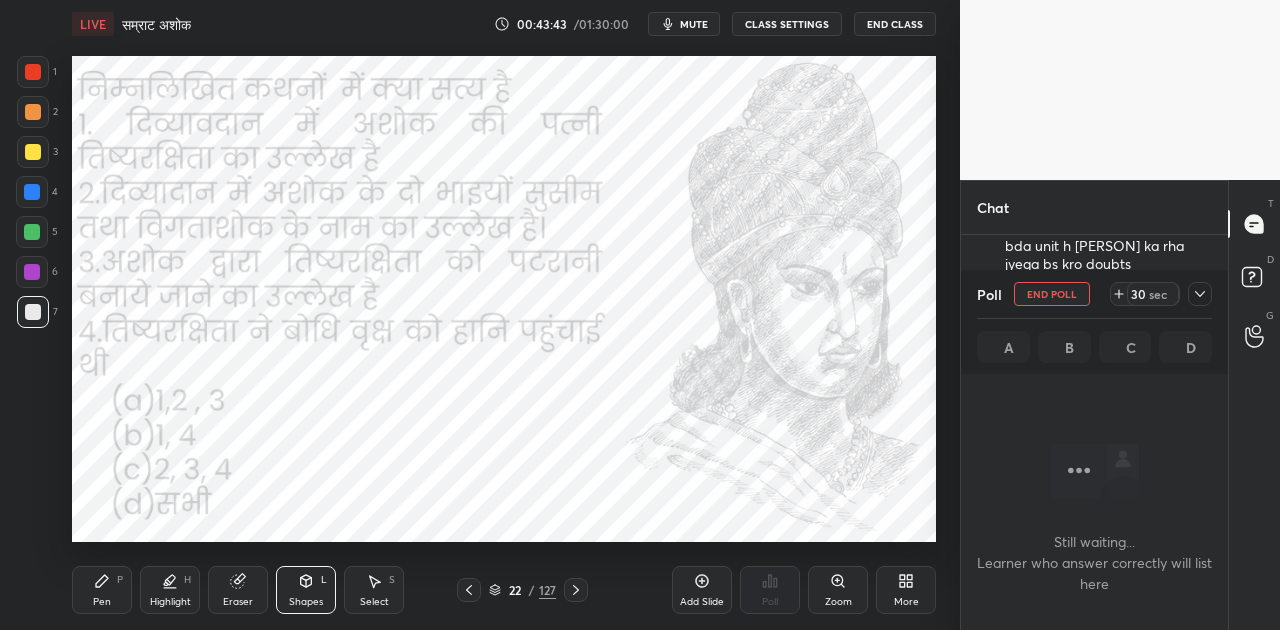 scroll, scrollTop: 248, scrollLeft: 261, axis: both 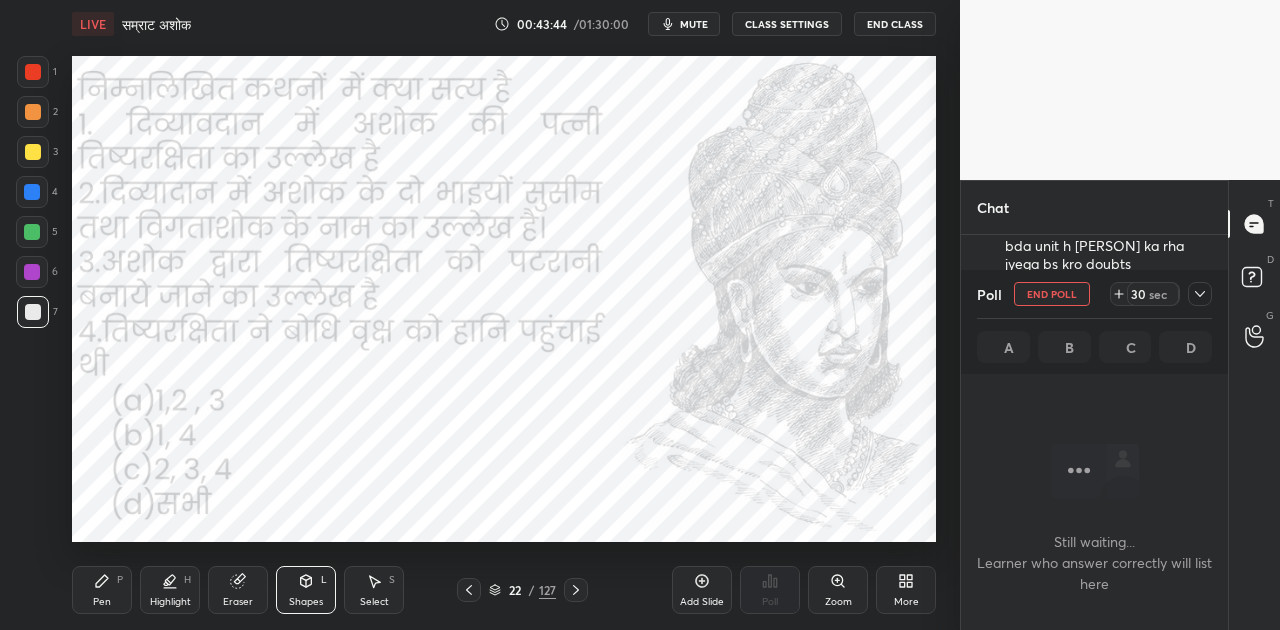 click on "mute" at bounding box center (694, 24) 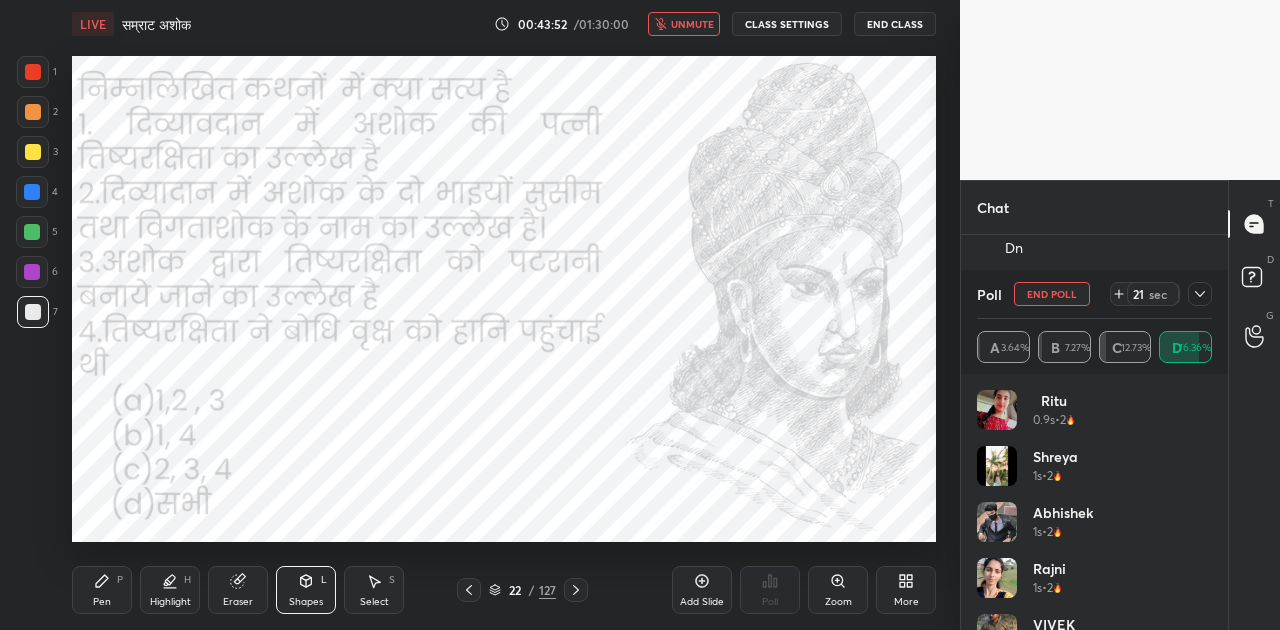 click on "unmute" at bounding box center (692, 24) 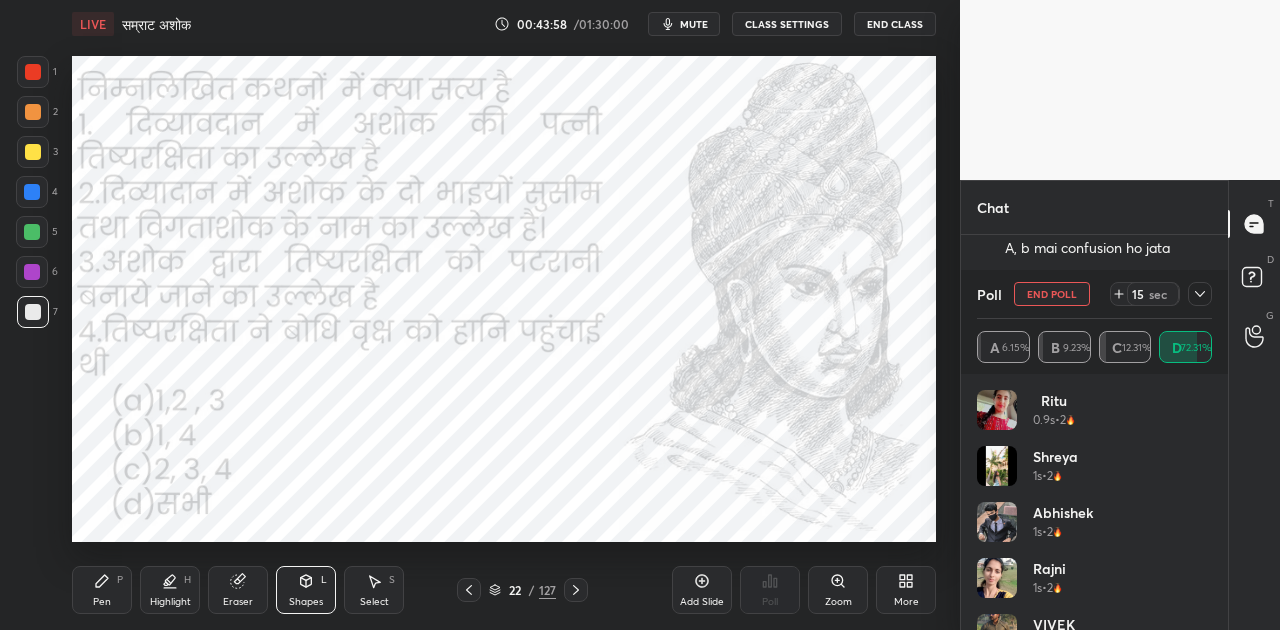 click 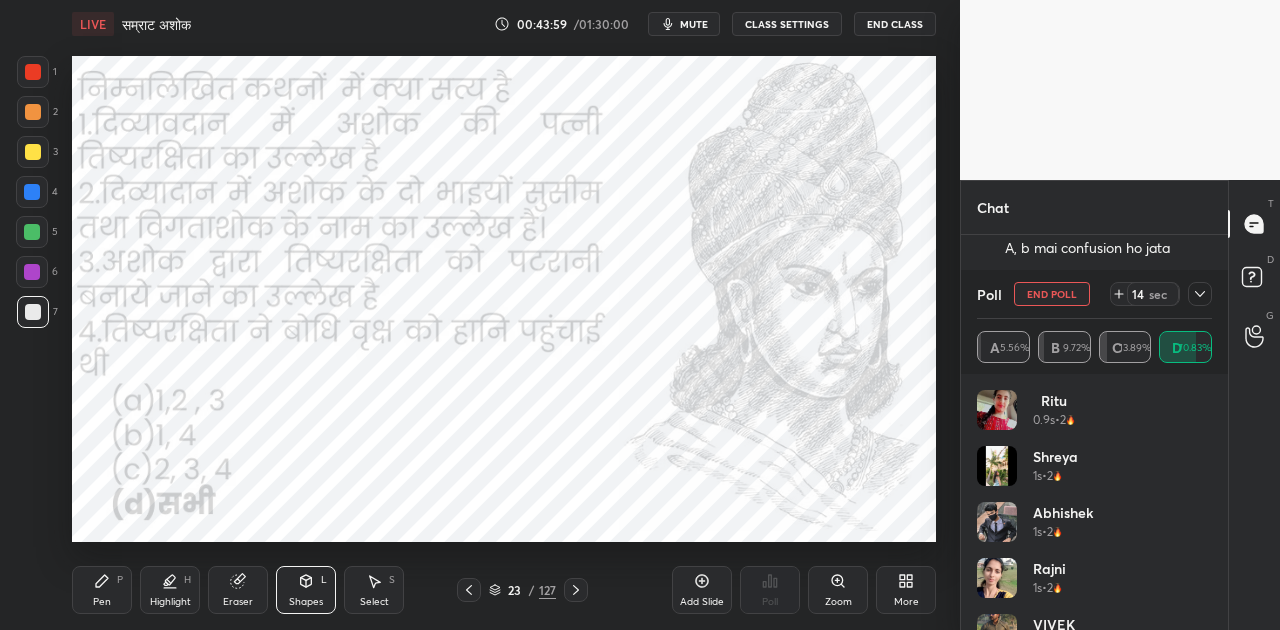 click 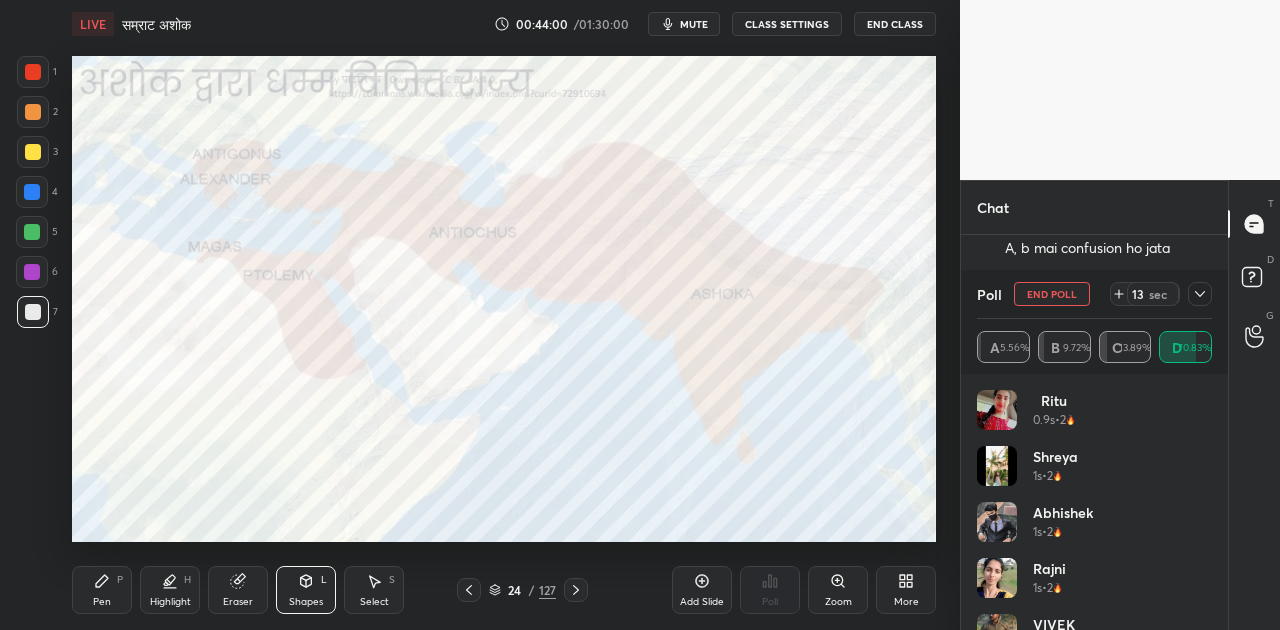 click 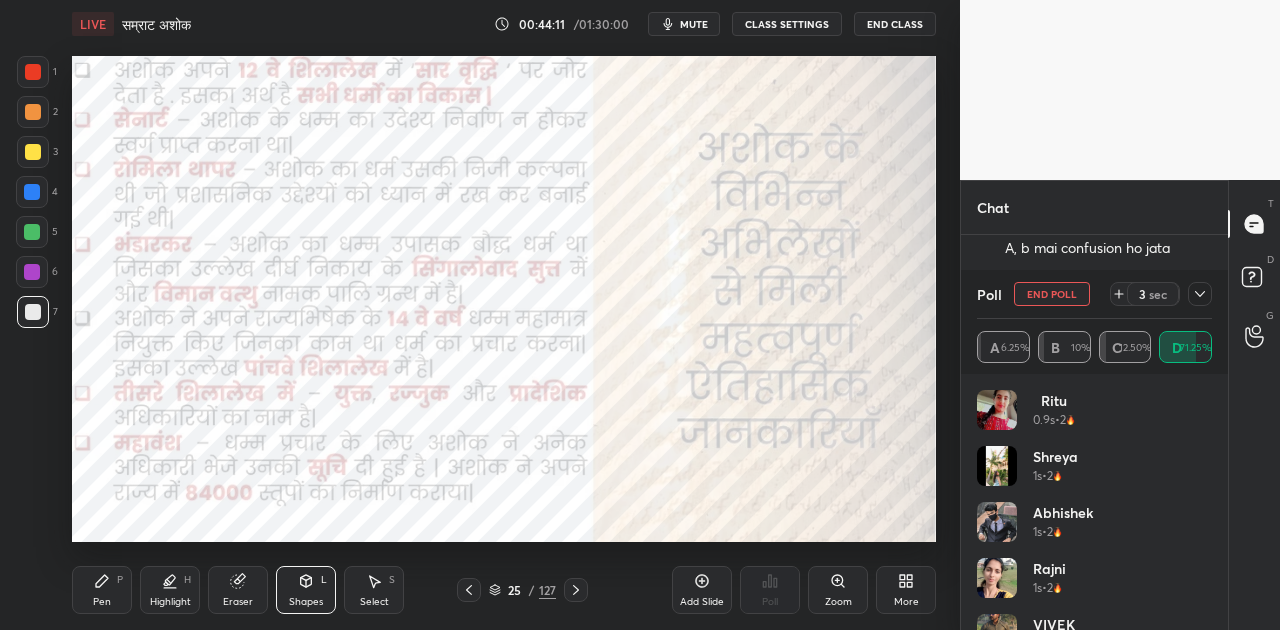 click 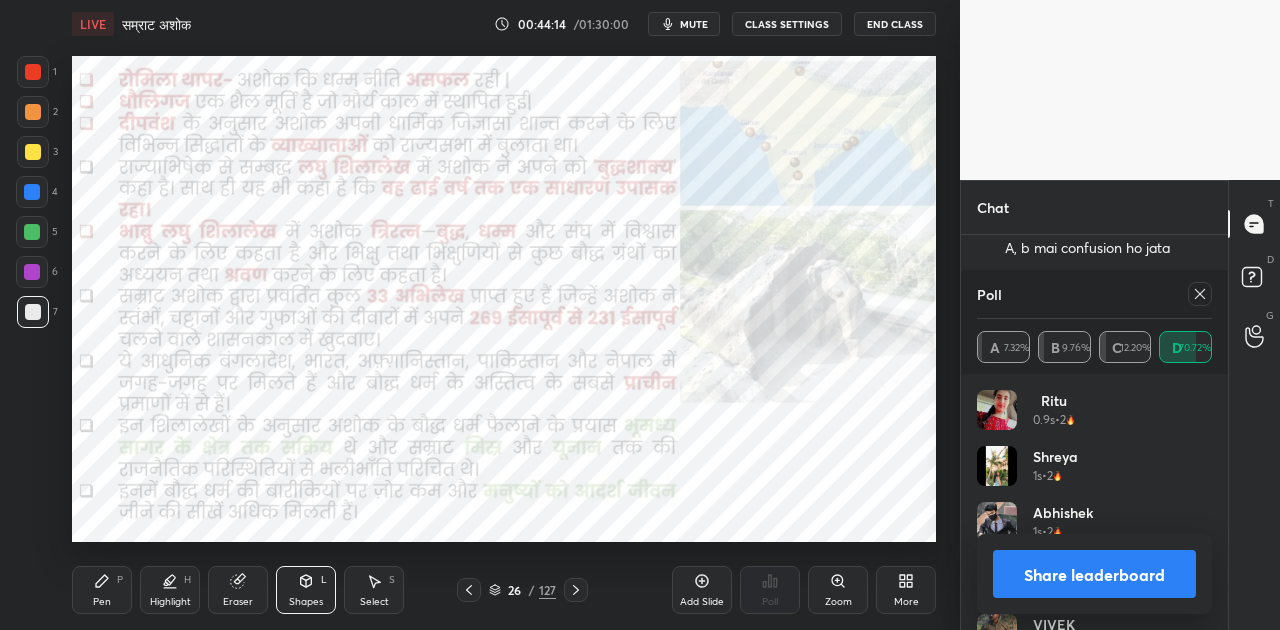 click on "Share leaderboard" at bounding box center [1094, 574] 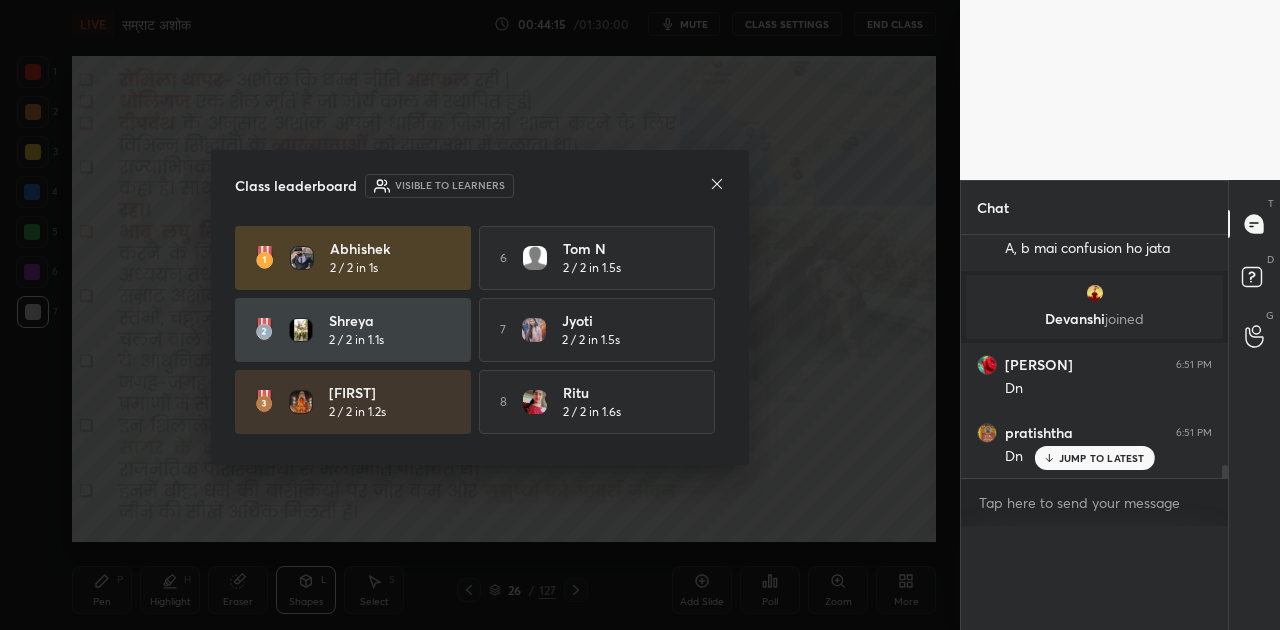 scroll, scrollTop: 0, scrollLeft: 0, axis: both 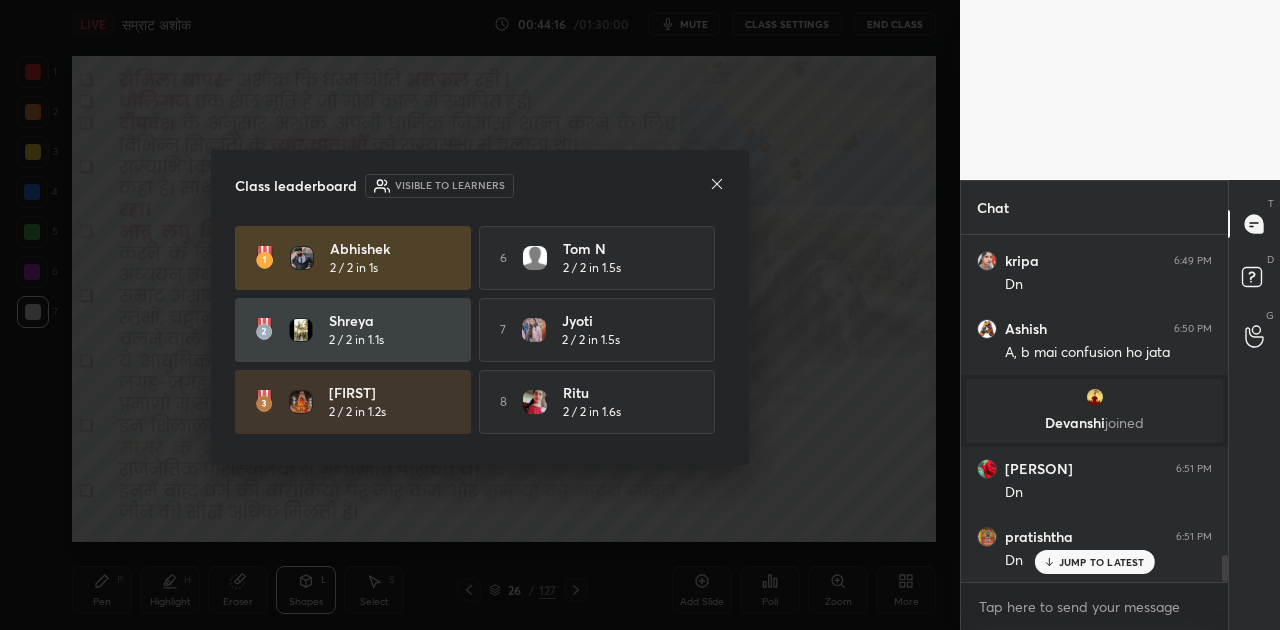 click 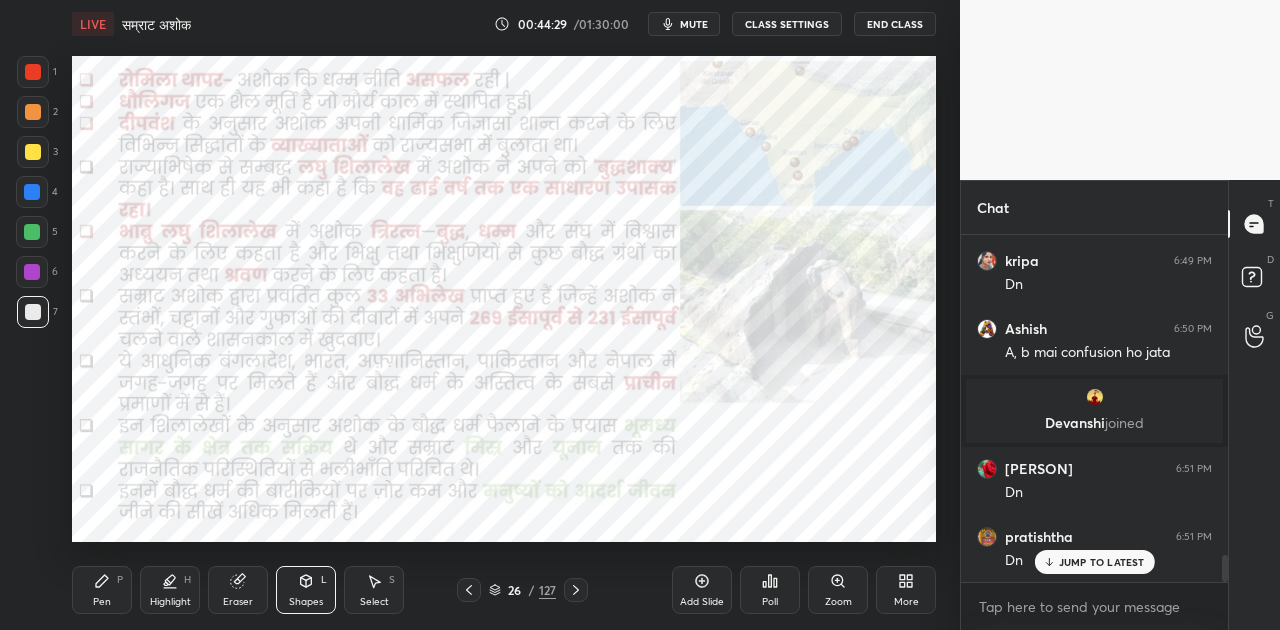 click at bounding box center [32, 192] 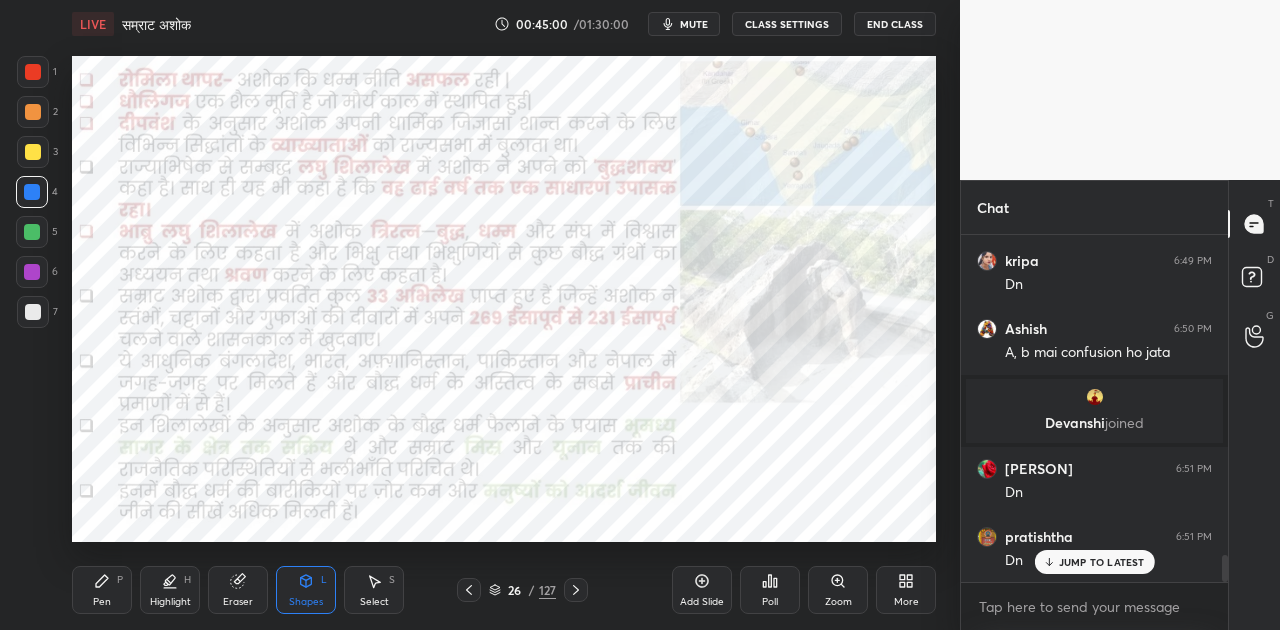 click 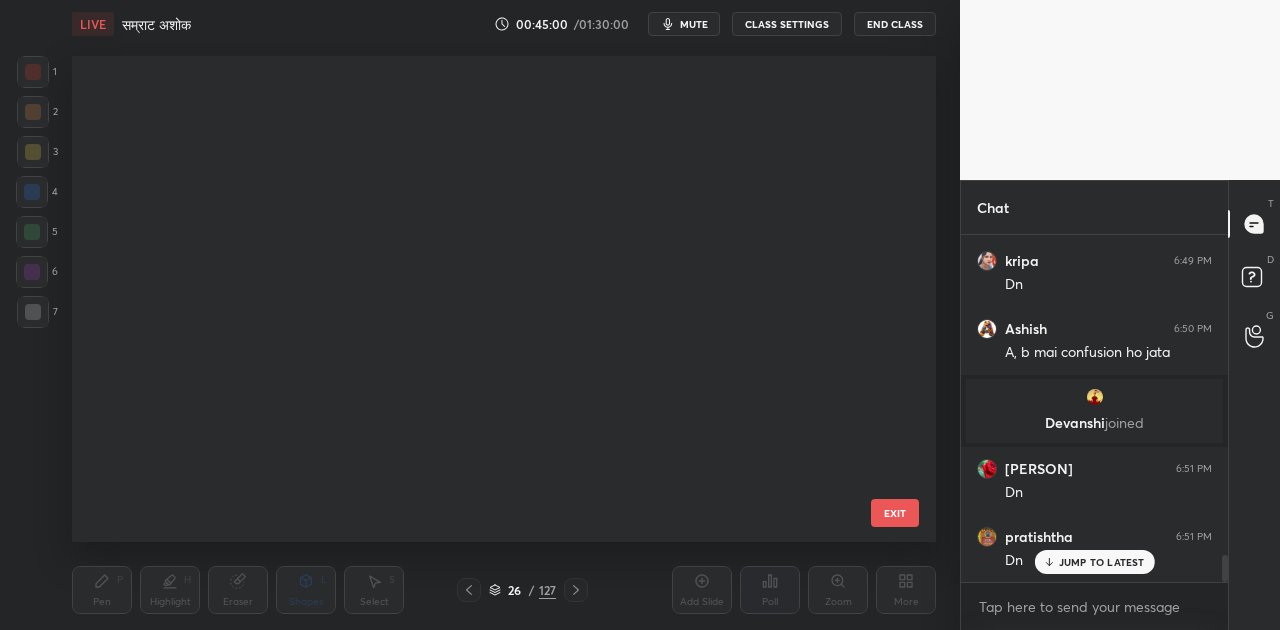 scroll, scrollTop: 836, scrollLeft: 0, axis: vertical 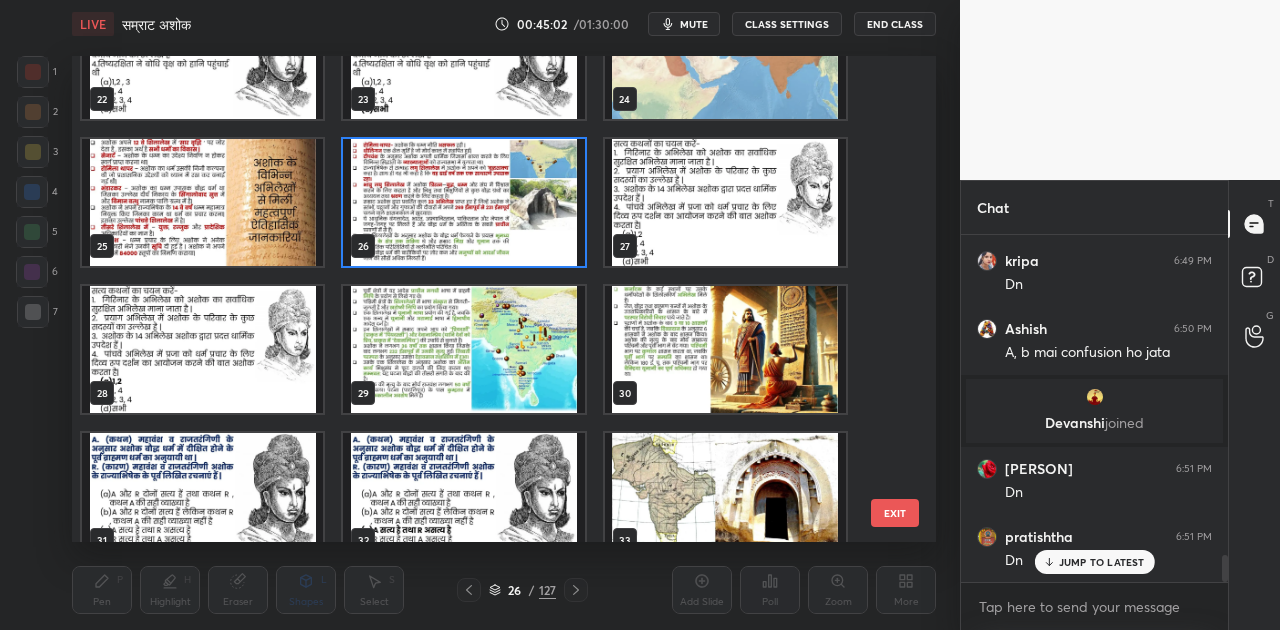 click at bounding box center [463, 349] 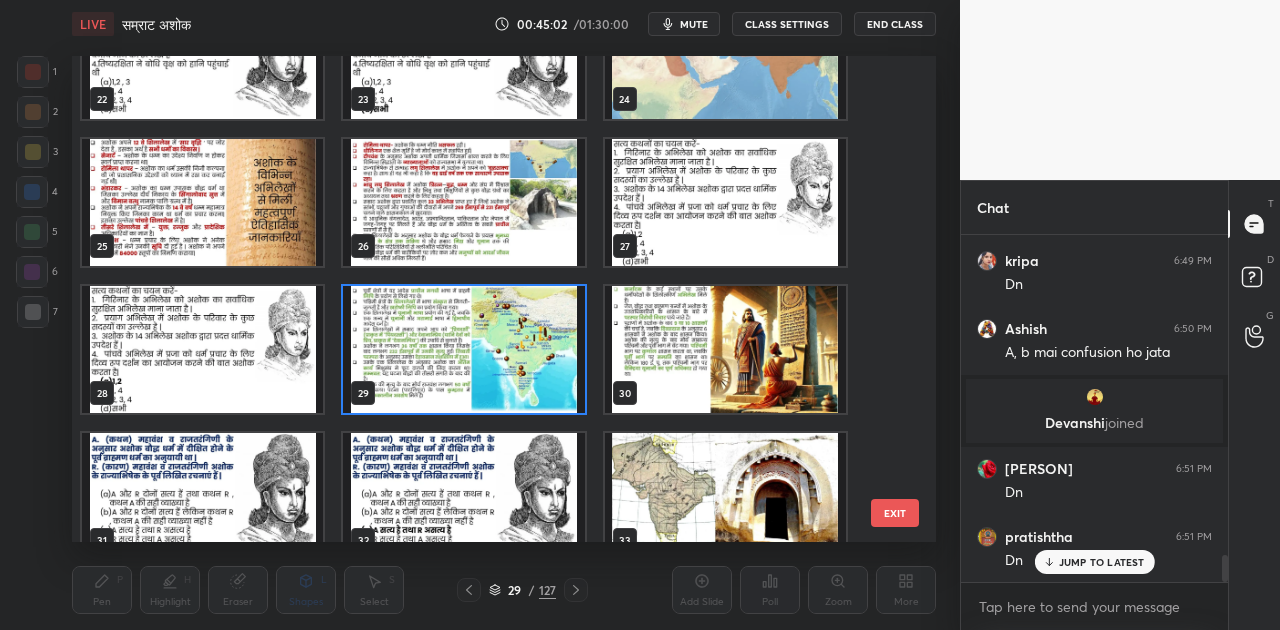 click at bounding box center [463, 349] 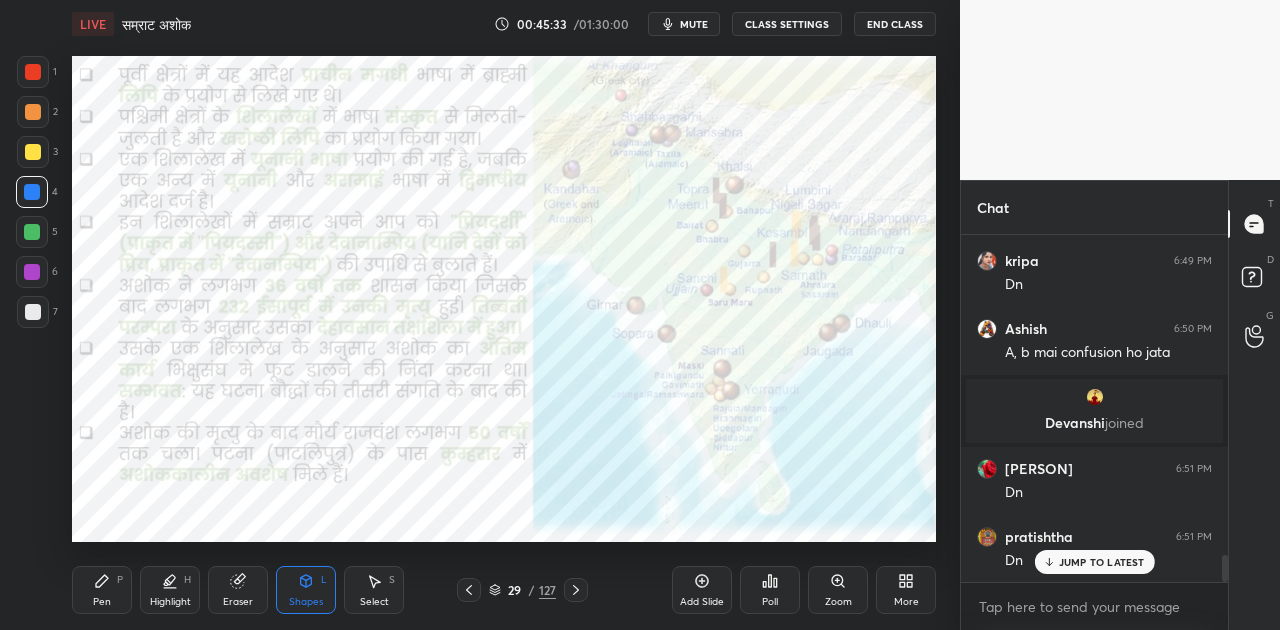 click 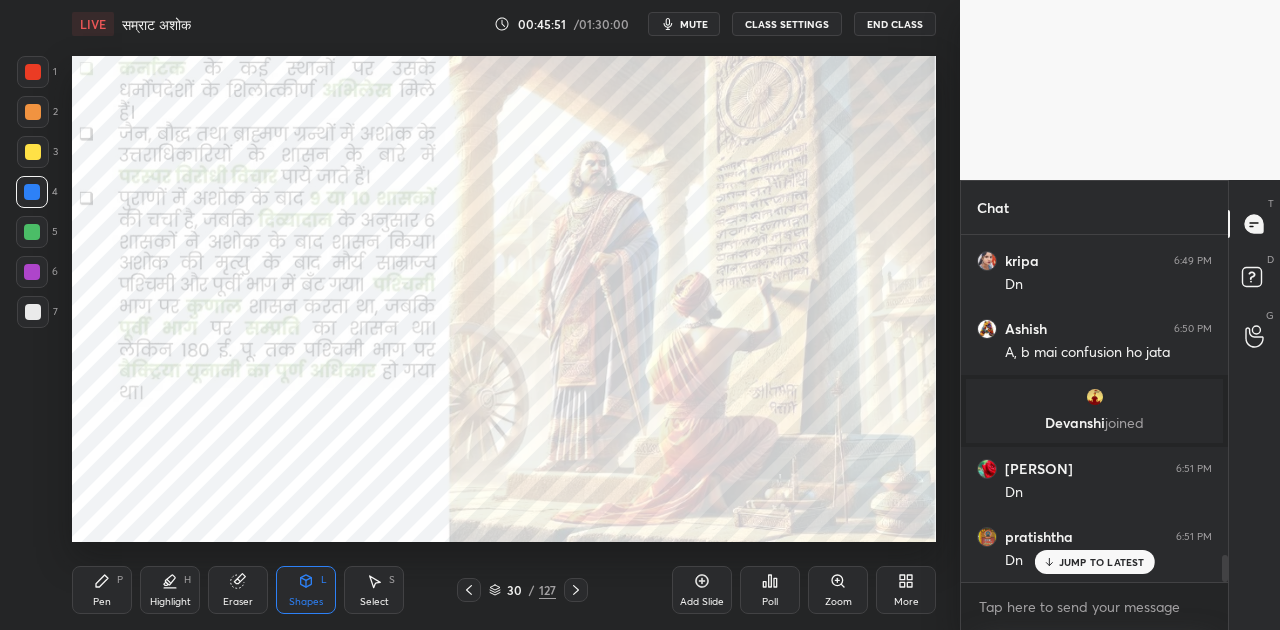 scroll, scrollTop: 4178, scrollLeft: 0, axis: vertical 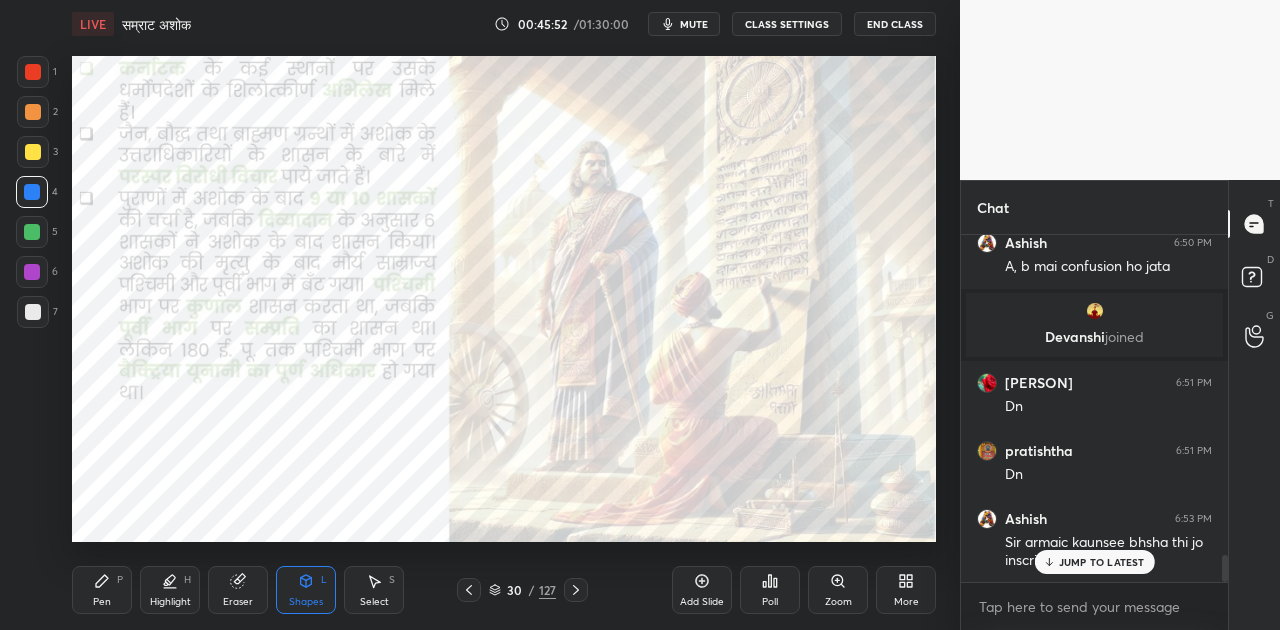 click 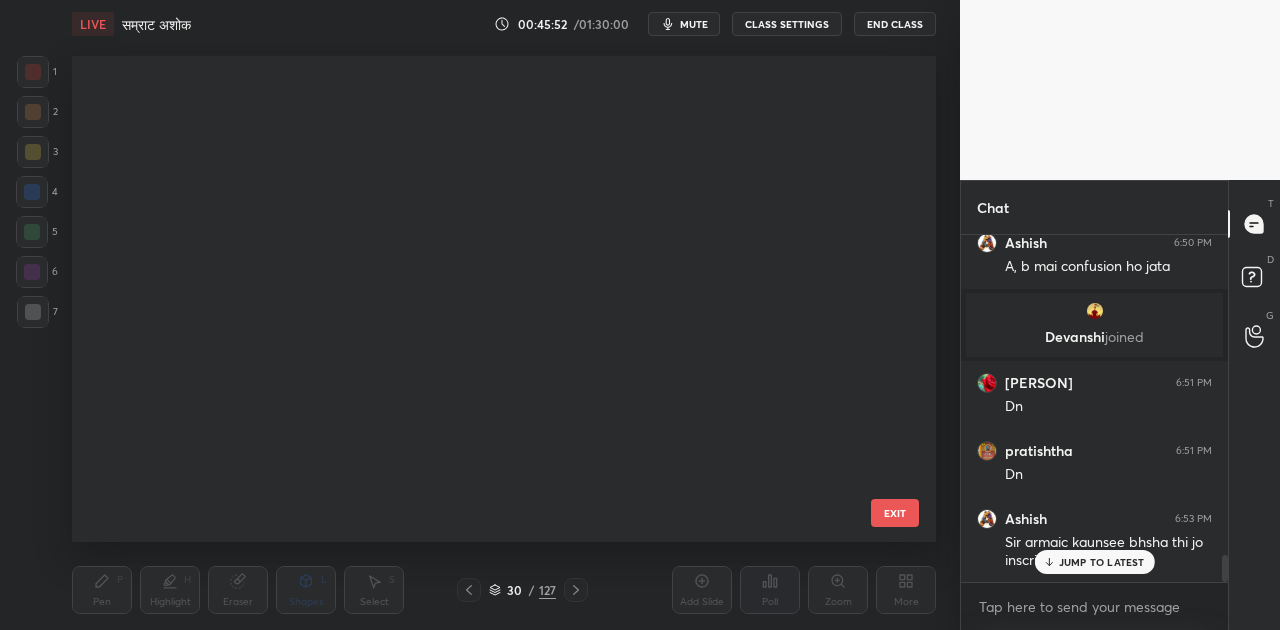 scroll, scrollTop: 984, scrollLeft: 0, axis: vertical 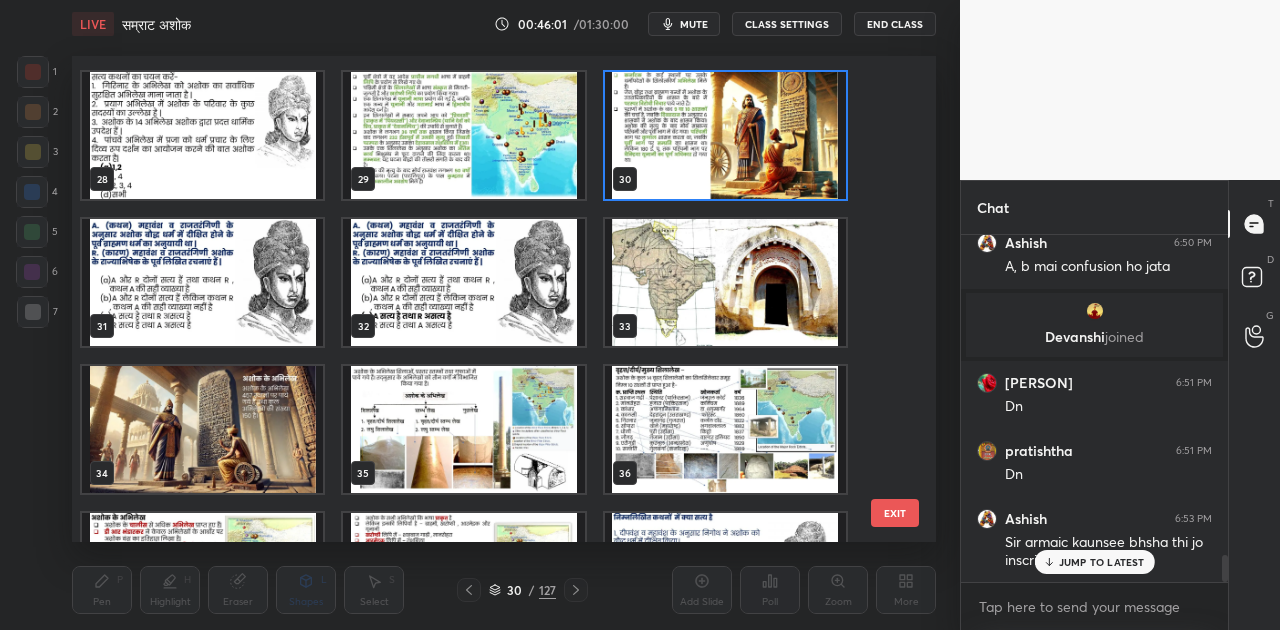 click at bounding box center [463, 429] 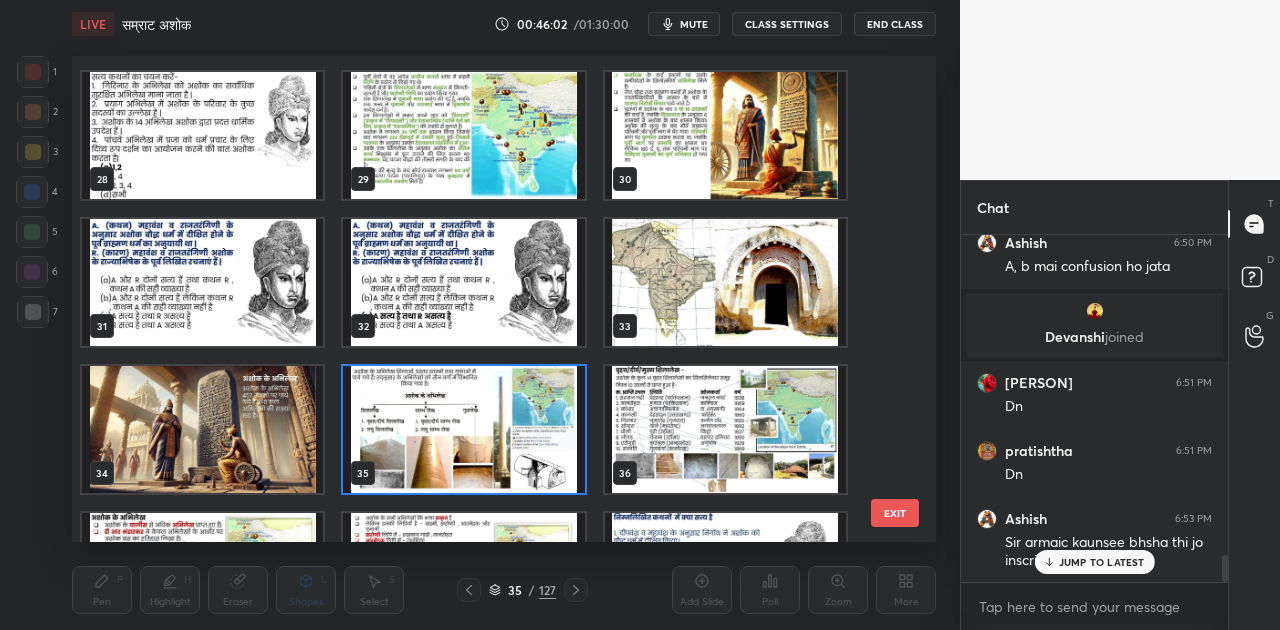 click at bounding box center [202, 429] 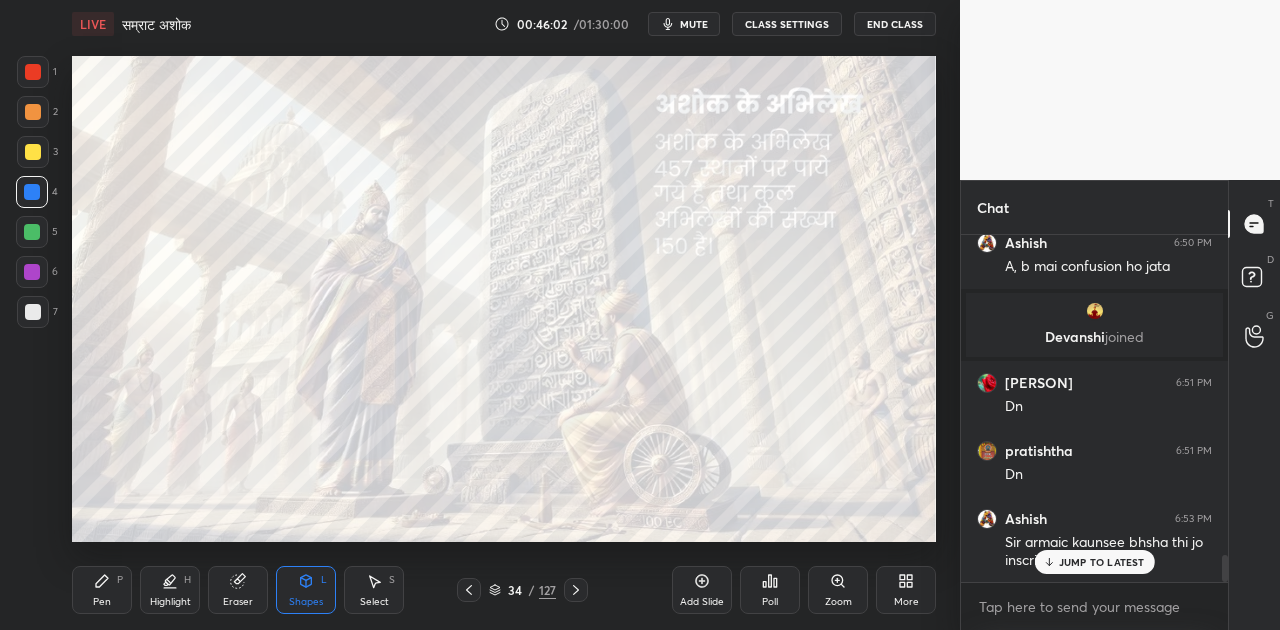 click at bounding box center (202, 429) 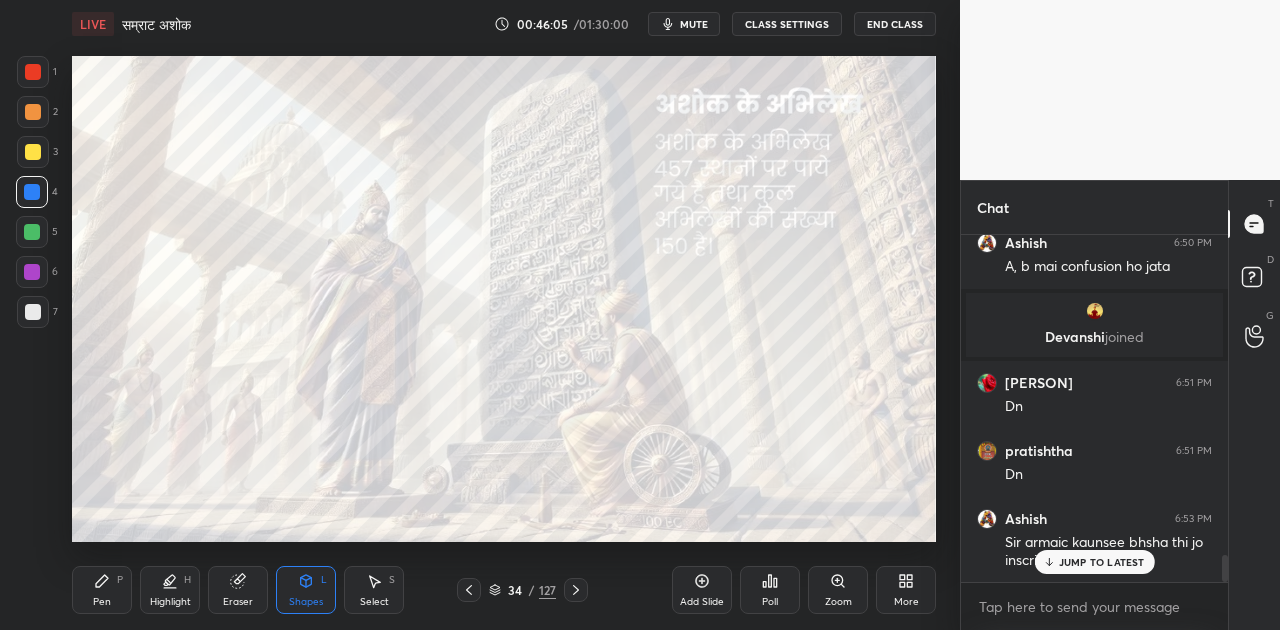 click 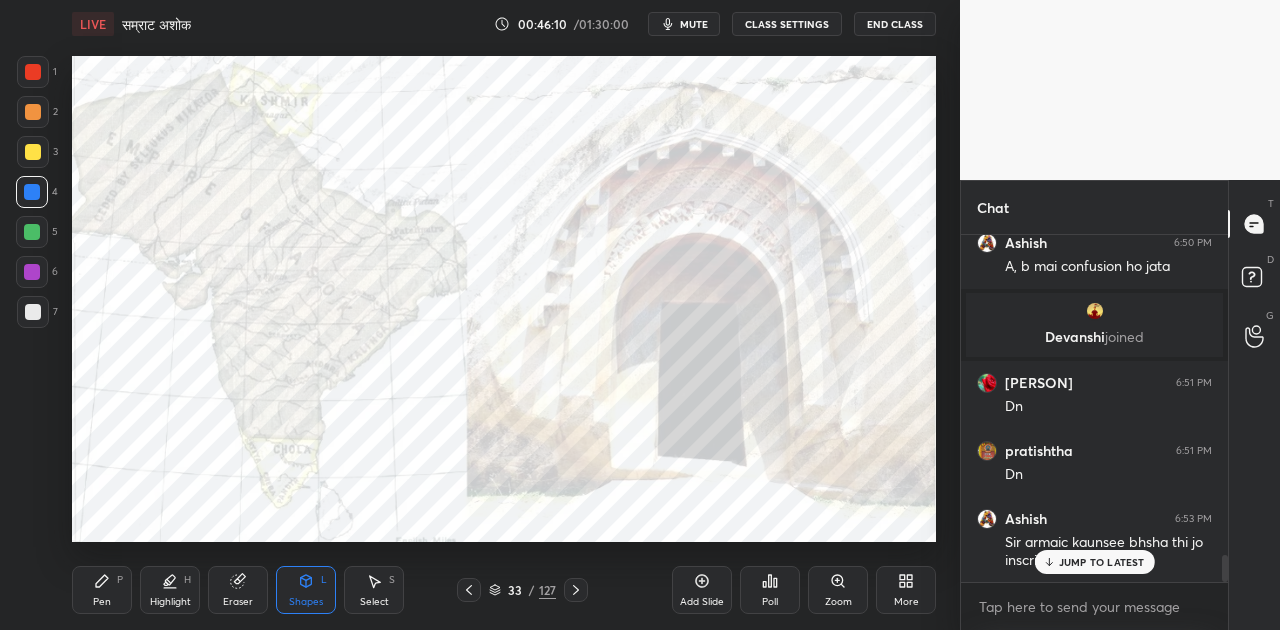 click on "JUMP TO LATEST" at bounding box center (1102, 562) 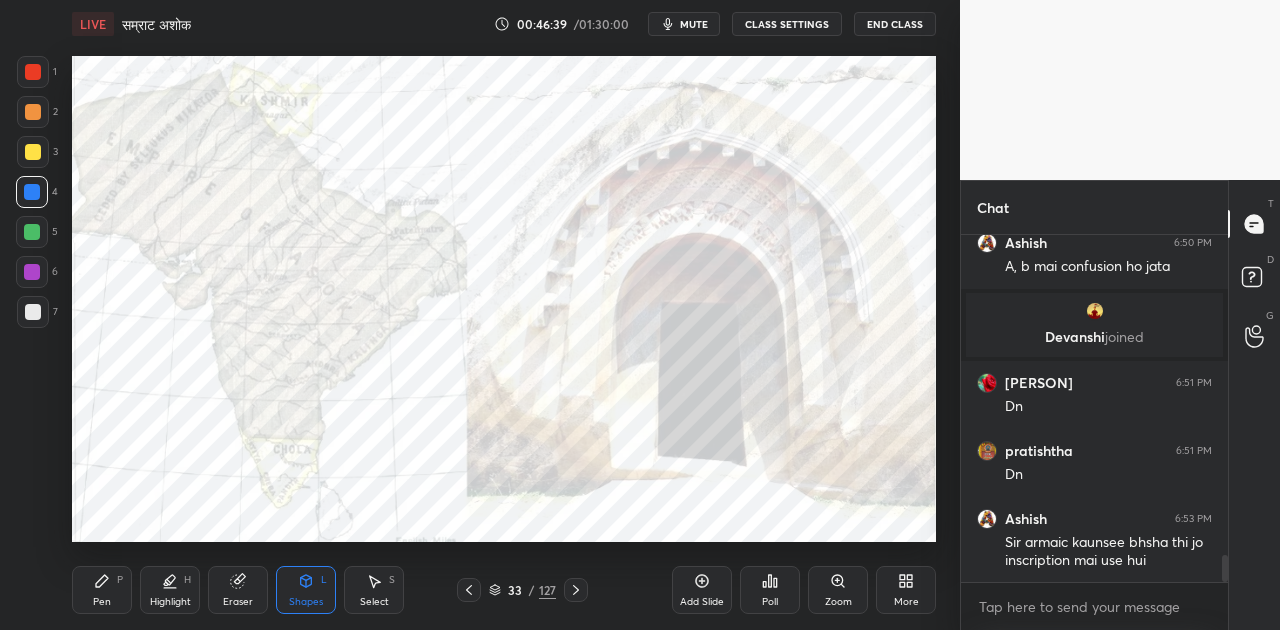 click at bounding box center (576, 590) 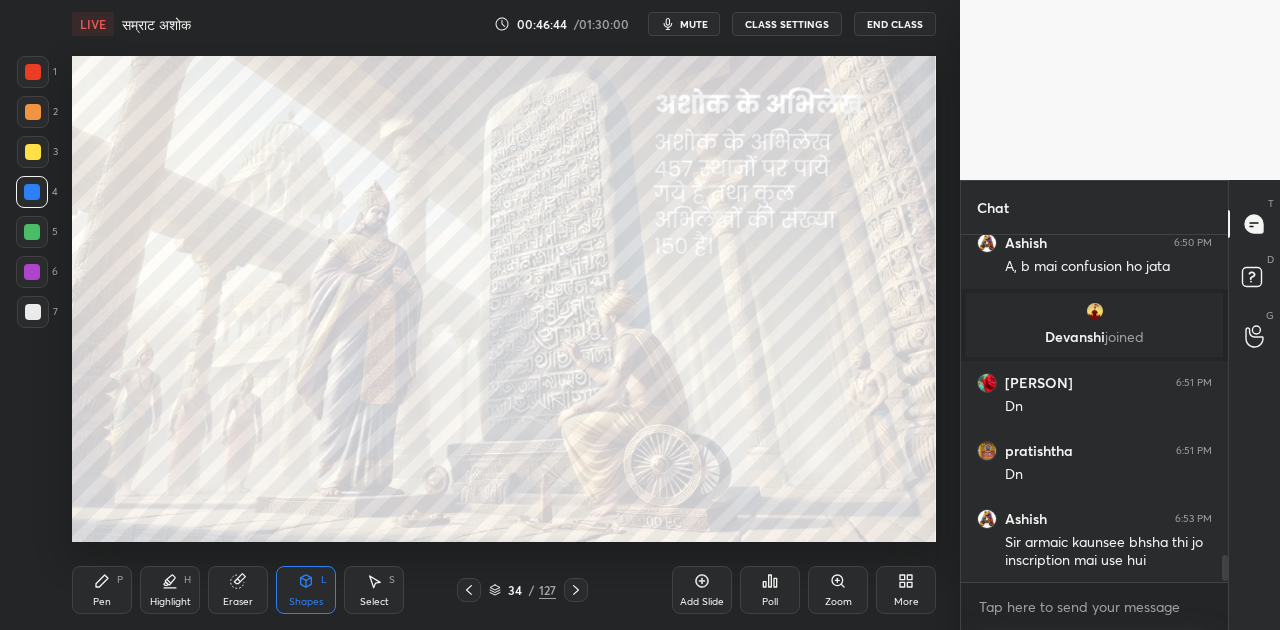 scroll, scrollTop: 4264, scrollLeft: 0, axis: vertical 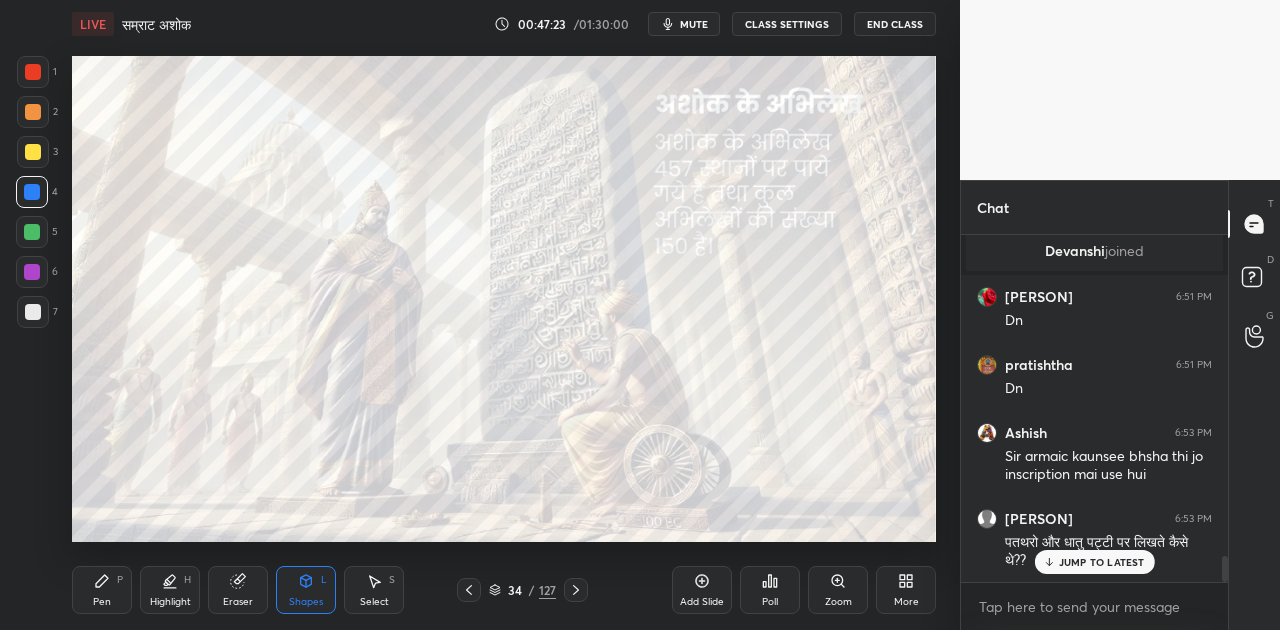 click 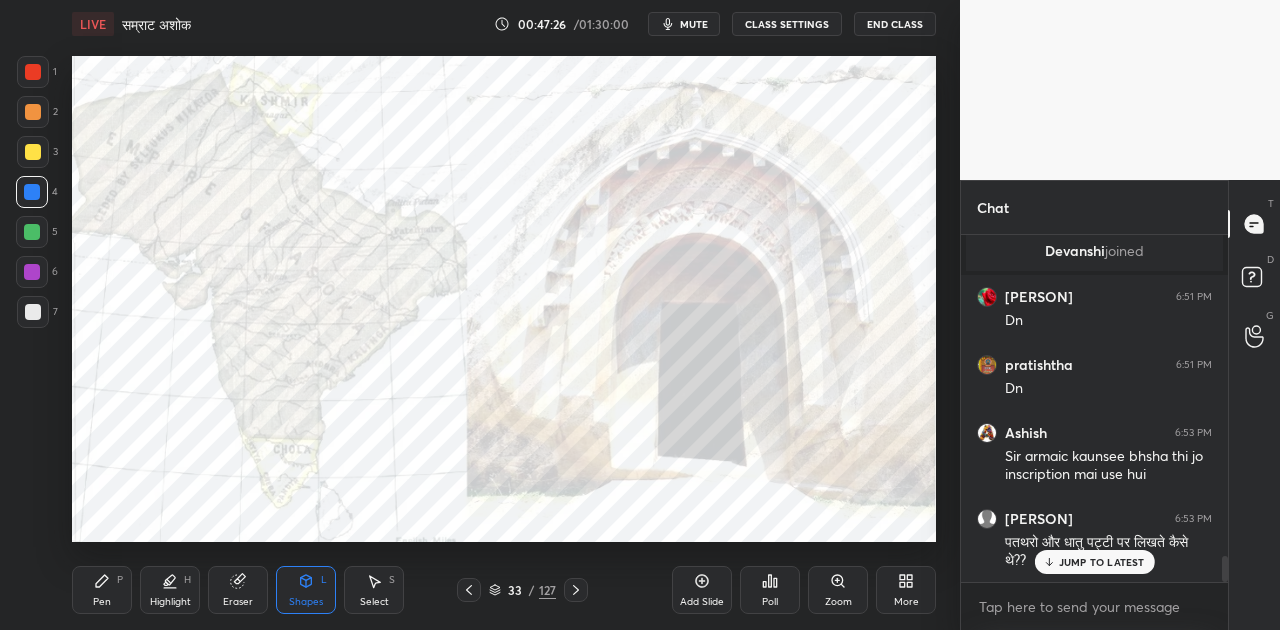 click on "7" at bounding box center (37, 312) 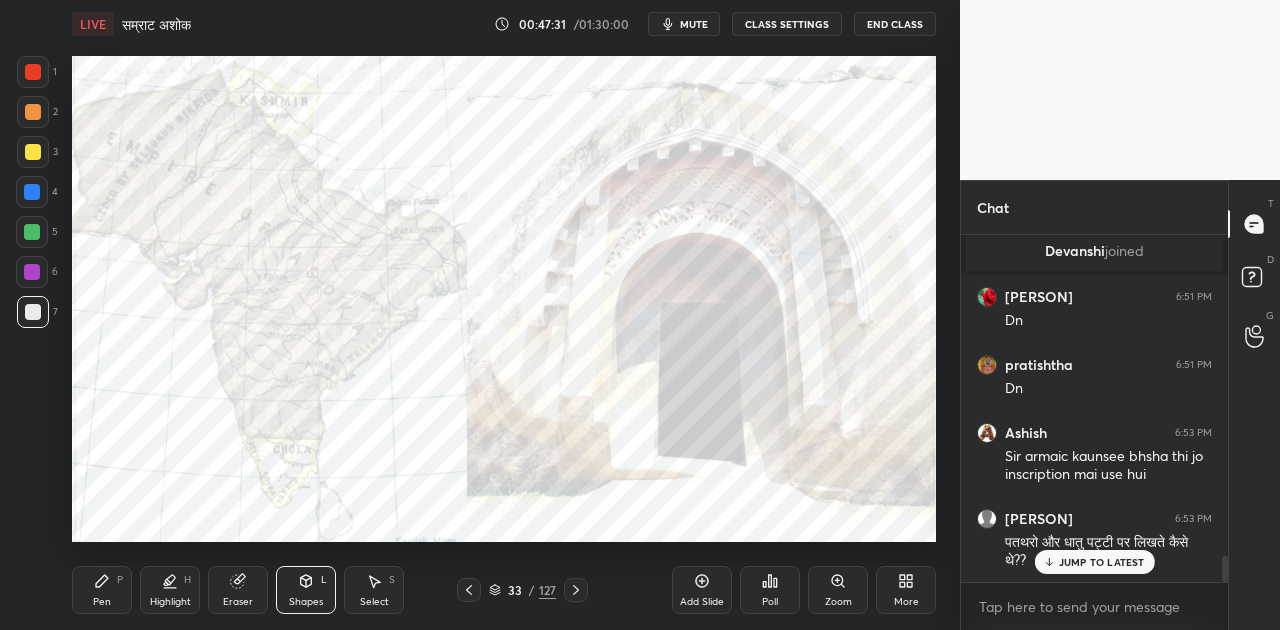 click on "JUMP TO LATEST" at bounding box center [1102, 562] 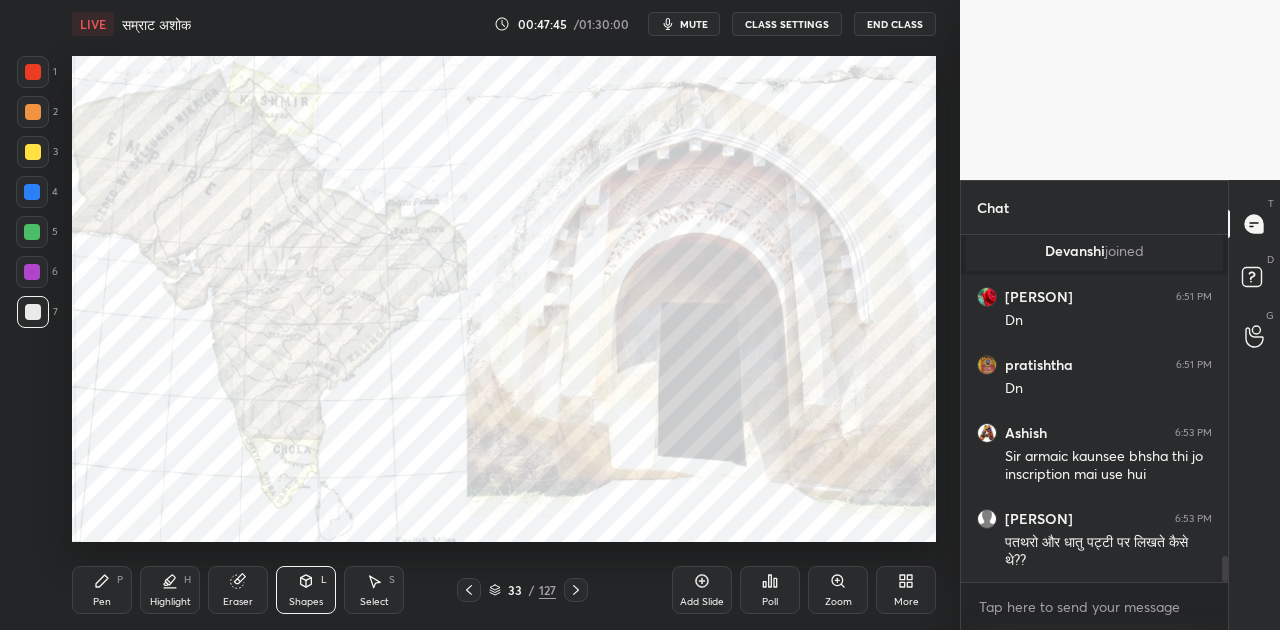 click 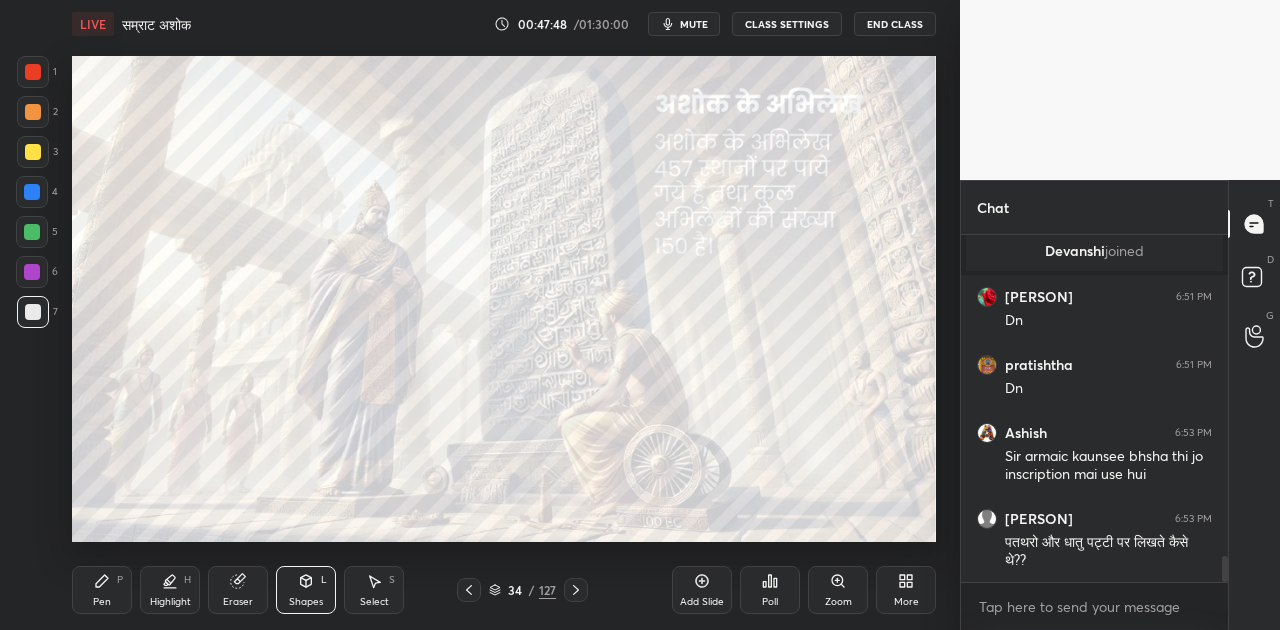 click 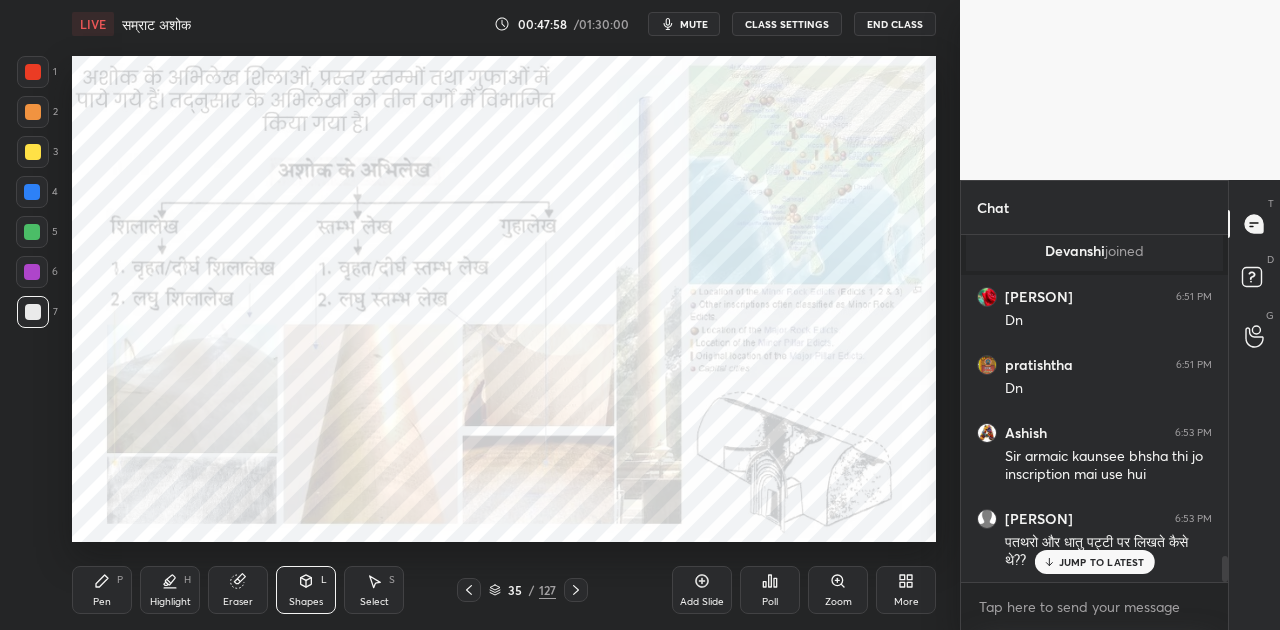 scroll, scrollTop: 4350, scrollLeft: 0, axis: vertical 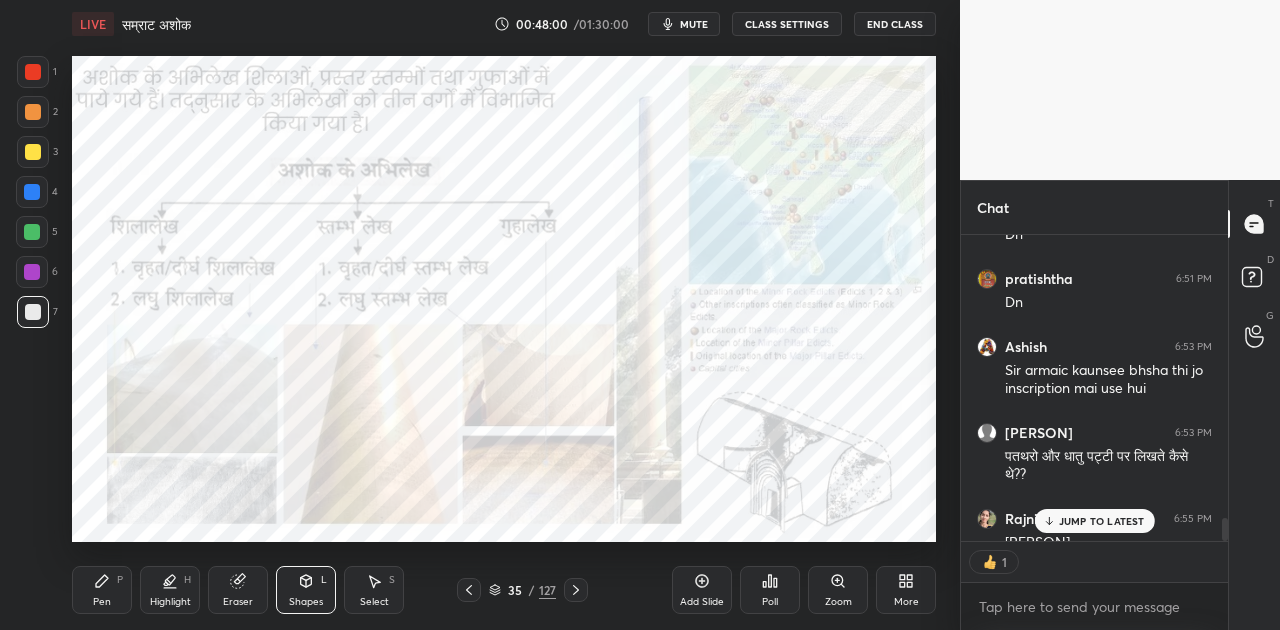 click at bounding box center [32, 192] 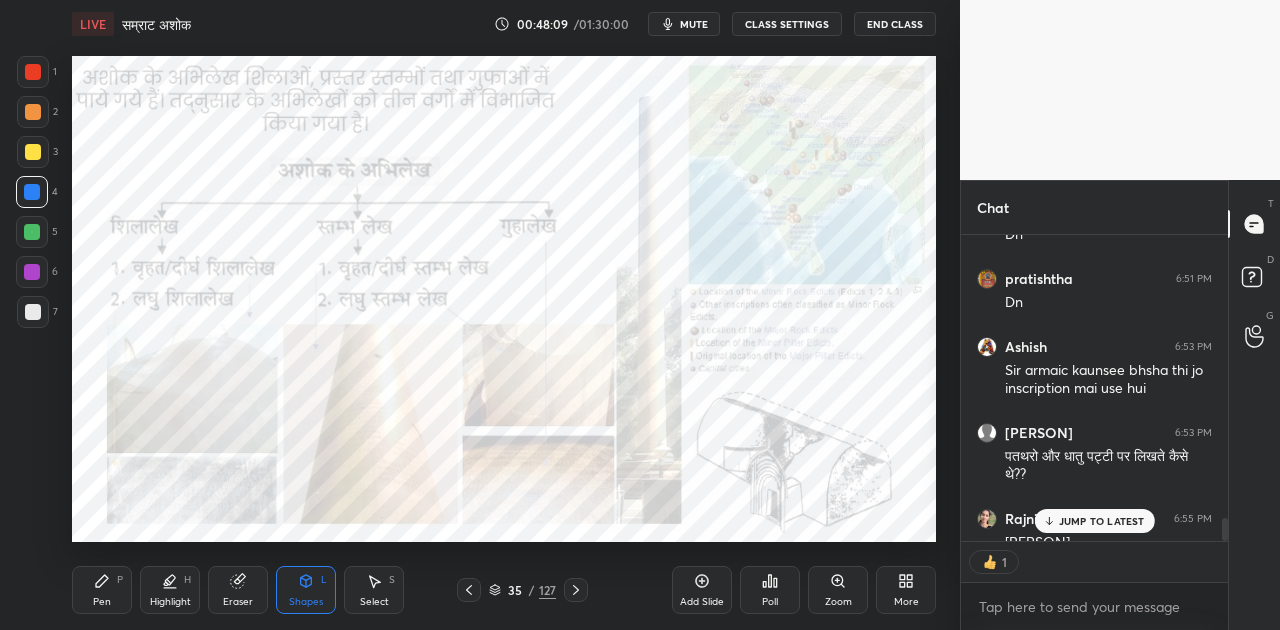 scroll, scrollTop: 6, scrollLeft: 6, axis: both 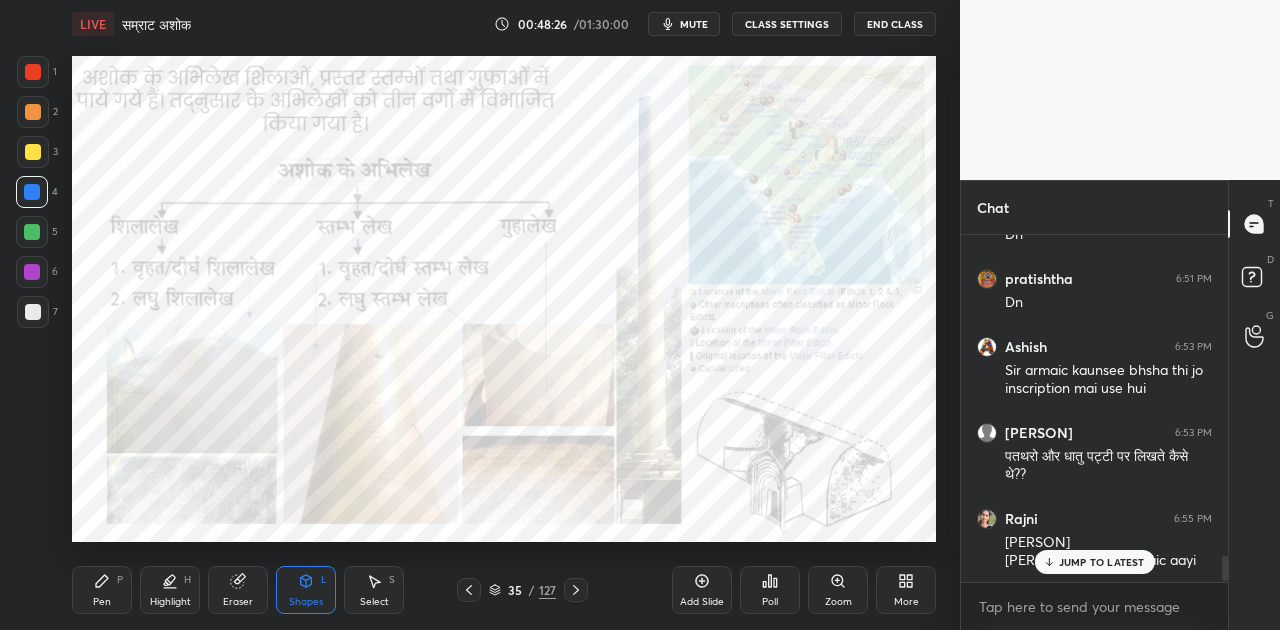 click on "JUMP TO LATEST" at bounding box center [1102, 562] 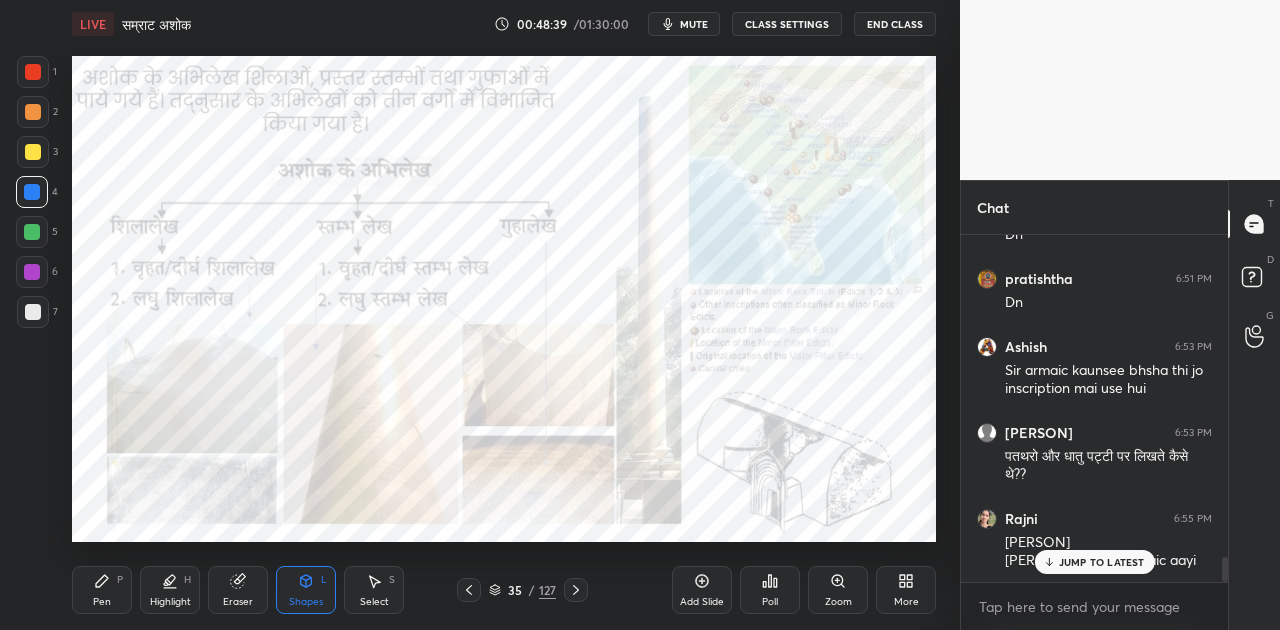 scroll, scrollTop: 4418, scrollLeft: 0, axis: vertical 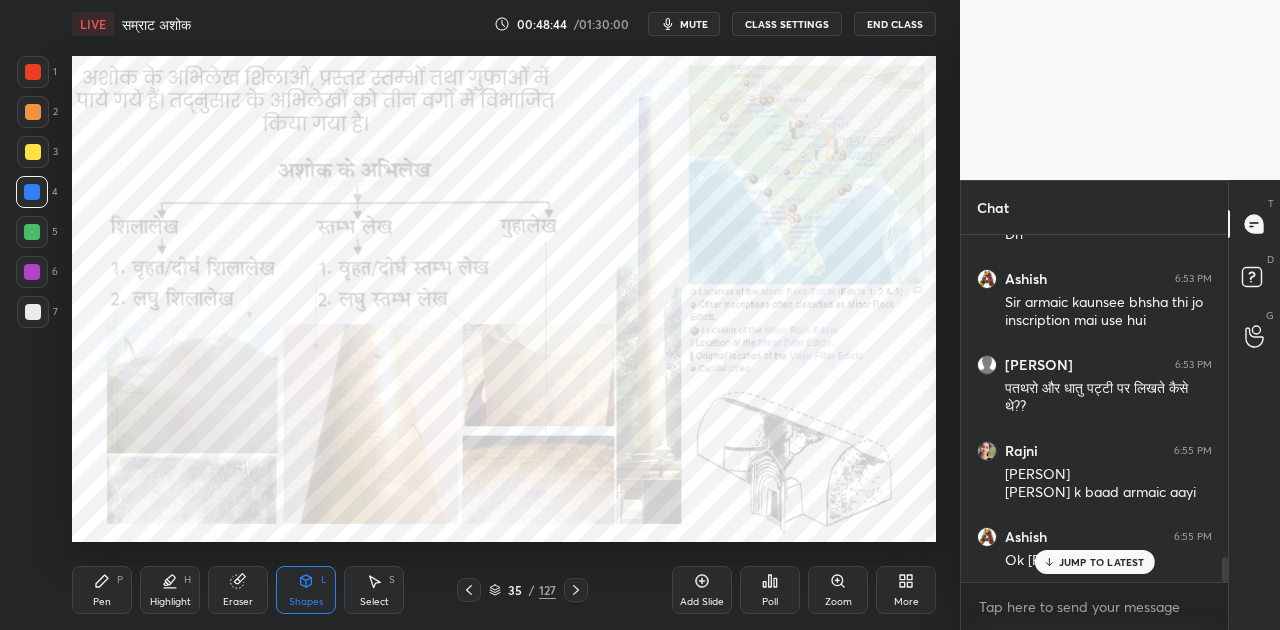 click 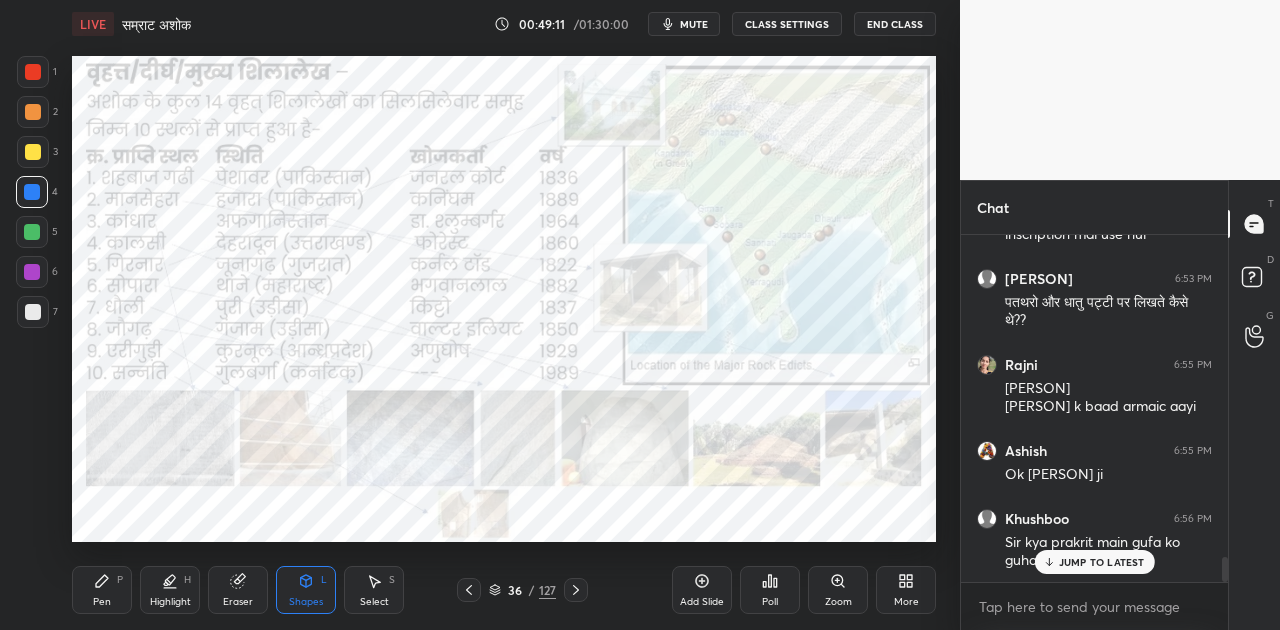 scroll, scrollTop: 4590, scrollLeft: 0, axis: vertical 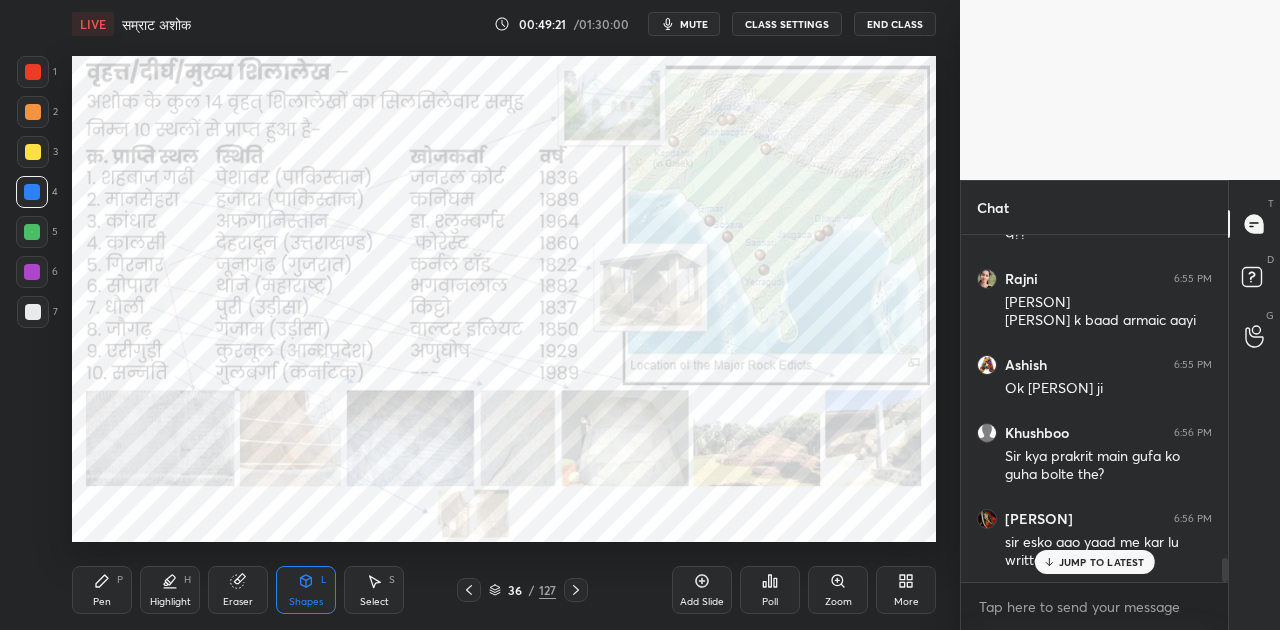 click on "JUMP TO LATEST" at bounding box center (1094, 562) 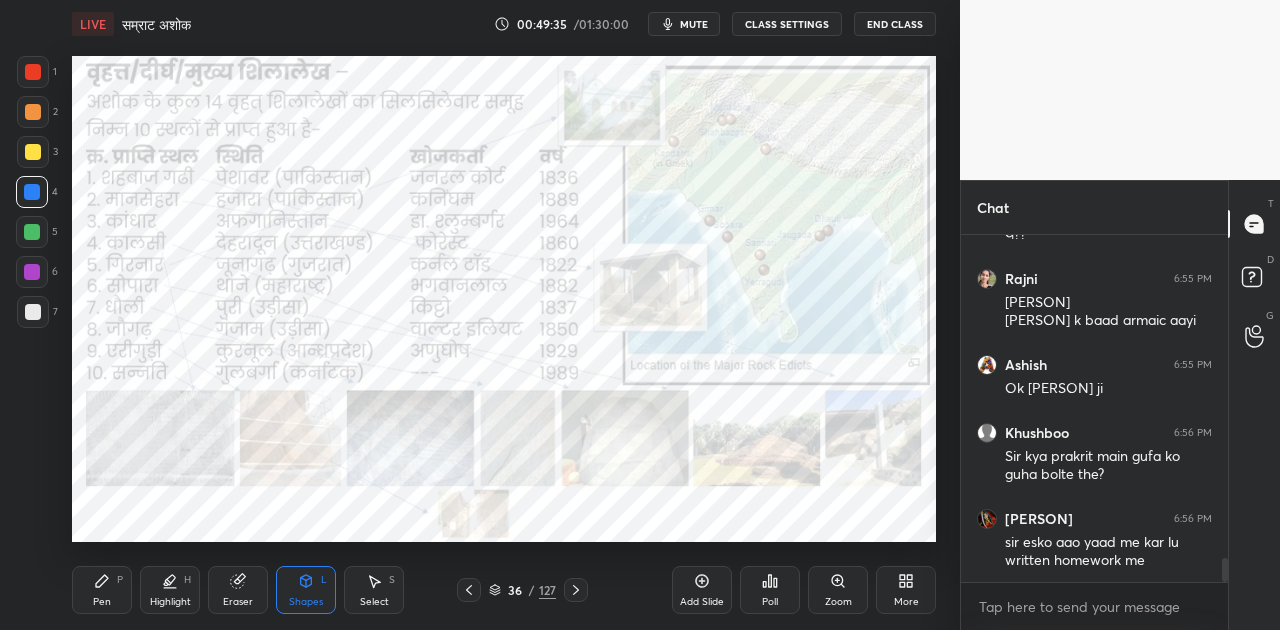 scroll, scrollTop: 4676, scrollLeft: 0, axis: vertical 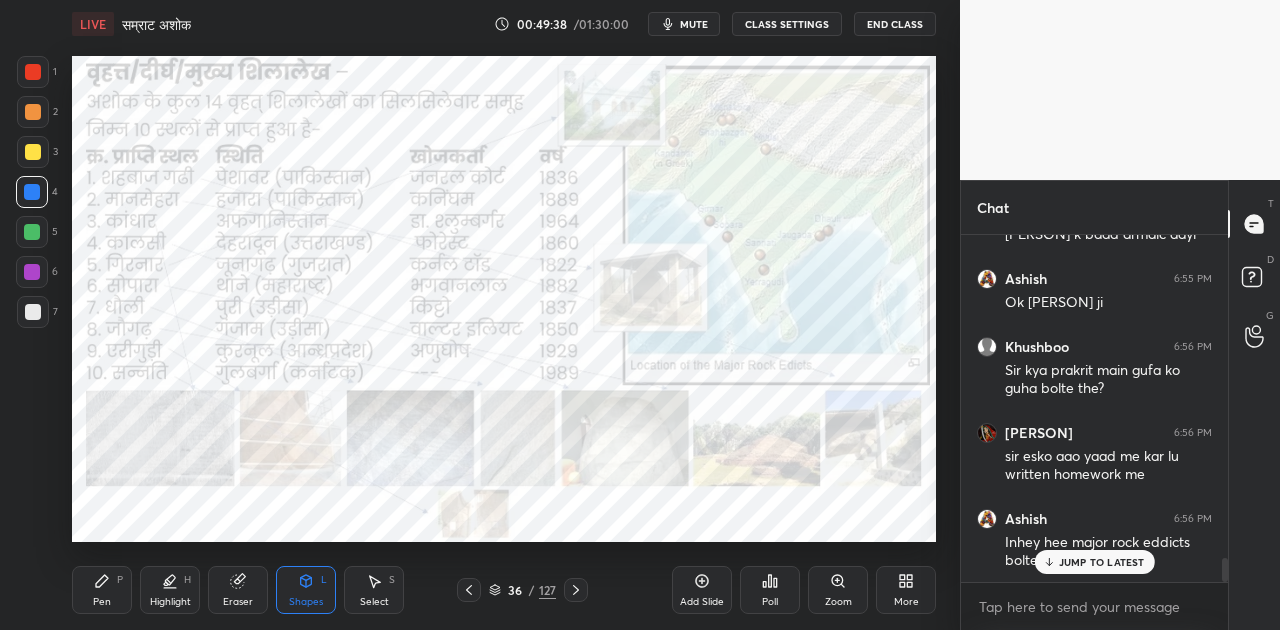 click on "JUMP TO LATEST" at bounding box center [1102, 562] 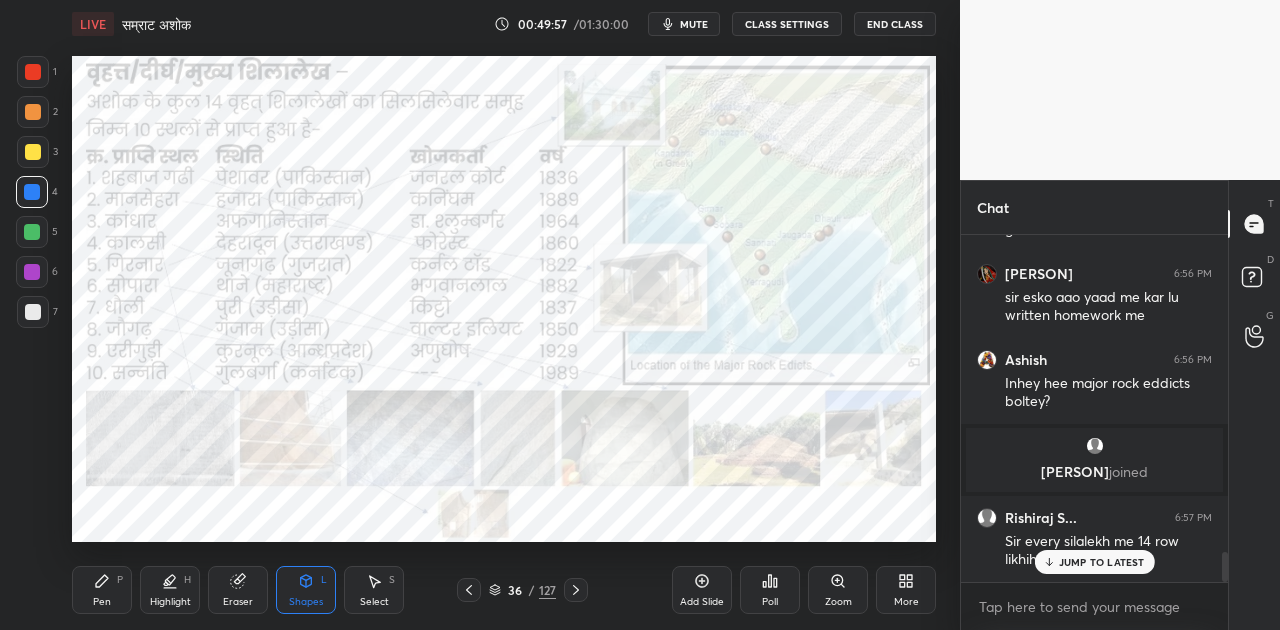 scroll, scrollTop: 3712, scrollLeft: 0, axis: vertical 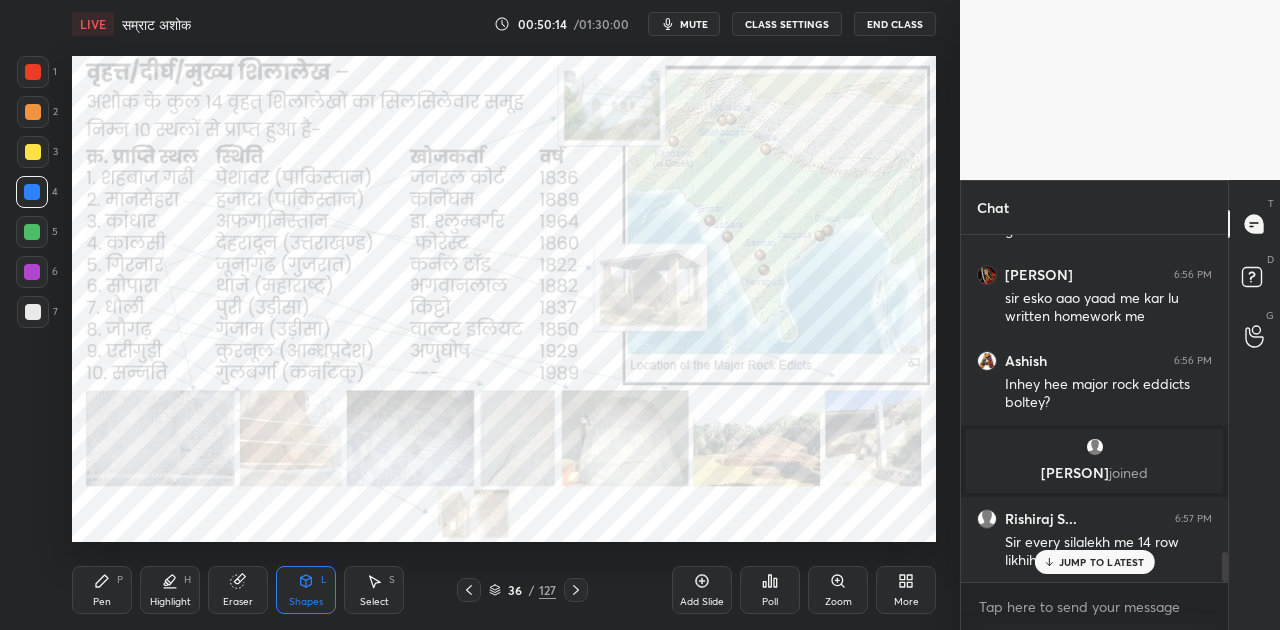 click on "JUMP TO LATEST" at bounding box center (1102, 562) 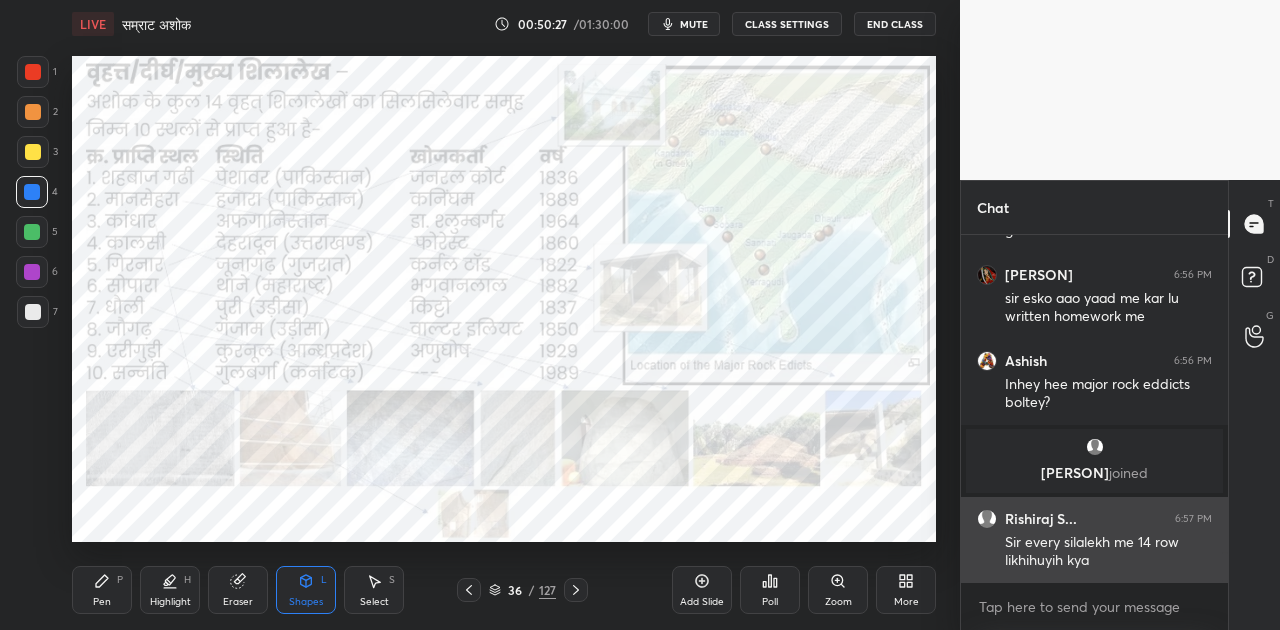 scroll, scrollTop: 3732, scrollLeft: 0, axis: vertical 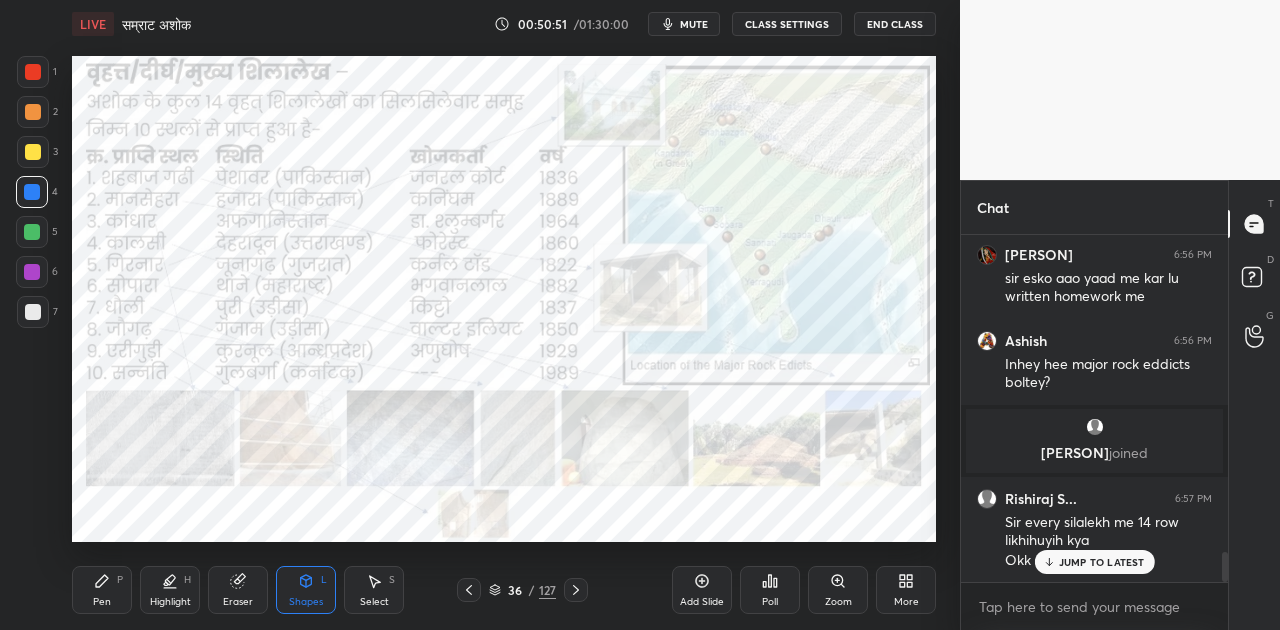 click 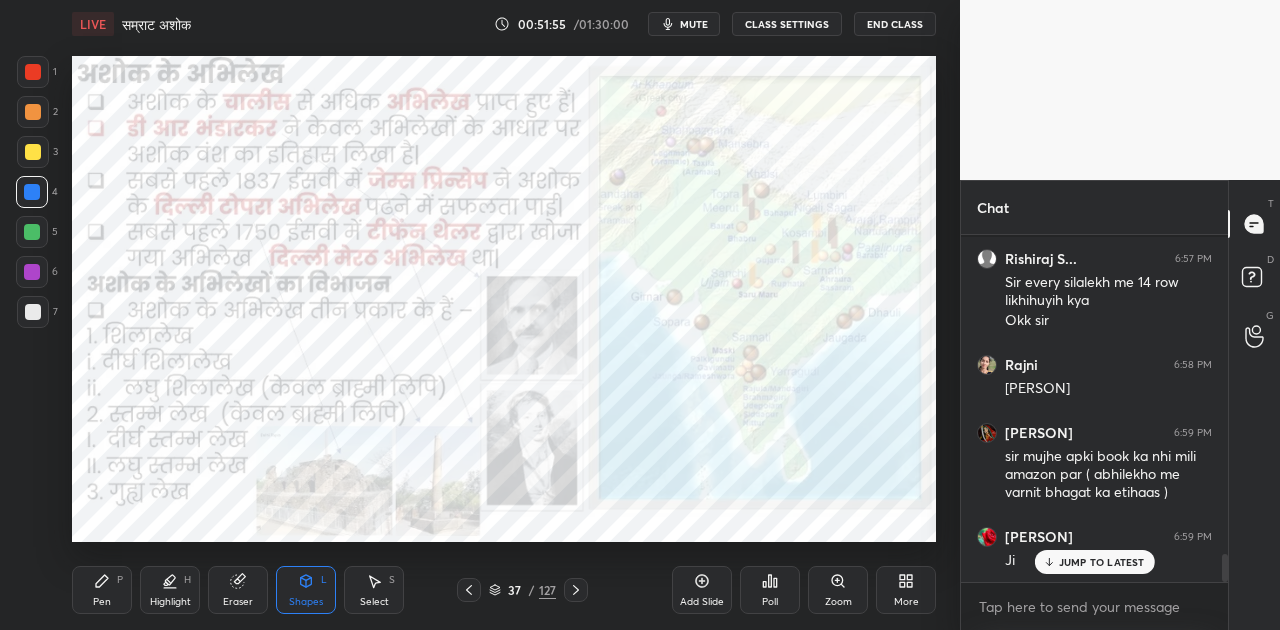 scroll, scrollTop: 4040, scrollLeft: 0, axis: vertical 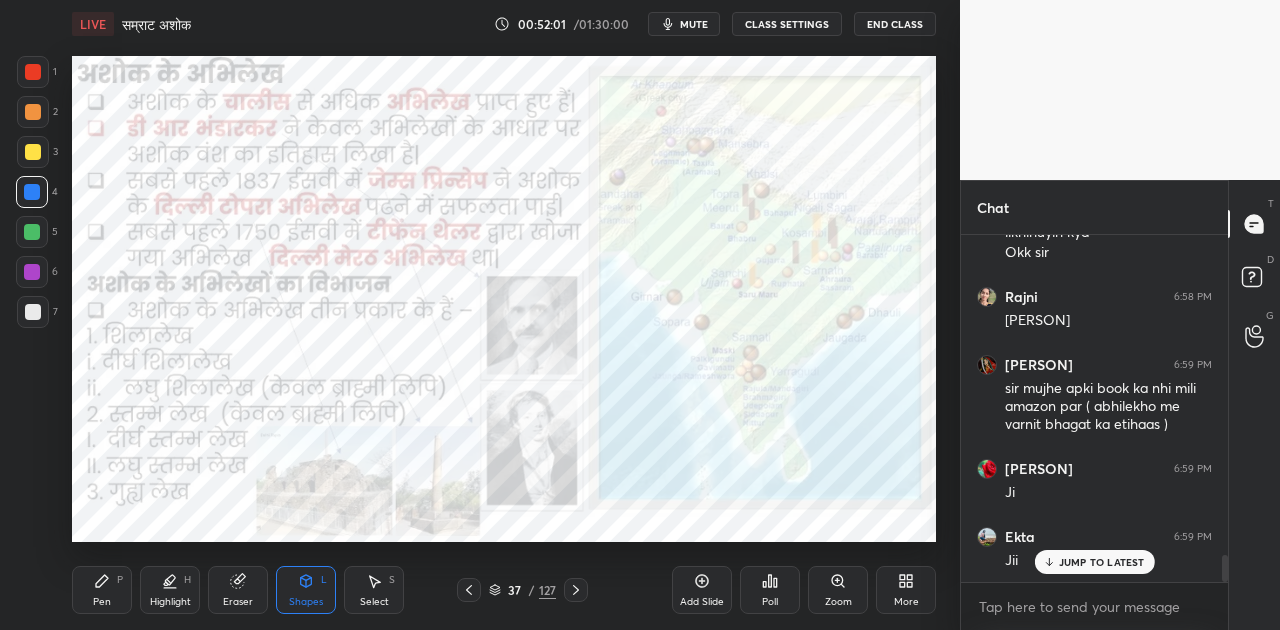 click on "Add Slide" at bounding box center (702, 590) 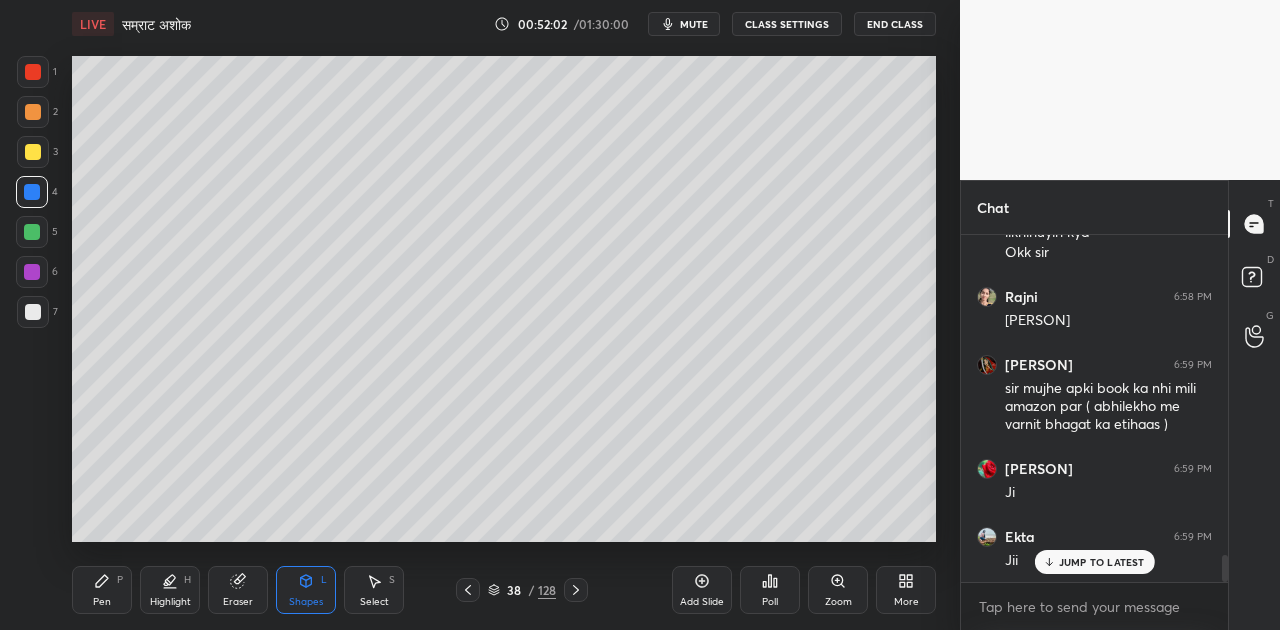 click at bounding box center (33, 312) 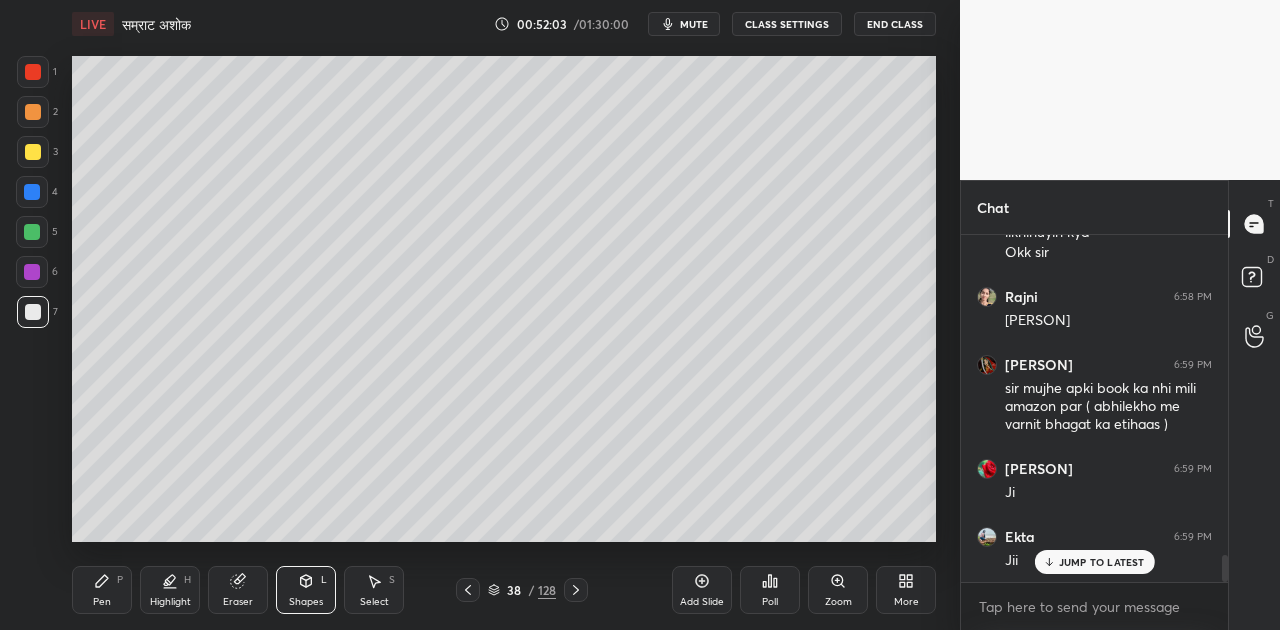 click 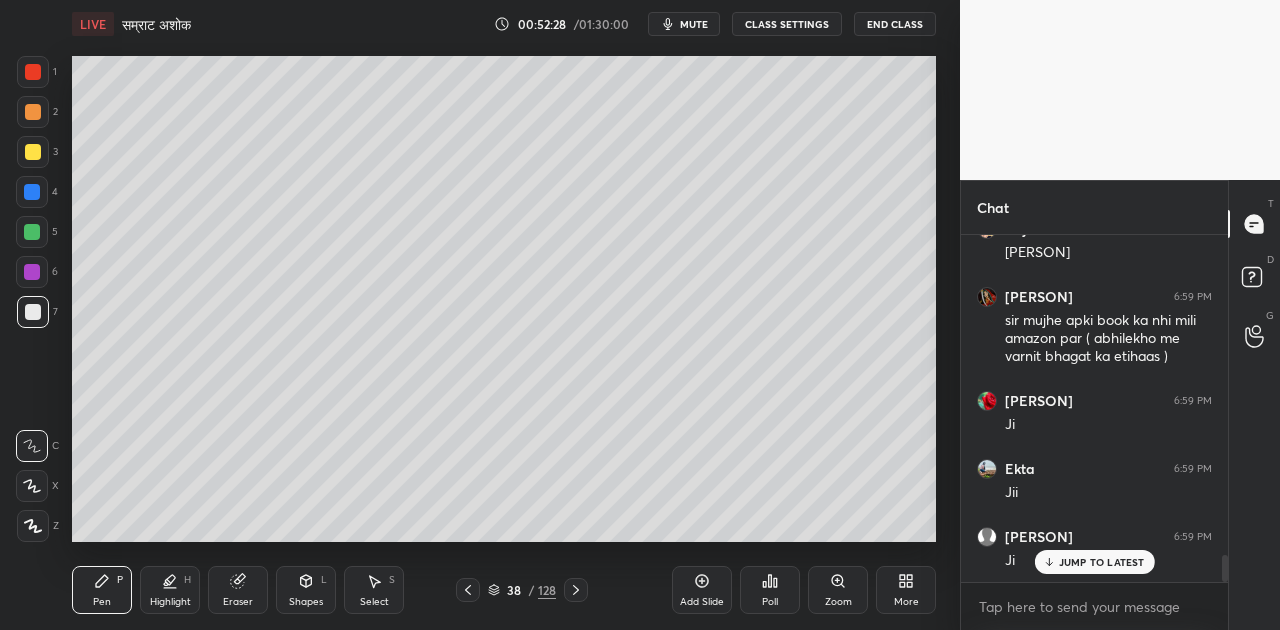 scroll, scrollTop: 4176, scrollLeft: 0, axis: vertical 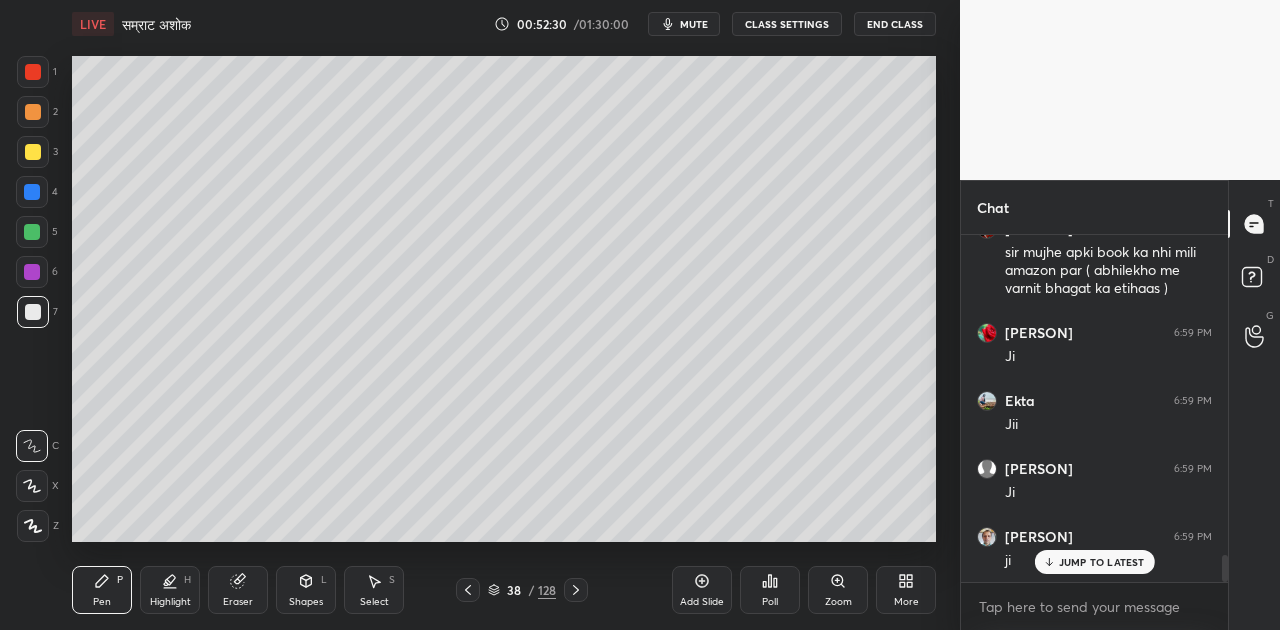 click 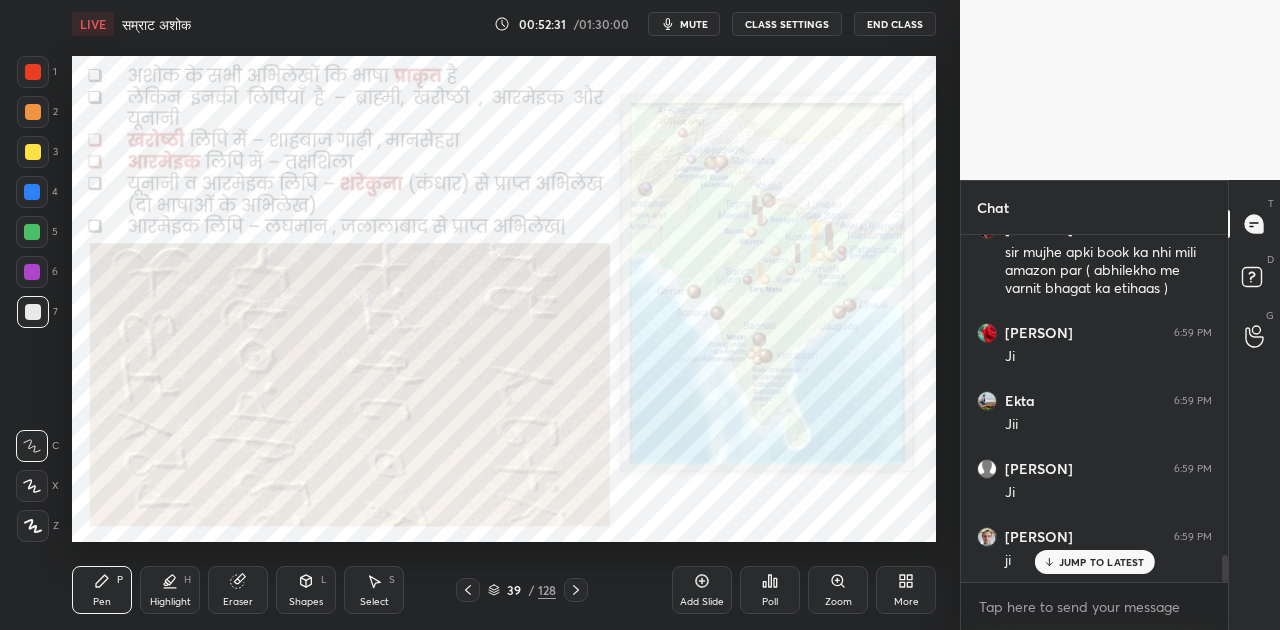 scroll, scrollTop: 4244, scrollLeft: 0, axis: vertical 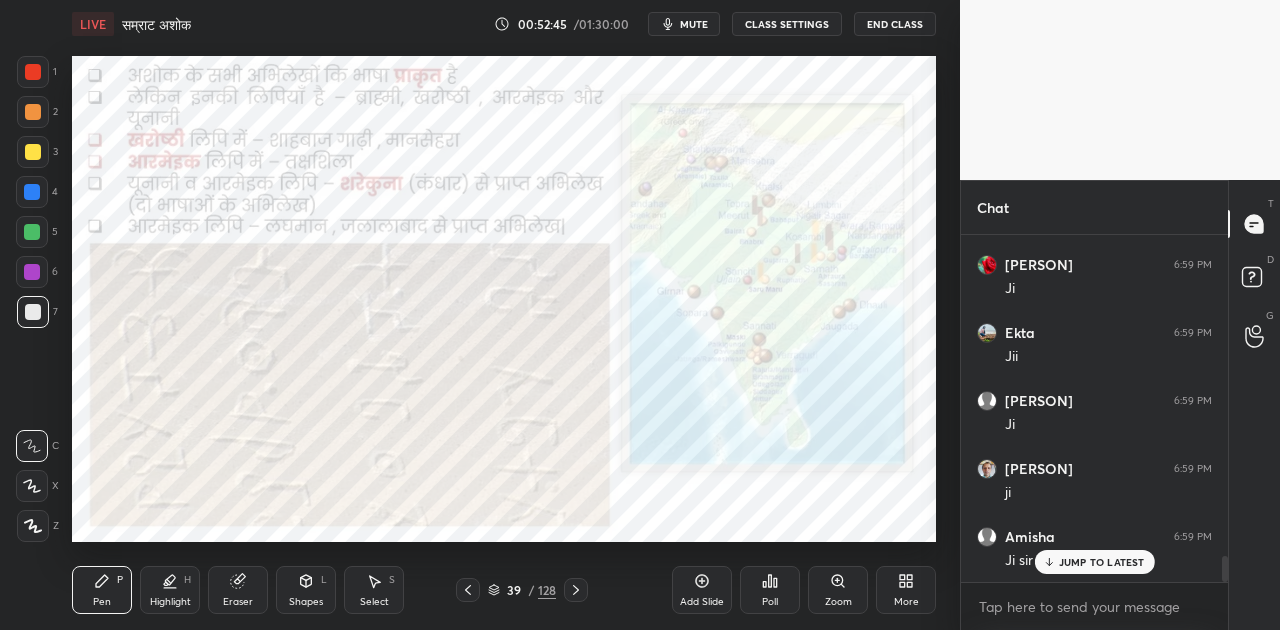 click 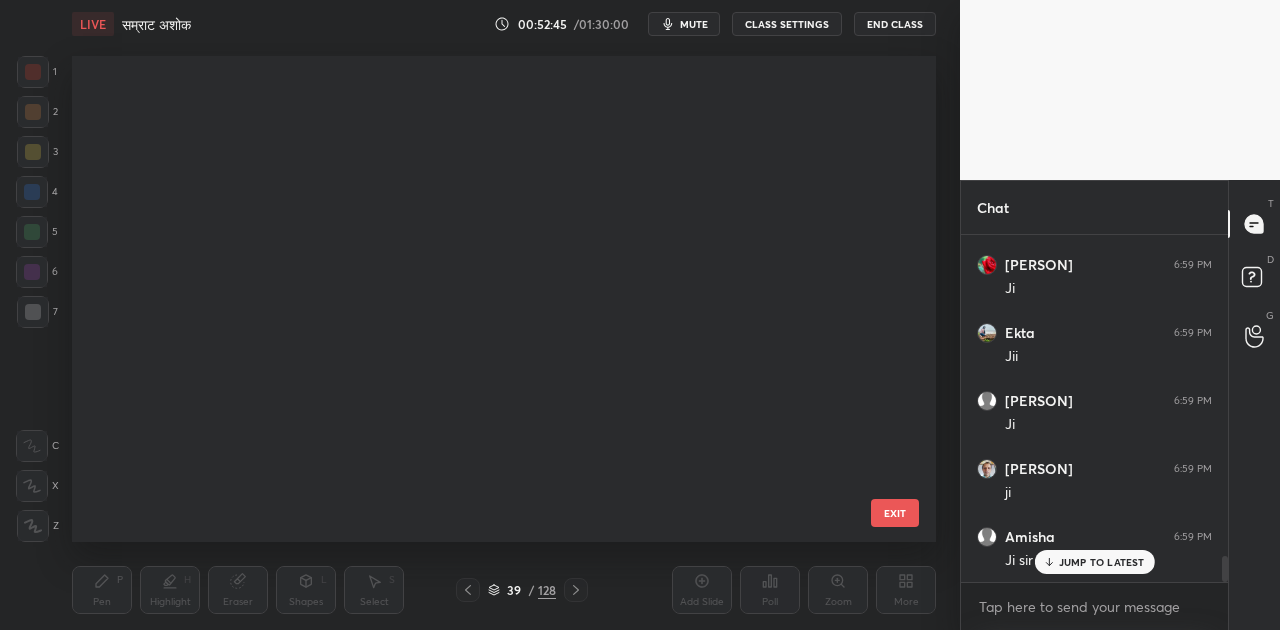 scroll, scrollTop: 1424, scrollLeft: 0, axis: vertical 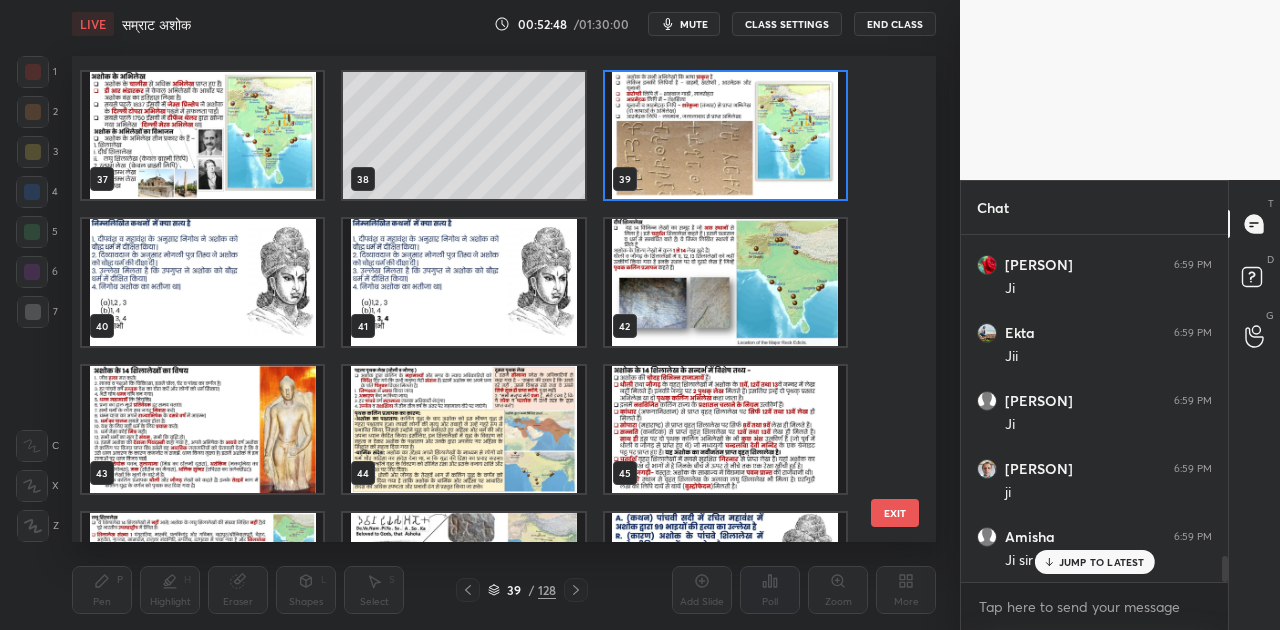 click at bounding box center [725, 282] 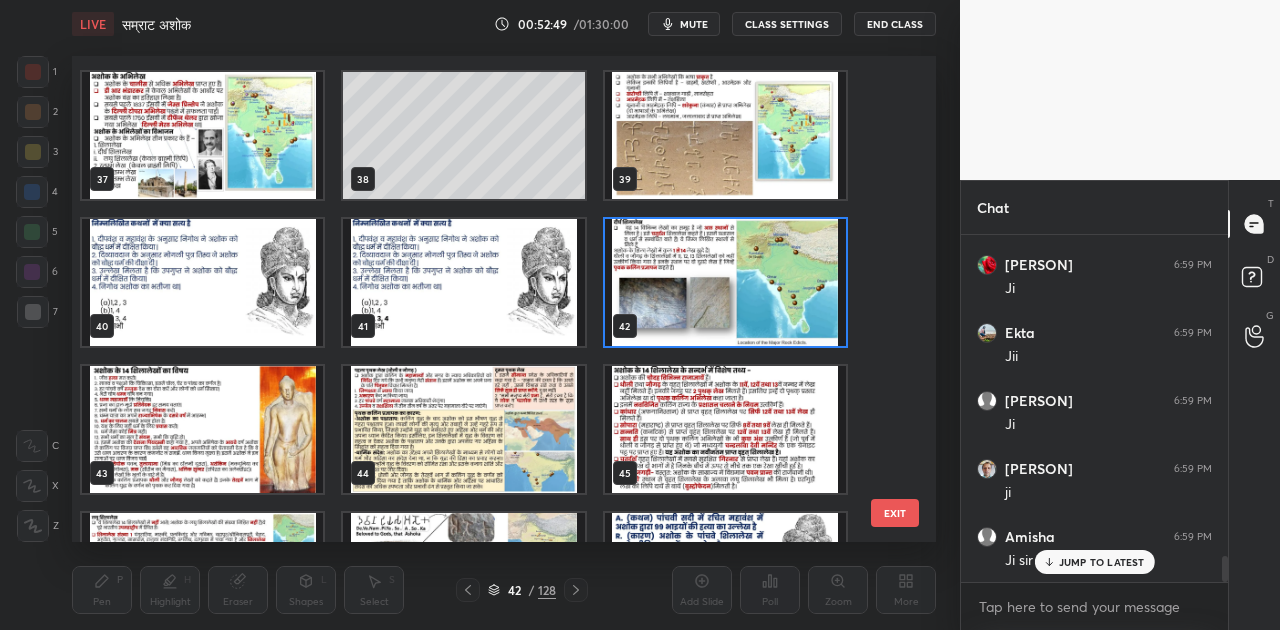 click at bounding box center (725, 282) 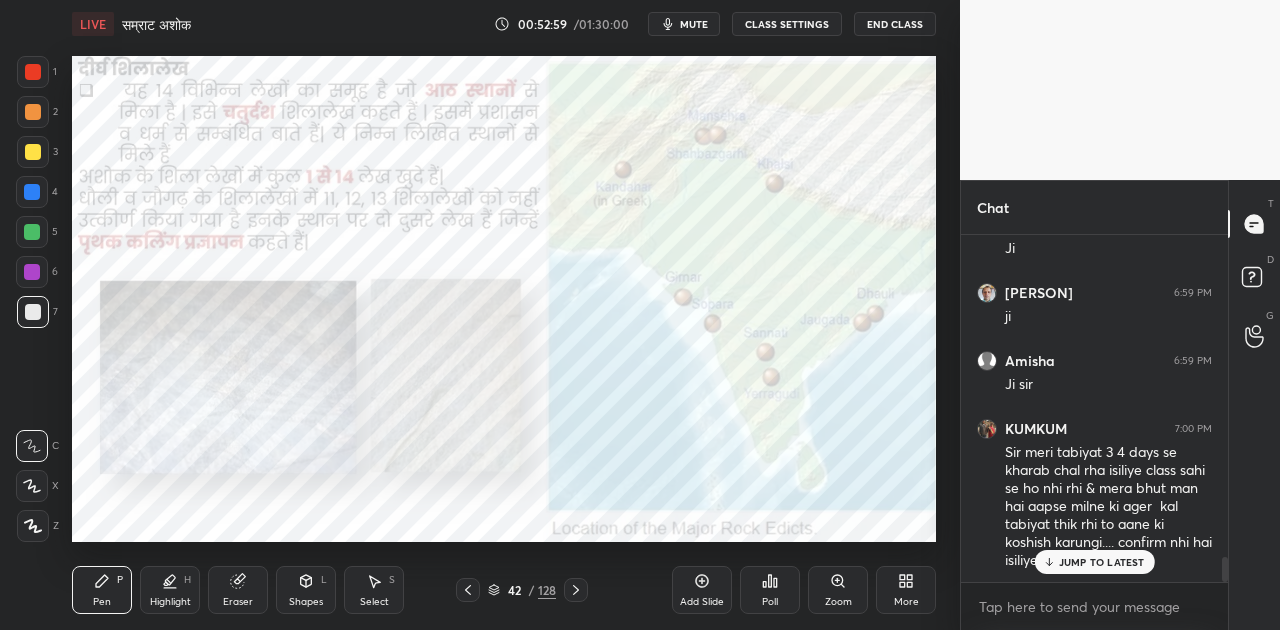 scroll, scrollTop: 4488, scrollLeft: 0, axis: vertical 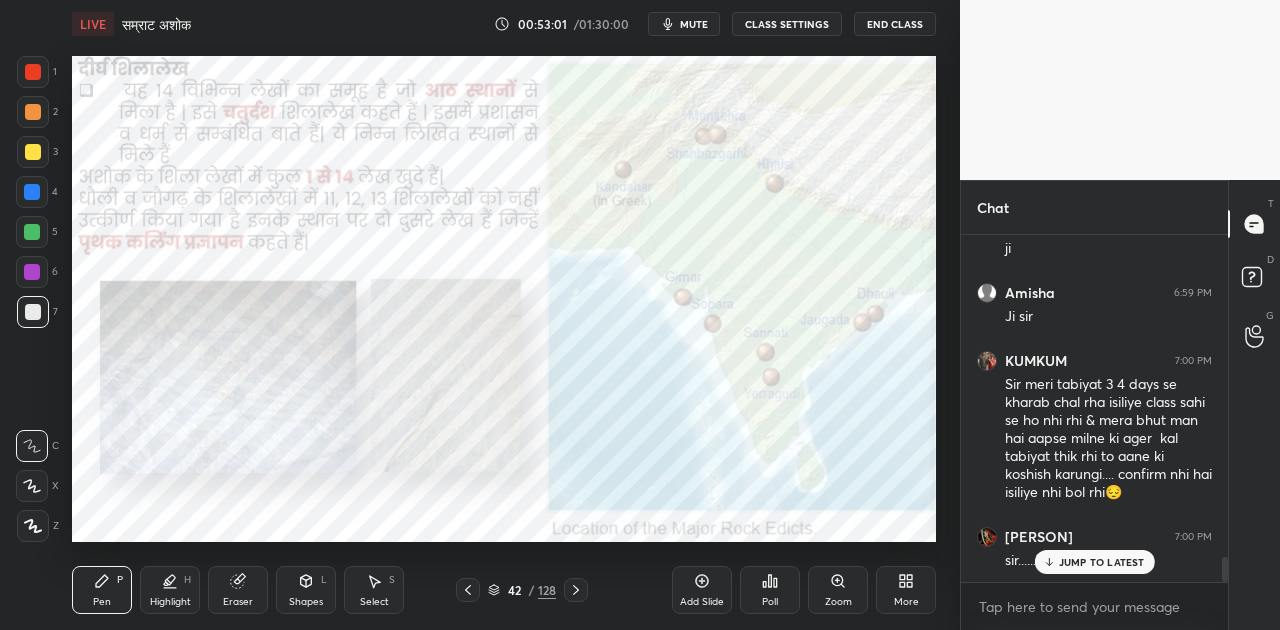 click on "mute" at bounding box center [694, 24] 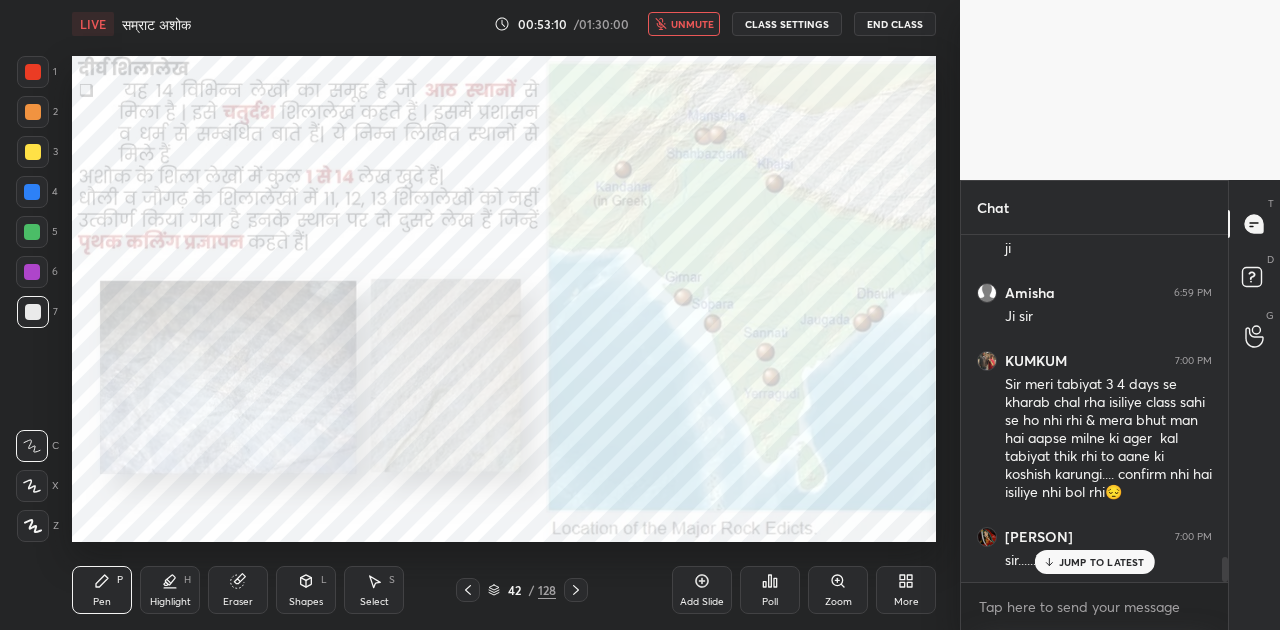 click on "unmute" at bounding box center [692, 24] 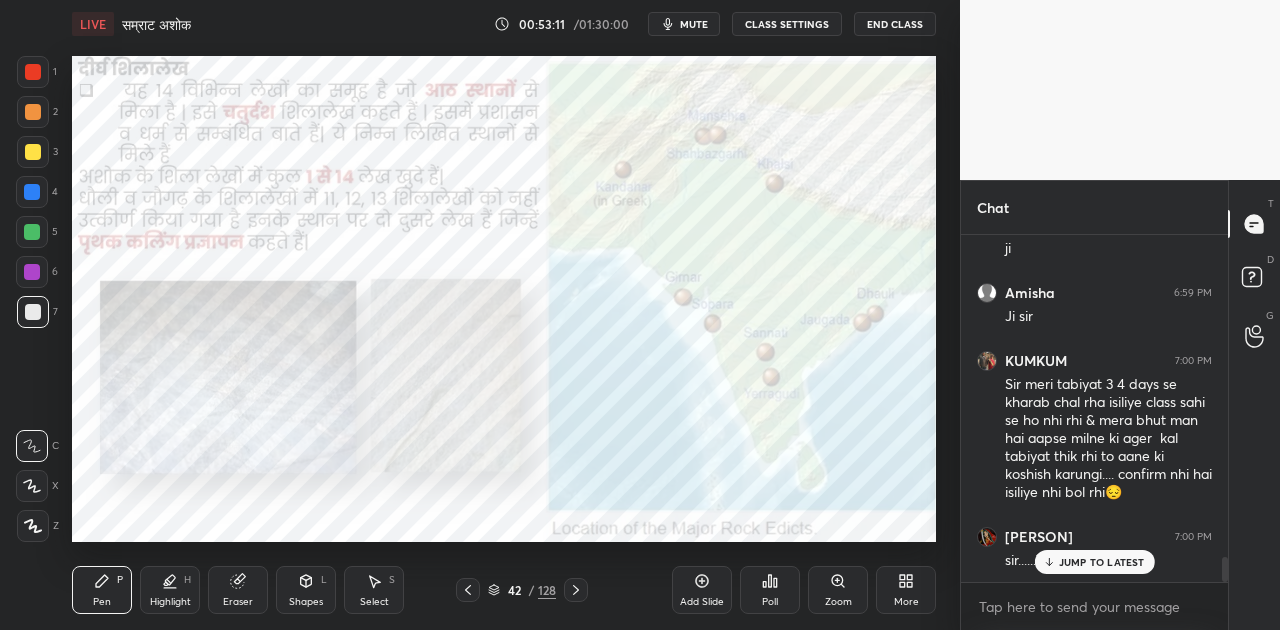 click on "JUMP TO LATEST" at bounding box center (1094, 562) 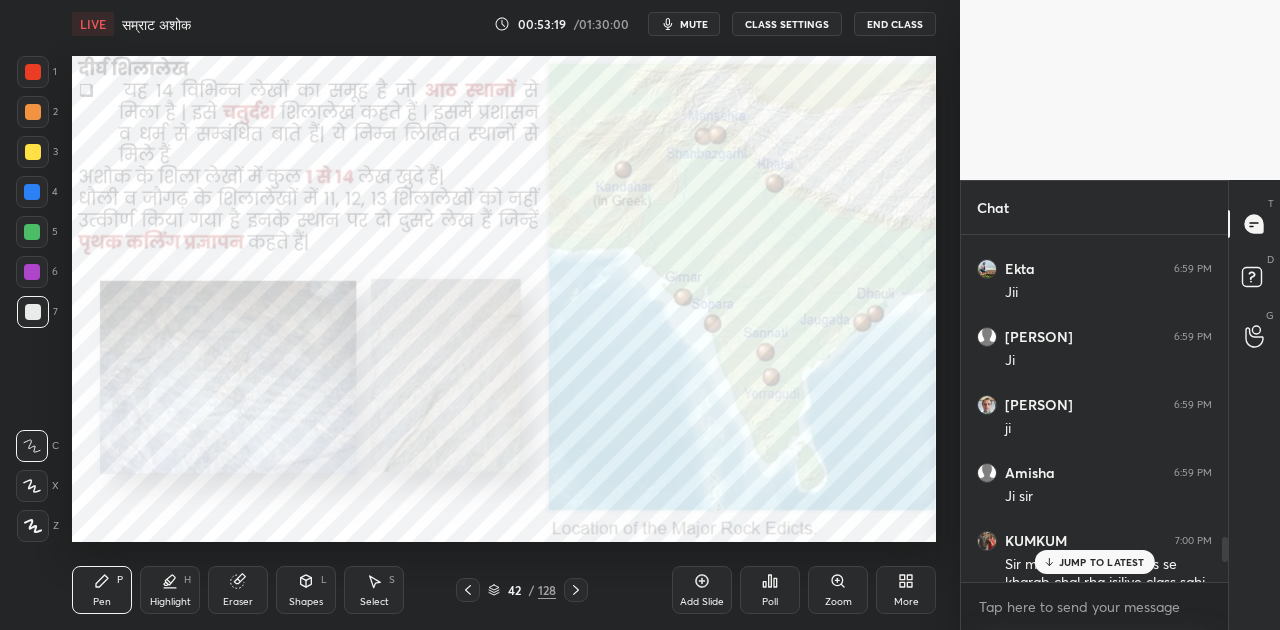 scroll, scrollTop: 4488, scrollLeft: 0, axis: vertical 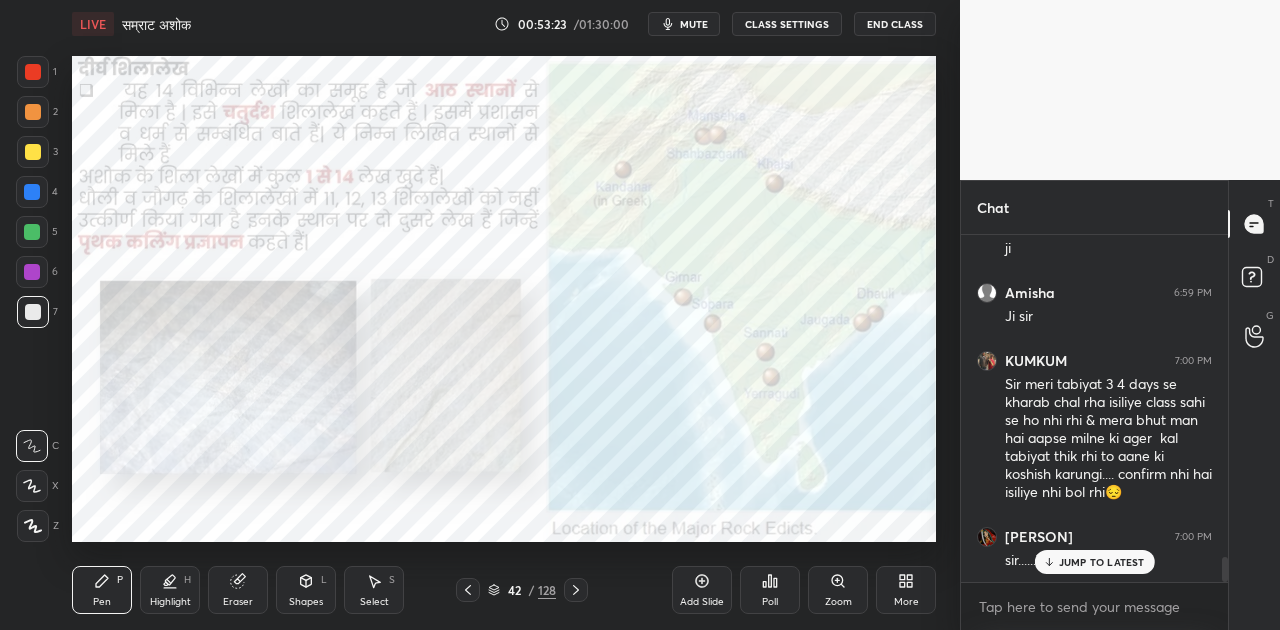 click on "JUMP TO LATEST" at bounding box center [1102, 562] 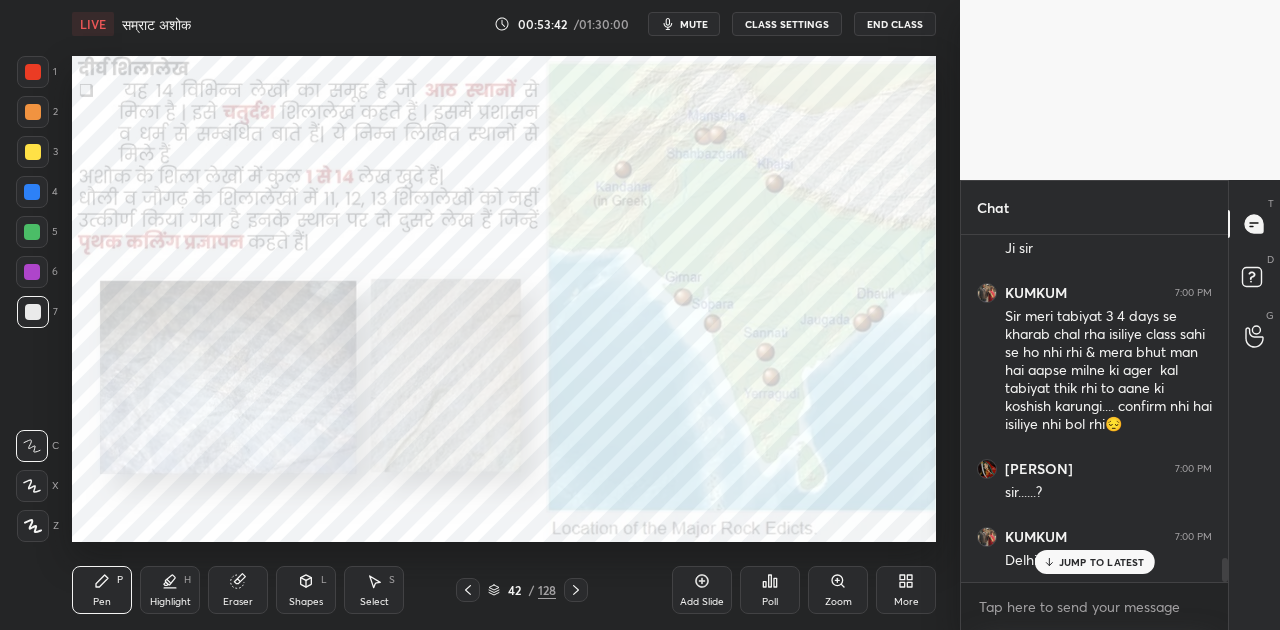 scroll, scrollTop: 4624, scrollLeft: 0, axis: vertical 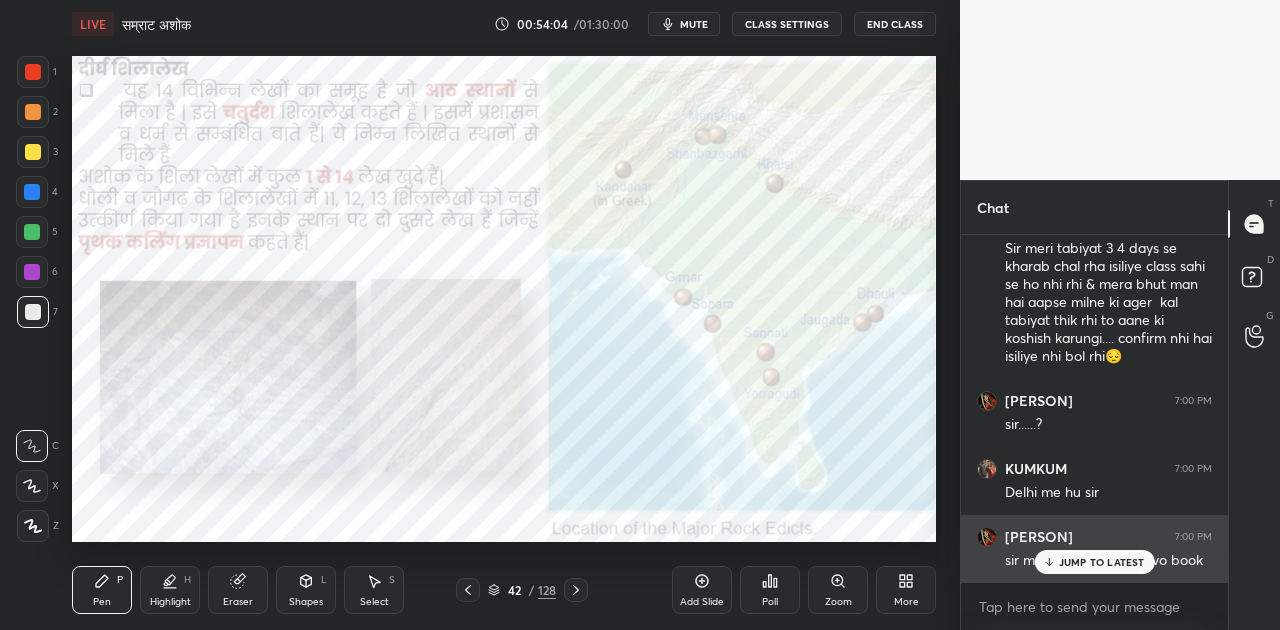 drag, startPoint x: 1090, startPoint y: 557, endPoint x: 1071, endPoint y: 548, distance: 21.023796 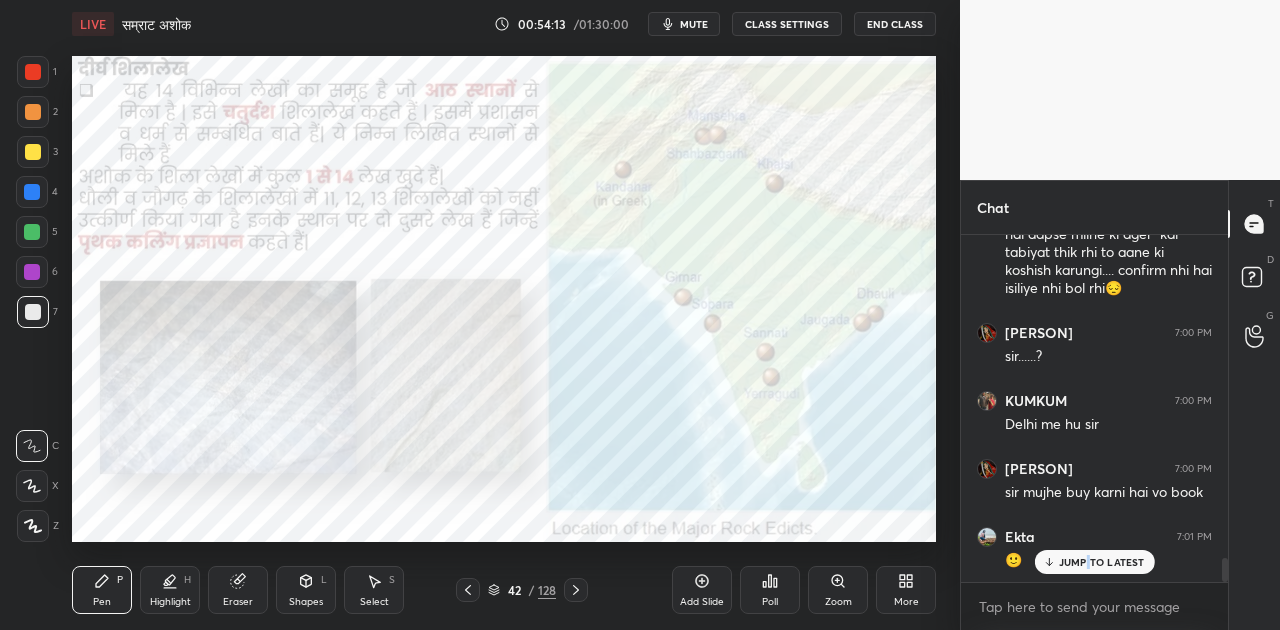 scroll, scrollTop: 4760, scrollLeft: 0, axis: vertical 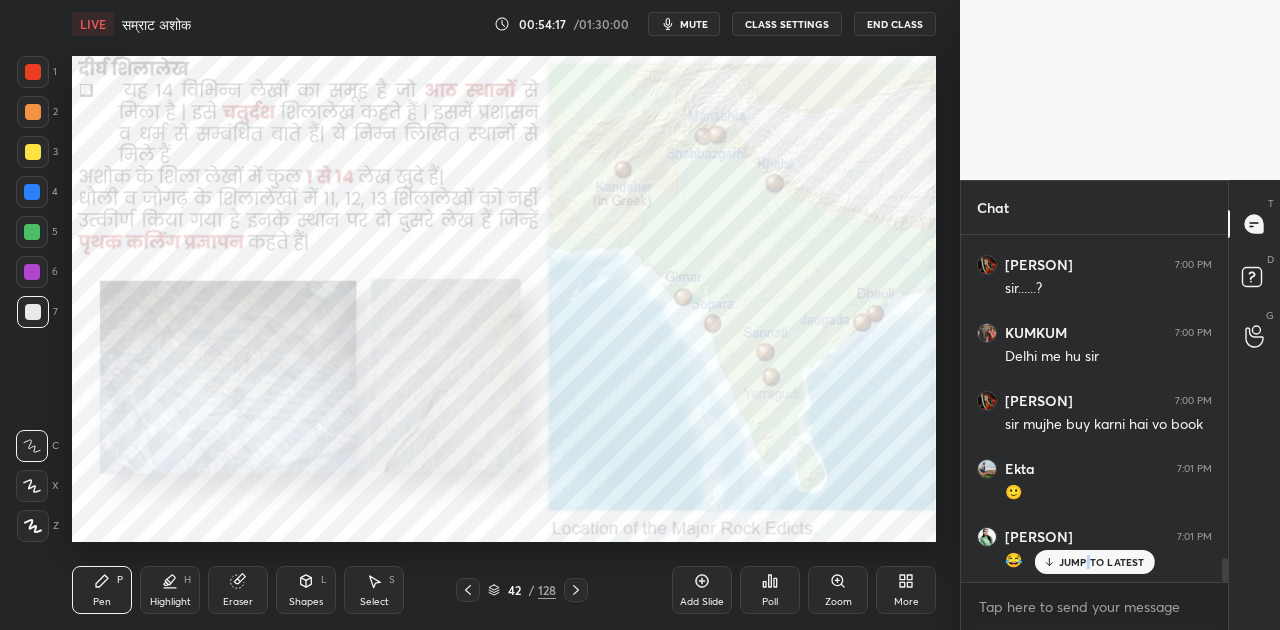 click 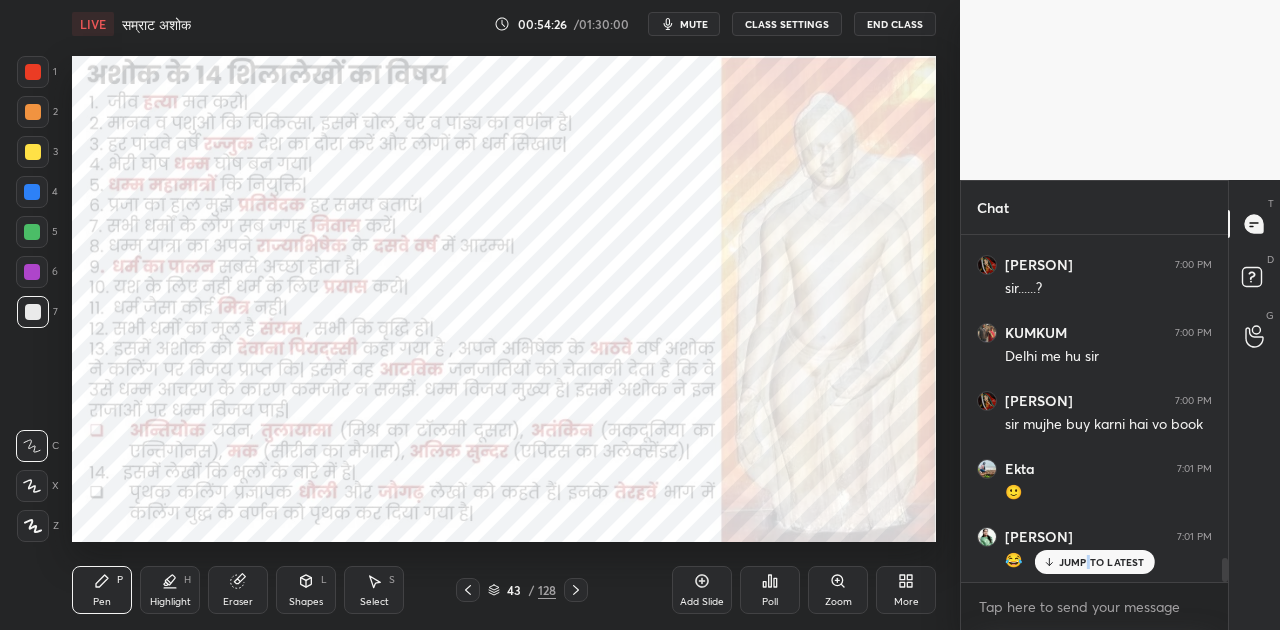 click at bounding box center [32, 192] 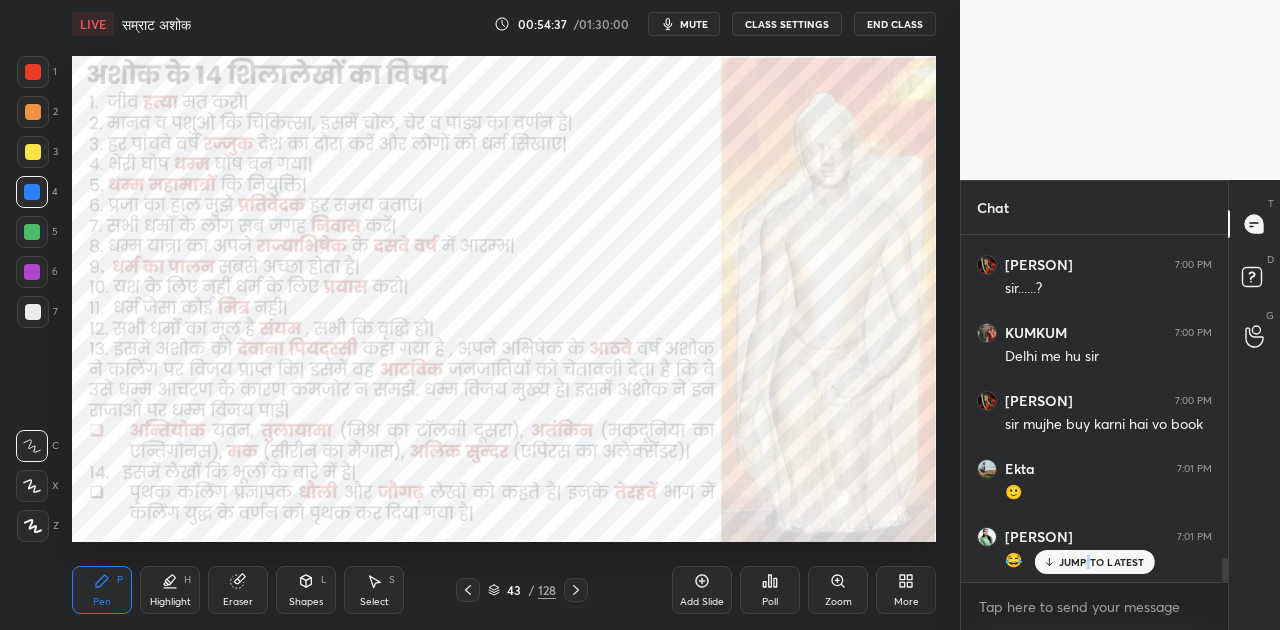scroll, scrollTop: 4846, scrollLeft: 0, axis: vertical 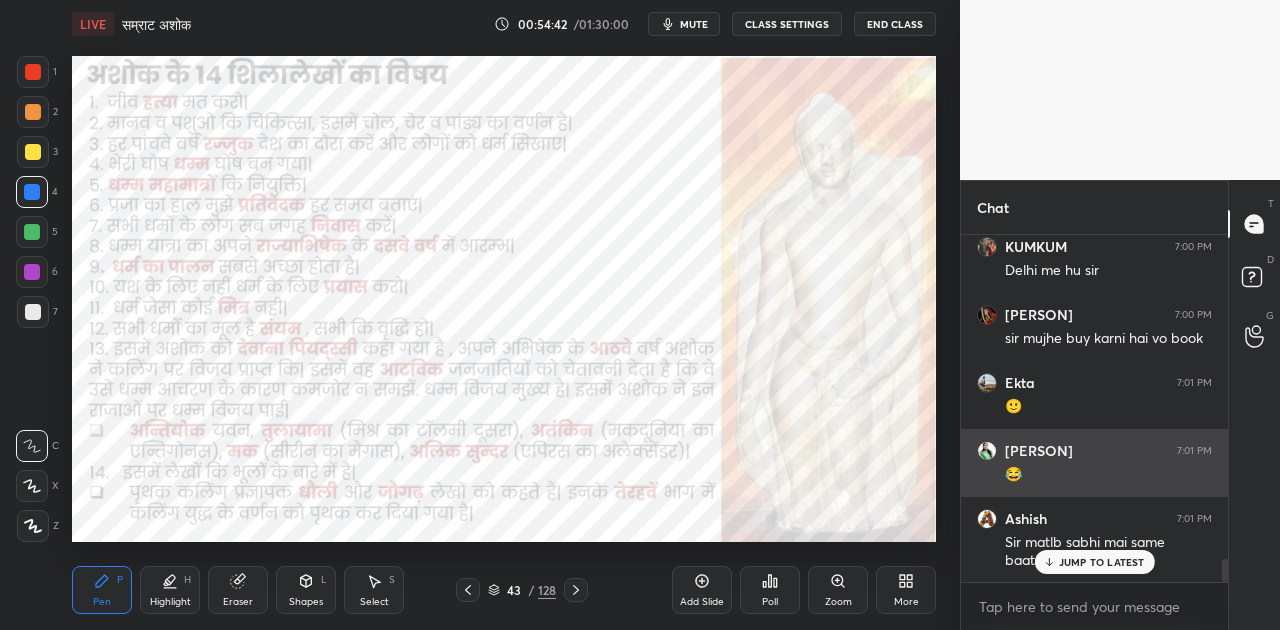 drag, startPoint x: 1104, startPoint y: 569, endPoint x: 998, endPoint y: 485, distance: 135.24792 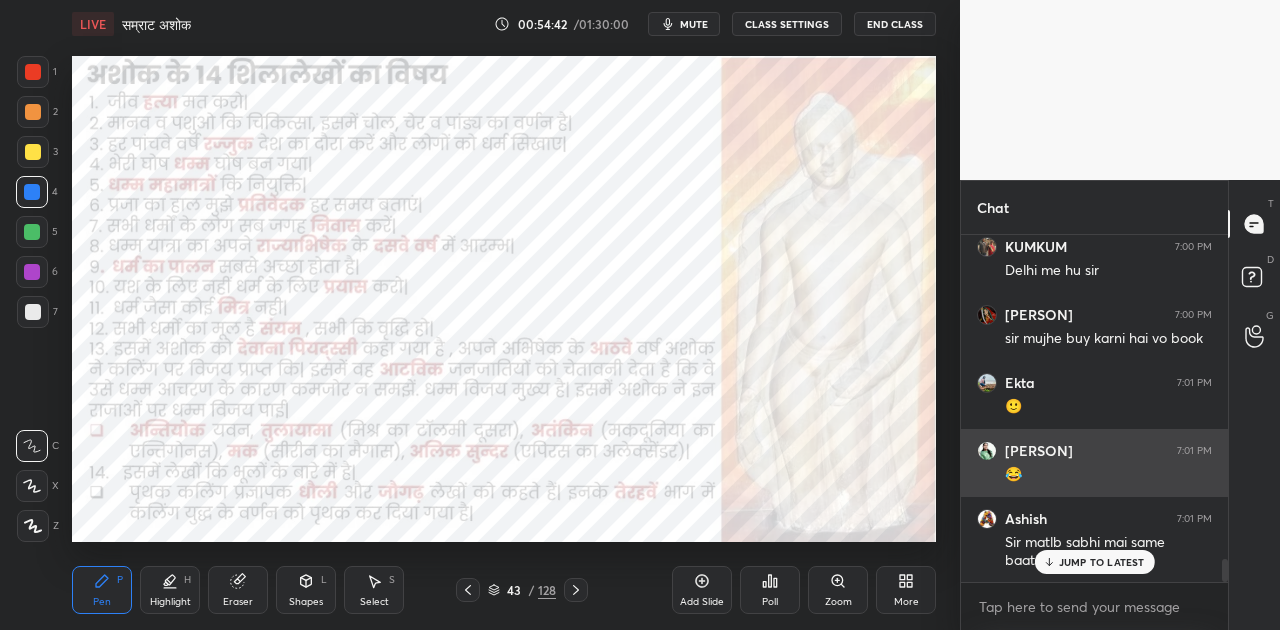click on "JUMP TO LATEST" at bounding box center [1094, 562] 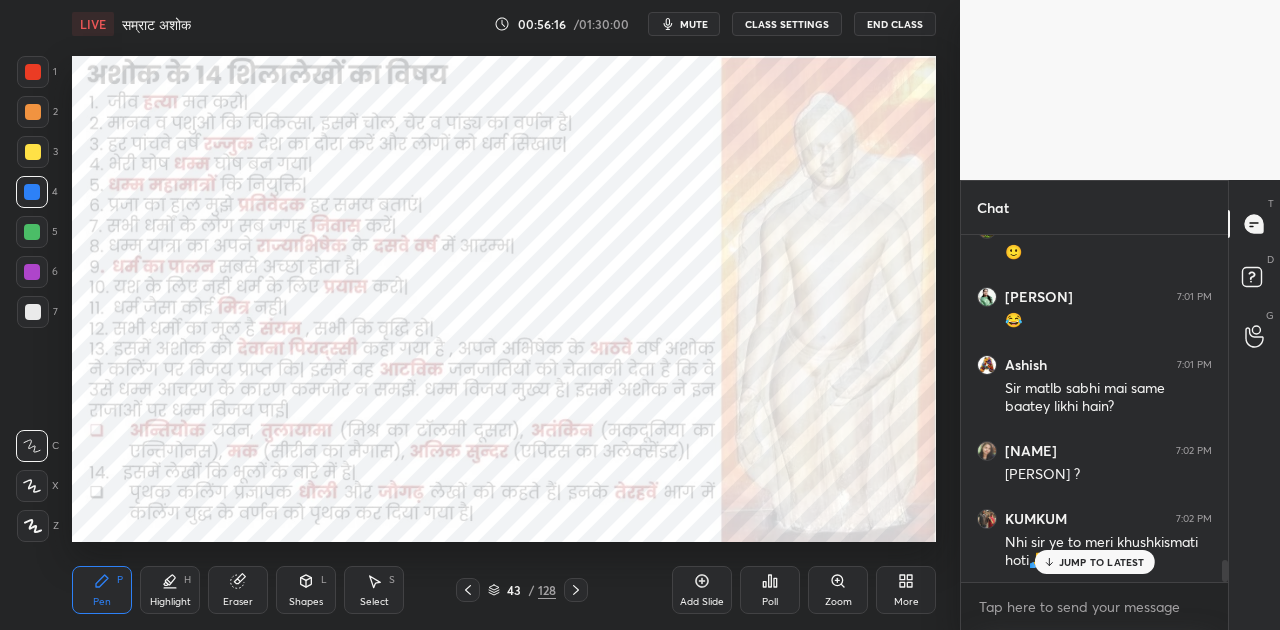 scroll, scrollTop: 5086, scrollLeft: 0, axis: vertical 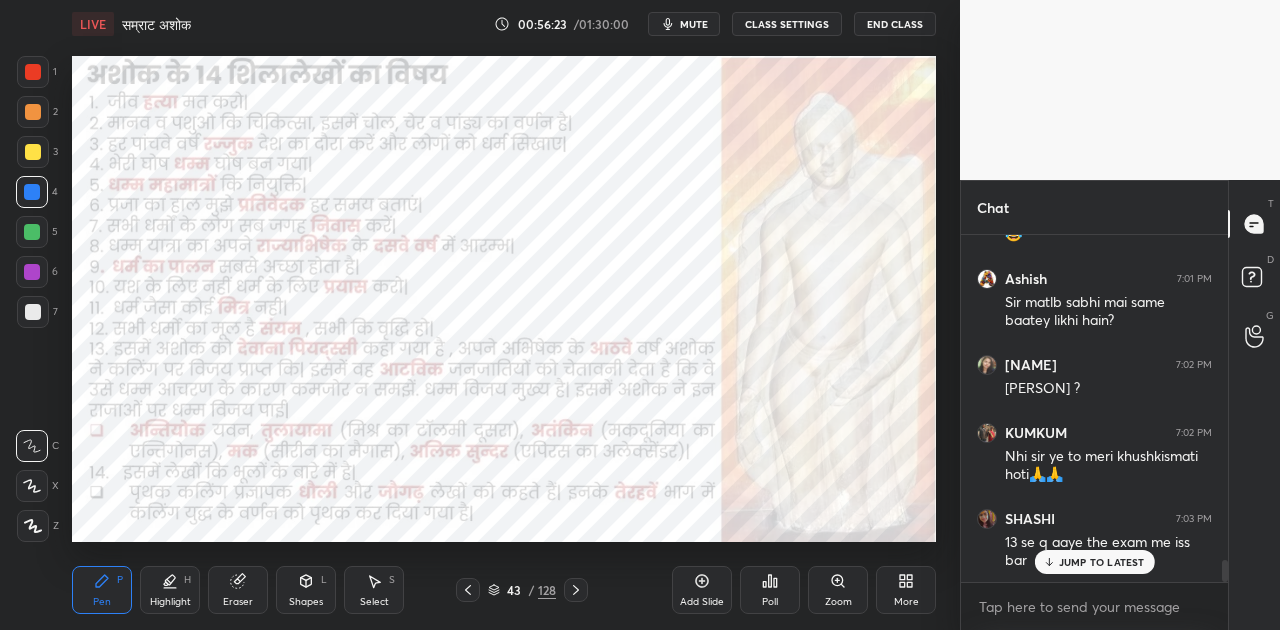click on "JUMP TO LATEST" at bounding box center (1102, 562) 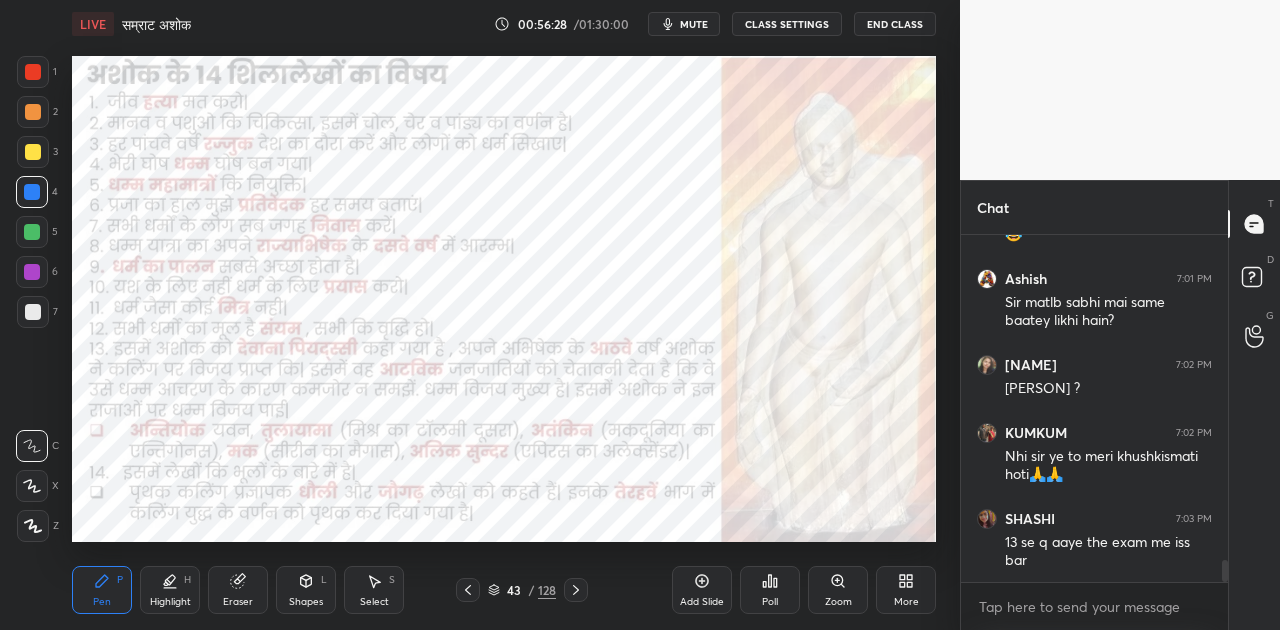 click 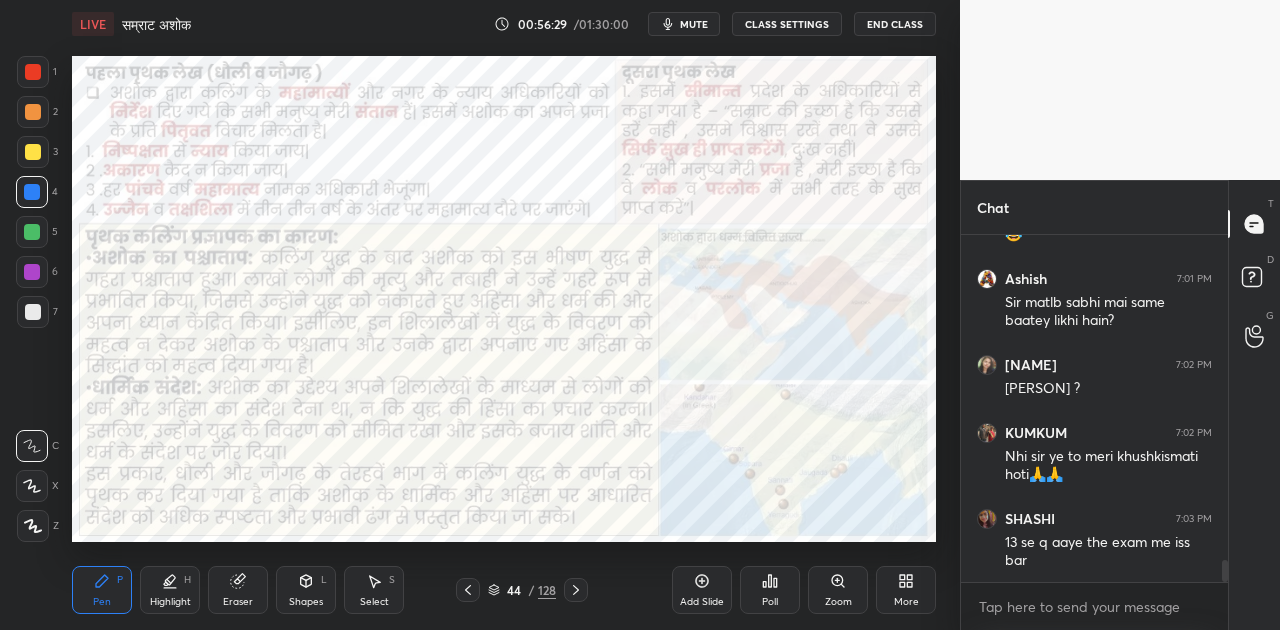 scroll, scrollTop: 5154, scrollLeft: 0, axis: vertical 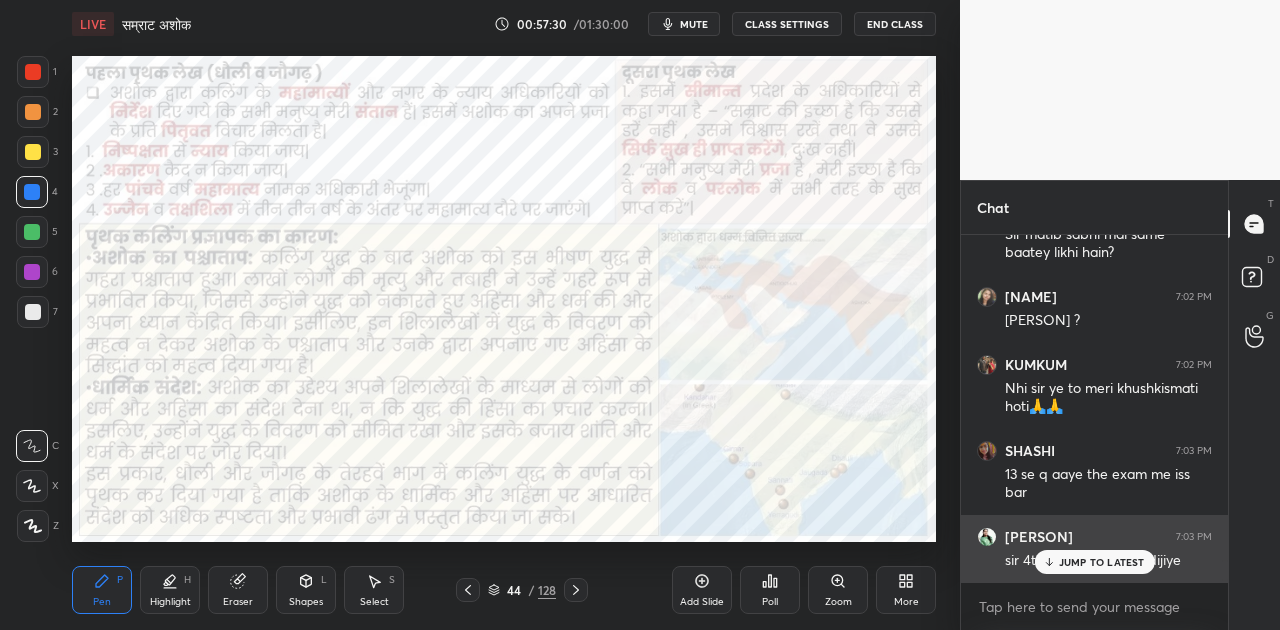 drag, startPoint x: 1070, startPoint y: 572, endPoint x: 1059, endPoint y: 551, distance: 23.70654 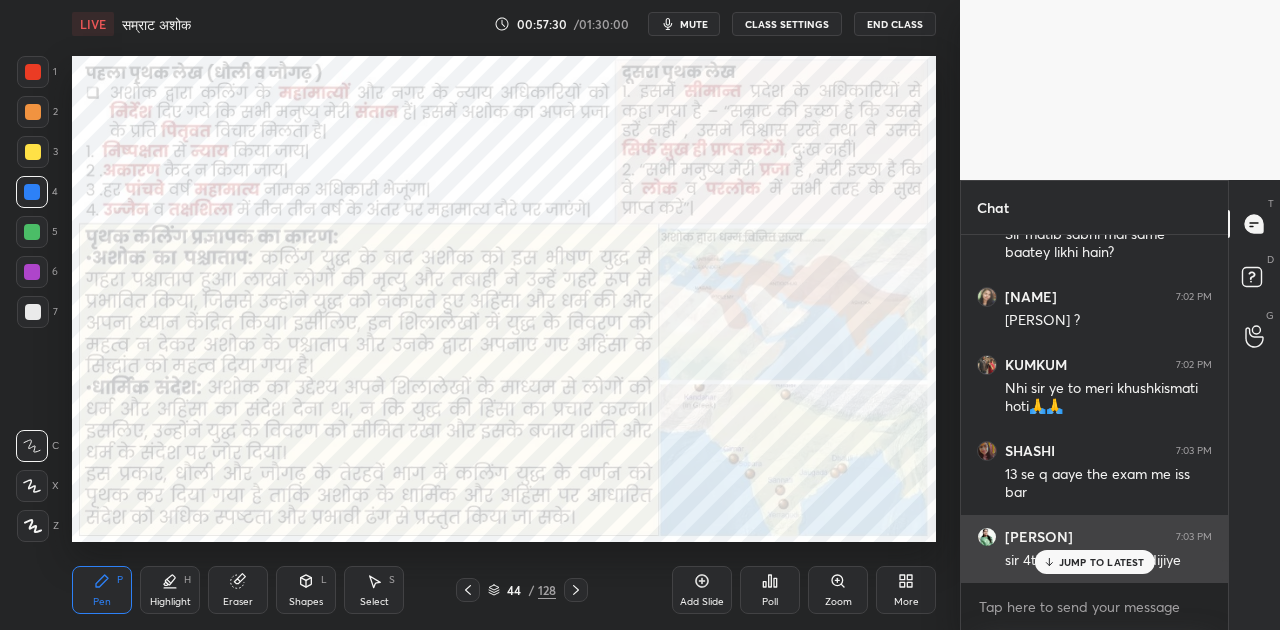 click on "JUMP TO LATEST" at bounding box center [1094, 562] 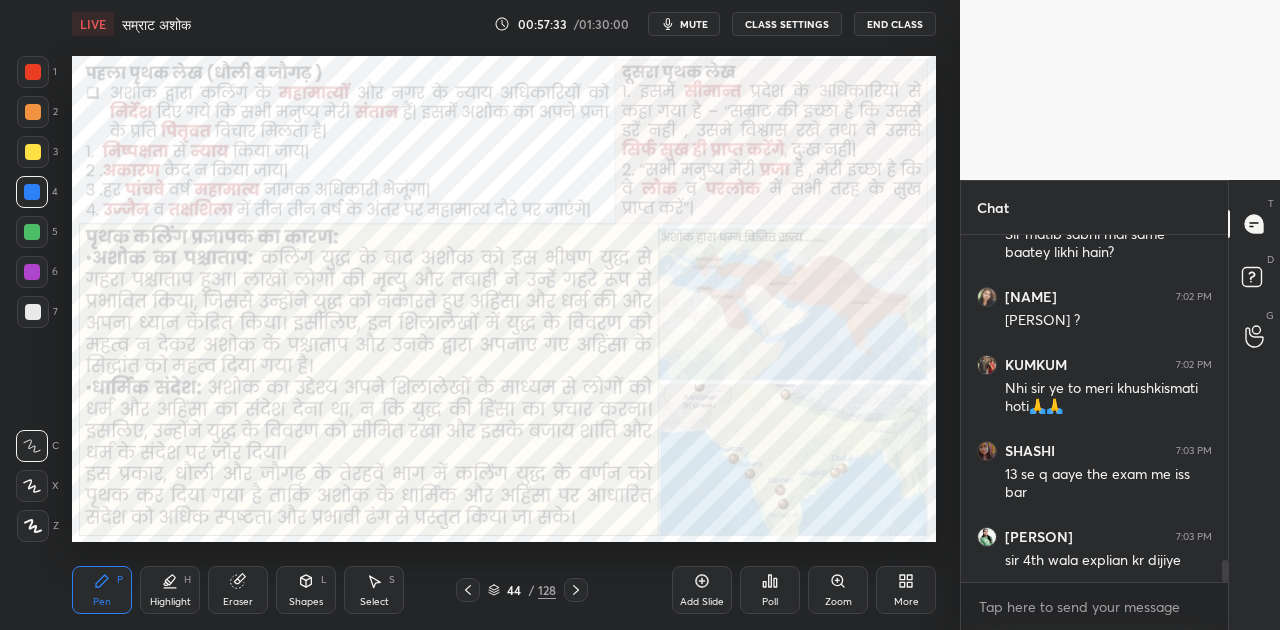 scroll, scrollTop: 5222, scrollLeft: 0, axis: vertical 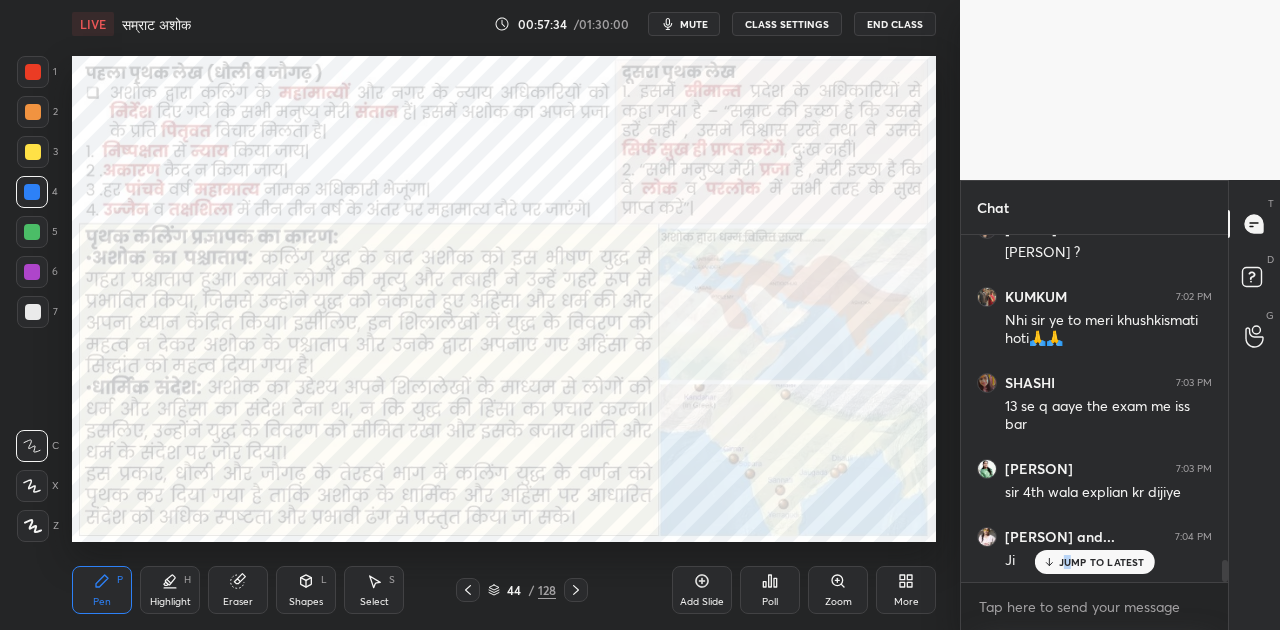 click 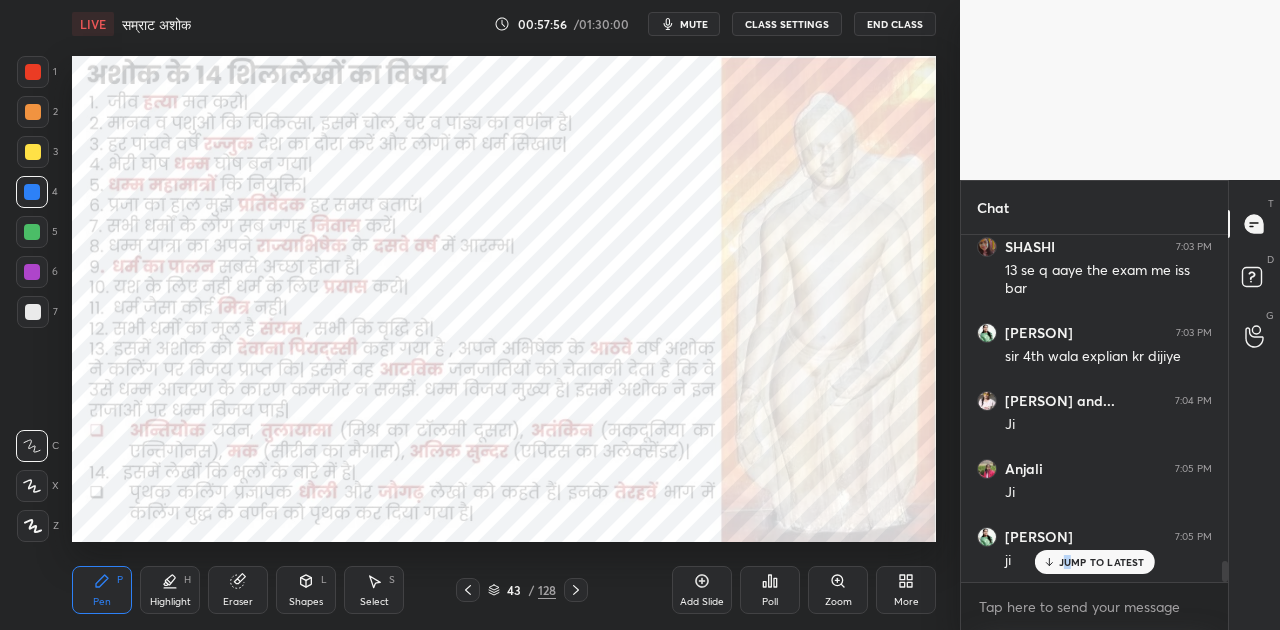 scroll, scrollTop: 5426, scrollLeft: 0, axis: vertical 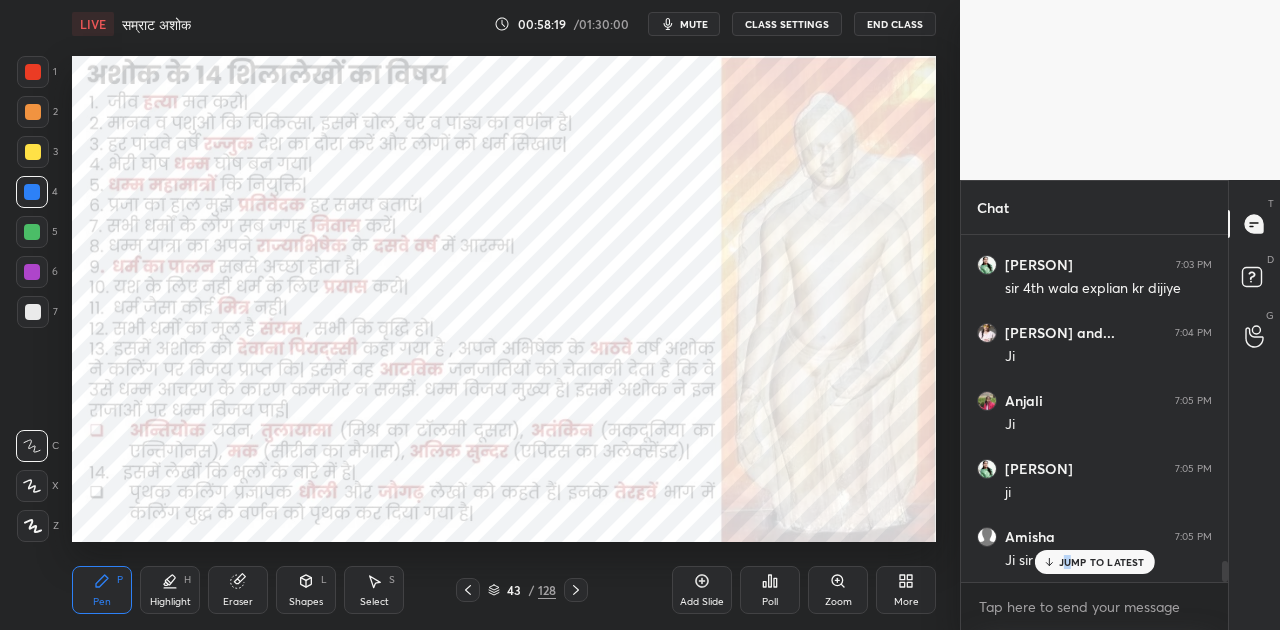 click 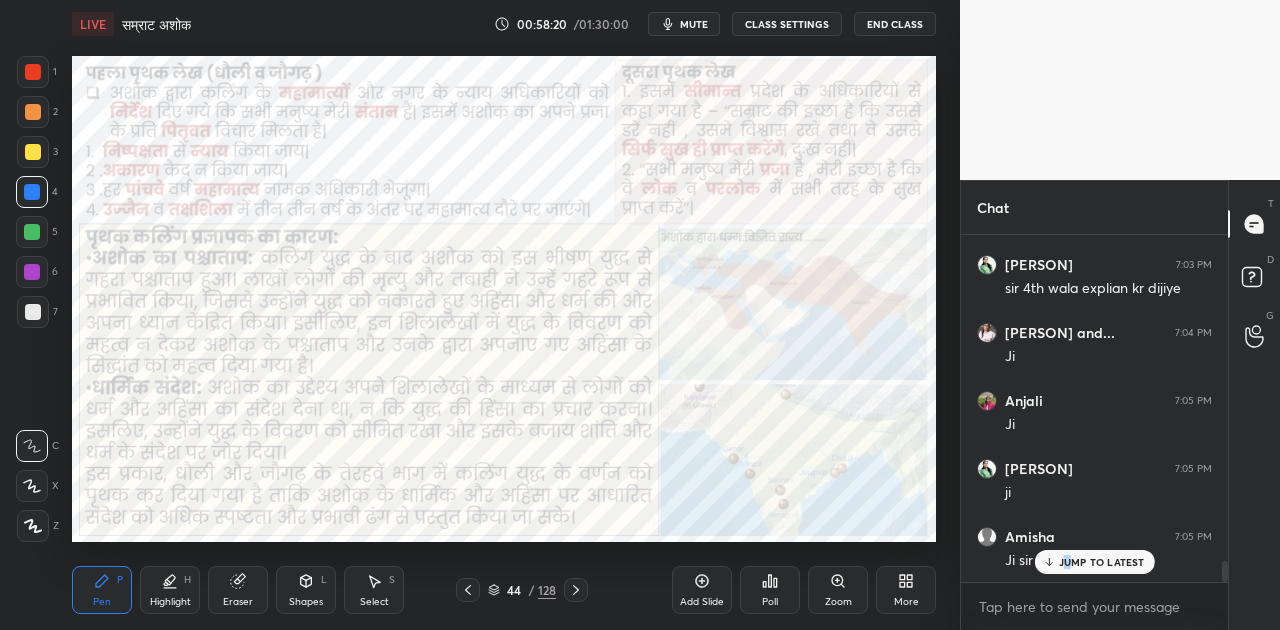 click 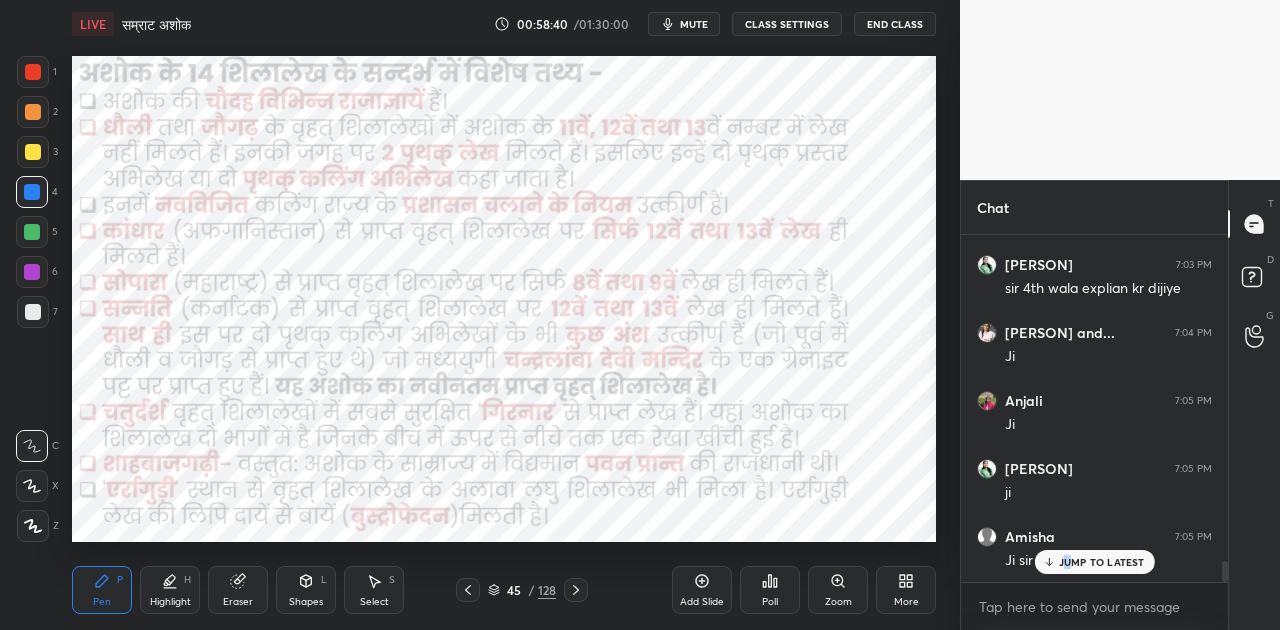 click 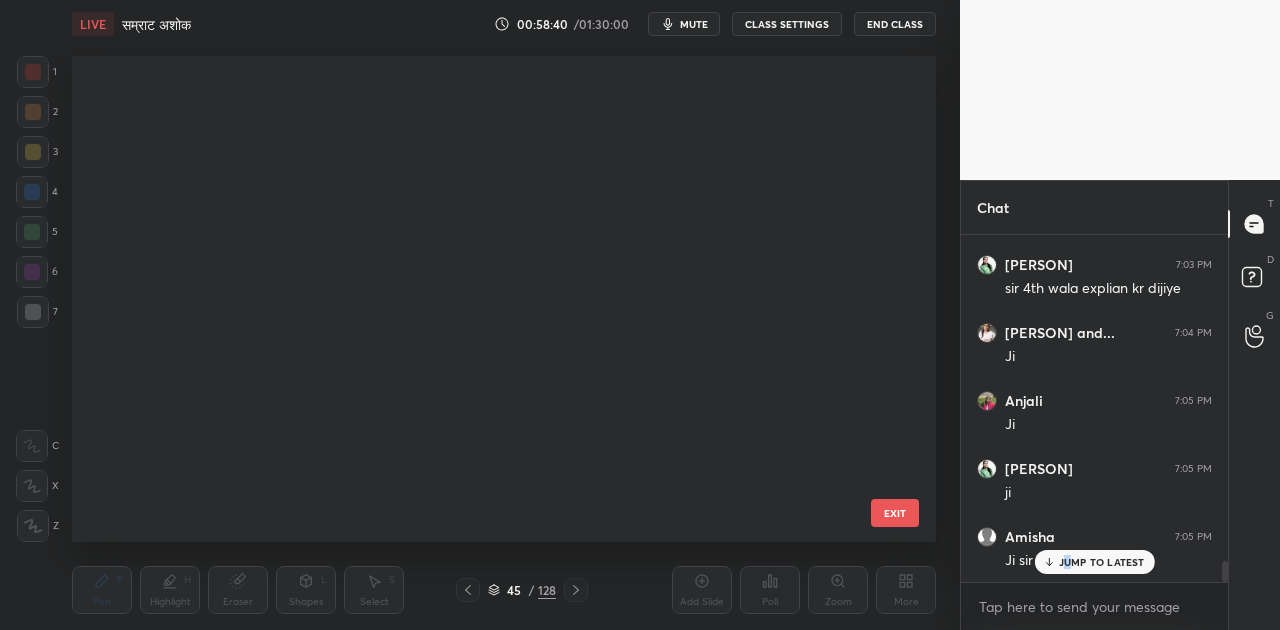 scroll, scrollTop: 1718, scrollLeft: 0, axis: vertical 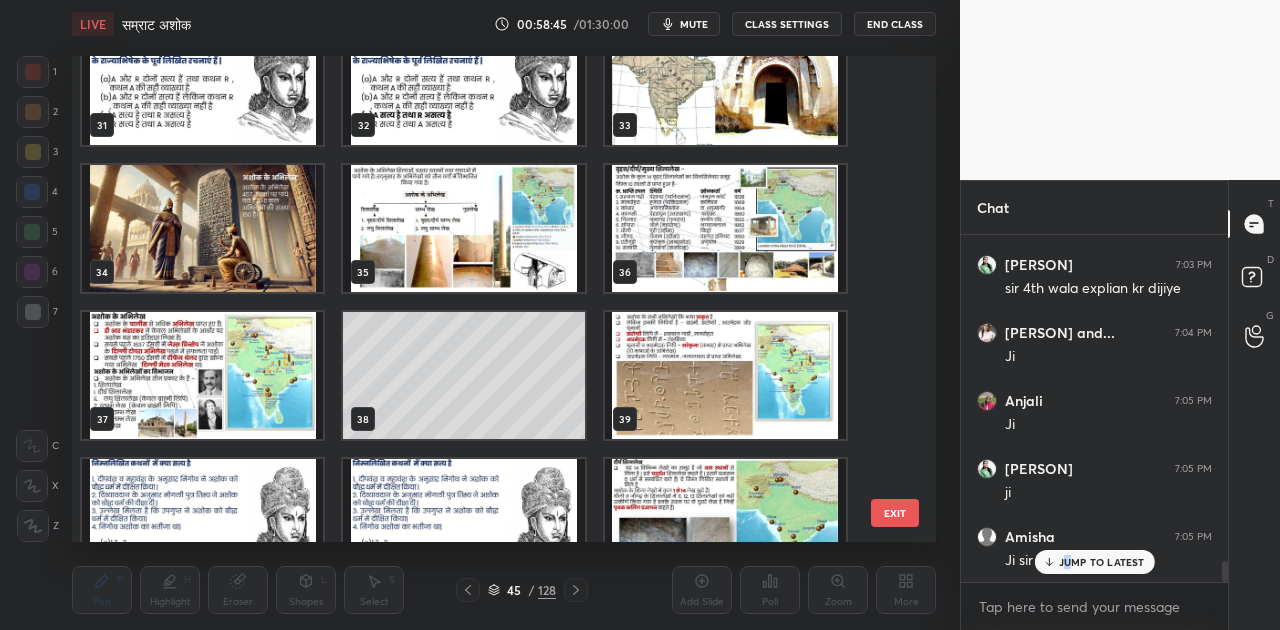 click at bounding box center (725, 228) 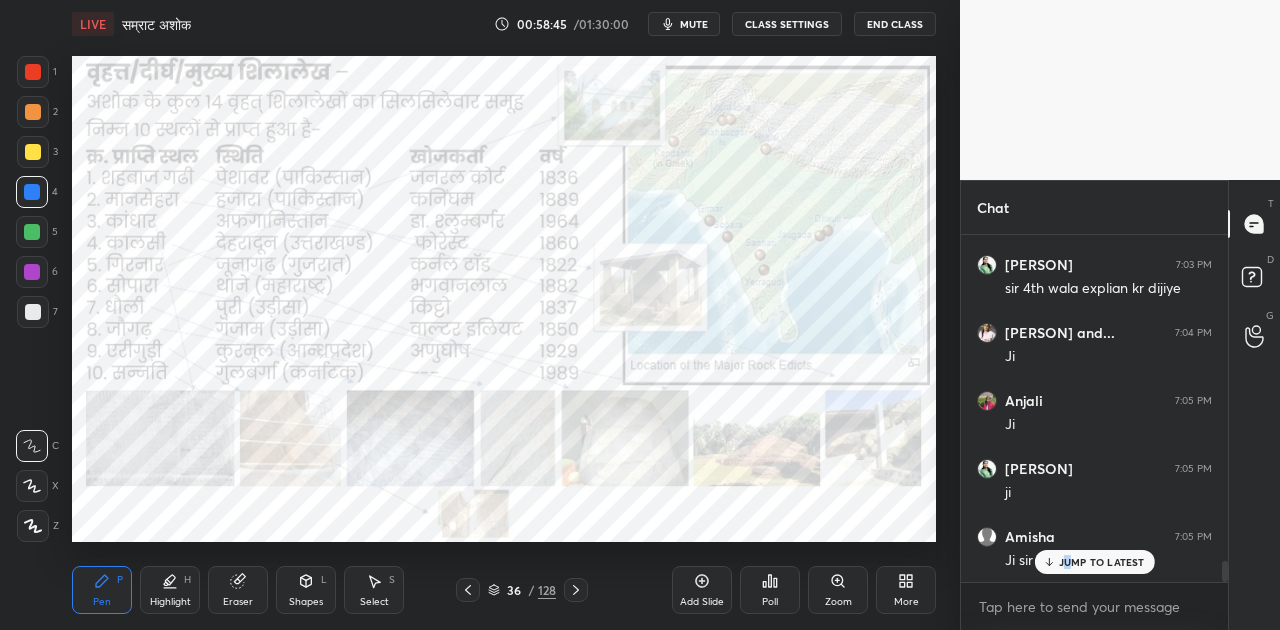 click at bounding box center (725, 228) 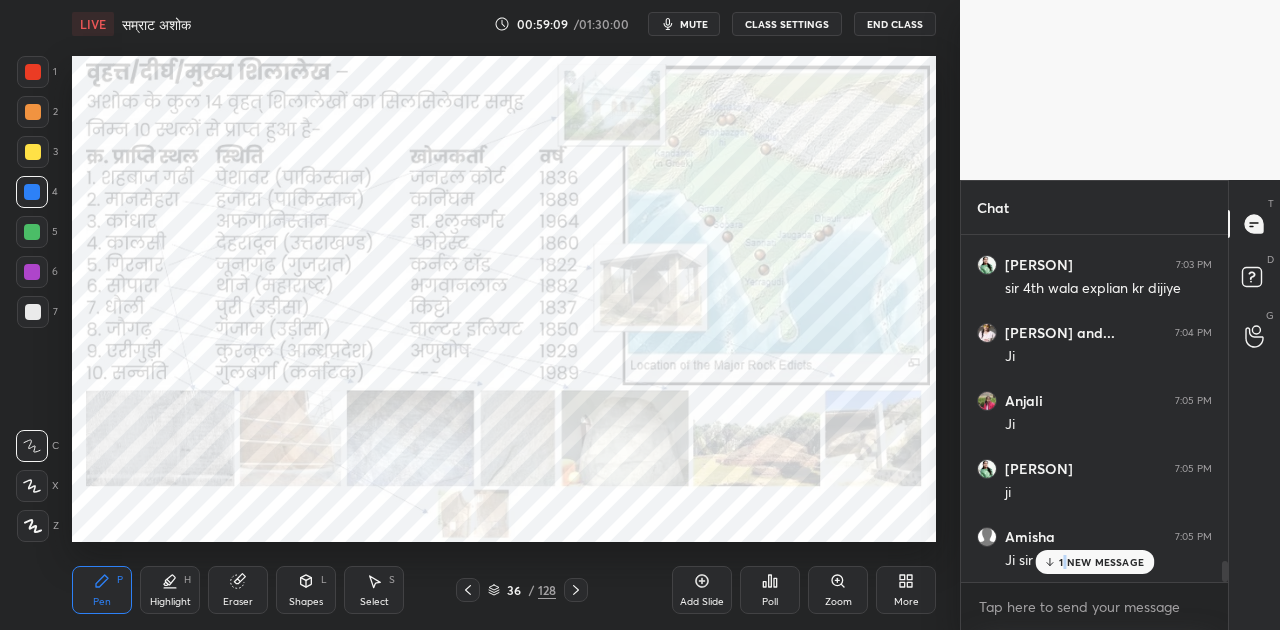 scroll, scrollTop: 5512, scrollLeft: 0, axis: vertical 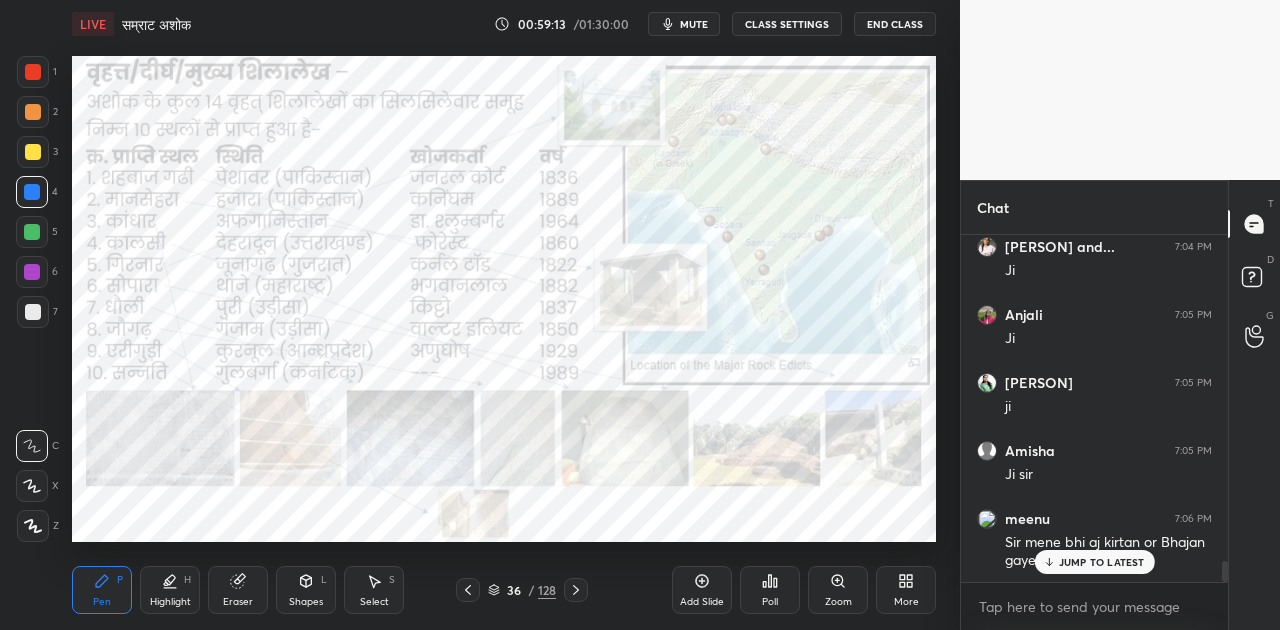 click on "JUMP TO LATEST" at bounding box center [1094, 562] 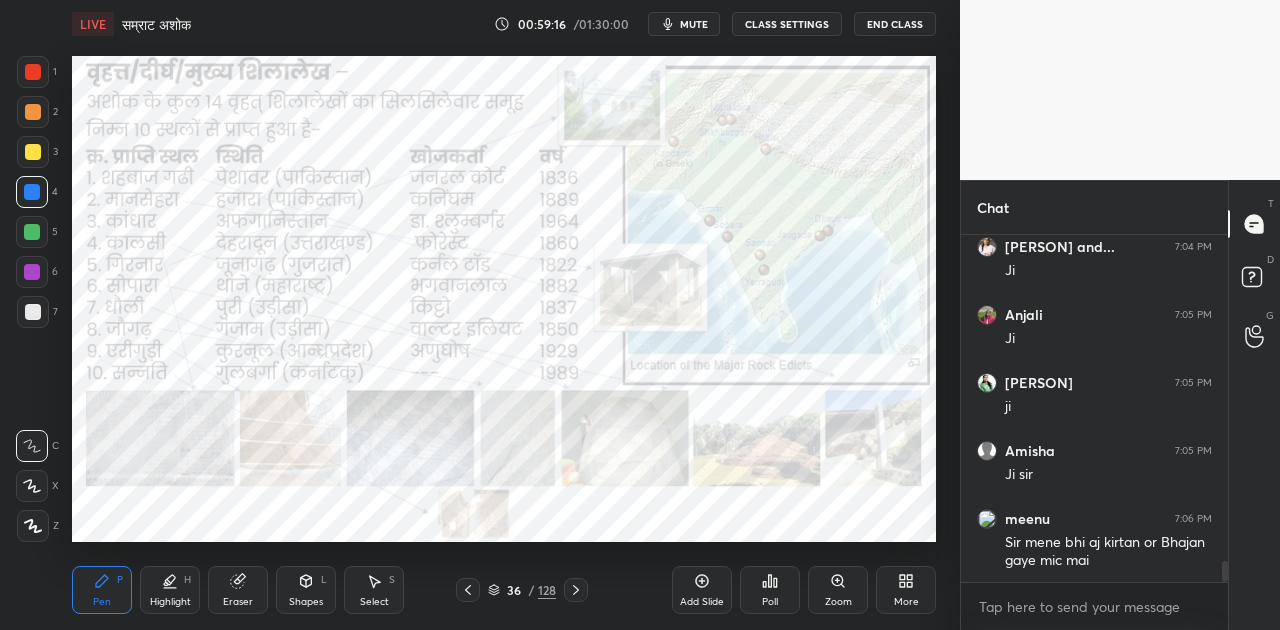 click on "mute" at bounding box center [694, 24] 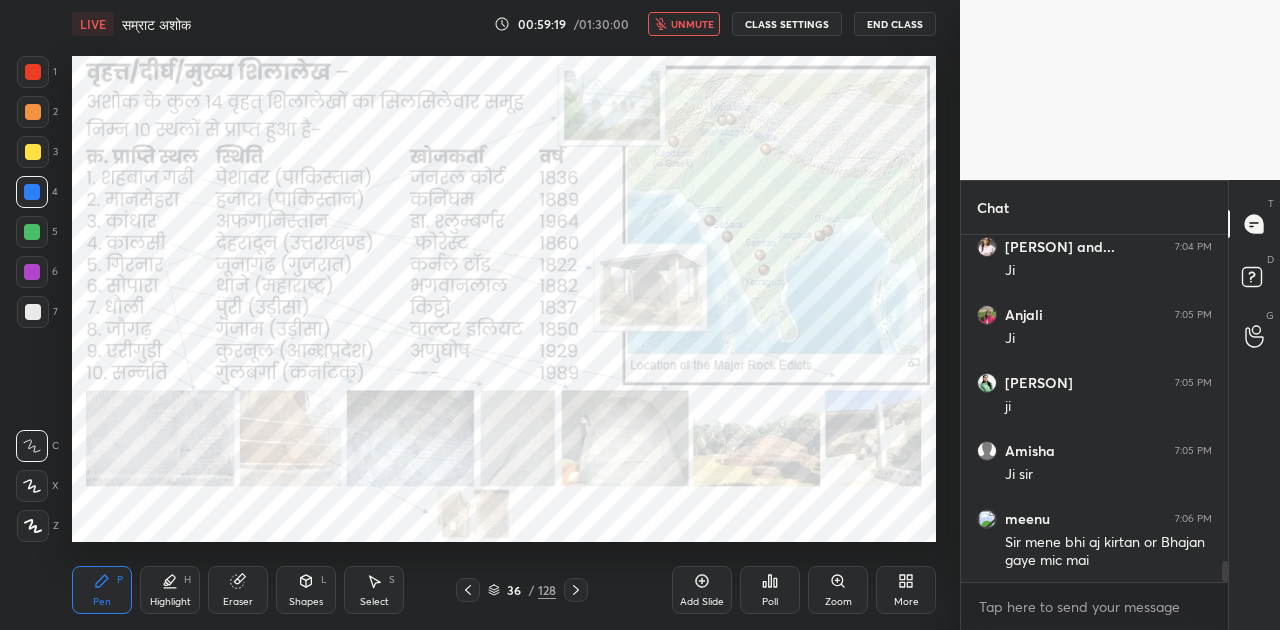 click on "unmute" at bounding box center [692, 24] 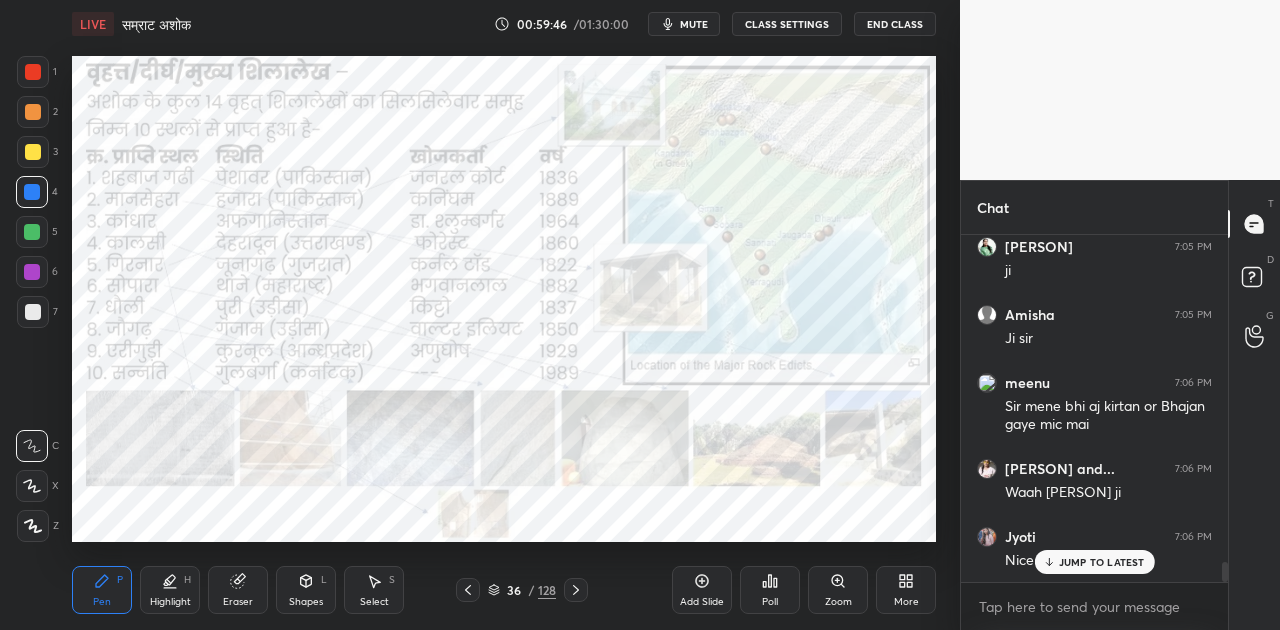 scroll, scrollTop: 5716, scrollLeft: 0, axis: vertical 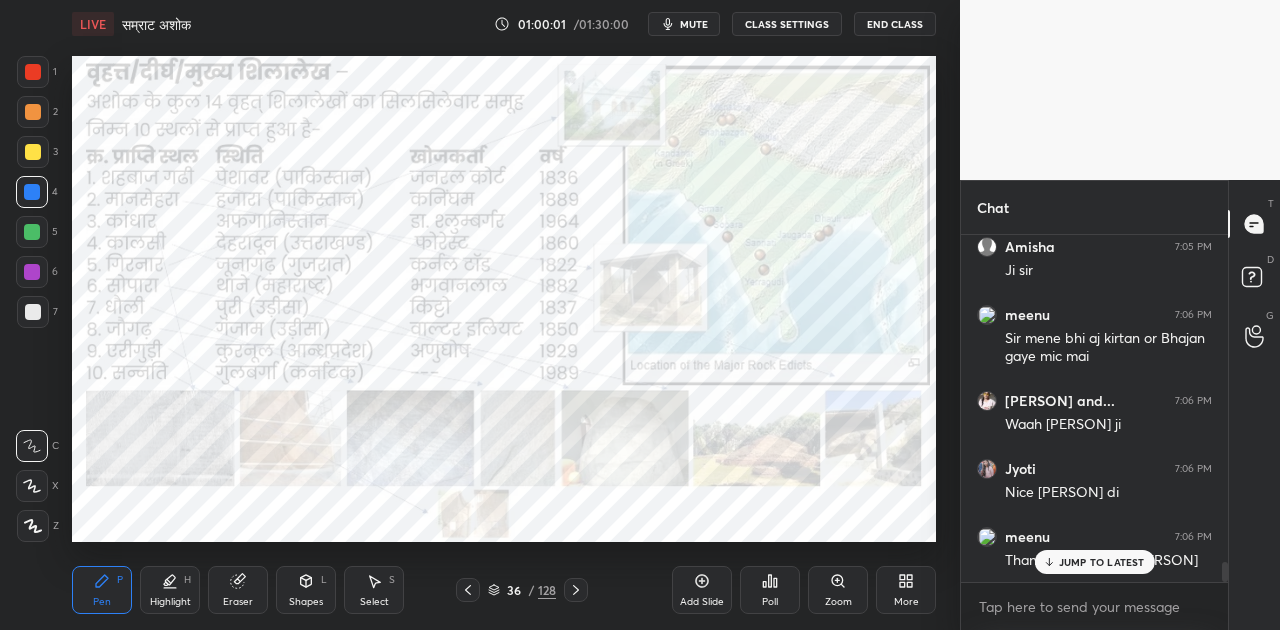 click on "JUMP TO LATEST" at bounding box center (1094, 562) 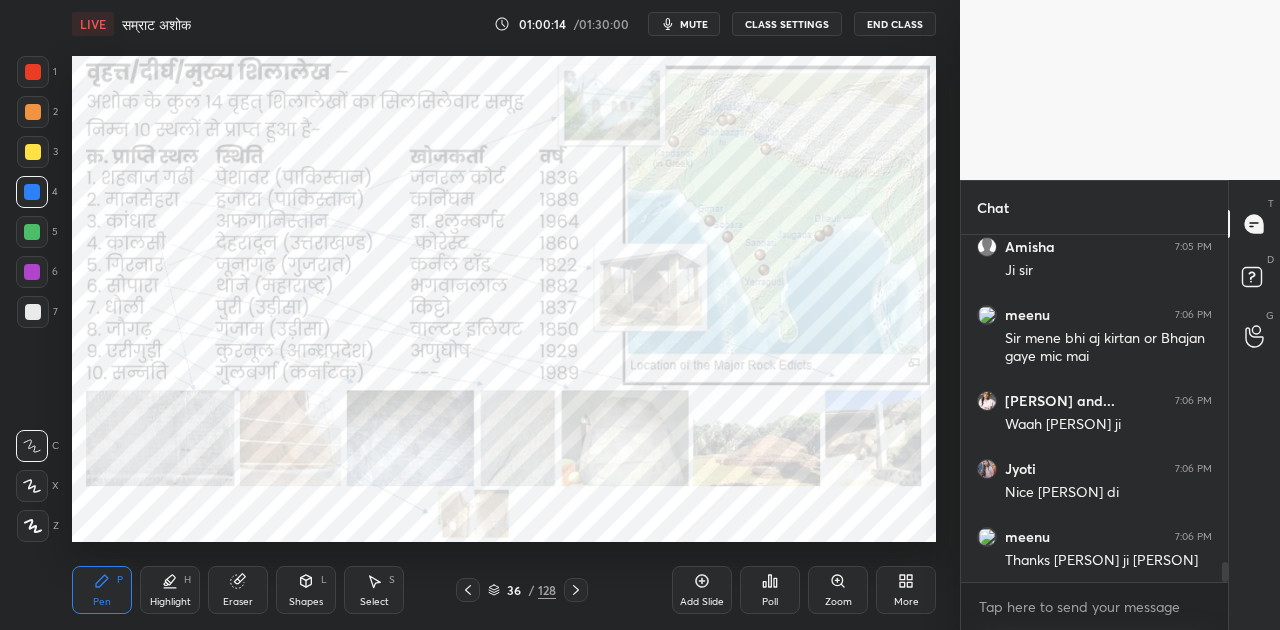 click on "Zoom" at bounding box center [838, 590] 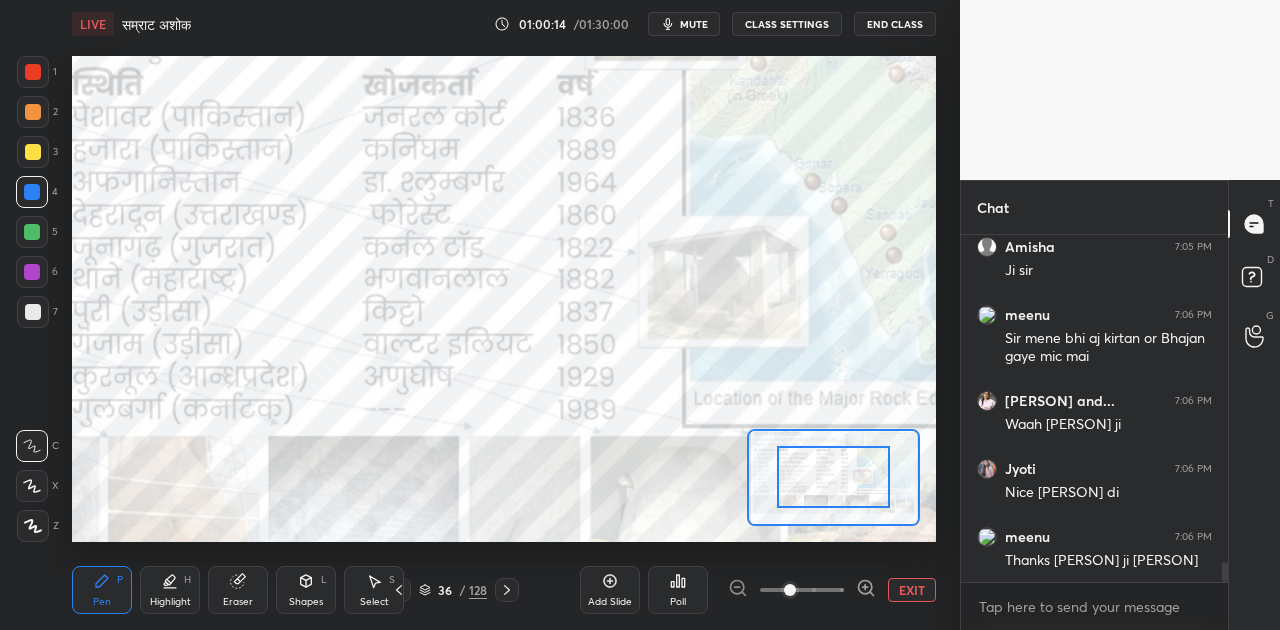 click at bounding box center [802, 590] 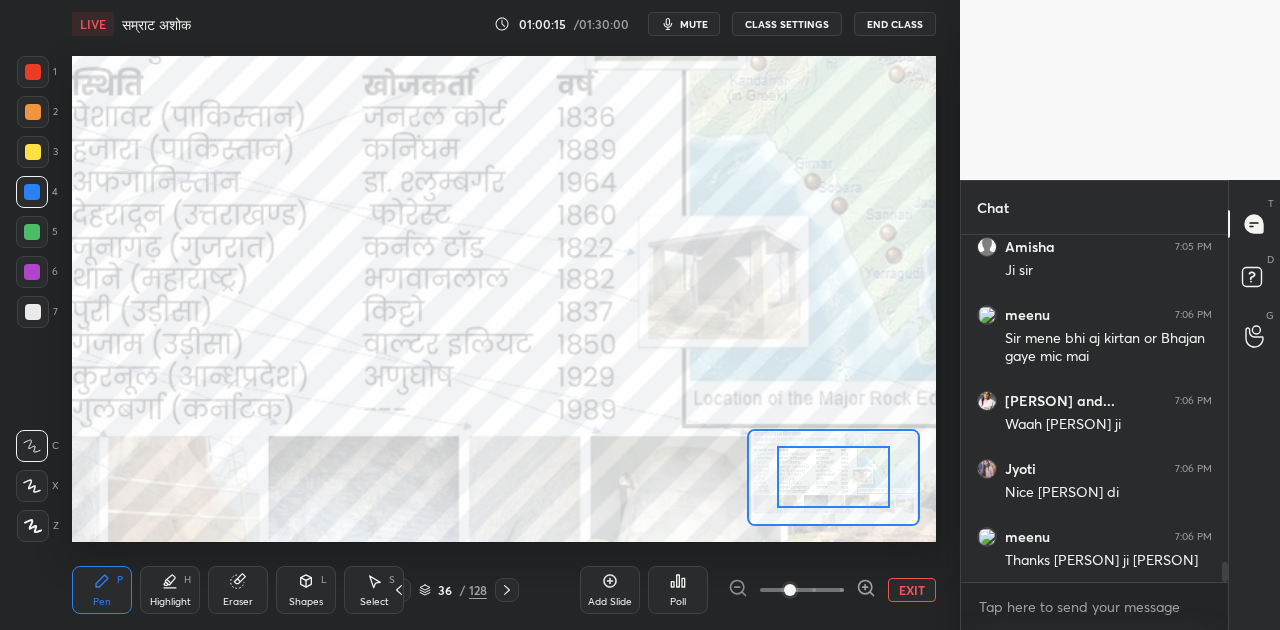 click at bounding box center [802, 590] 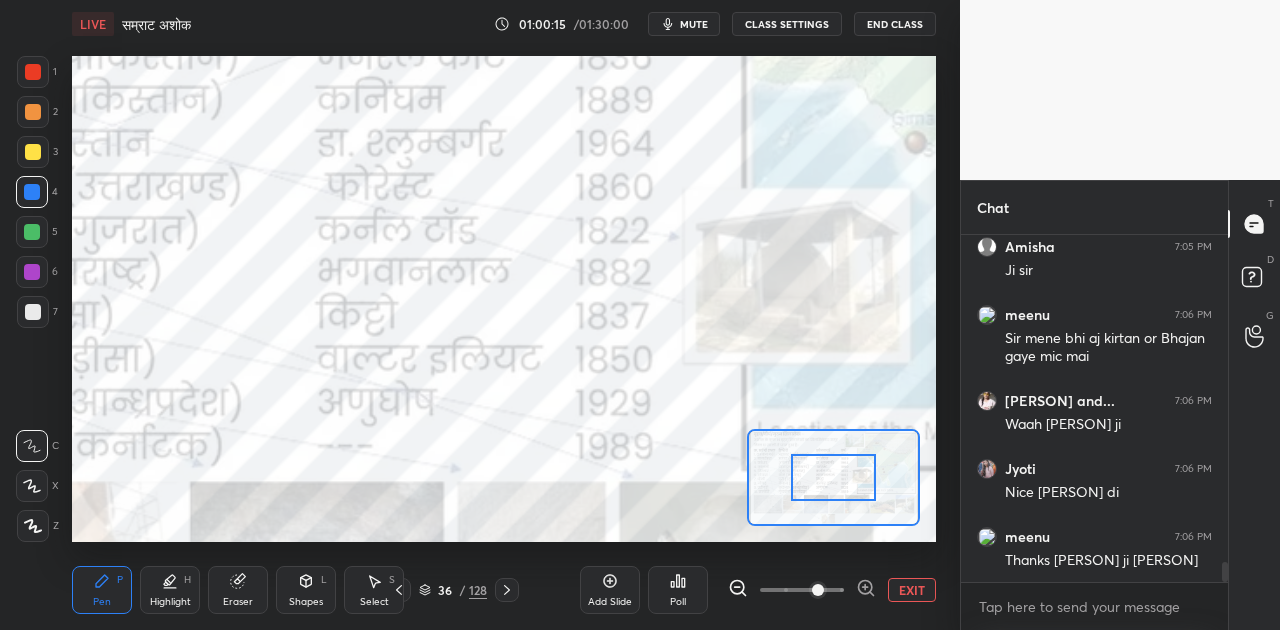 click 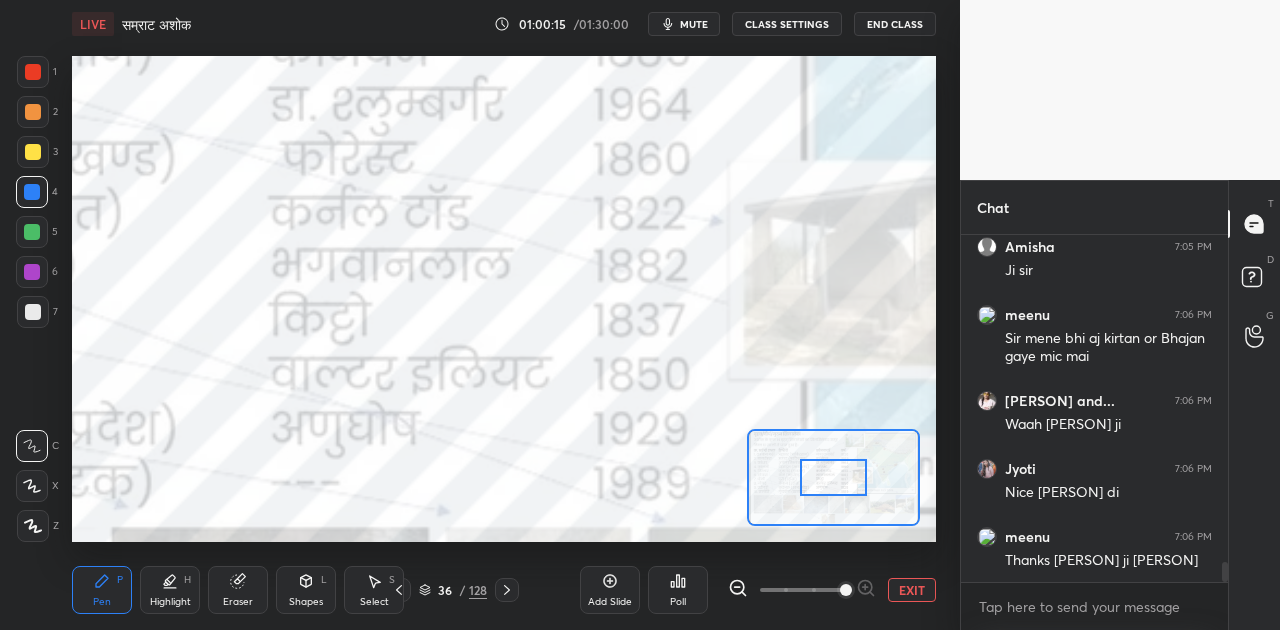 click at bounding box center [802, 590] 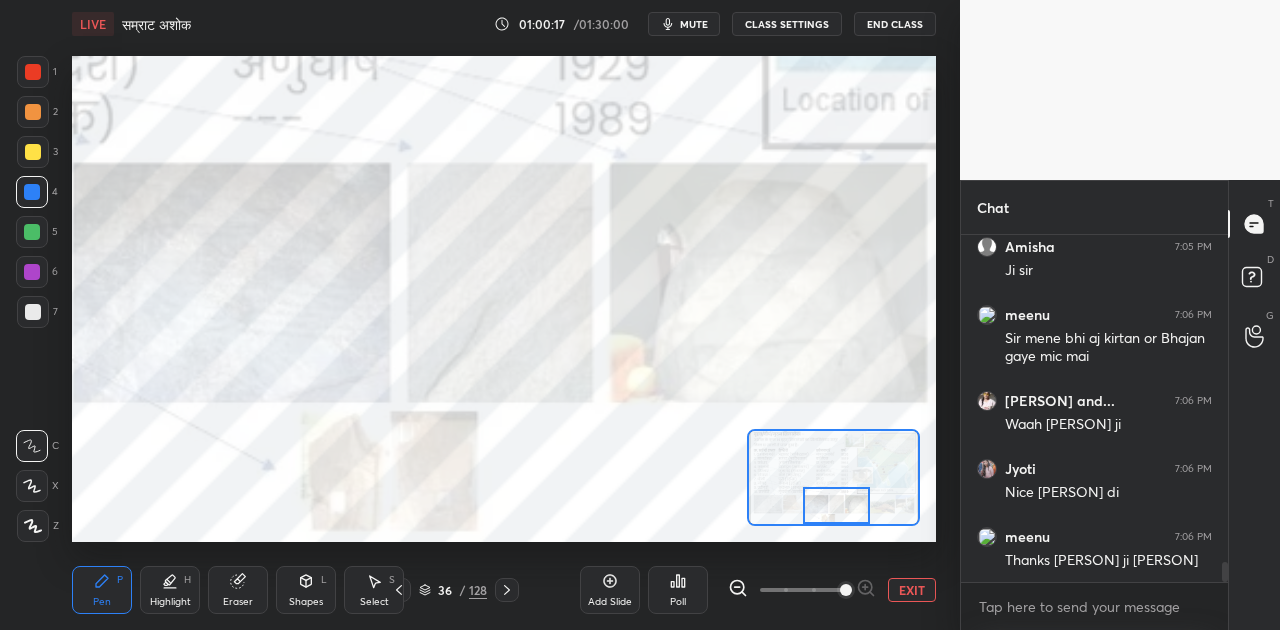 drag, startPoint x: 838, startPoint y: 488, endPoint x: 841, endPoint y: 554, distance: 66.068146 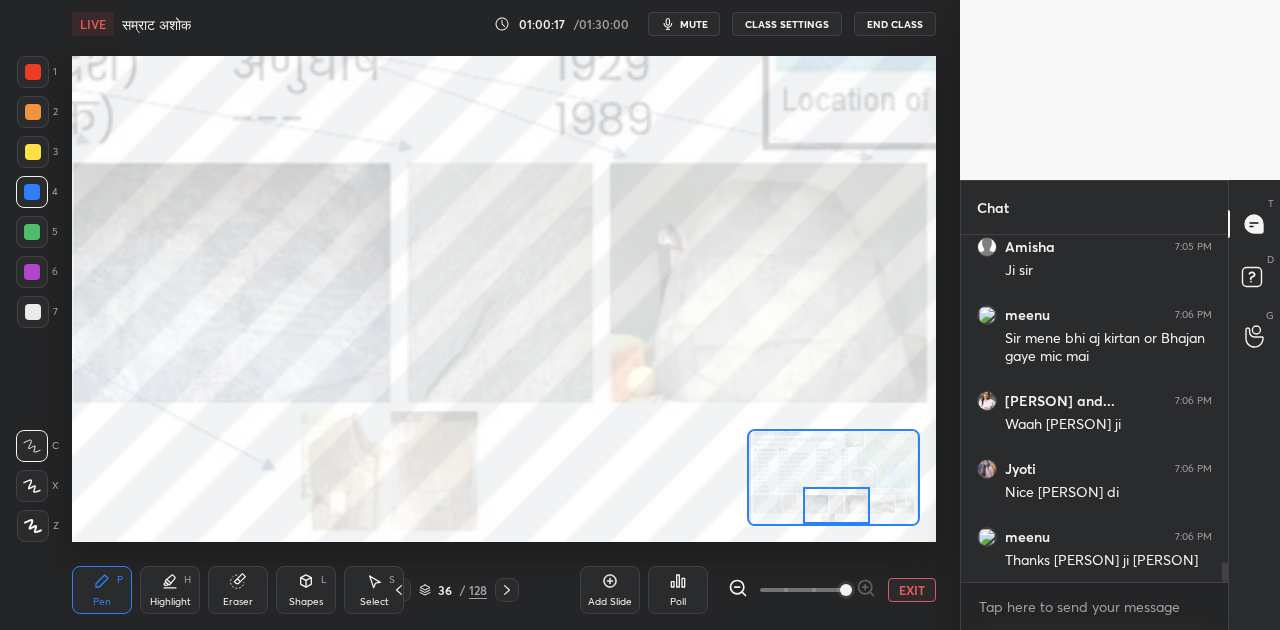 click on "LIVE सम्राट अशोक 01:00:17 /  01:30:00 mute CLASS SETTINGS End Class Setting up your live class Poll for   secs No correct answer Start poll Back सम्राट अशोक • L21 of प्राचीन भारतीय इतिहास पर सम्पूर्ण पाठ्यक्रम - UGC NET Dec 2025 Dr Amit Kumar Singh Pen P Highlight H Eraser Shapes L Select S 36 / 128 Add Slide Poll EXIT" at bounding box center (504, 315) 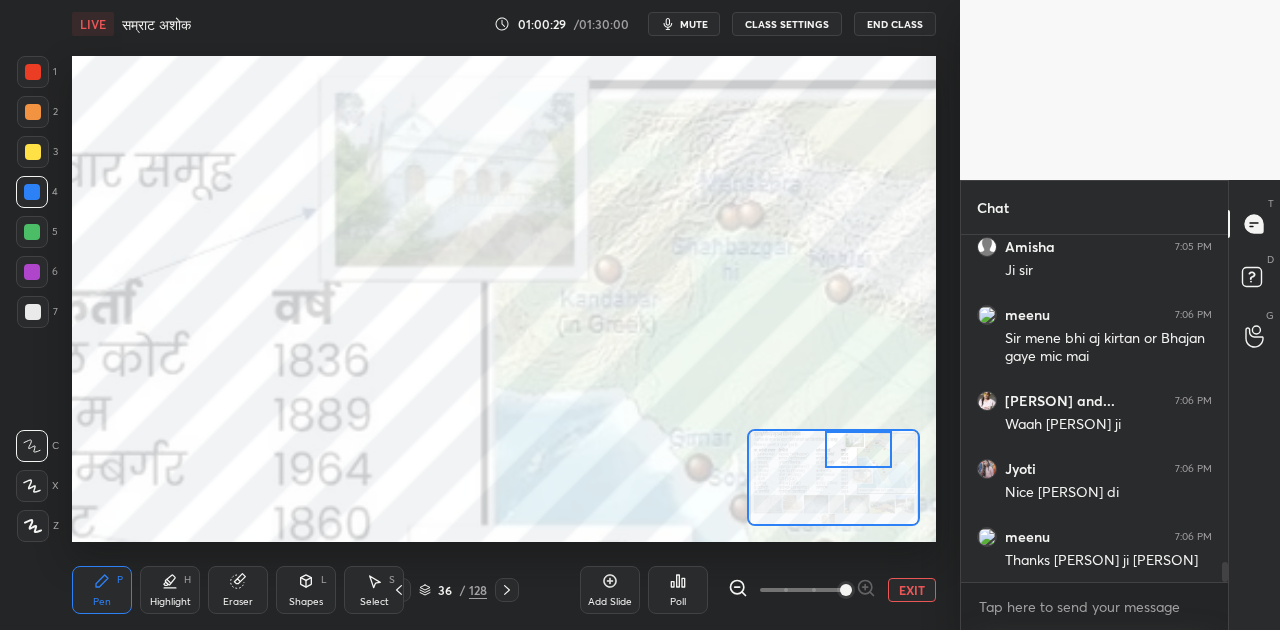 click on "Setting up your live class Poll for   secs No correct answer Start poll" at bounding box center [504, 299] 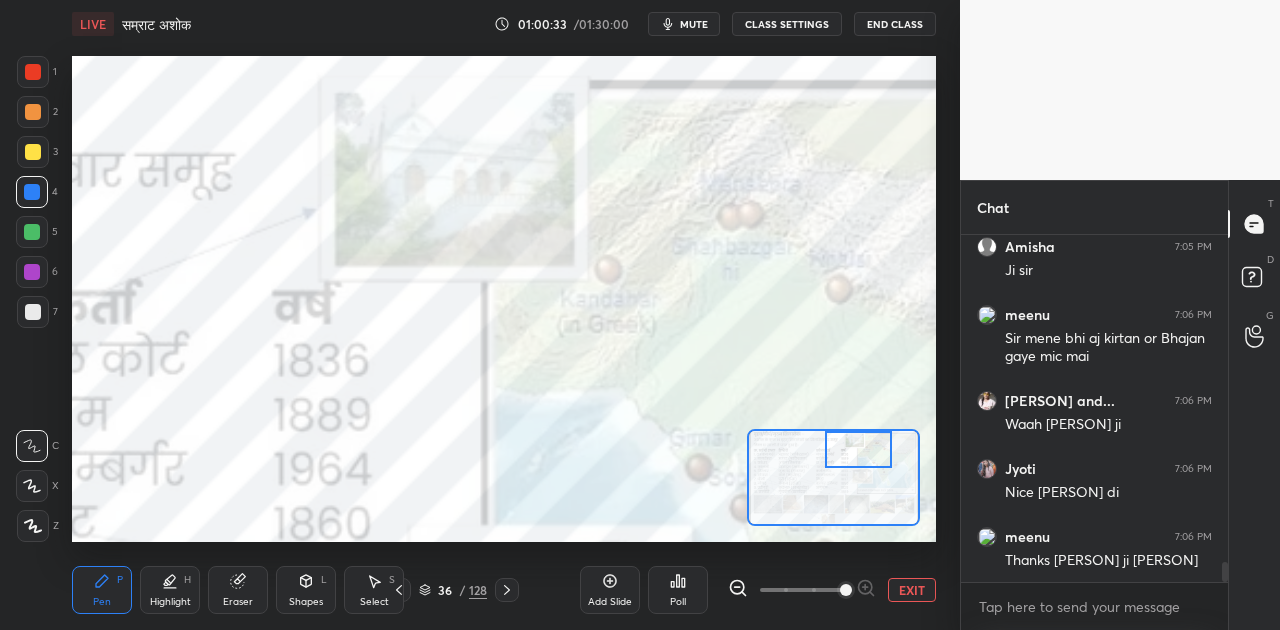 scroll, scrollTop: 5784, scrollLeft: 0, axis: vertical 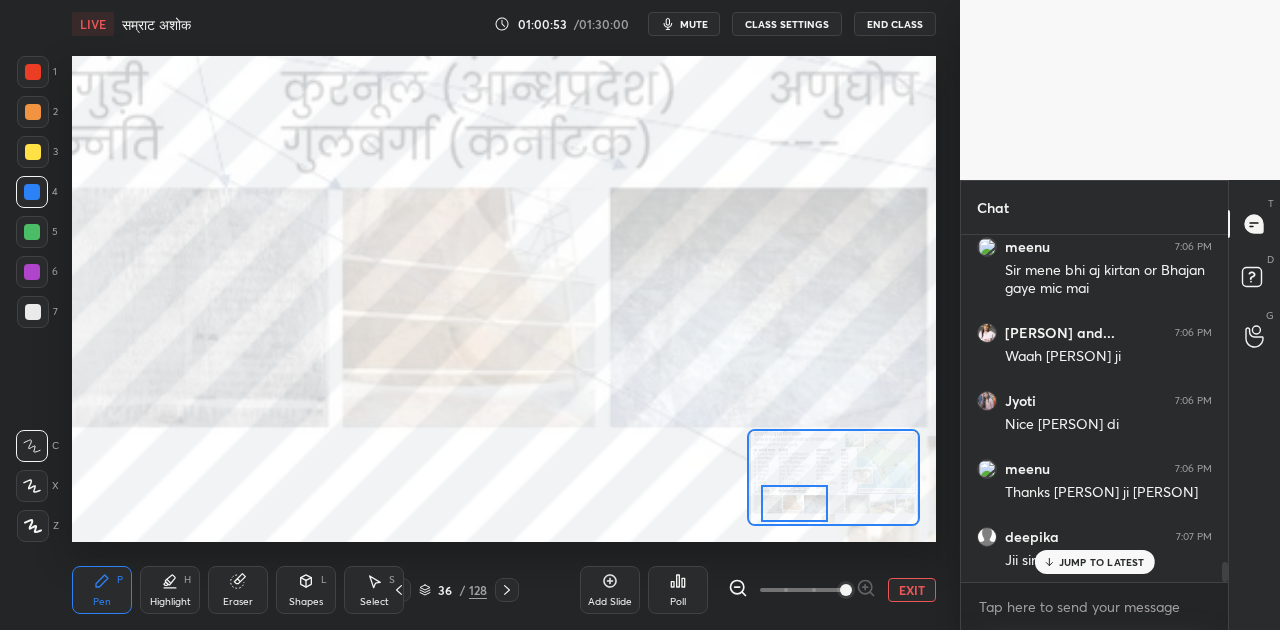 drag, startPoint x: 868, startPoint y: 456, endPoint x: 804, endPoint y: 510, distance: 83.737686 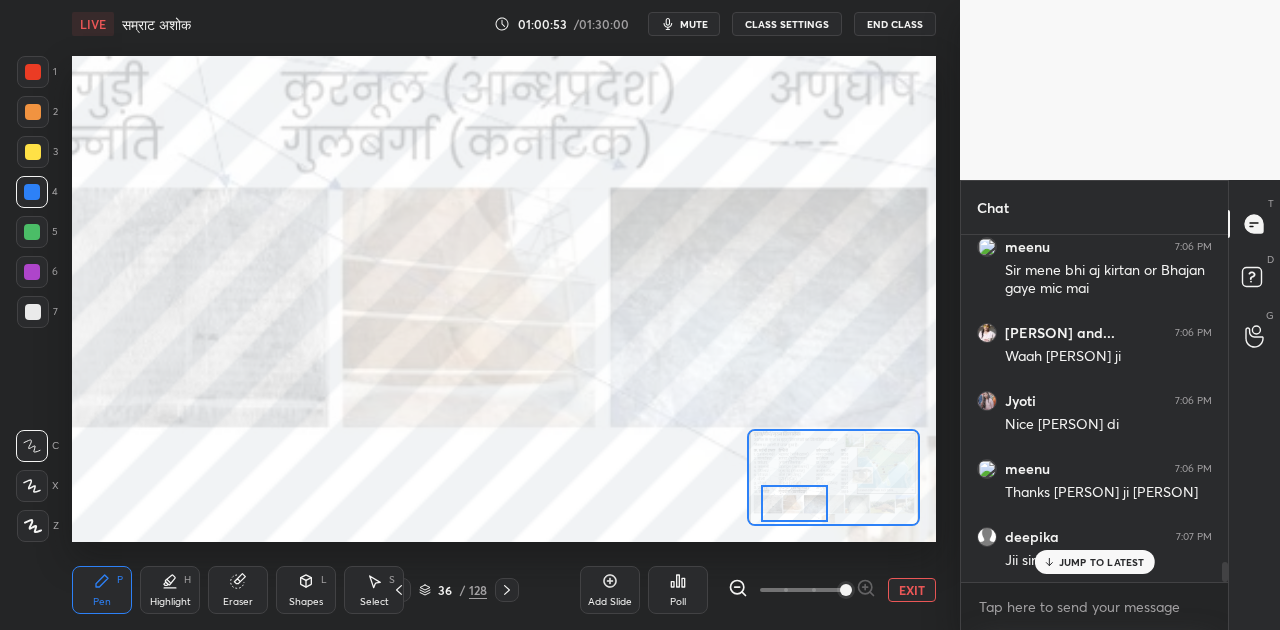 click at bounding box center (795, 503) 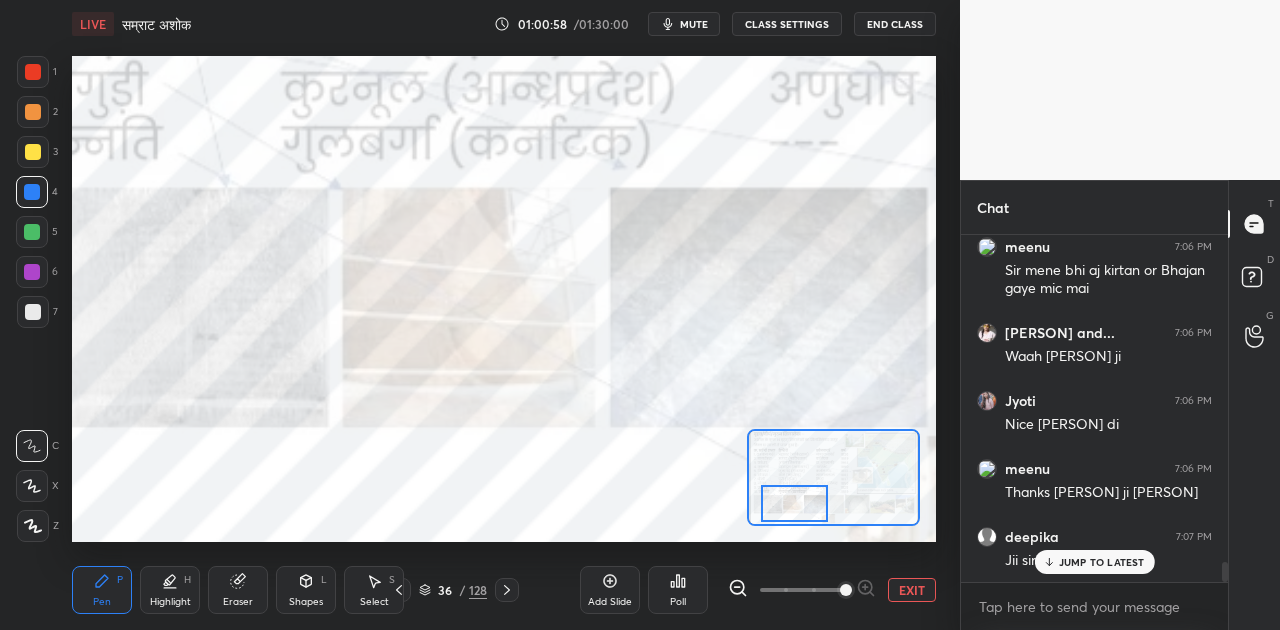 scroll, scrollTop: 5888, scrollLeft: 0, axis: vertical 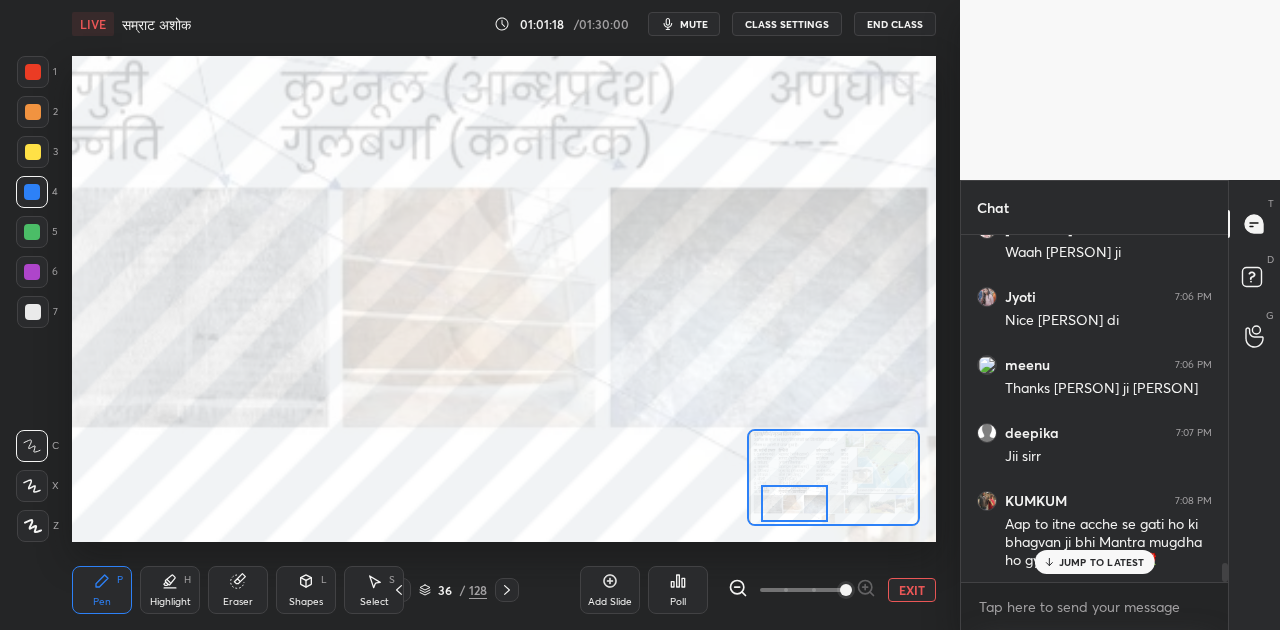 click on "EXIT" at bounding box center (912, 590) 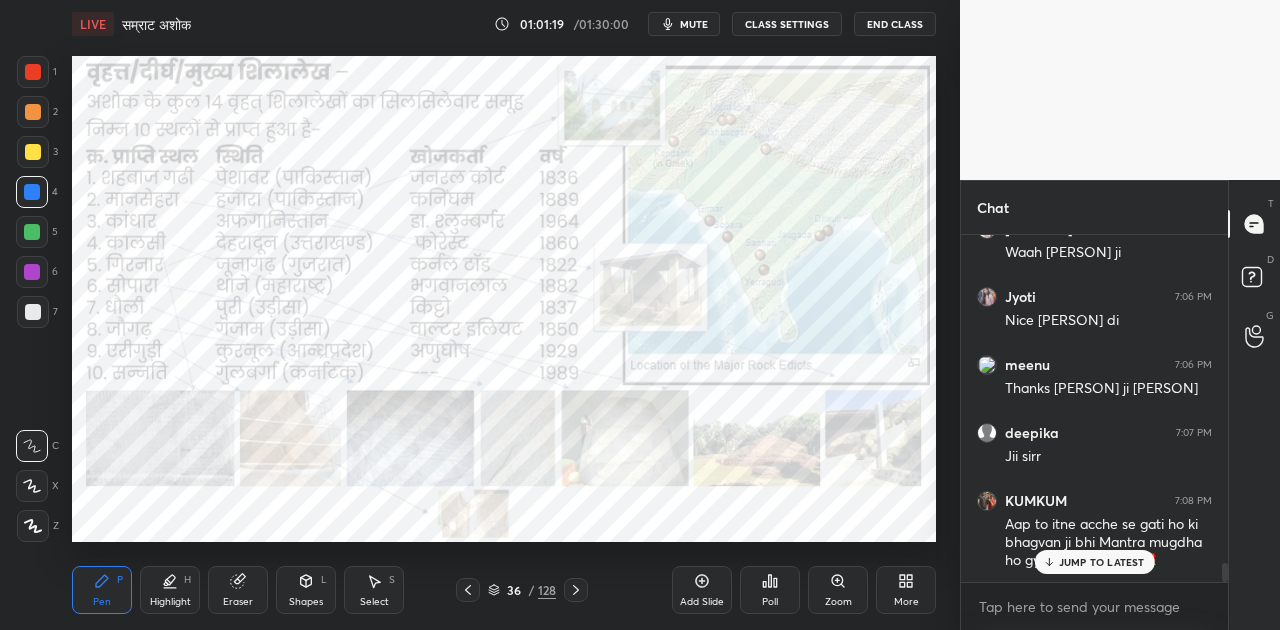 click 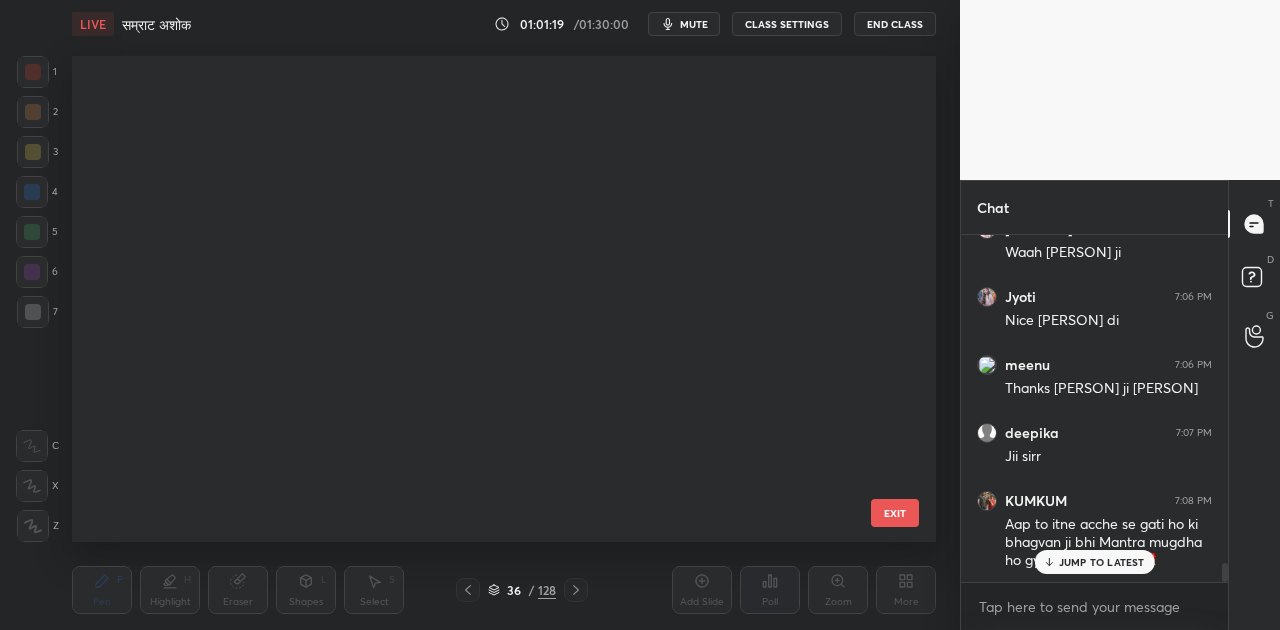 scroll, scrollTop: 1278, scrollLeft: 0, axis: vertical 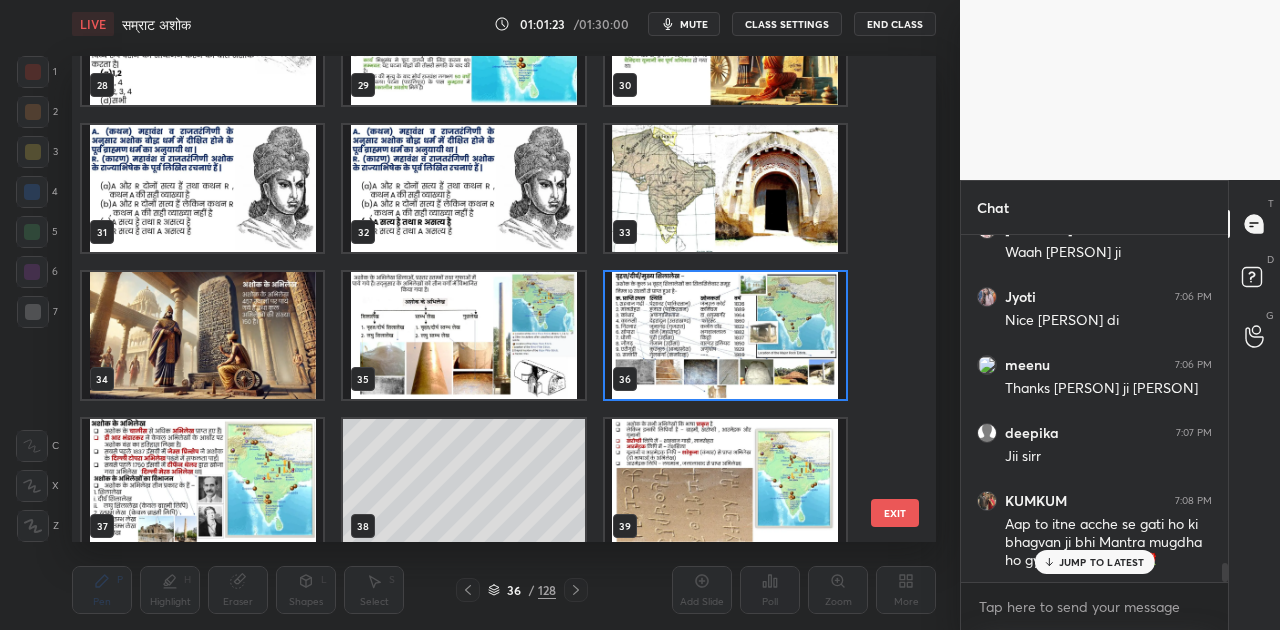 click at bounding box center (463, 335) 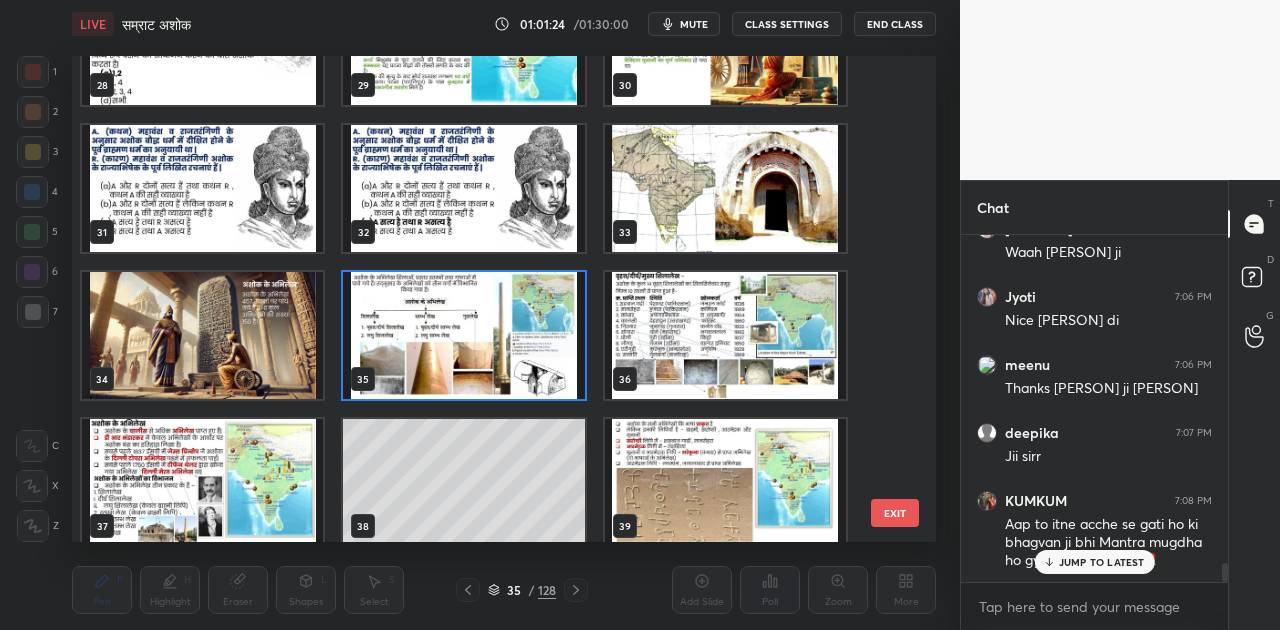 click at bounding box center [463, 335] 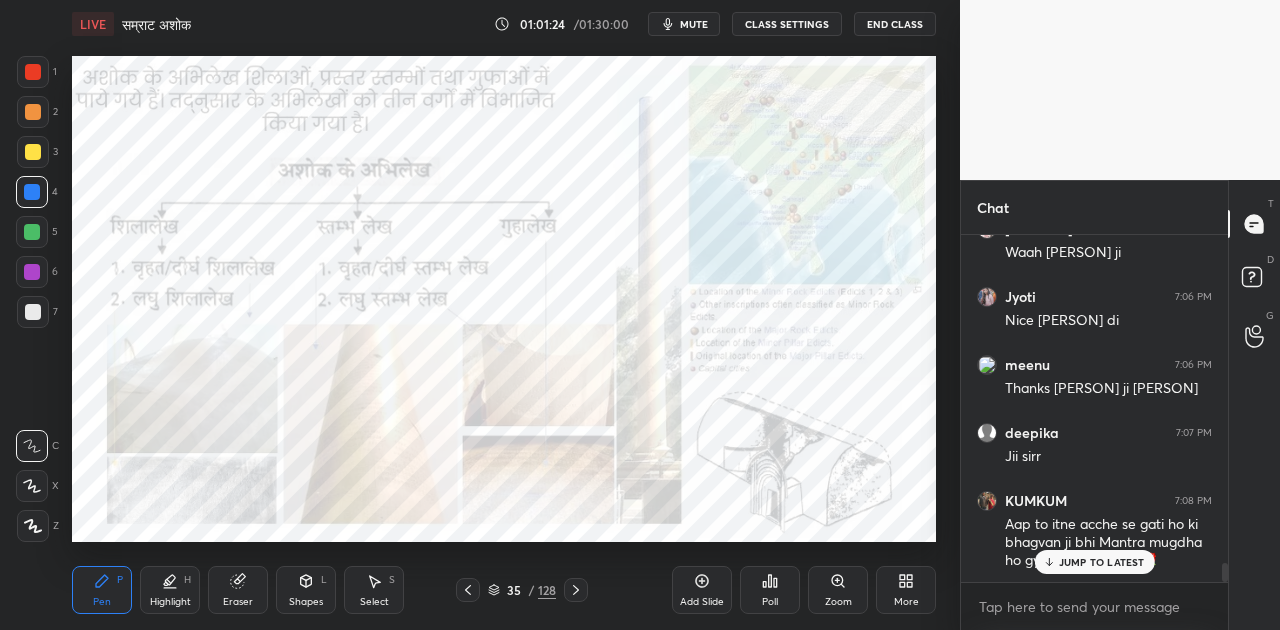 click at bounding box center [463, 335] 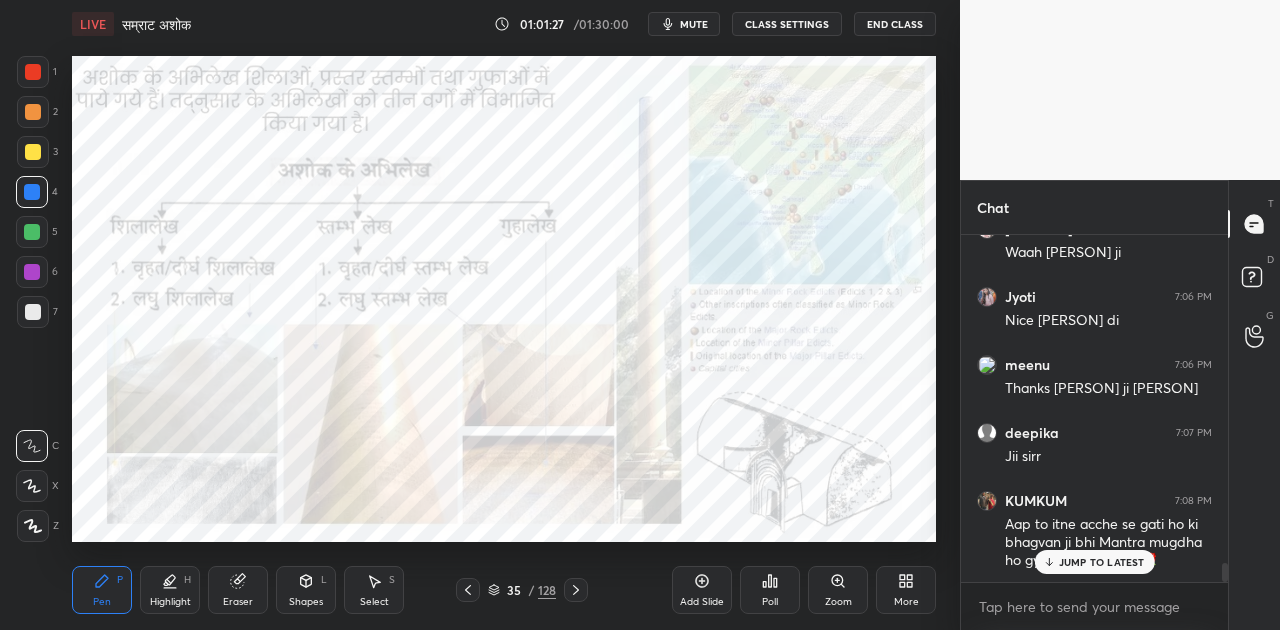 scroll, scrollTop: 5956, scrollLeft: 0, axis: vertical 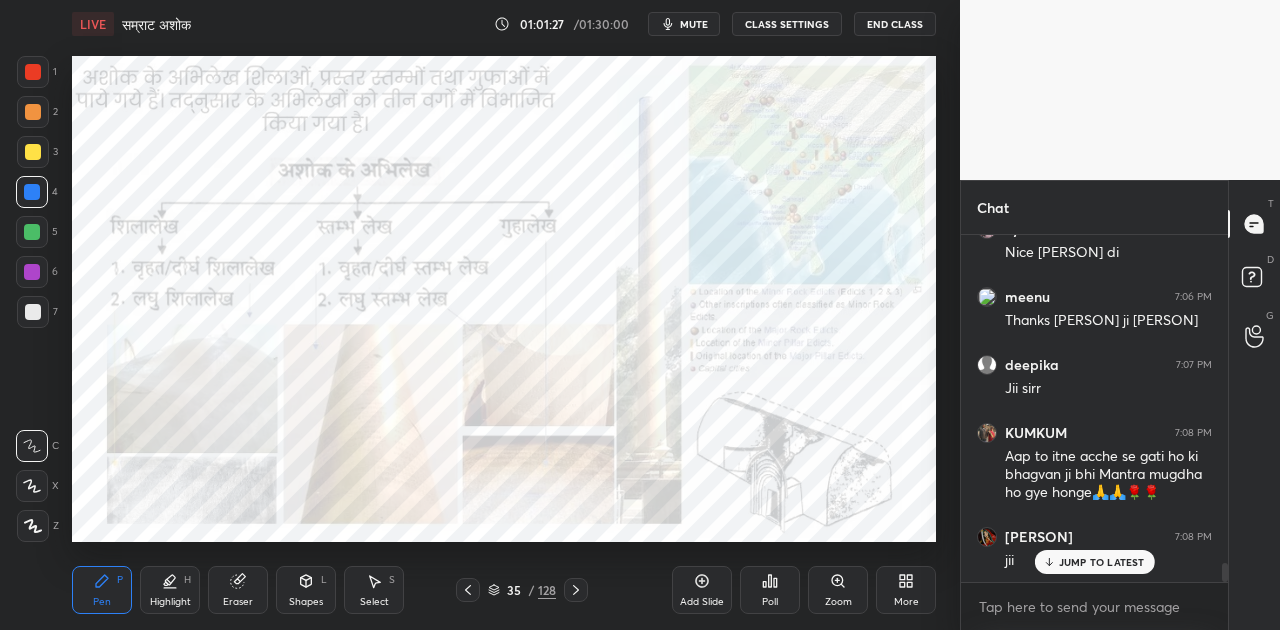 click on "JUMP TO LATEST" at bounding box center (1102, 562) 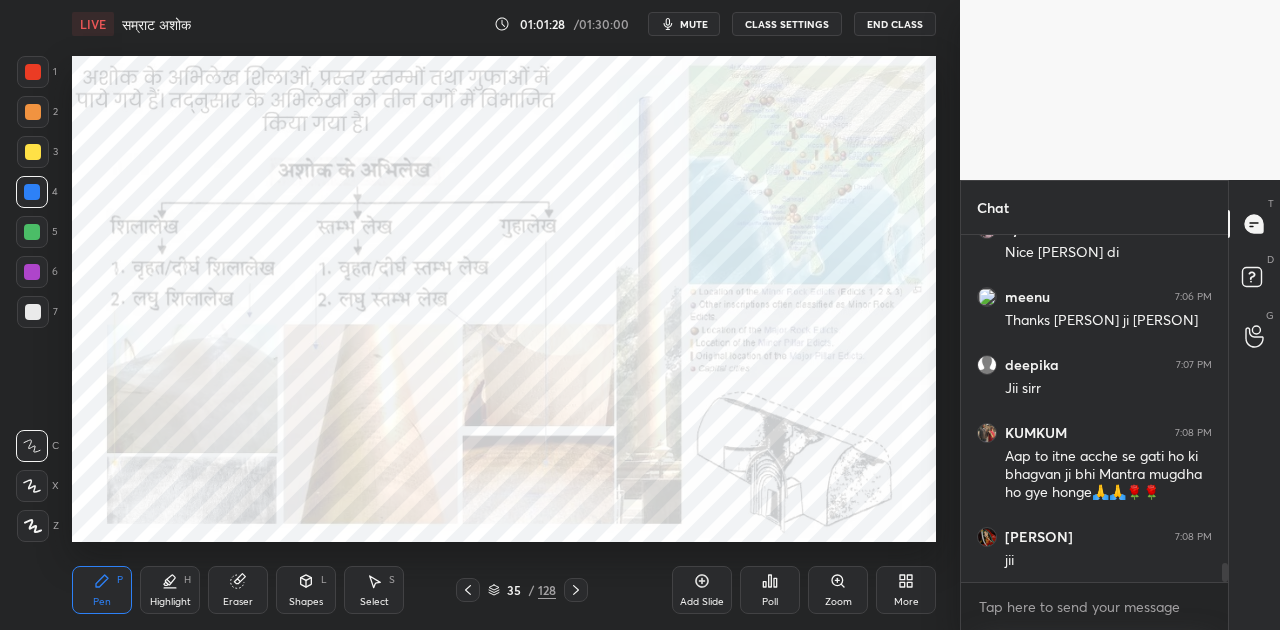 scroll, scrollTop: 6024, scrollLeft: 0, axis: vertical 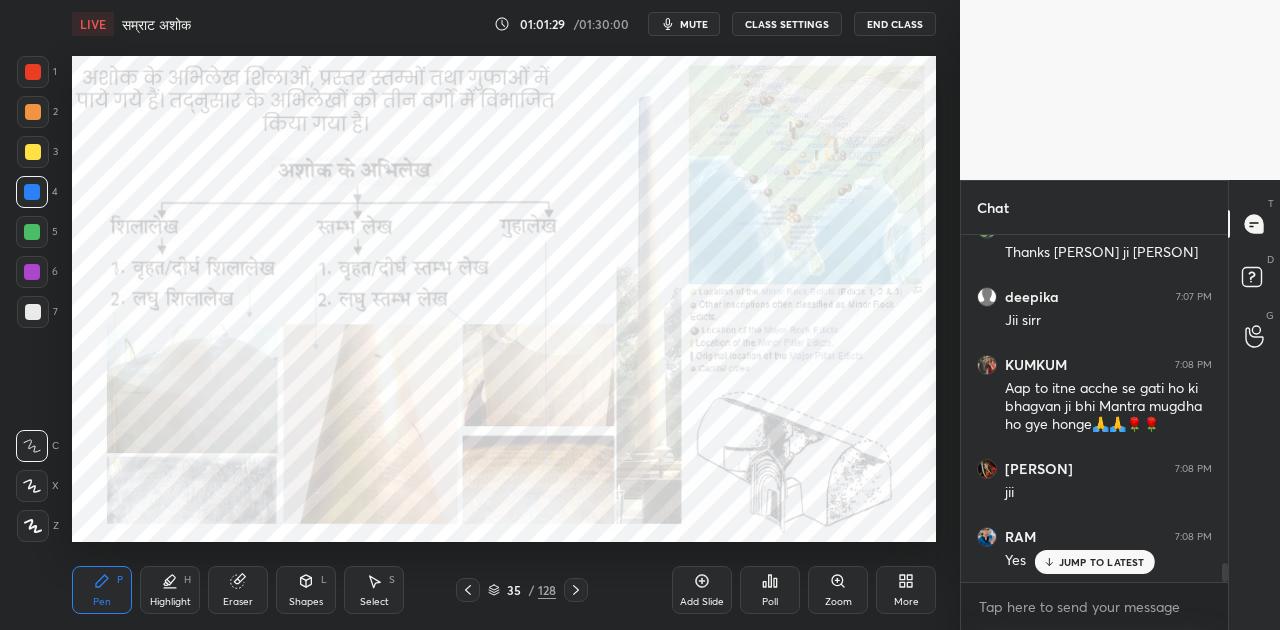 click on "mute" at bounding box center [694, 24] 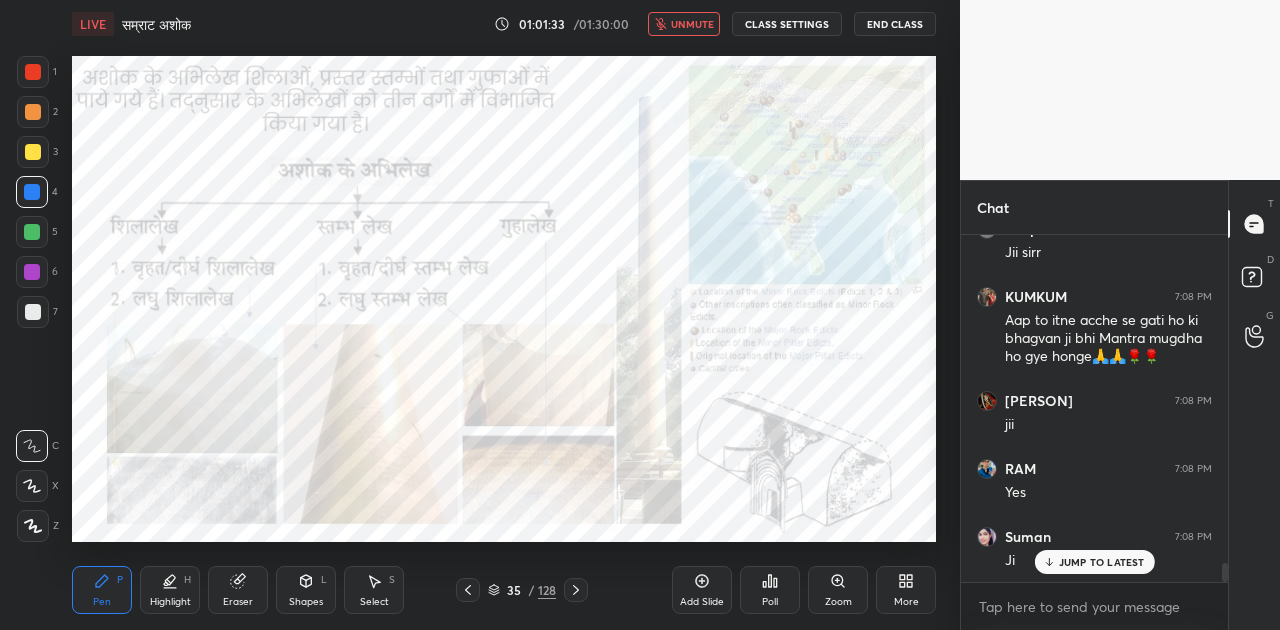 scroll, scrollTop: 6160, scrollLeft: 0, axis: vertical 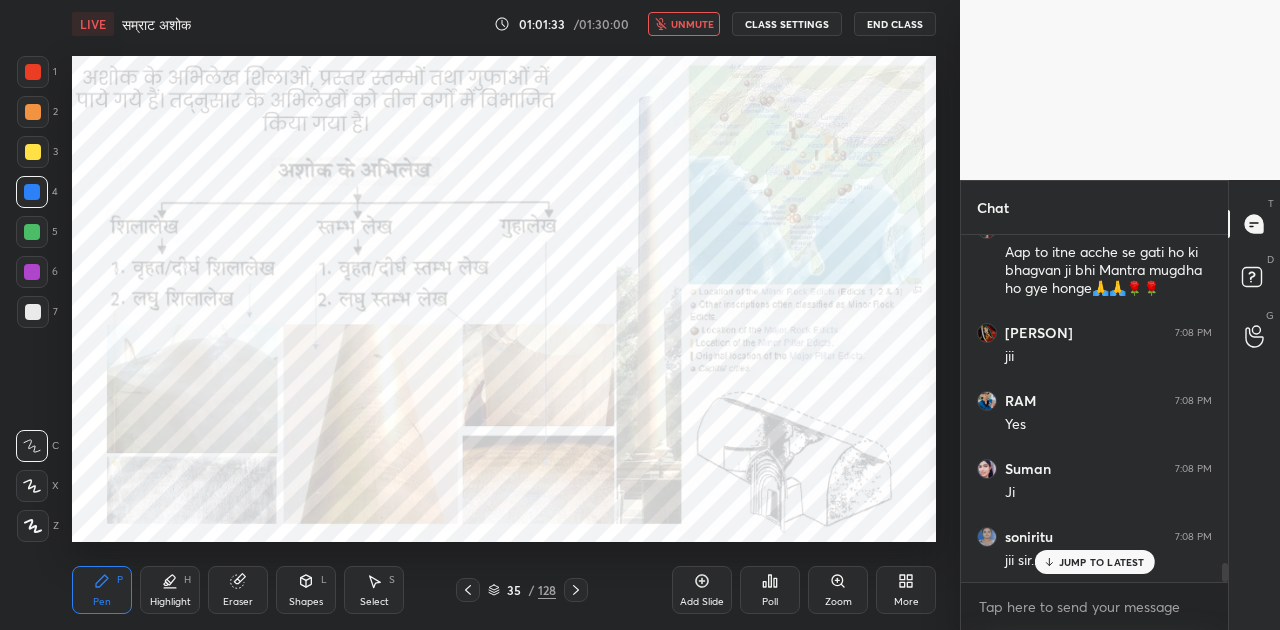 click on "unmute" at bounding box center [692, 24] 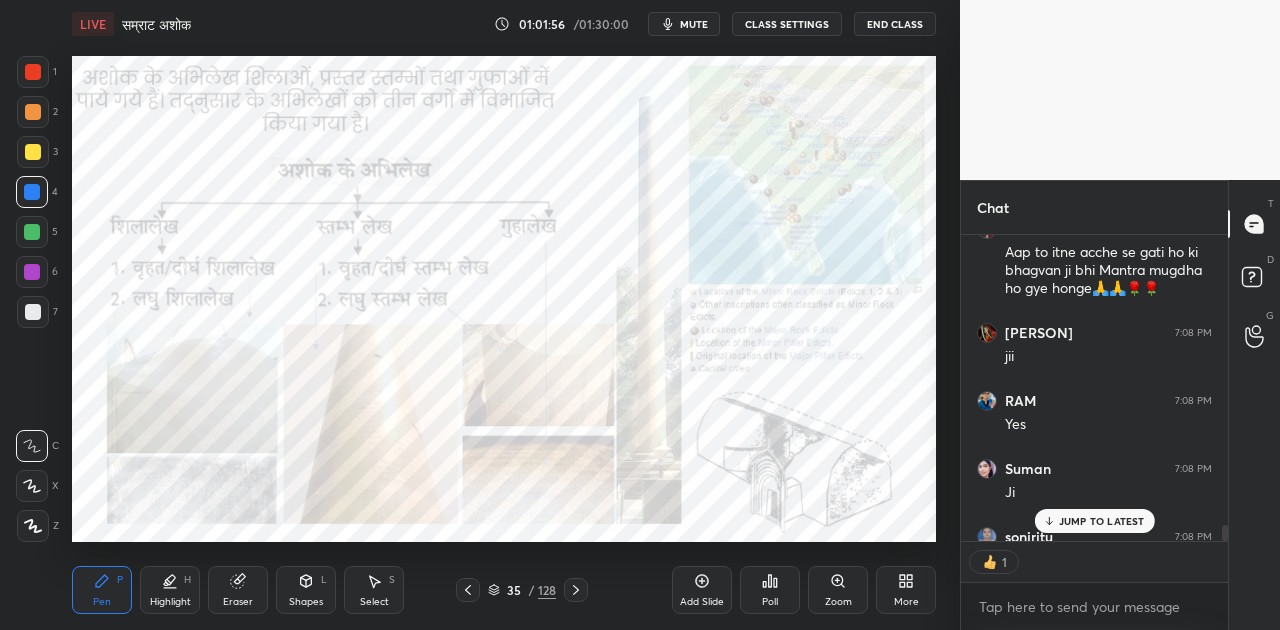 scroll, scrollTop: 300, scrollLeft: 261, axis: both 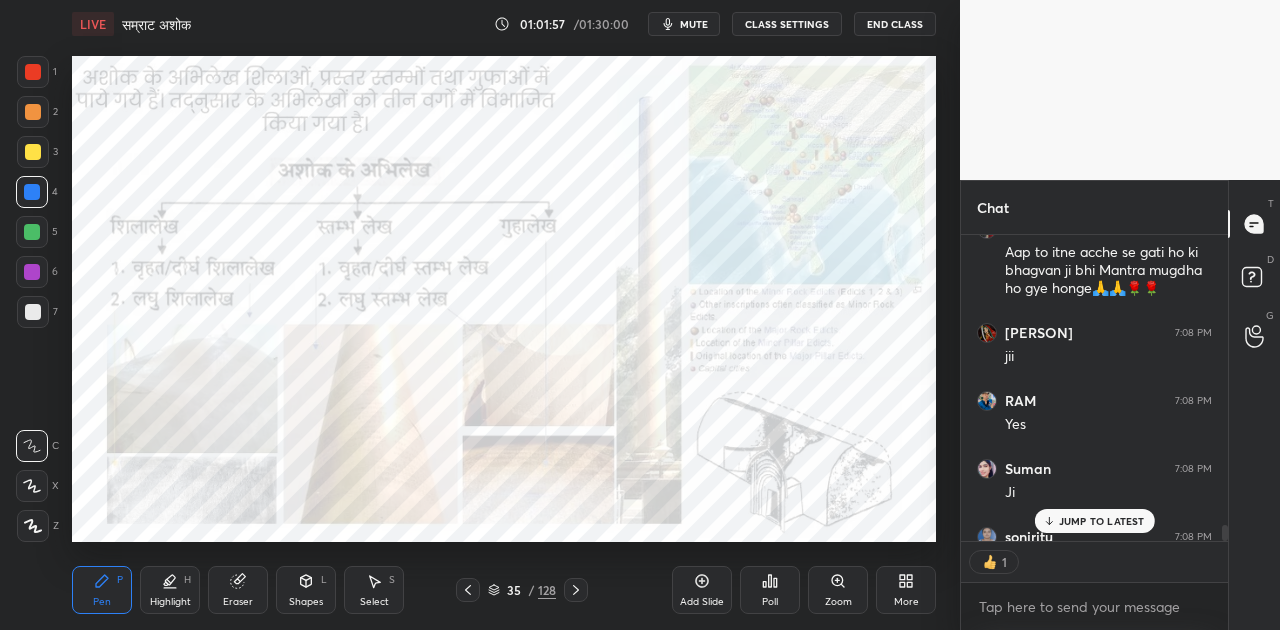 click on "Shapes L" at bounding box center (306, 590) 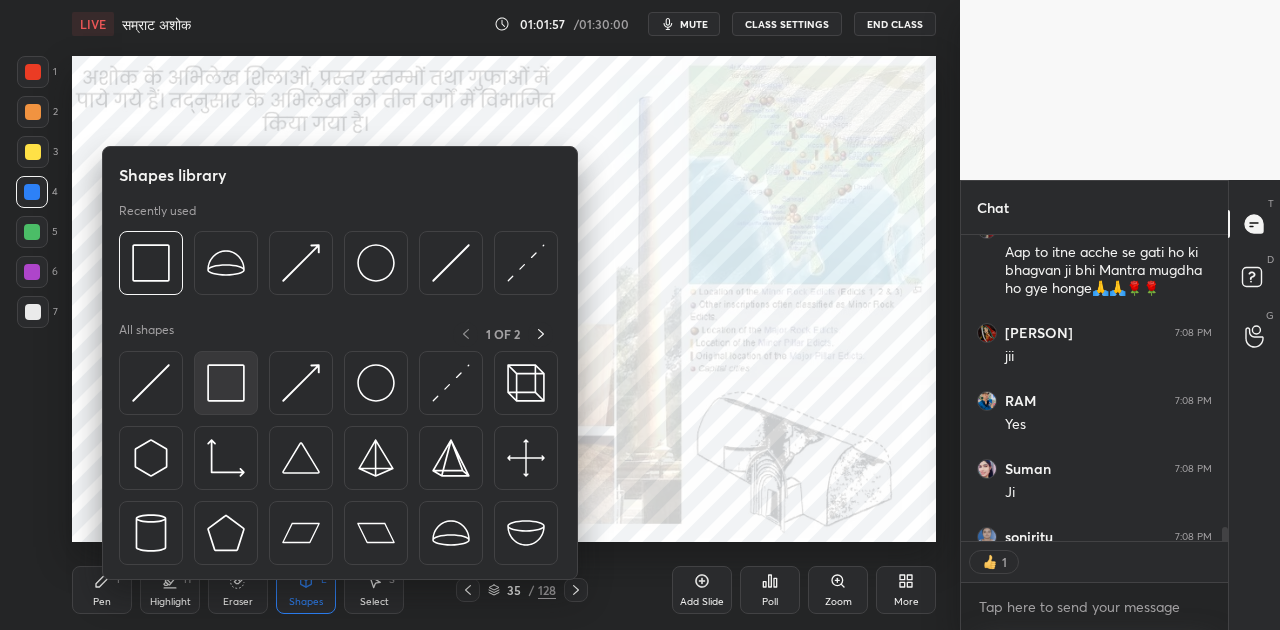 scroll, scrollTop: 6288, scrollLeft: 0, axis: vertical 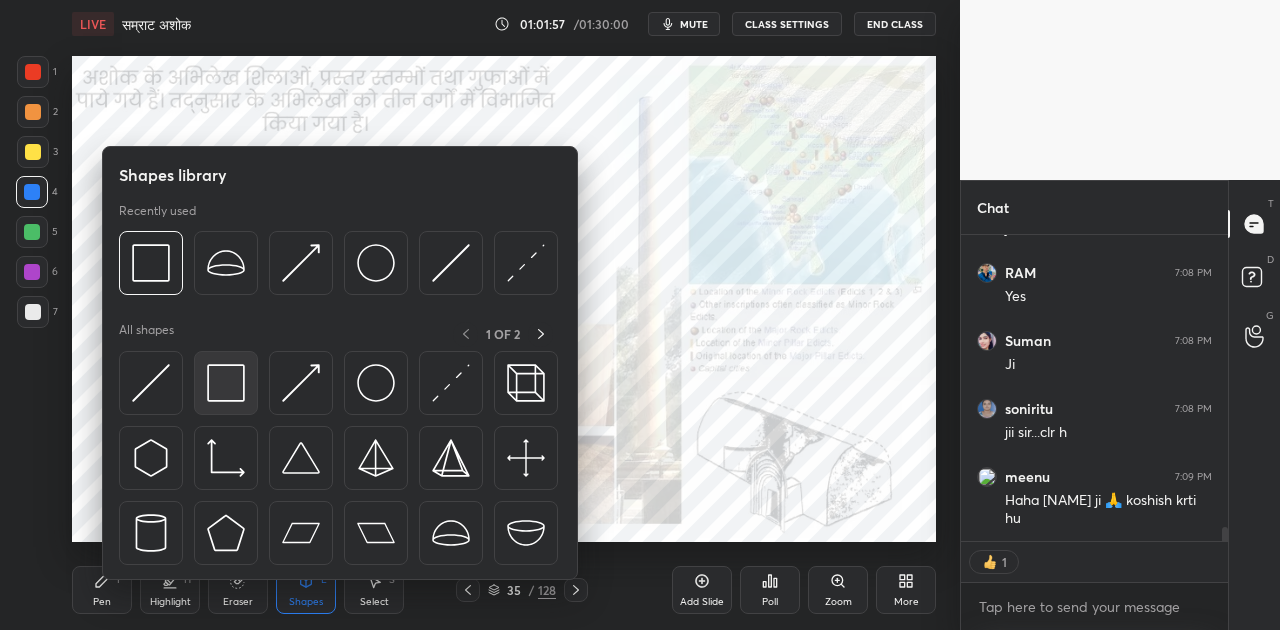 click at bounding box center [226, 383] 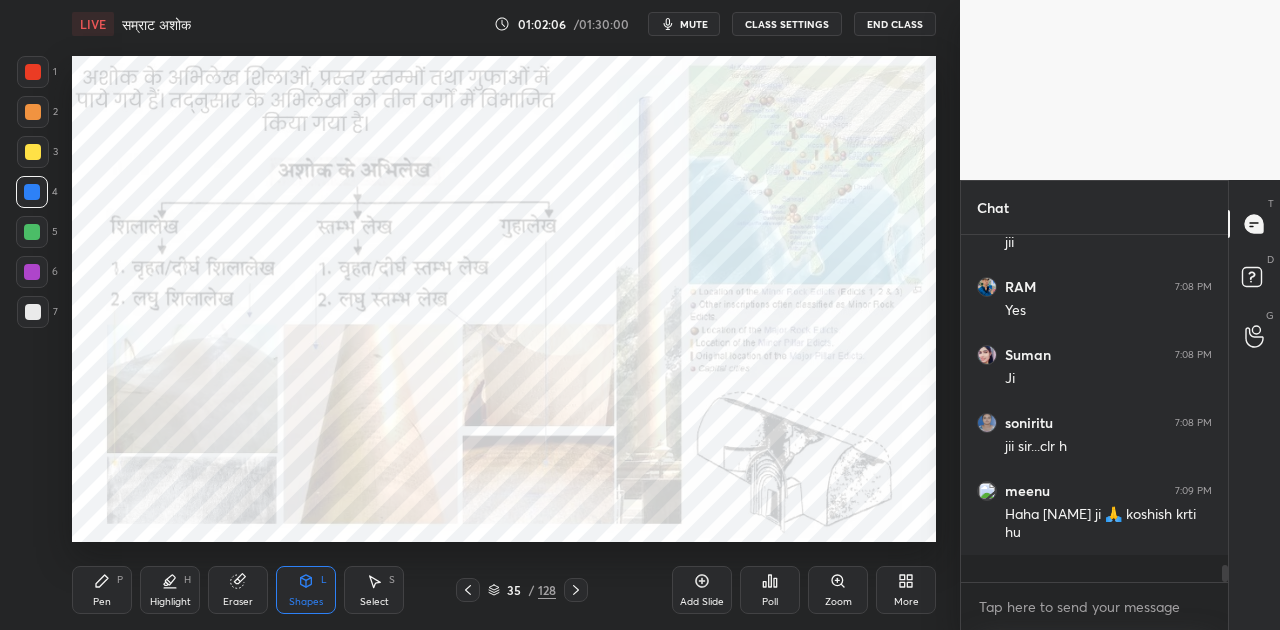 scroll, scrollTop: 6, scrollLeft: 6, axis: both 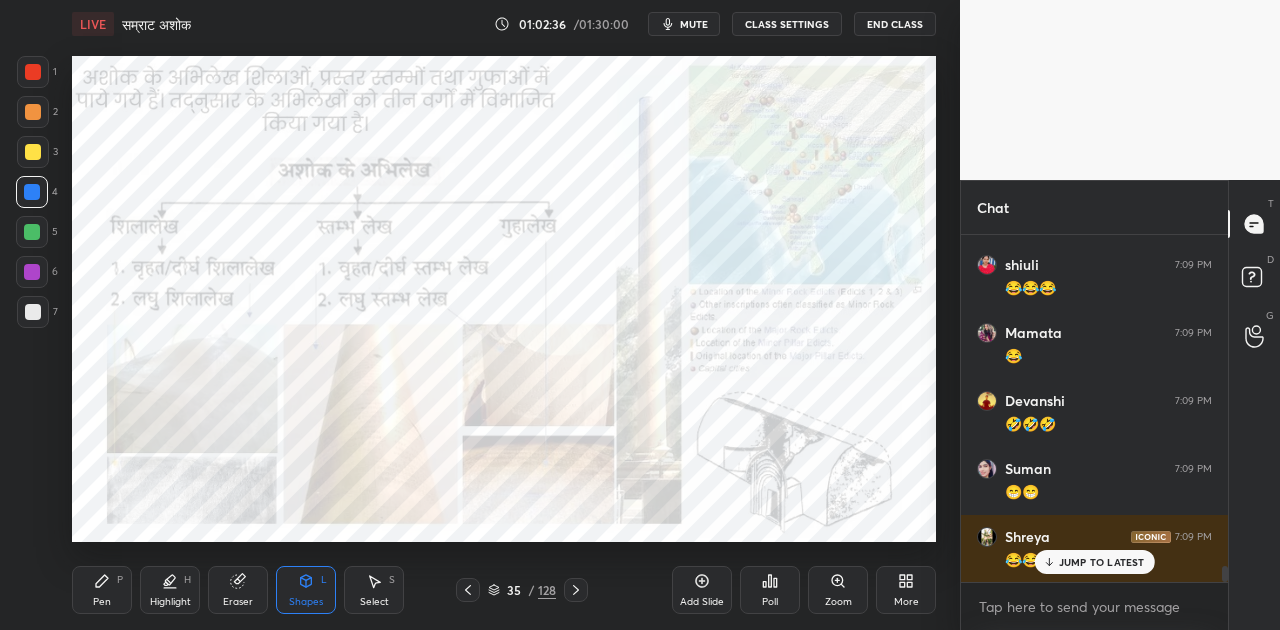 click on "mute" at bounding box center (694, 24) 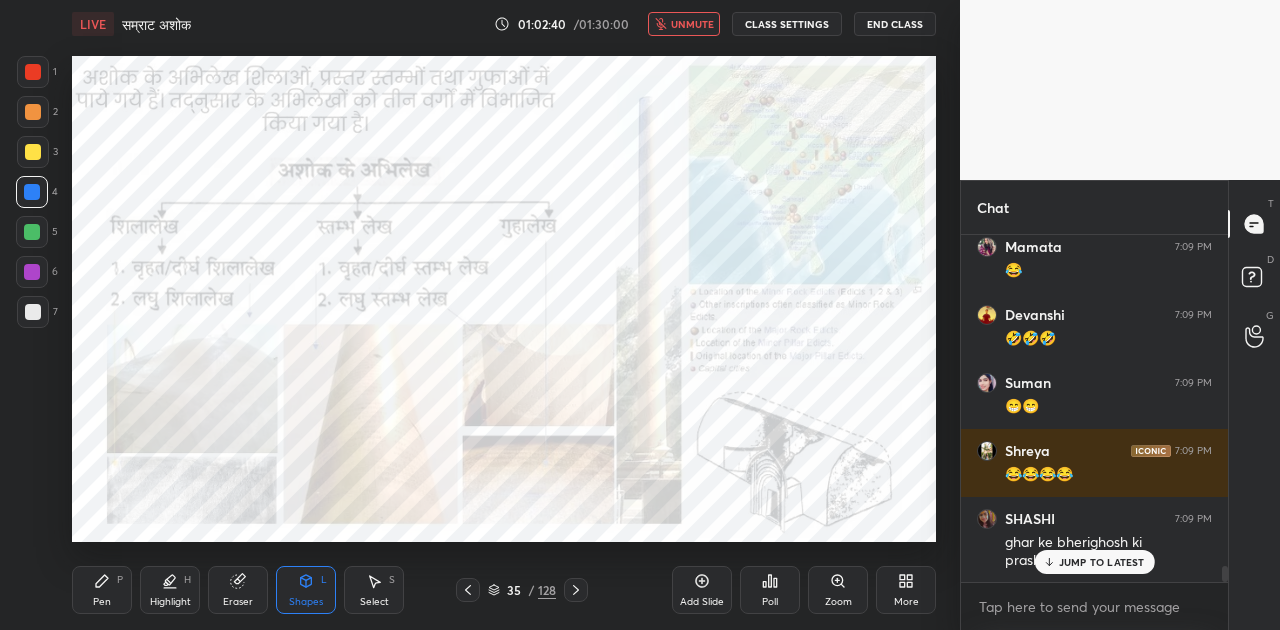 scroll, scrollTop: 7284, scrollLeft: 0, axis: vertical 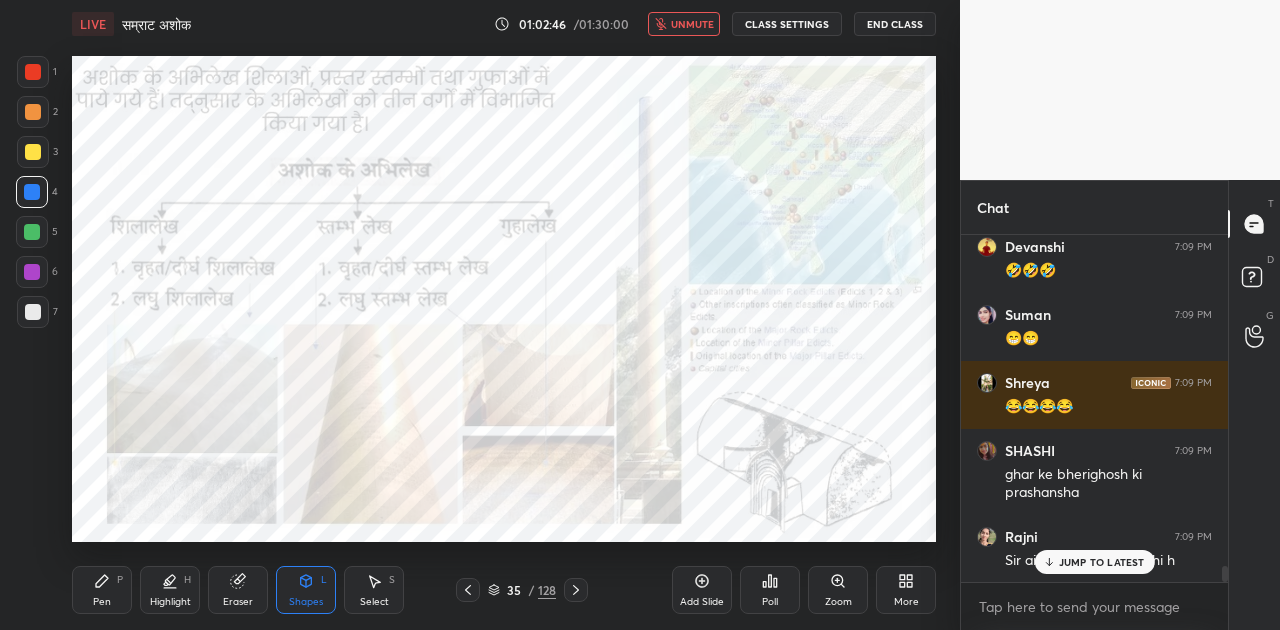 click on "unmute" at bounding box center (692, 24) 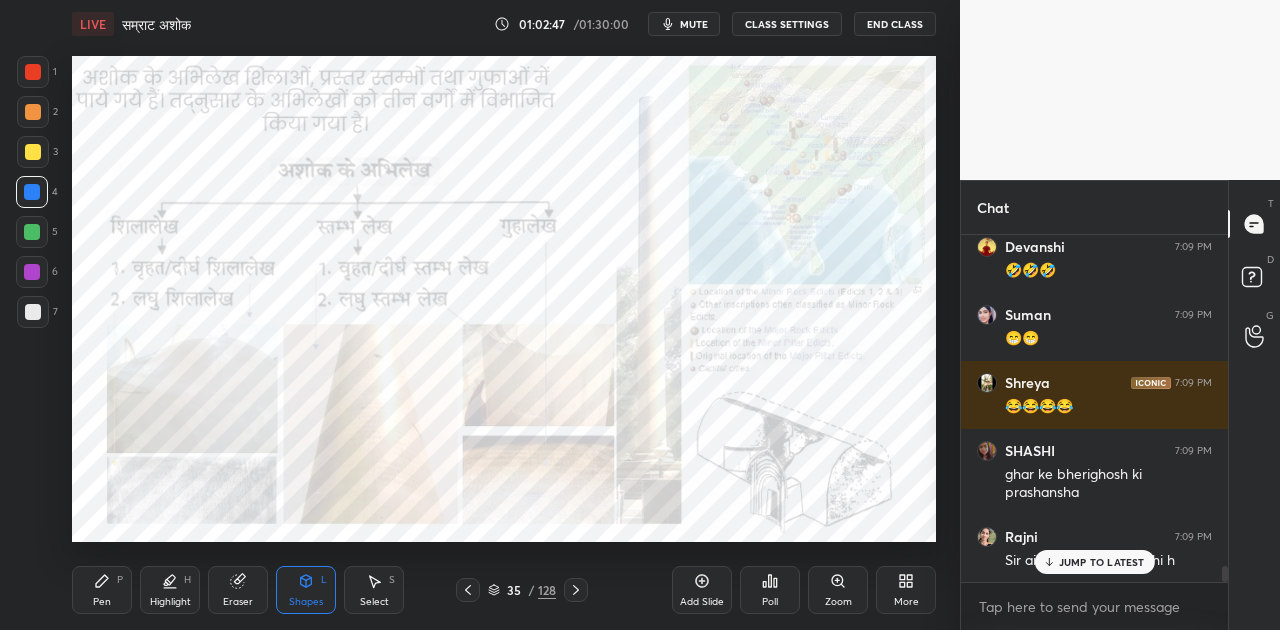 click on "JUMP TO LATEST" at bounding box center (1102, 562) 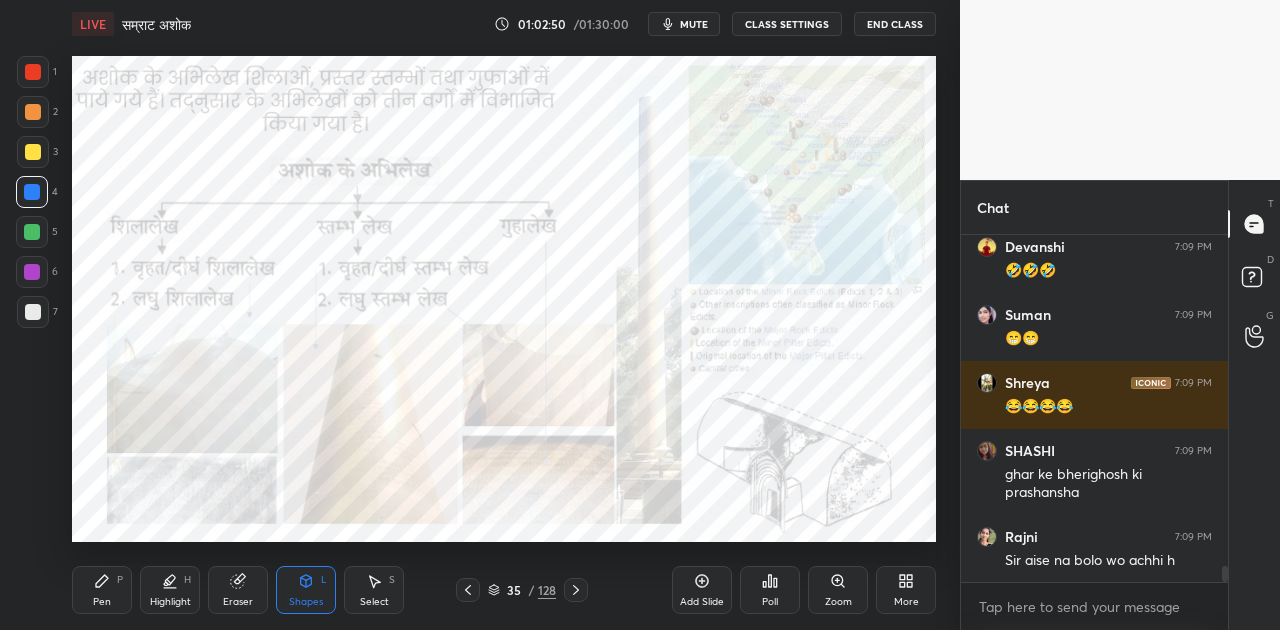 scroll, scrollTop: 7352, scrollLeft: 0, axis: vertical 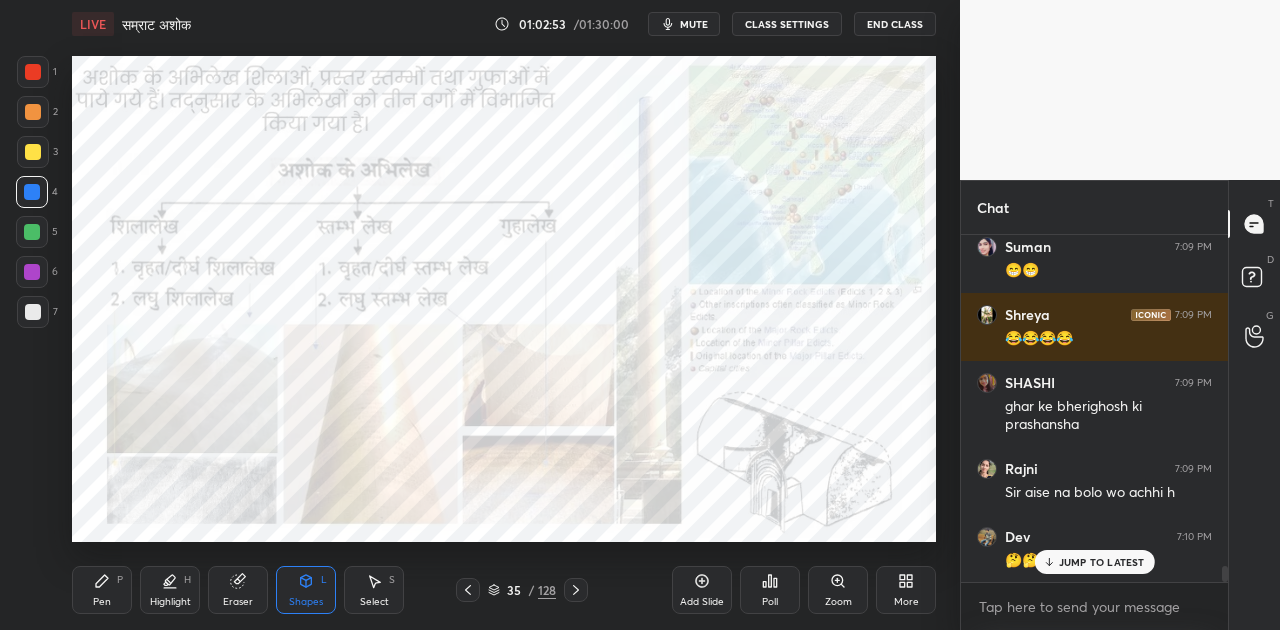 click on "JUMP TO LATEST" at bounding box center (1102, 562) 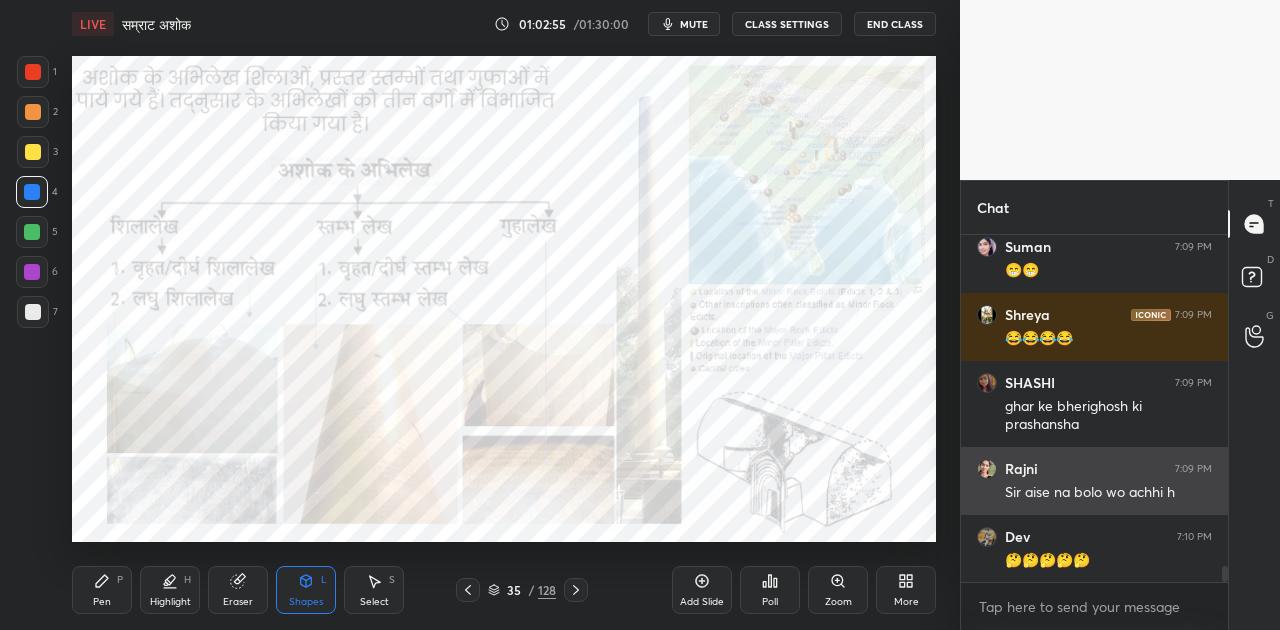 scroll, scrollTop: 7420, scrollLeft: 0, axis: vertical 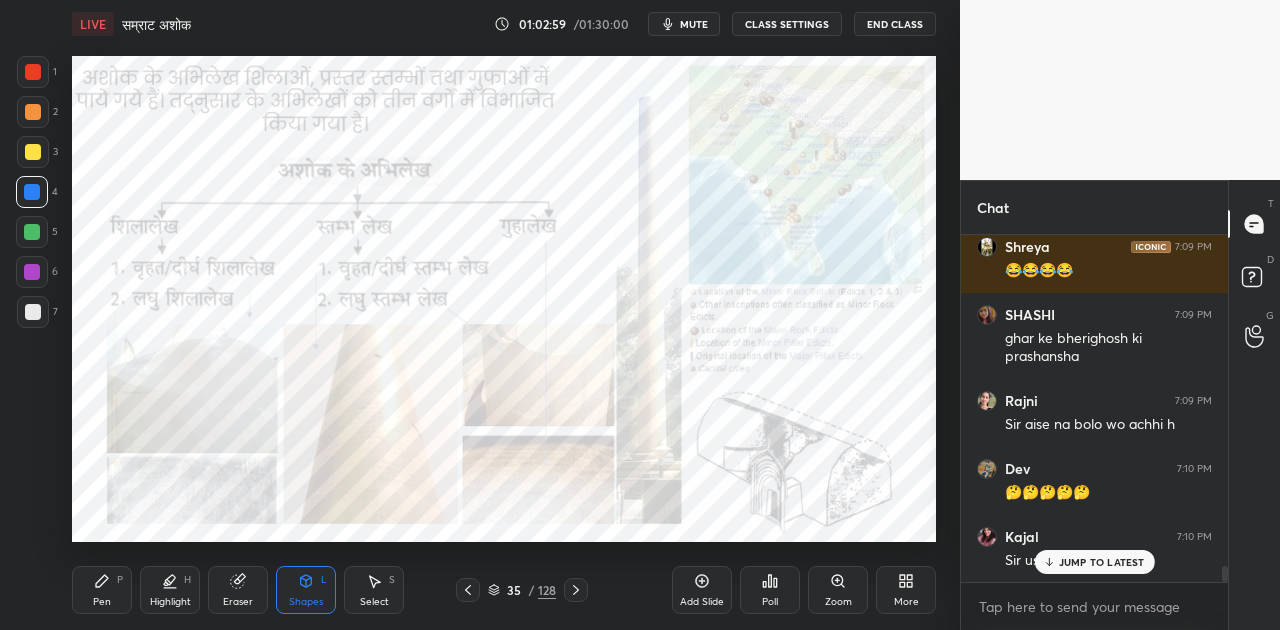 click on "JUMP TO LATEST" at bounding box center (1102, 562) 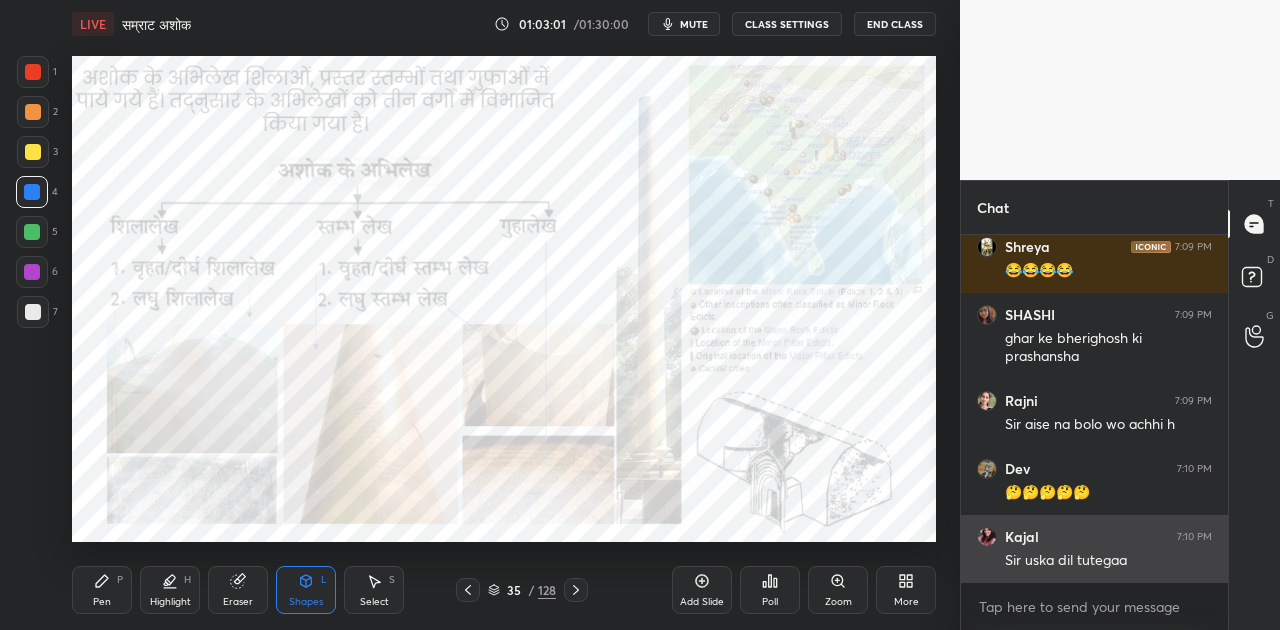 scroll, scrollTop: 7488, scrollLeft: 0, axis: vertical 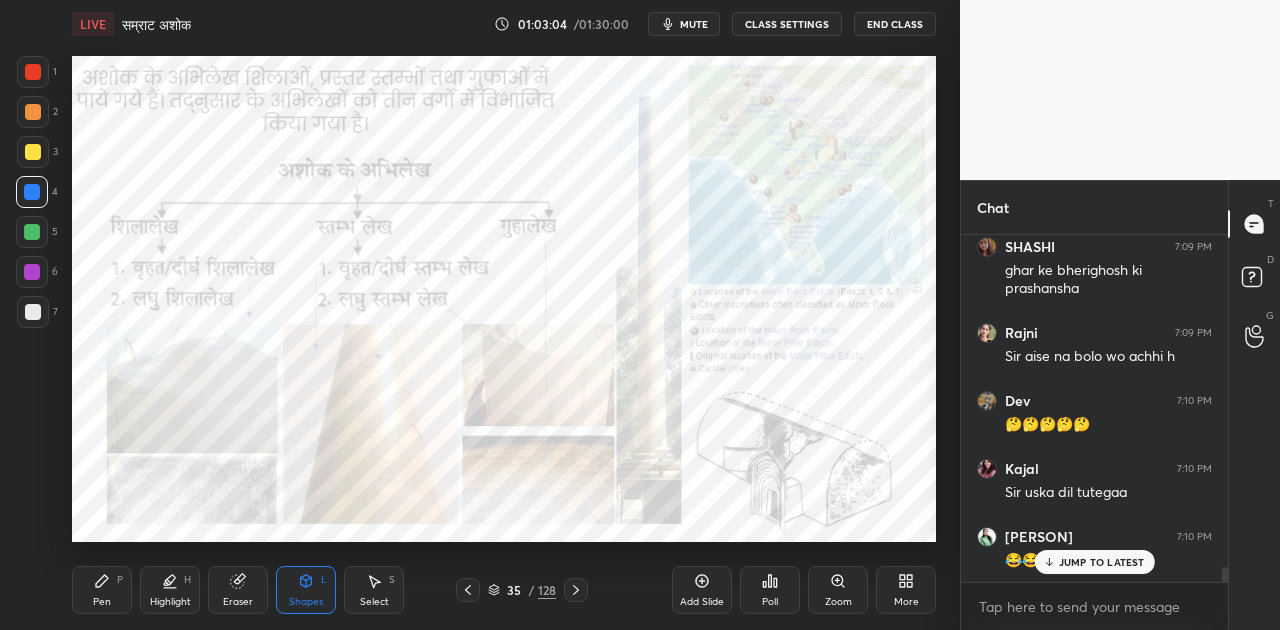 click 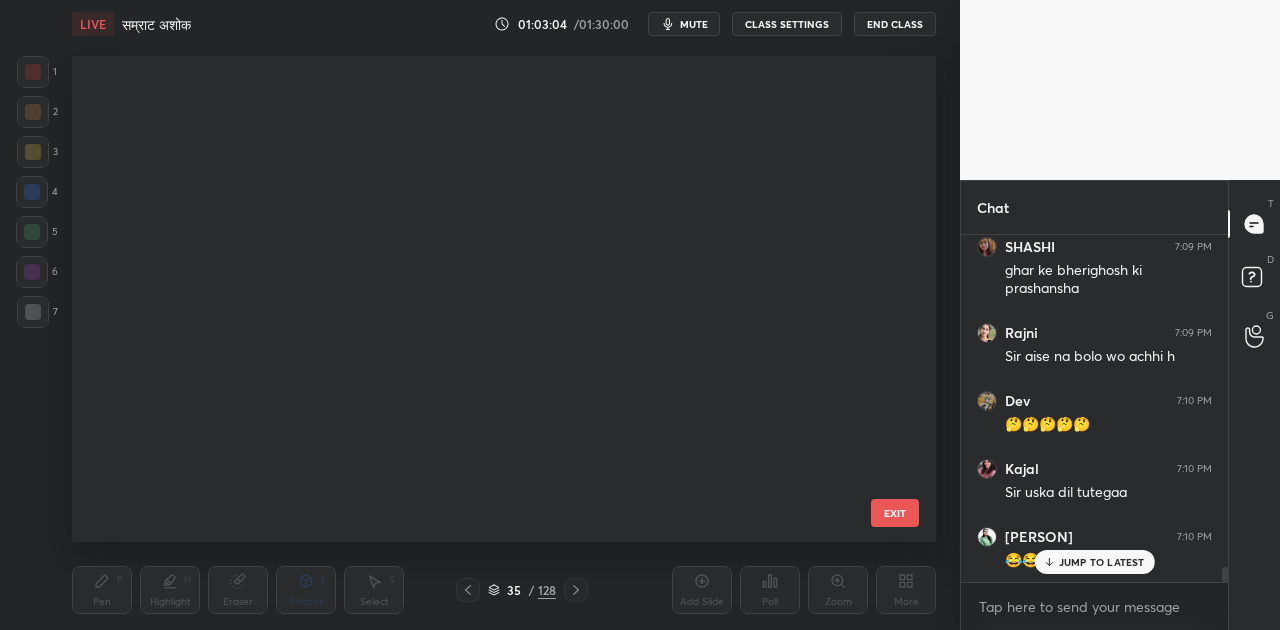 scroll, scrollTop: 1278, scrollLeft: 0, axis: vertical 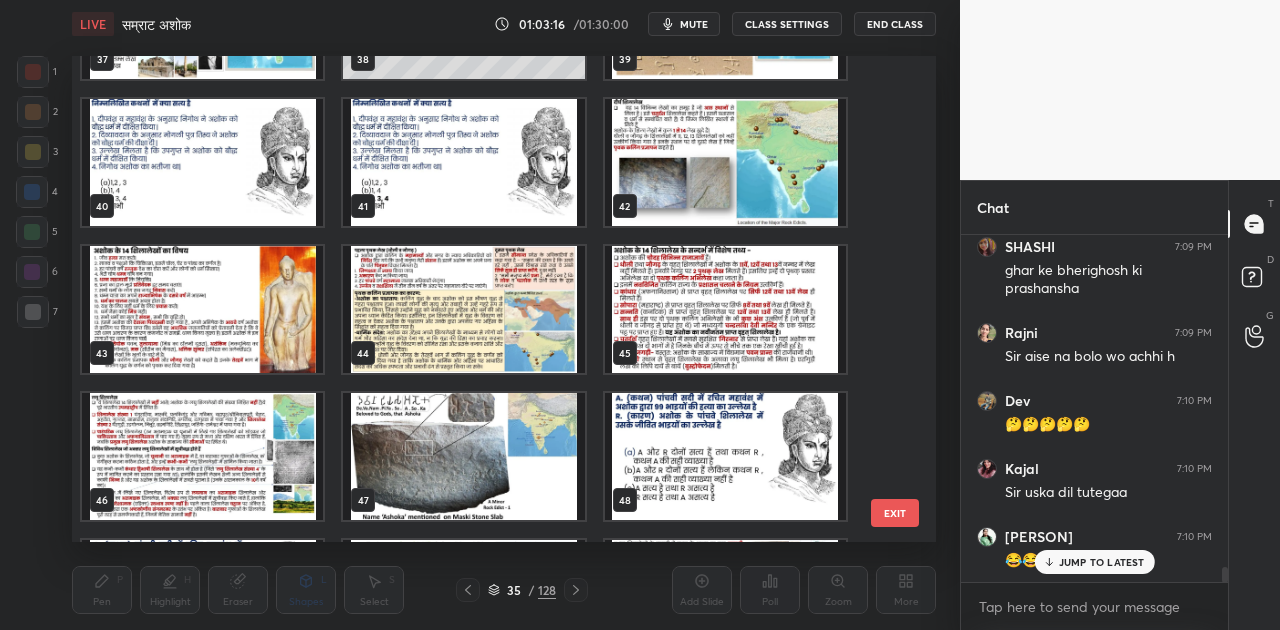 click at bounding box center (463, 456) 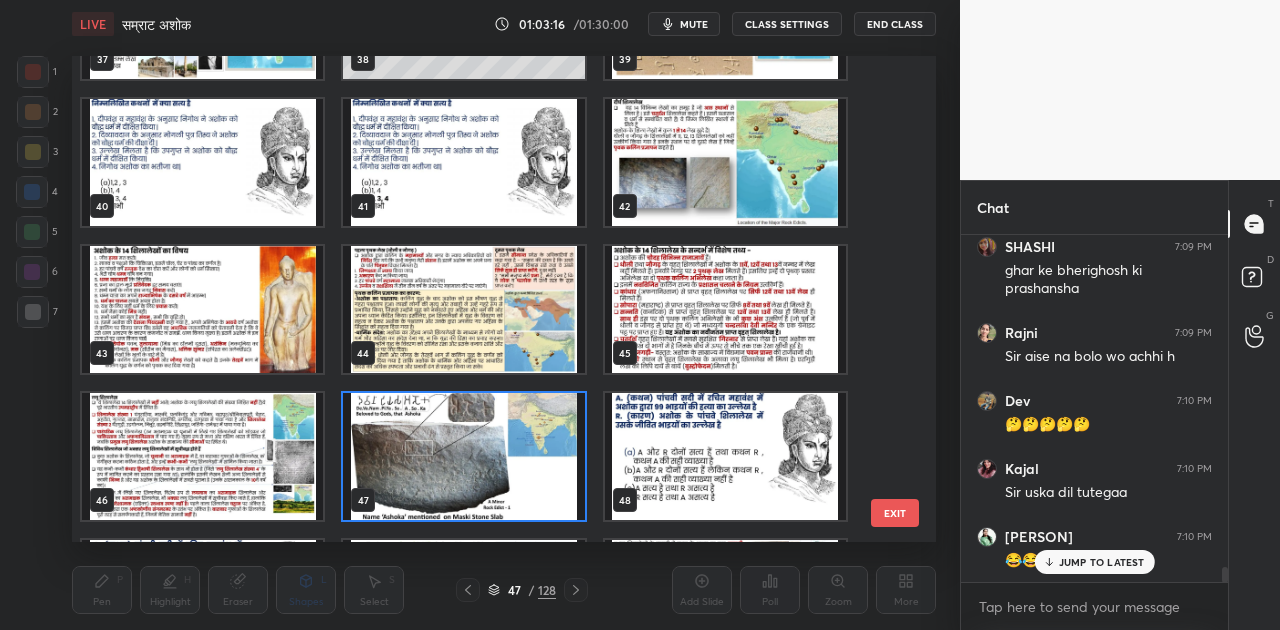 click at bounding box center (463, 456) 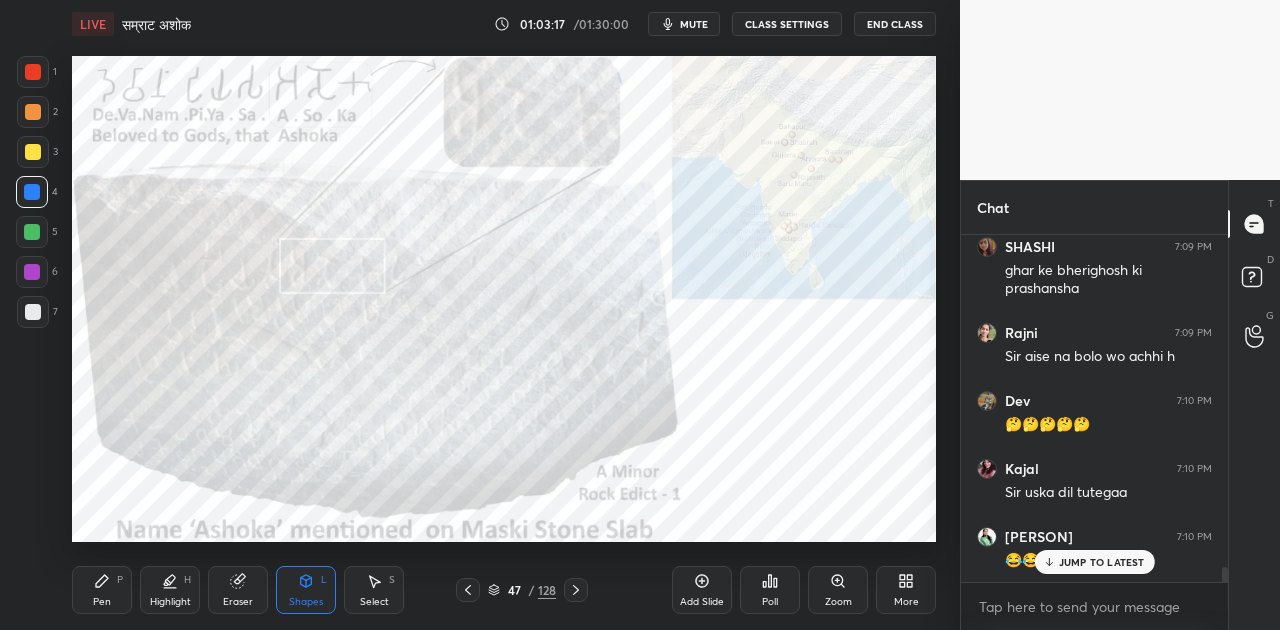 click at bounding box center (463, 456) 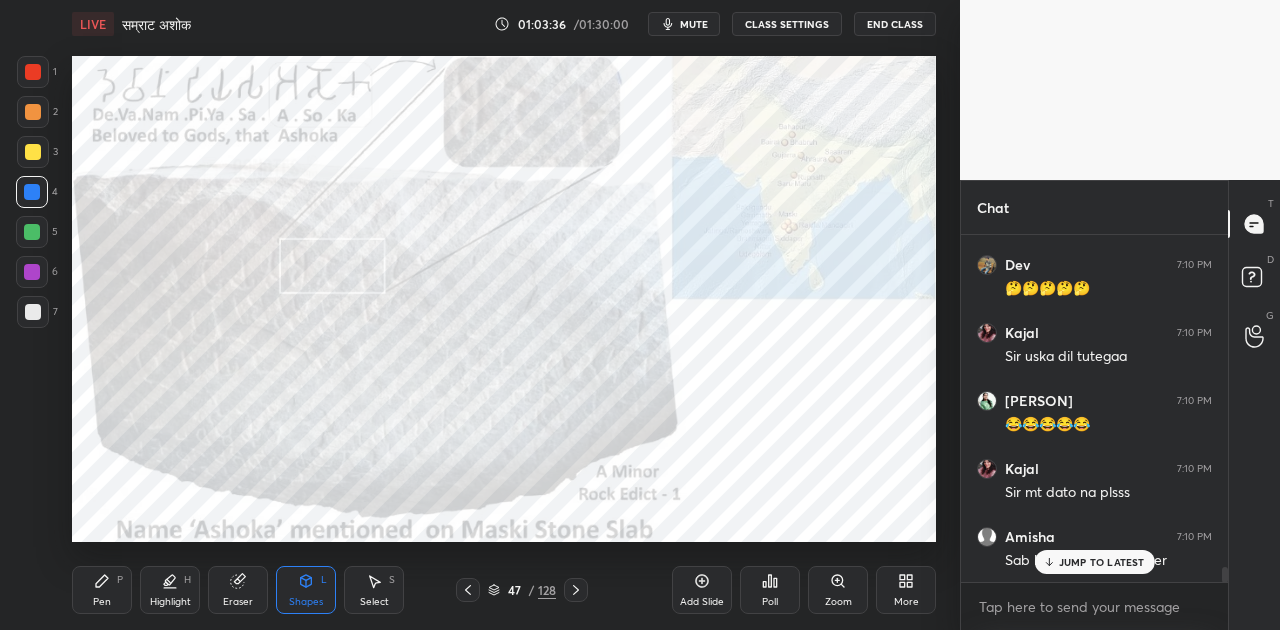 scroll, scrollTop: 7710, scrollLeft: 0, axis: vertical 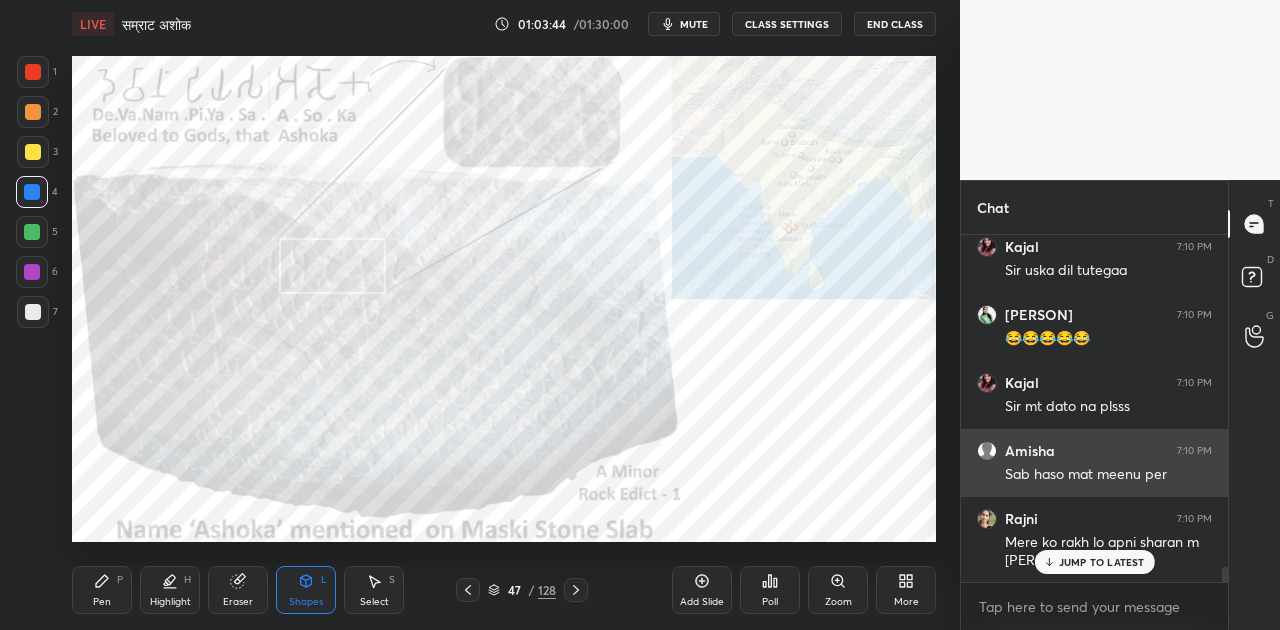drag, startPoint x: 1090, startPoint y: 565, endPoint x: 961, endPoint y: 490, distance: 149.21796 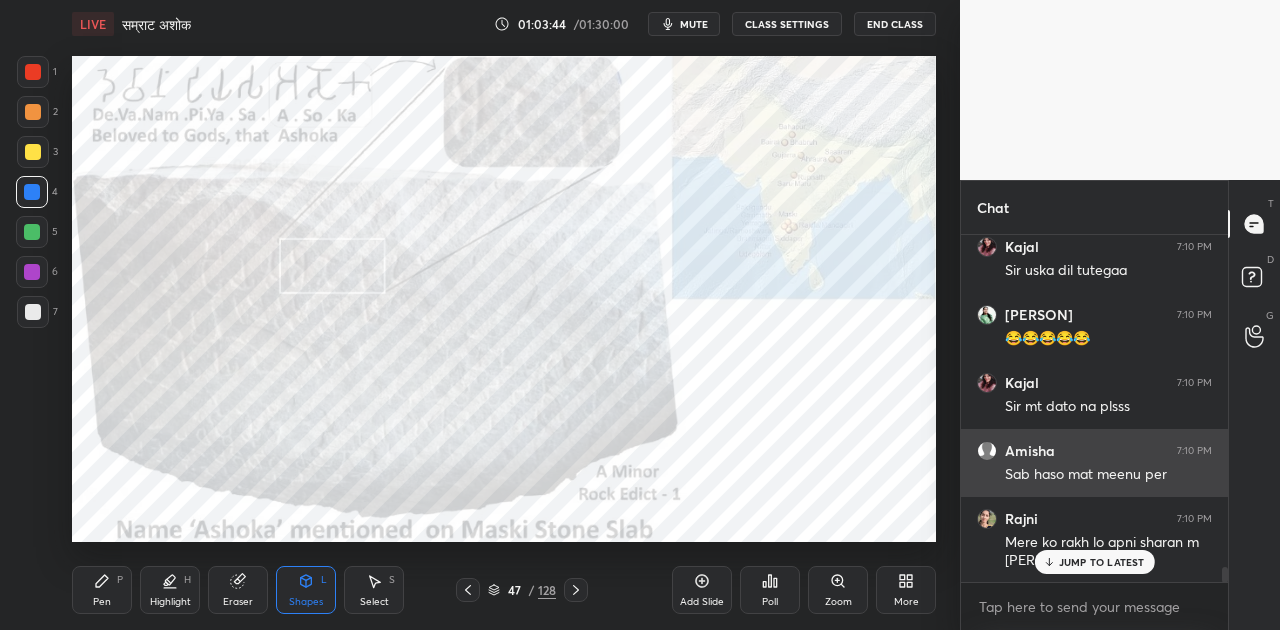 click on "JUMP TO LATEST" at bounding box center [1102, 562] 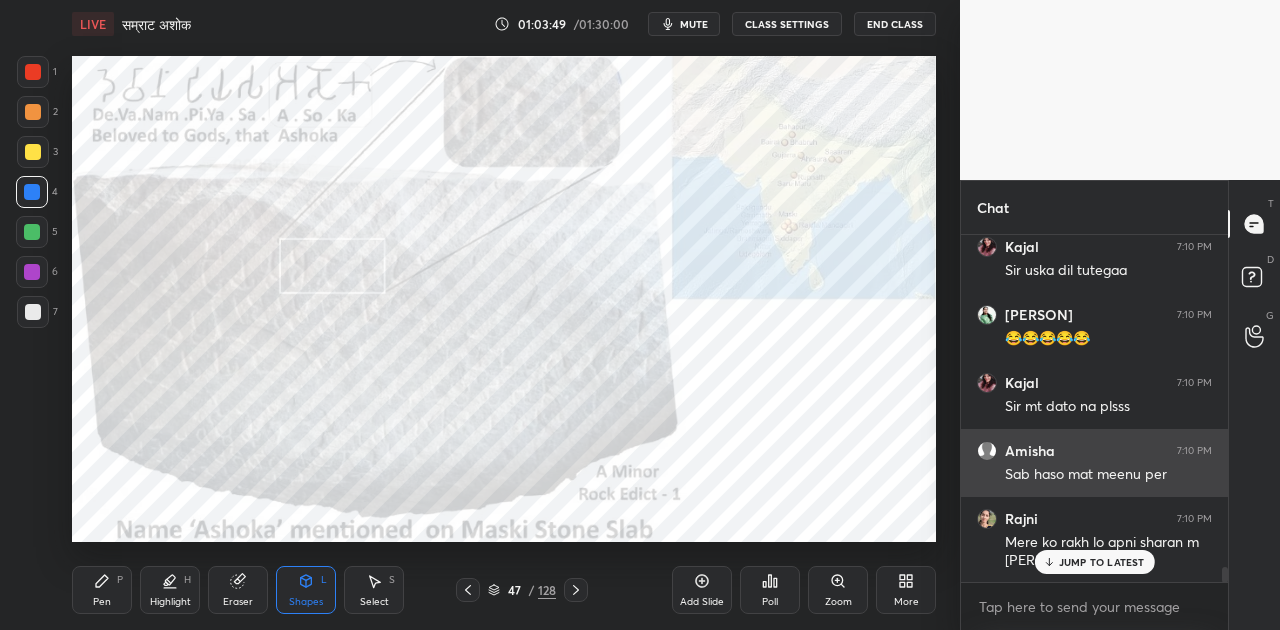 scroll, scrollTop: 7796, scrollLeft: 0, axis: vertical 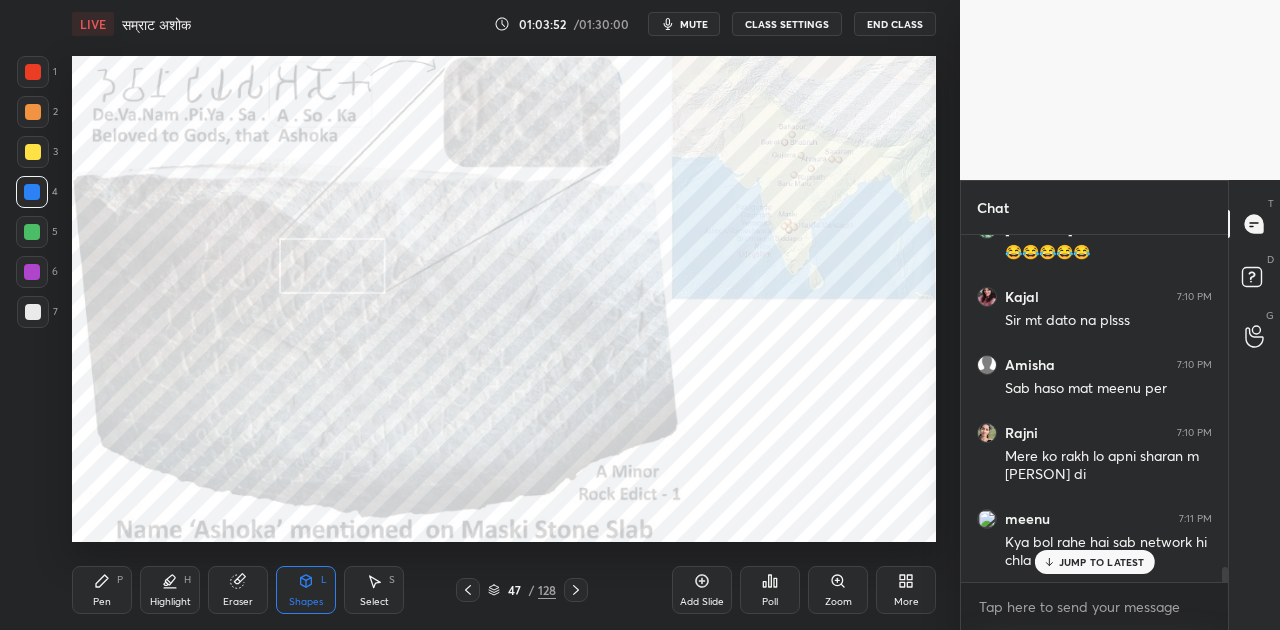 click on "Zoom" at bounding box center (838, 590) 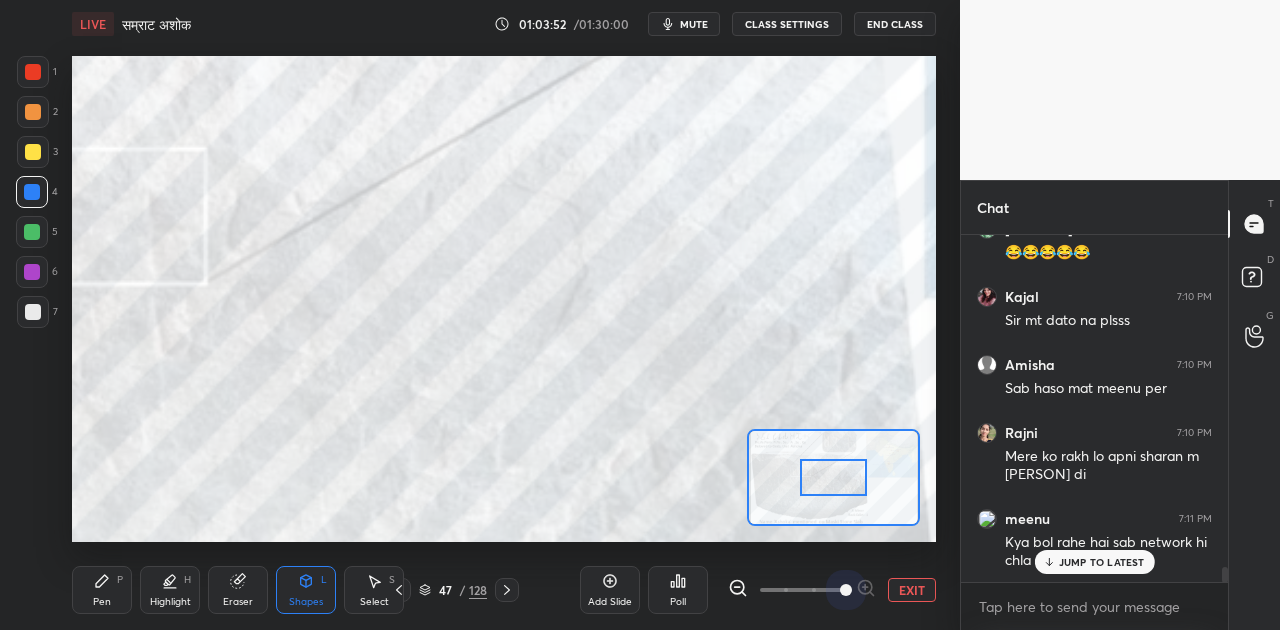 click at bounding box center [802, 590] 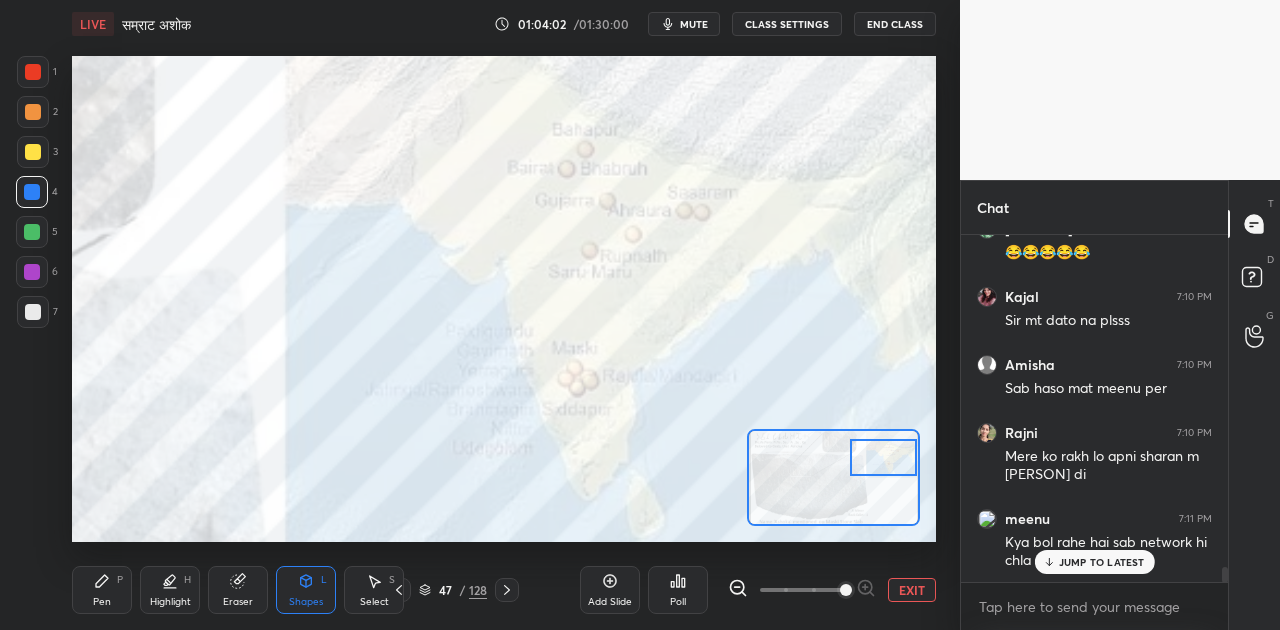 drag, startPoint x: 827, startPoint y: 470, endPoint x: 898, endPoint y: 450, distance: 73.76314 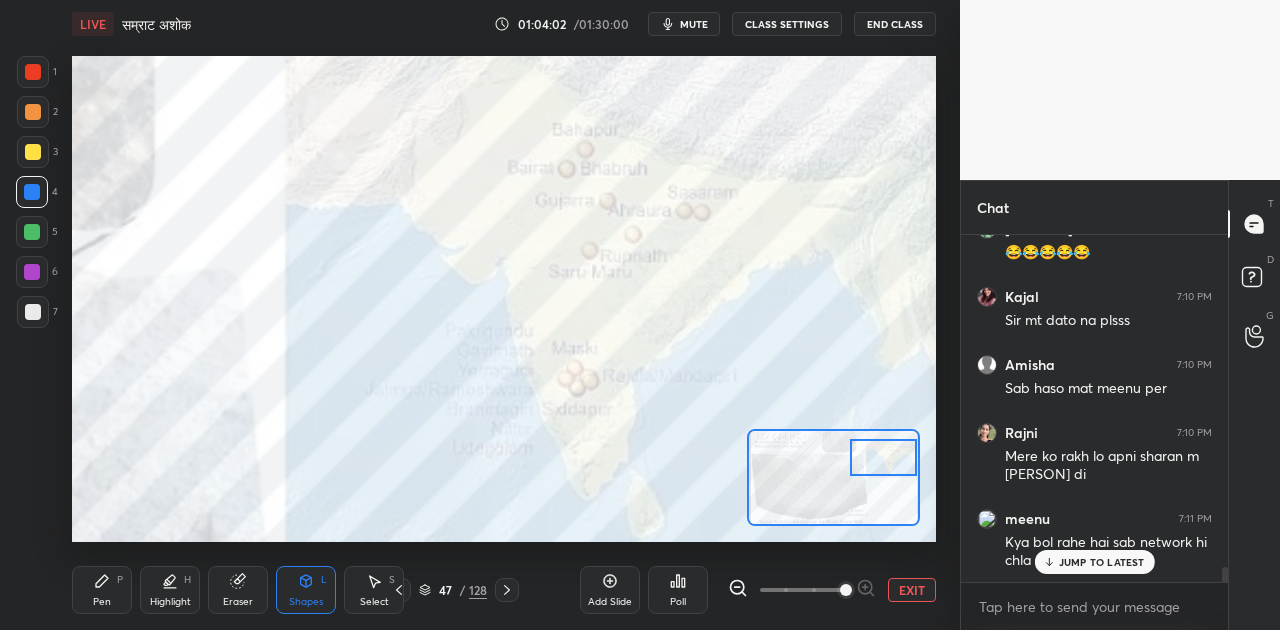 click at bounding box center [884, 457] 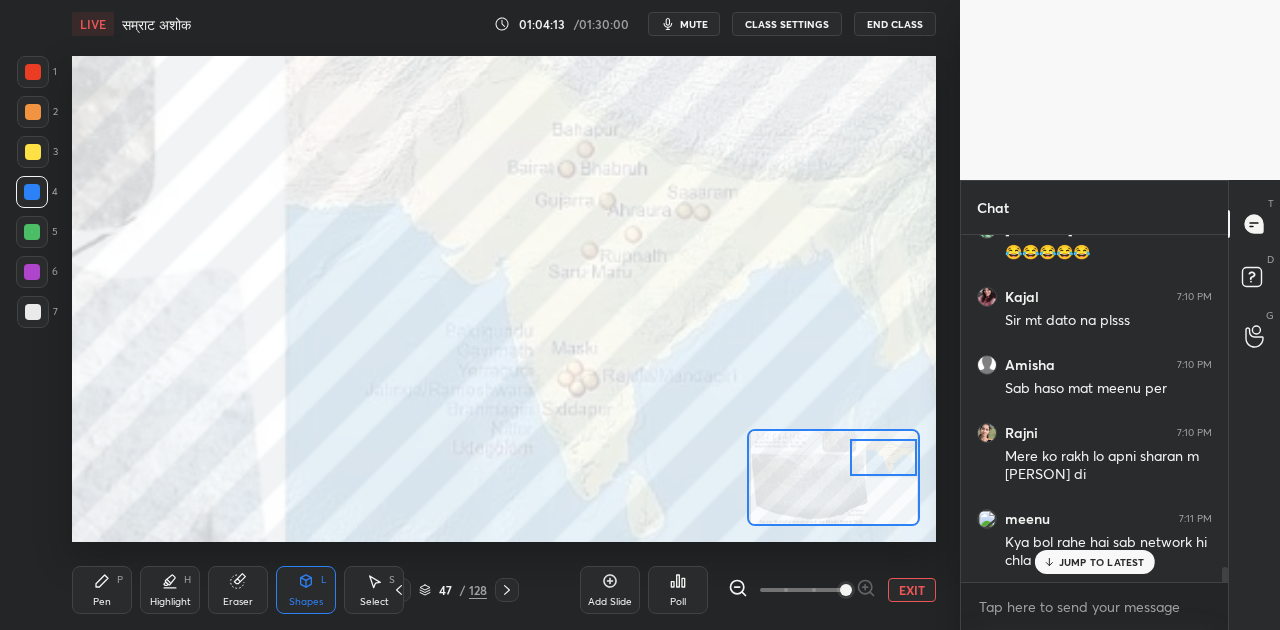click on "Highlight H" at bounding box center [170, 590] 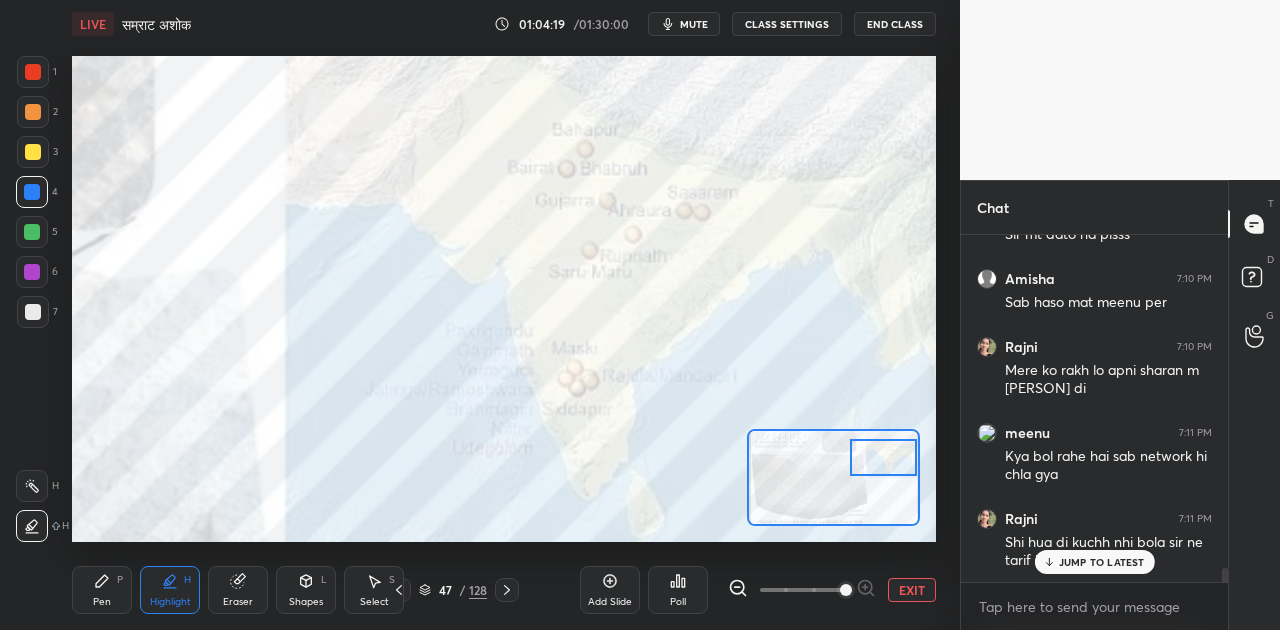 scroll, scrollTop: 7968, scrollLeft: 0, axis: vertical 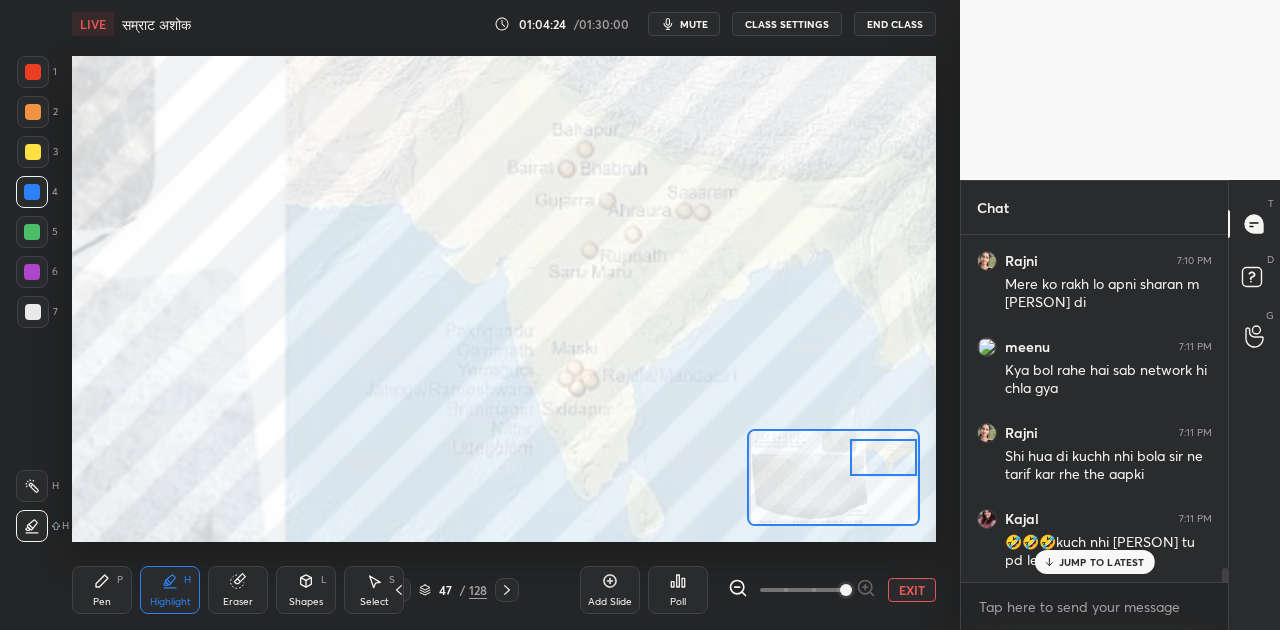 click 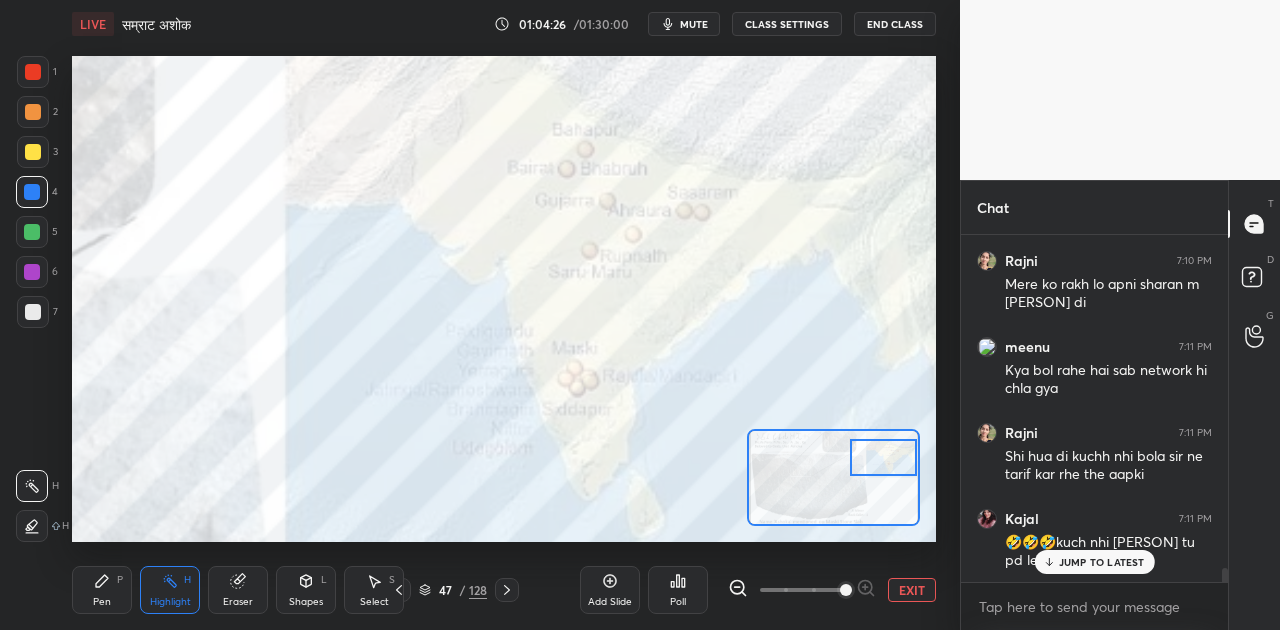 click 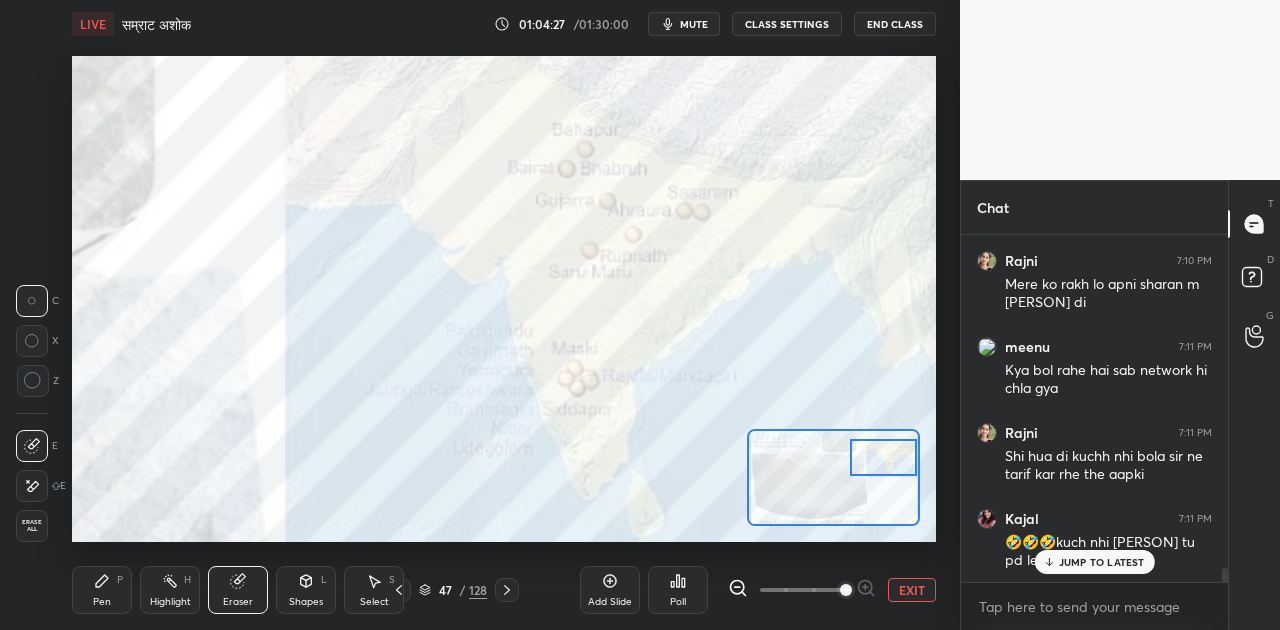 click on "Erase all" at bounding box center [32, 526] 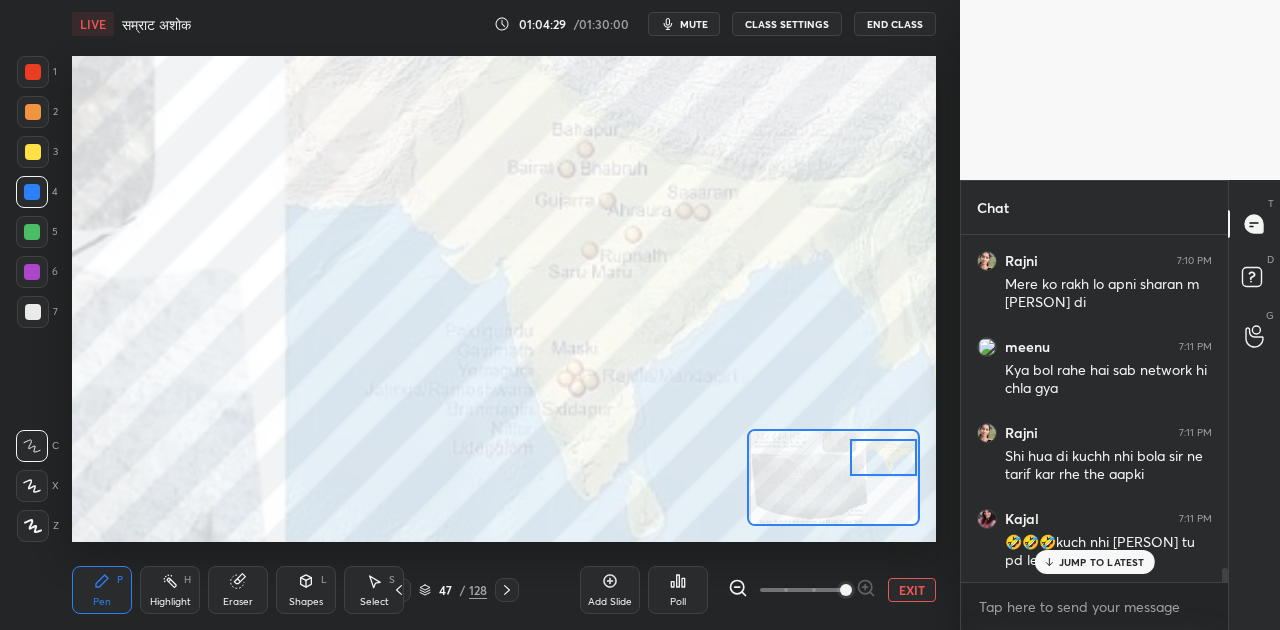 click on "Highlight H" at bounding box center (170, 590) 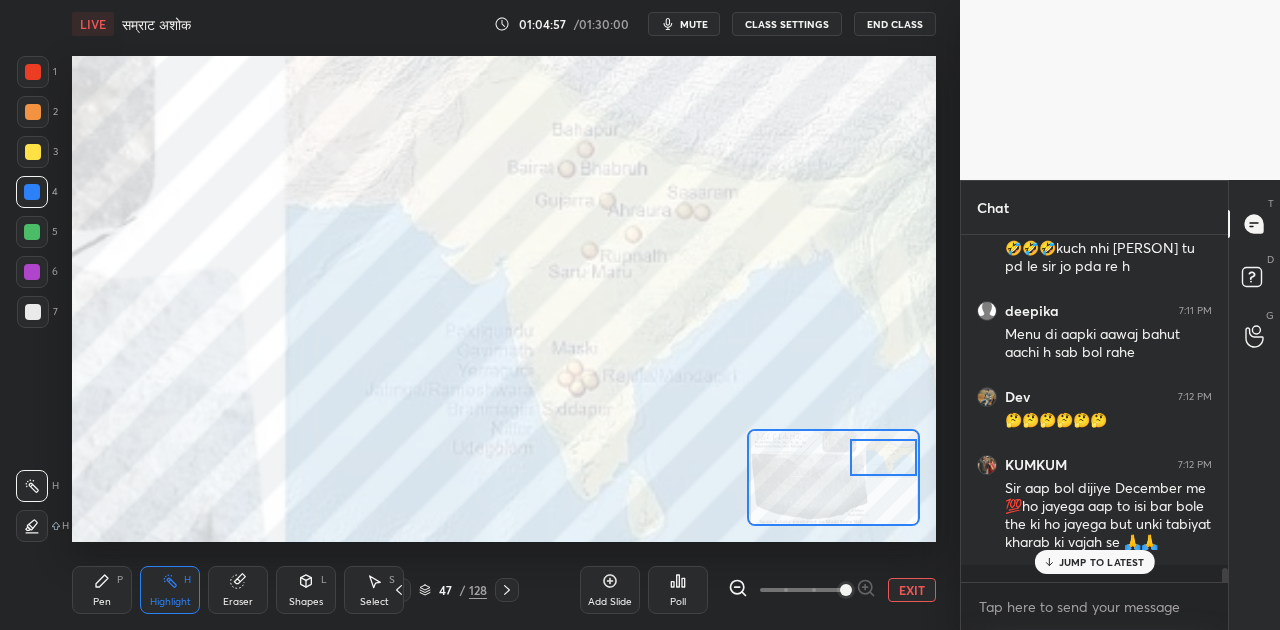 scroll, scrollTop: 8348, scrollLeft: 0, axis: vertical 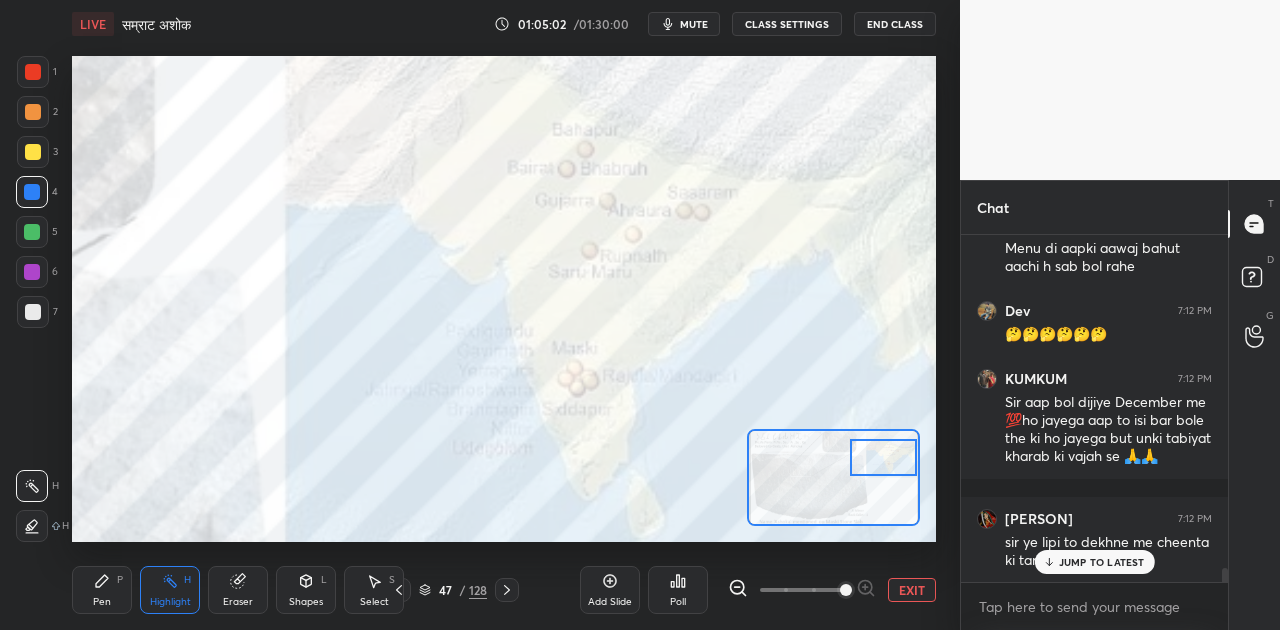 click on "JUMP TO LATEST" at bounding box center (1102, 562) 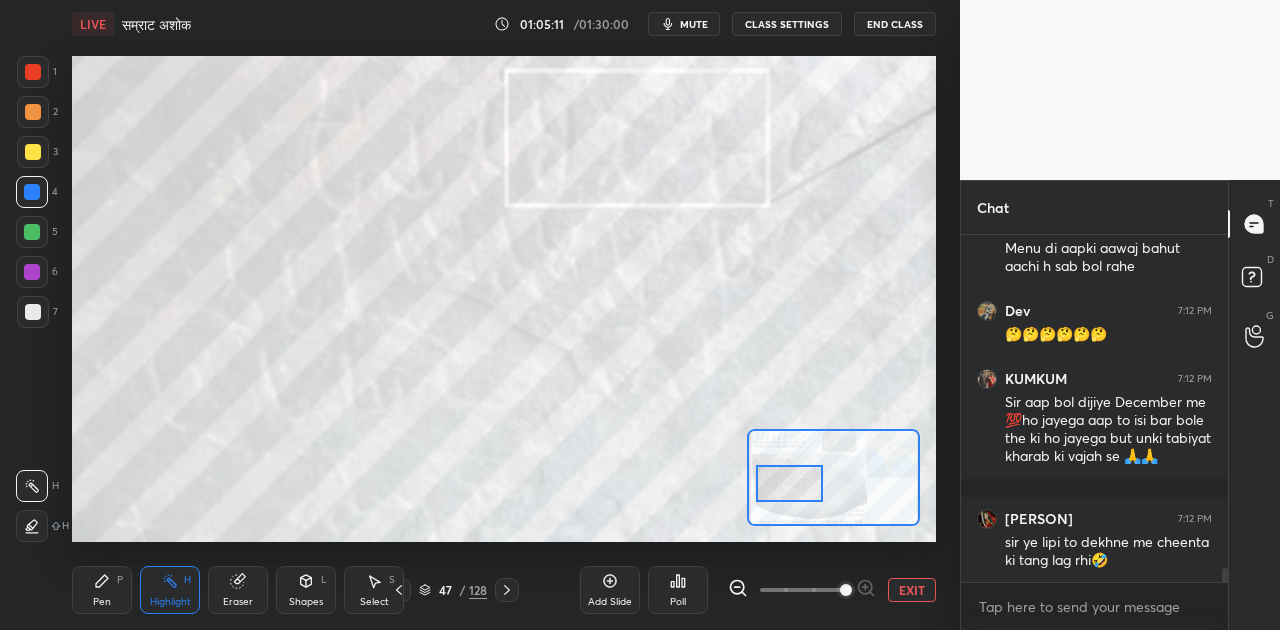 drag, startPoint x: 884, startPoint y: 464, endPoint x: 790, endPoint y: 490, distance: 97.52948 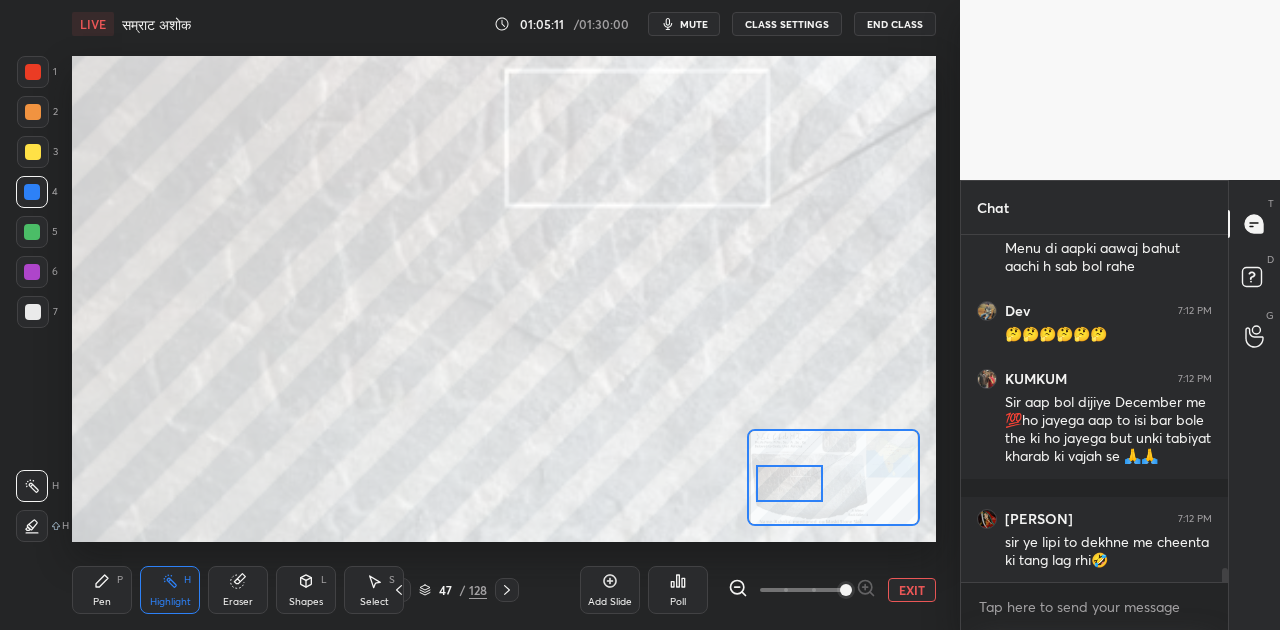 click at bounding box center [790, 483] 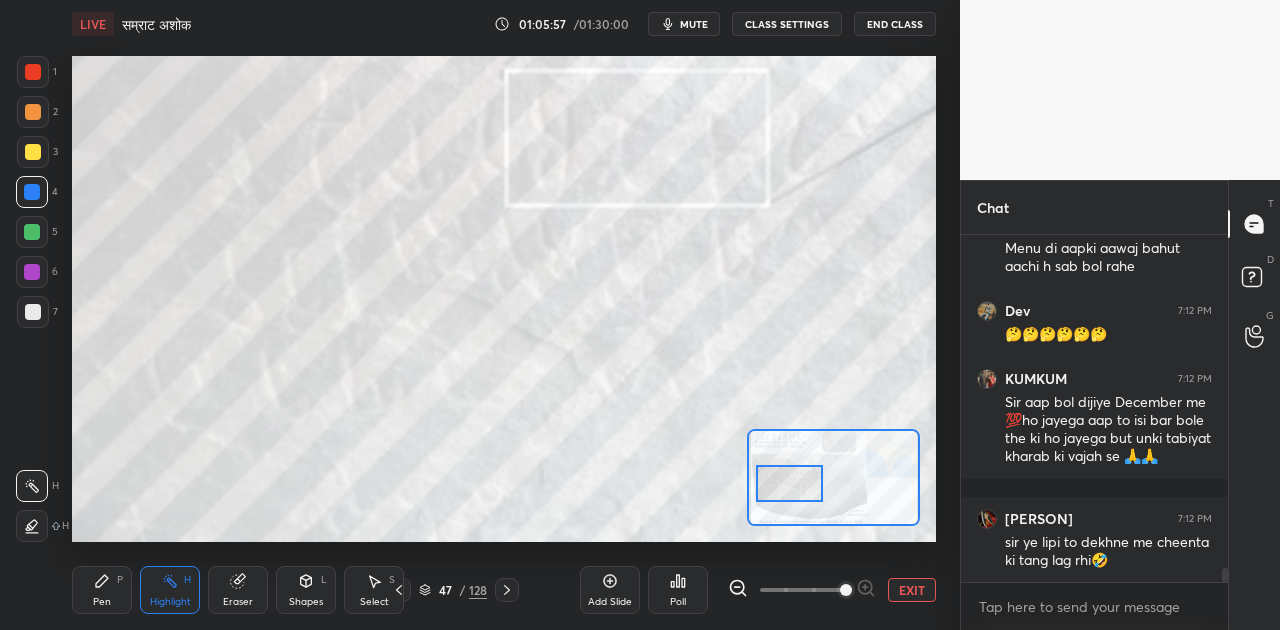 click at bounding box center [33, 312] 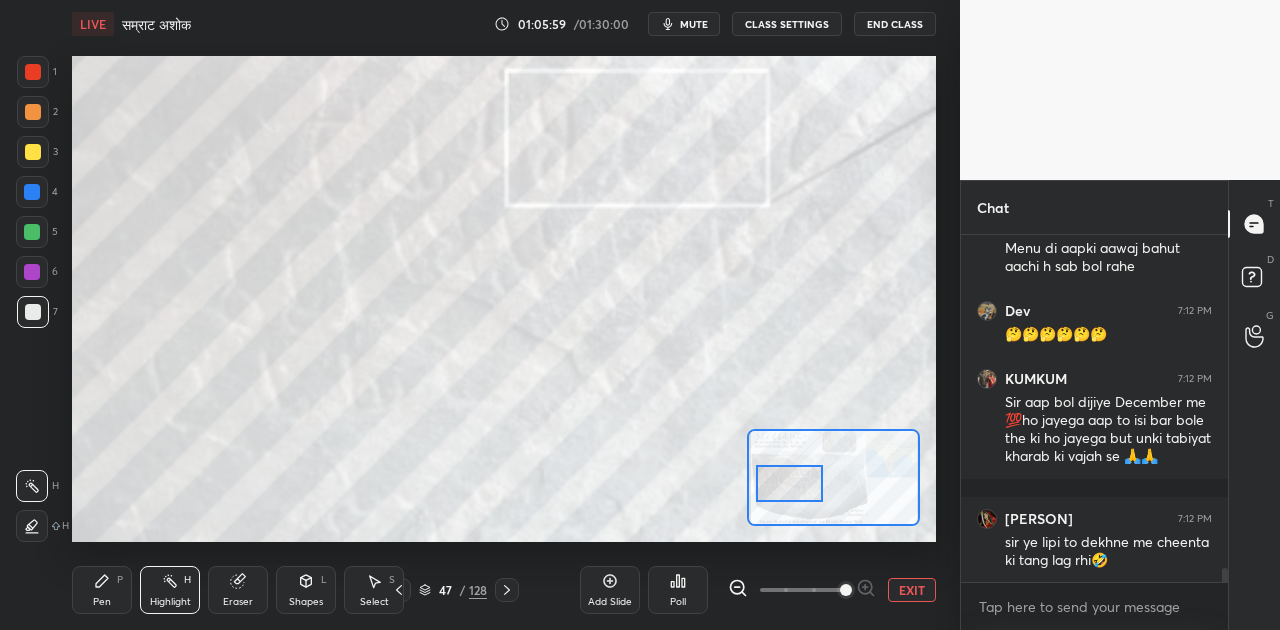 click on "Pen P" at bounding box center (102, 590) 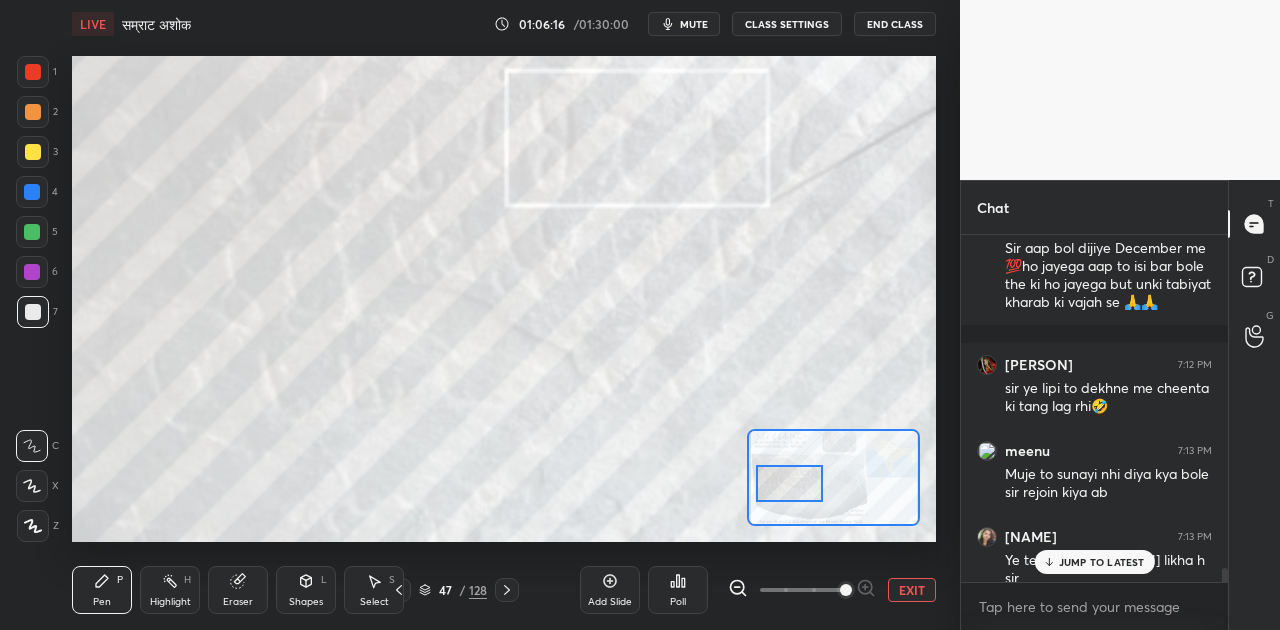 scroll, scrollTop: 8570, scrollLeft: 0, axis: vertical 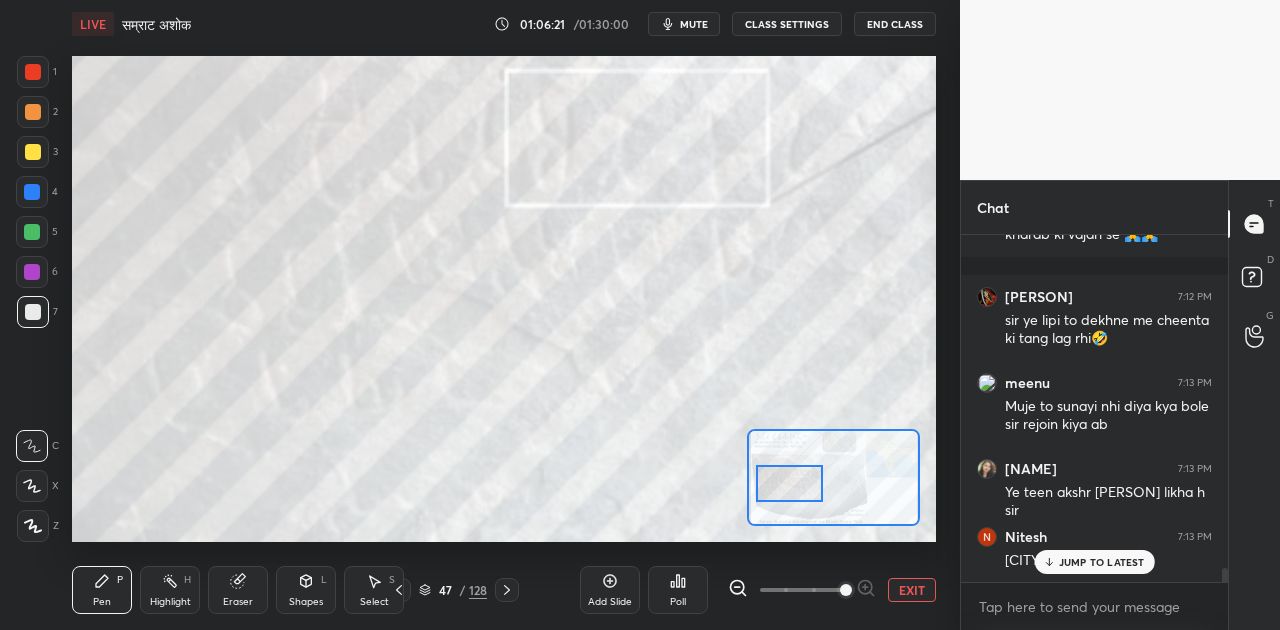 click on "JUMP TO LATEST" at bounding box center [1094, 562] 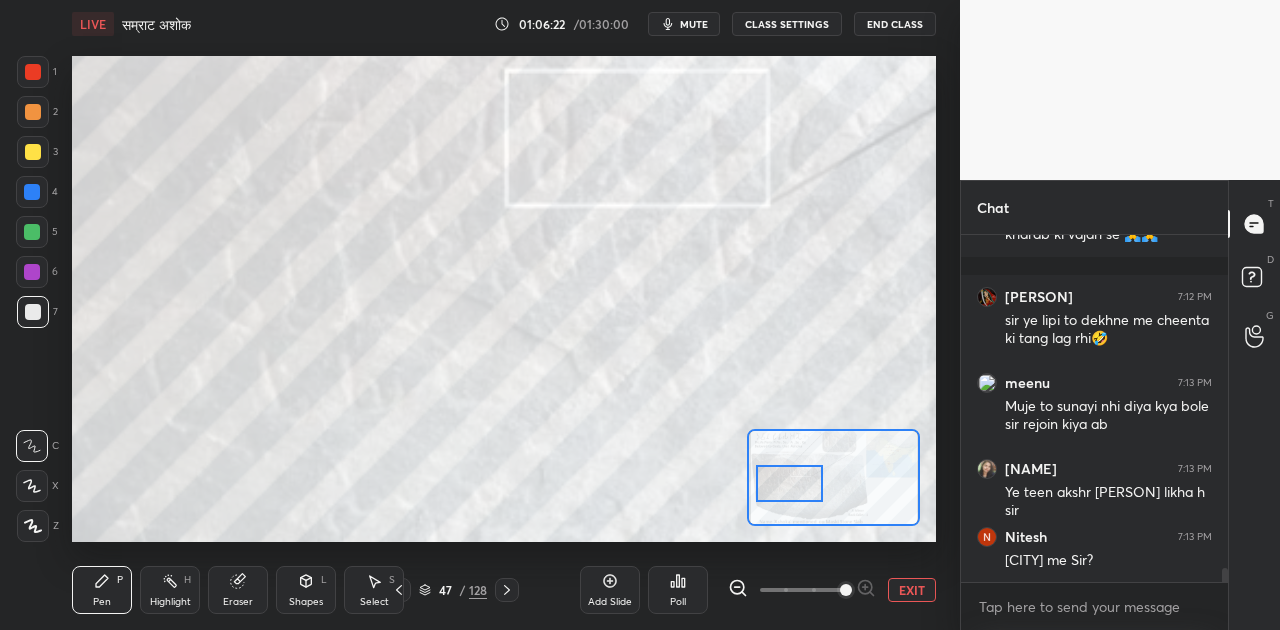 scroll, scrollTop: 8638, scrollLeft: 0, axis: vertical 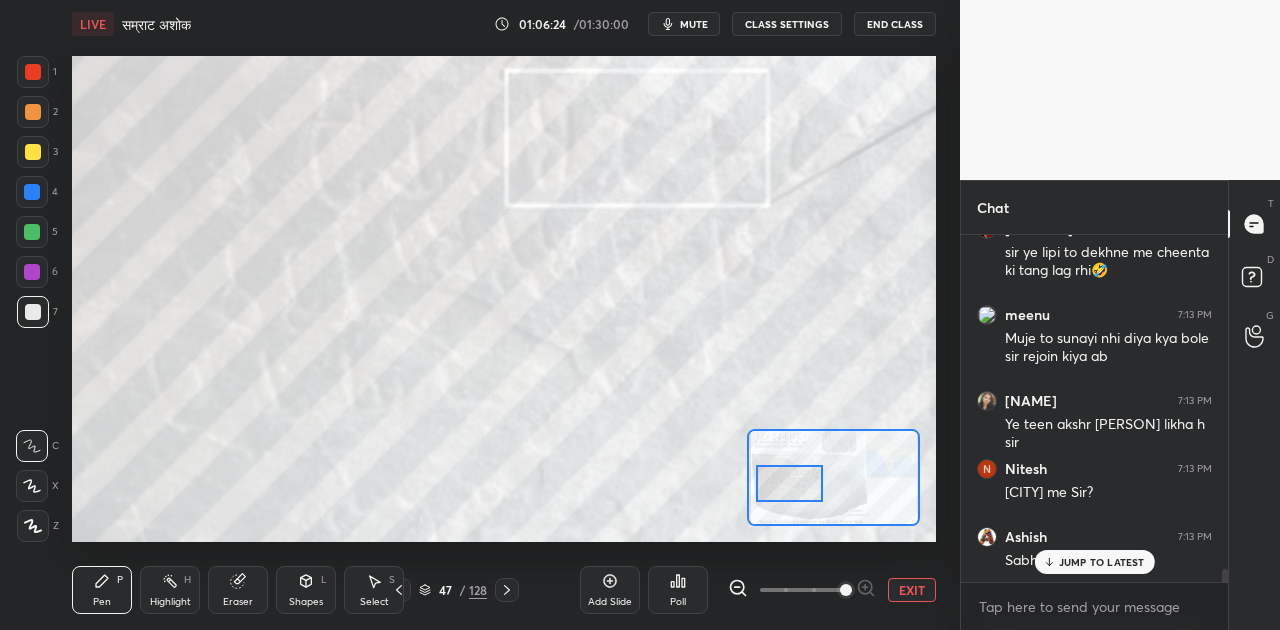 click on "EXIT" at bounding box center [912, 590] 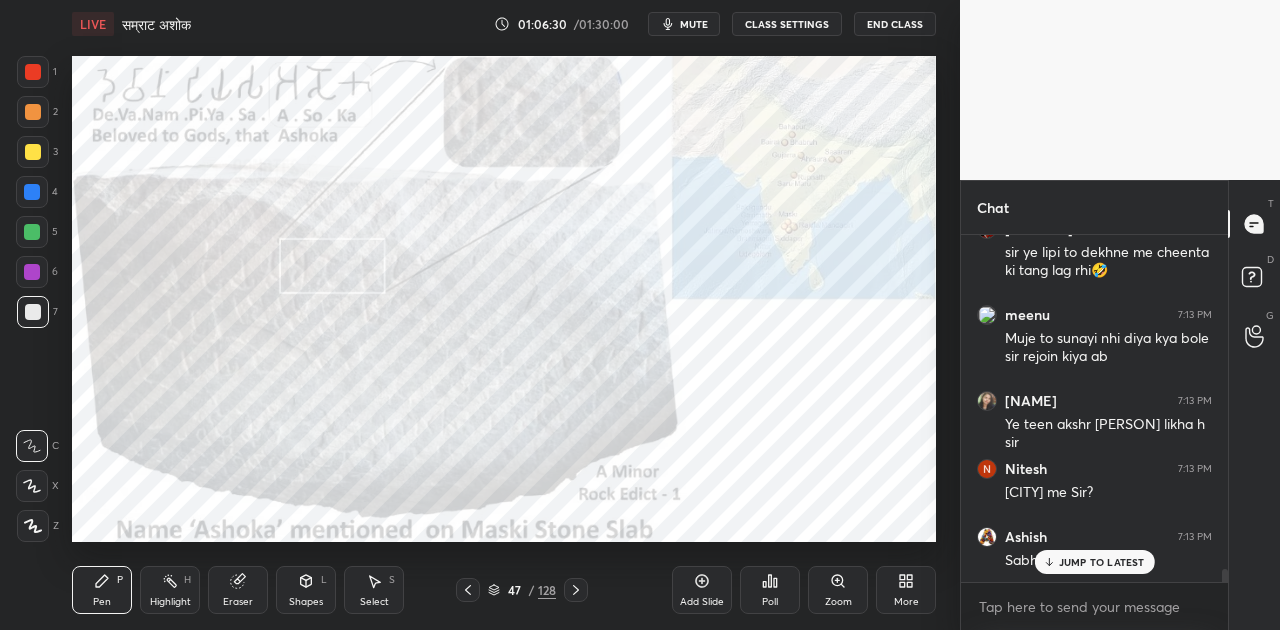 click 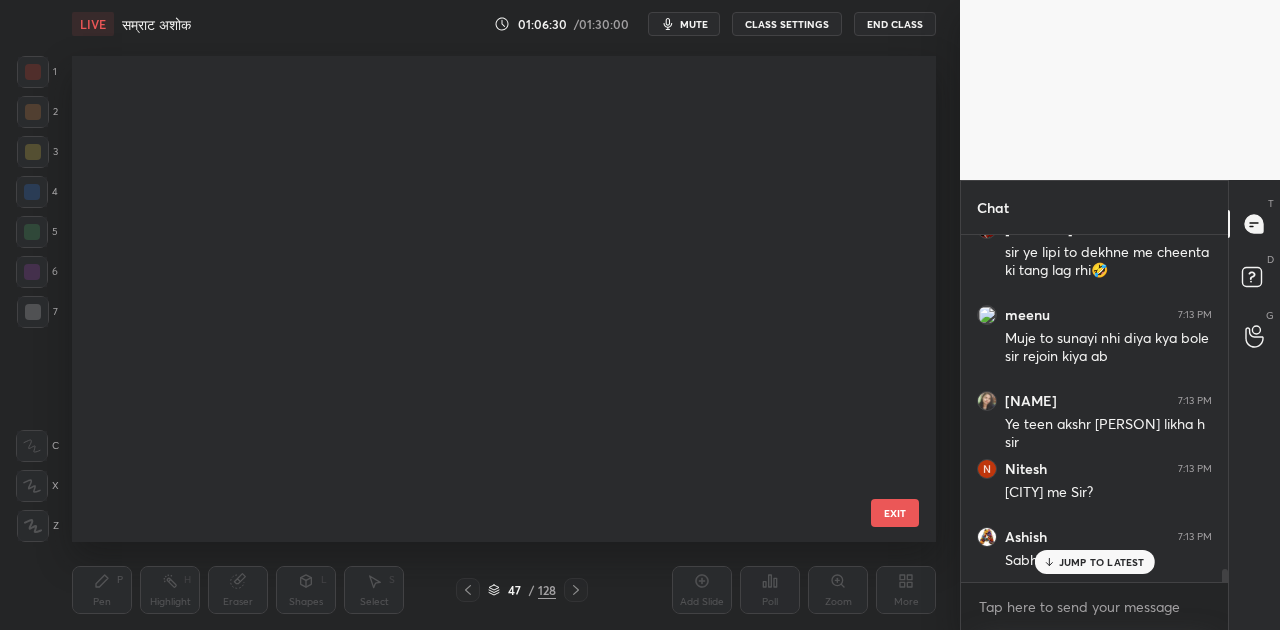 scroll, scrollTop: 1866, scrollLeft: 0, axis: vertical 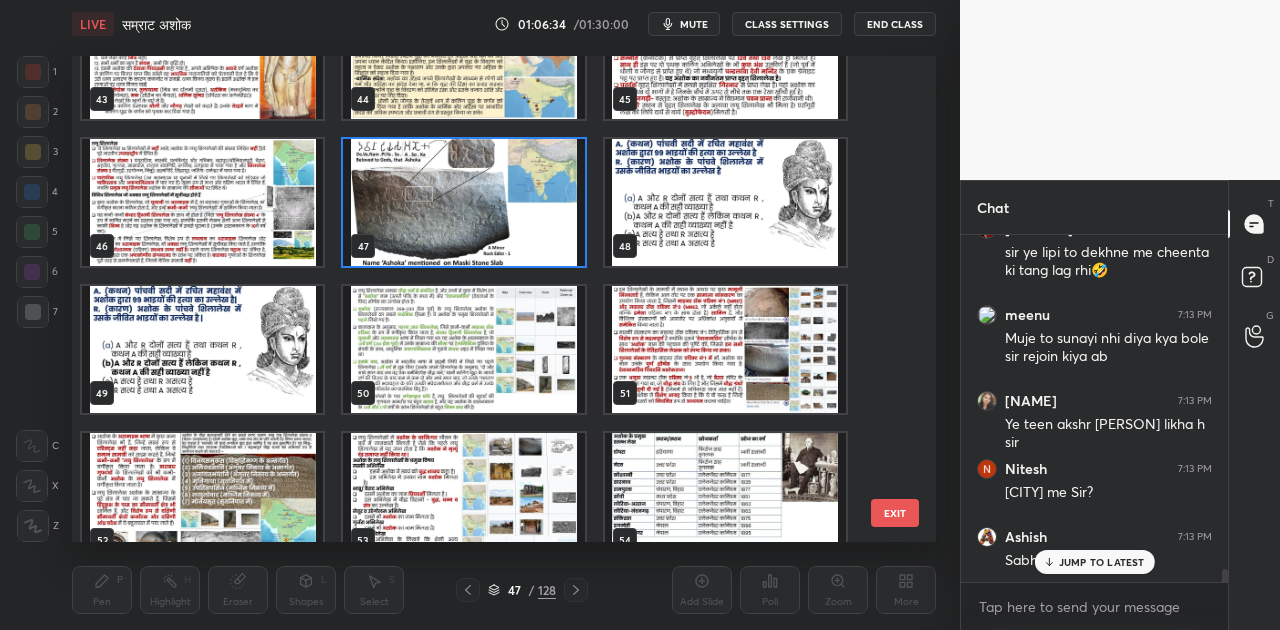 click at bounding box center (463, 349) 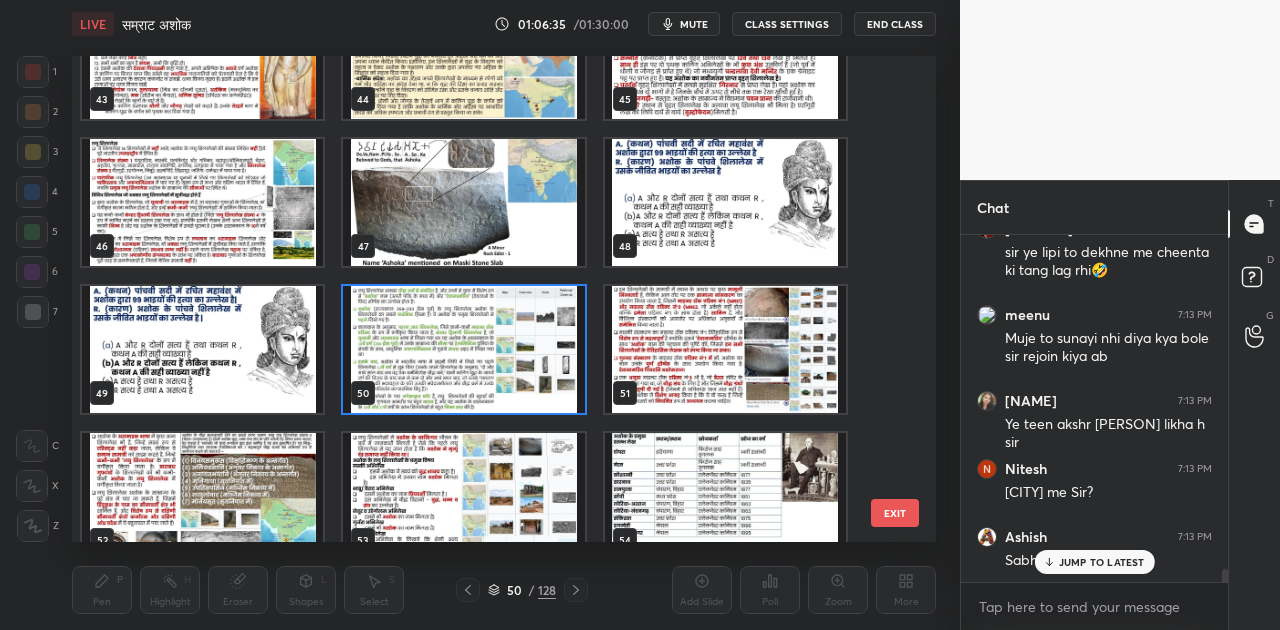 click at bounding box center [463, 349] 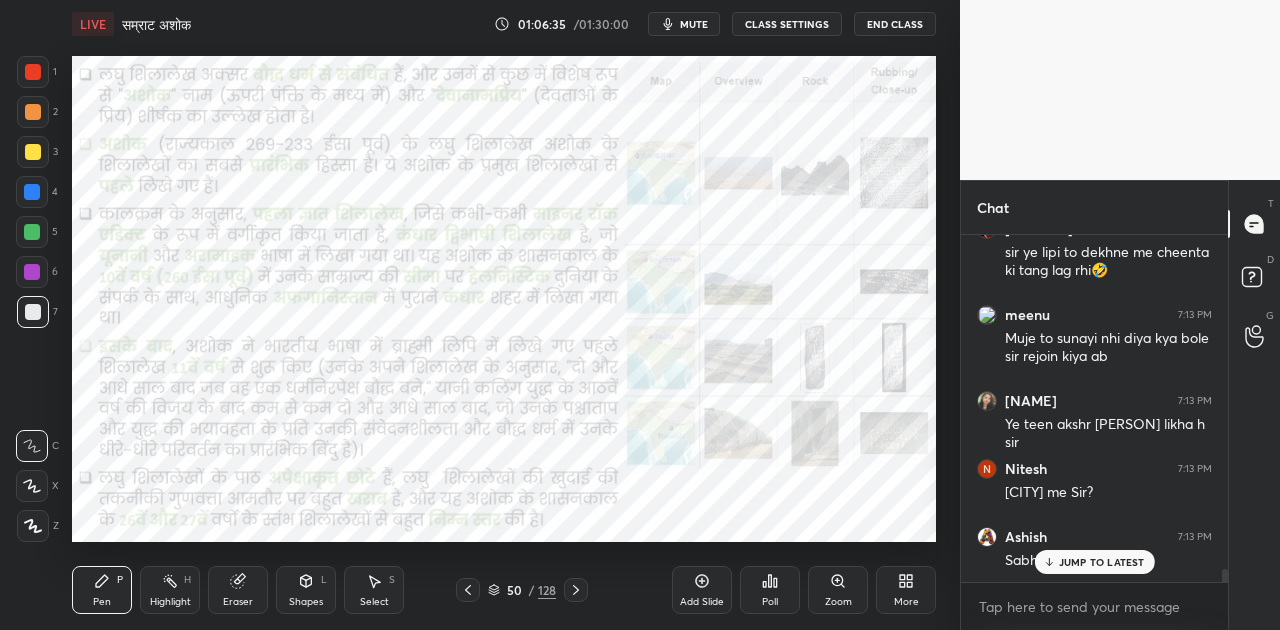 click at bounding box center (463, 349) 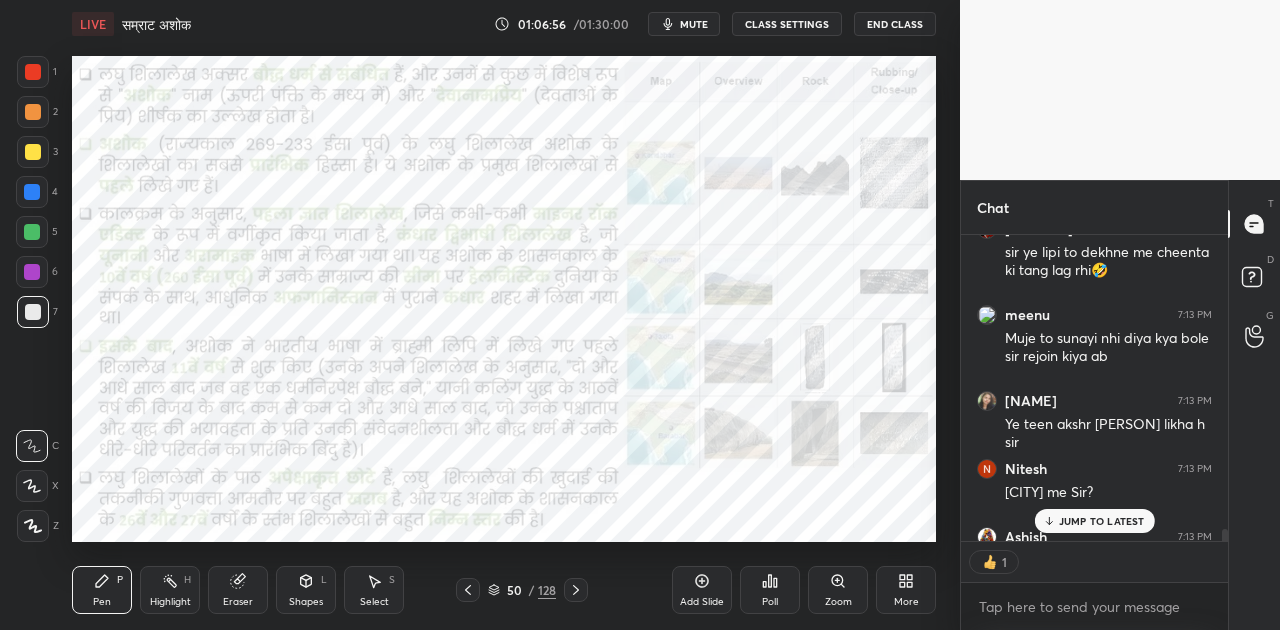 scroll, scrollTop: 300, scrollLeft: 261, axis: both 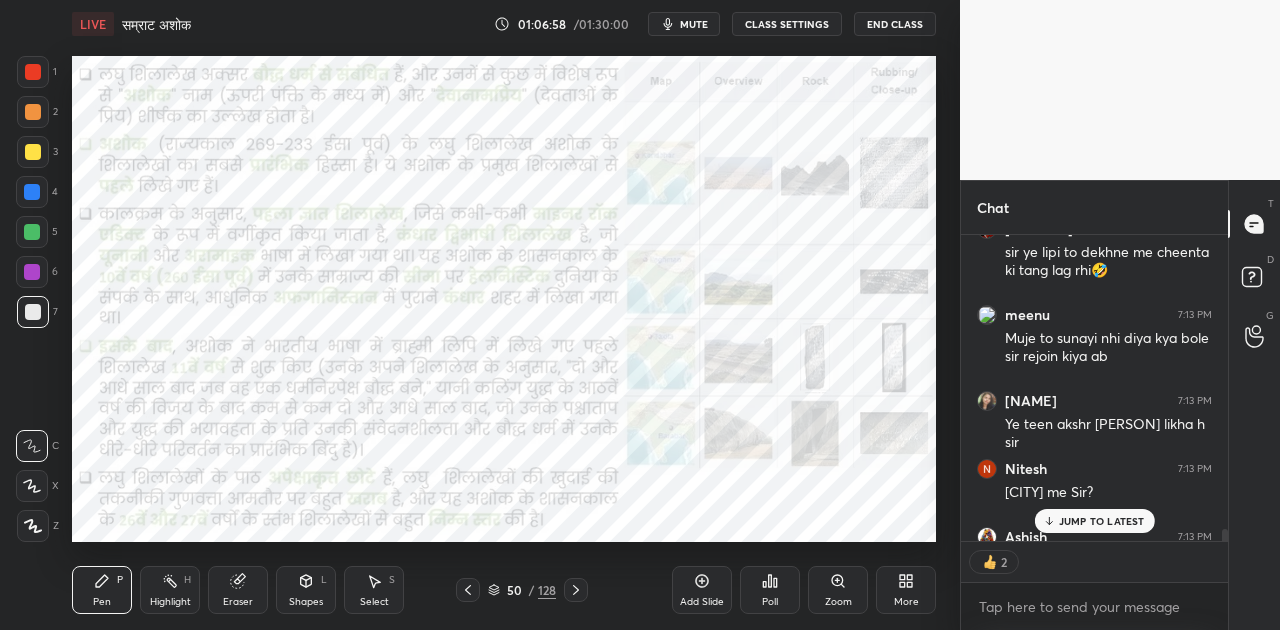 click 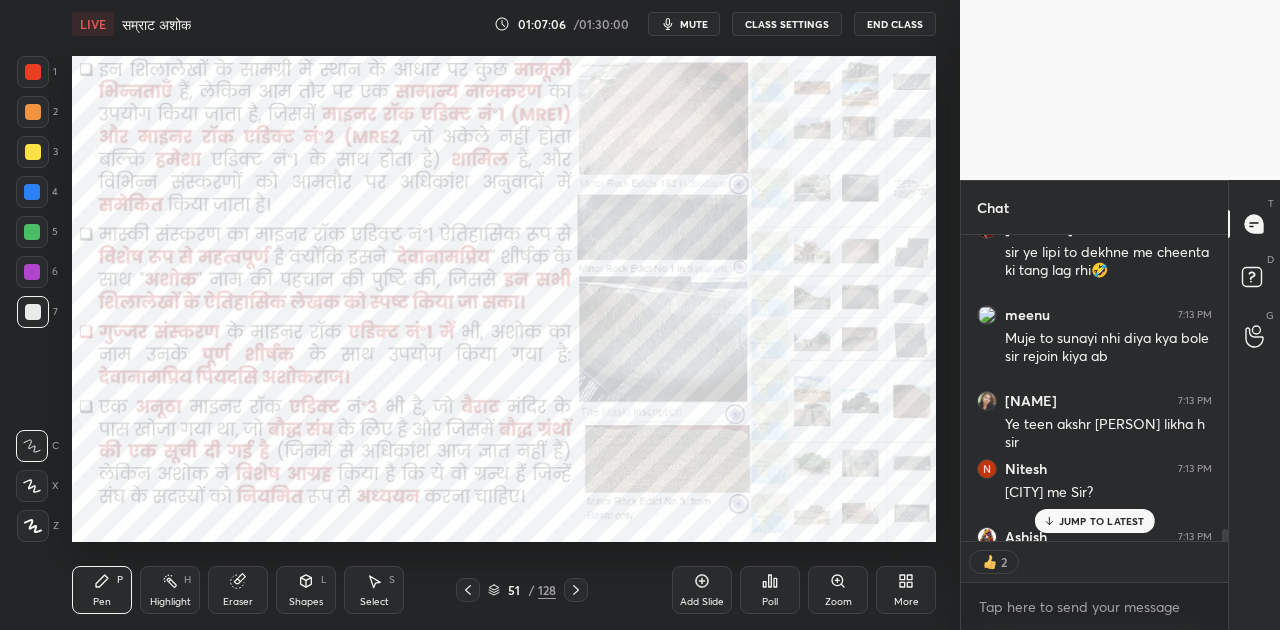 scroll, scrollTop: 6, scrollLeft: 6, axis: both 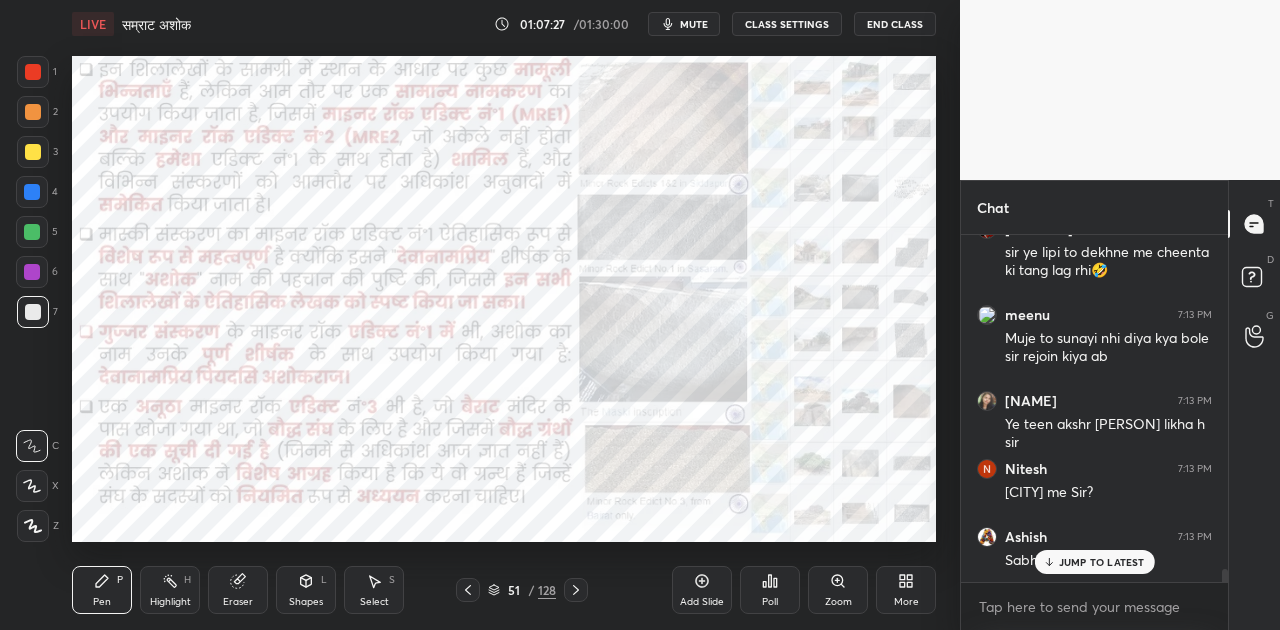click at bounding box center (32, 192) 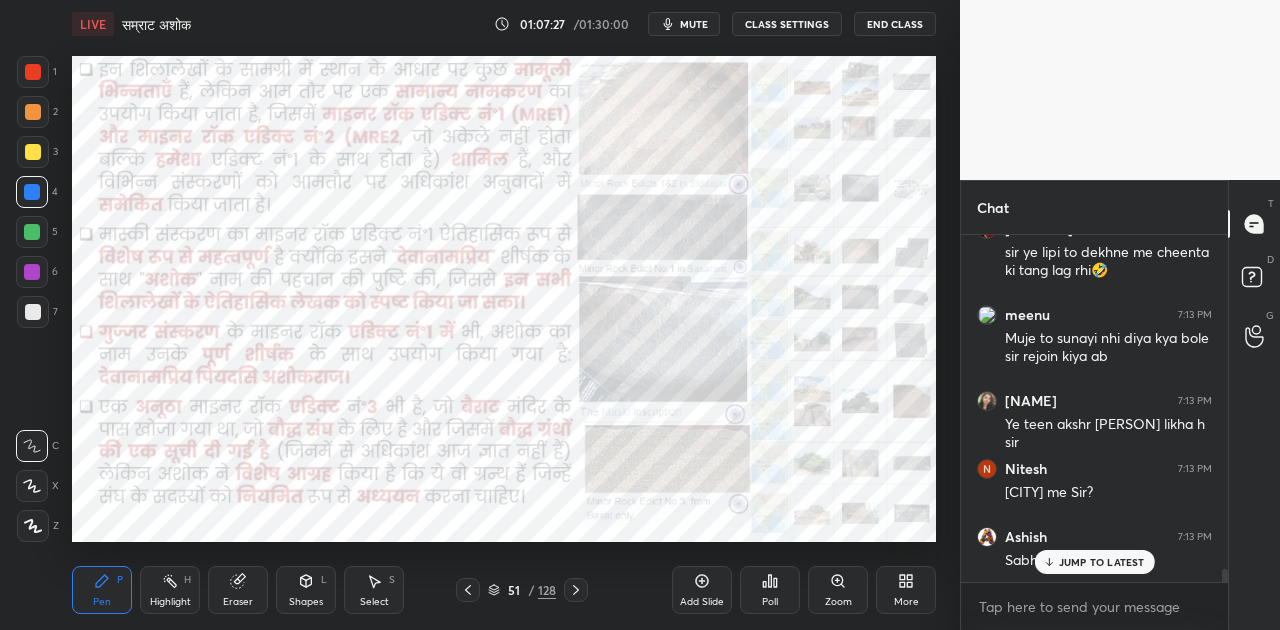 click at bounding box center [32, 192] 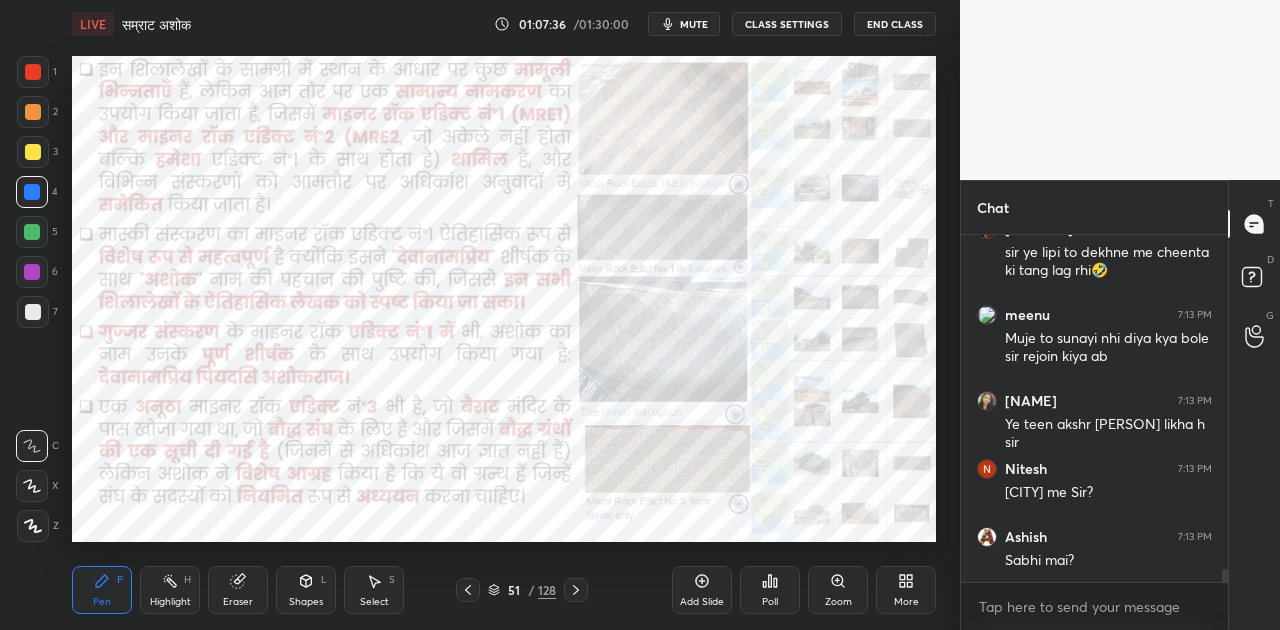scroll, scrollTop: 8706, scrollLeft: 0, axis: vertical 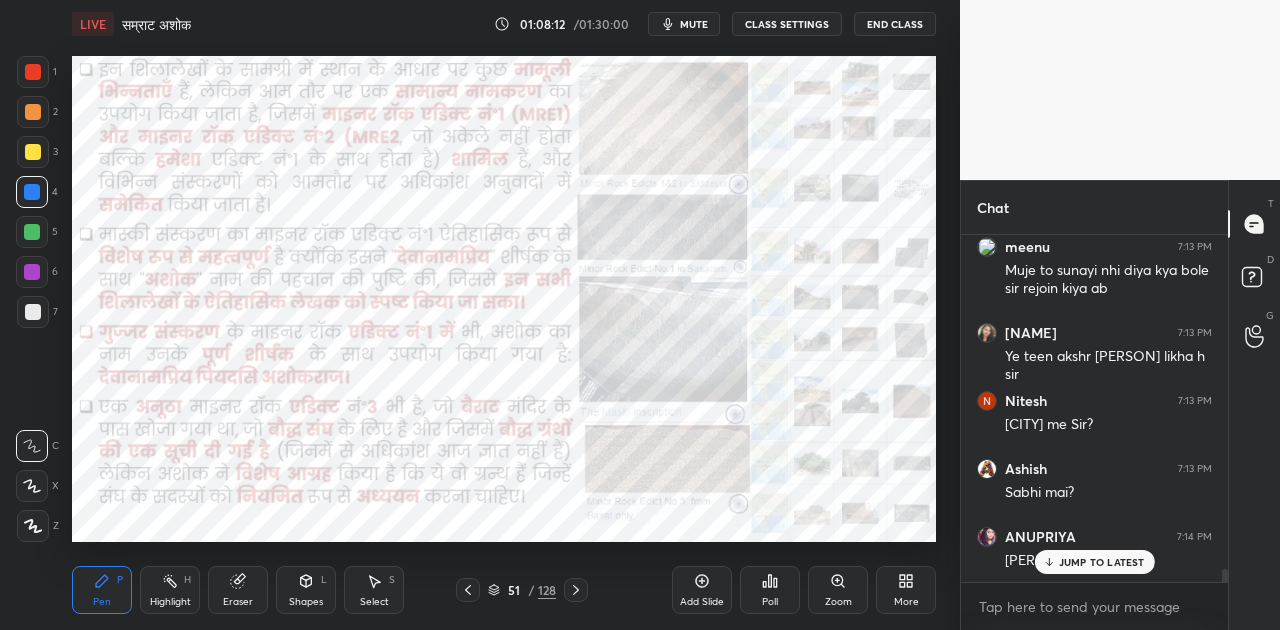 click 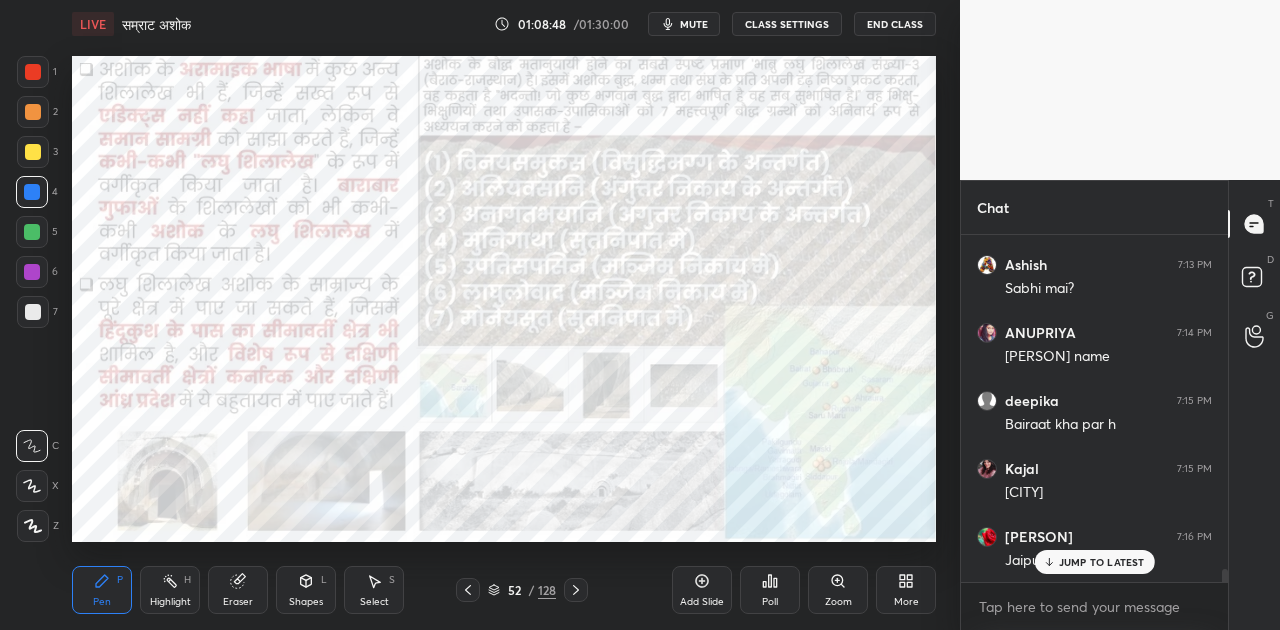 scroll, scrollTop: 8978, scrollLeft: 0, axis: vertical 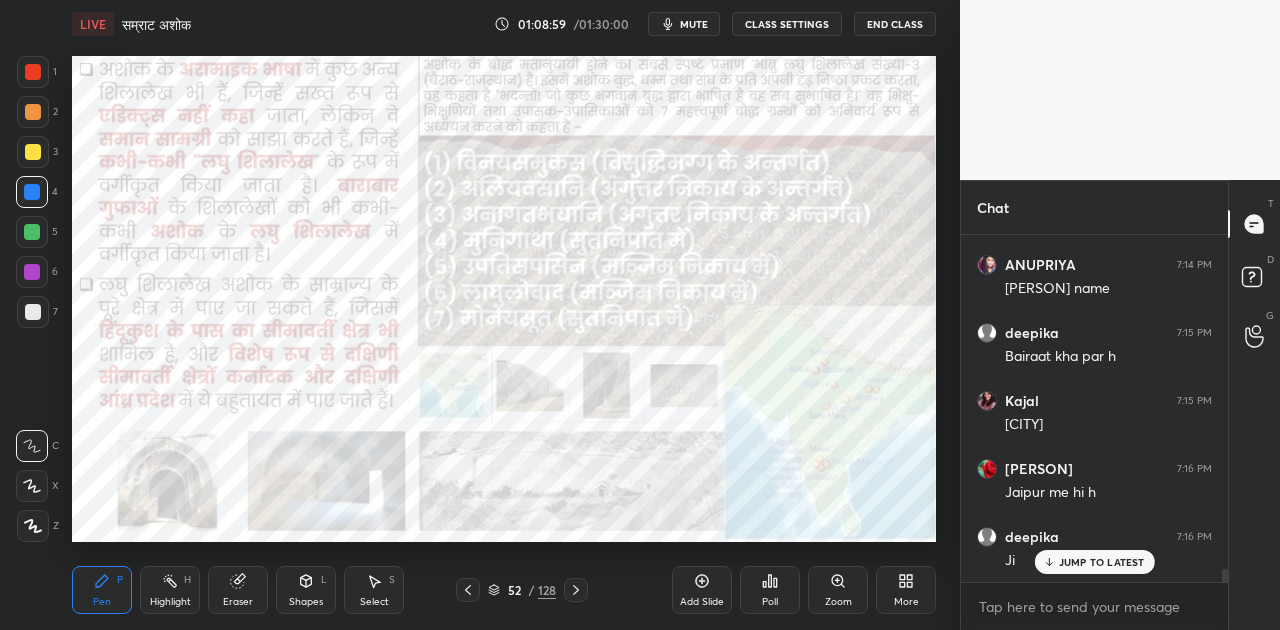 click 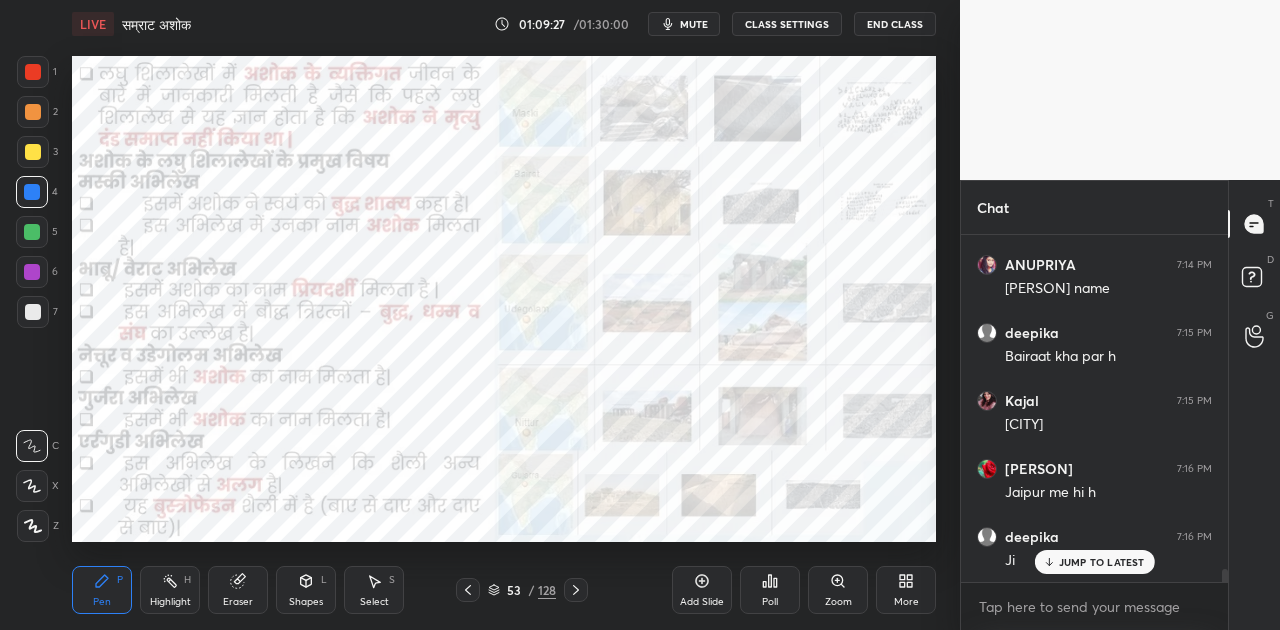 scroll, scrollTop: 9046, scrollLeft: 0, axis: vertical 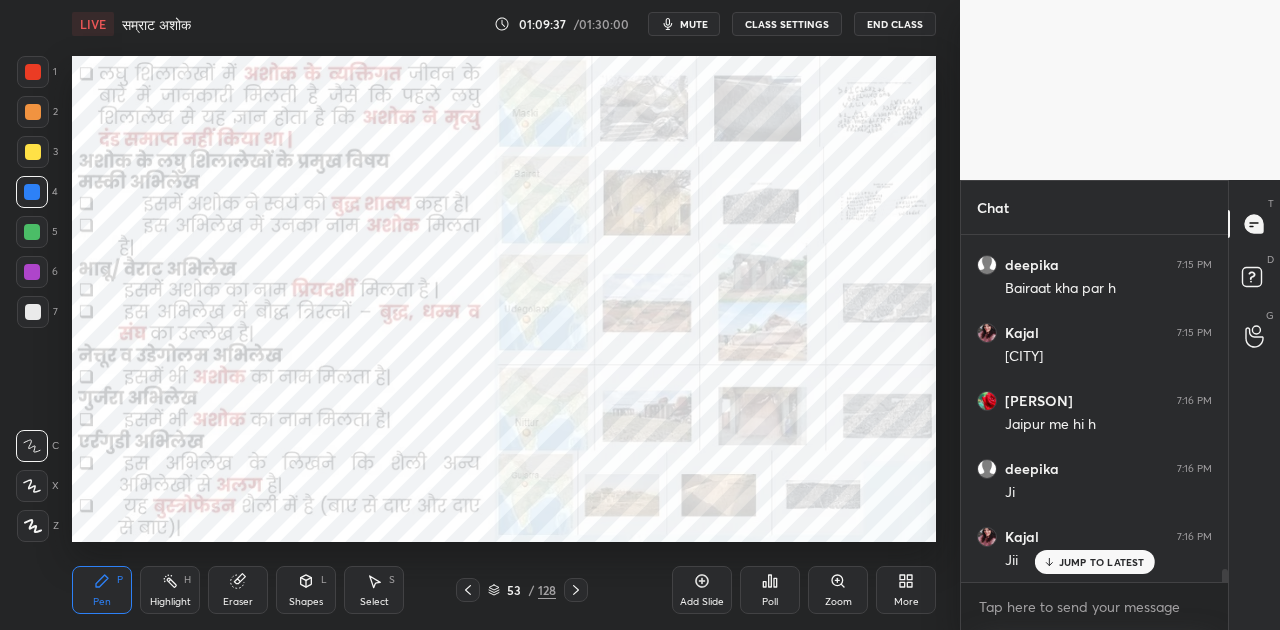 click 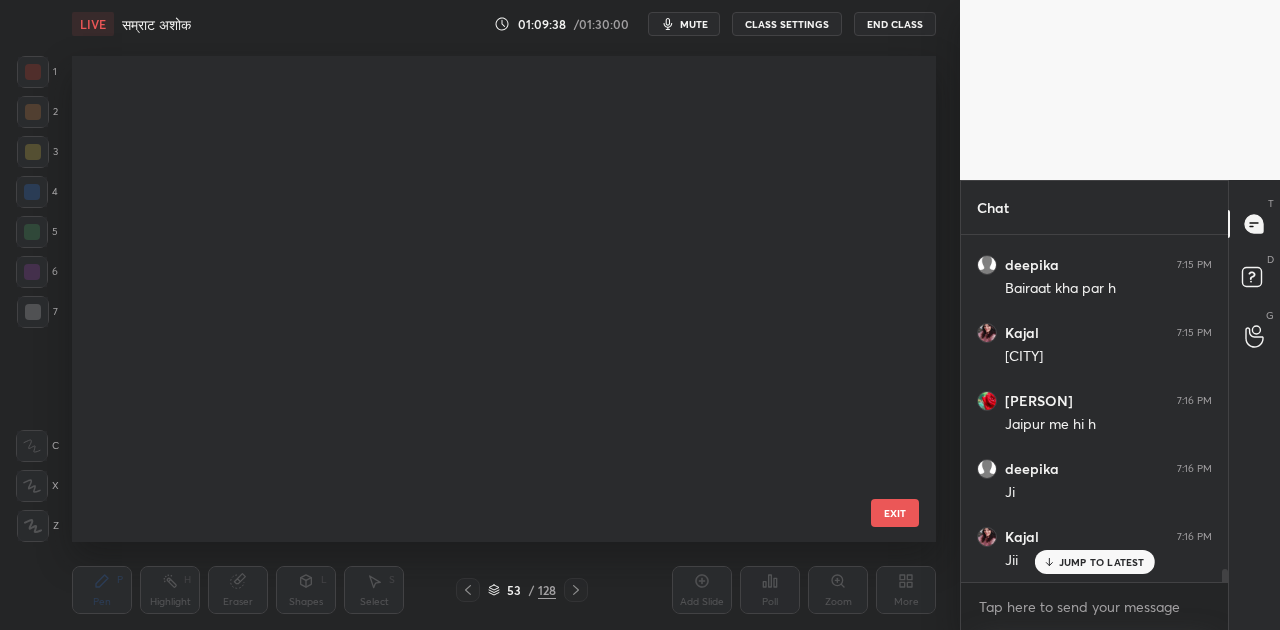 scroll, scrollTop: 2160, scrollLeft: 0, axis: vertical 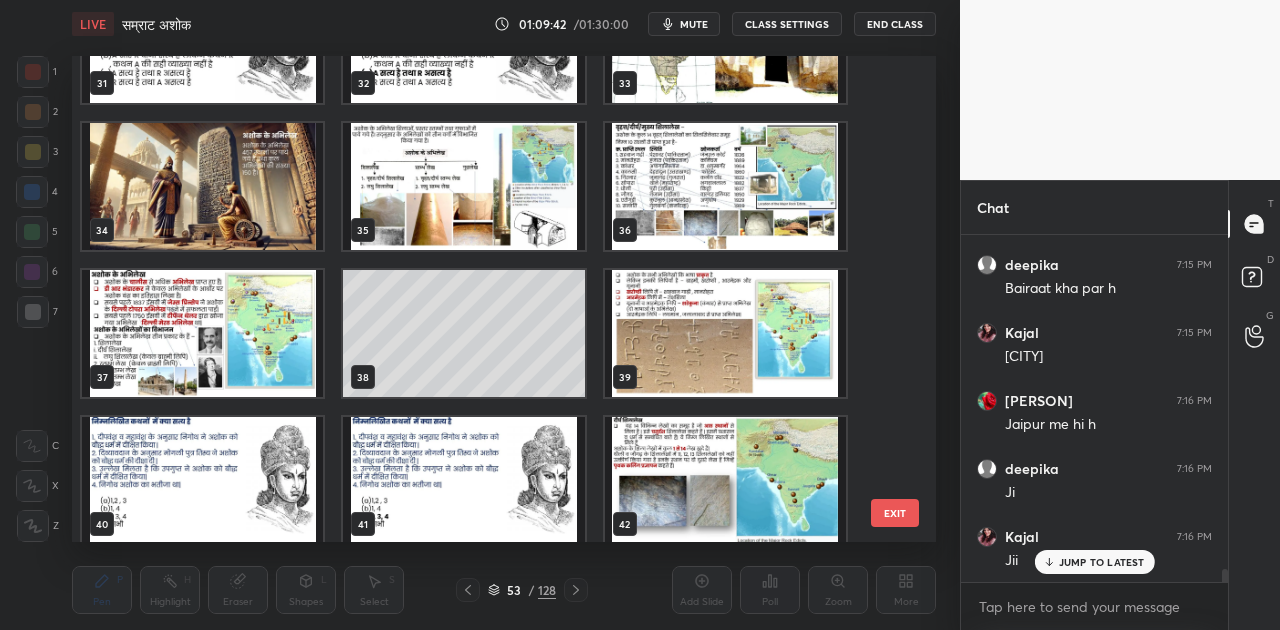 click at bounding box center [463, 186] 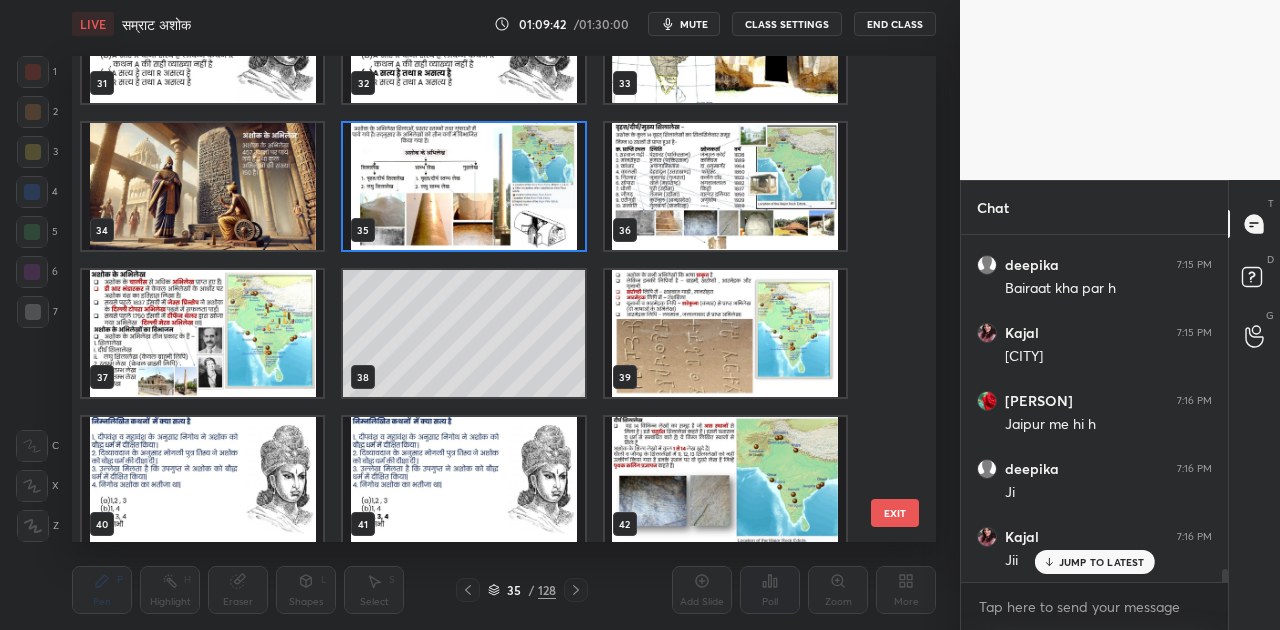 click at bounding box center [463, 186] 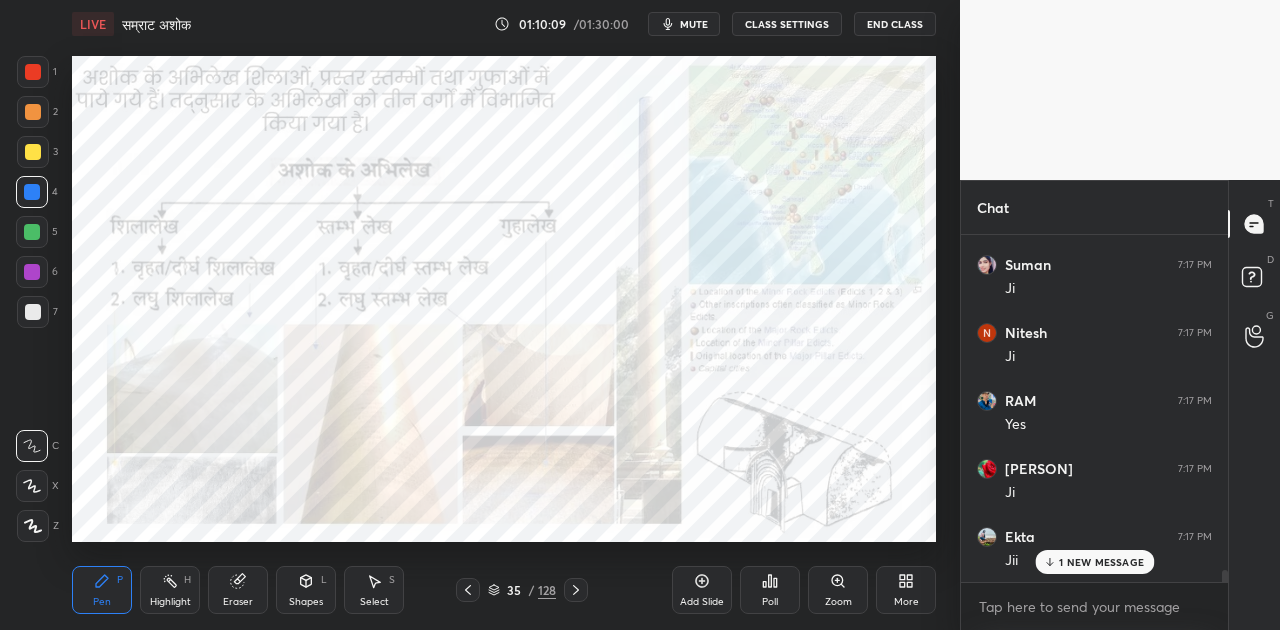 scroll, scrollTop: 9454, scrollLeft: 0, axis: vertical 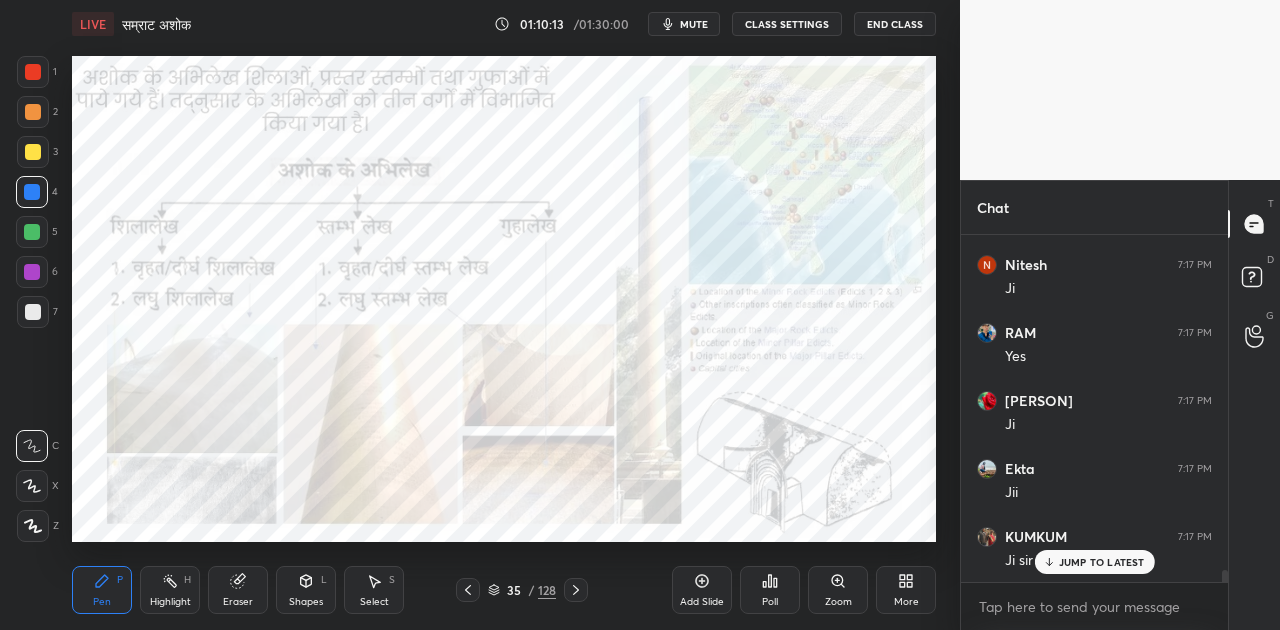click 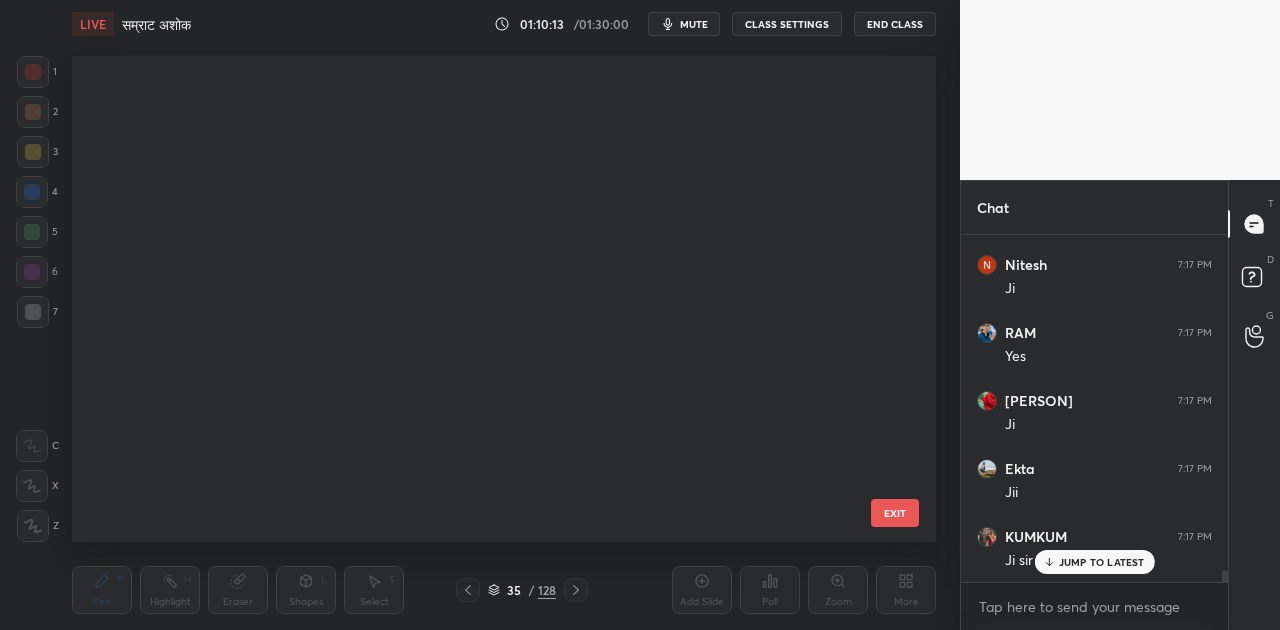 scroll, scrollTop: 1278, scrollLeft: 0, axis: vertical 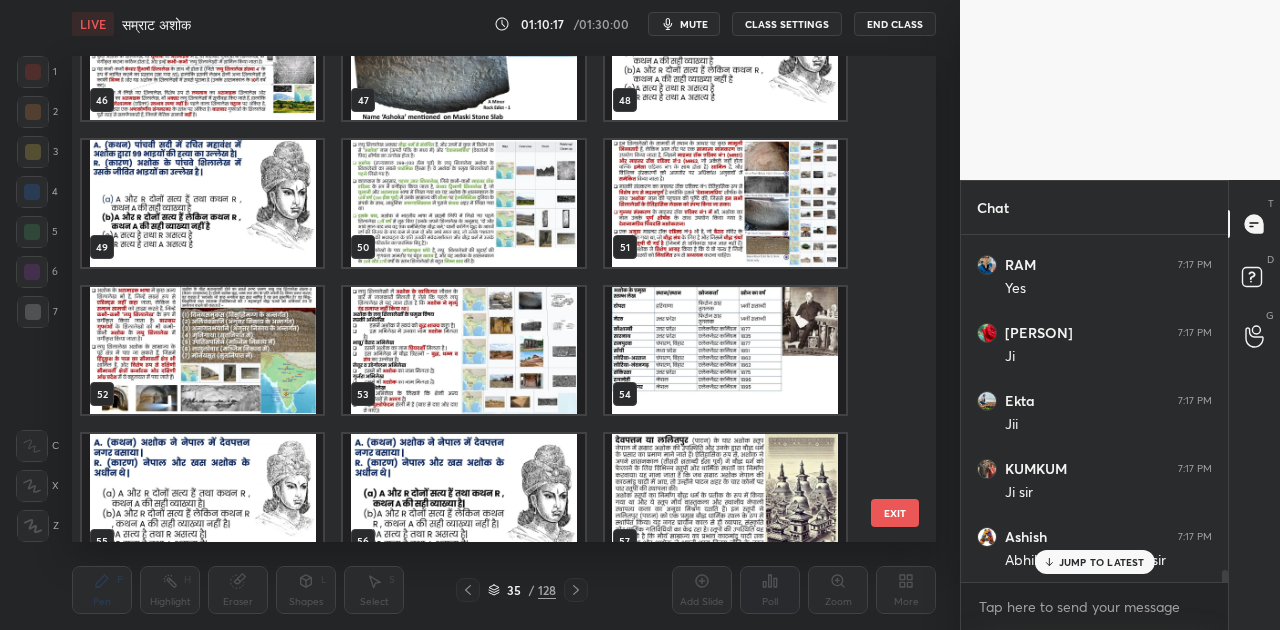 click at bounding box center [725, 350] 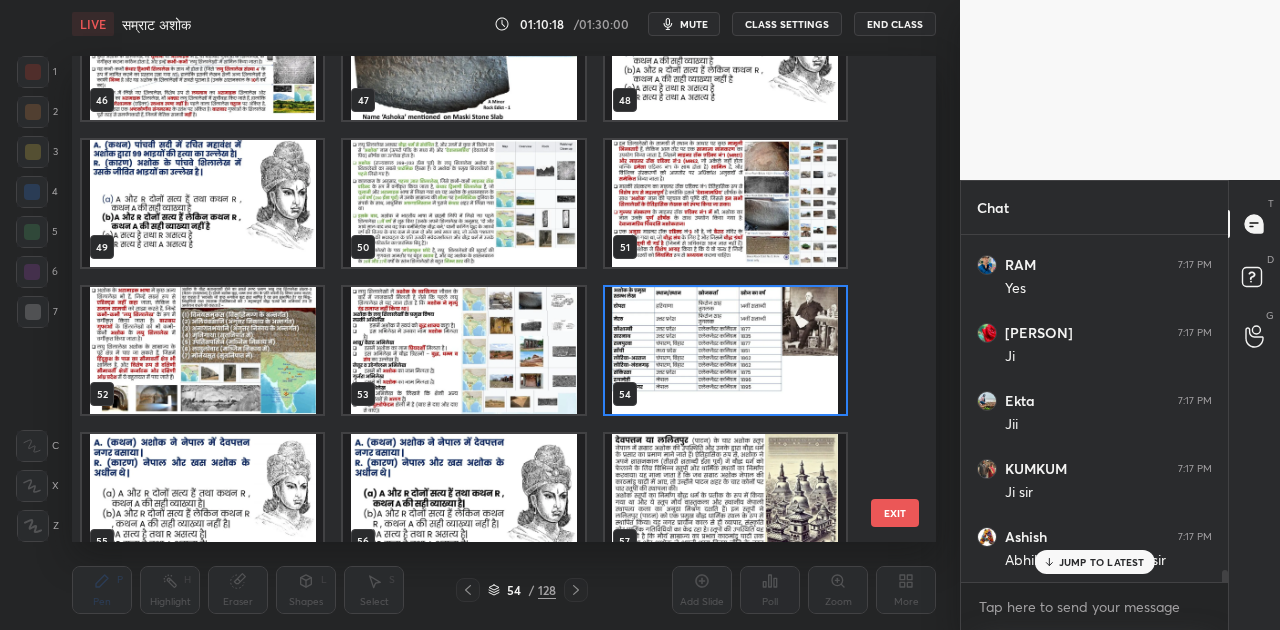 click at bounding box center [725, 350] 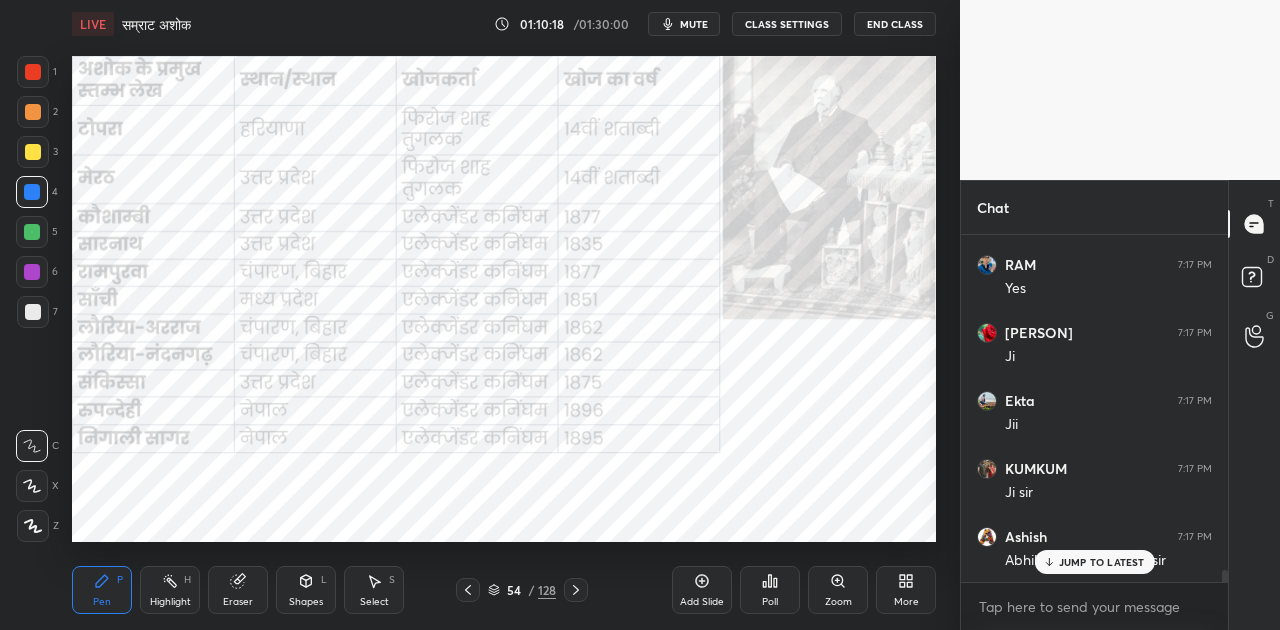 scroll, scrollTop: 300, scrollLeft: 261, axis: both 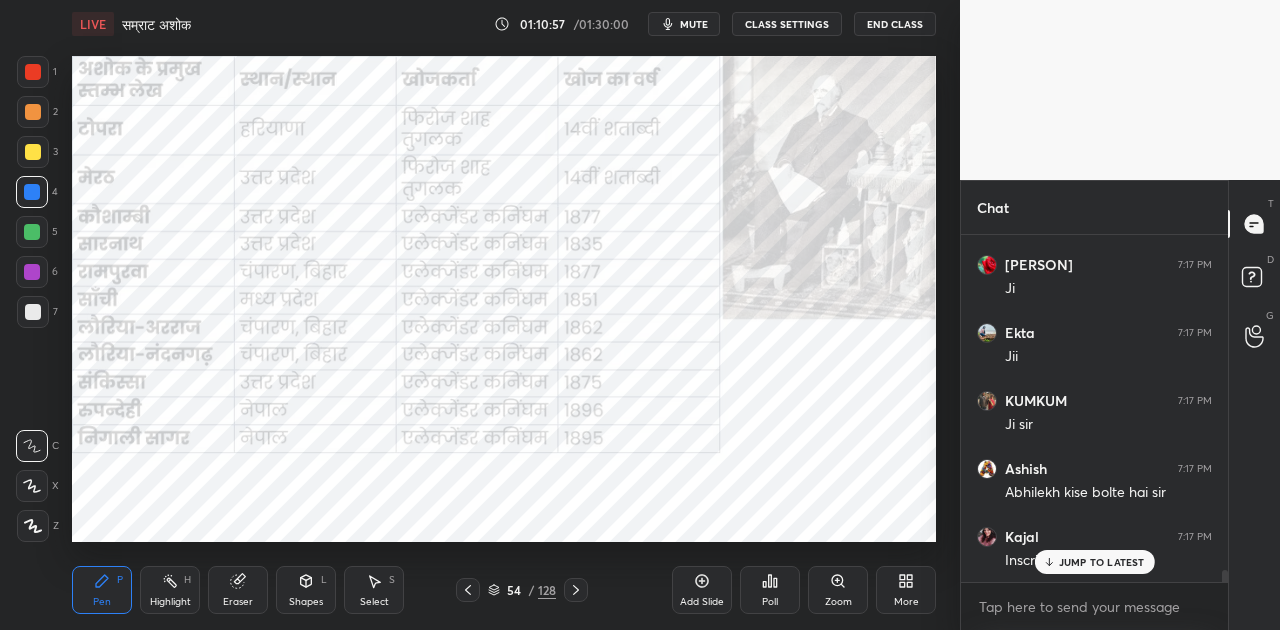 click on "mute" at bounding box center [694, 24] 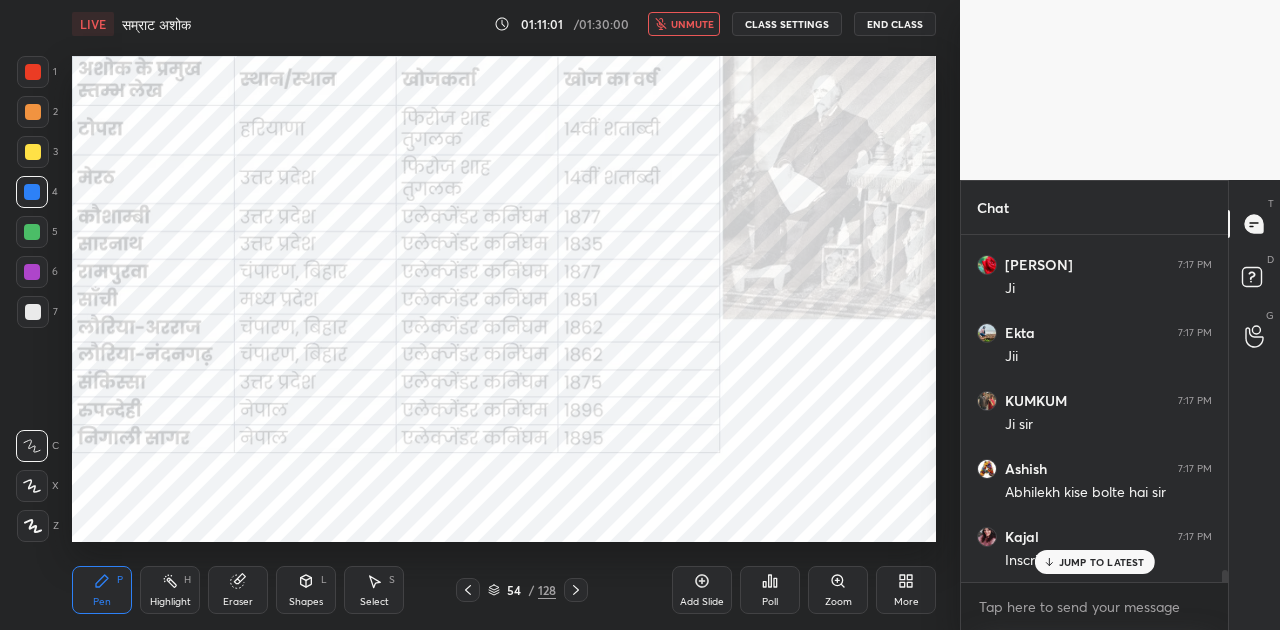 scroll, scrollTop: 9658, scrollLeft: 0, axis: vertical 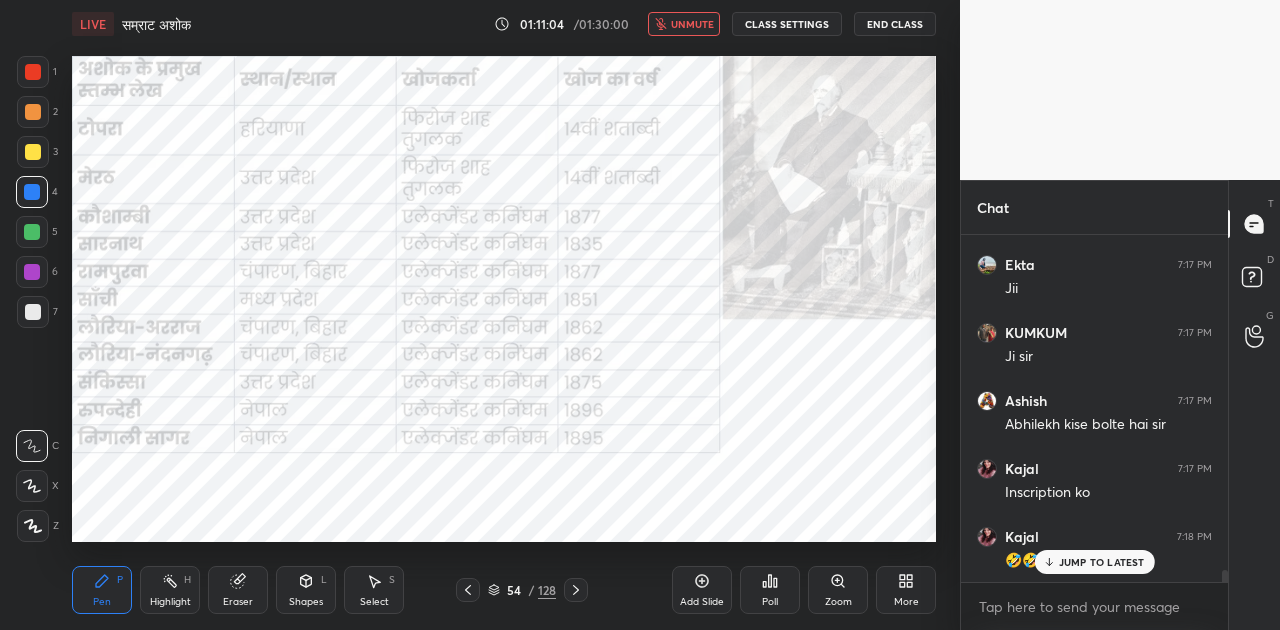 click on "unmute" at bounding box center (692, 24) 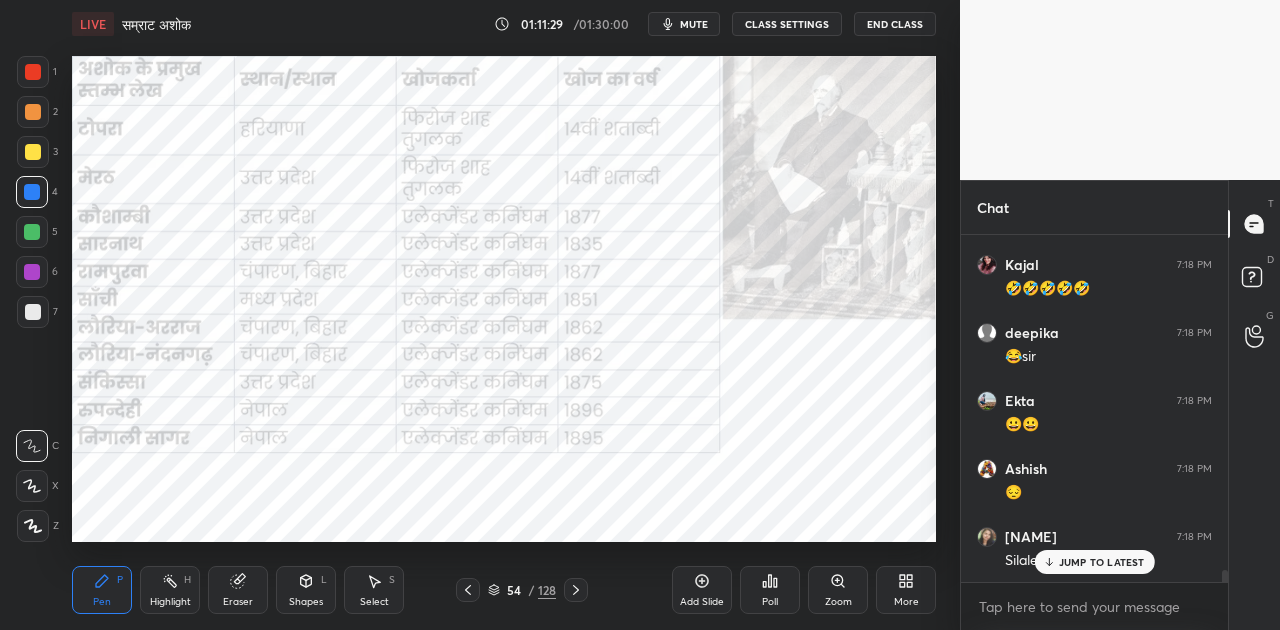 scroll, scrollTop: 9998, scrollLeft: 0, axis: vertical 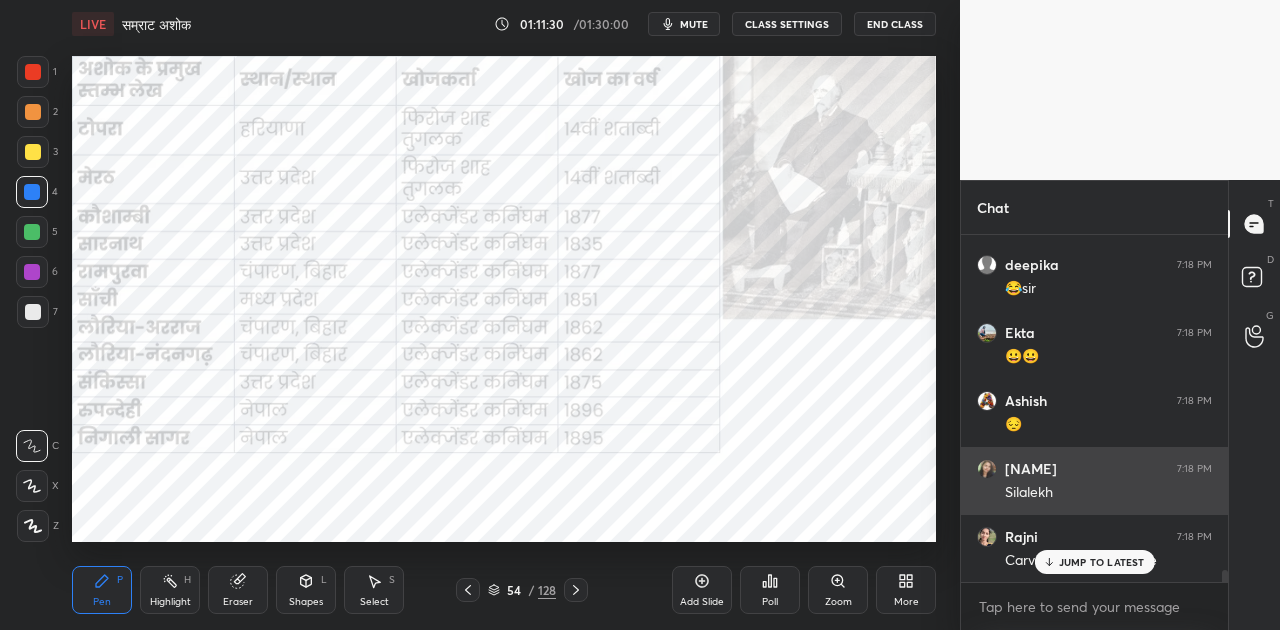 drag, startPoint x: 1106, startPoint y: 552, endPoint x: 974, endPoint y: 478, distance: 151.32745 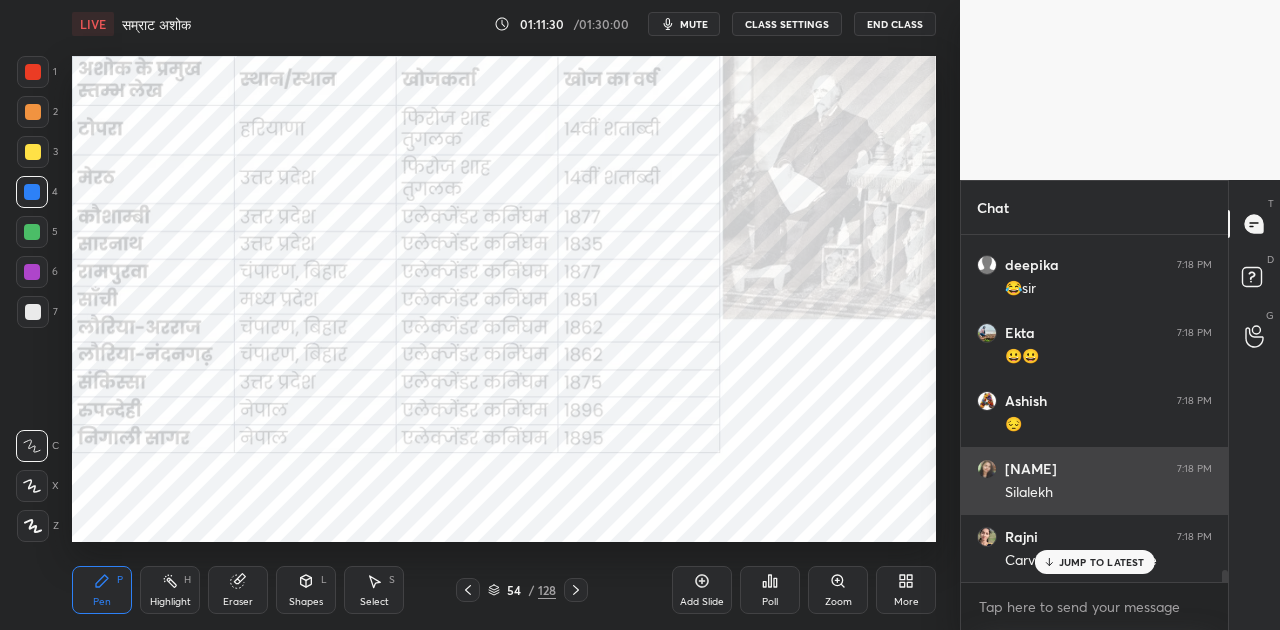 click on "[PERSON] 7:16 PM Ji [PERSON] 7:16 PM Jii [PERSON] 7:17 PM Ji [PERSON] 7:17 PM Ji [PERSON] 7:17 PM Yes [PERSON] 7:17 PM Ji [PERSON] 7:17 PM Jii [PERSON] 7:17 PM Ji sir [PERSON] 7:17 PM Abhilekh kise bolte hai sir [PERSON] 7:17 PM Inscription ko [PERSON] 7:18 PM 🤣🤣🤣🤣🤣 [PERSON] 7:18 PM 😂sir [PERSON] 7:18 PM 😀😀 [PERSON] 7:18 PM 😔 [PERSON] 7:18 PM Silalekh [PERSON] 7:18 PM Carved on hard surface JUMP TO LATEST" at bounding box center [1094, 408] 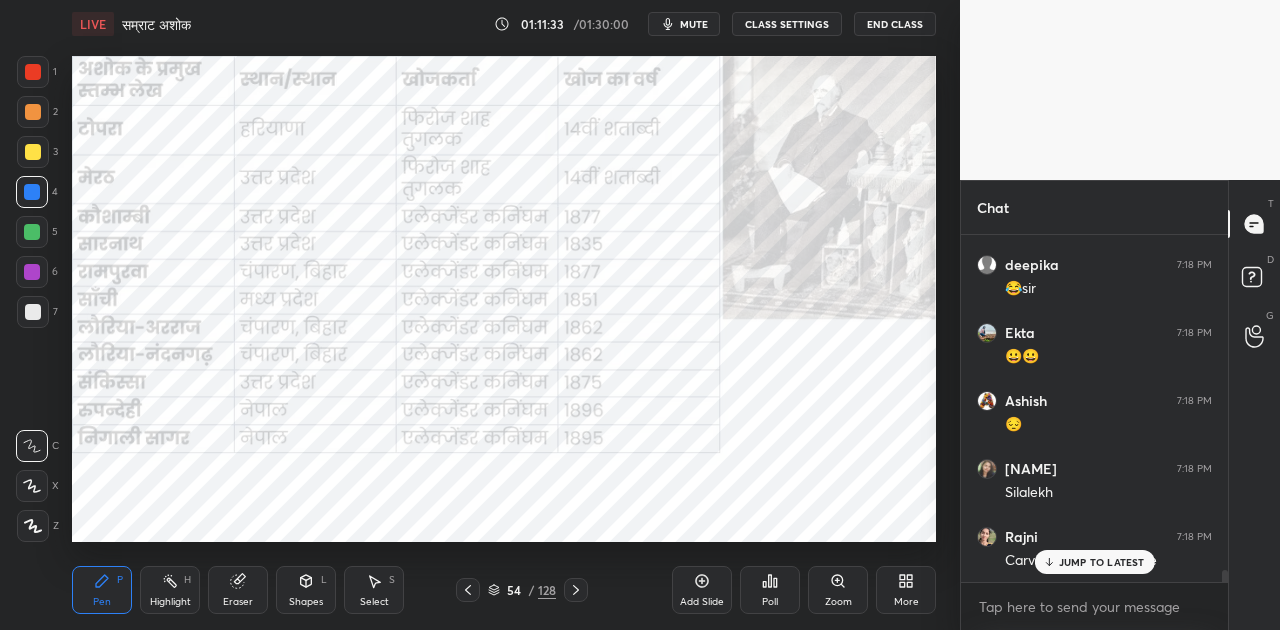 click on "JUMP TO LATEST" at bounding box center [1102, 562] 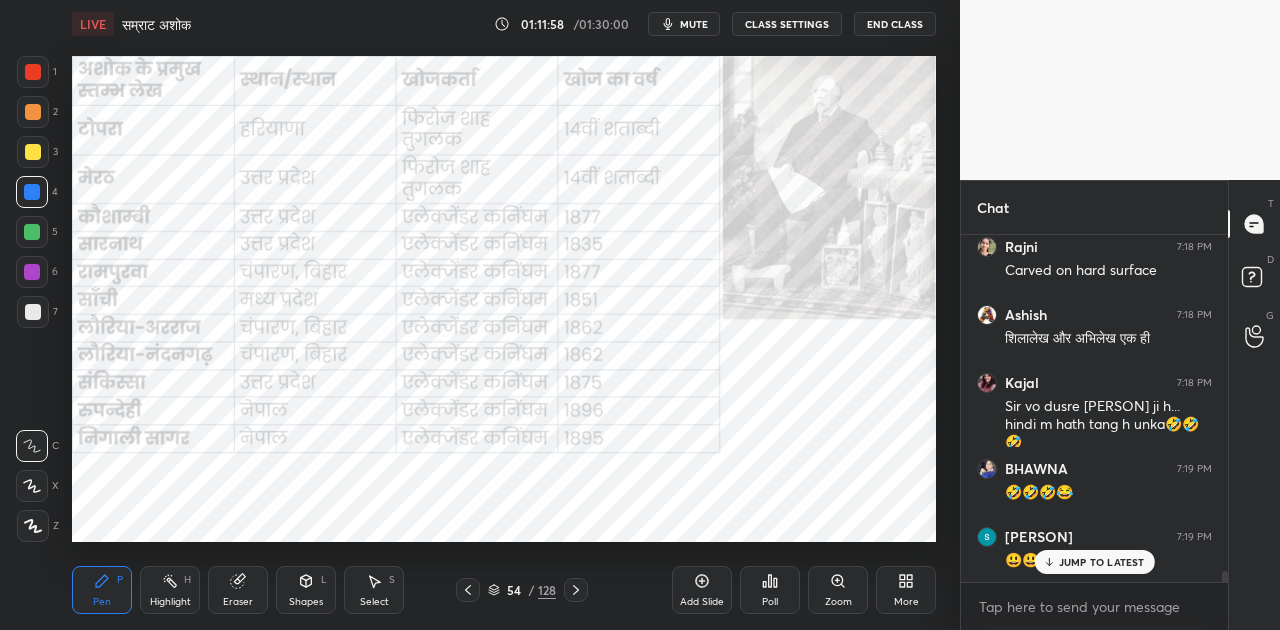 scroll, scrollTop: 10356, scrollLeft: 0, axis: vertical 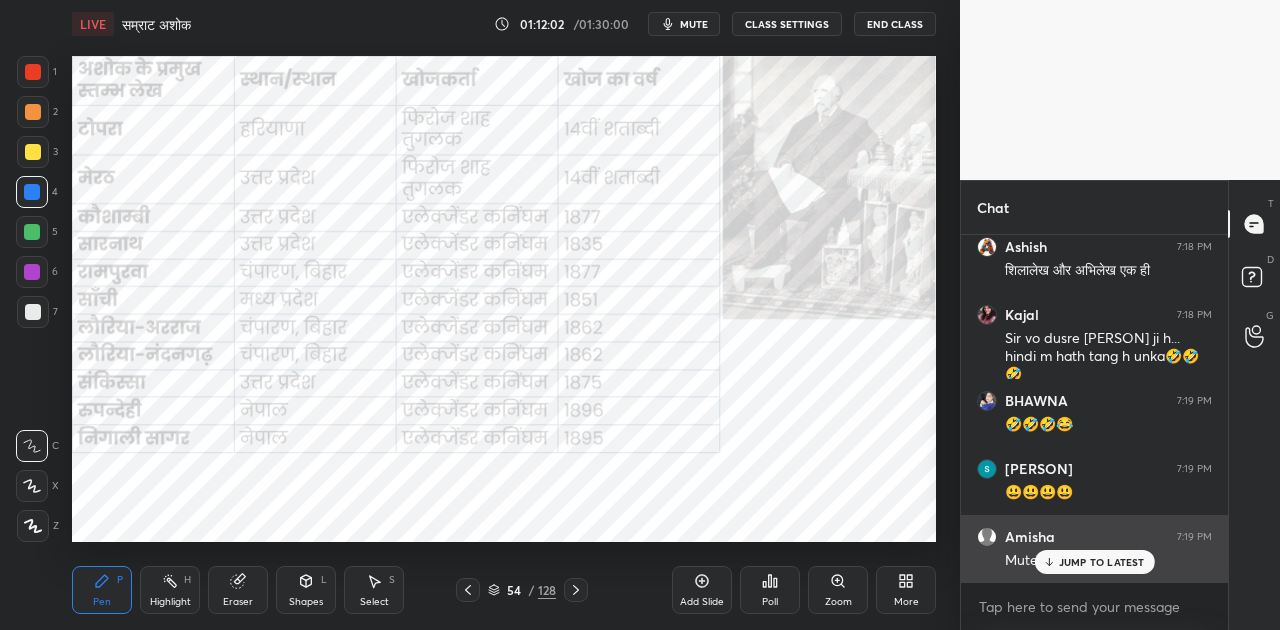 drag, startPoint x: 1091, startPoint y: 568, endPoint x: 1055, endPoint y: 536, distance: 48.166378 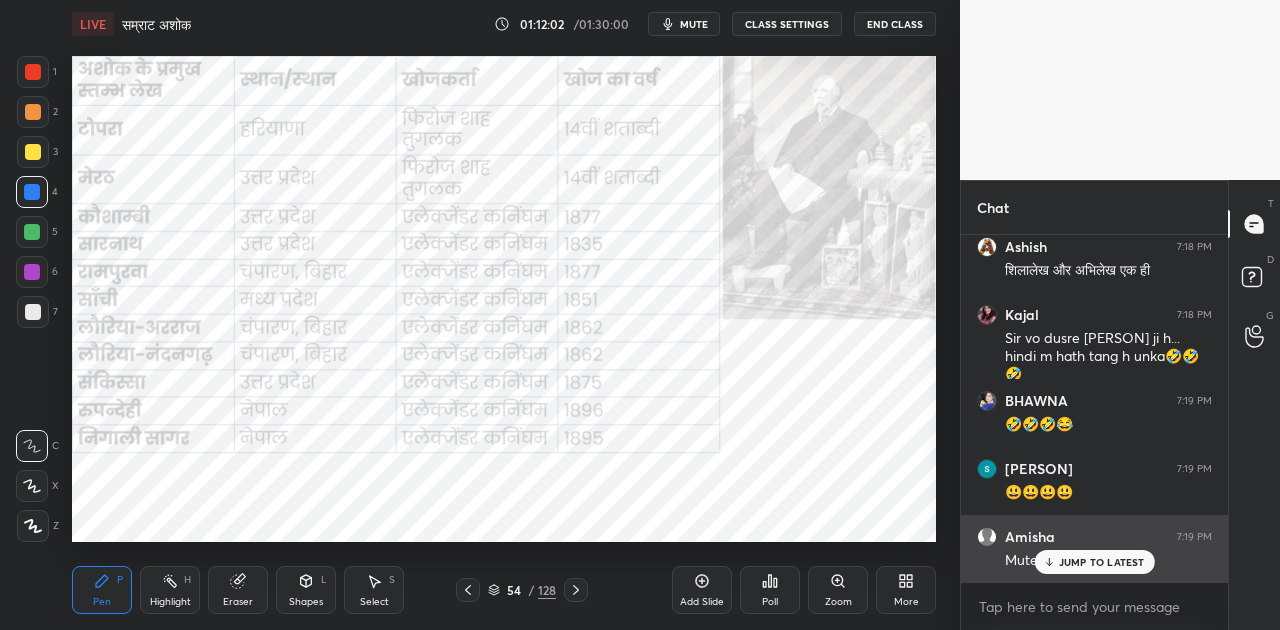 click on "JUMP TO LATEST" at bounding box center (1094, 562) 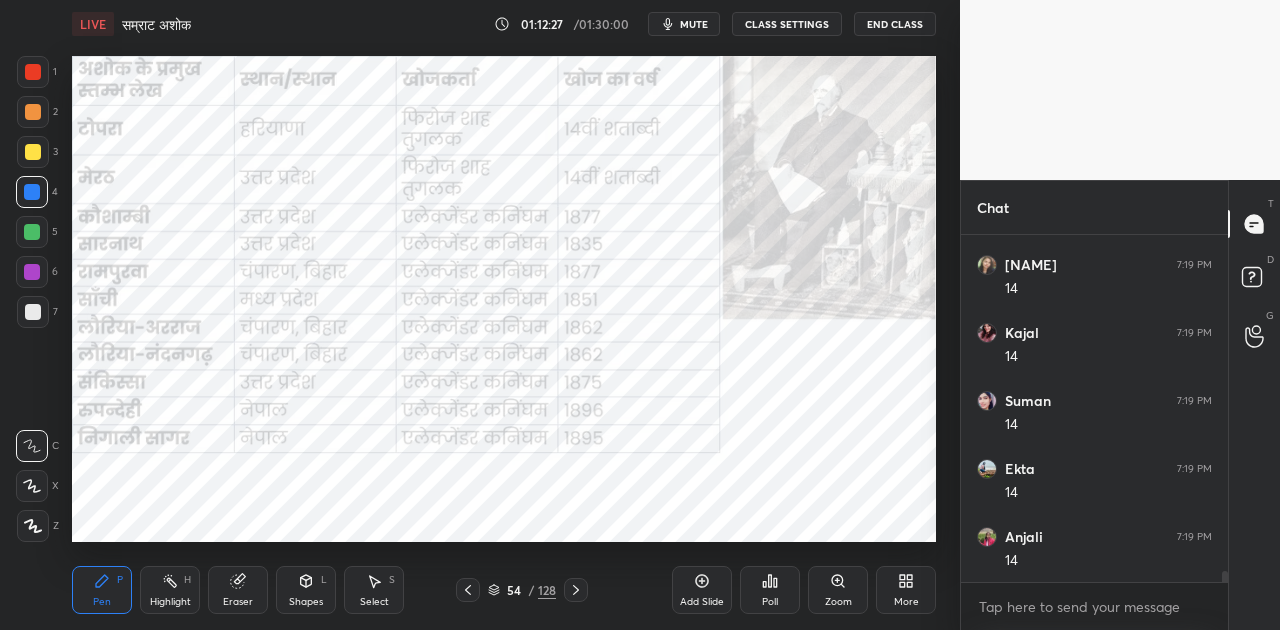 scroll, scrollTop: 11172, scrollLeft: 0, axis: vertical 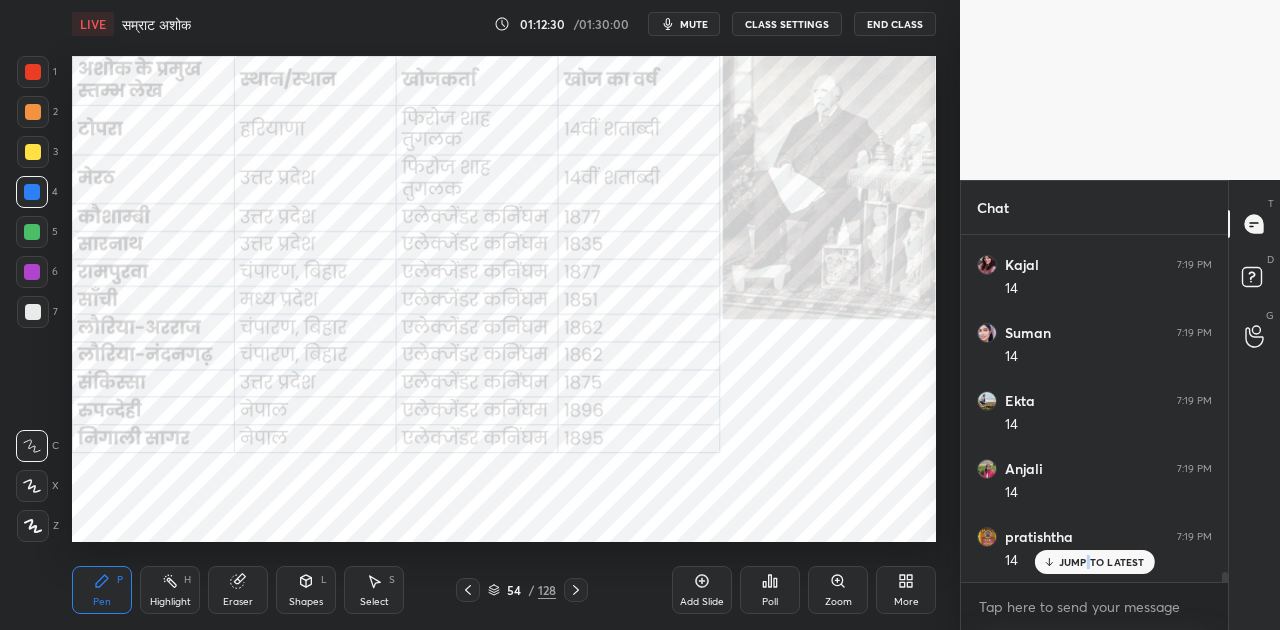 click 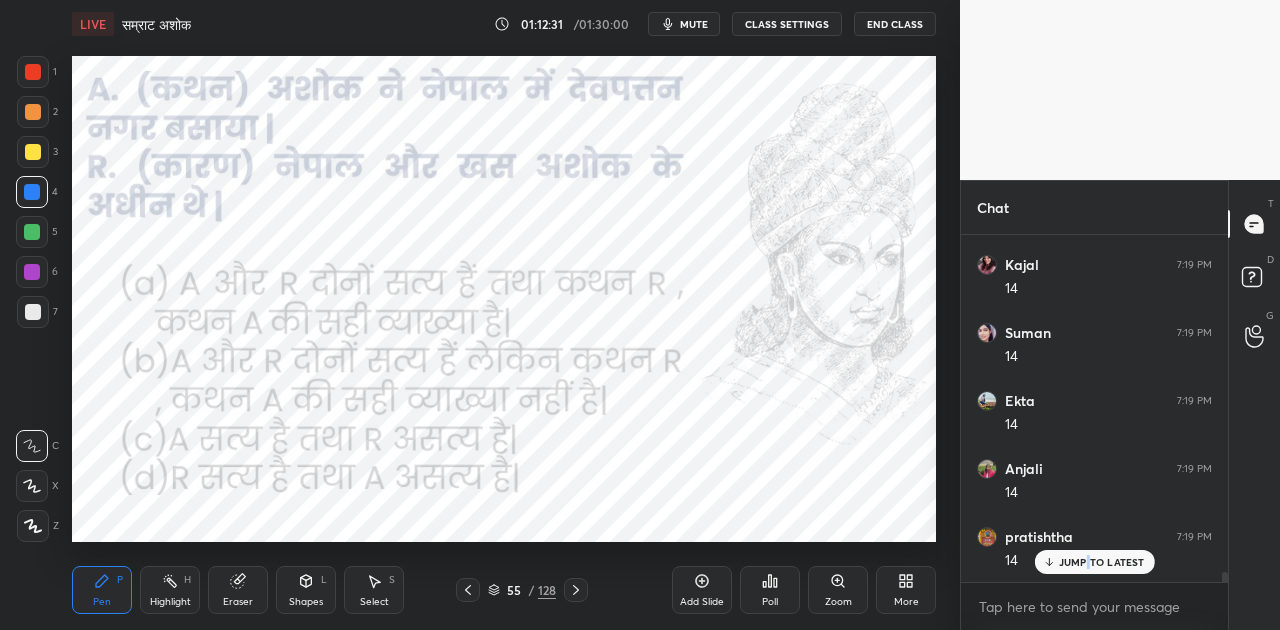 click 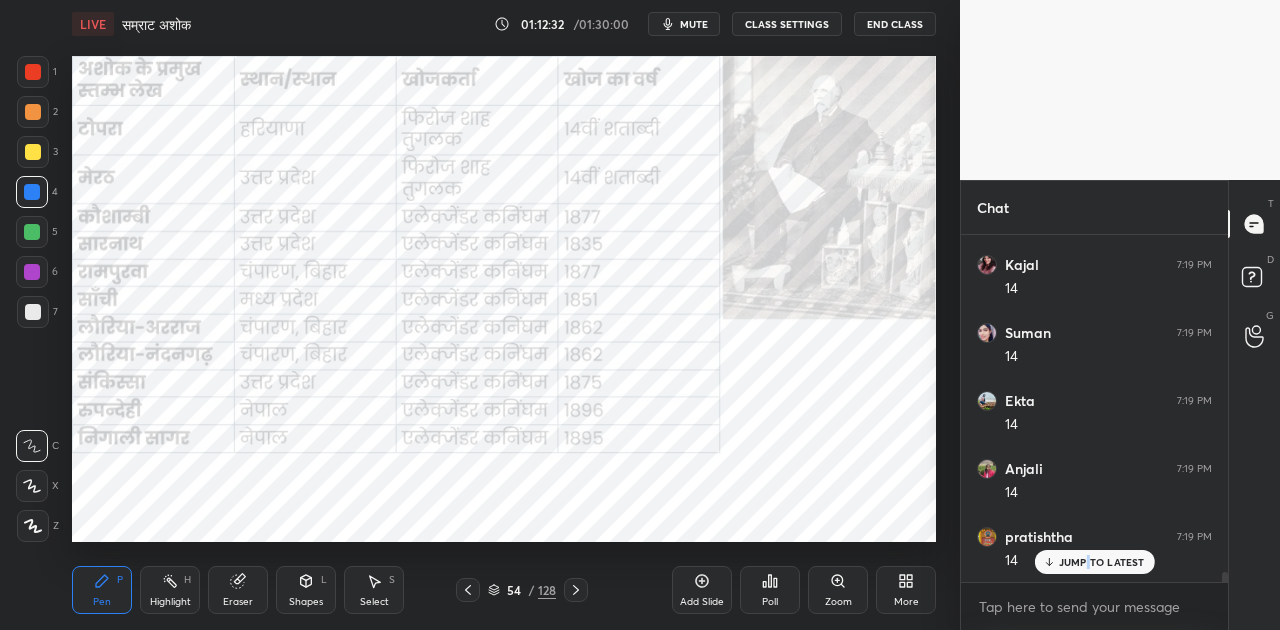 click 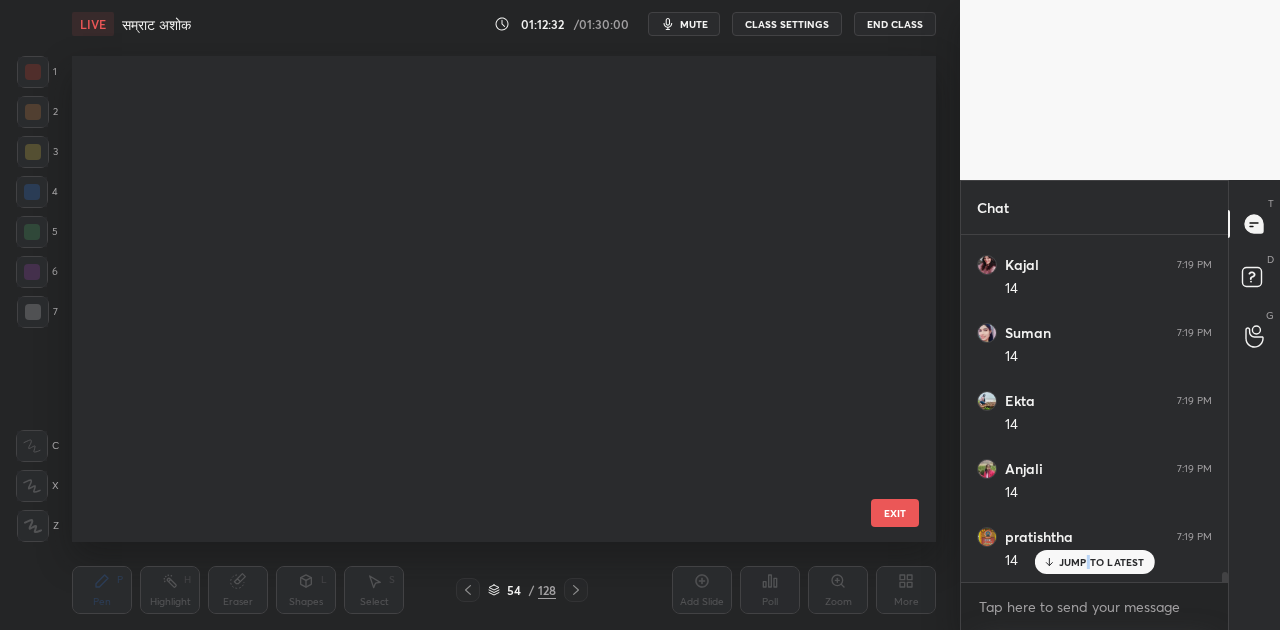 scroll, scrollTop: 2160, scrollLeft: 0, axis: vertical 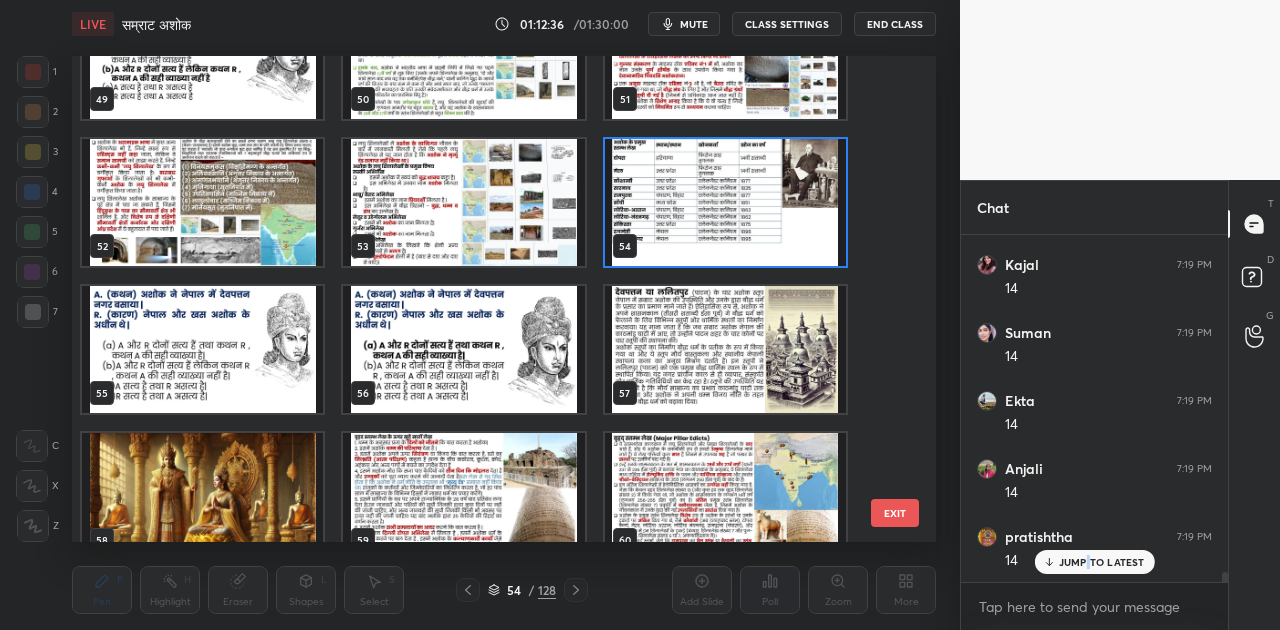 click at bounding box center (463, 496) 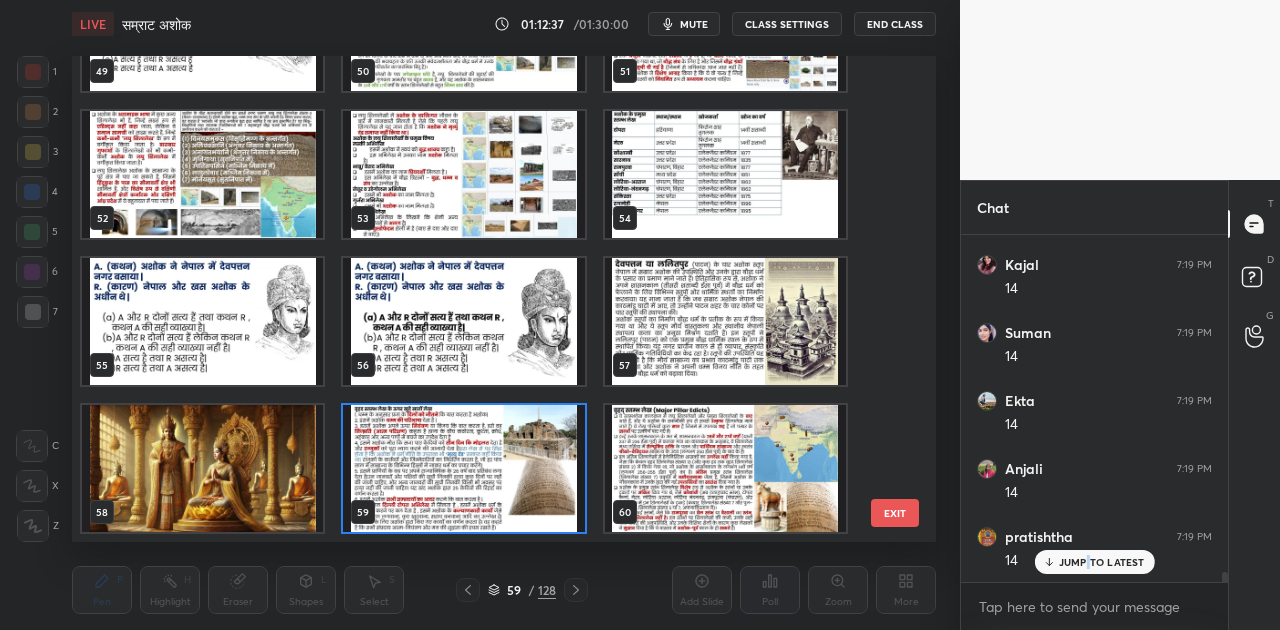 click at bounding box center [463, 468] 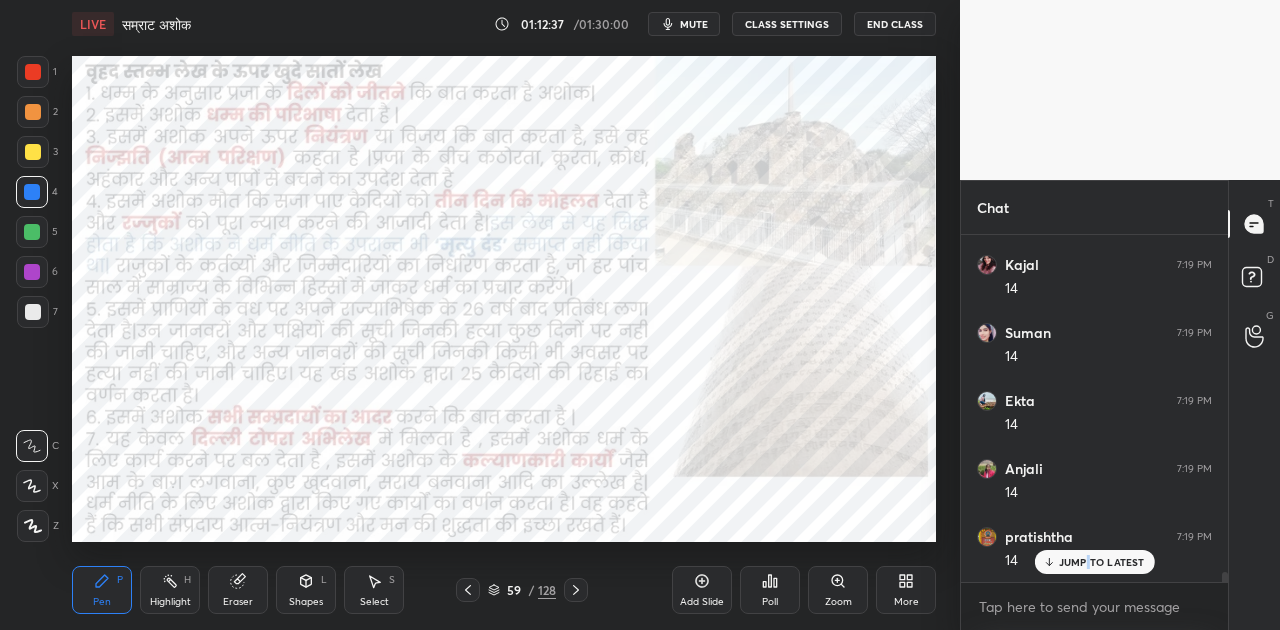 click at bounding box center (463, 468) 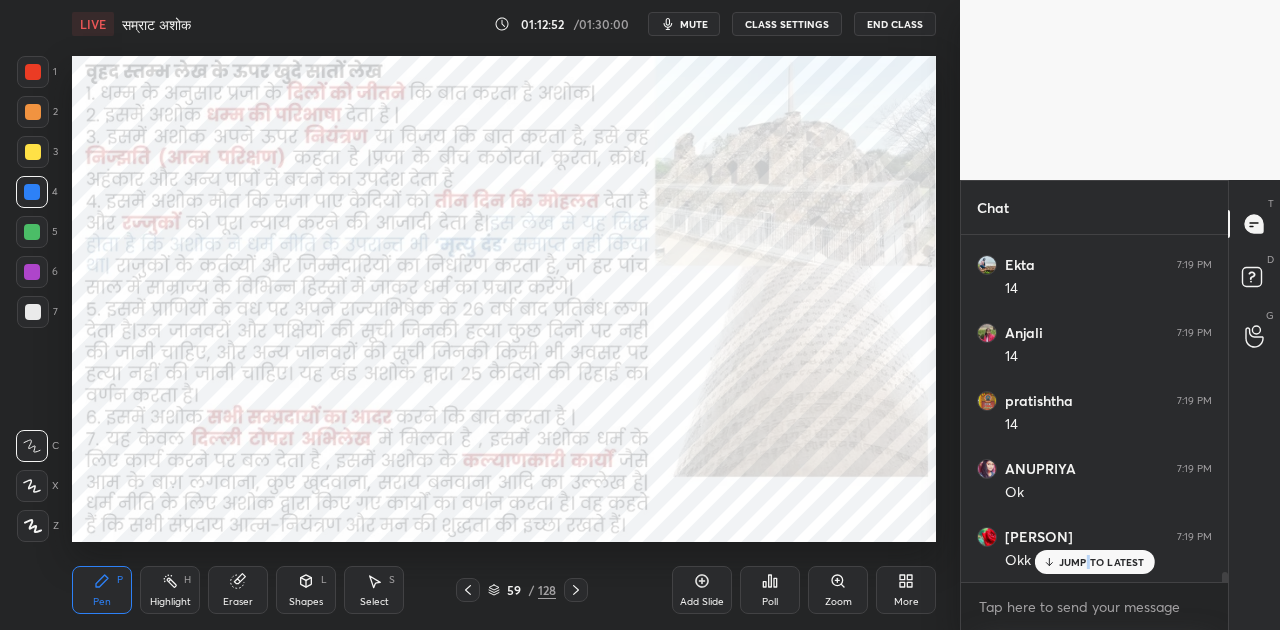 scroll, scrollTop: 11376, scrollLeft: 0, axis: vertical 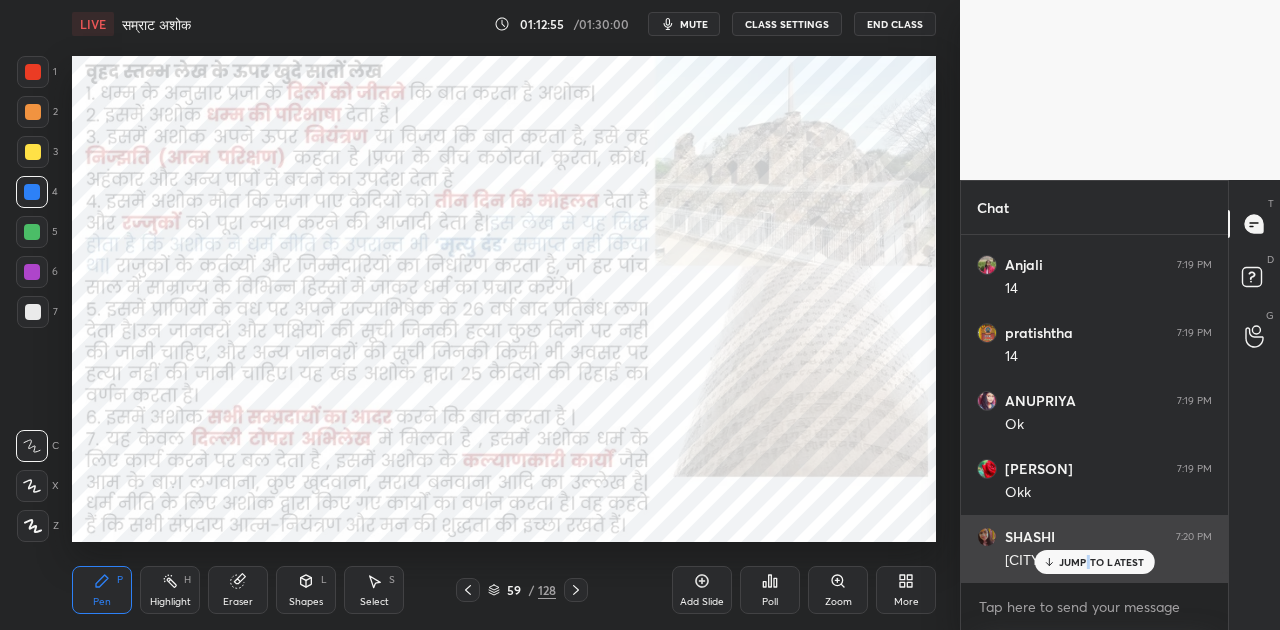 click on "[USER] 7:20 PM merth" at bounding box center (1094, 549) 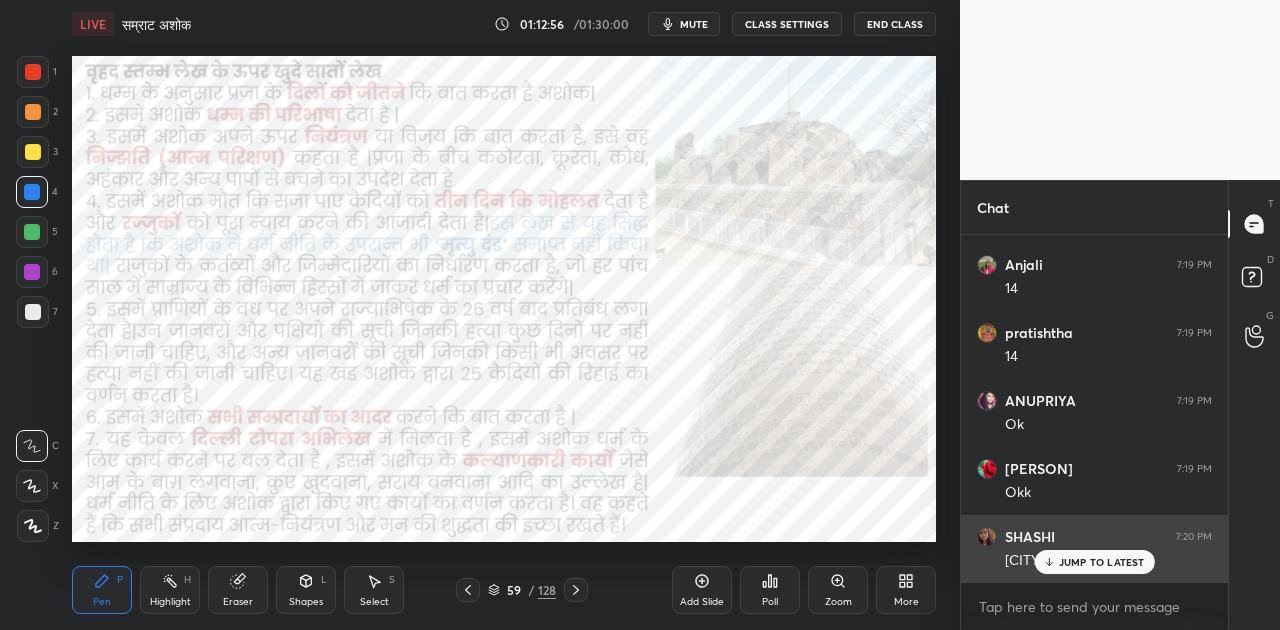 click on "JUMP TO LATEST" at bounding box center [1102, 562] 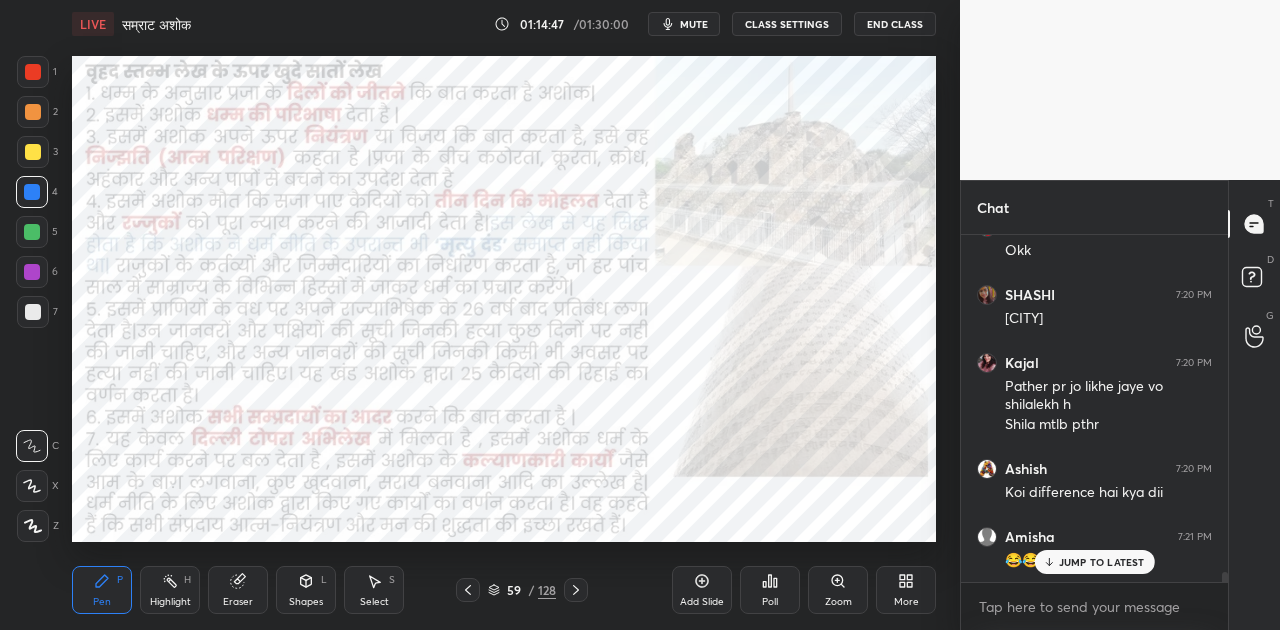 scroll, scrollTop: 11686, scrollLeft: 0, axis: vertical 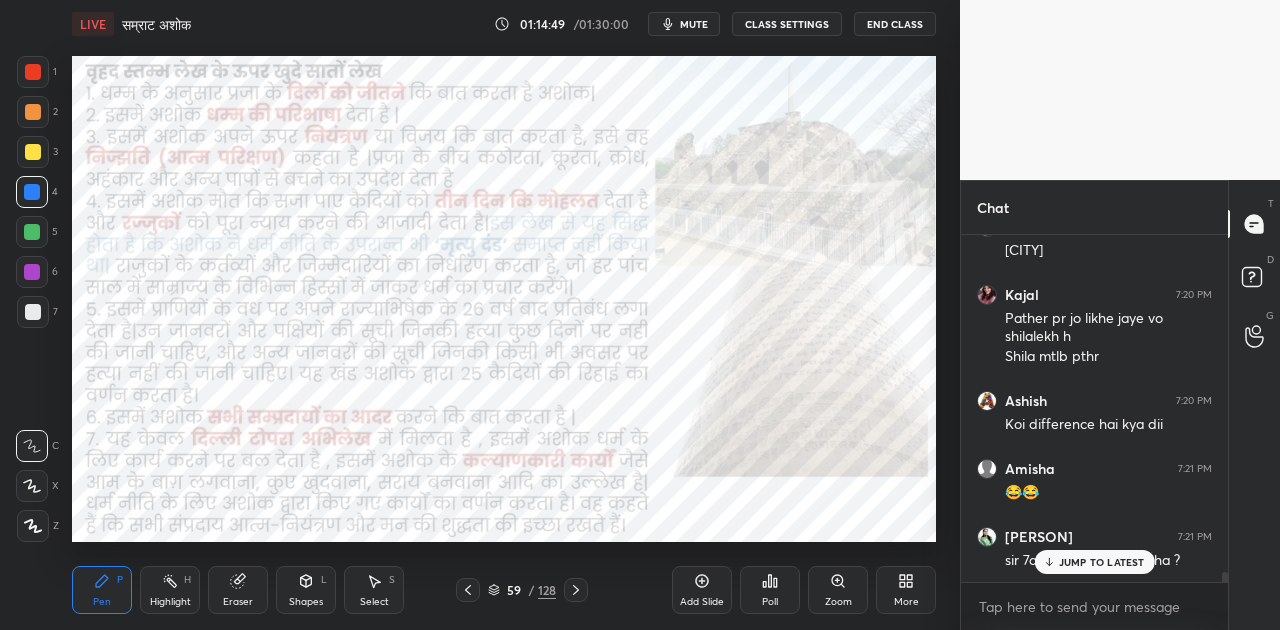 click on "JUMP TO LATEST" at bounding box center (1102, 562) 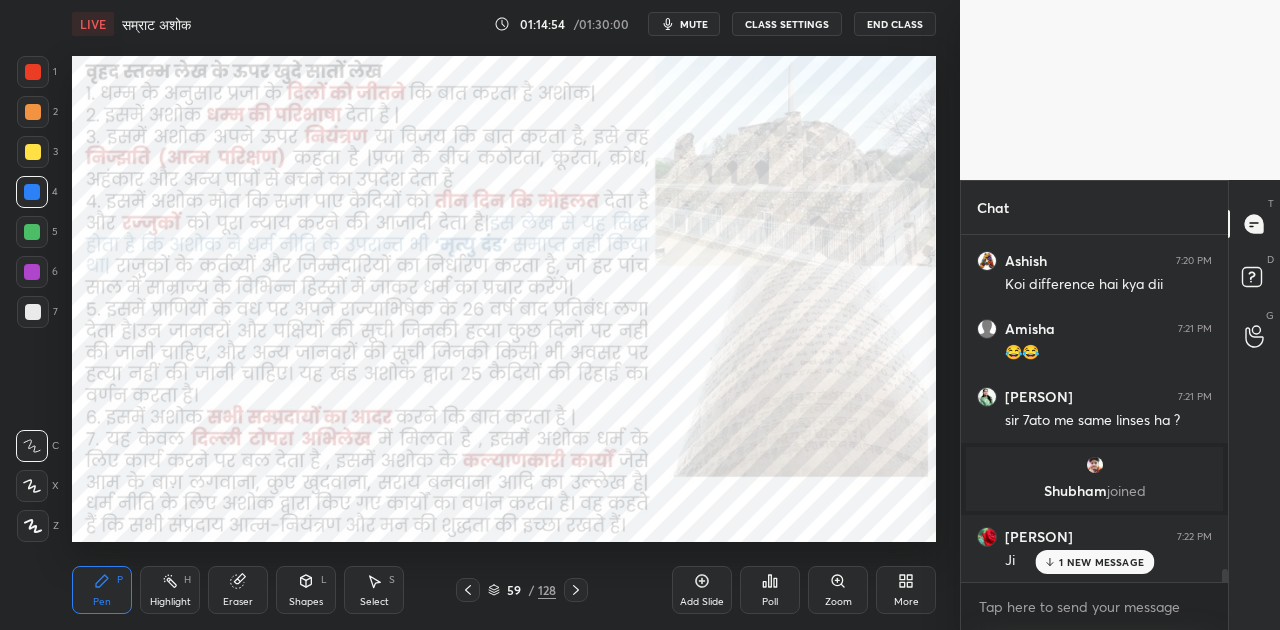 scroll, scrollTop: 9236, scrollLeft: 0, axis: vertical 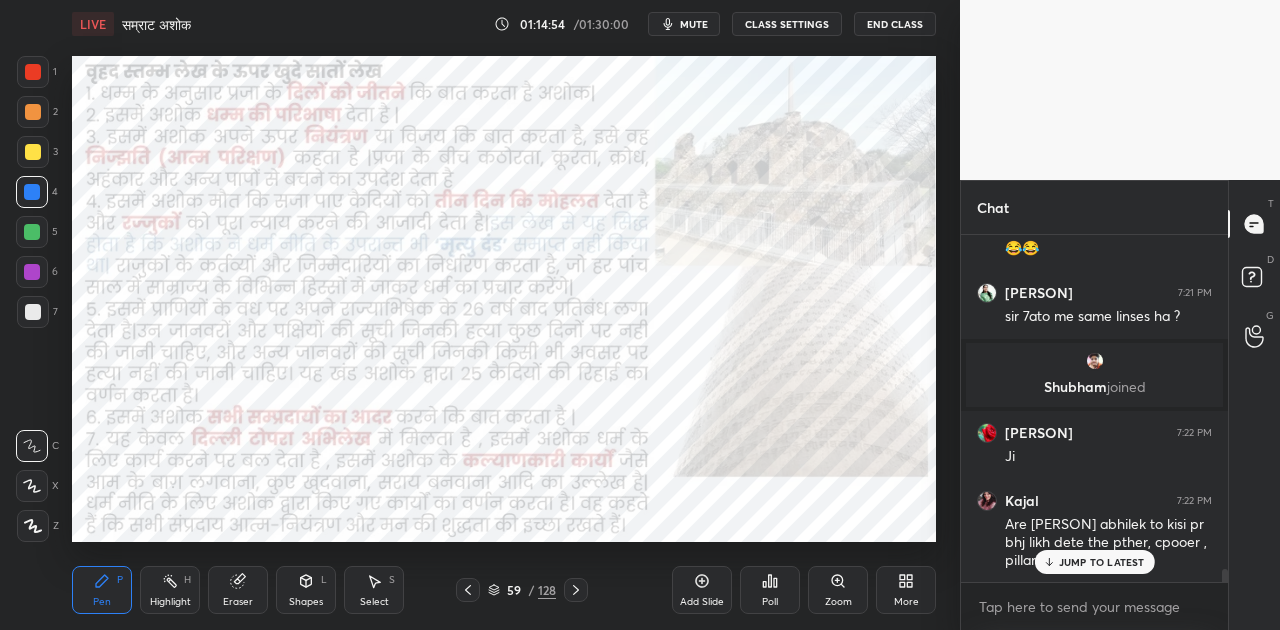 click on "mute" at bounding box center (694, 24) 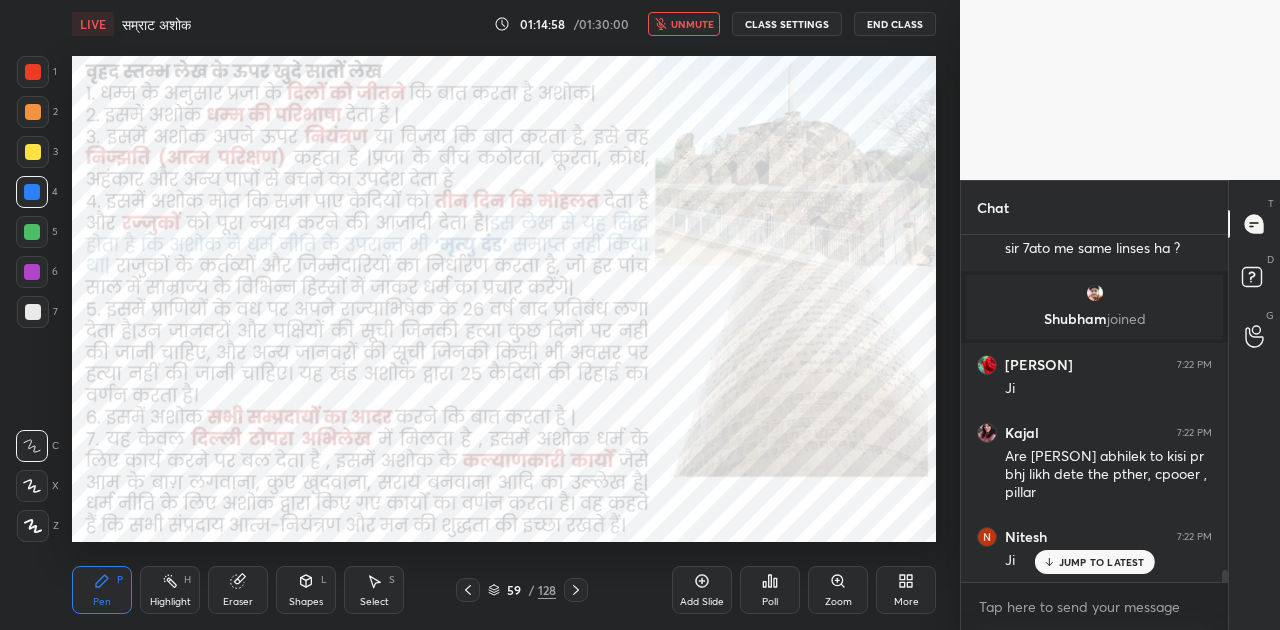 scroll, scrollTop: 9372, scrollLeft: 0, axis: vertical 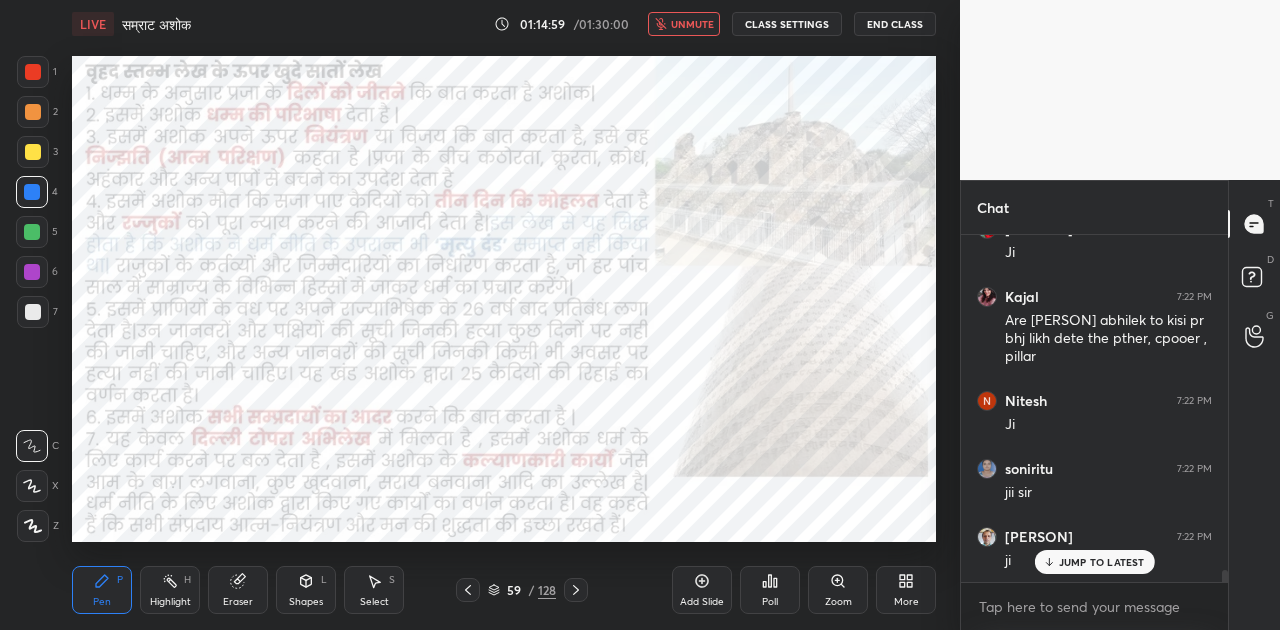 click on "unmute" at bounding box center [692, 24] 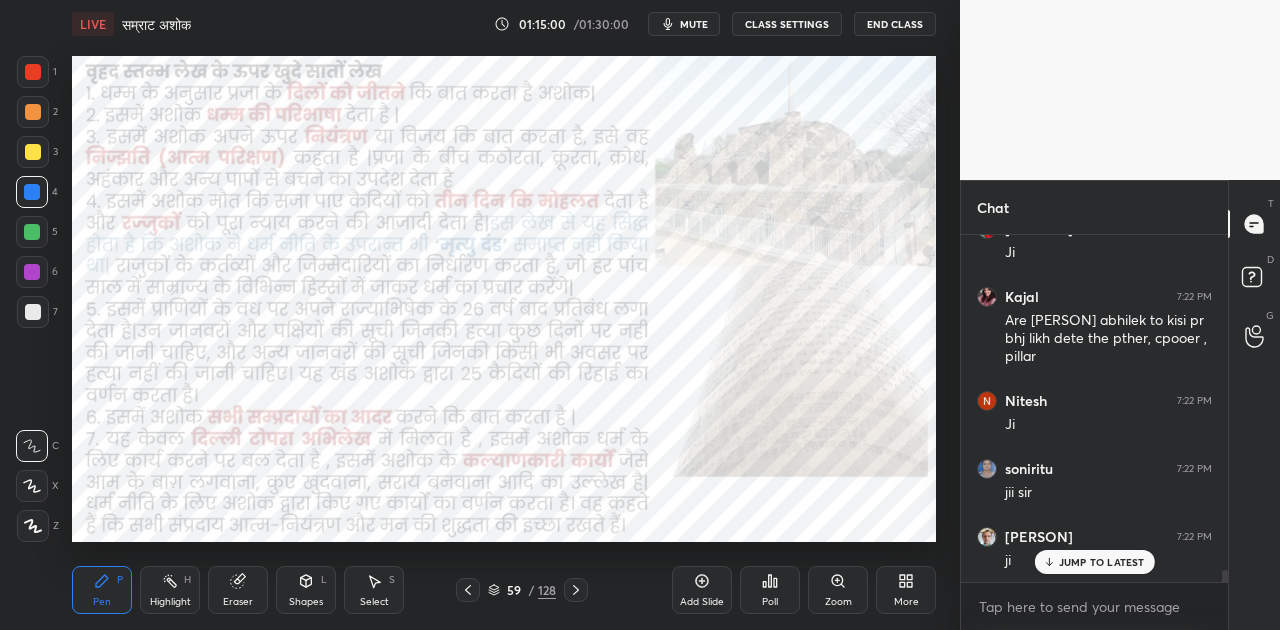 scroll, scrollTop: 9508, scrollLeft: 0, axis: vertical 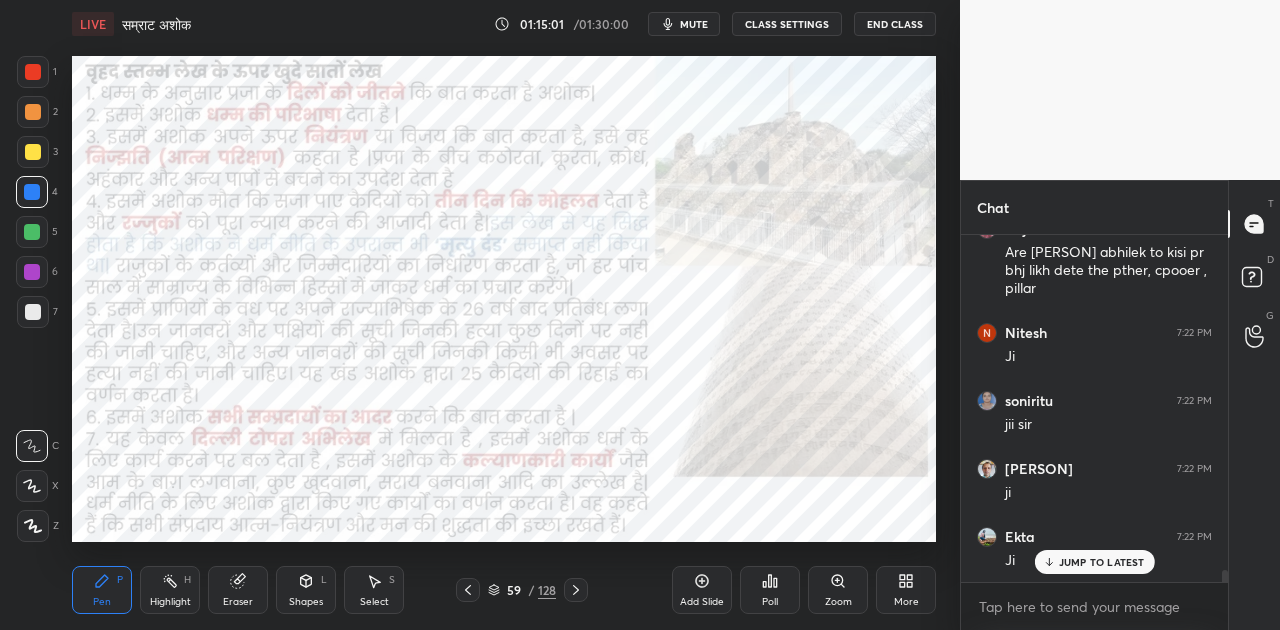 click 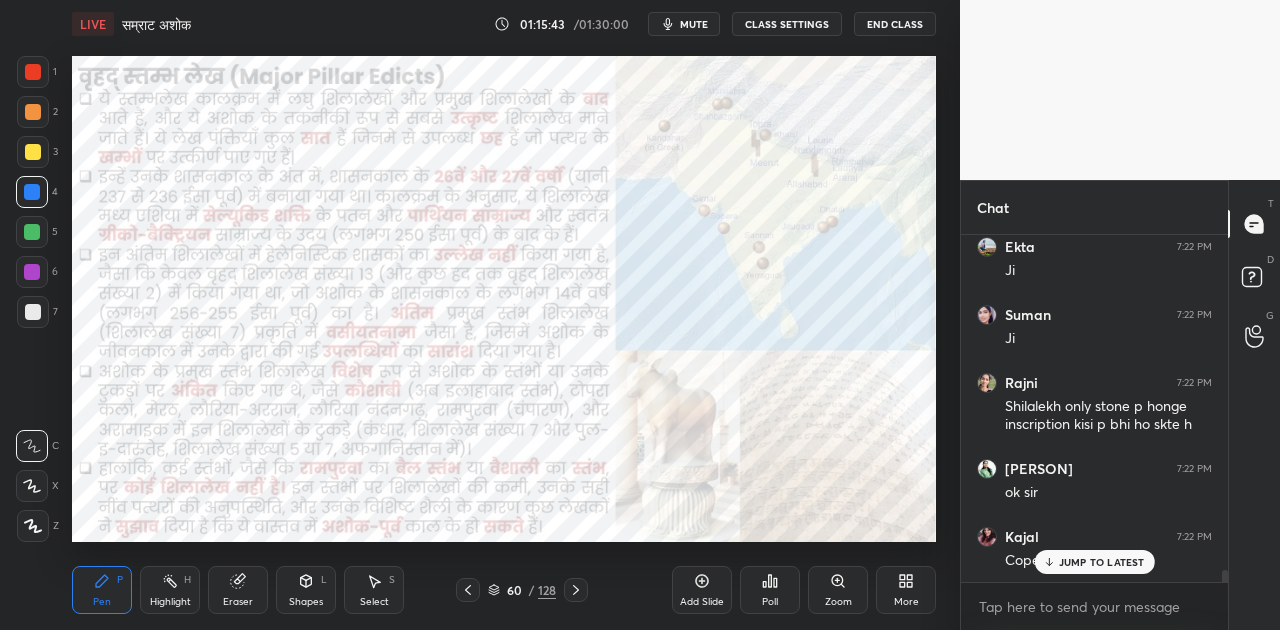 scroll, scrollTop: 9866, scrollLeft: 0, axis: vertical 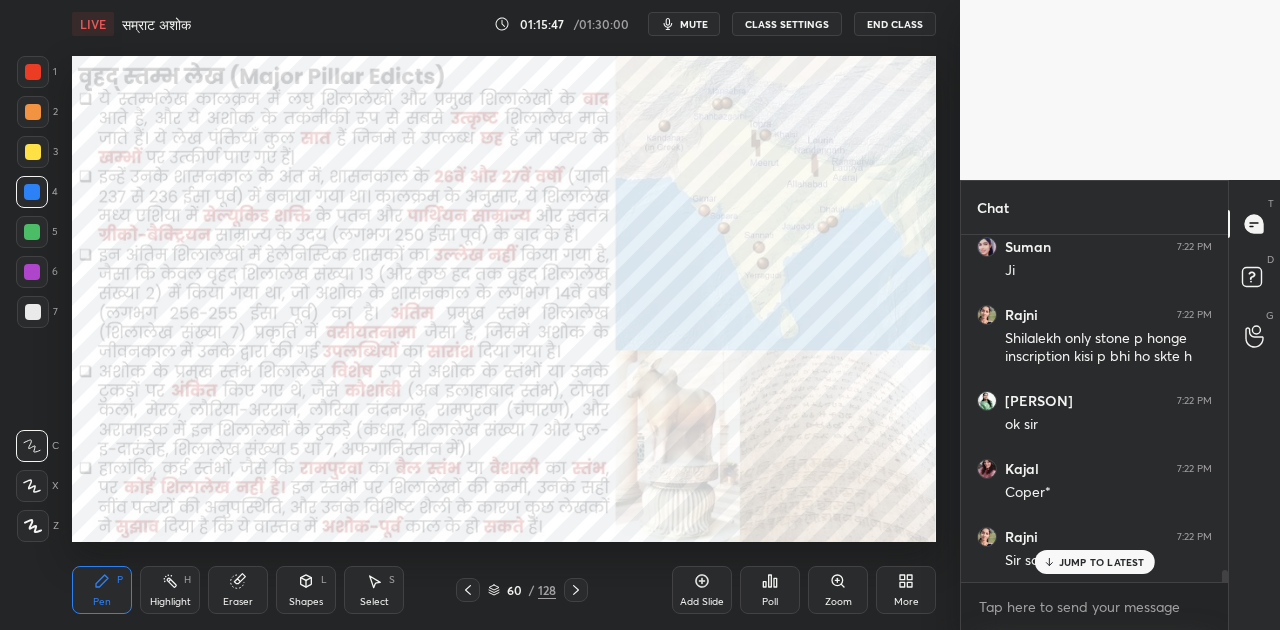 click 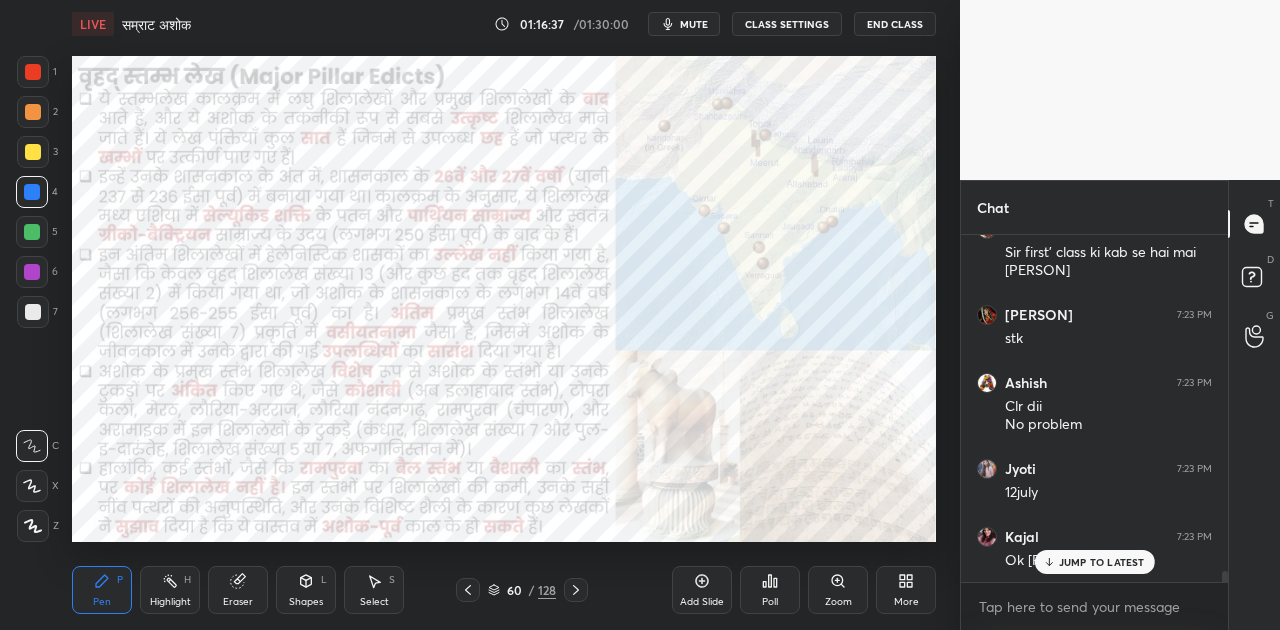 scroll, scrollTop: 10482, scrollLeft: 0, axis: vertical 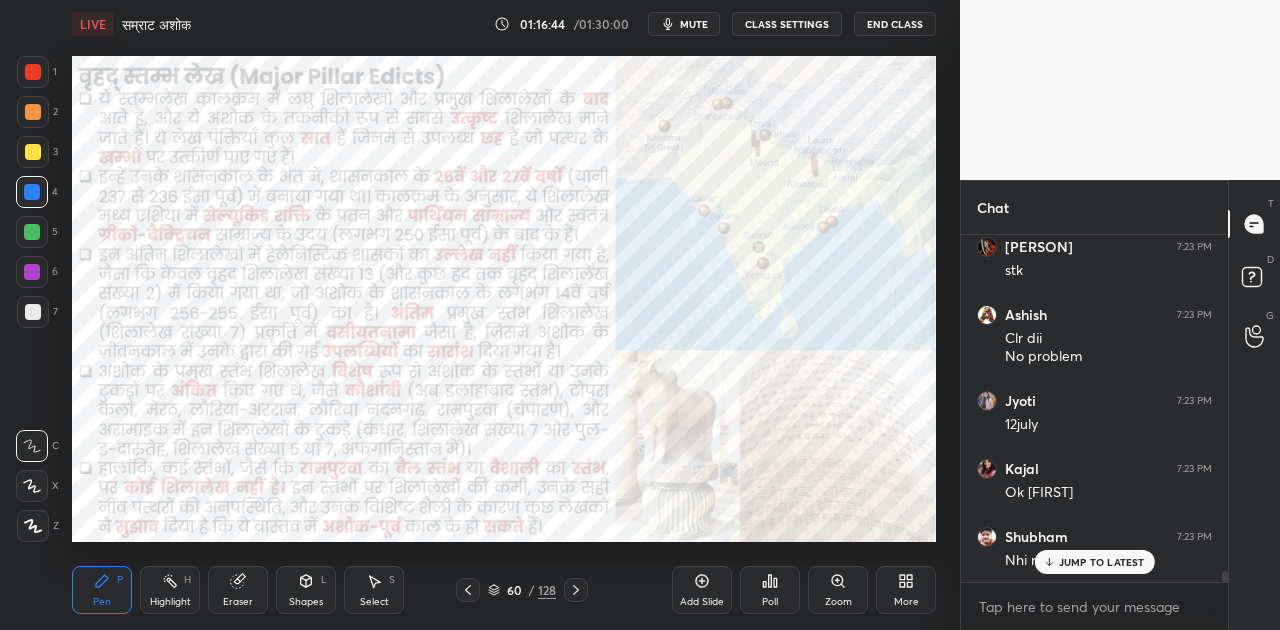 click on "JUMP TO LATEST" at bounding box center (1102, 562) 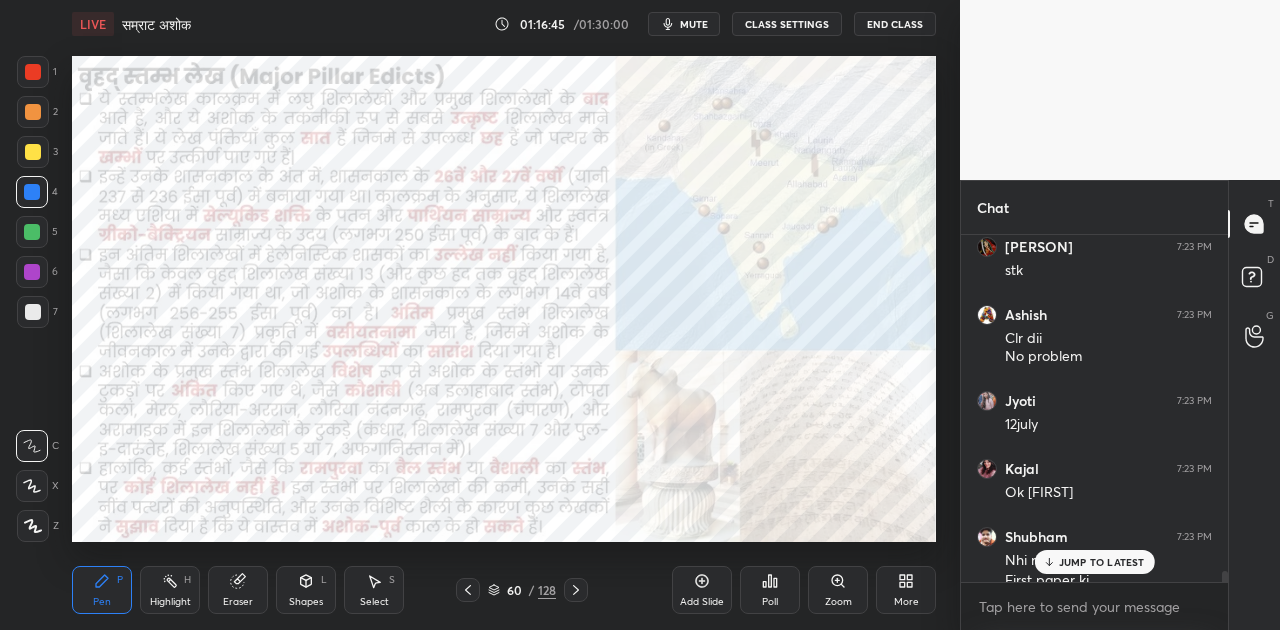 scroll, scrollTop: 10502, scrollLeft: 0, axis: vertical 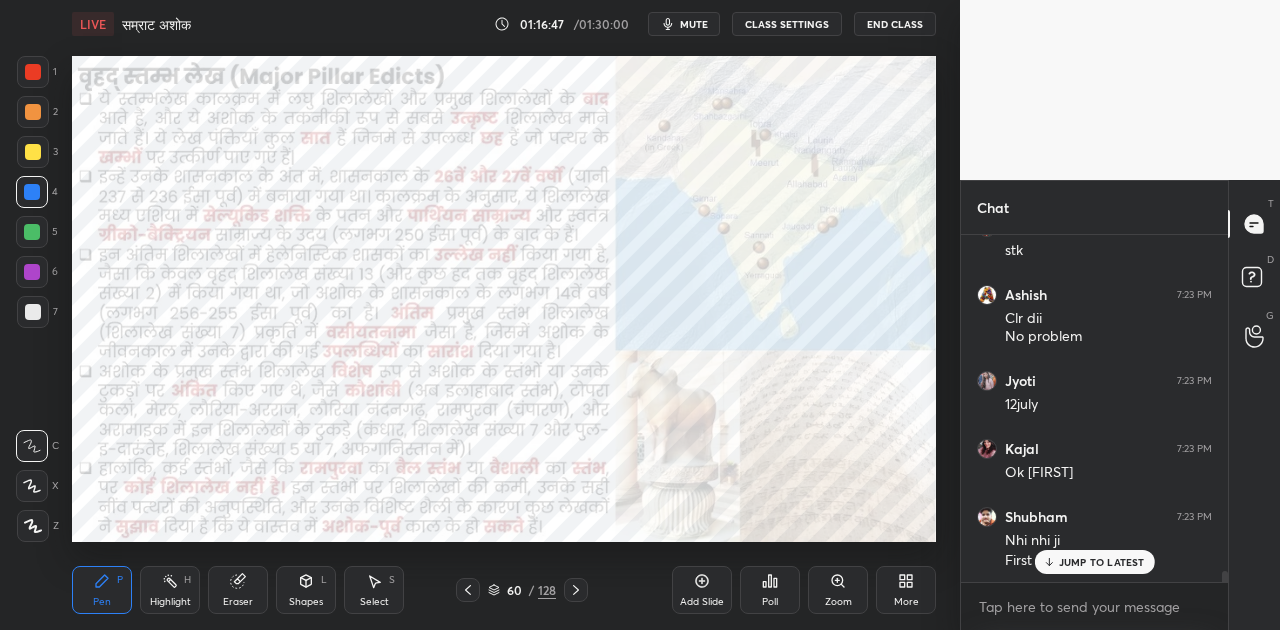 drag, startPoint x: 1068, startPoint y: 560, endPoint x: 953, endPoint y: 422, distance: 179.63574 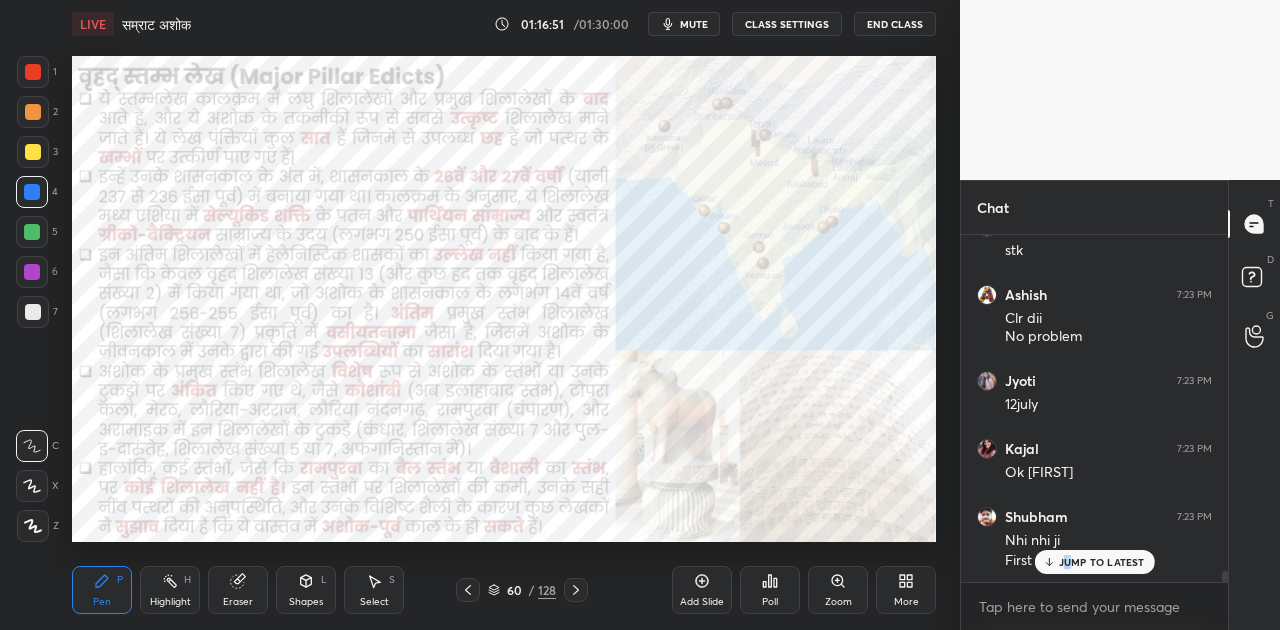 scroll, scrollTop: 10570, scrollLeft: 0, axis: vertical 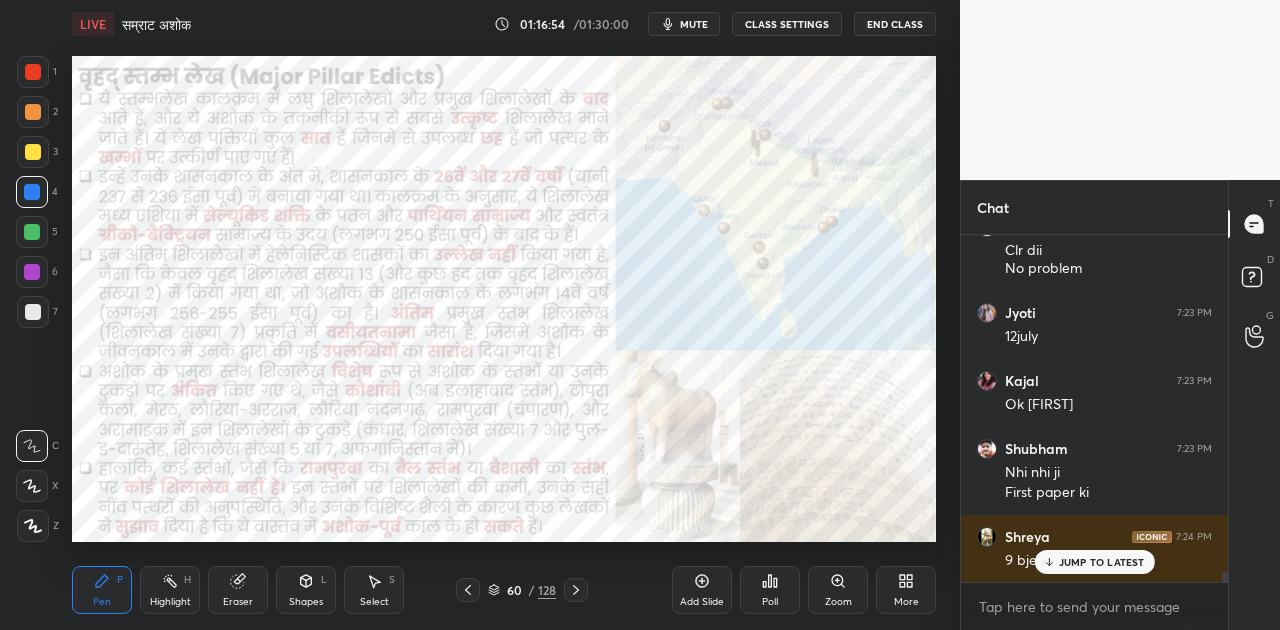 click on "JUMP TO LATEST" at bounding box center [1094, 562] 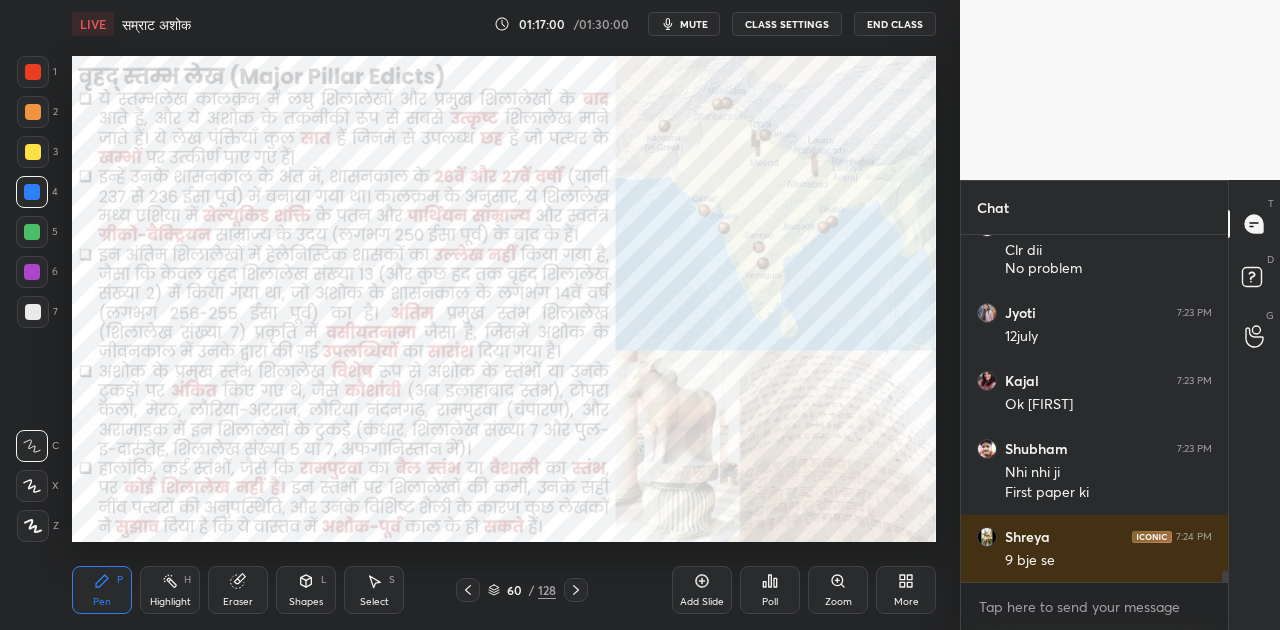 click 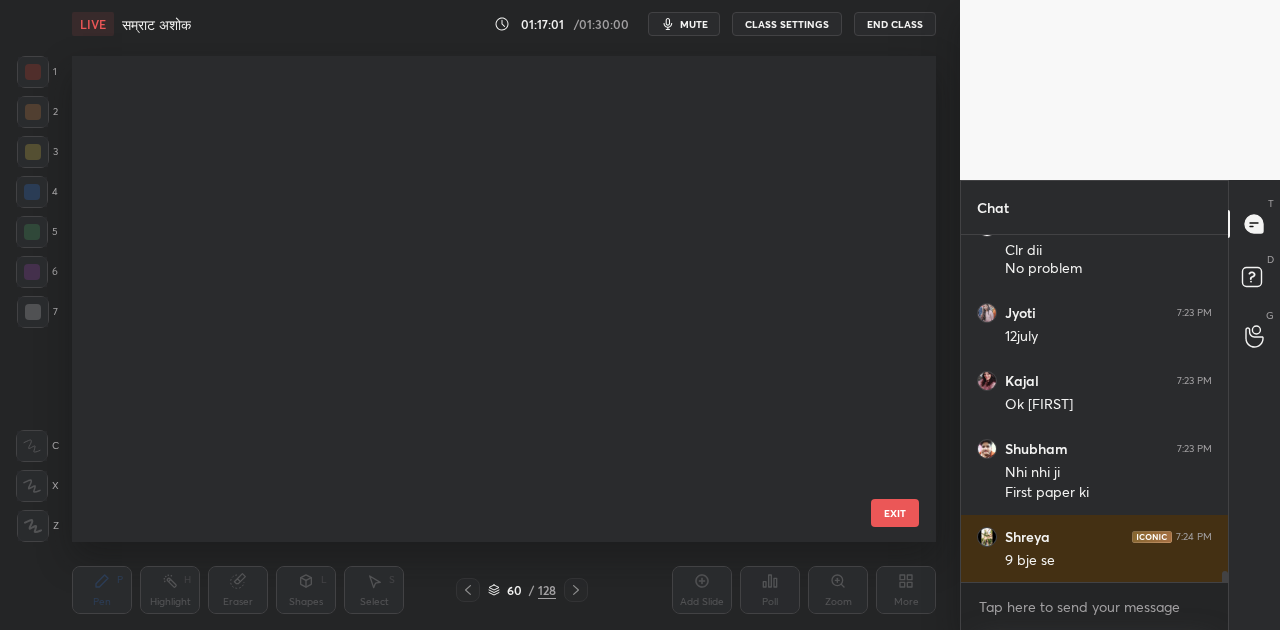 scroll, scrollTop: 2454, scrollLeft: 0, axis: vertical 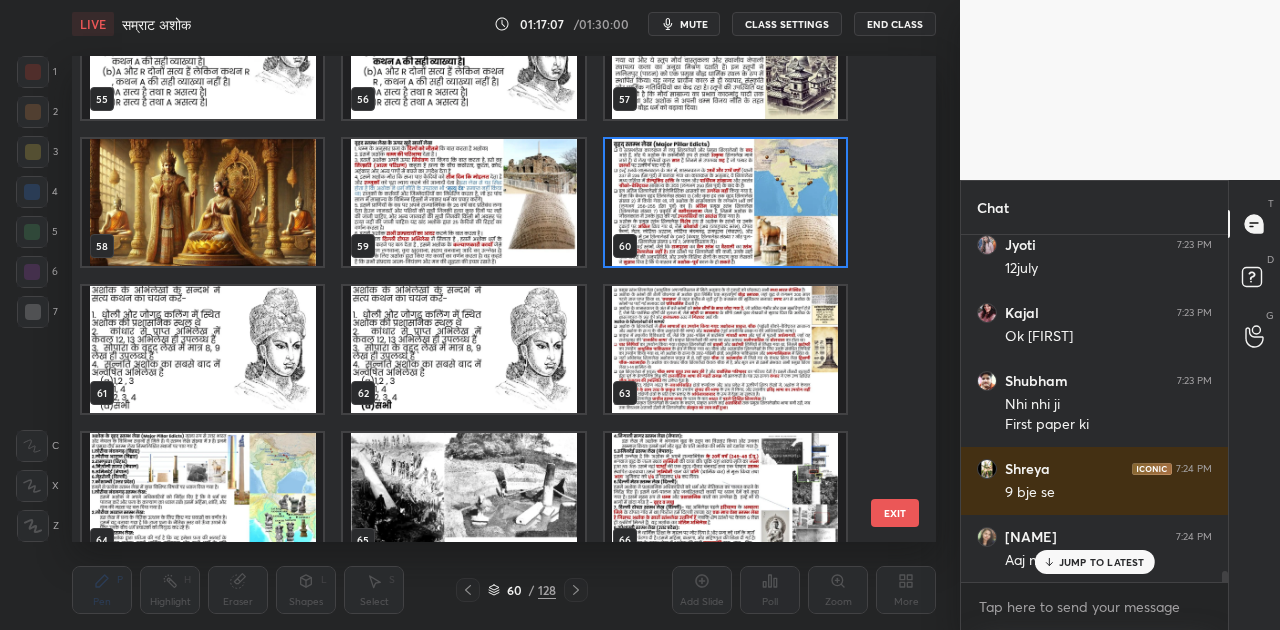 click at bounding box center [725, 349] 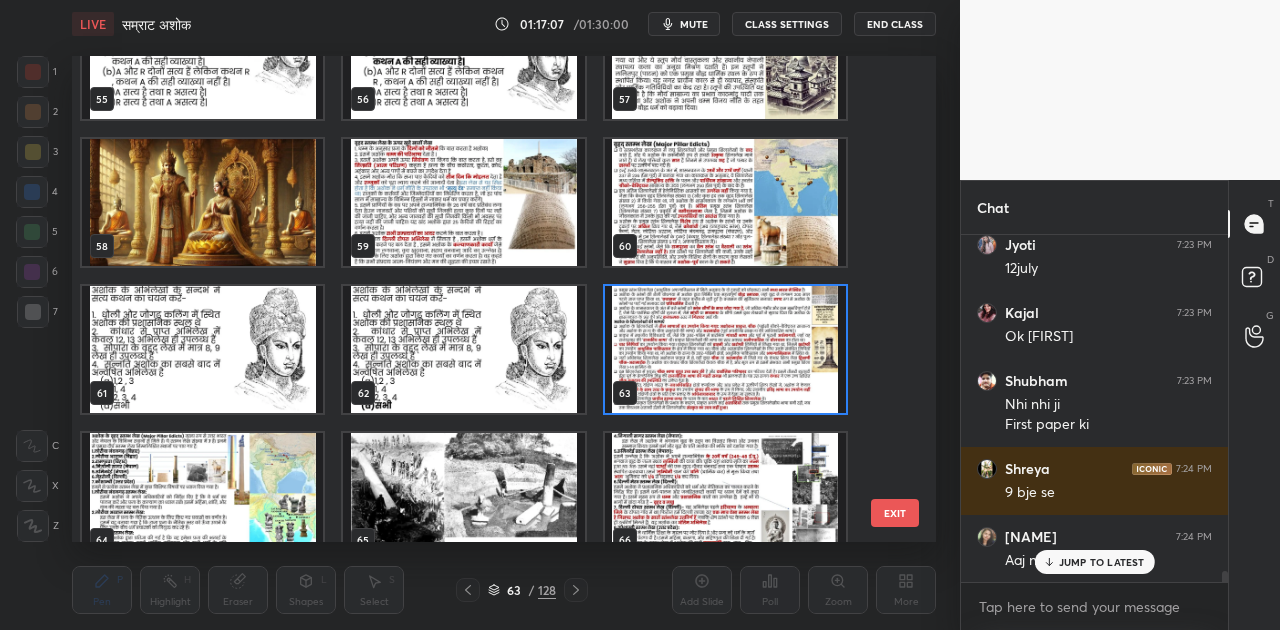 click at bounding box center [725, 349] 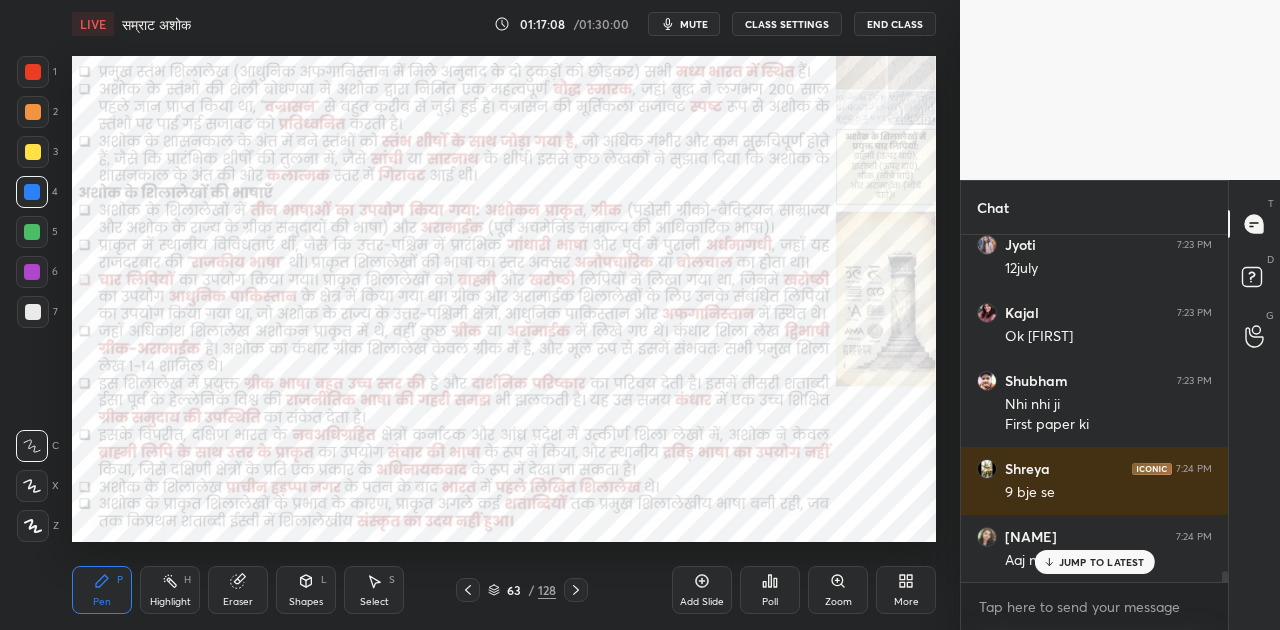 click at bounding box center (725, 349) 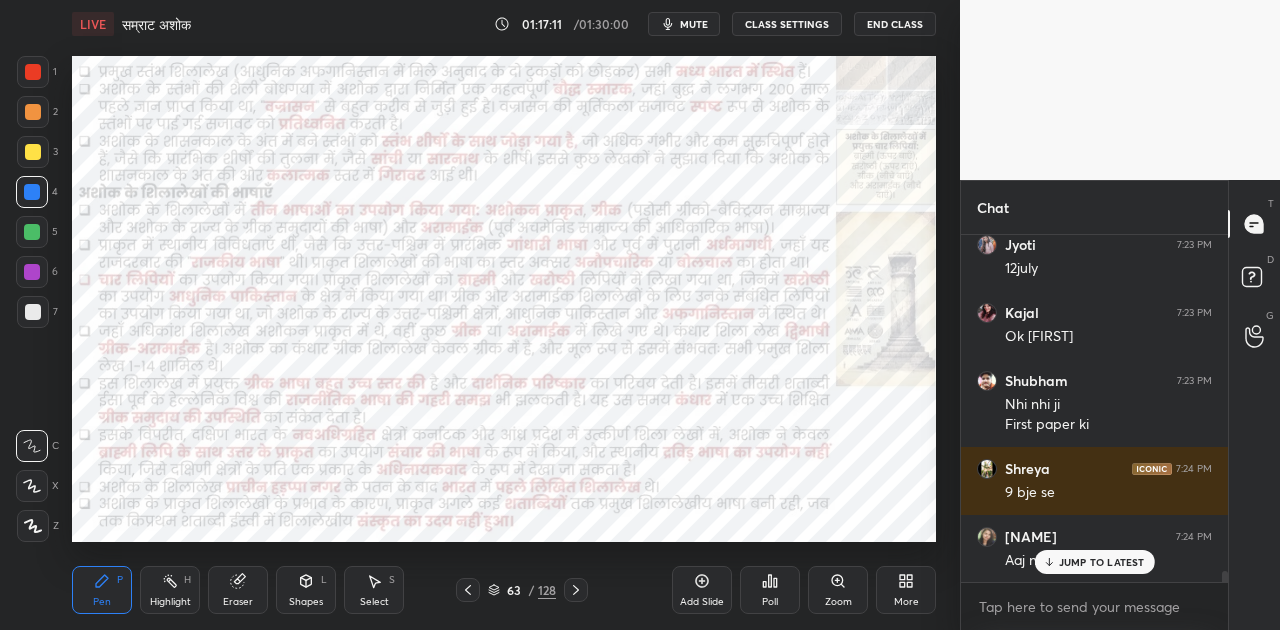 scroll, scrollTop: 10724, scrollLeft: 0, axis: vertical 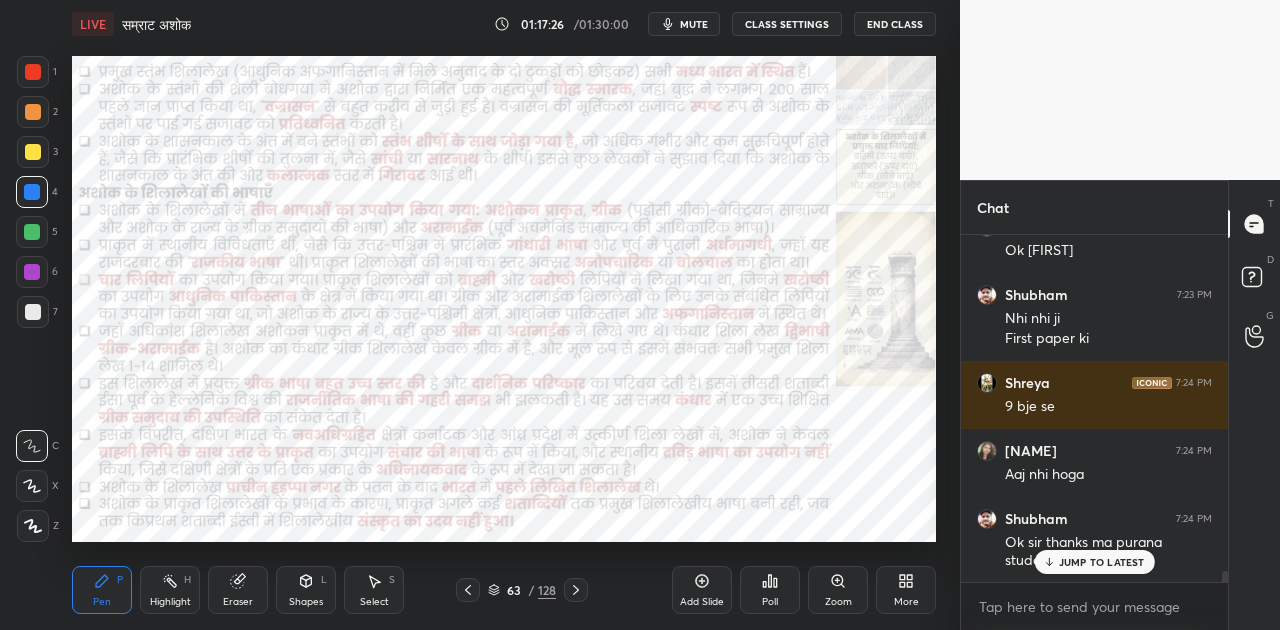 click on "JUMP TO LATEST" at bounding box center (1102, 562) 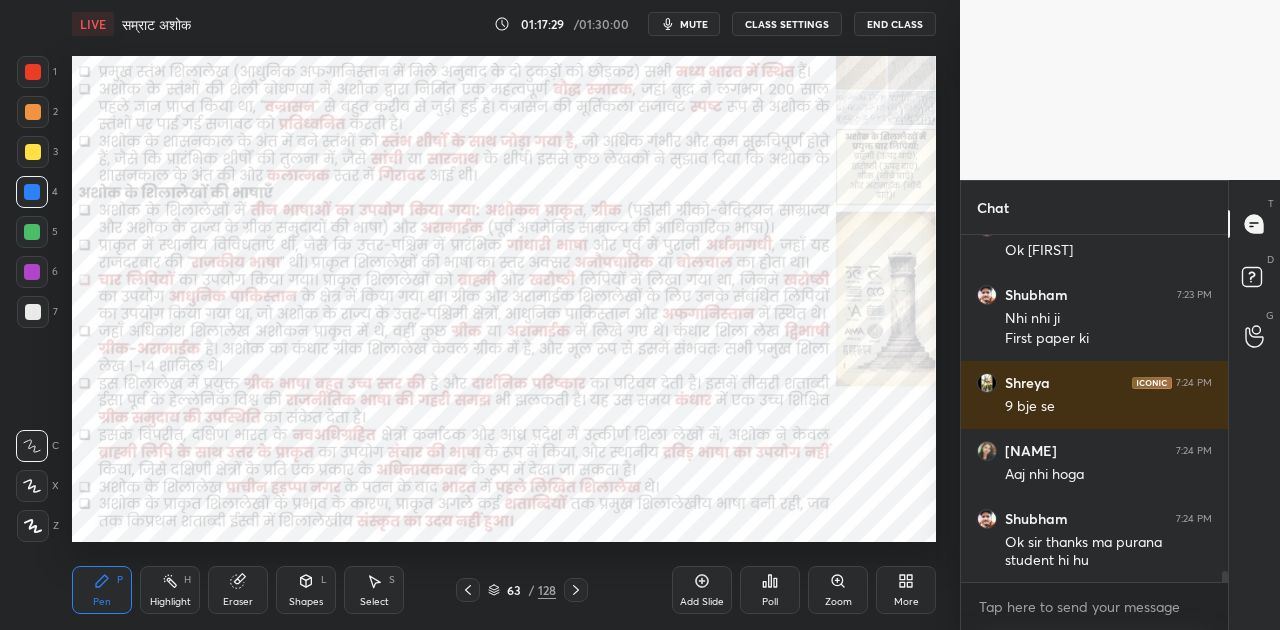 scroll, scrollTop: 300, scrollLeft: 261, axis: both 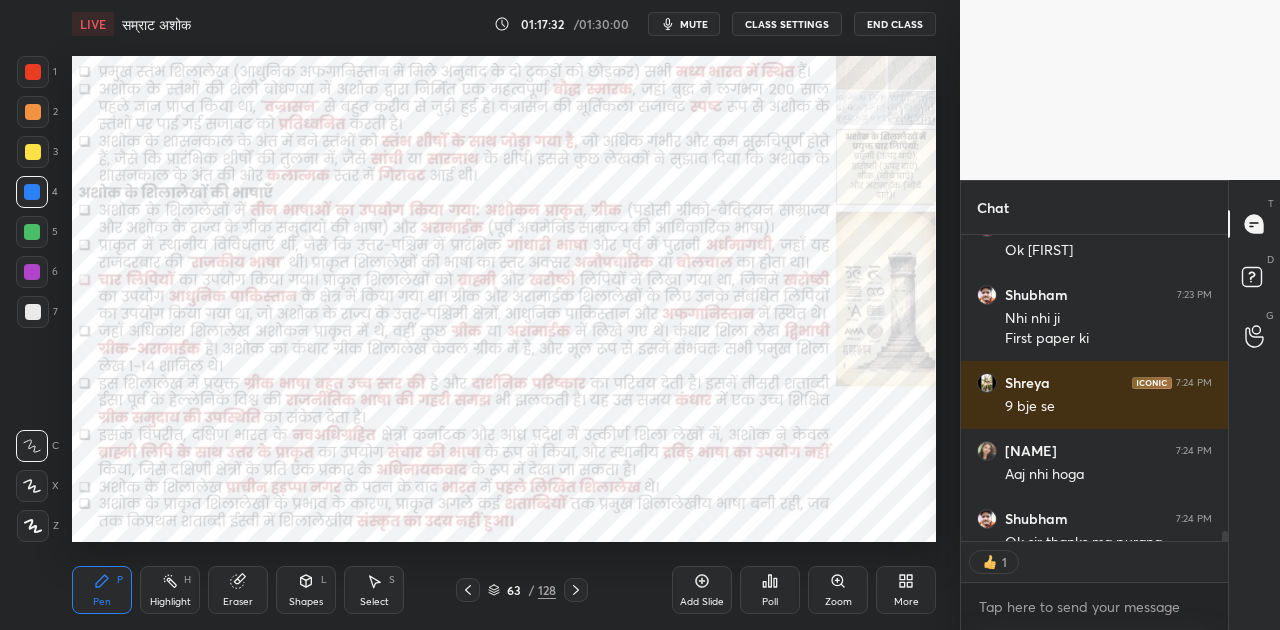 click 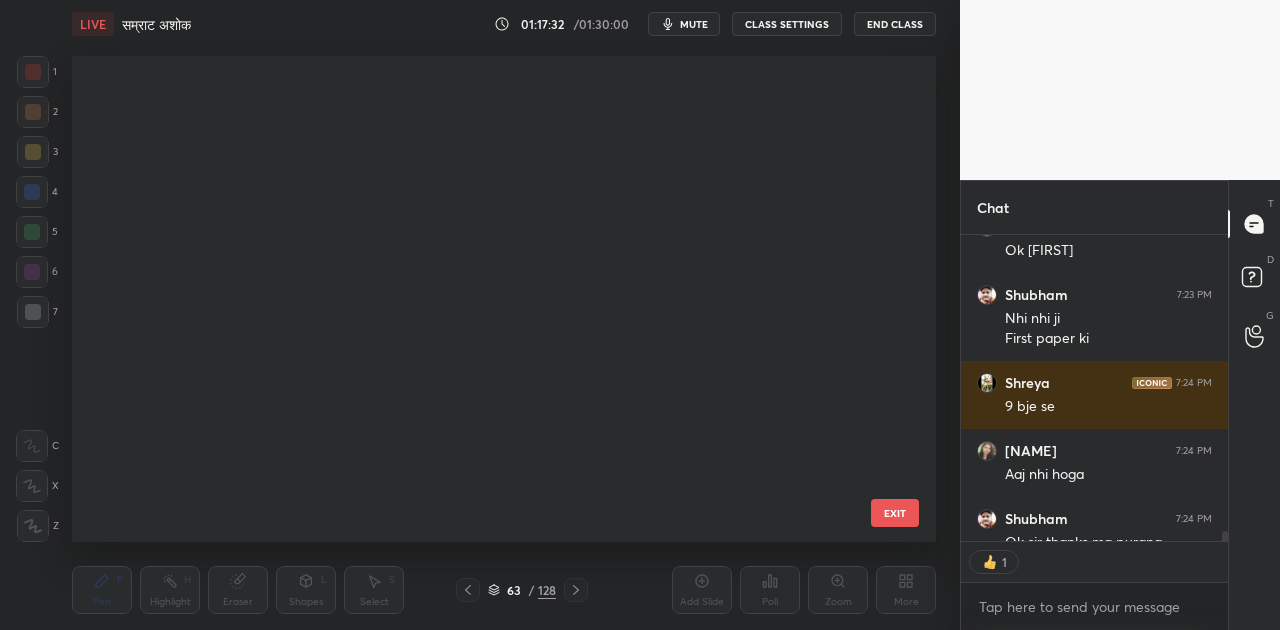 scroll, scrollTop: 2600, scrollLeft: 0, axis: vertical 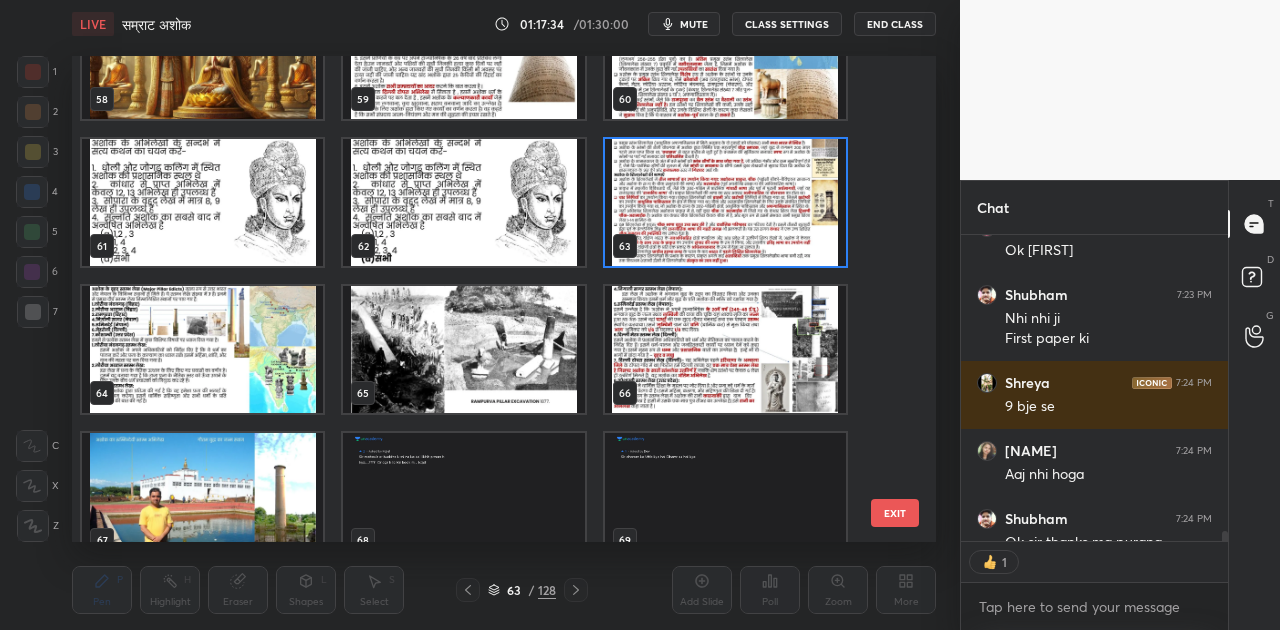 click at bounding box center (202, 349) 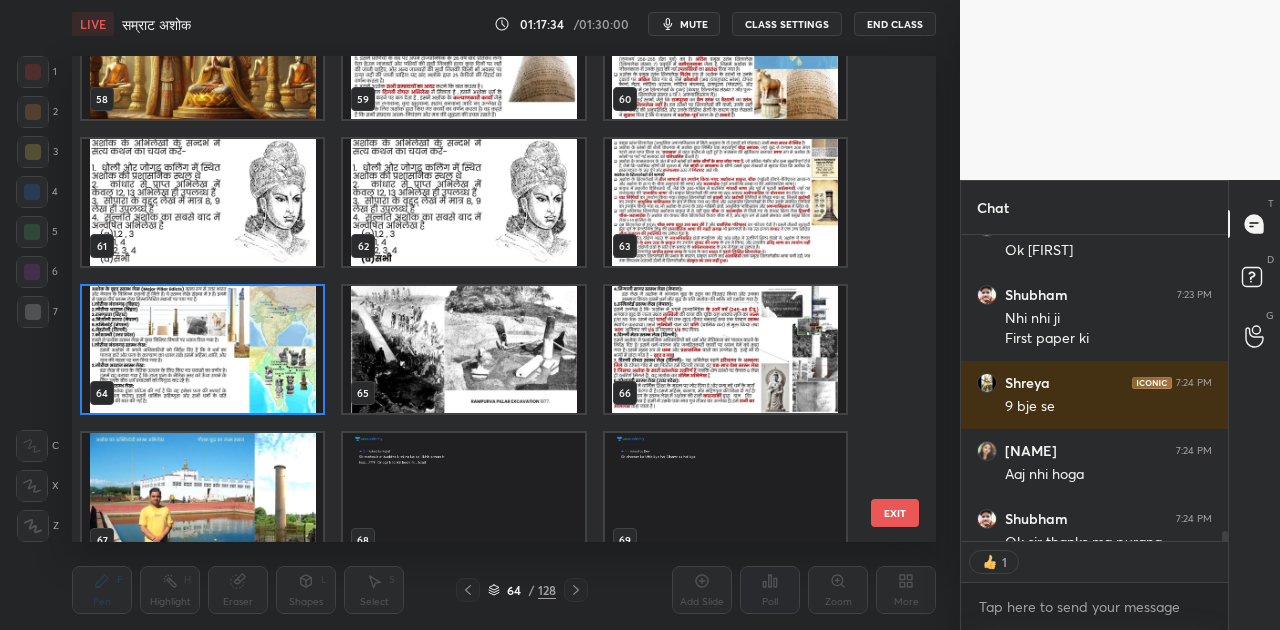 click at bounding box center (202, 349) 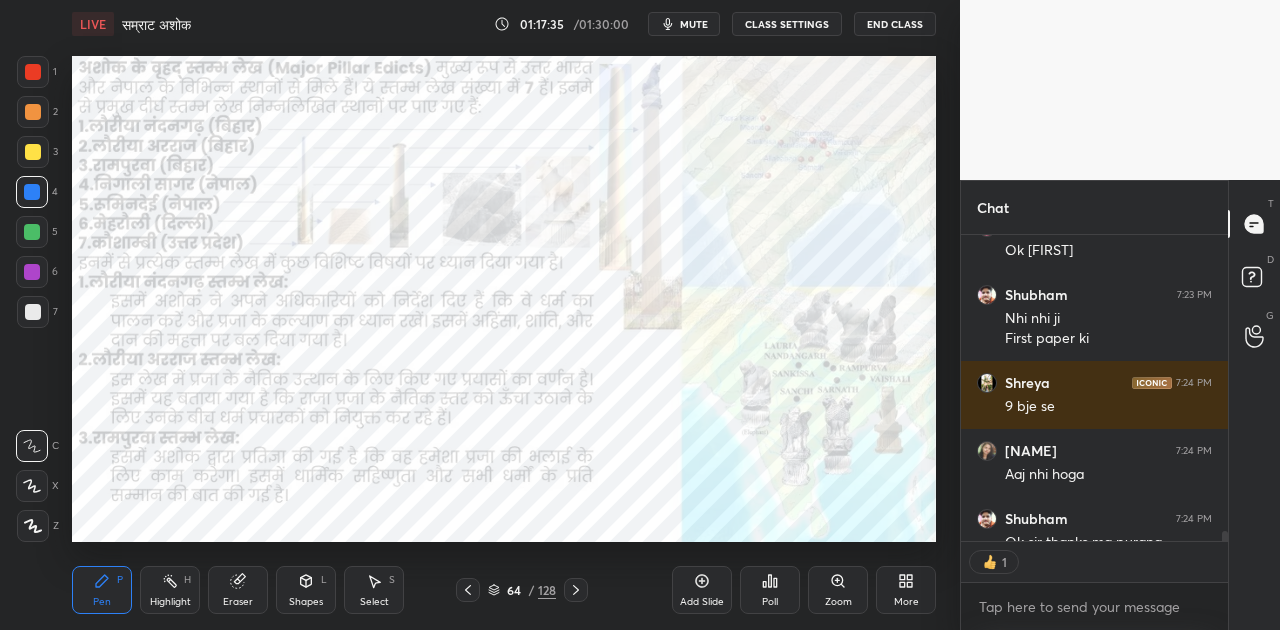 click at bounding box center [202, 349] 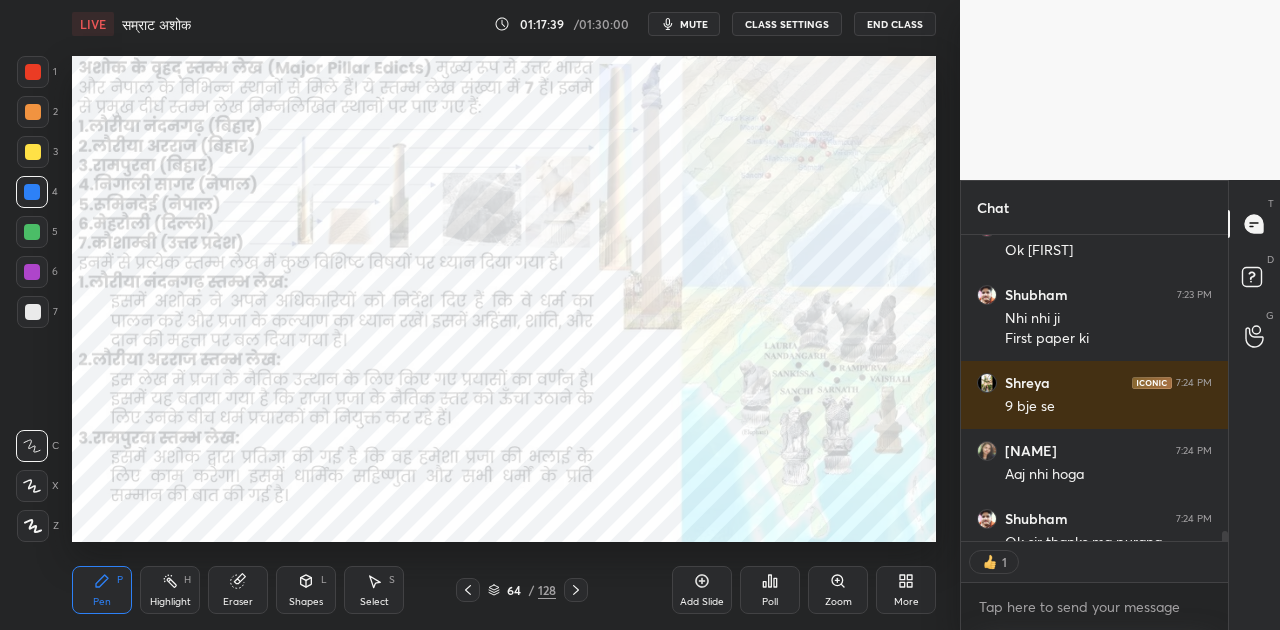 scroll, scrollTop: 6, scrollLeft: 6, axis: both 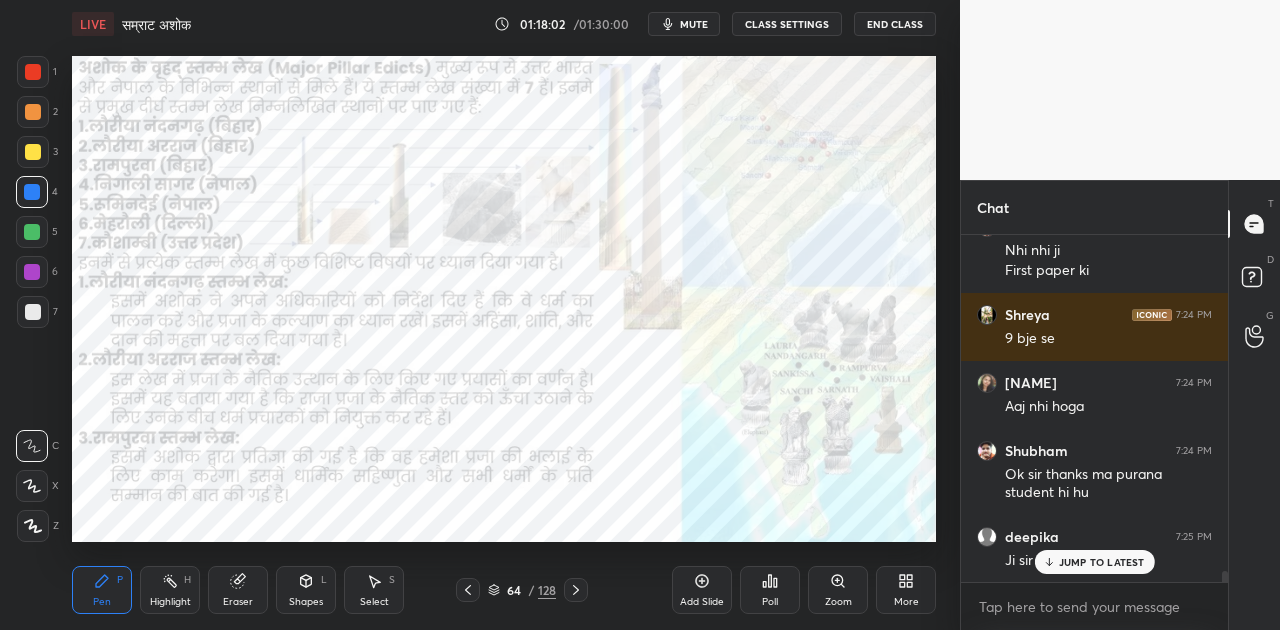 click at bounding box center (576, 590) 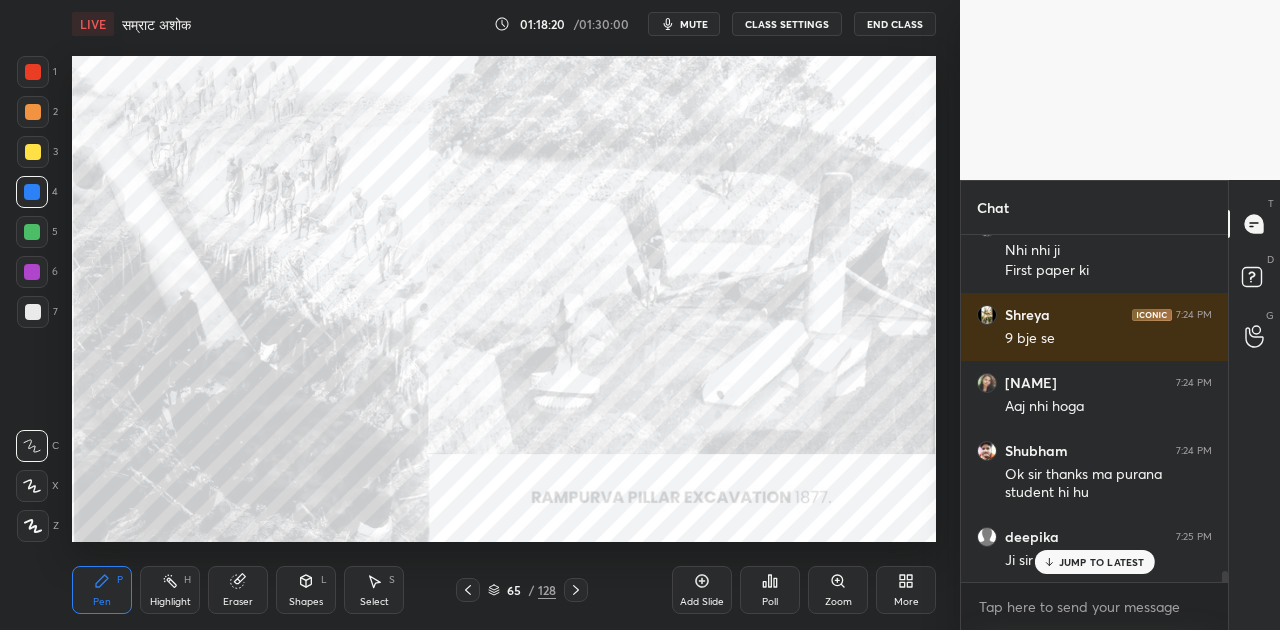 click on "JUMP TO LATEST" at bounding box center (1102, 562) 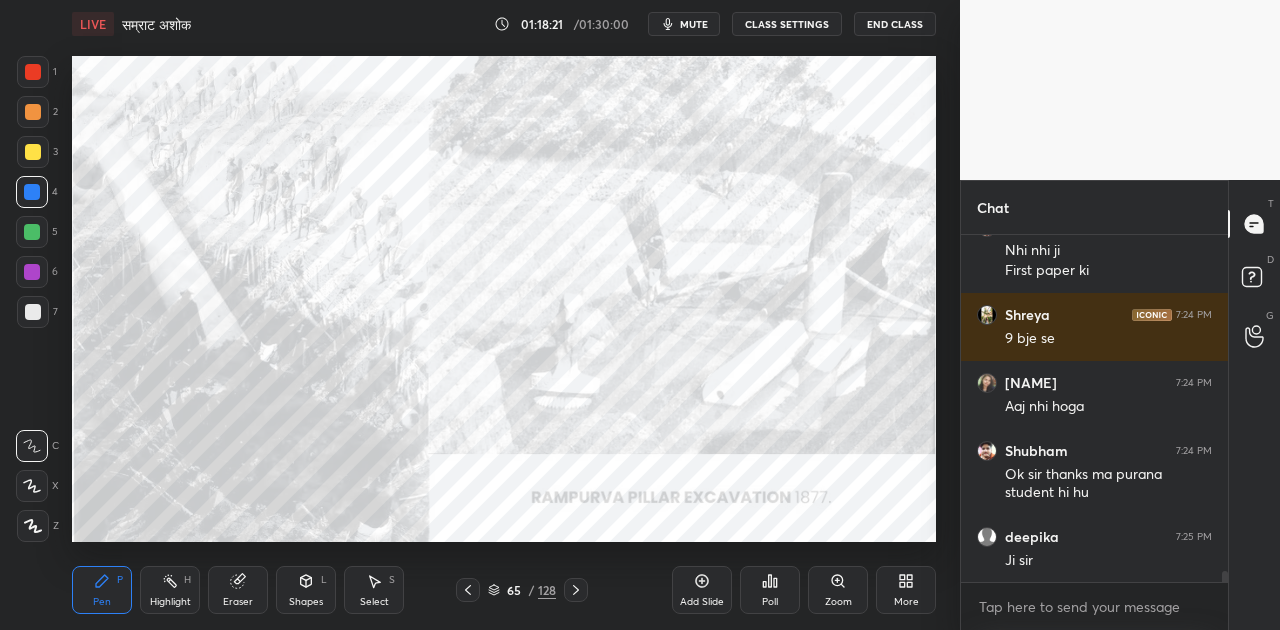 click at bounding box center [576, 590] 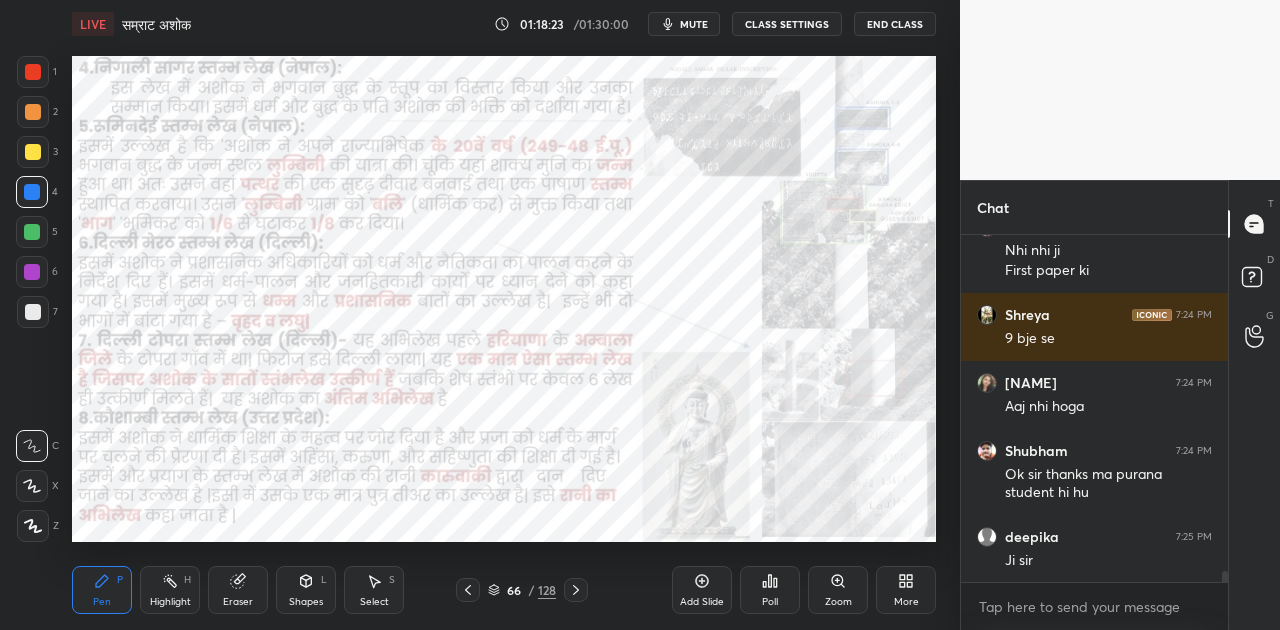 scroll, scrollTop: 300, scrollLeft: 261, axis: both 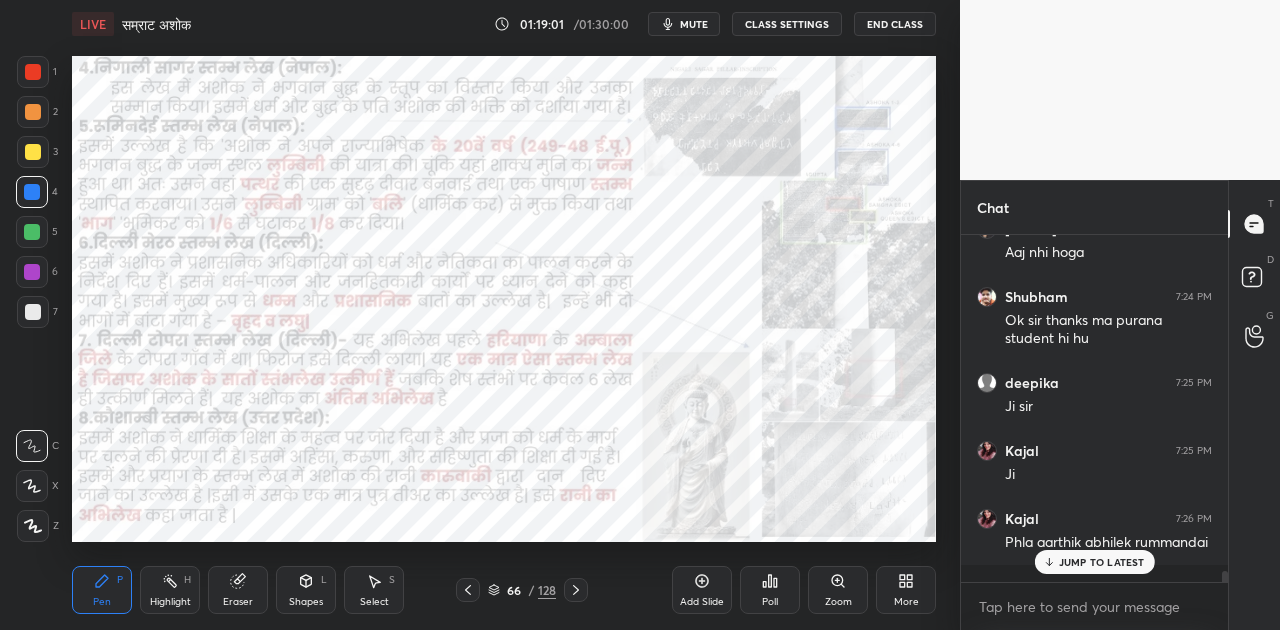 click on "JUMP TO LATEST" at bounding box center [1102, 562] 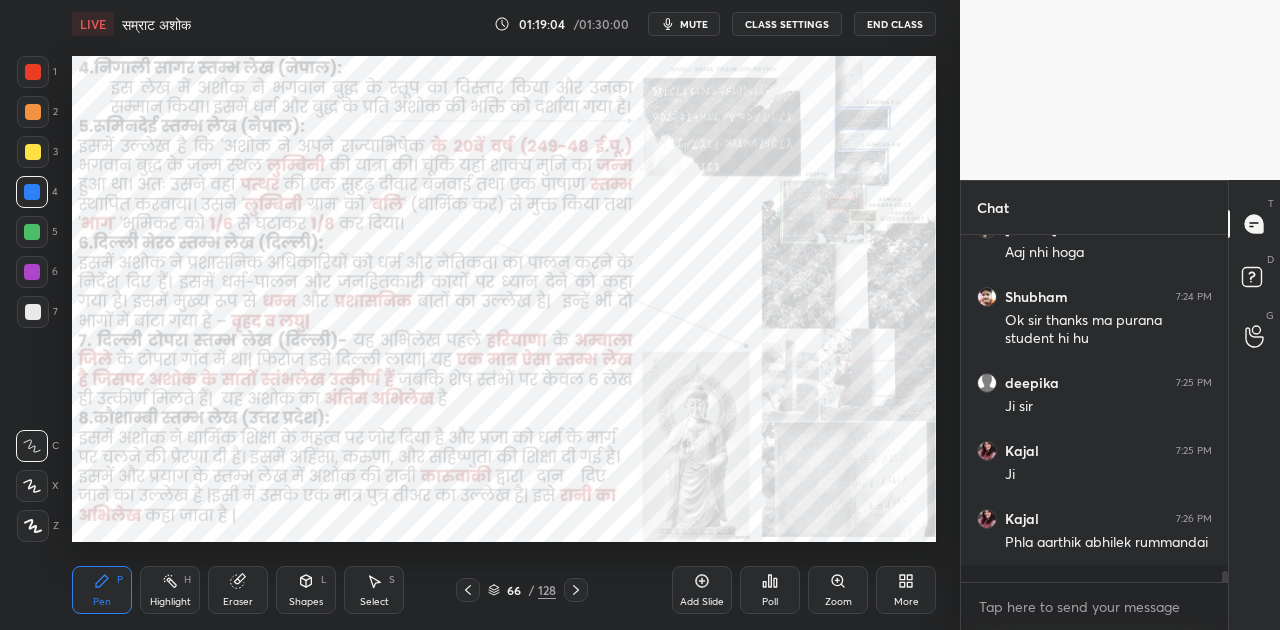 click 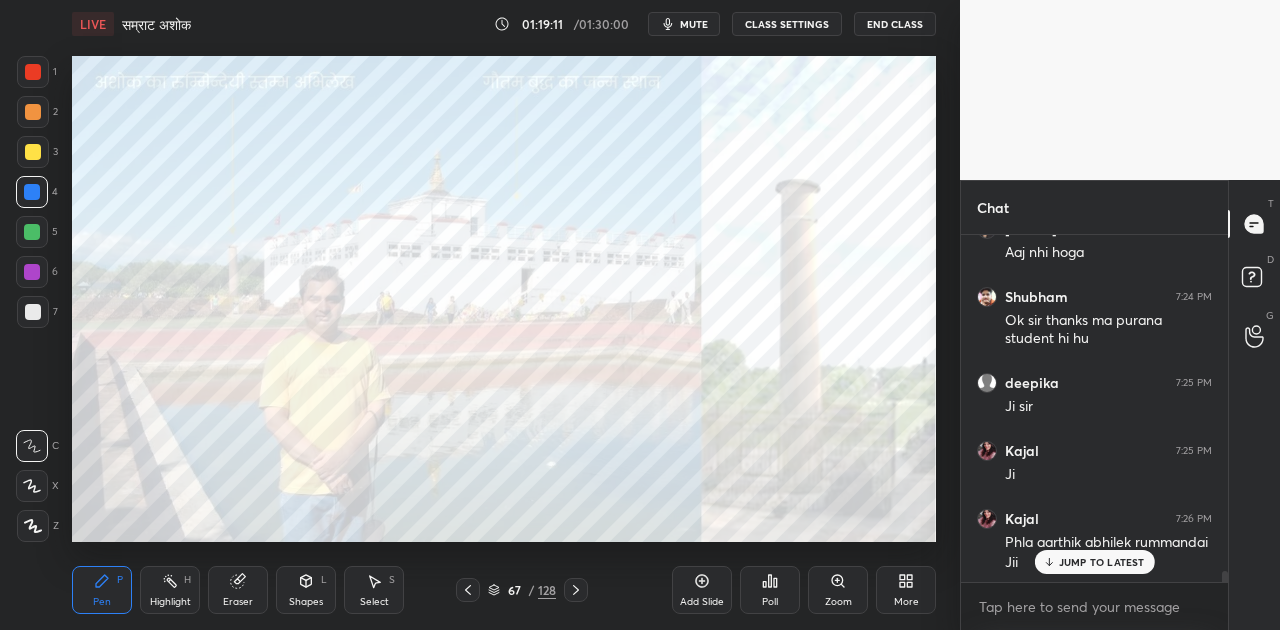 scroll, scrollTop: 10966, scrollLeft: 0, axis: vertical 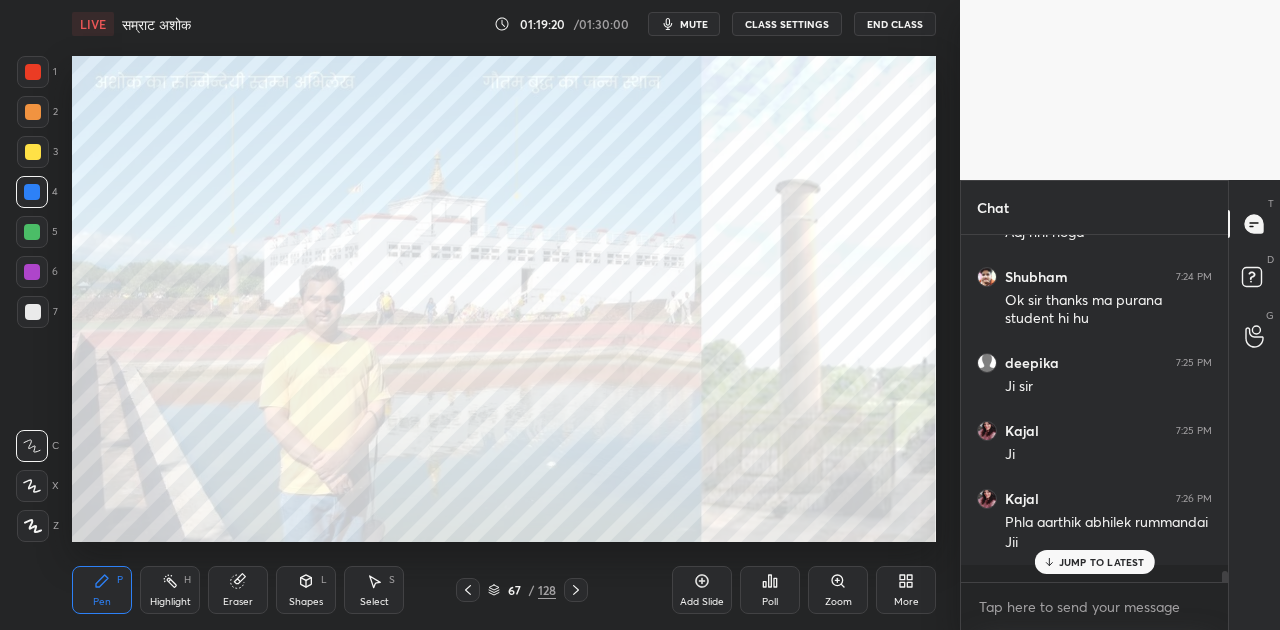 click 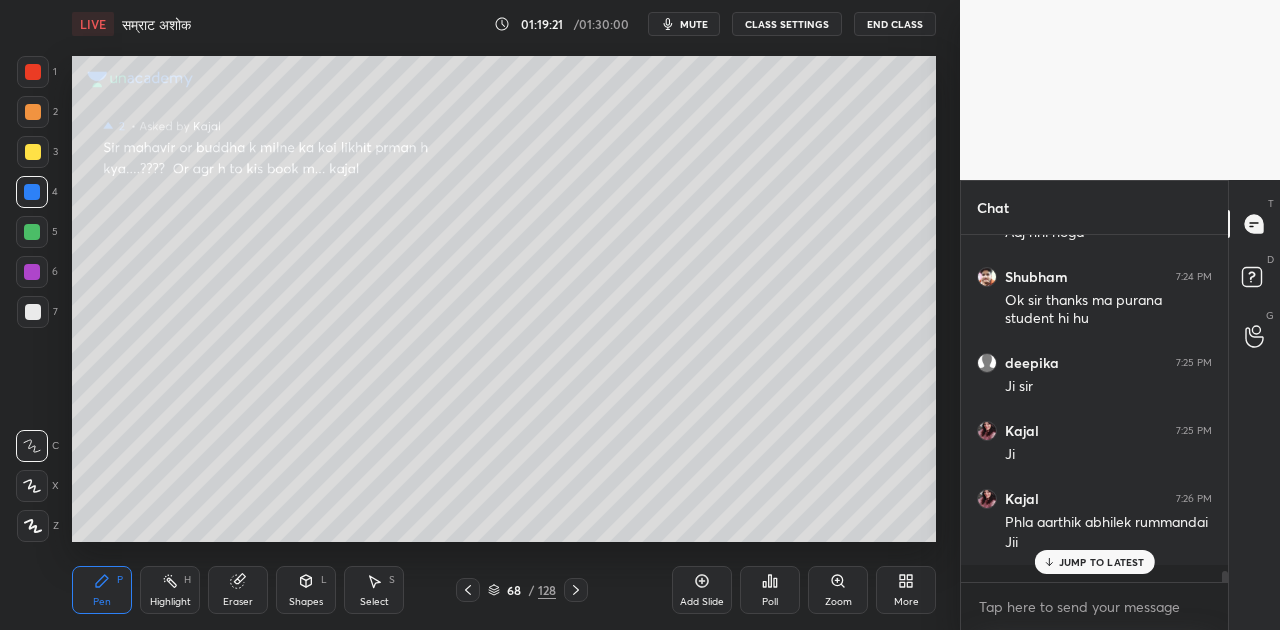 scroll, scrollTop: 11070, scrollLeft: 0, axis: vertical 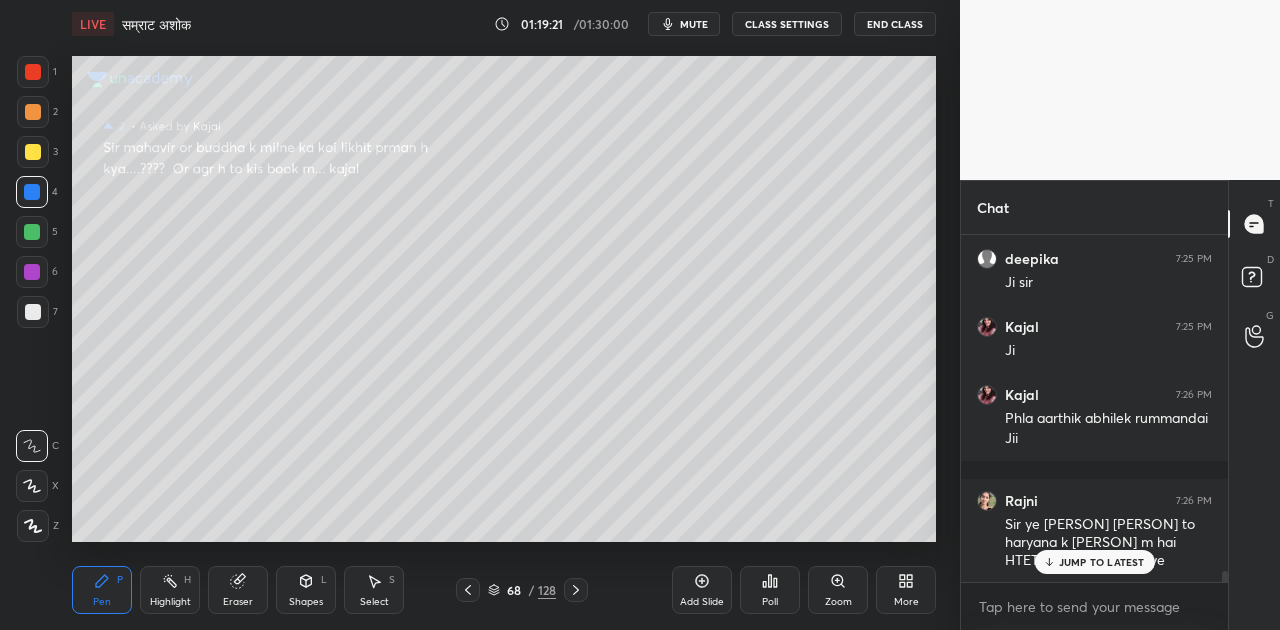 click 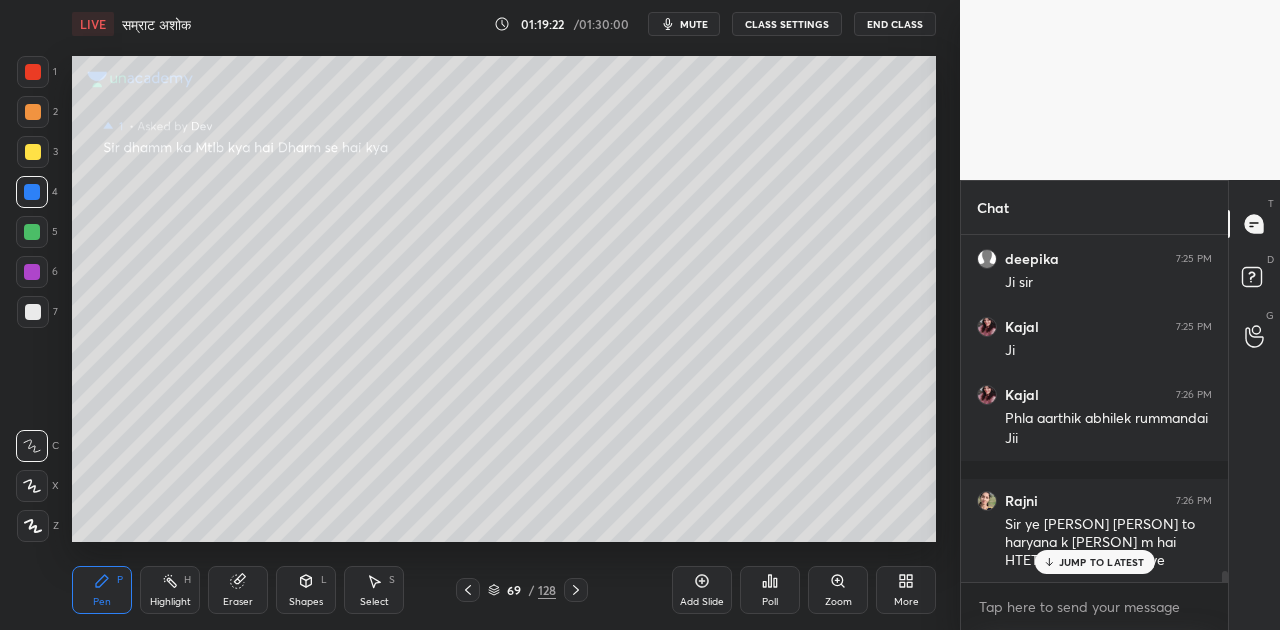 click 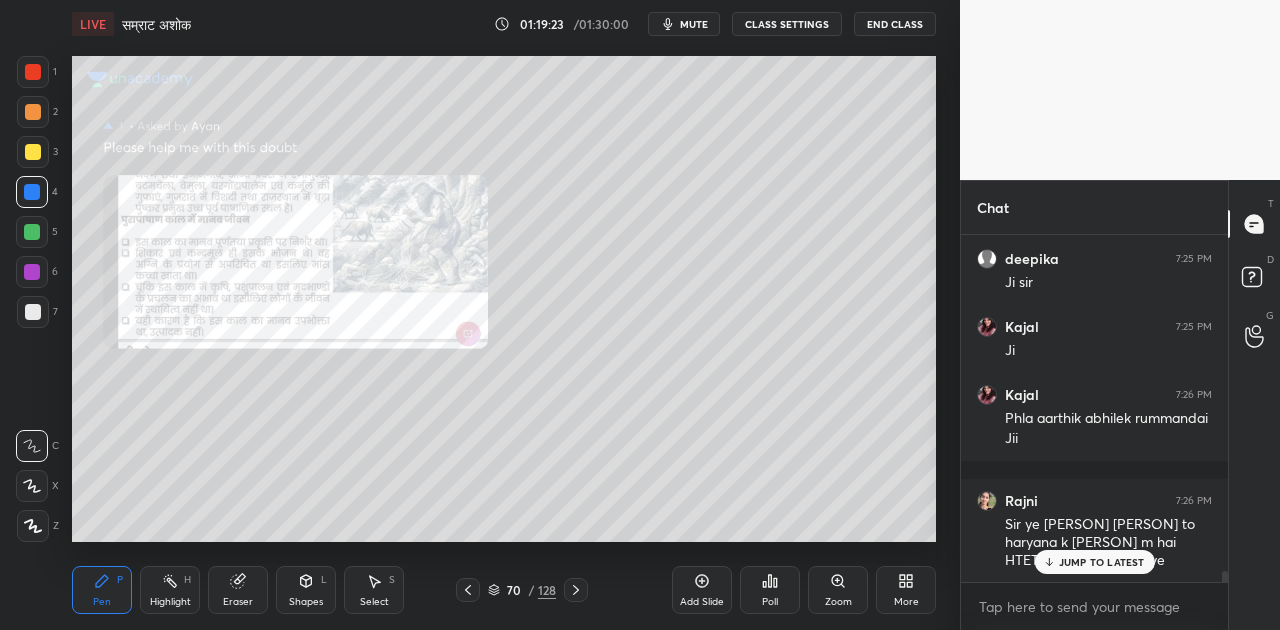 click 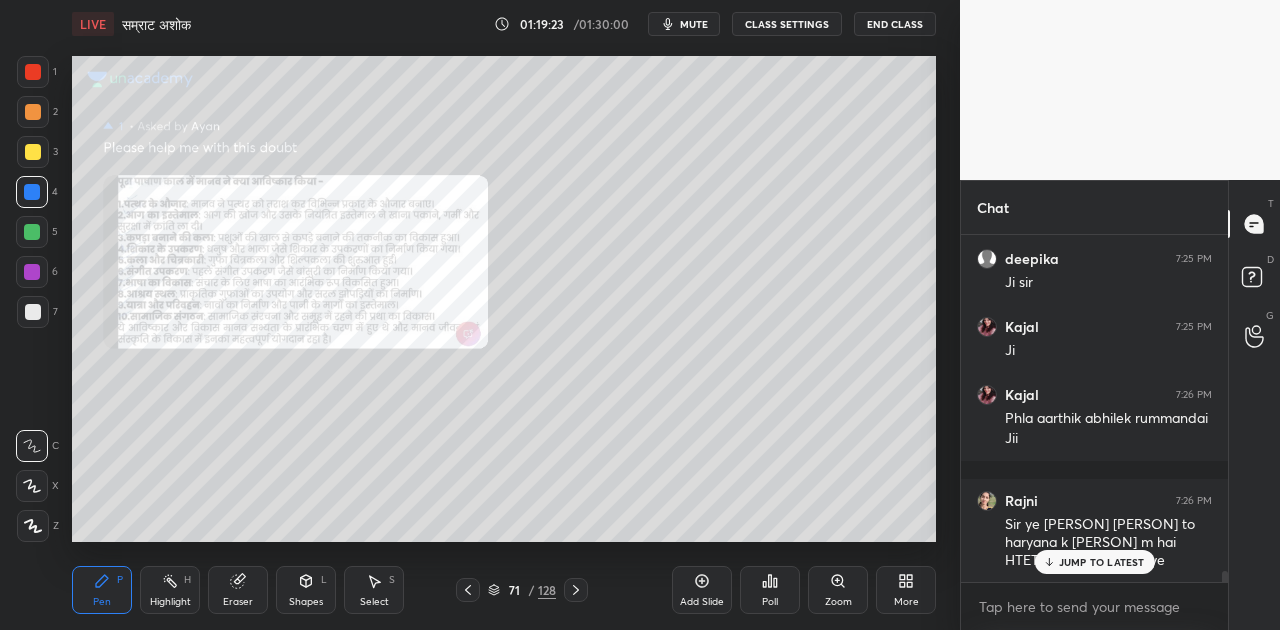 click 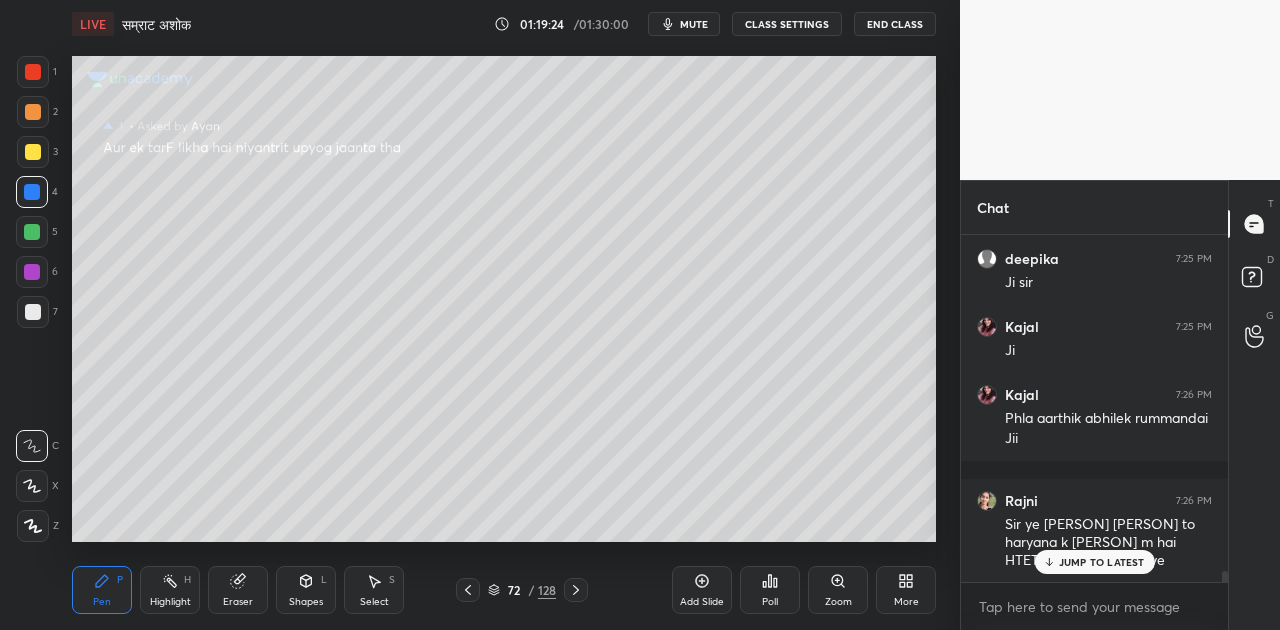 click 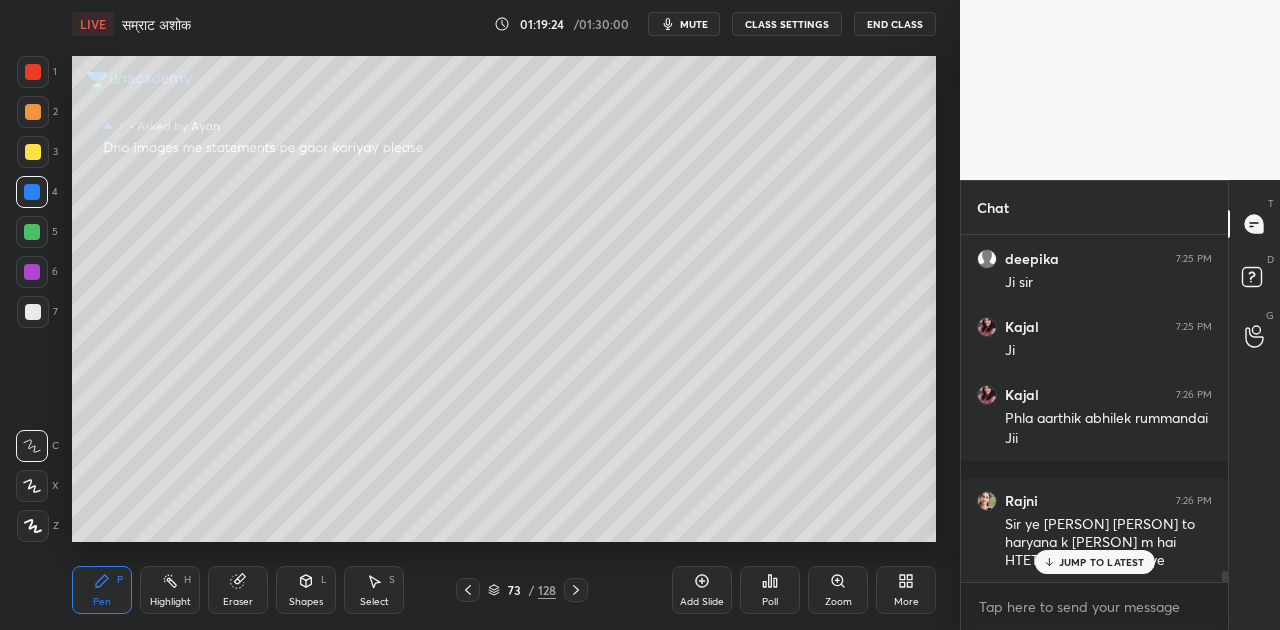 click 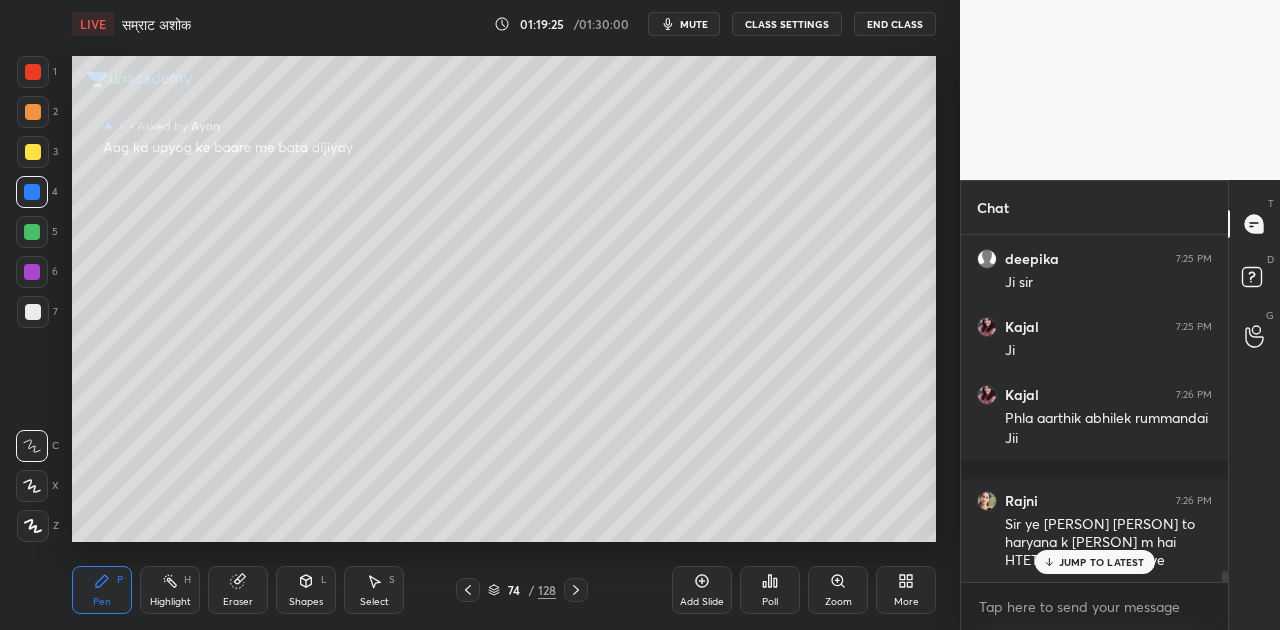click 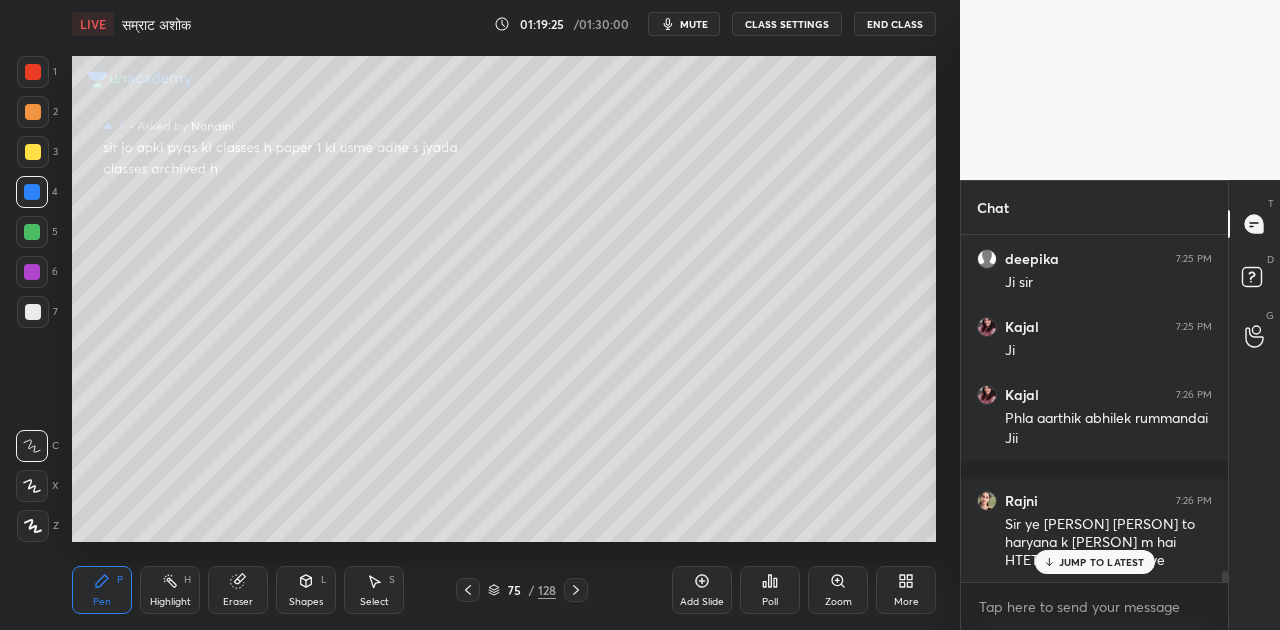 click 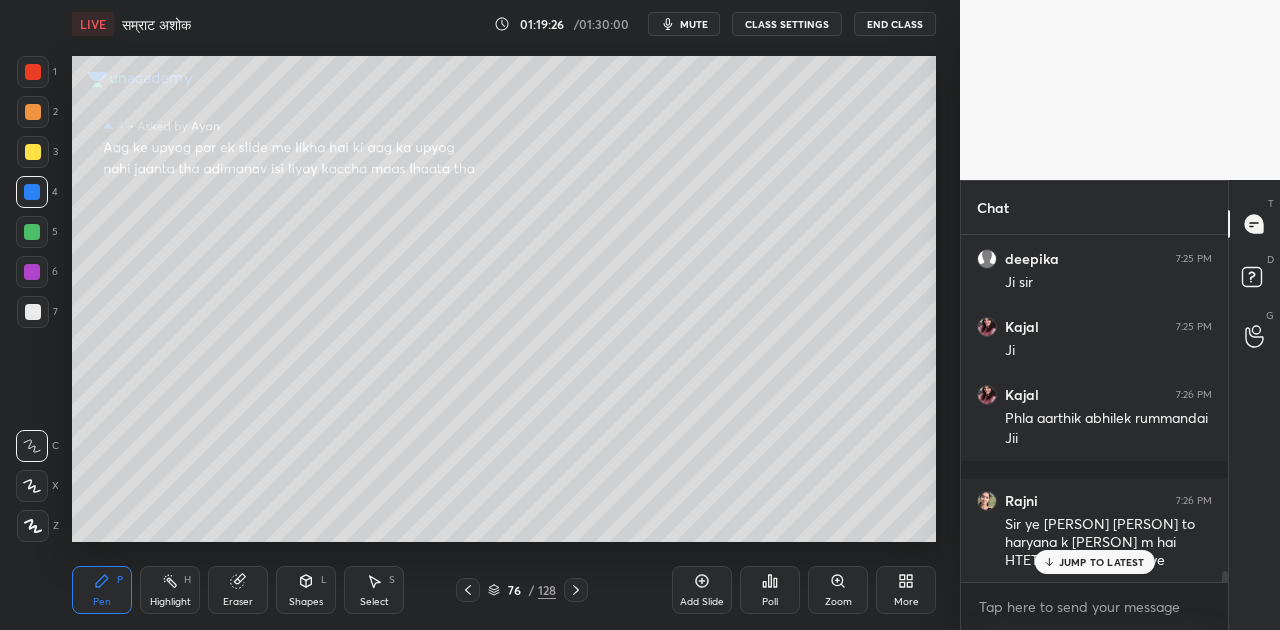 click 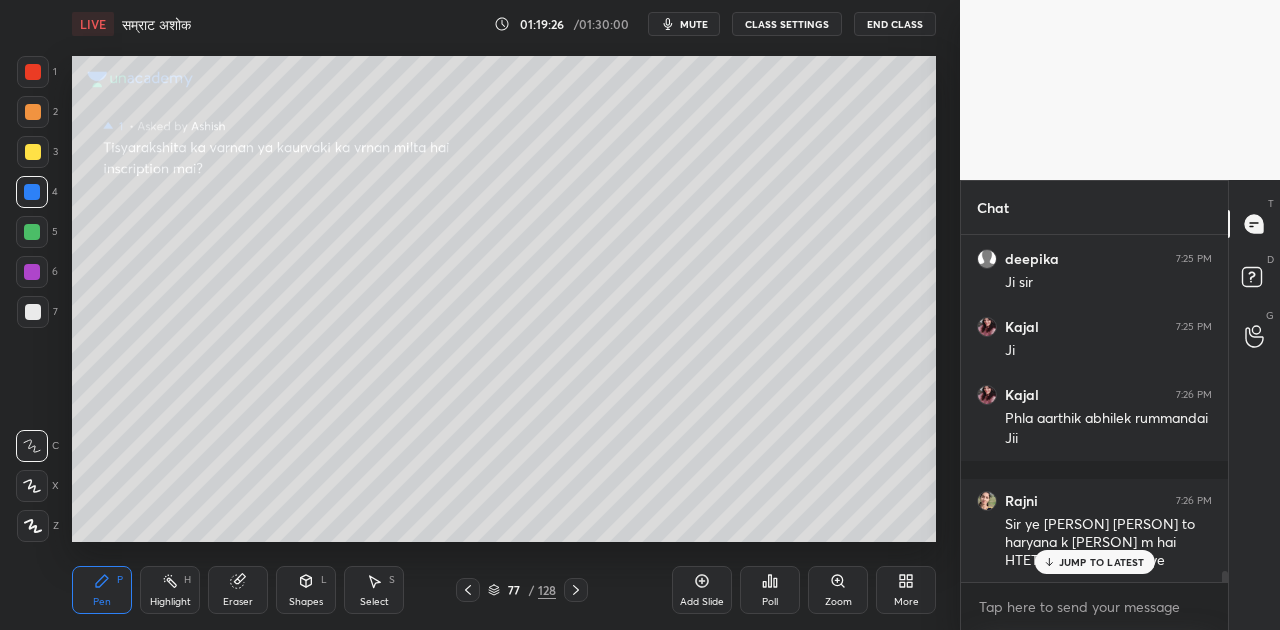 click 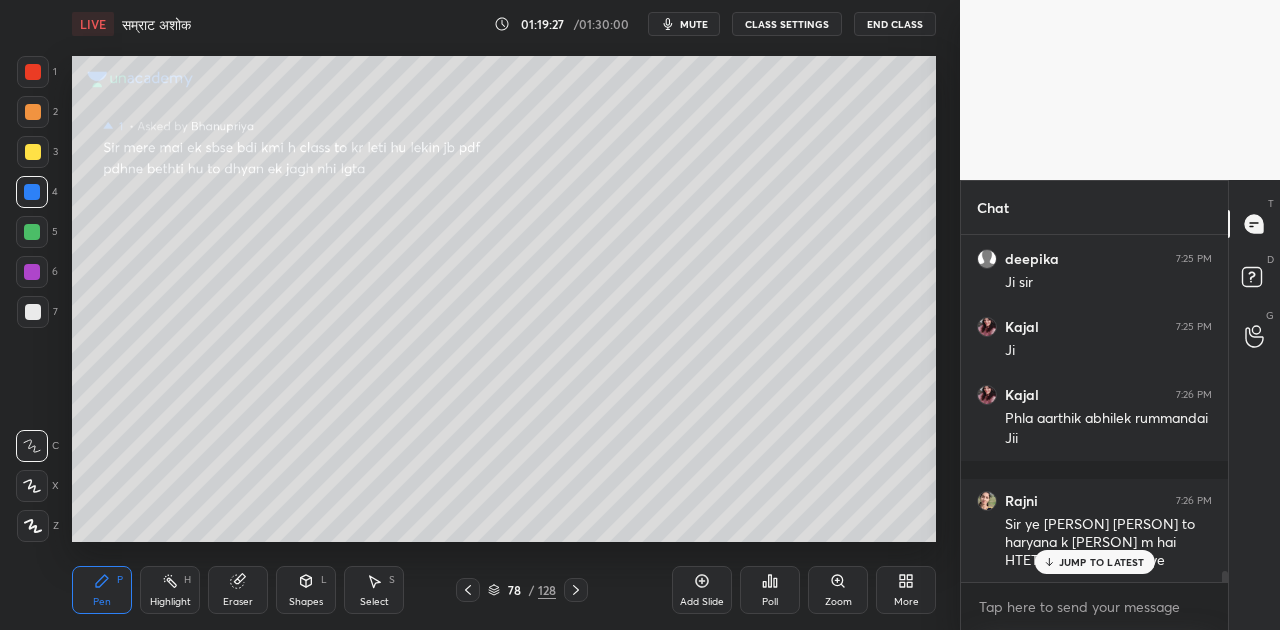 click 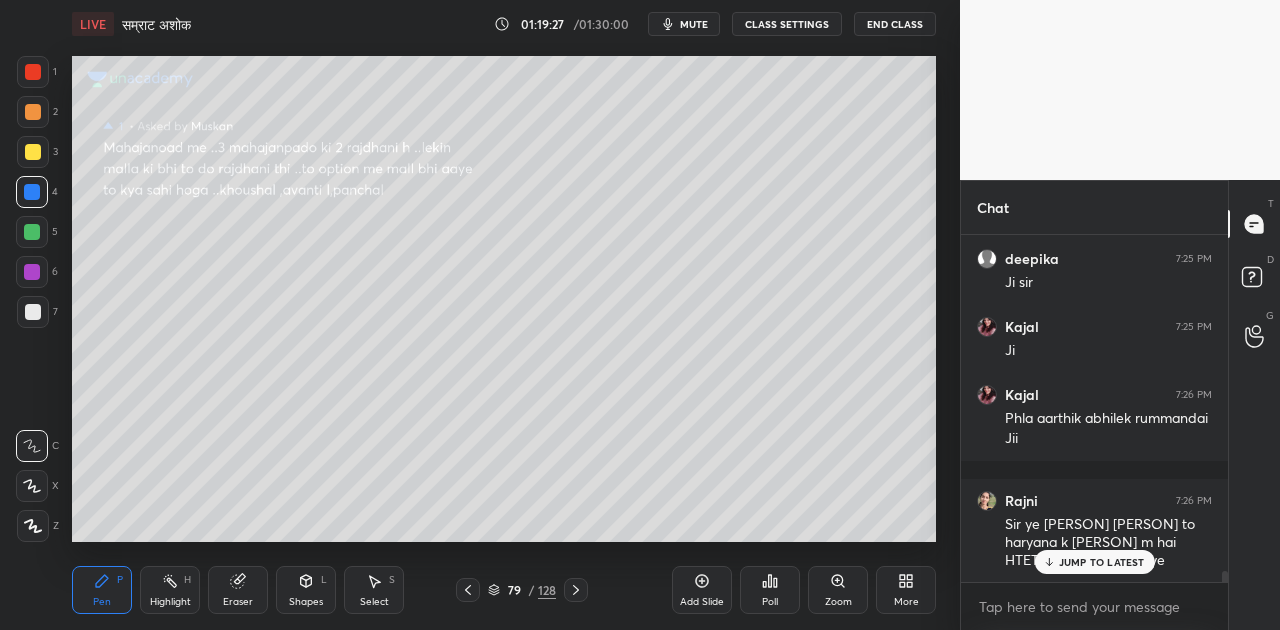 click 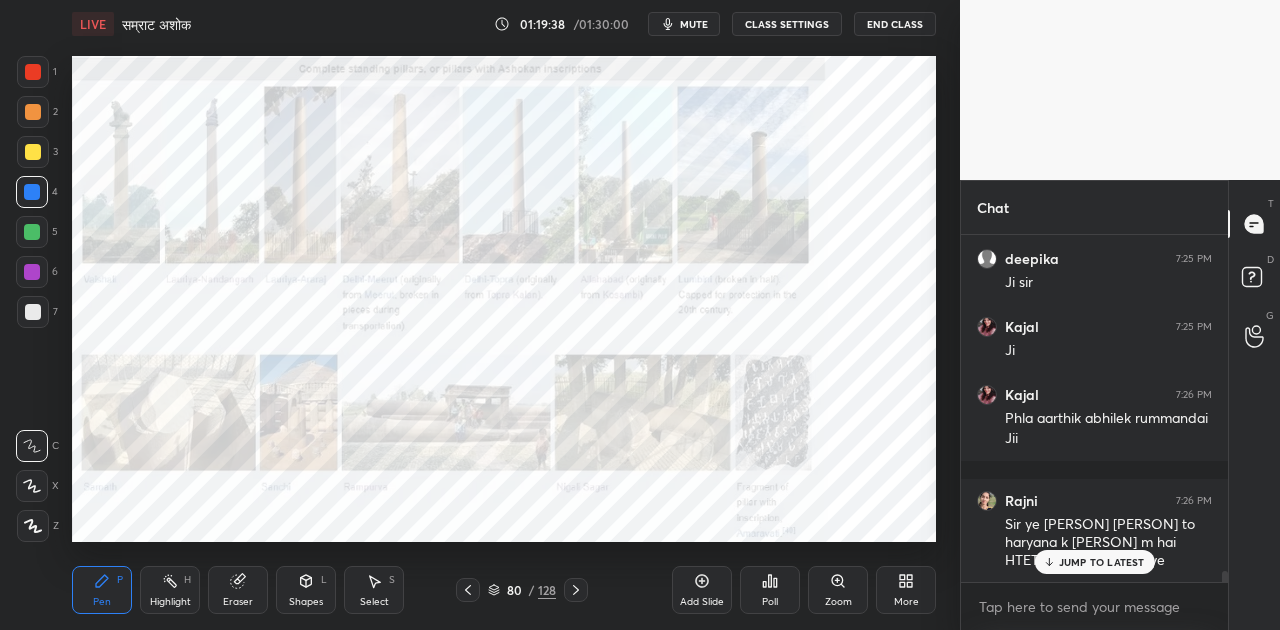 scroll, scrollTop: 300, scrollLeft: 261, axis: both 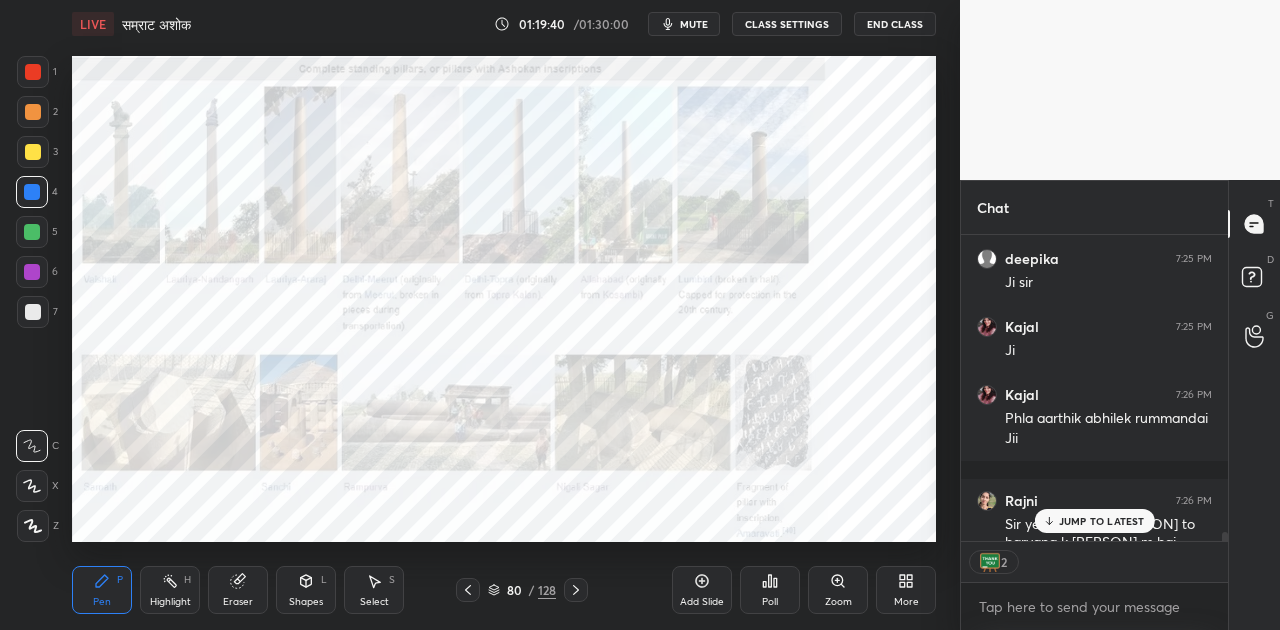 click on "JUMP TO LATEST" at bounding box center [1102, 521] 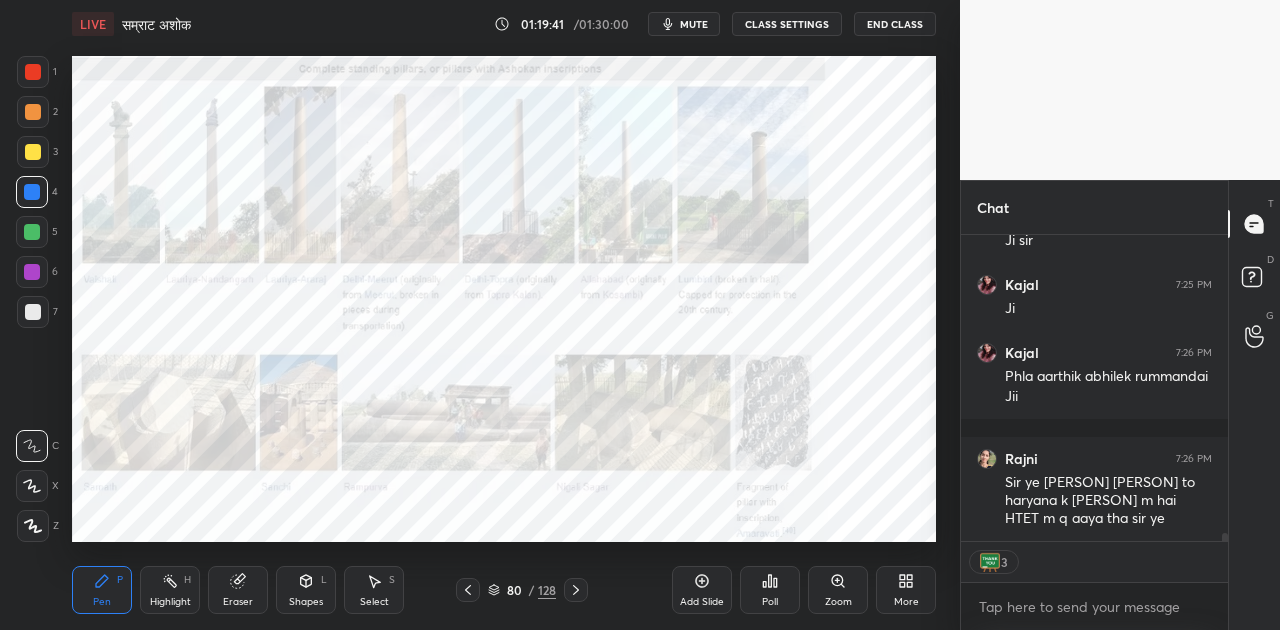 scroll, scrollTop: 11198, scrollLeft: 0, axis: vertical 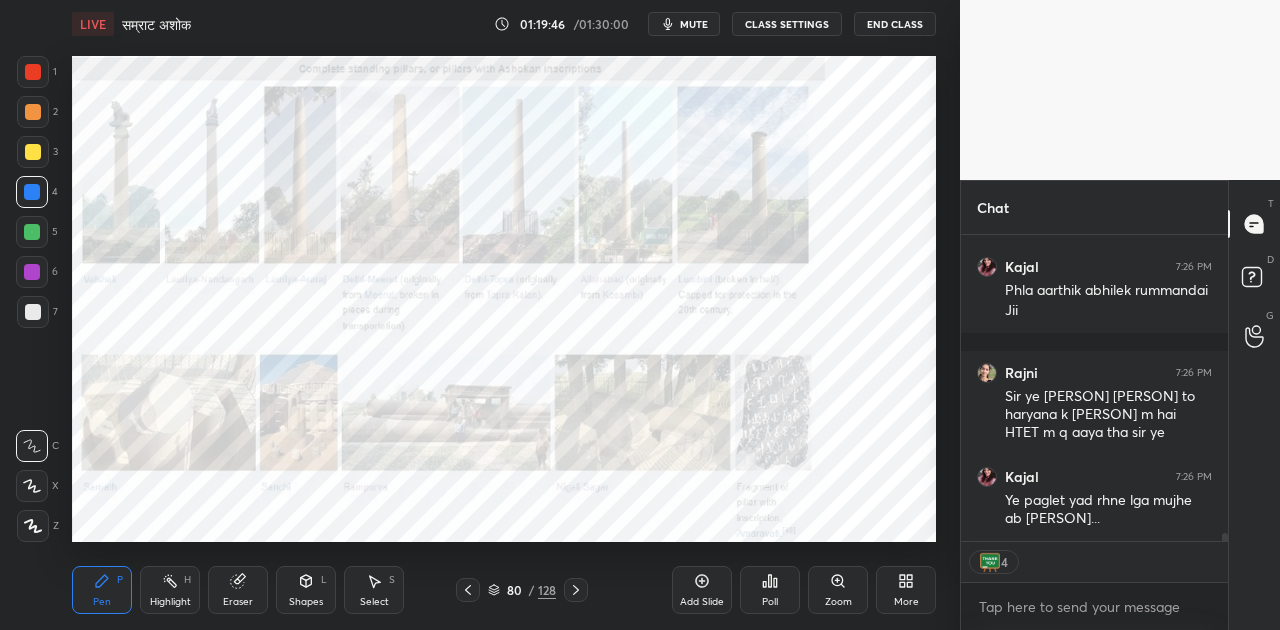 click on "mute" at bounding box center (694, 24) 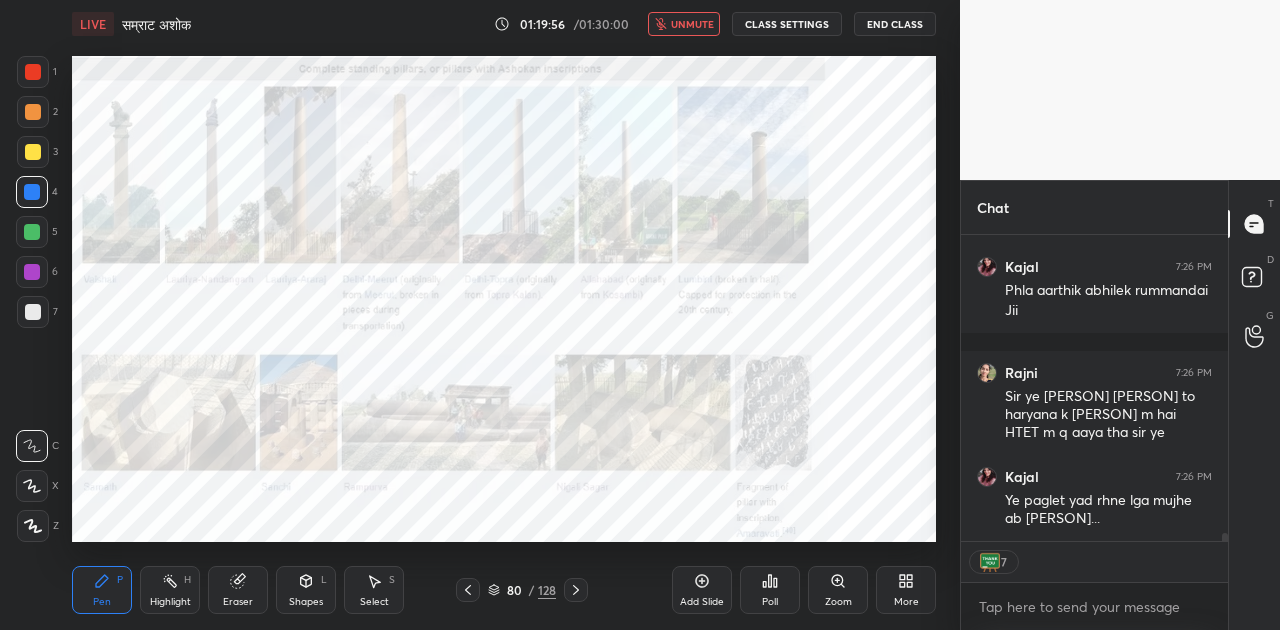 click 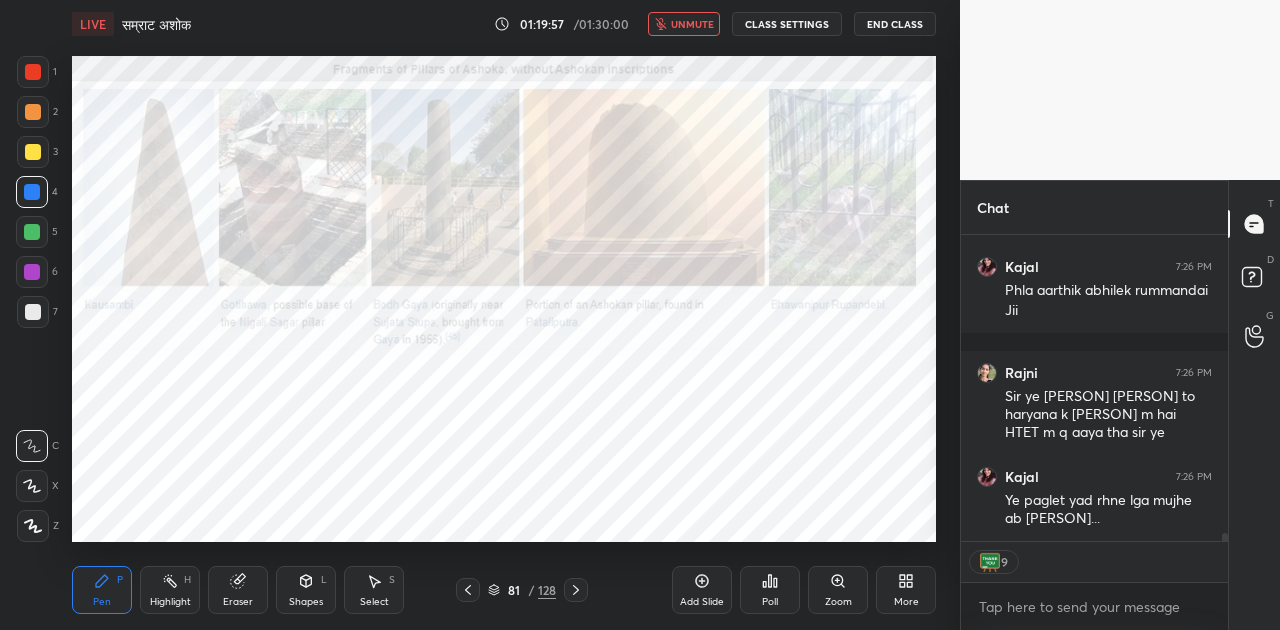 click on "unmute" at bounding box center [692, 24] 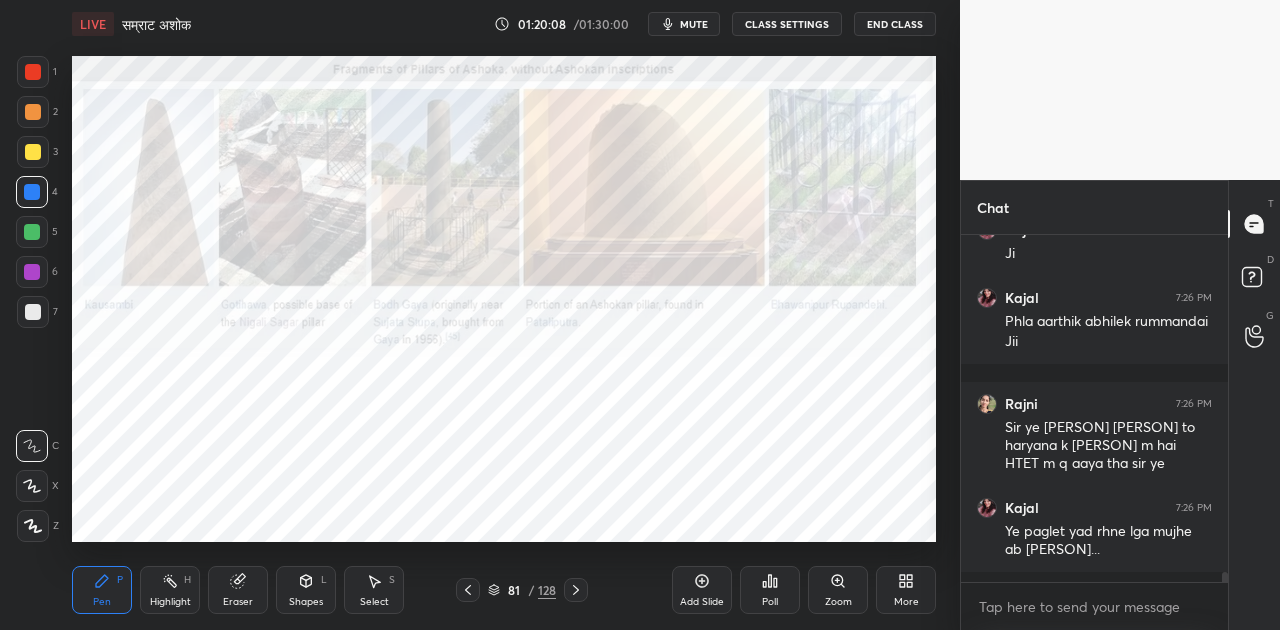 scroll, scrollTop: 6, scrollLeft: 6, axis: both 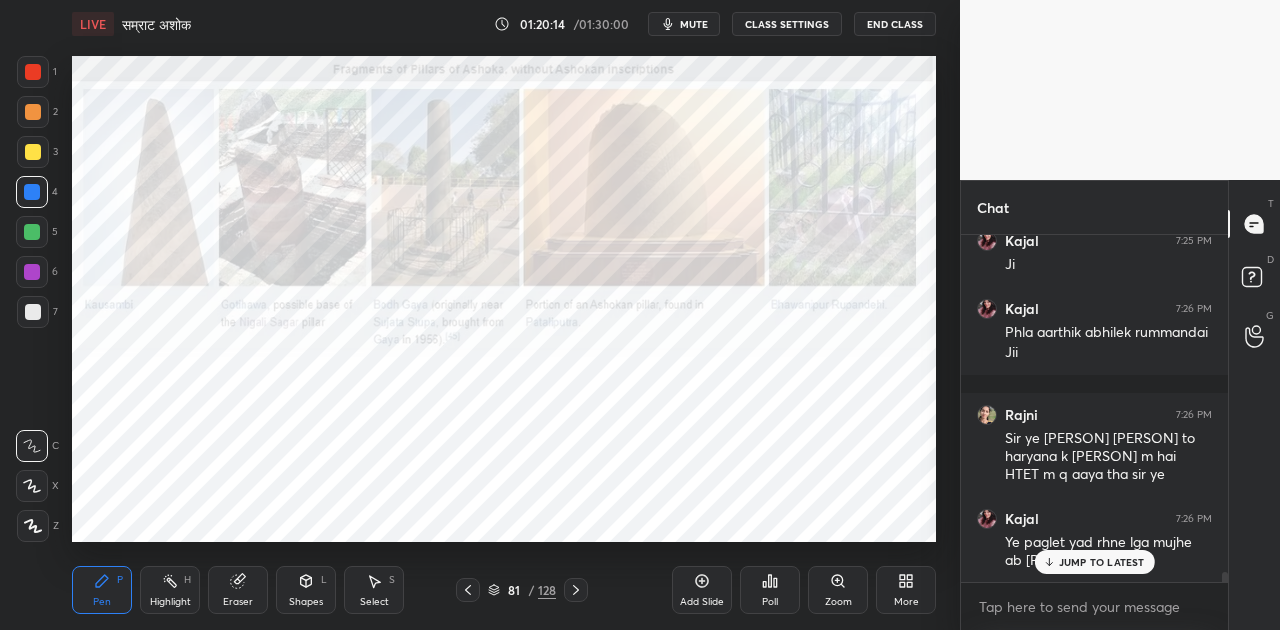 click on "JUMP TO LATEST" at bounding box center [1102, 562] 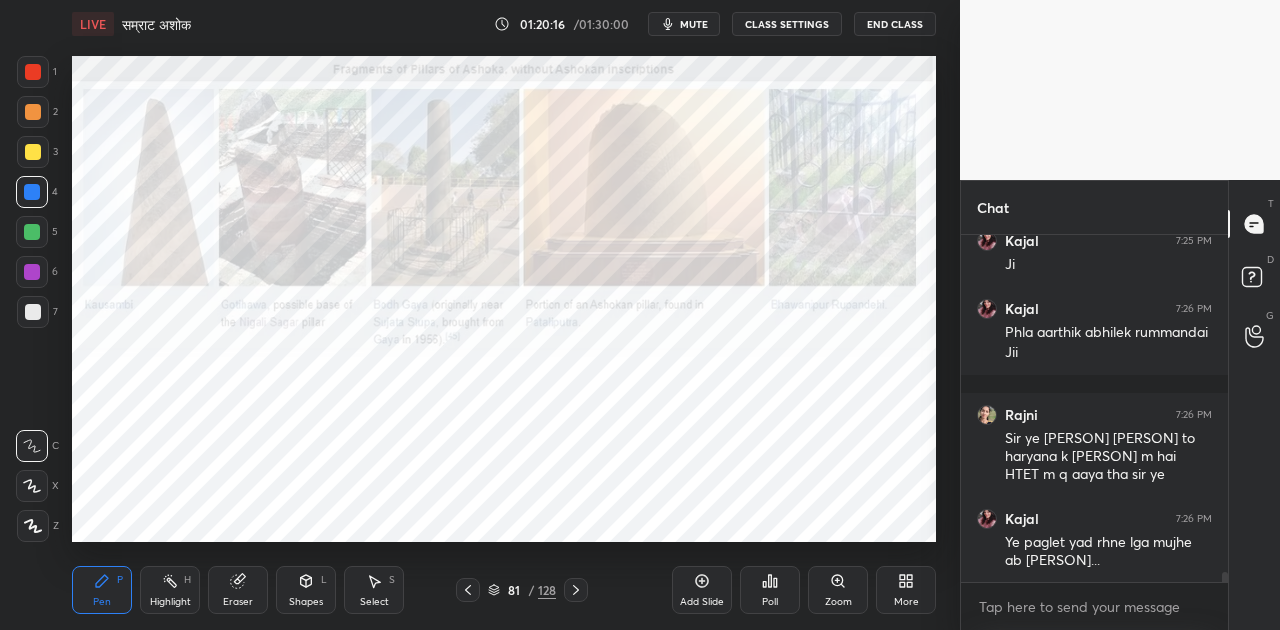 click 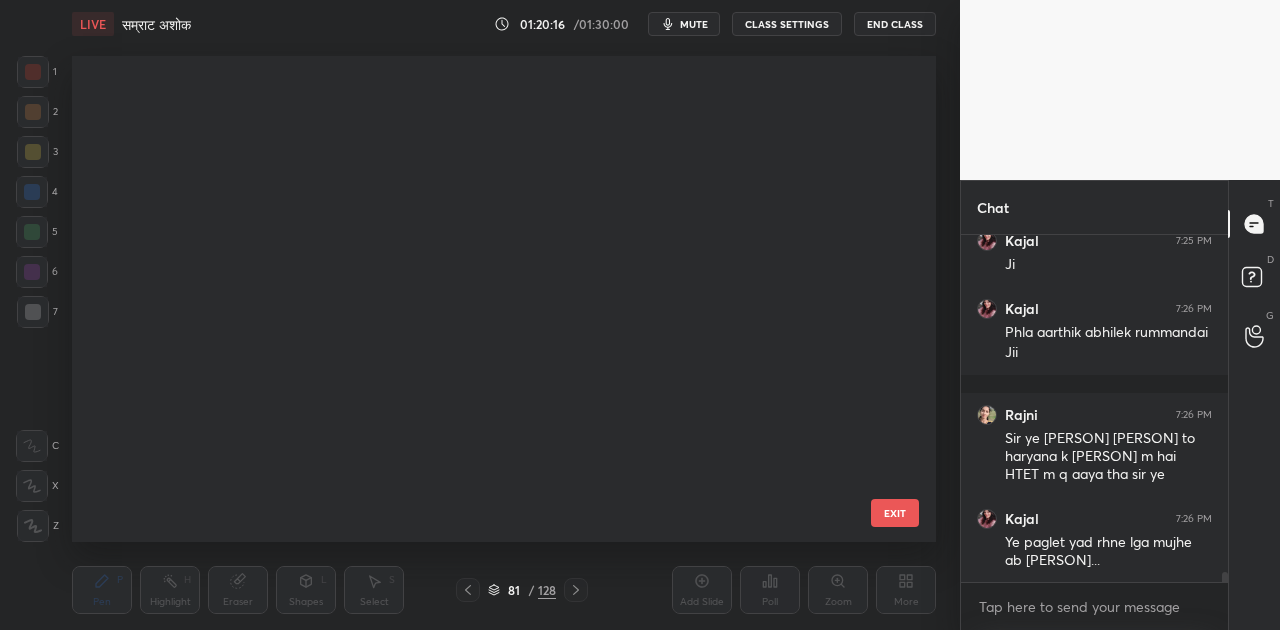 scroll, scrollTop: 480, scrollLeft: 854, axis: both 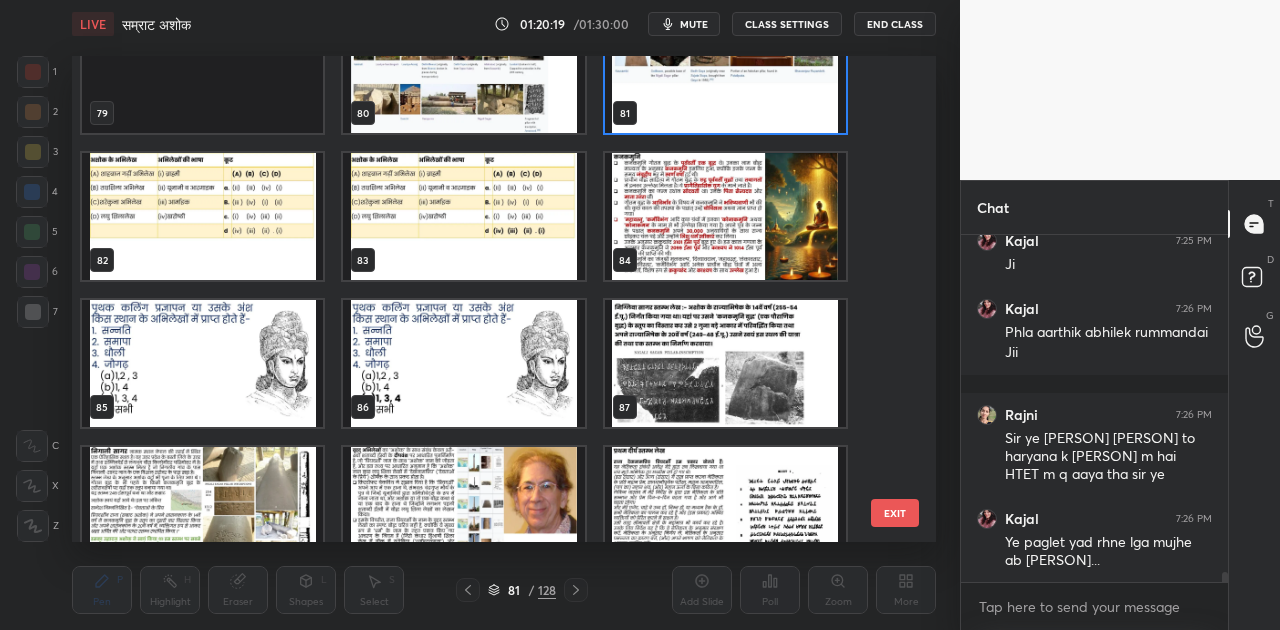 click at bounding box center [725, 216] 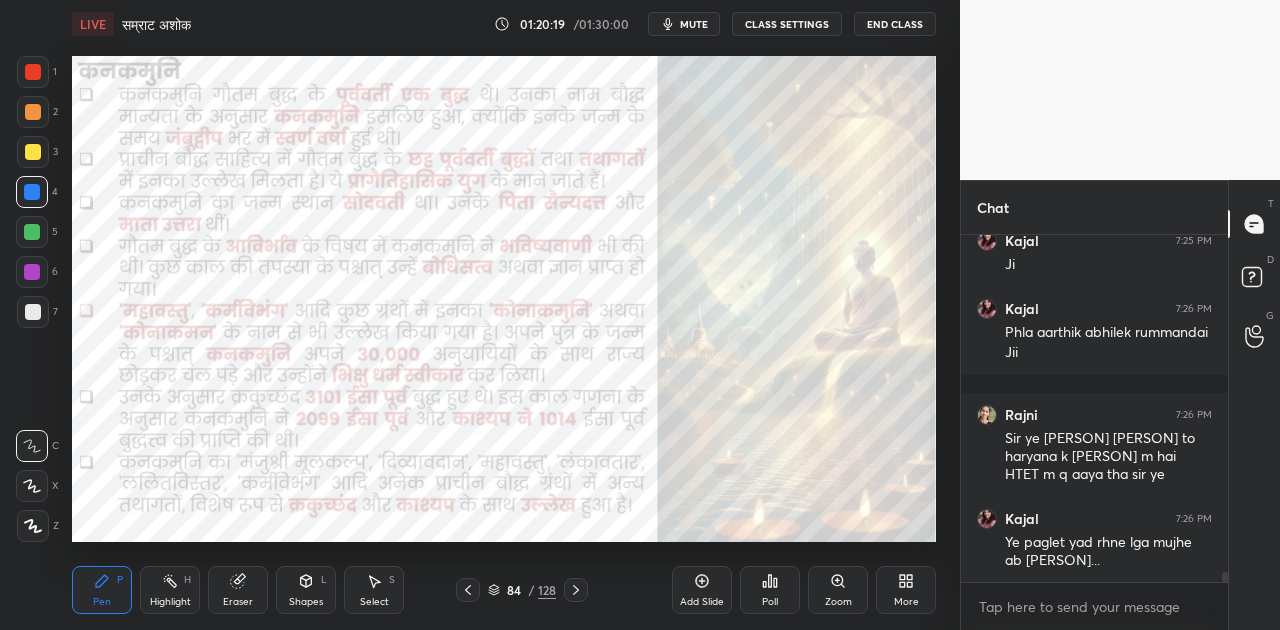 click at bounding box center (725, 216) 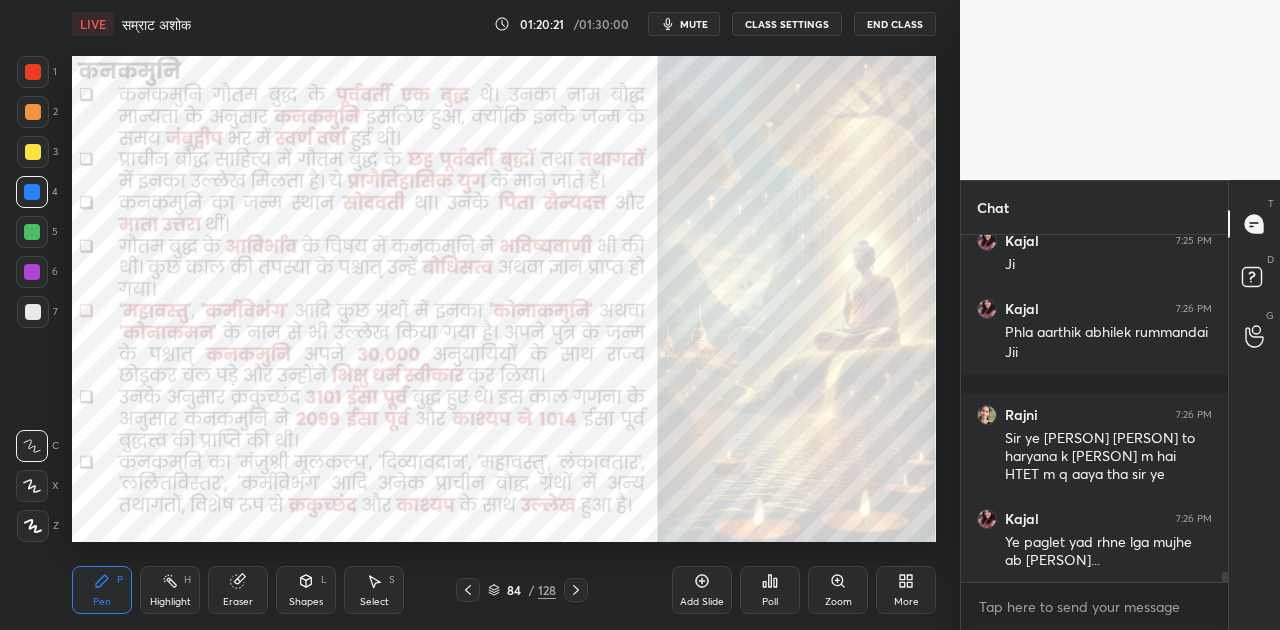 scroll, scrollTop: 300, scrollLeft: 261, axis: both 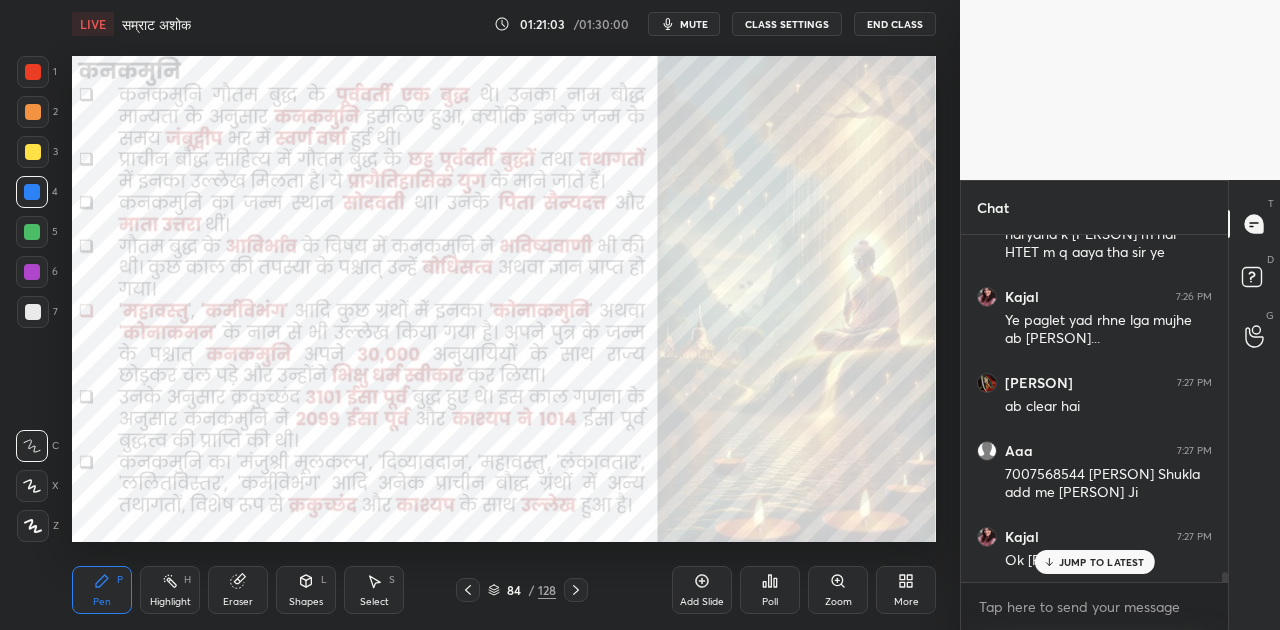 click 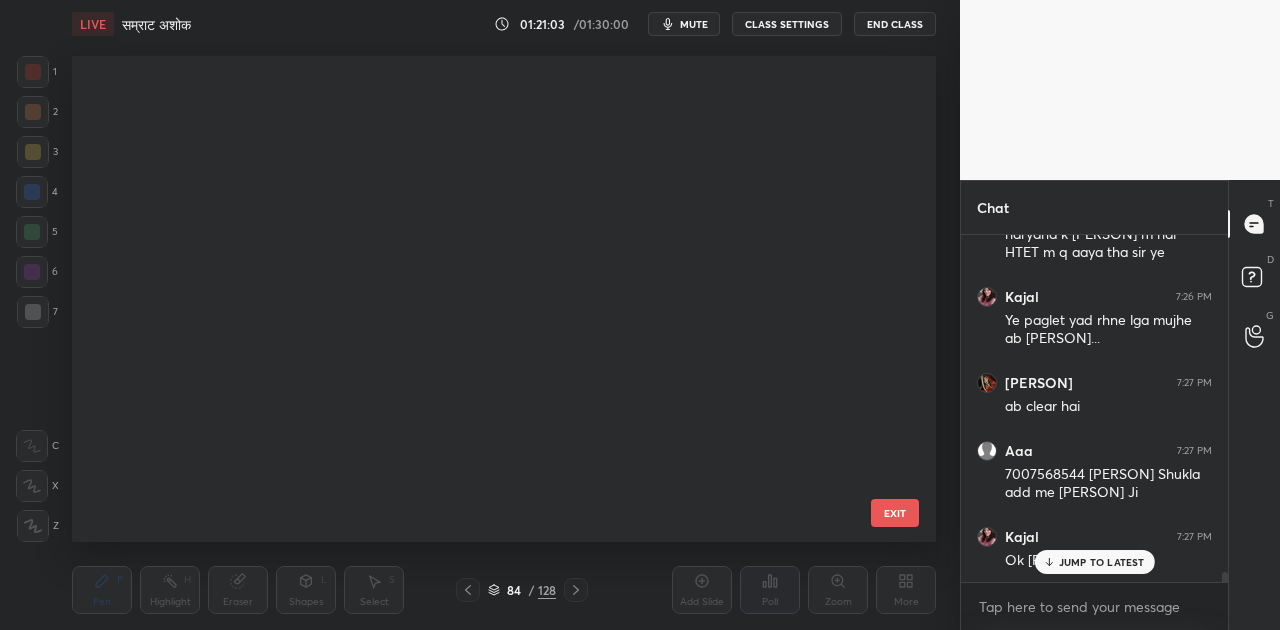 scroll, scrollTop: 3630, scrollLeft: 0, axis: vertical 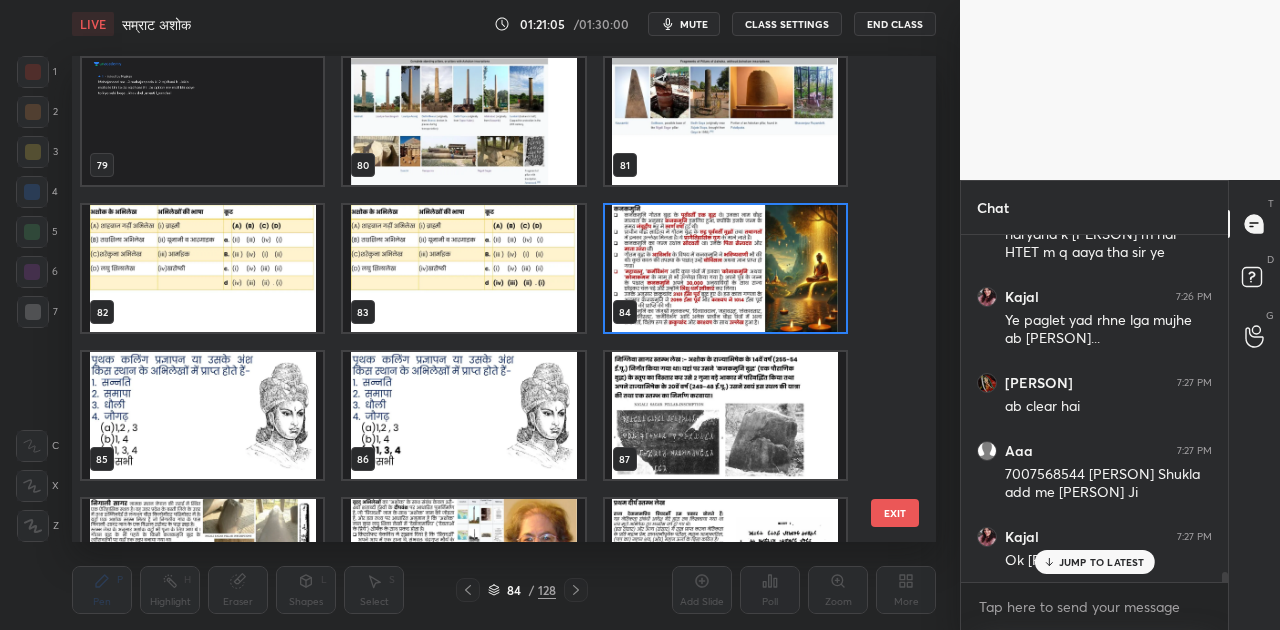 click at bounding box center (725, 415) 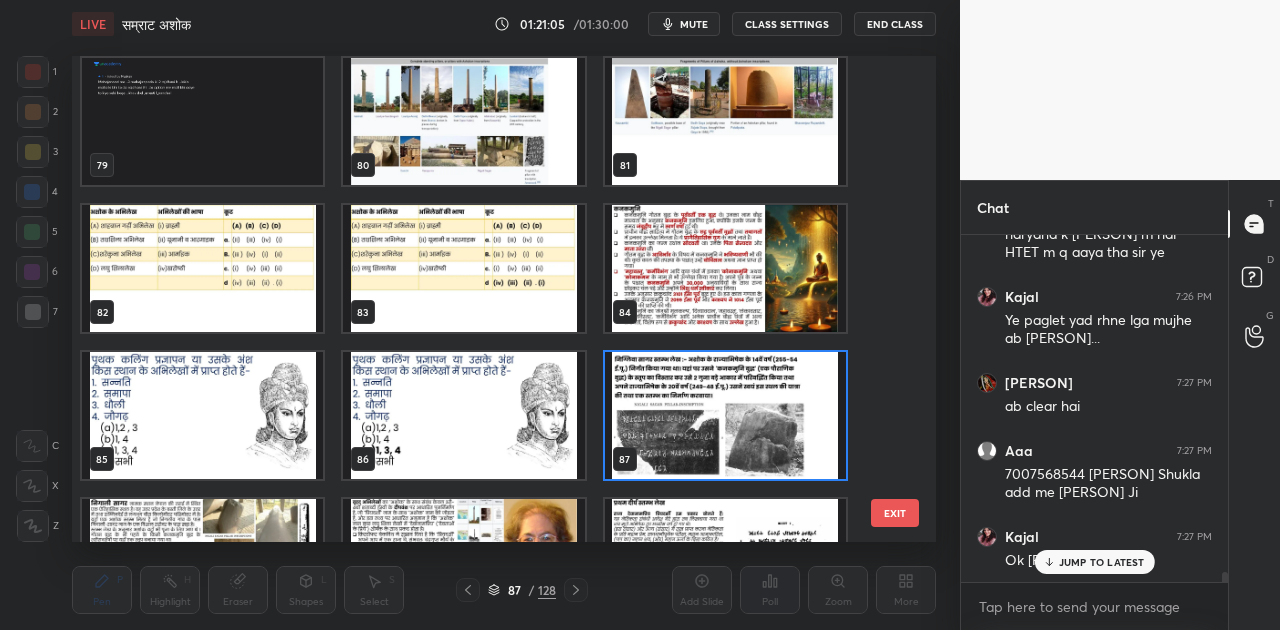 click at bounding box center [725, 415] 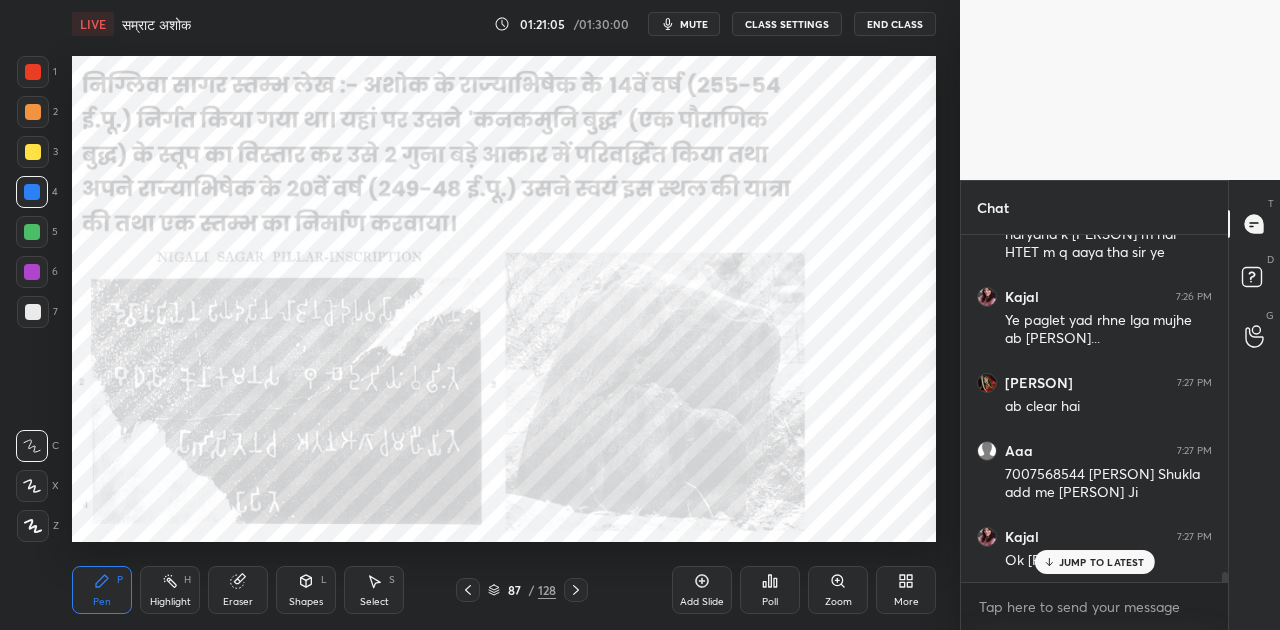 click at bounding box center [725, 415] 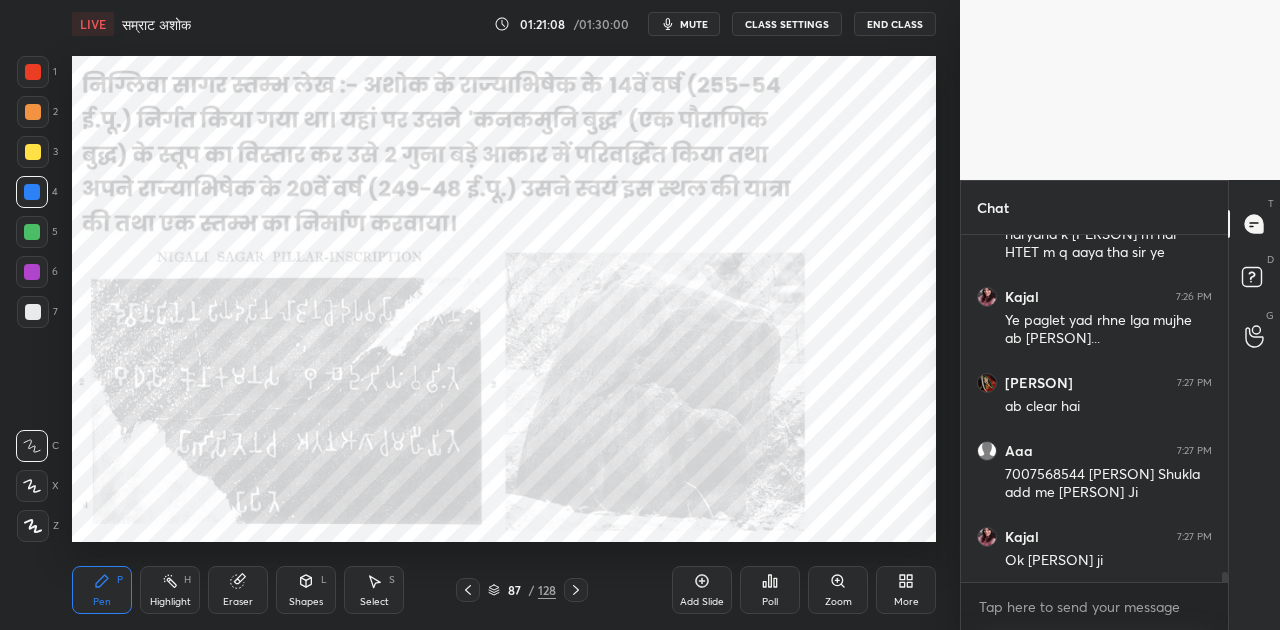 scroll, scrollTop: 11464, scrollLeft: 0, axis: vertical 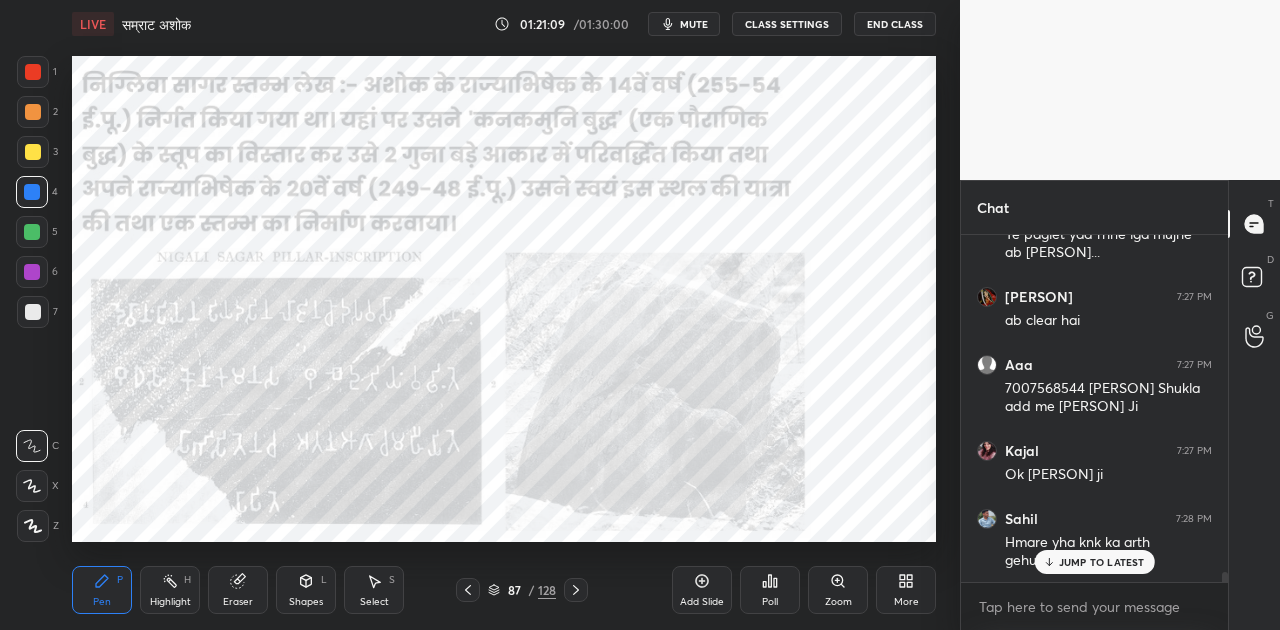 click on "mute" at bounding box center (684, 24) 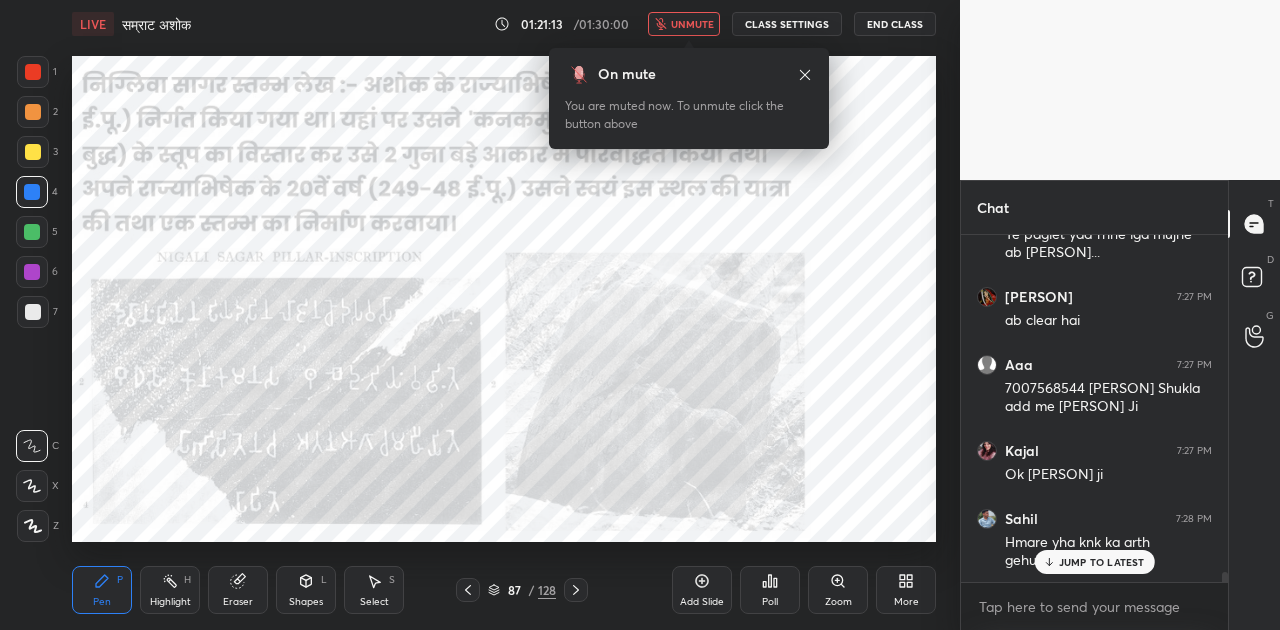 click on "unmute" at bounding box center [684, 24] 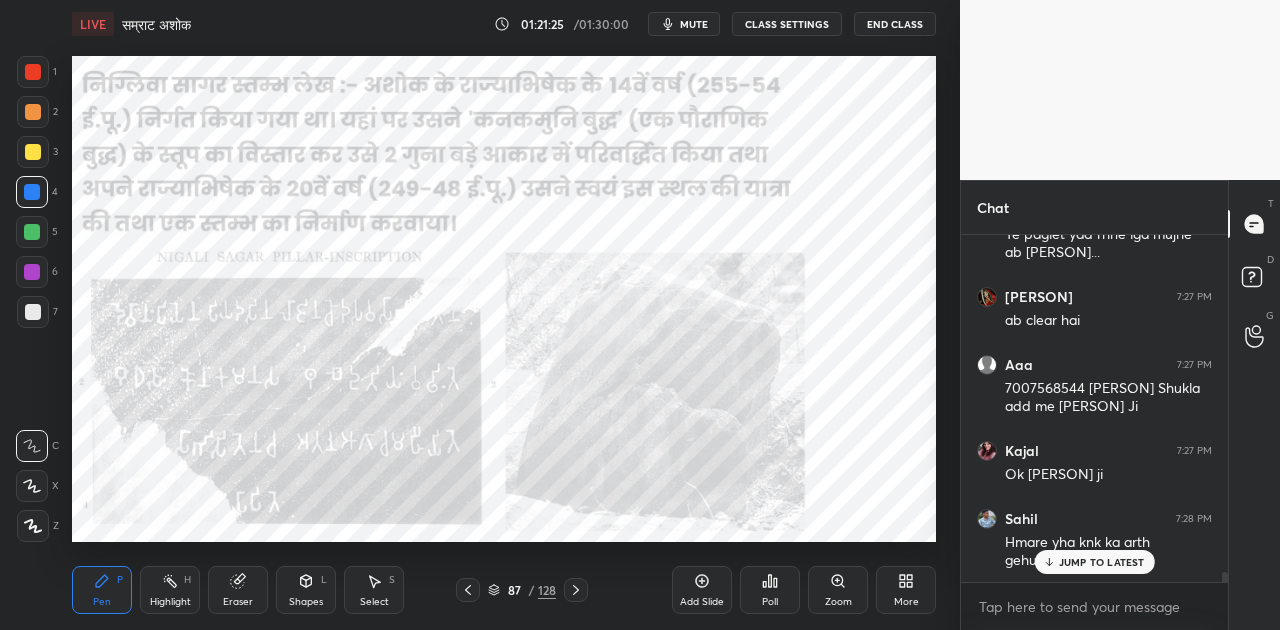 click 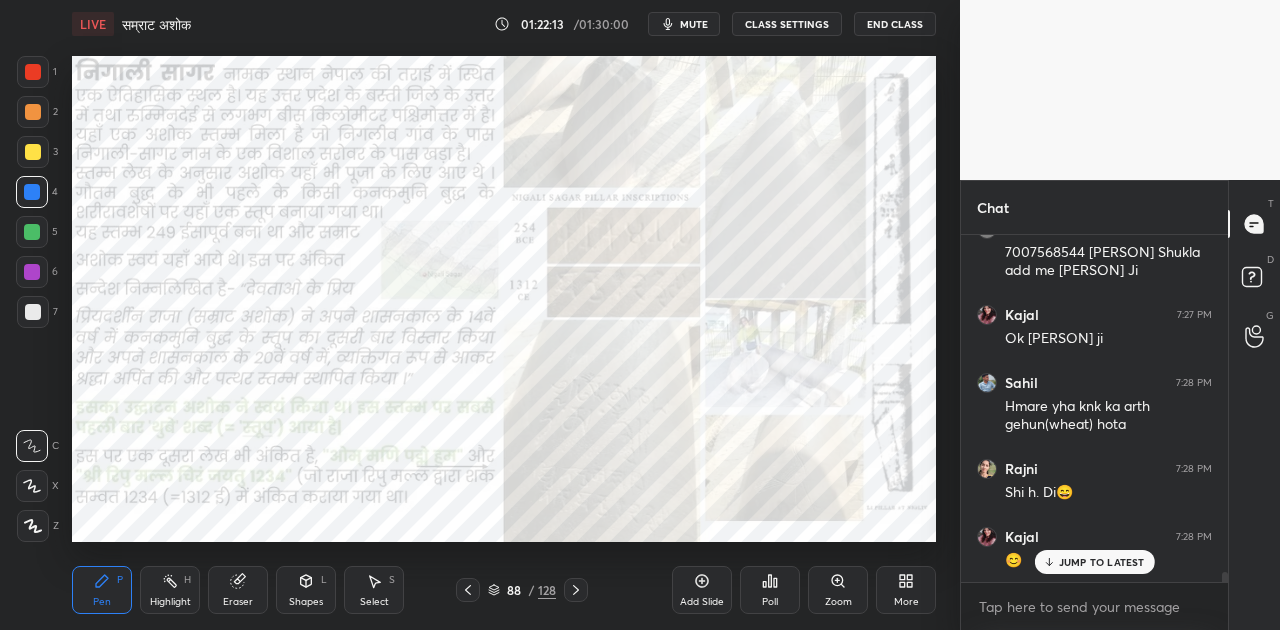 scroll, scrollTop: 11704, scrollLeft: 0, axis: vertical 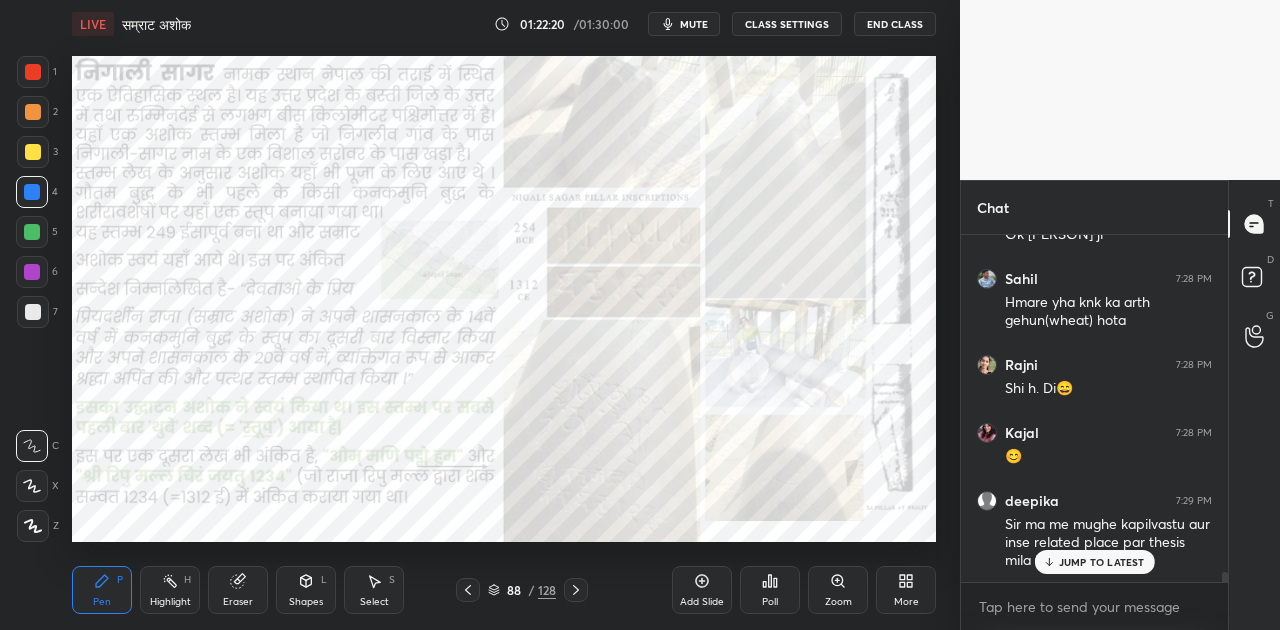 drag, startPoint x: 1062, startPoint y: 560, endPoint x: 1010, endPoint y: 523, distance: 63.82006 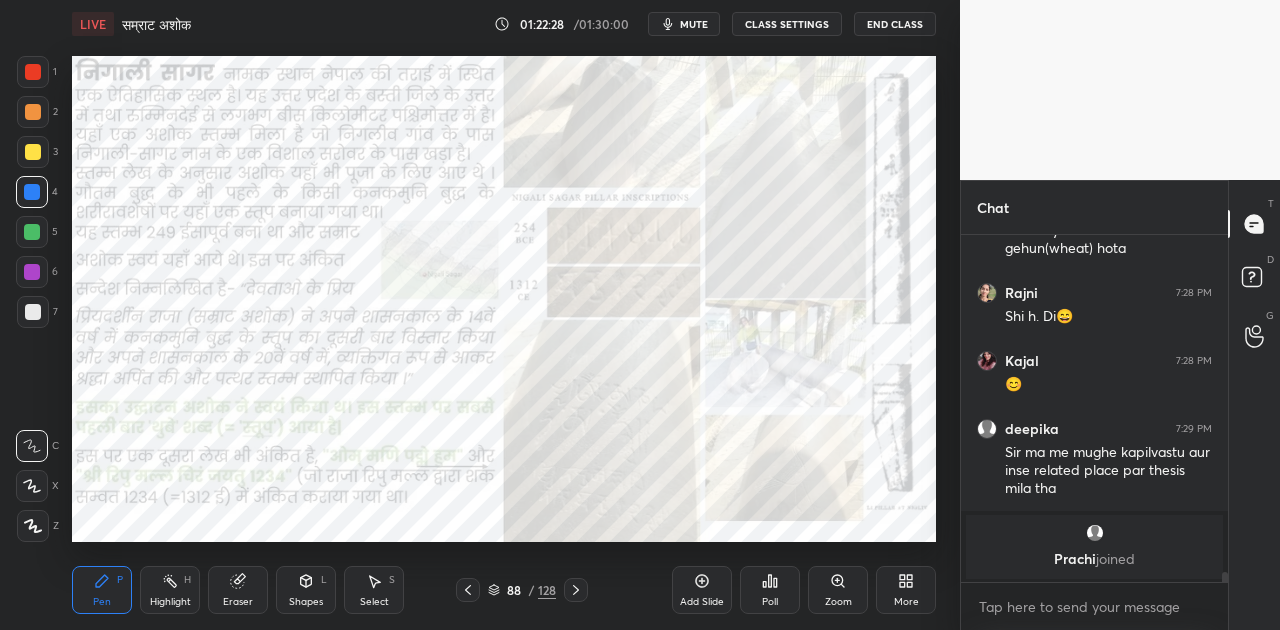 click 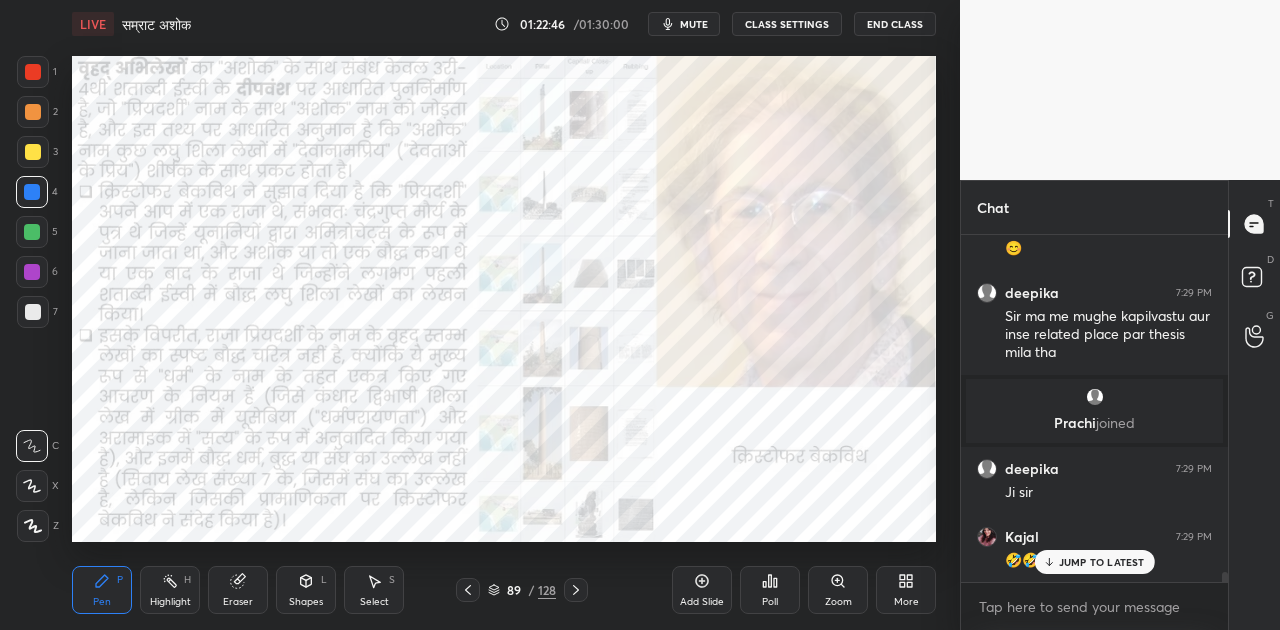 scroll, scrollTop: 11980, scrollLeft: 0, axis: vertical 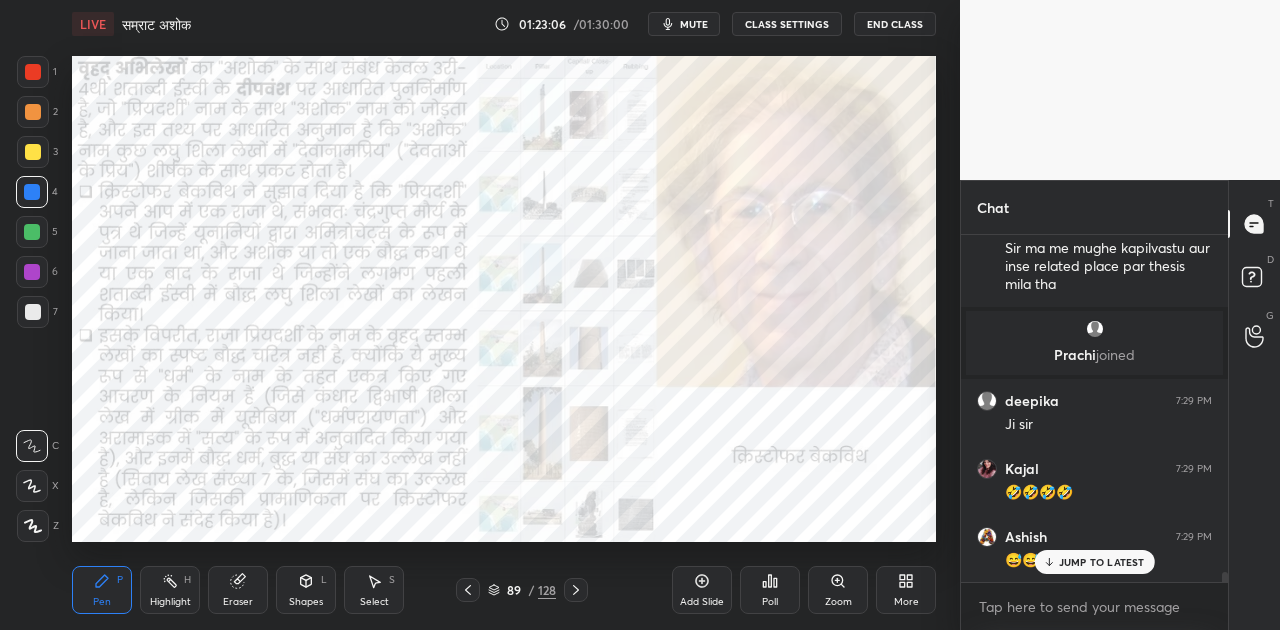 click 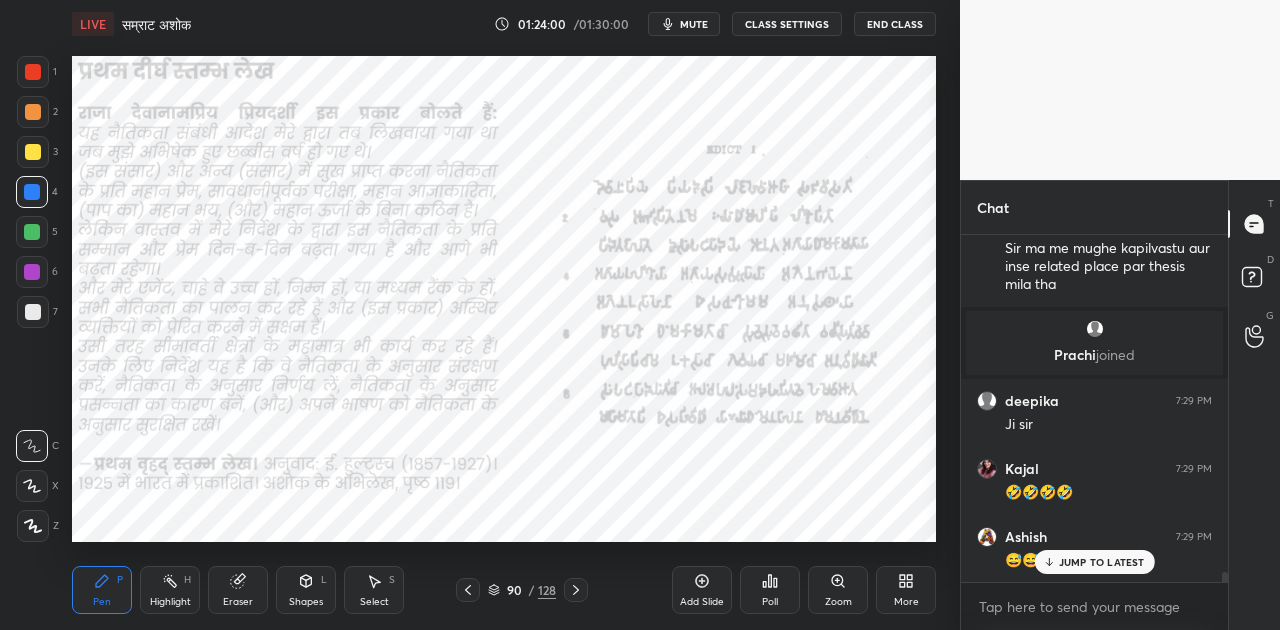 scroll, scrollTop: 12048, scrollLeft: 0, axis: vertical 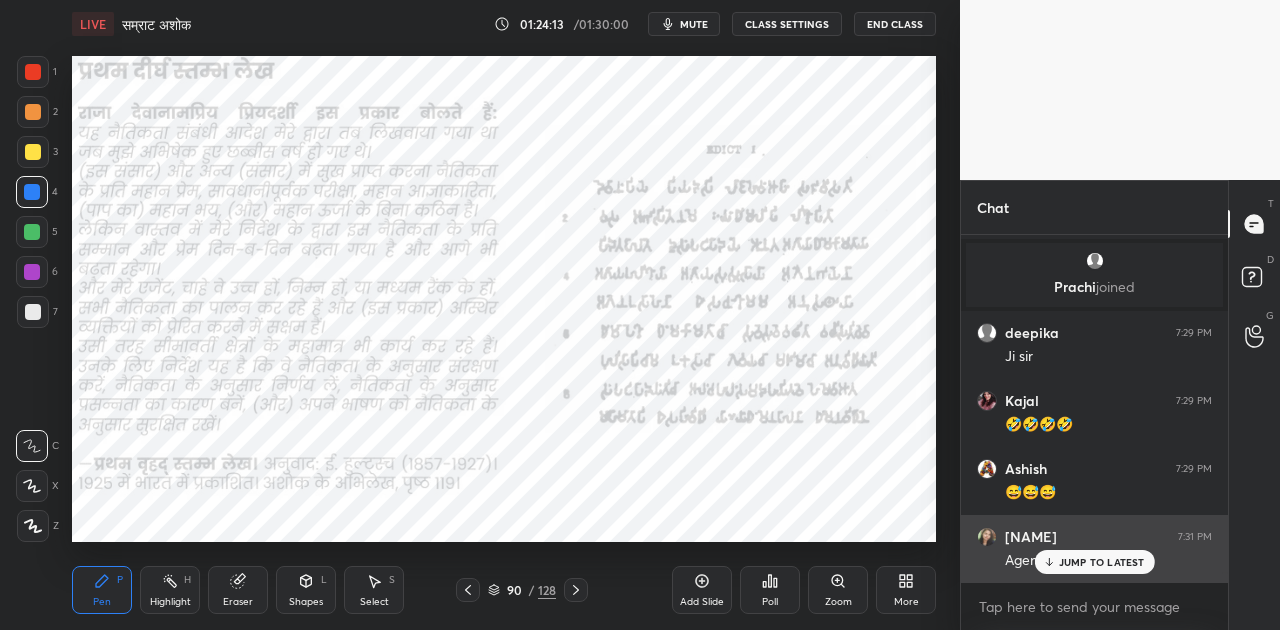 drag, startPoint x: 1078, startPoint y: 561, endPoint x: 1023, endPoint y: 540, distance: 58.872746 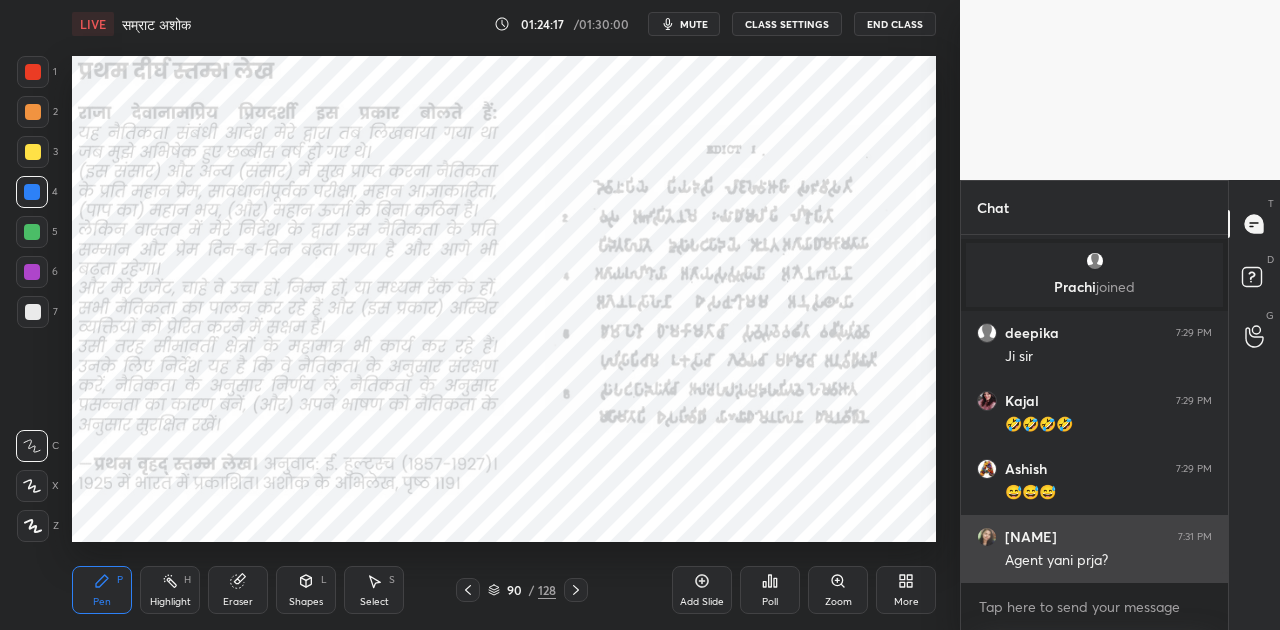 scroll, scrollTop: 12134, scrollLeft: 0, axis: vertical 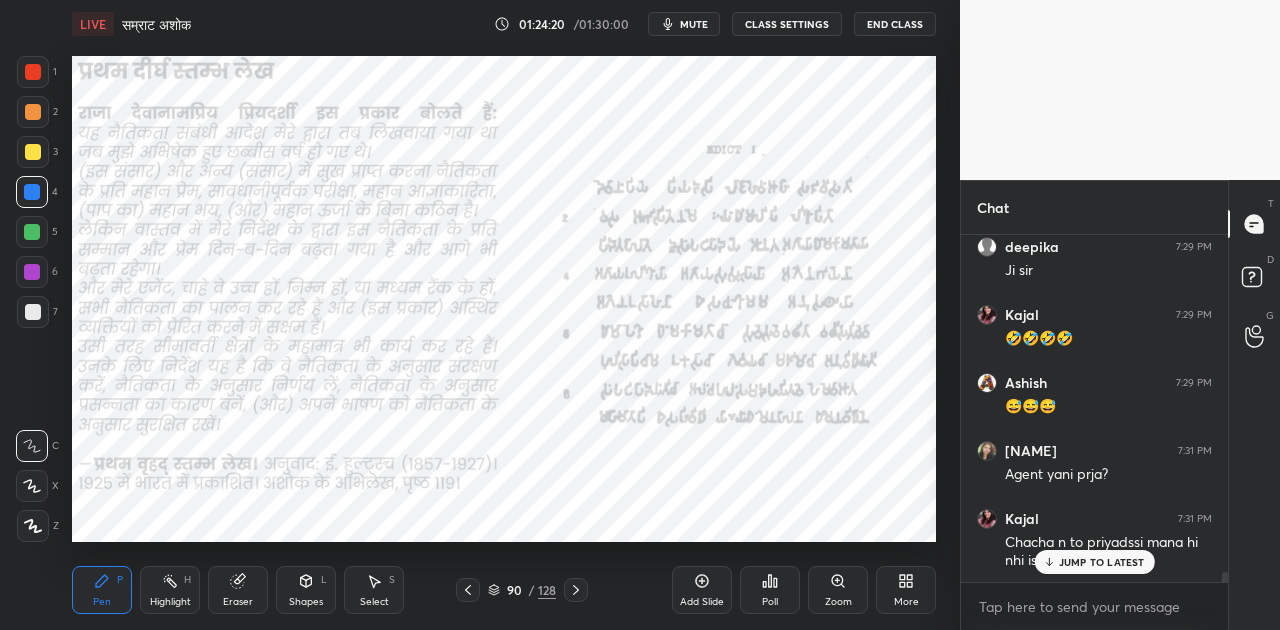 click on "Shapes" at bounding box center [306, 602] 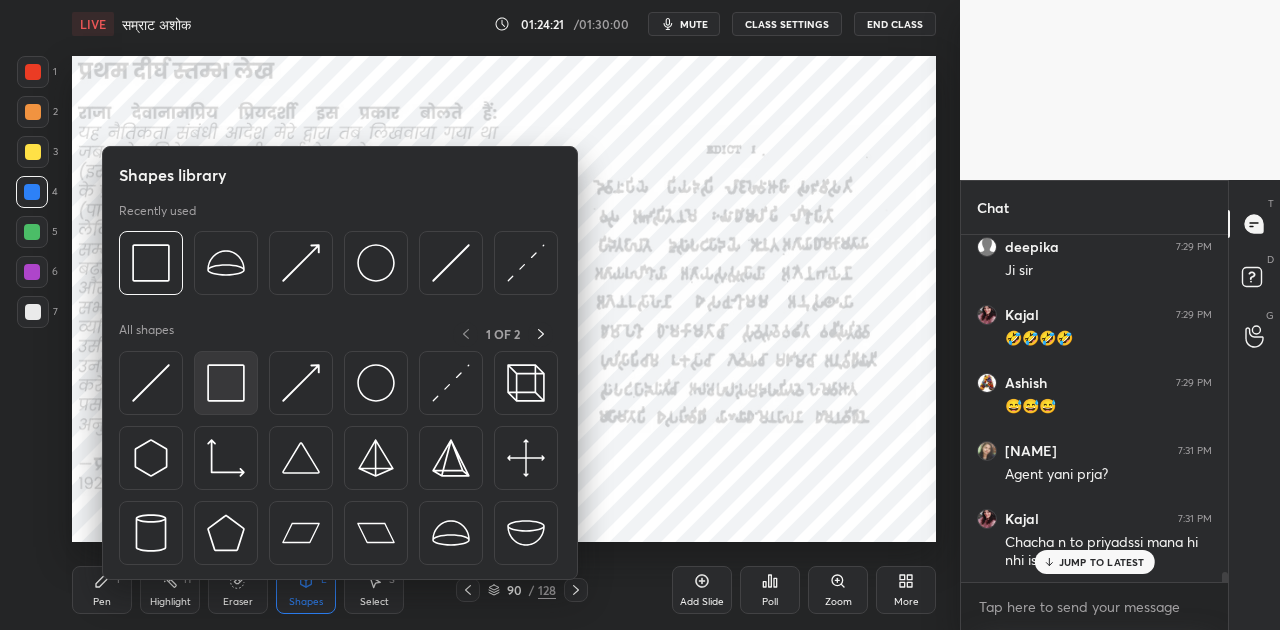 click at bounding box center [226, 383] 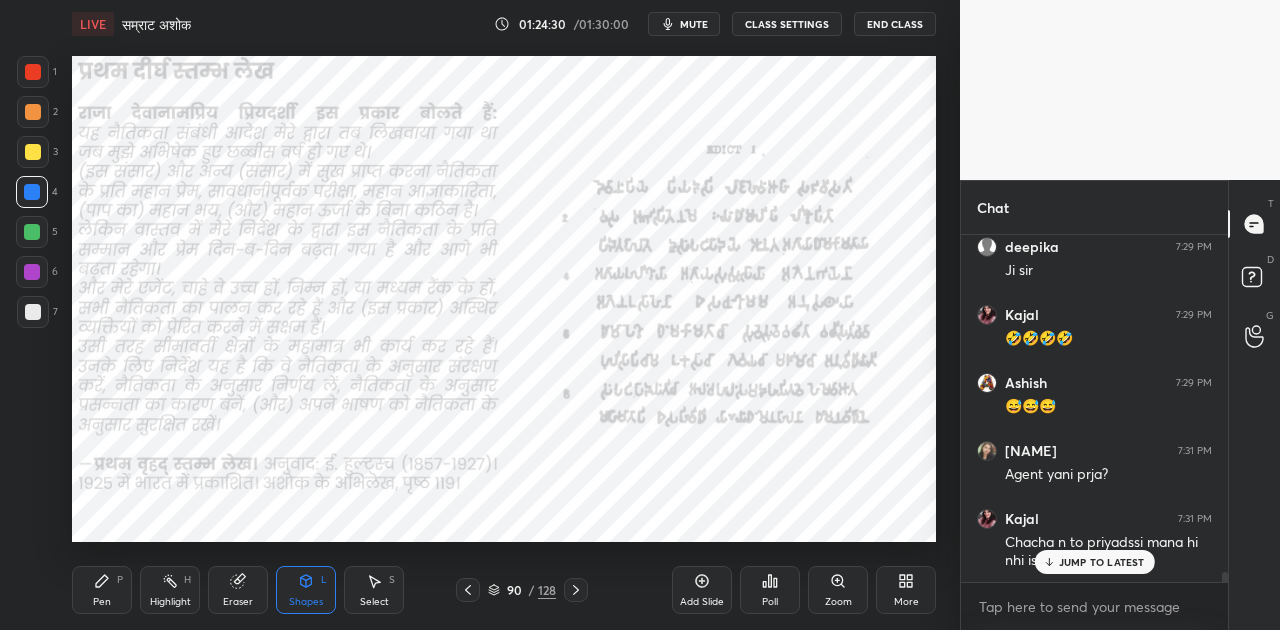 click 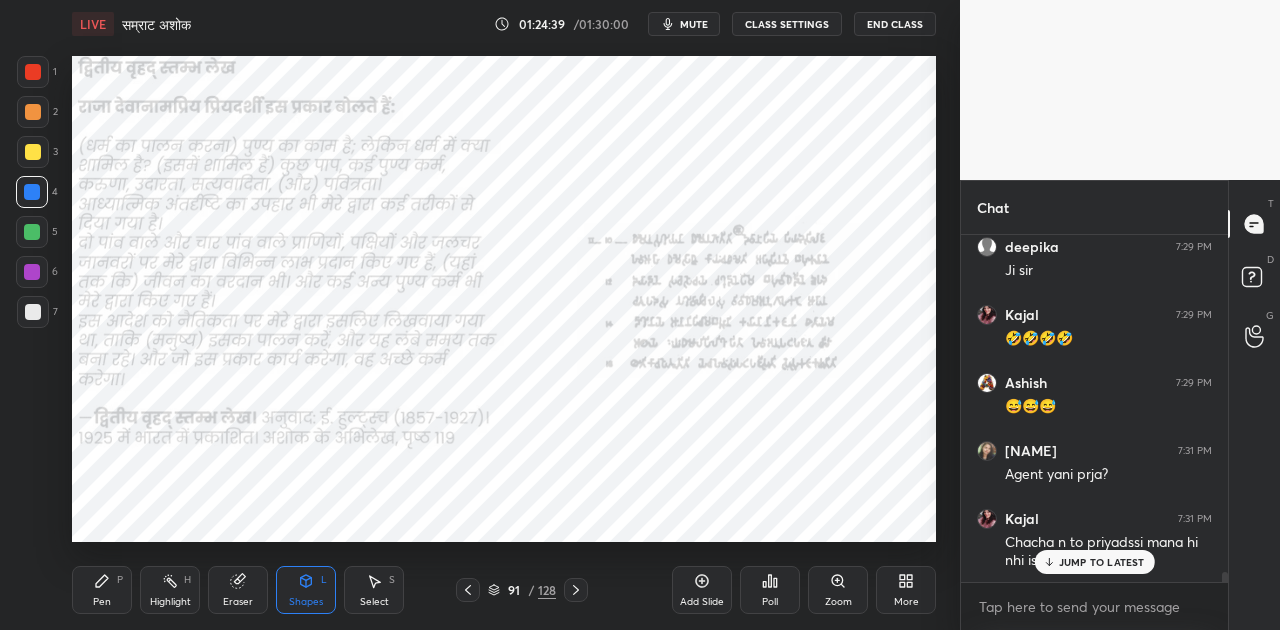click 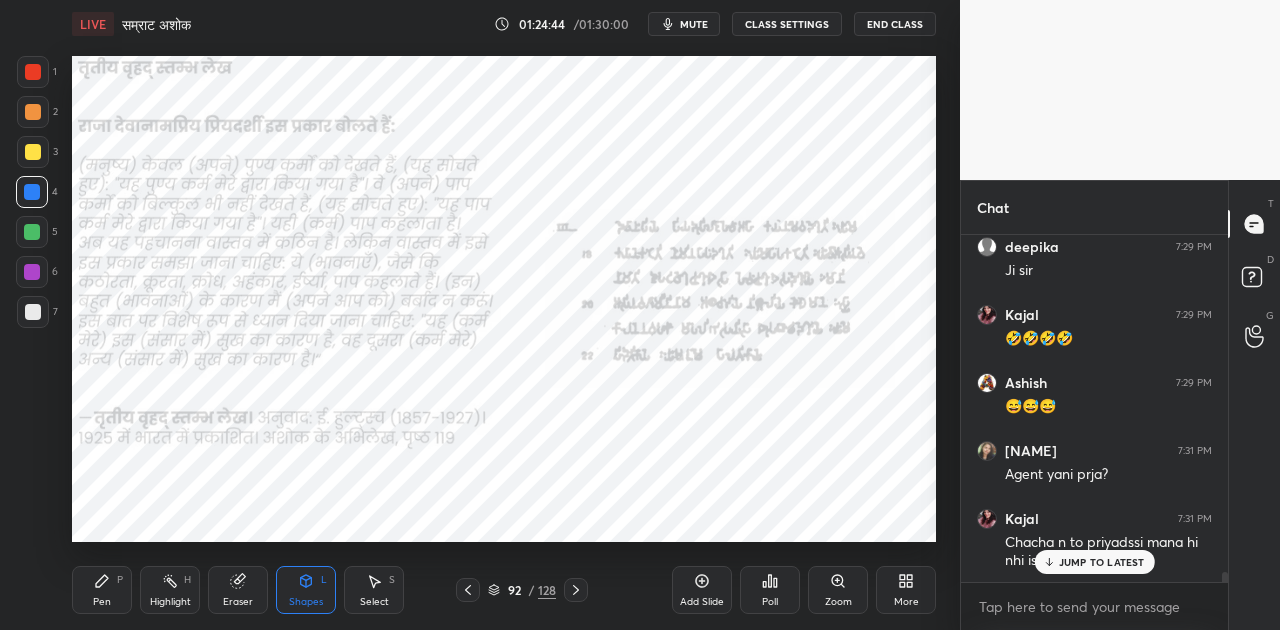 scroll, scrollTop: 12202, scrollLeft: 0, axis: vertical 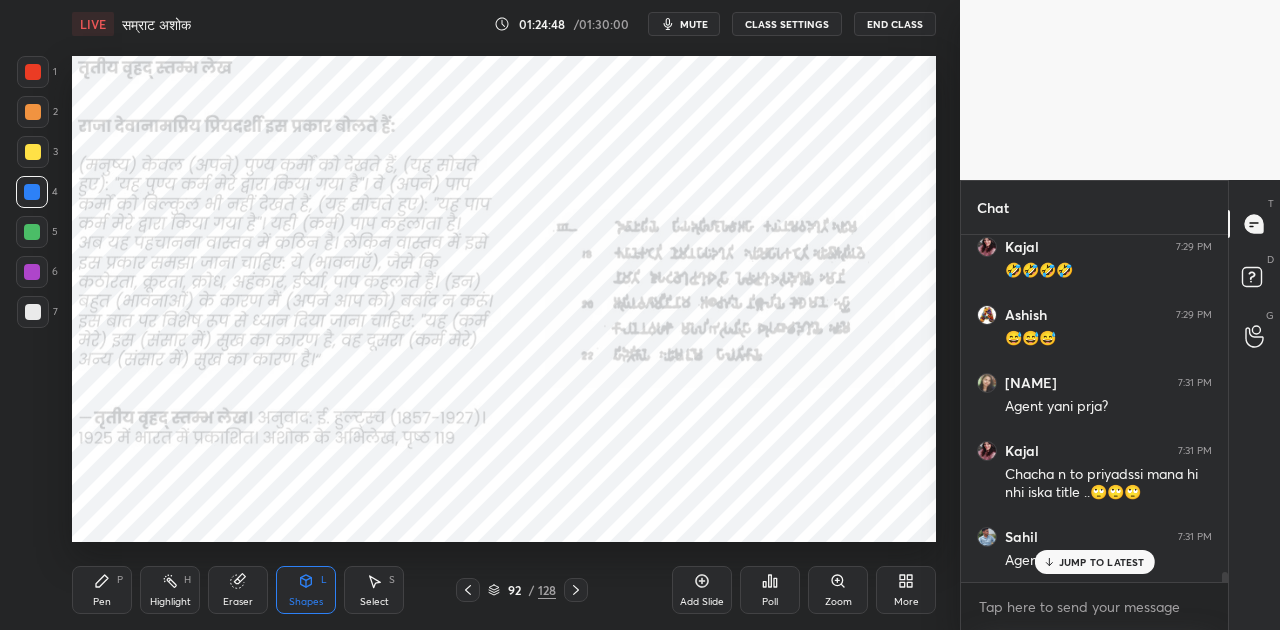 click 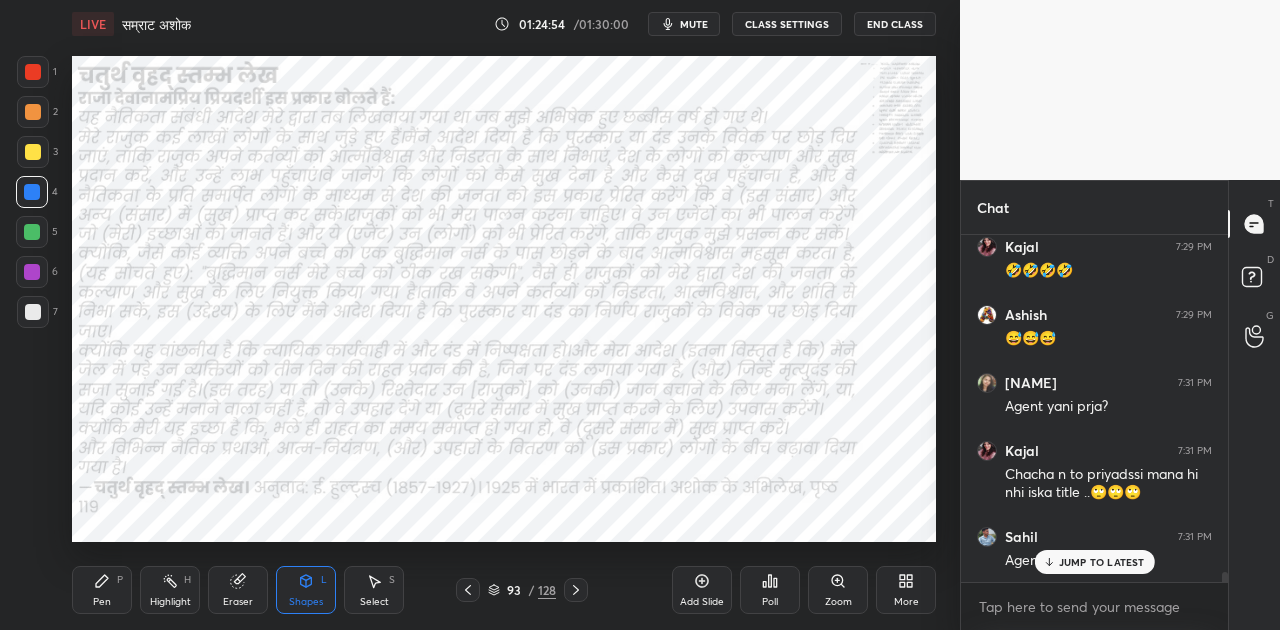 click 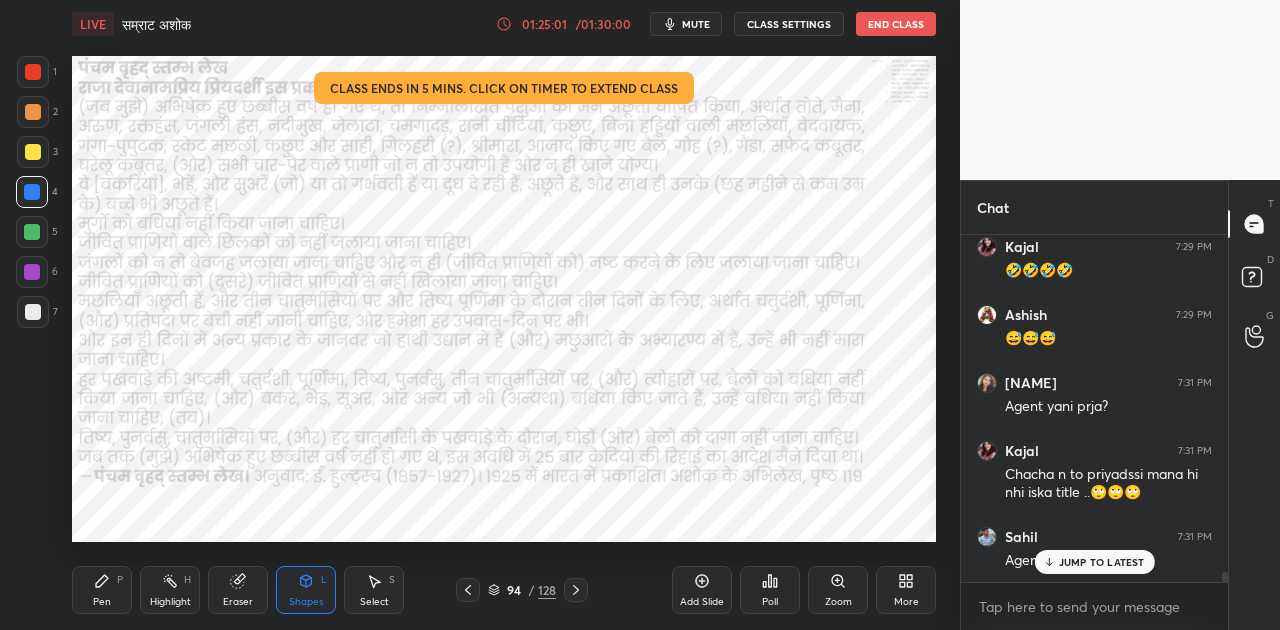 click 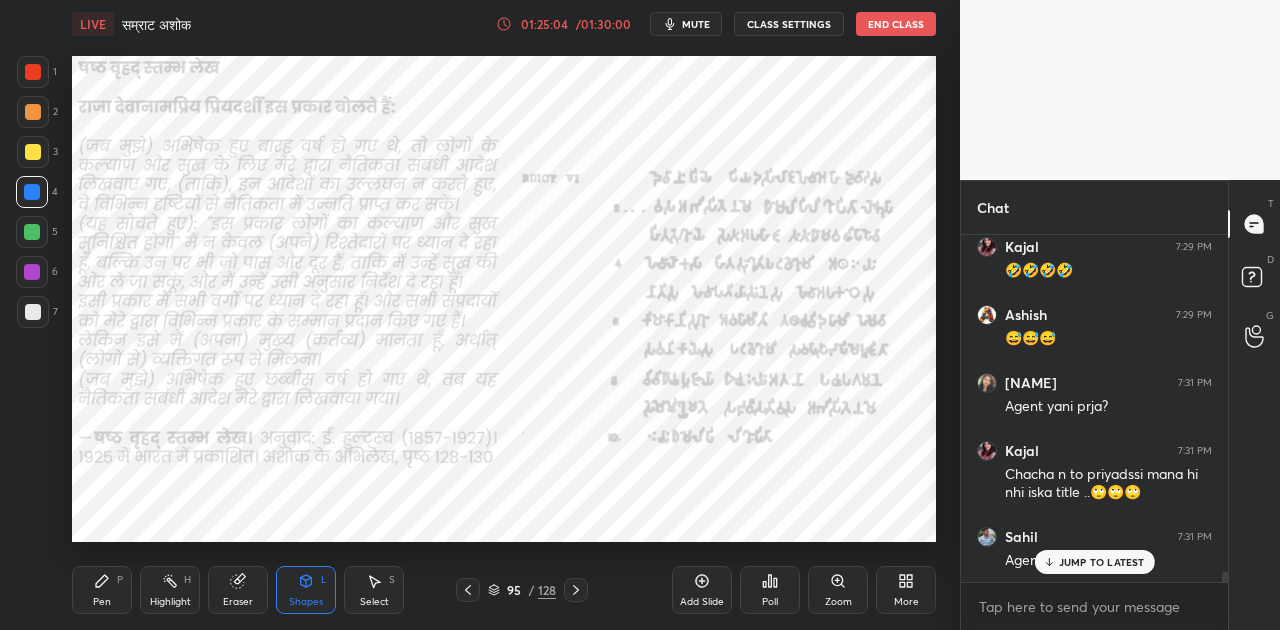 click 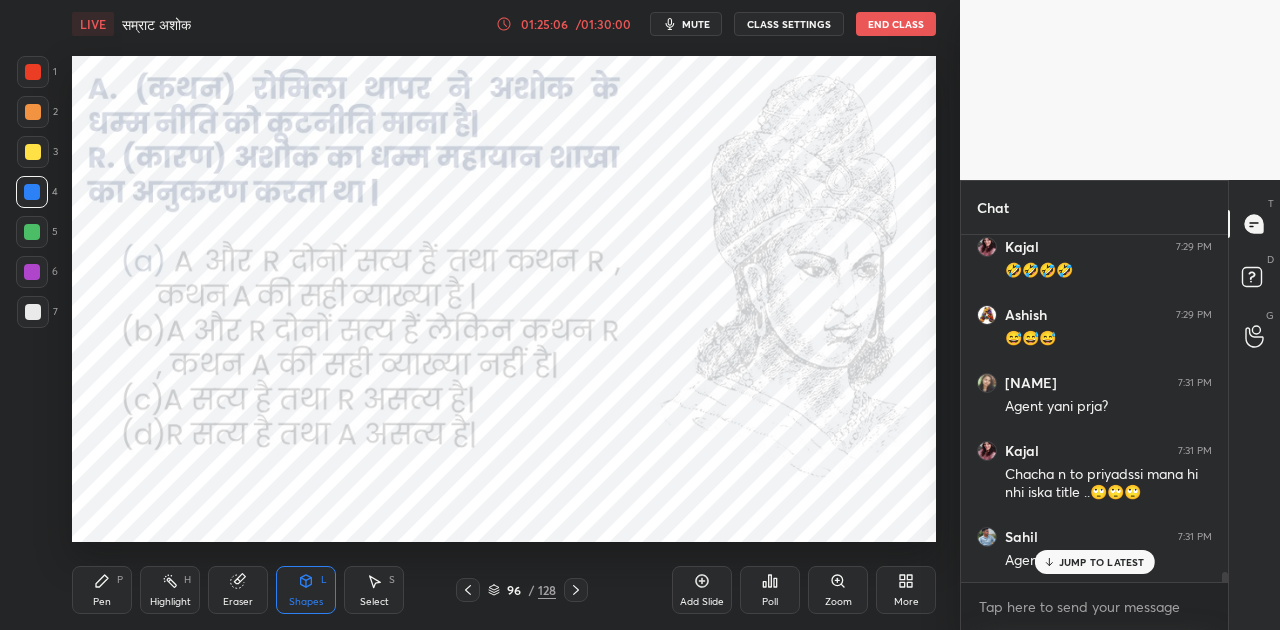 click at bounding box center (468, 590) 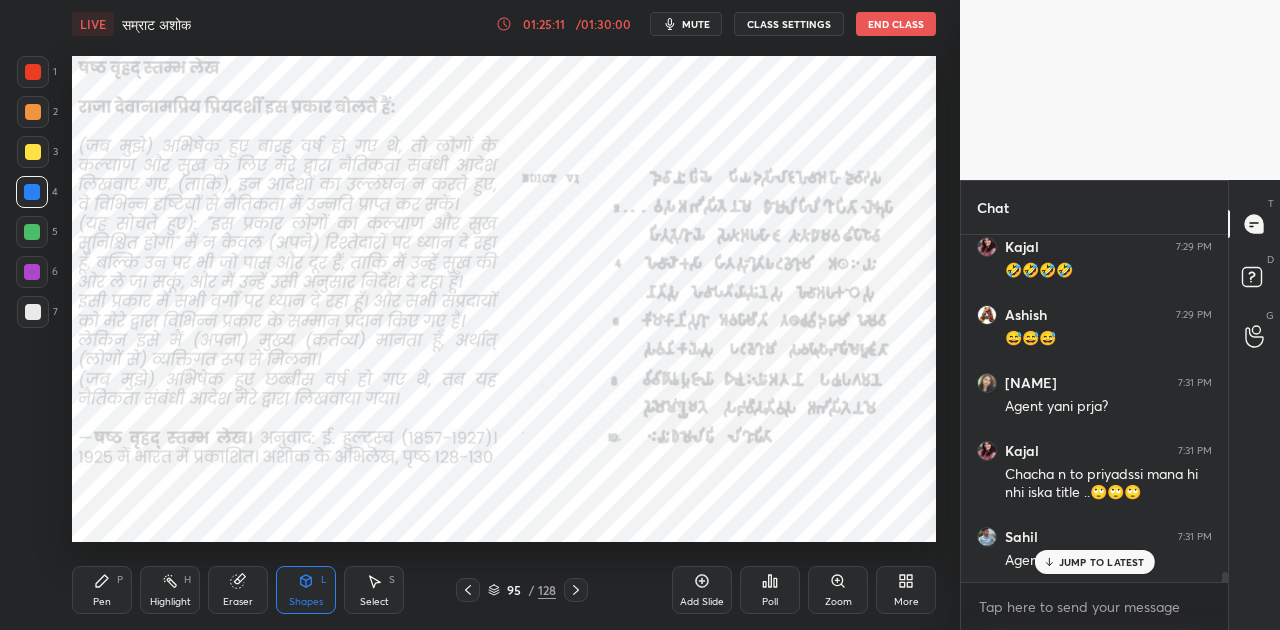 click 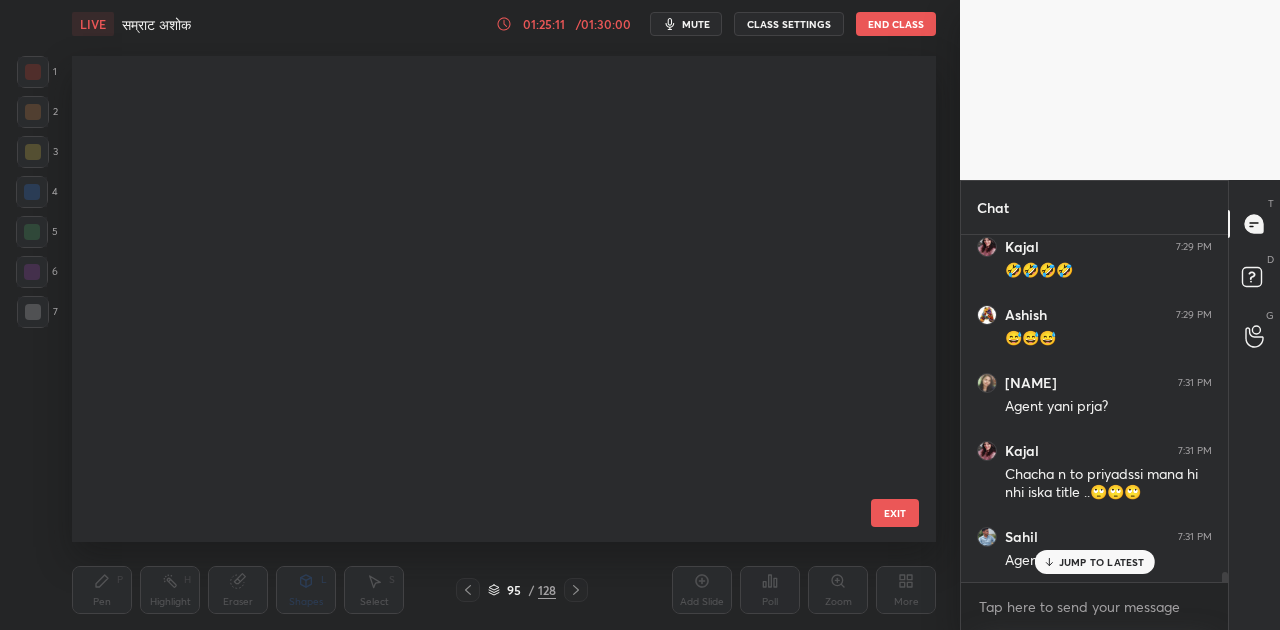 scroll, scrollTop: 4218, scrollLeft: 0, axis: vertical 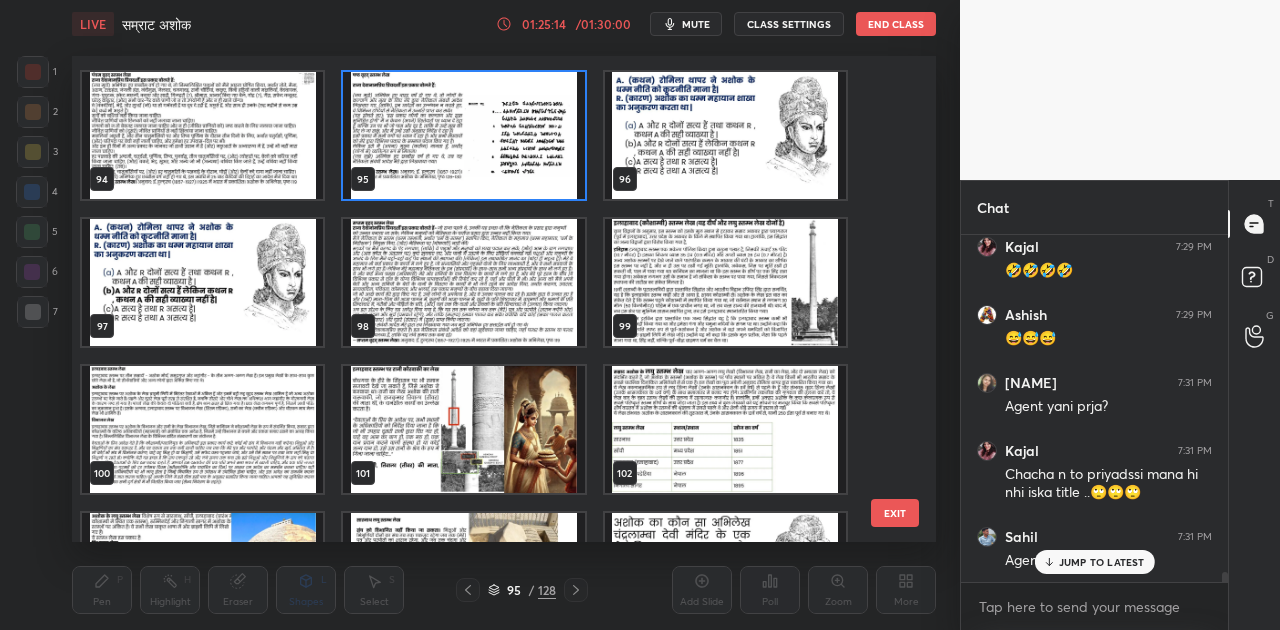click at bounding box center (463, 282) 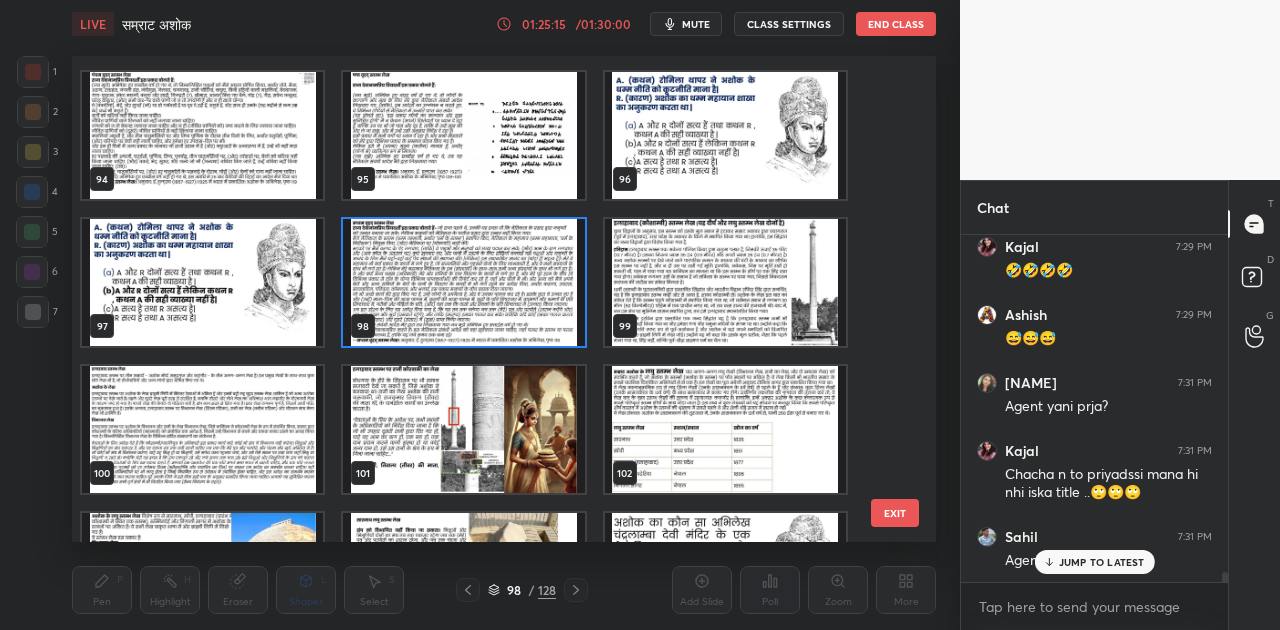 click at bounding box center (463, 282) 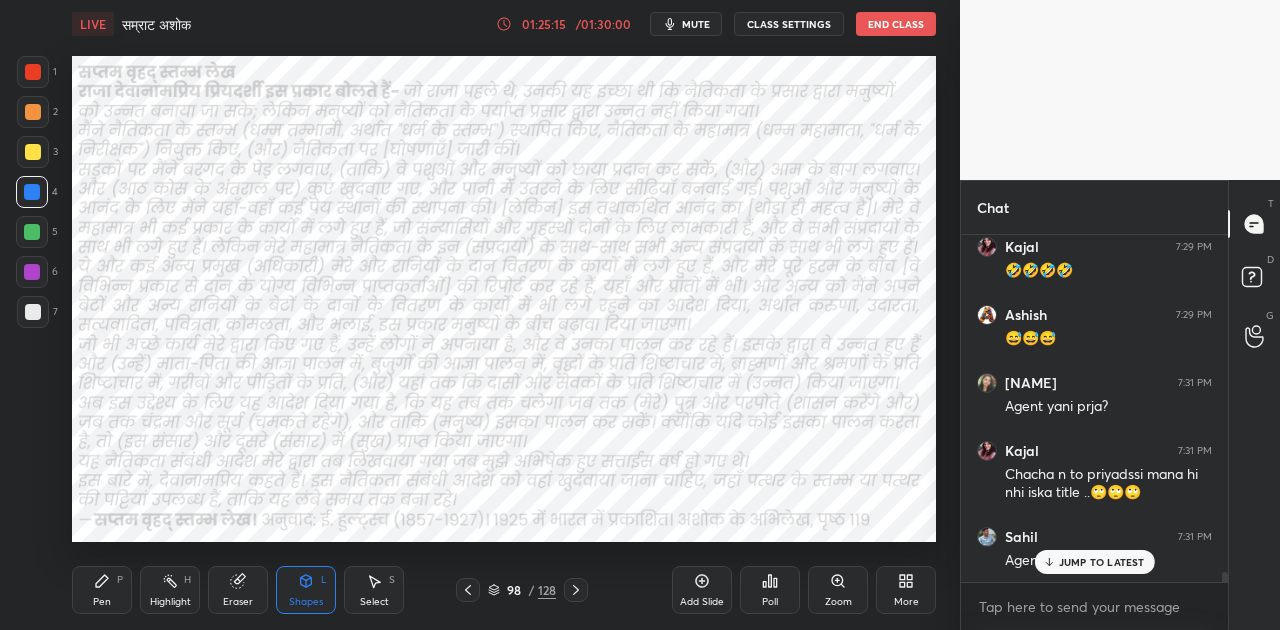 click at bounding box center (463, 282) 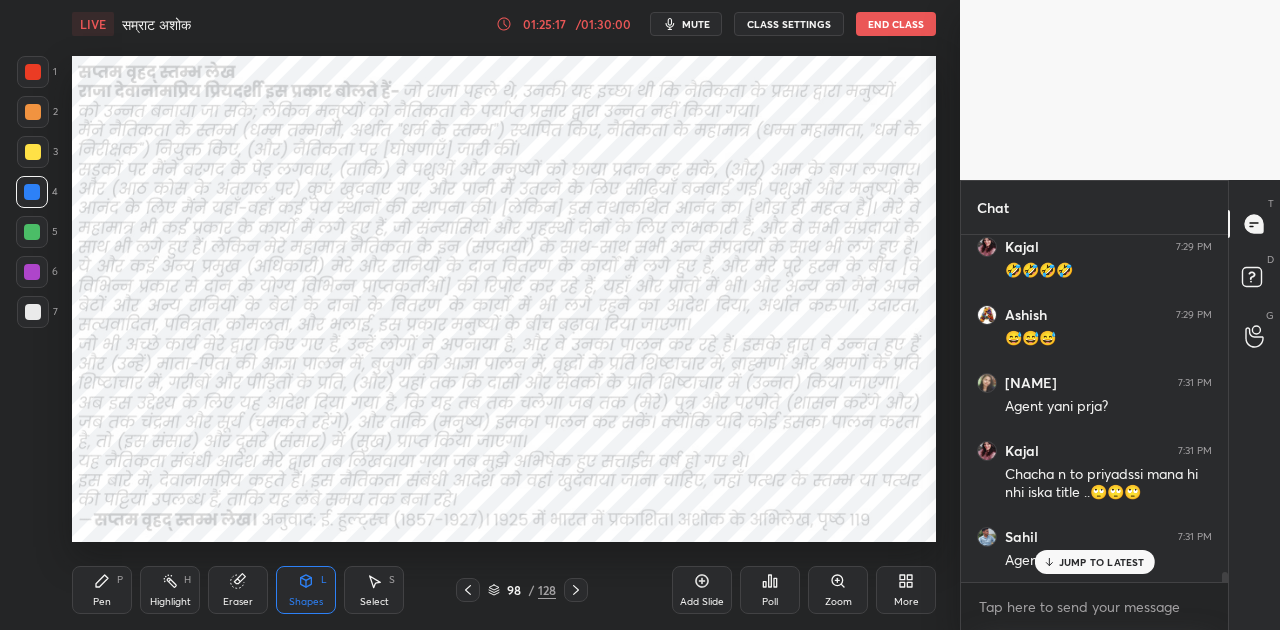 scroll, scrollTop: 300, scrollLeft: 261, axis: both 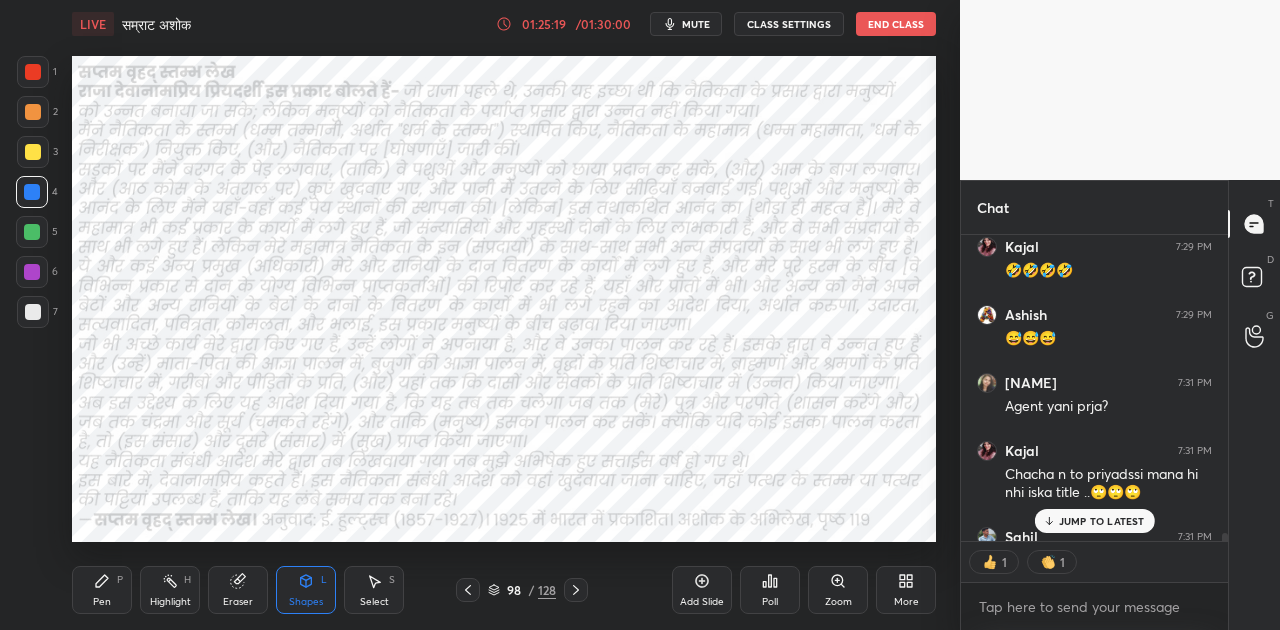 click 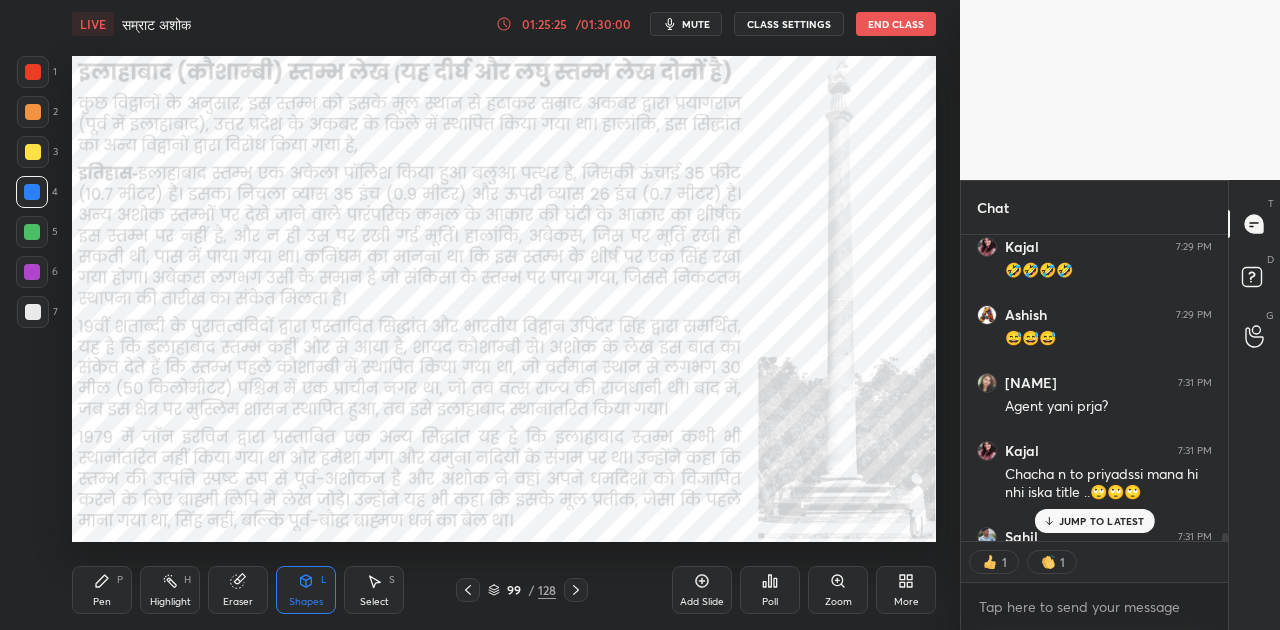 click 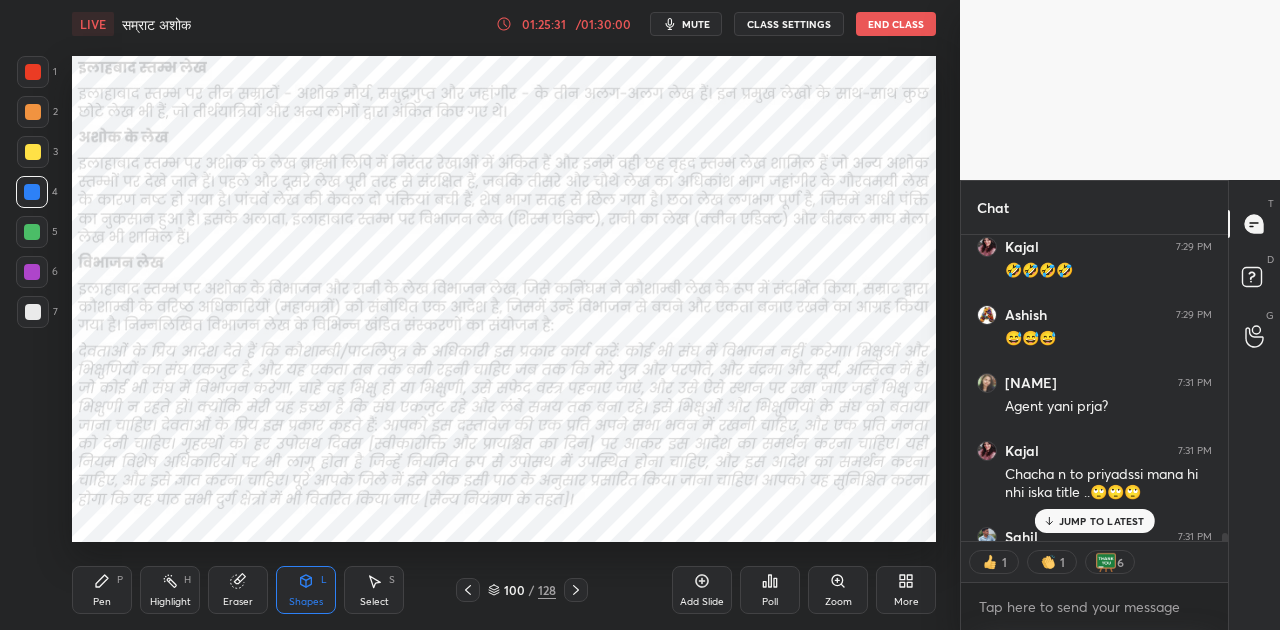 click 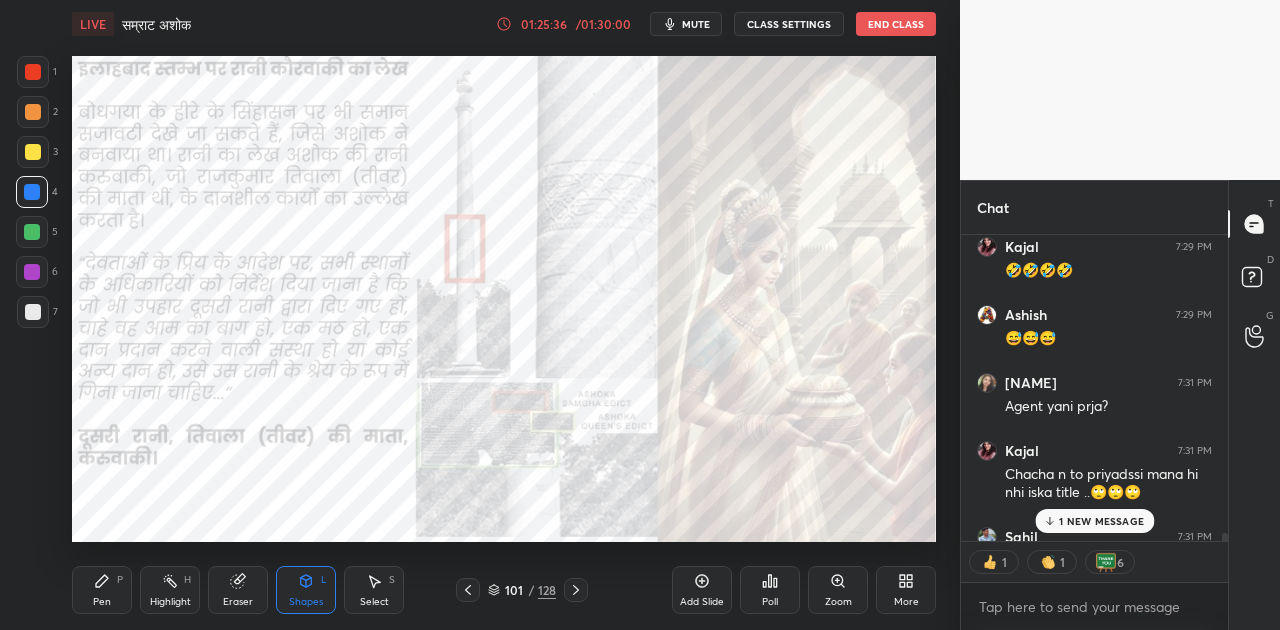 scroll, scrollTop: 12330, scrollLeft: 0, axis: vertical 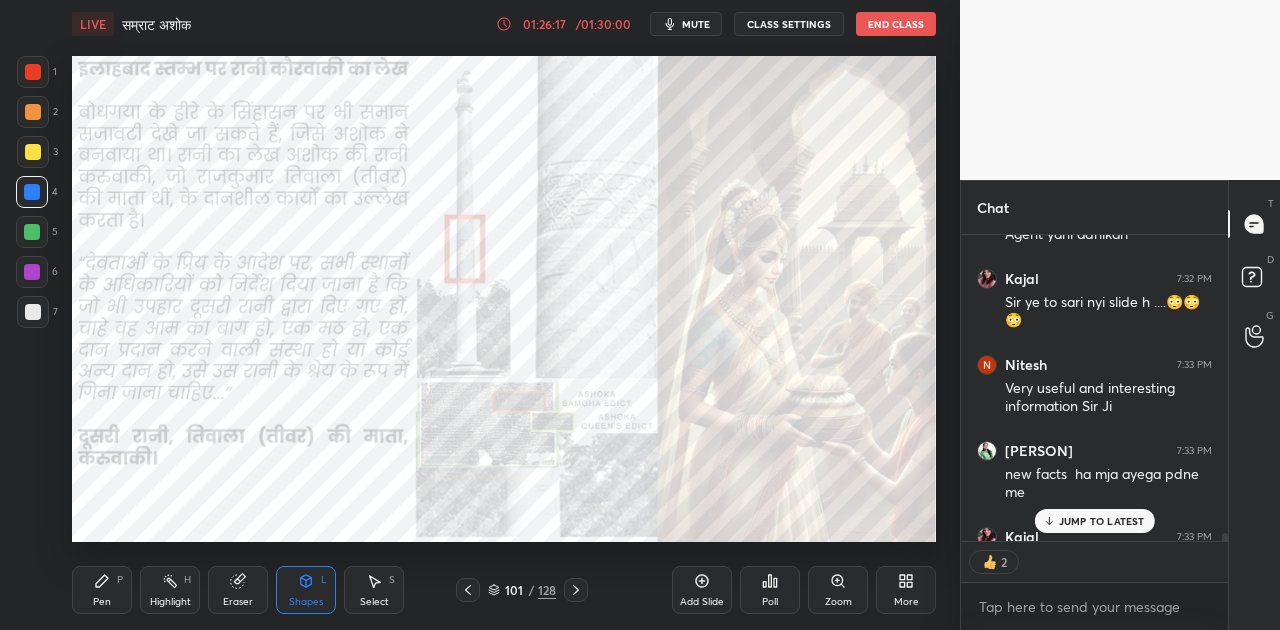 click 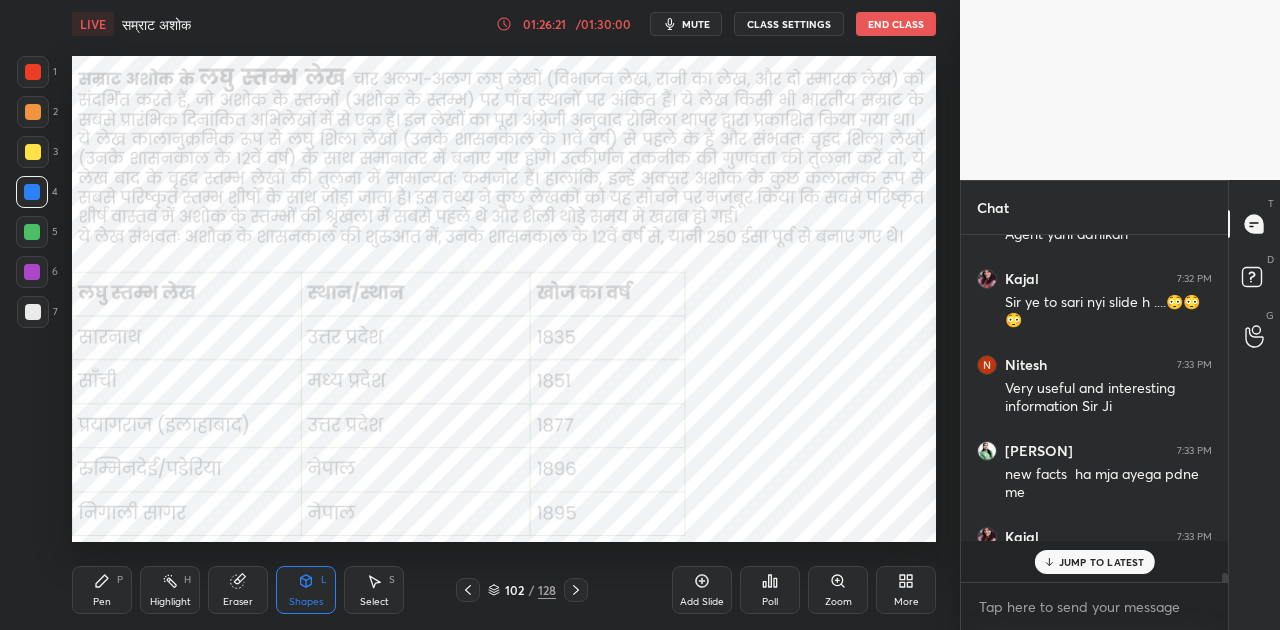 scroll, scrollTop: 6, scrollLeft: 6, axis: both 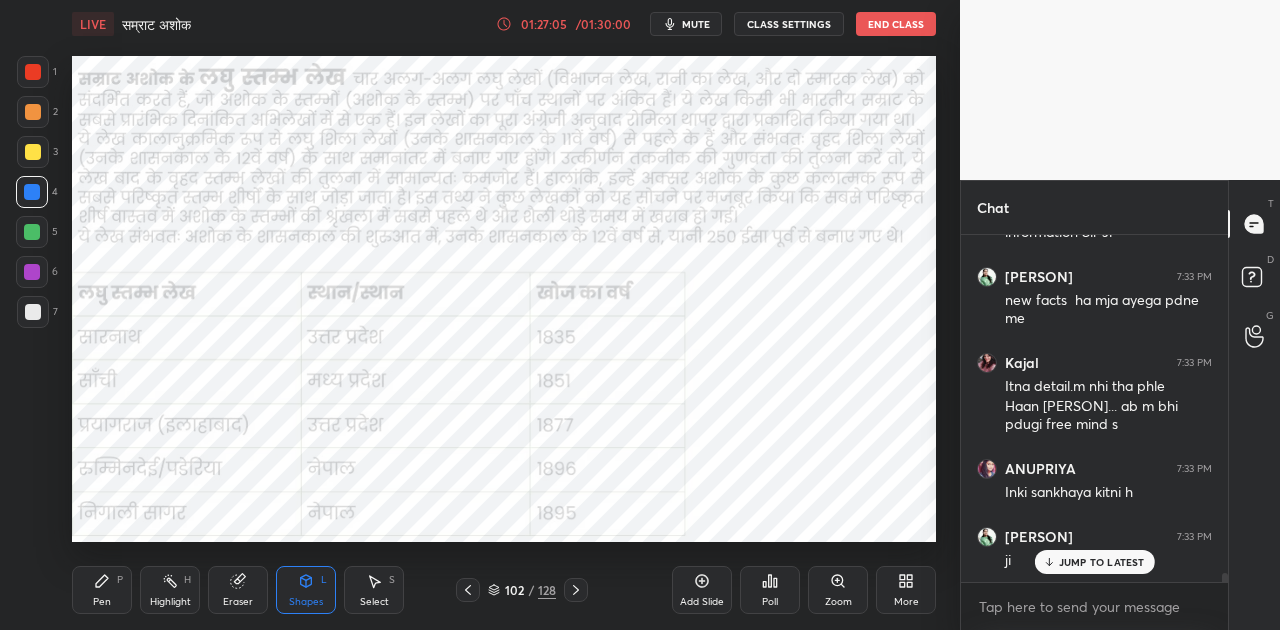 click 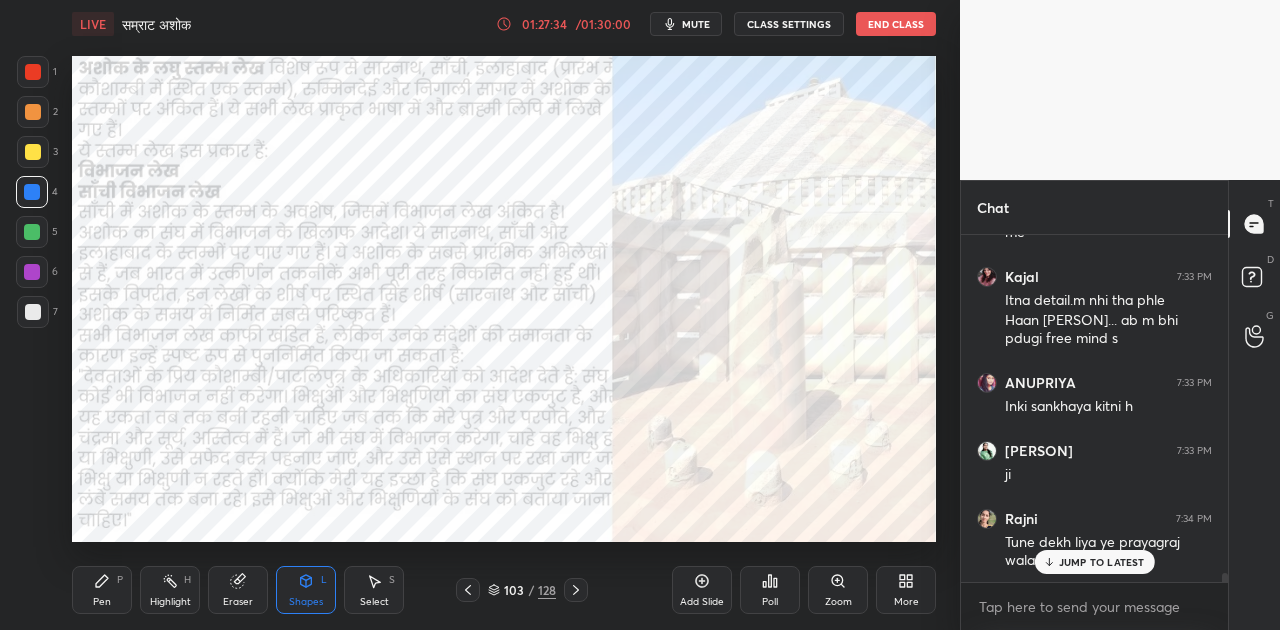 scroll, scrollTop: 12856, scrollLeft: 0, axis: vertical 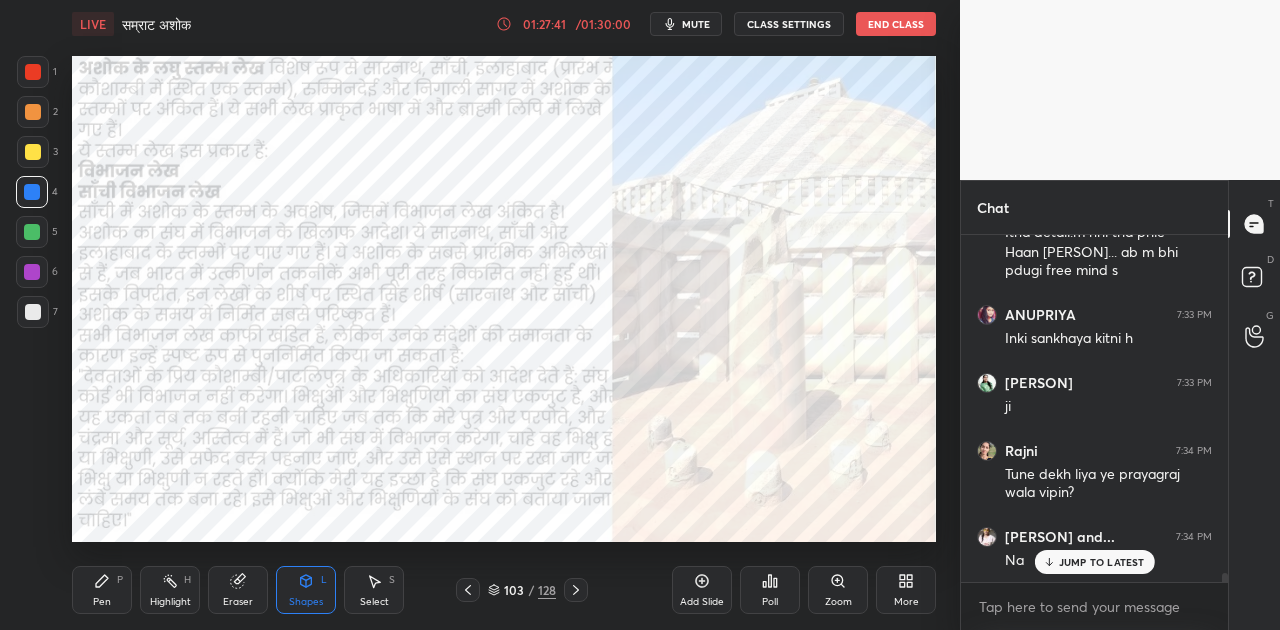 click 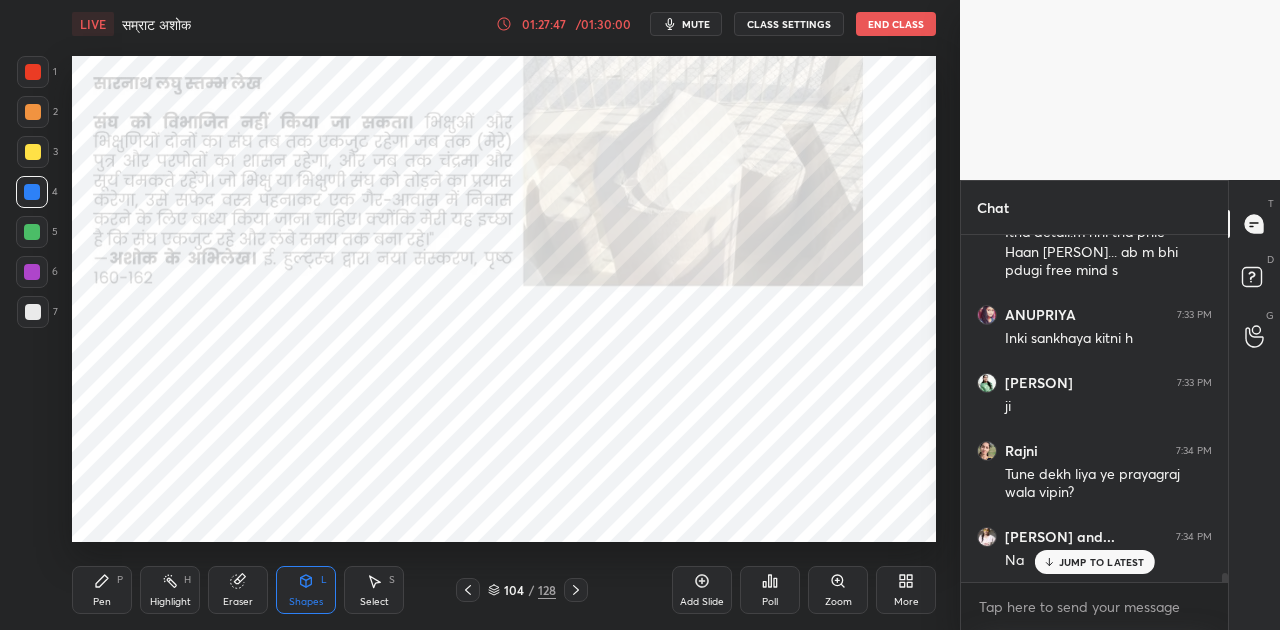 scroll, scrollTop: 12924, scrollLeft: 0, axis: vertical 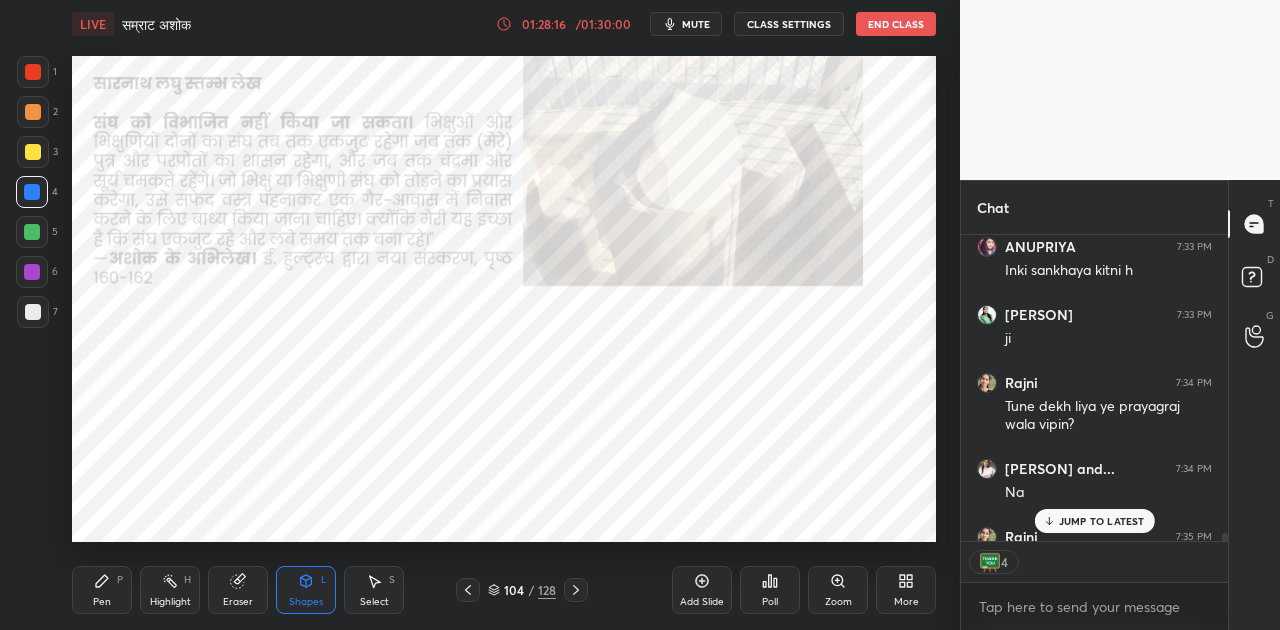 click 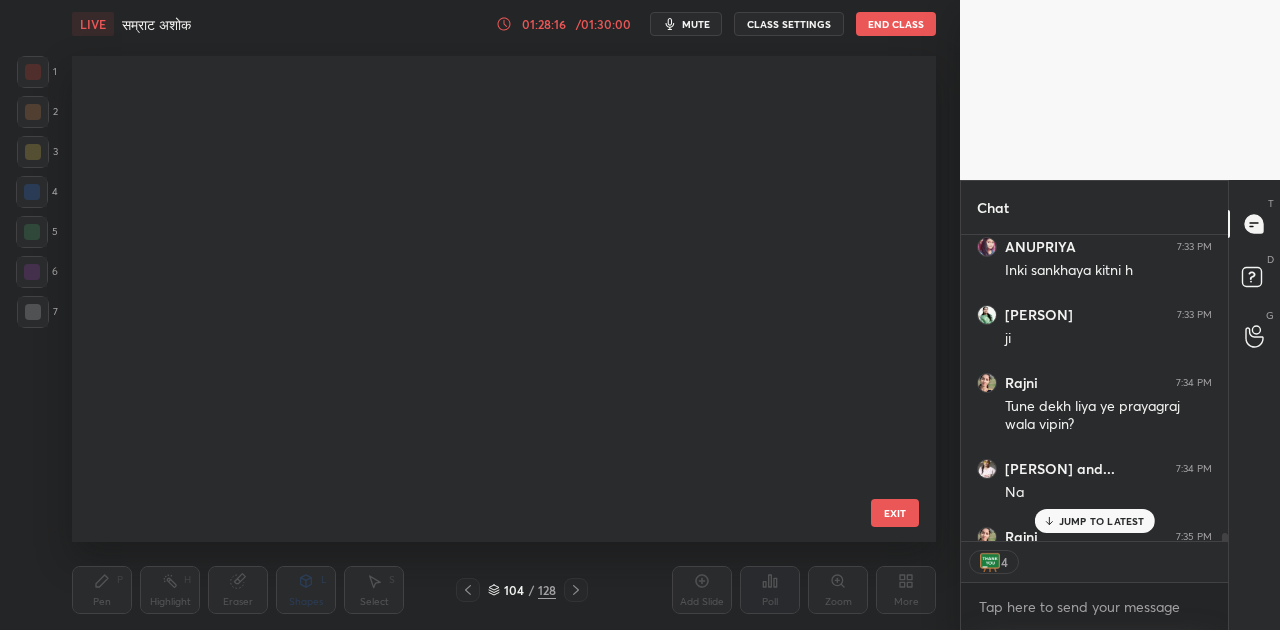 scroll, scrollTop: 4658, scrollLeft: 0, axis: vertical 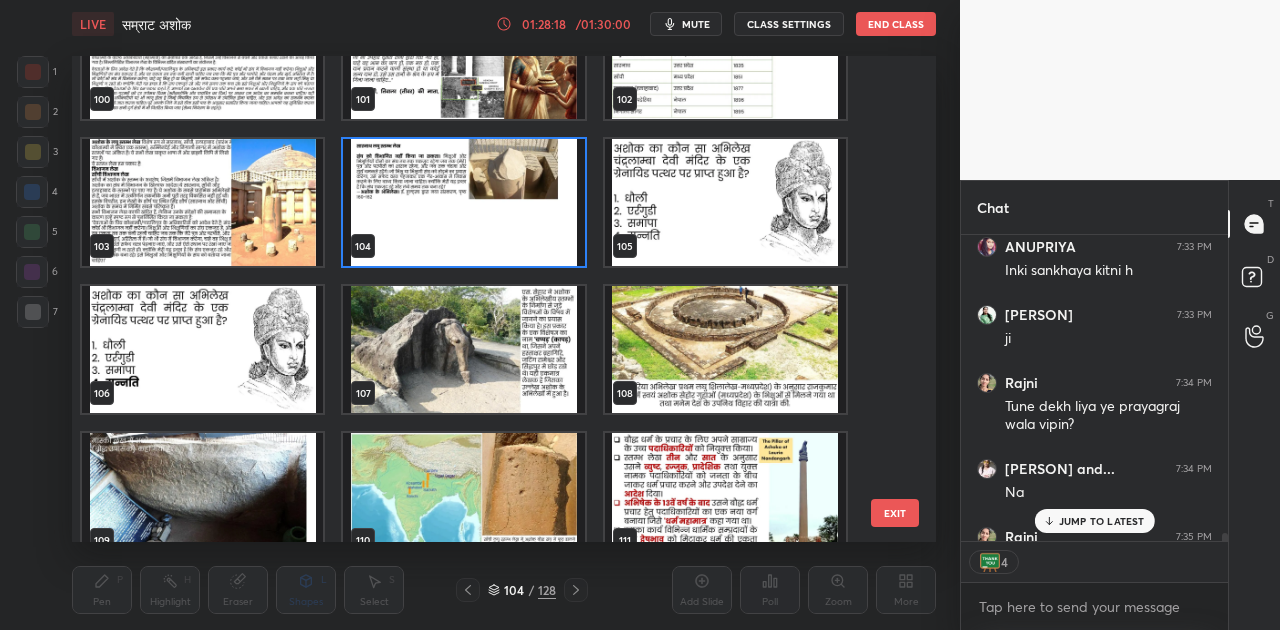 click at bounding box center [463, 349] 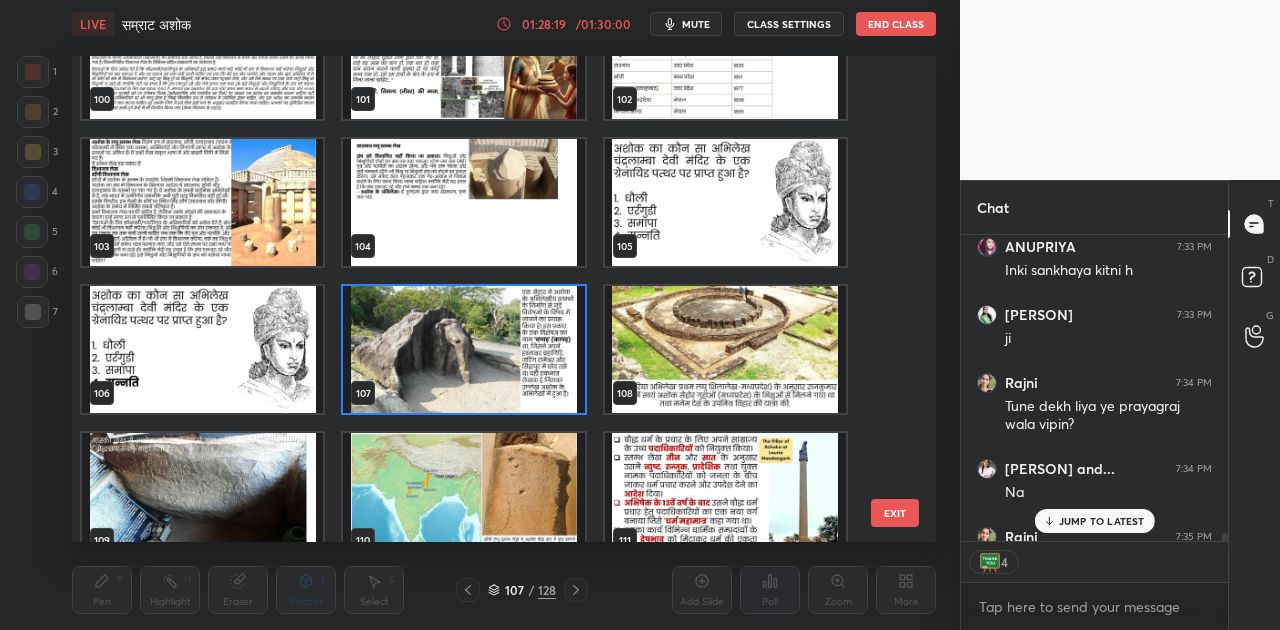 click at bounding box center [463, 349] 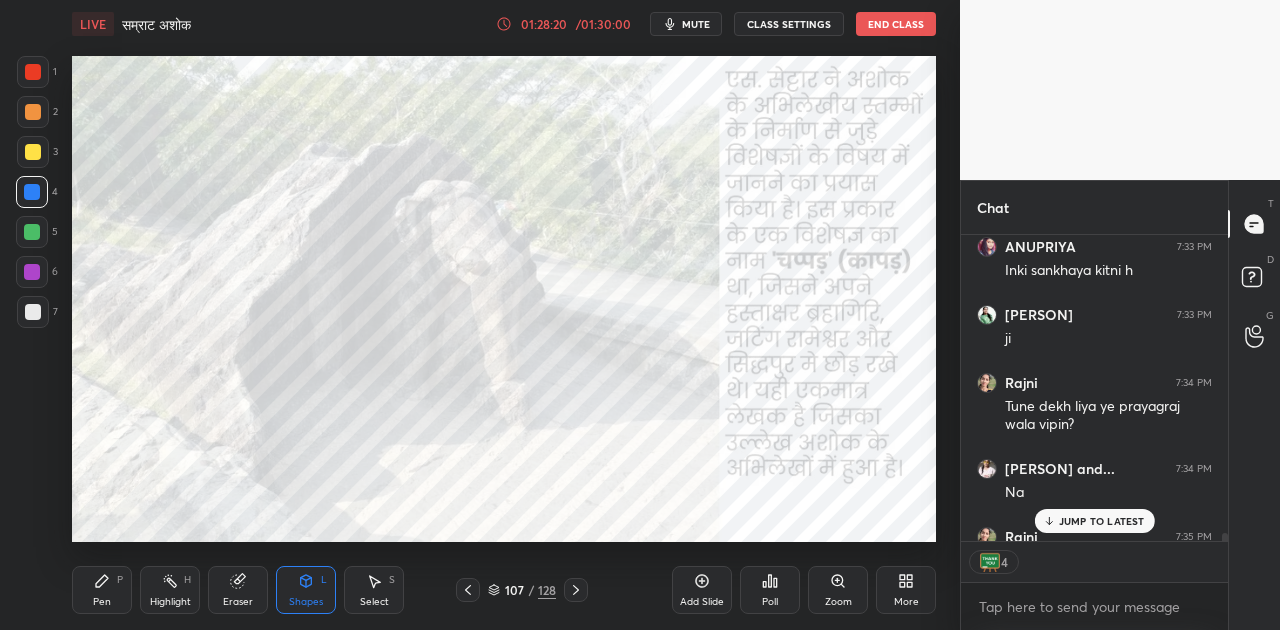 click at bounding box center [463, 349] 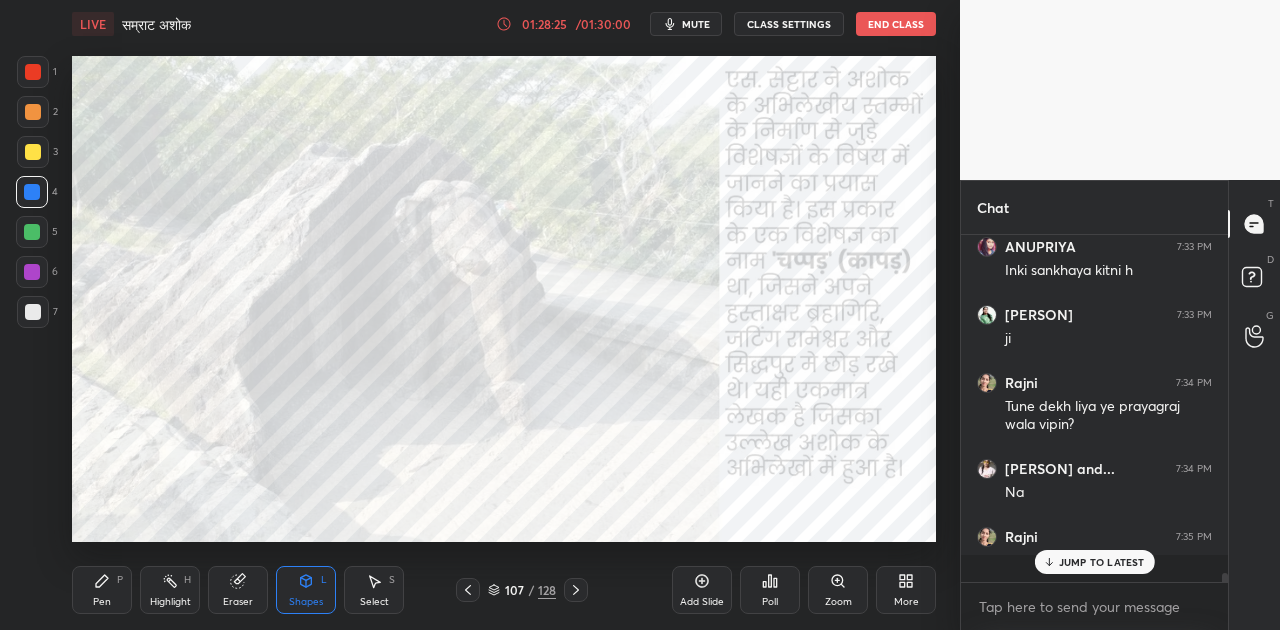 scroll, scrollTop: 6, scrollLeft: 6, axis: both 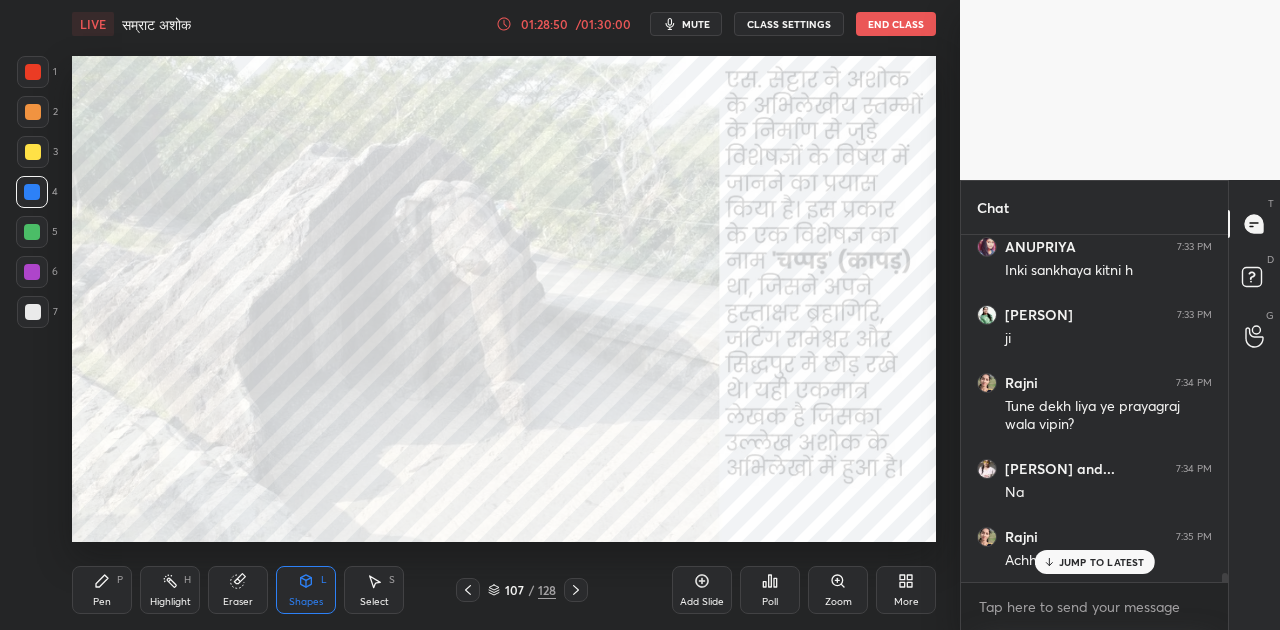 click 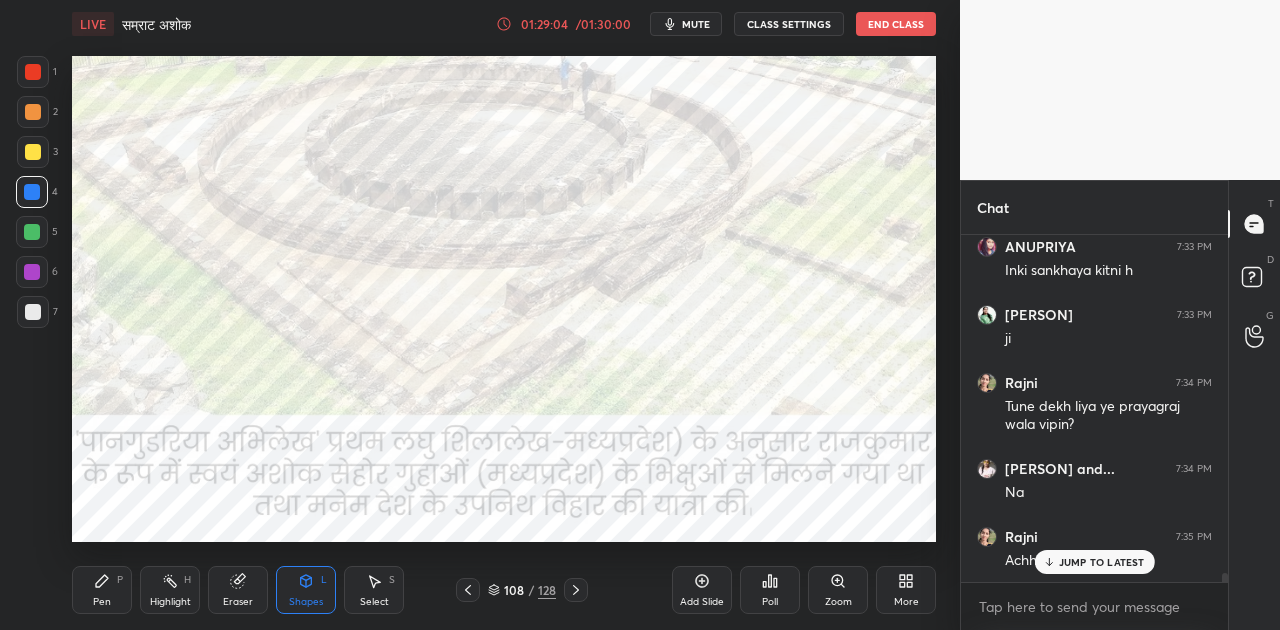 click at bounding box center [576, 590] 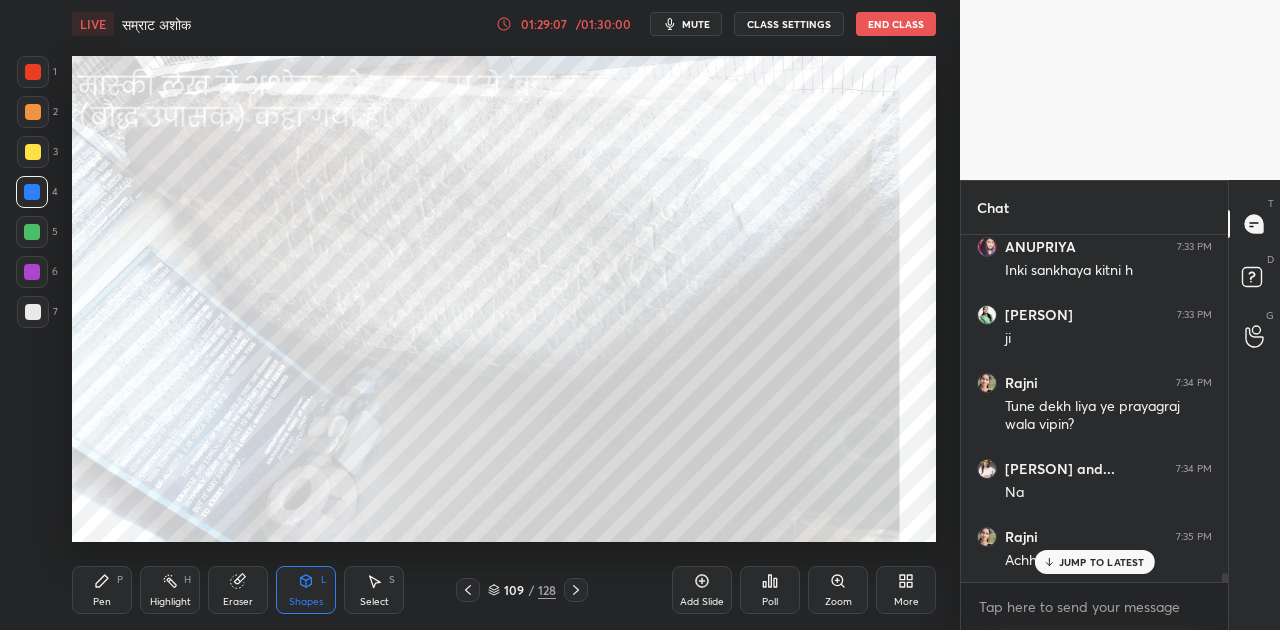 scroll, scrollTop: 12992, scrollLeft: 0, axis: vertical 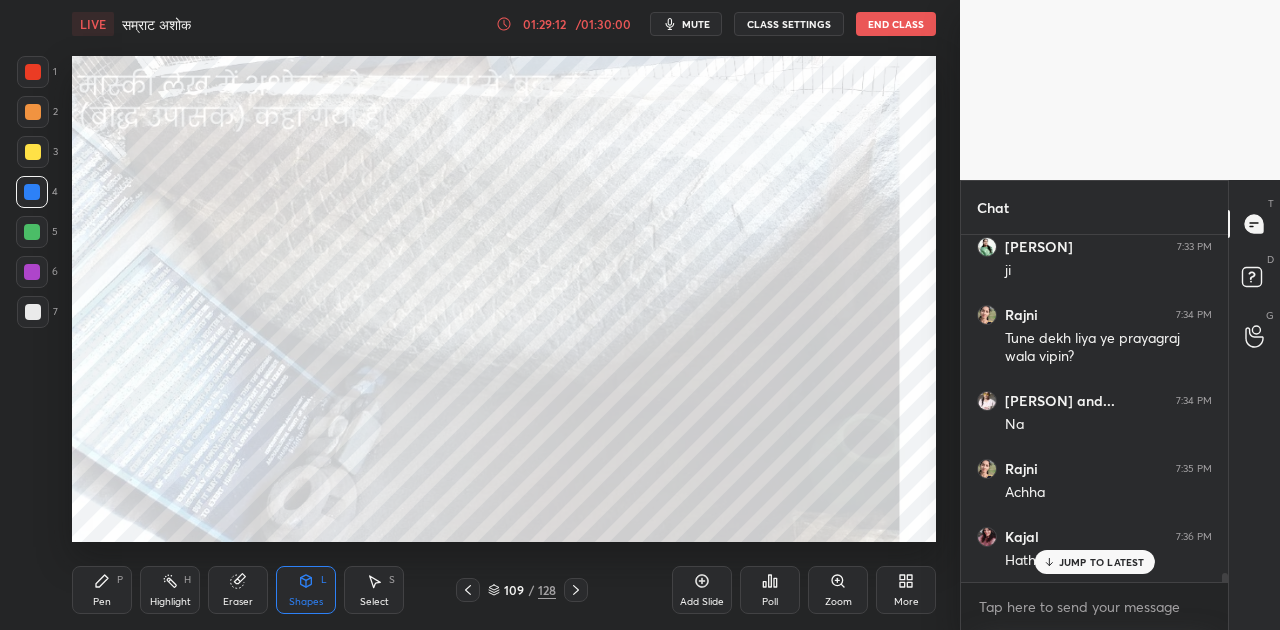 click 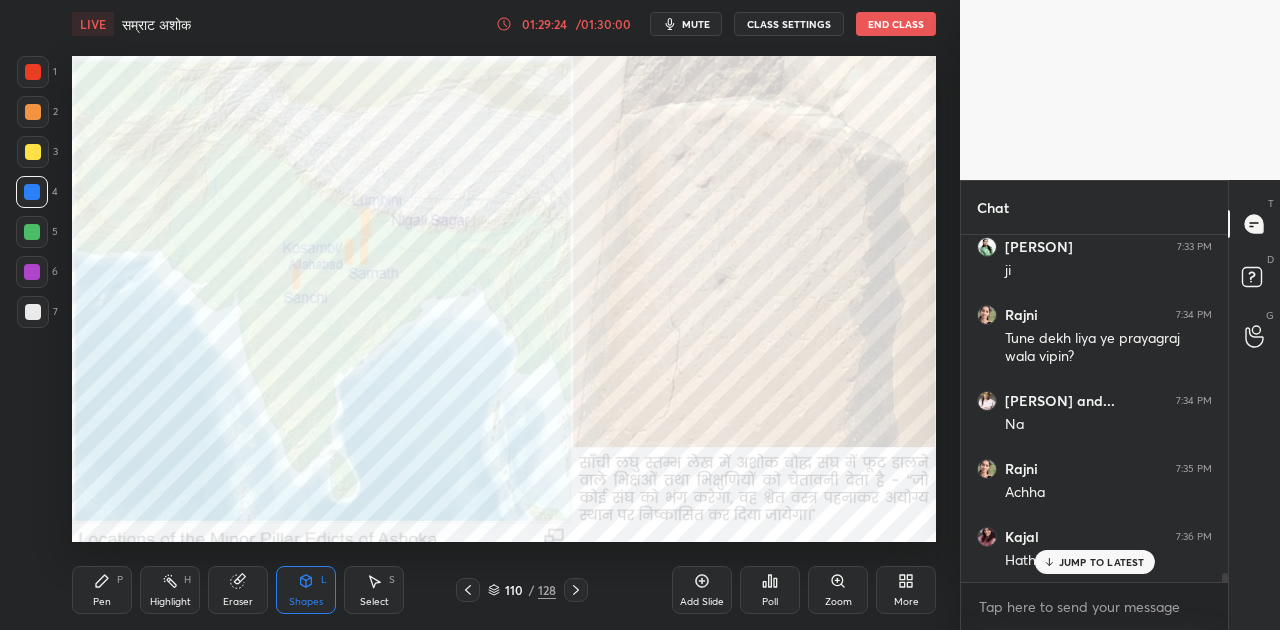 scroll, scrollTop: 13060, scrollLeft: 0, axis: vertical 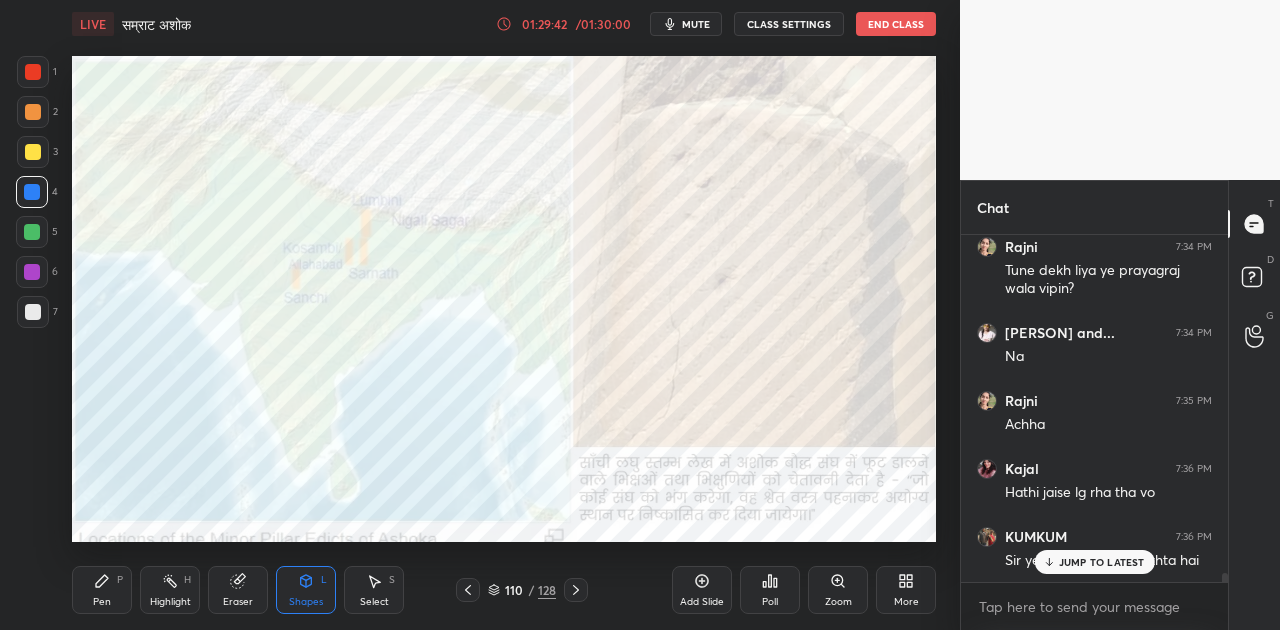 click 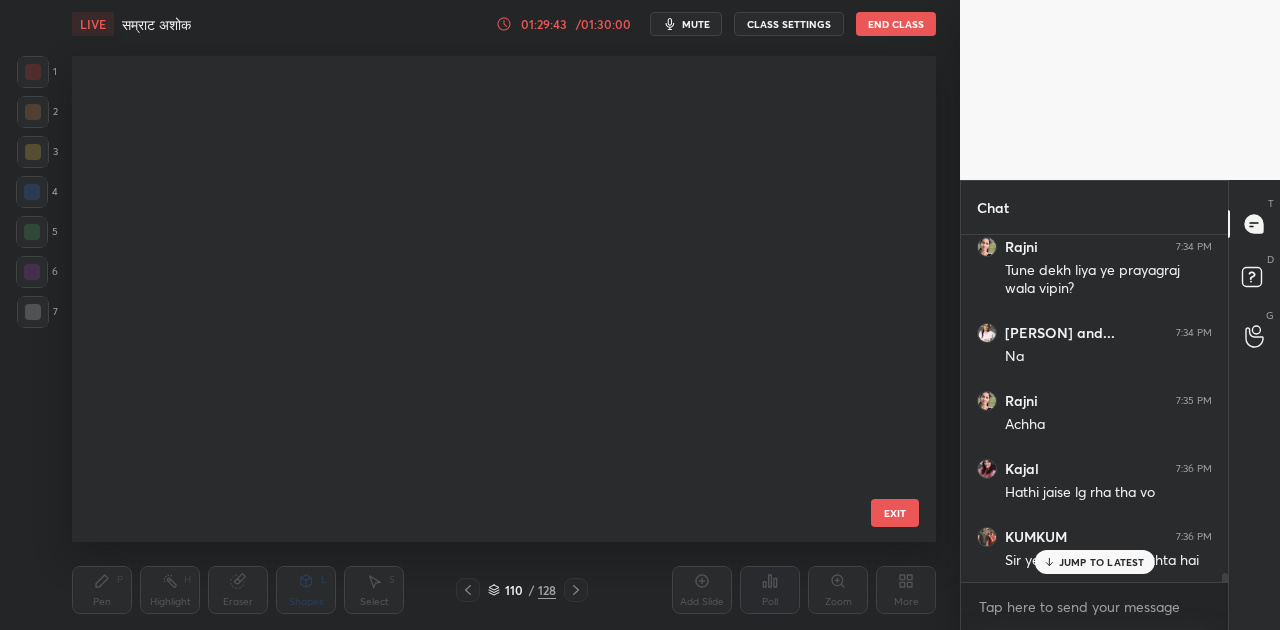 scroll, scrollTop: 4952, scrollLeft: 0, axis: vertical 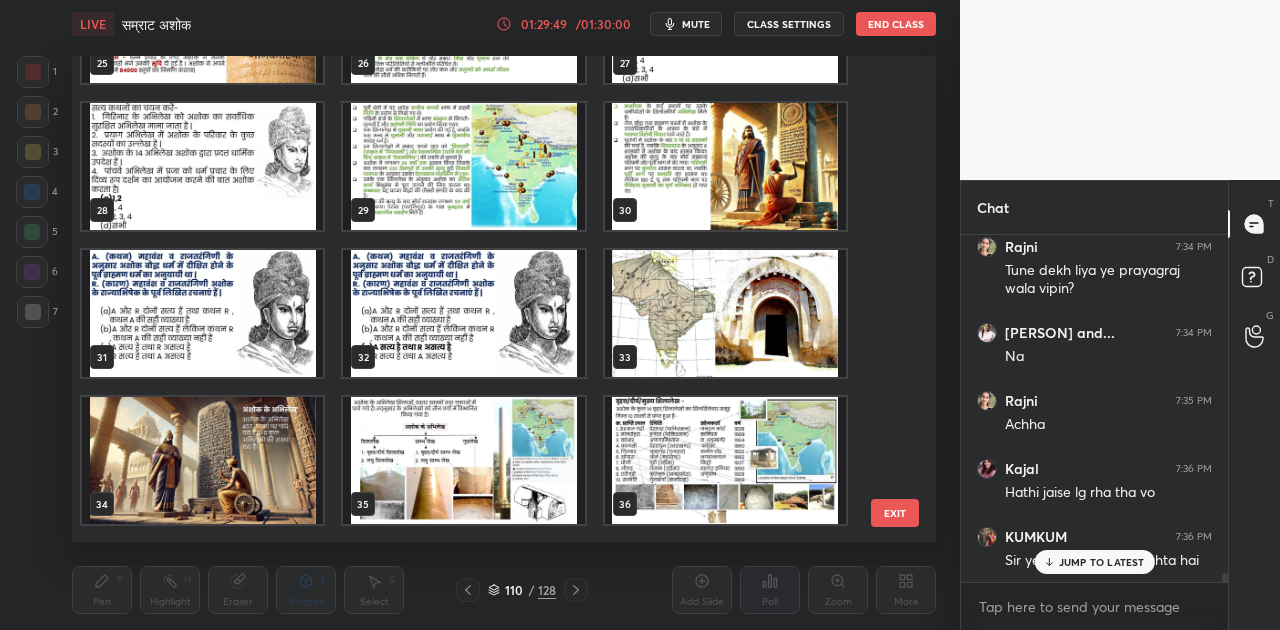 click at bounding box center [463, 460] 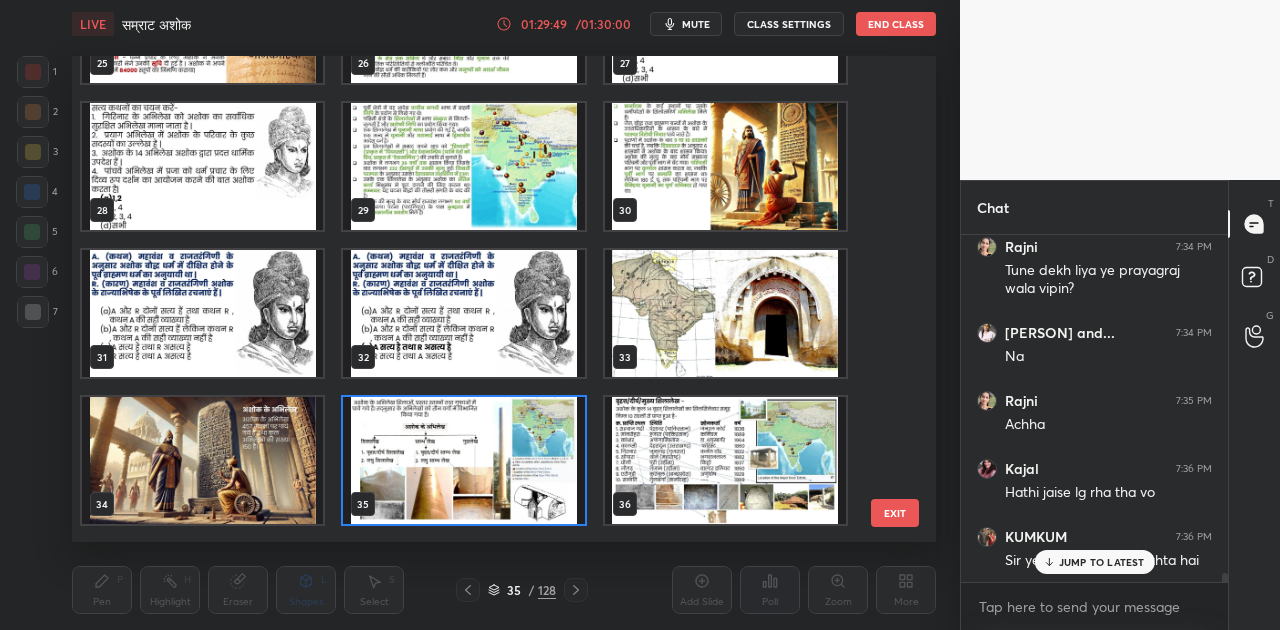 click at bounding box center [463, 460] 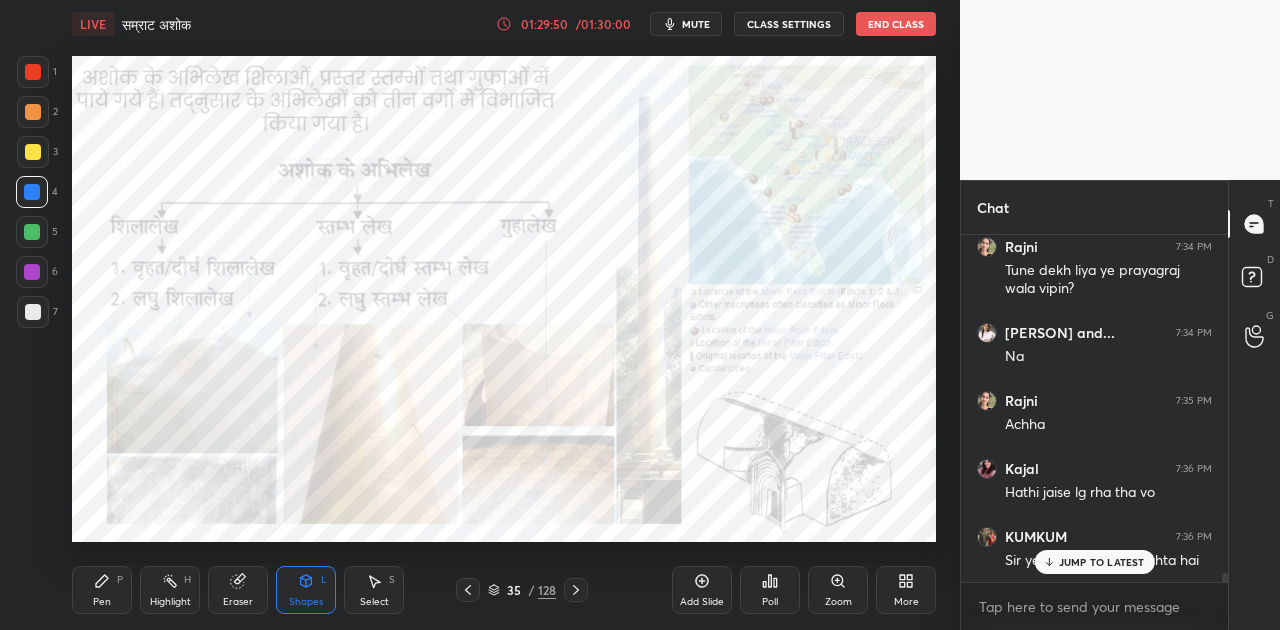 click at bounding box center [463, 460] 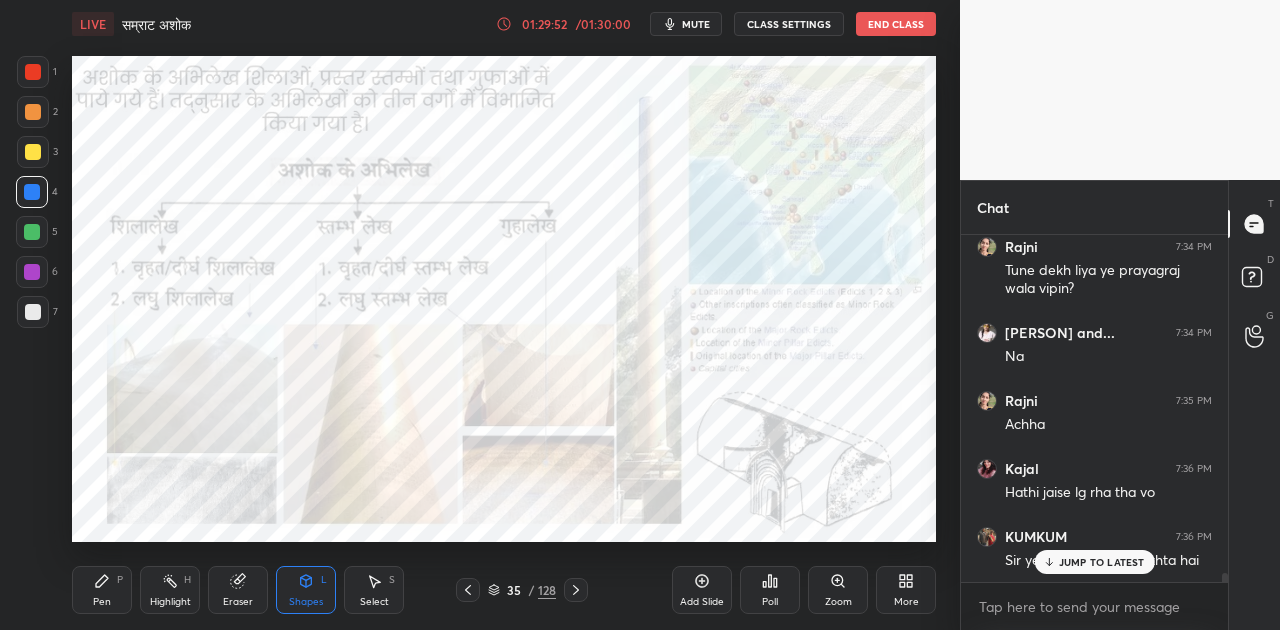 scroll, scrollTop: 300, scrollLeft: 261, axis: both 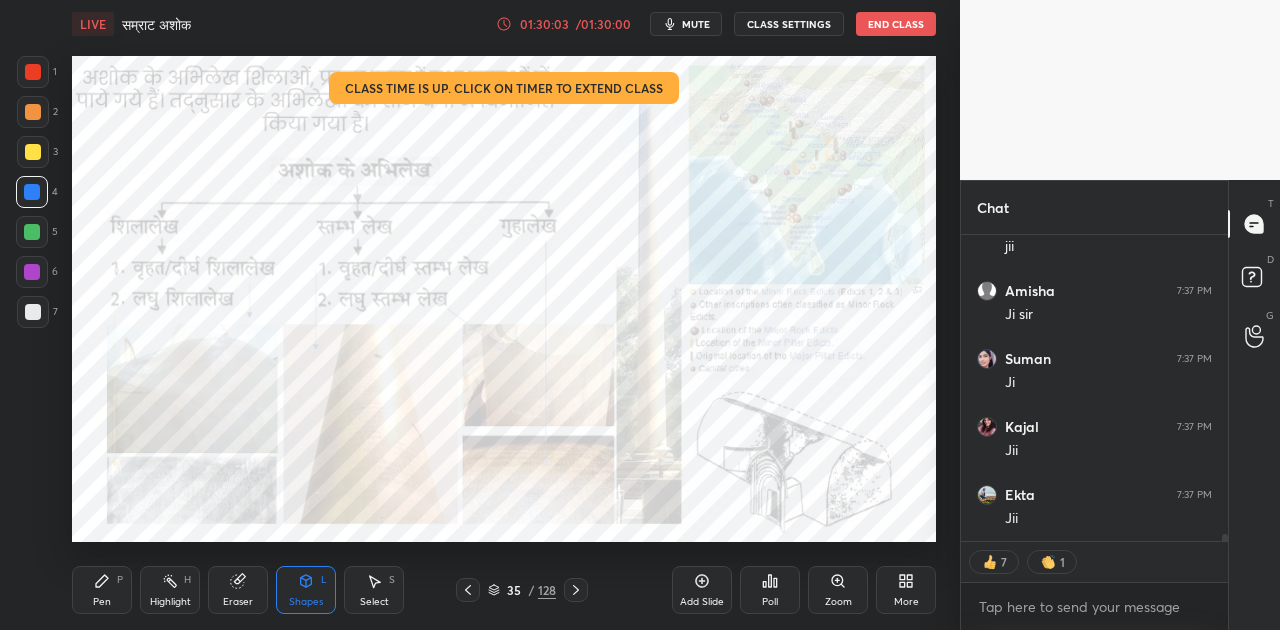 click 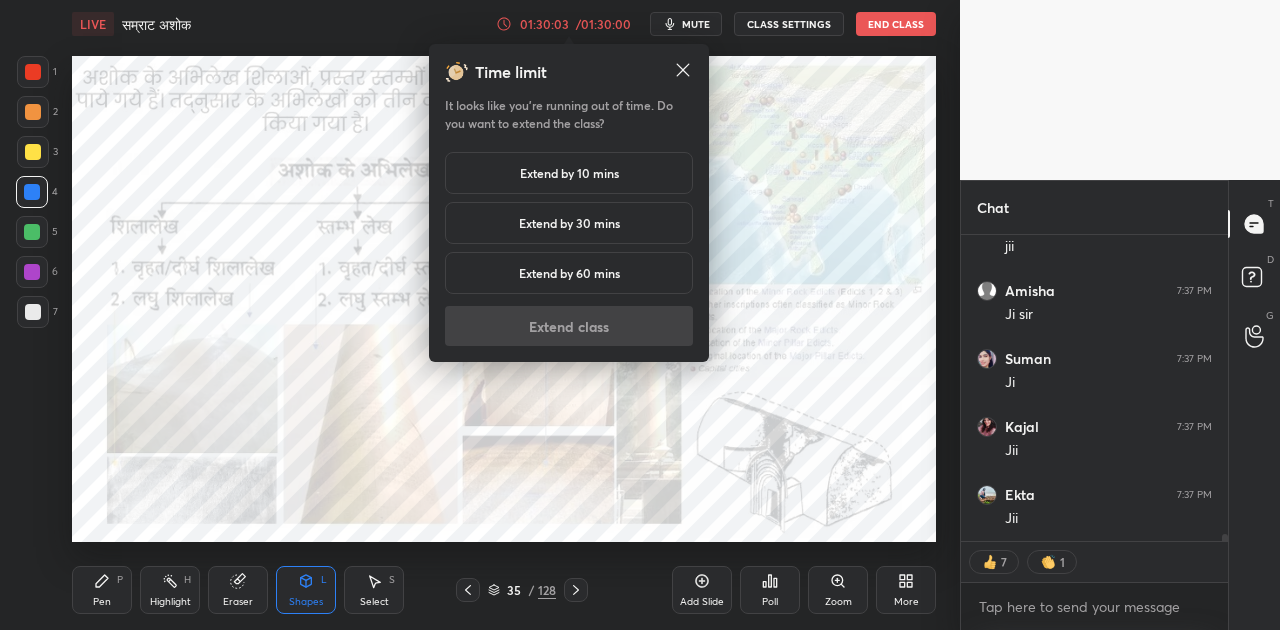 scroll, scrollTop: 13510, scrollLeft: 0, axis: vertical 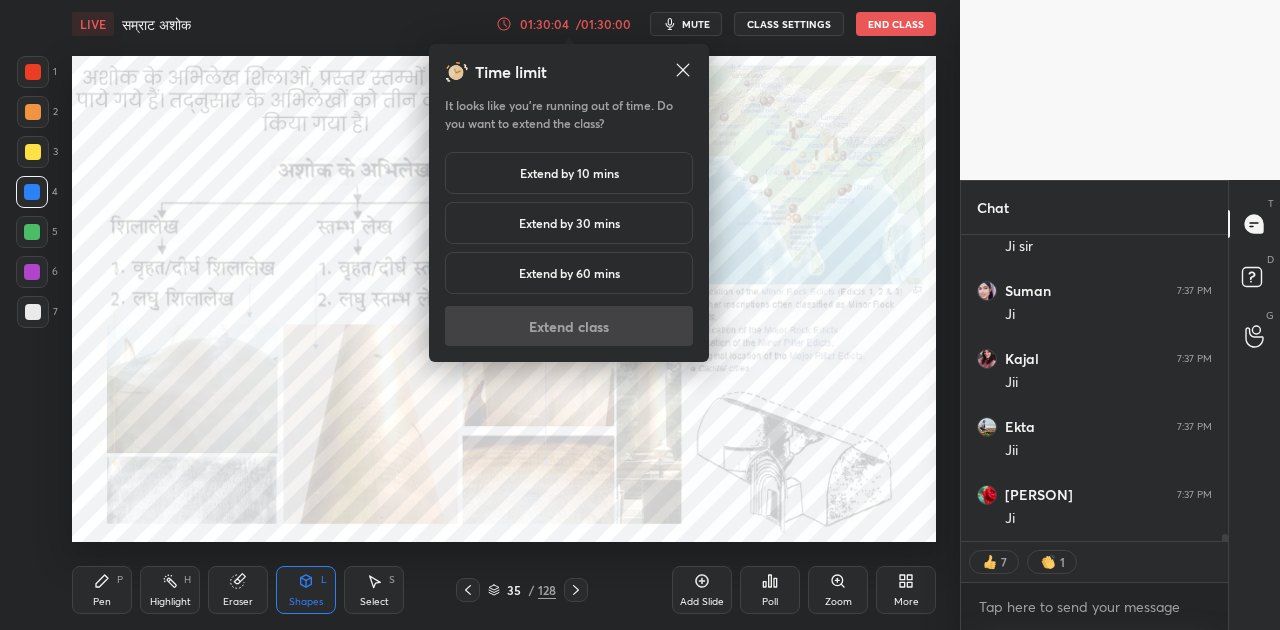click on "Extend by 10 mins" at bounding box center [569, 173] 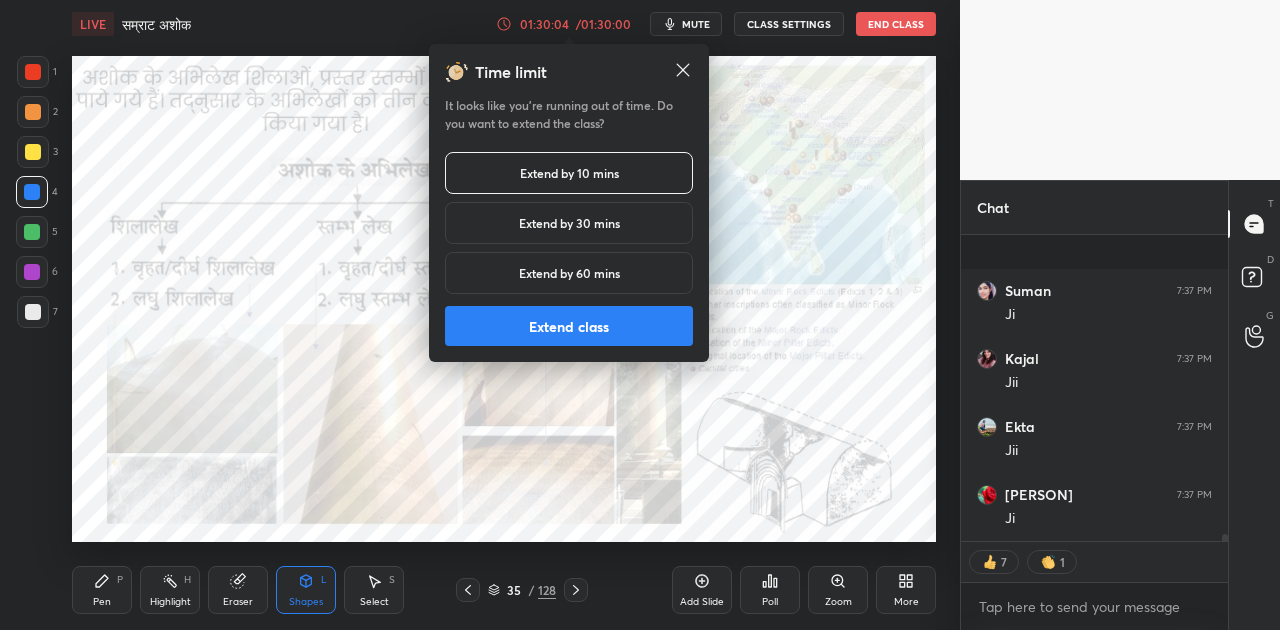 scroll, scrollTop: 13646, scrollLeft: 0, axis: vertical 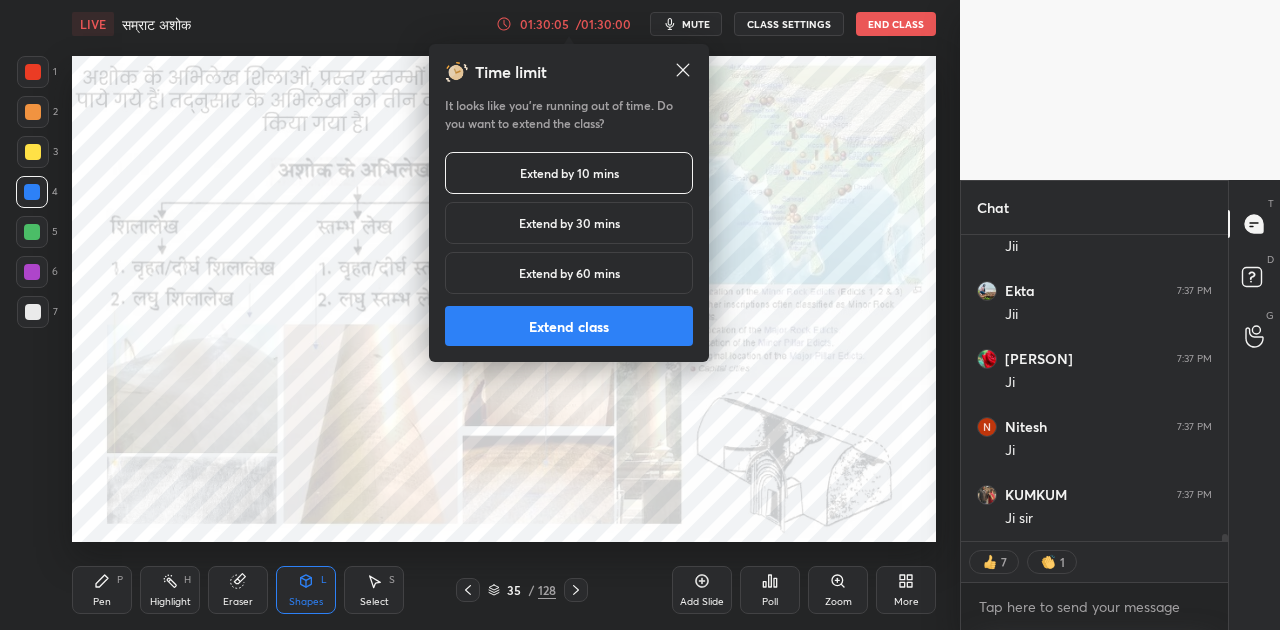 click on "Extend class" at bounding box center [569, 326] 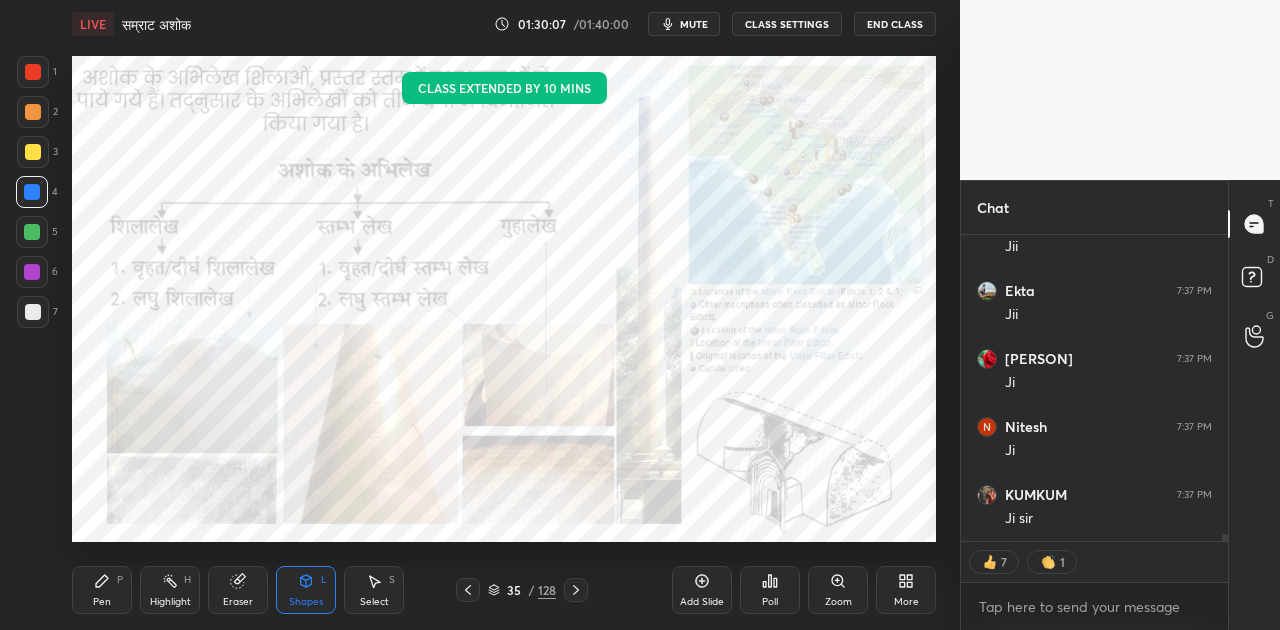 click 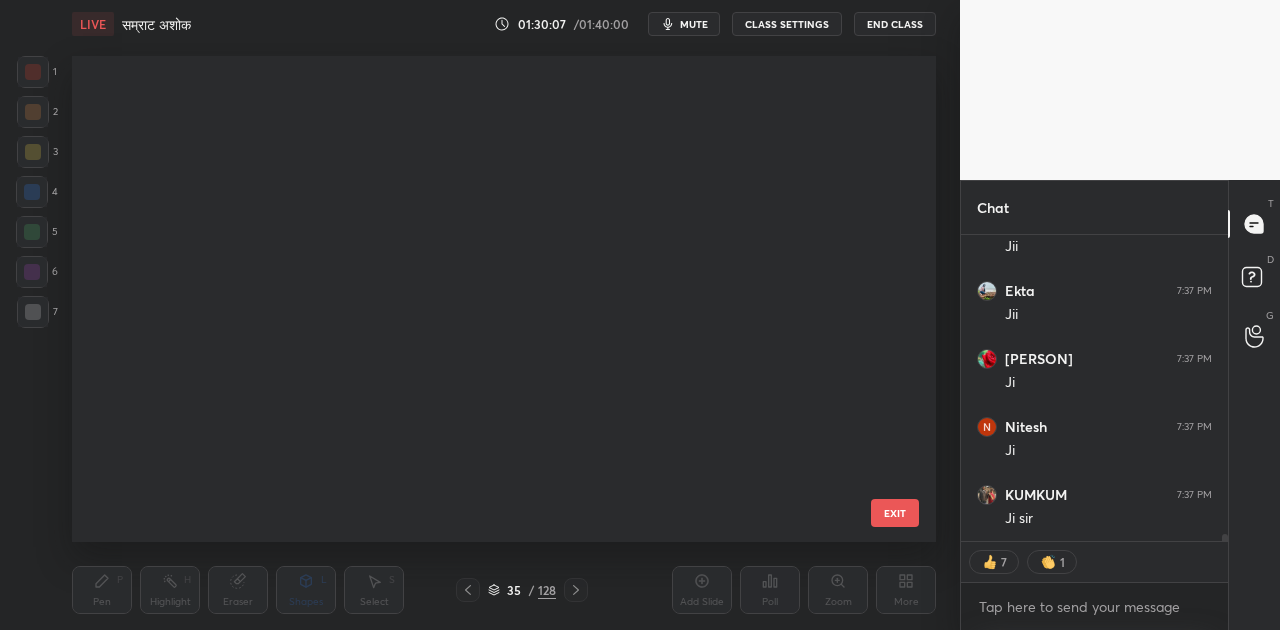 scroll, scrollTop: 1278, scrollLeft: 0, axis: vertical 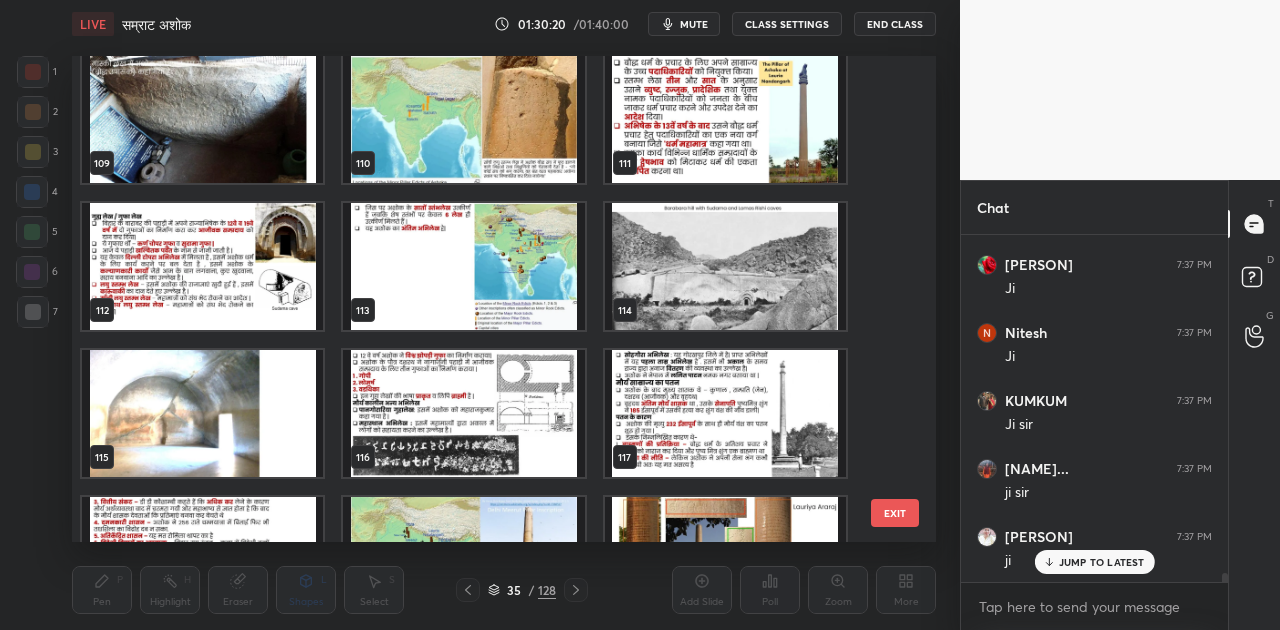 click on "112" at bounding box center (202, 266) 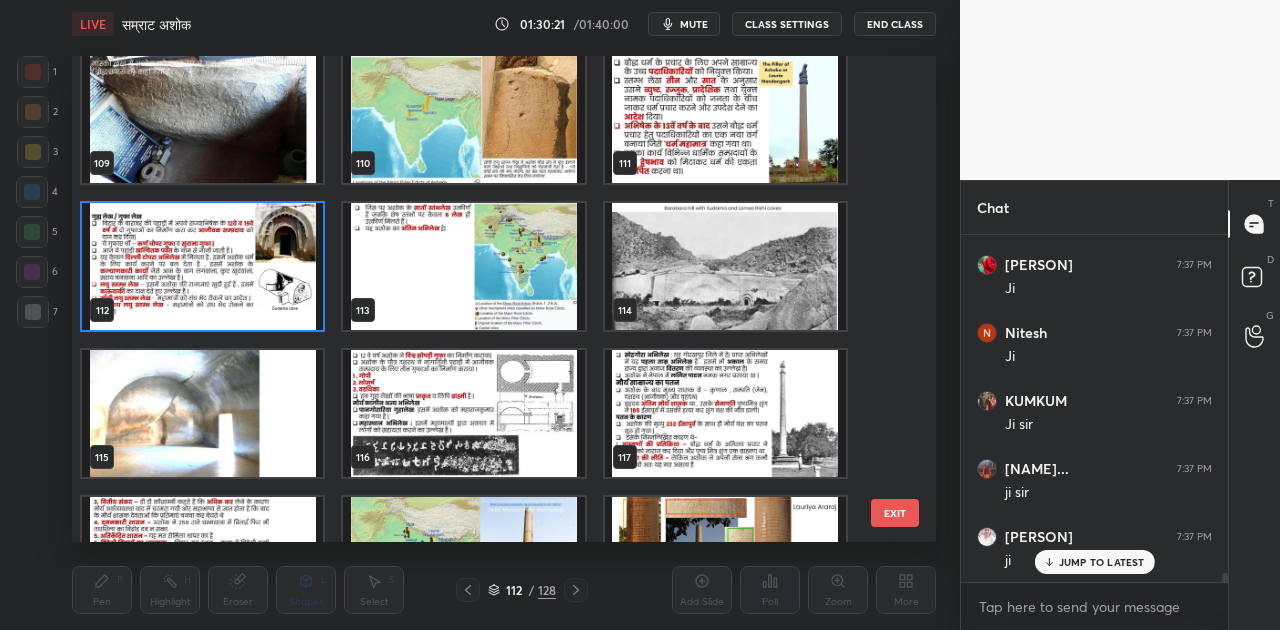 click at bounding box center (202, 266) 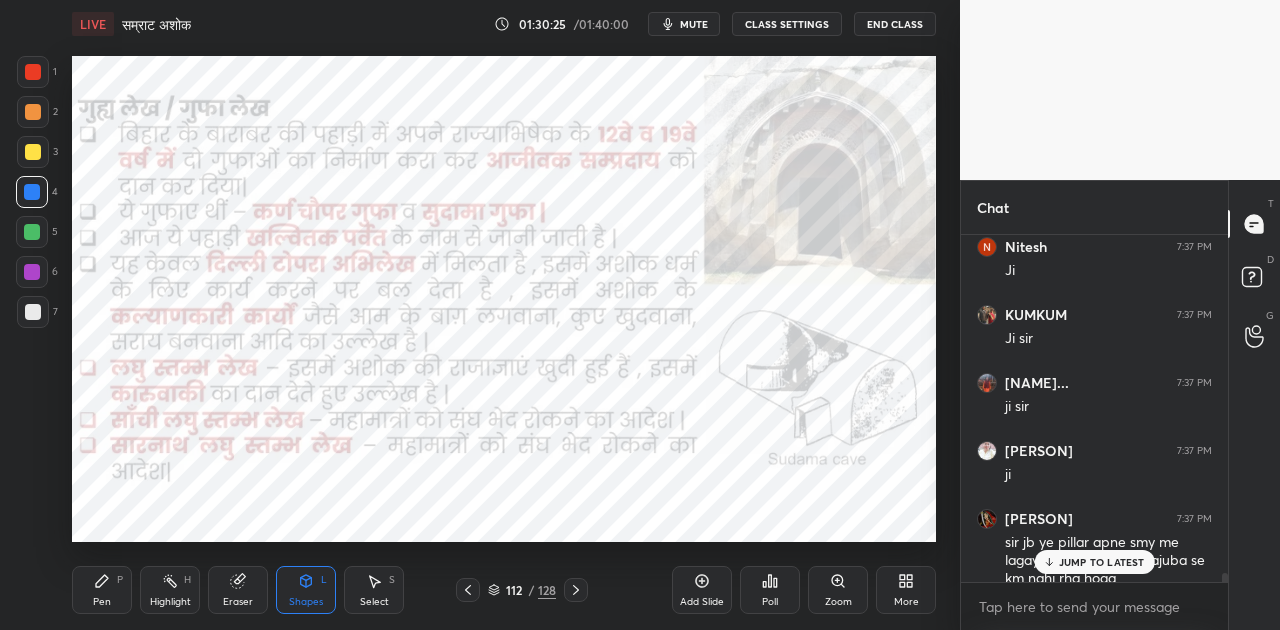 click 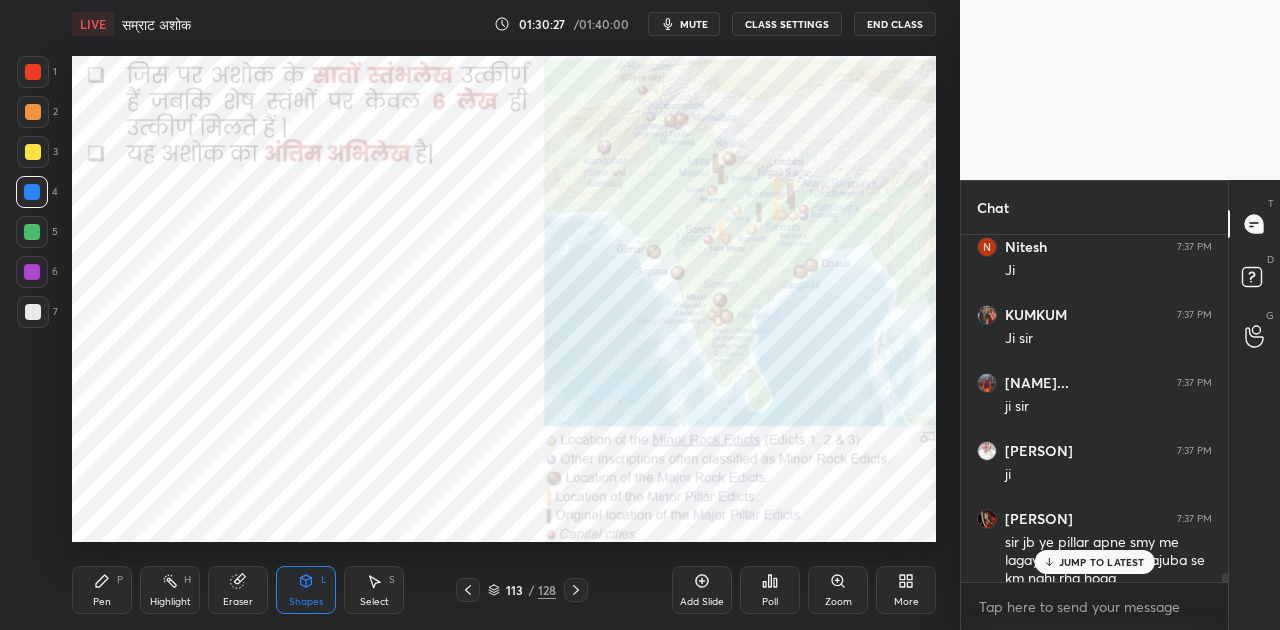 click 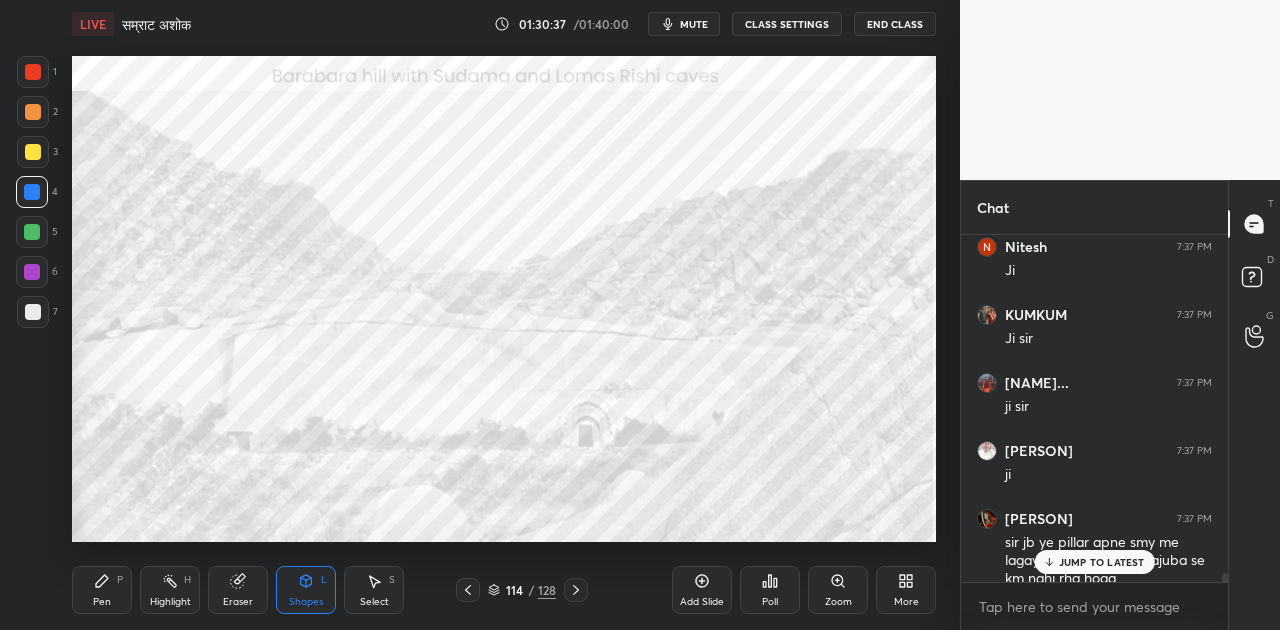 click on "JUMP TO LATEST" at bounding box center [1102, 562] 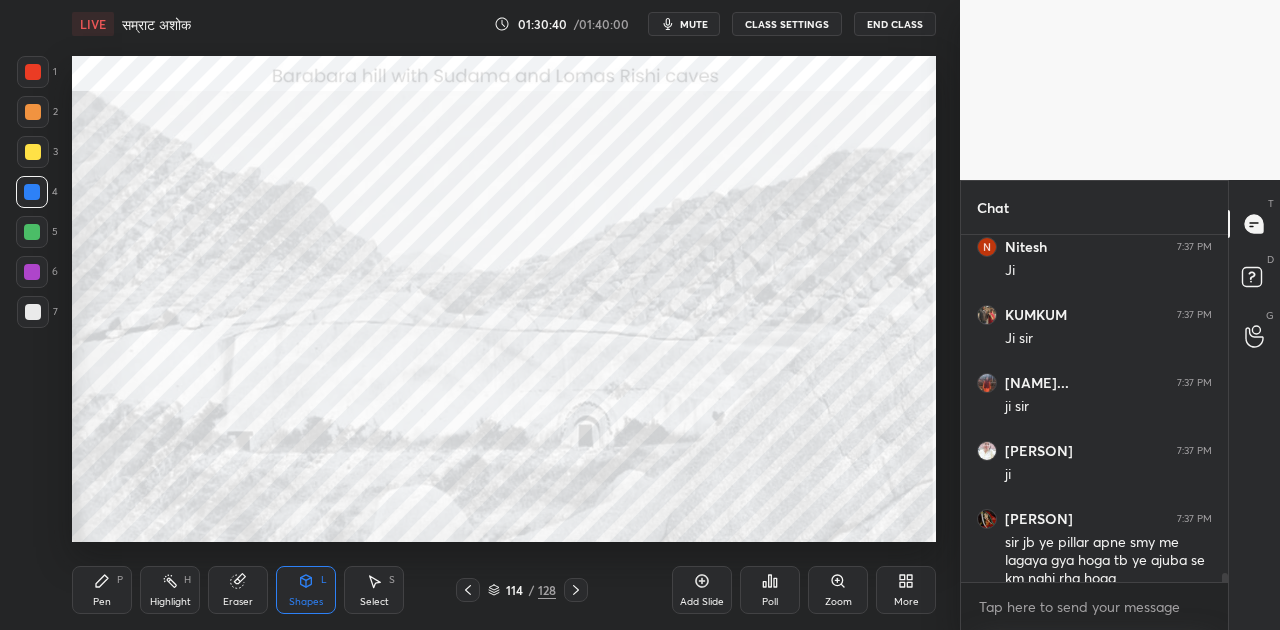 click 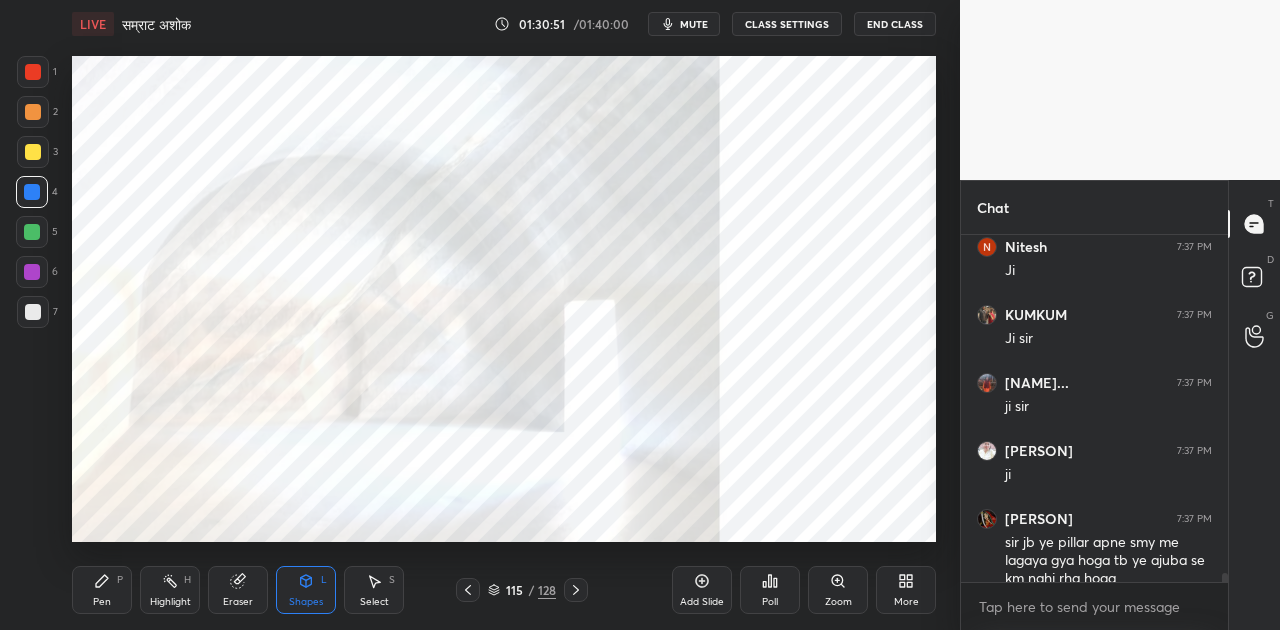 click 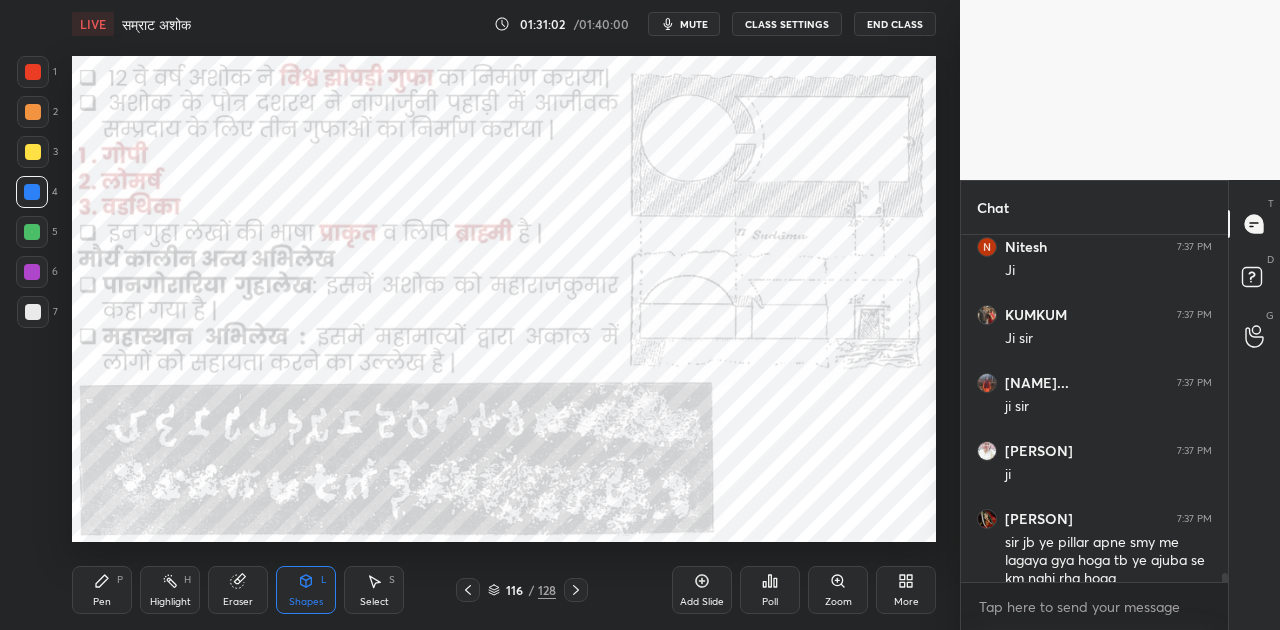 scroll, scrollTop: 13894, scrollLeft: 0, axis: vertical 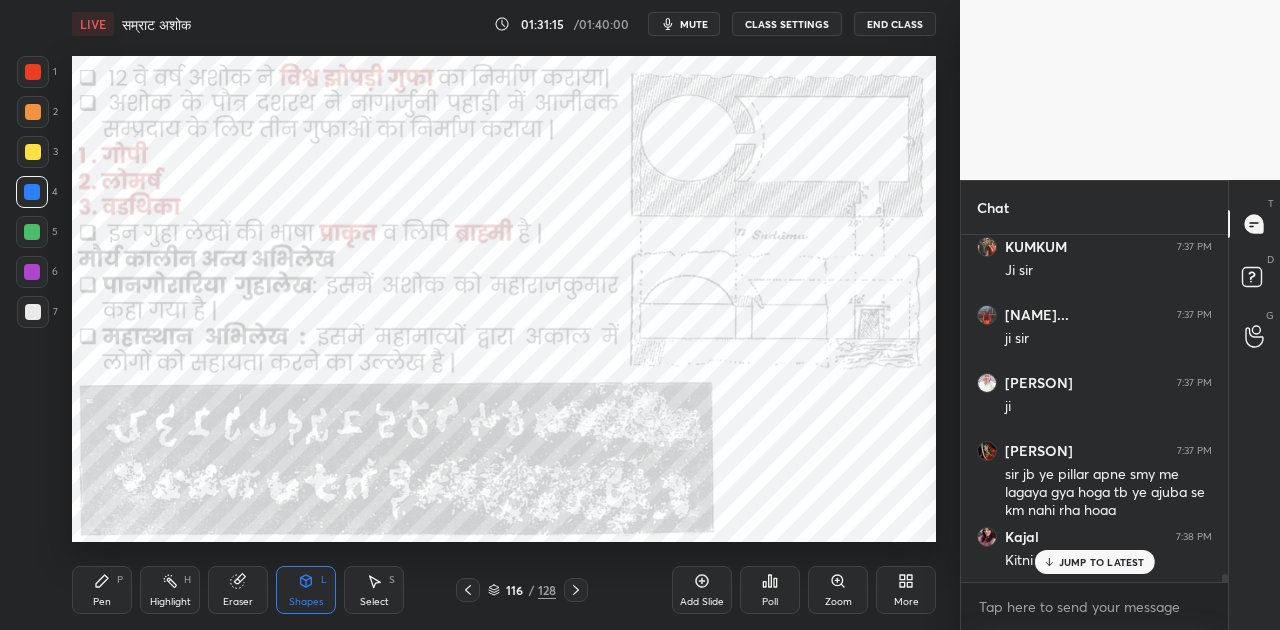 click 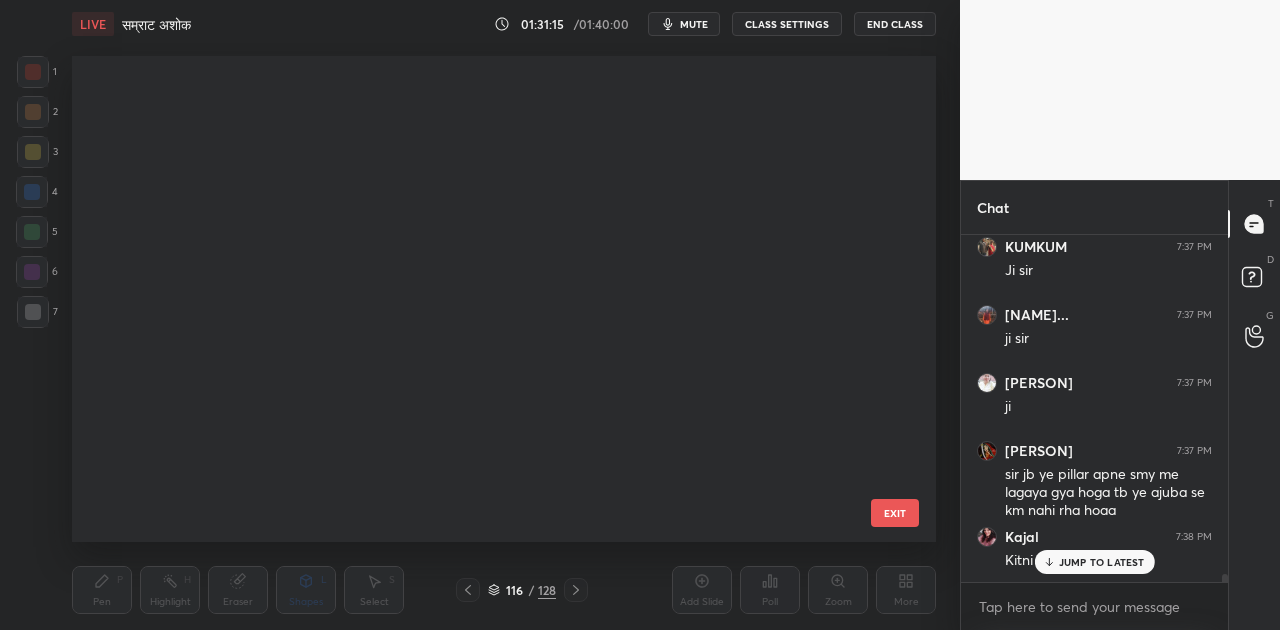 scroll, scrollTop: 5246, scrollLeft: 0, axis: vertical 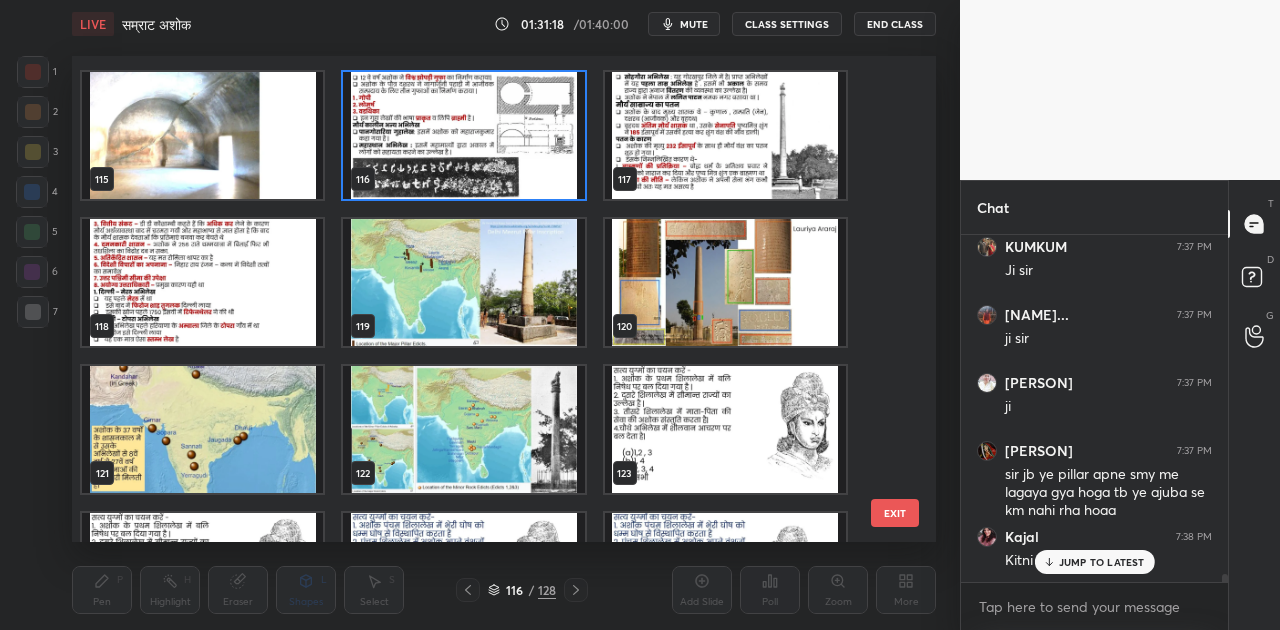 click at bounding box center [463, 282] 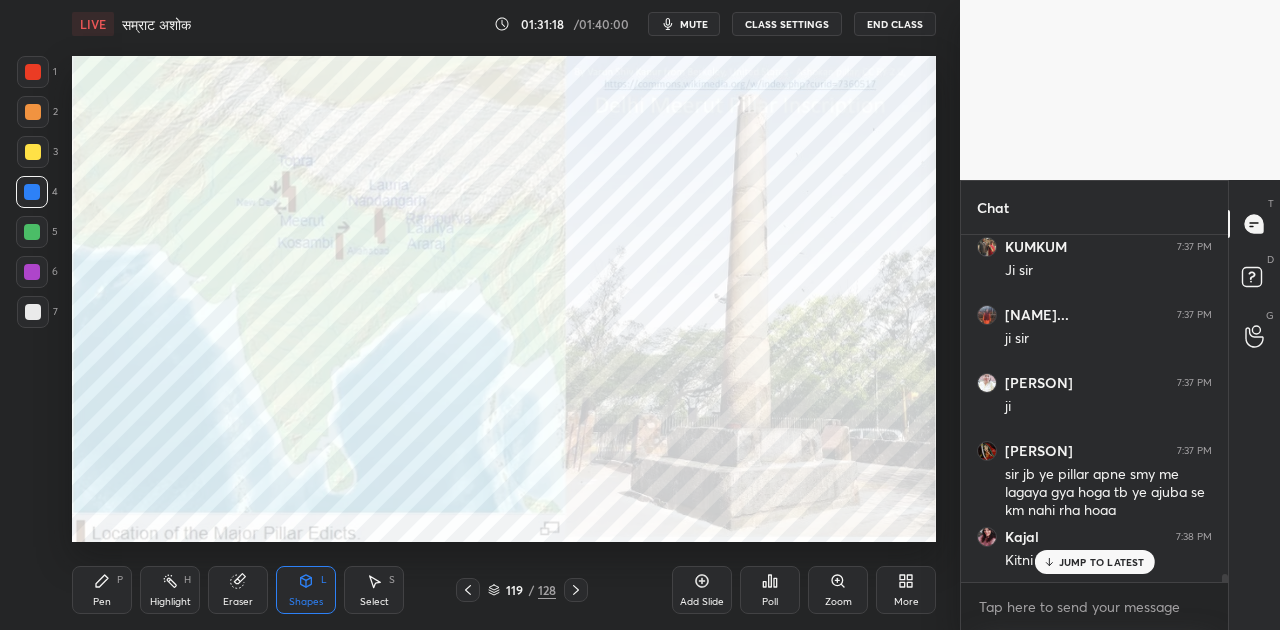 click at bounding box center [463, 282] 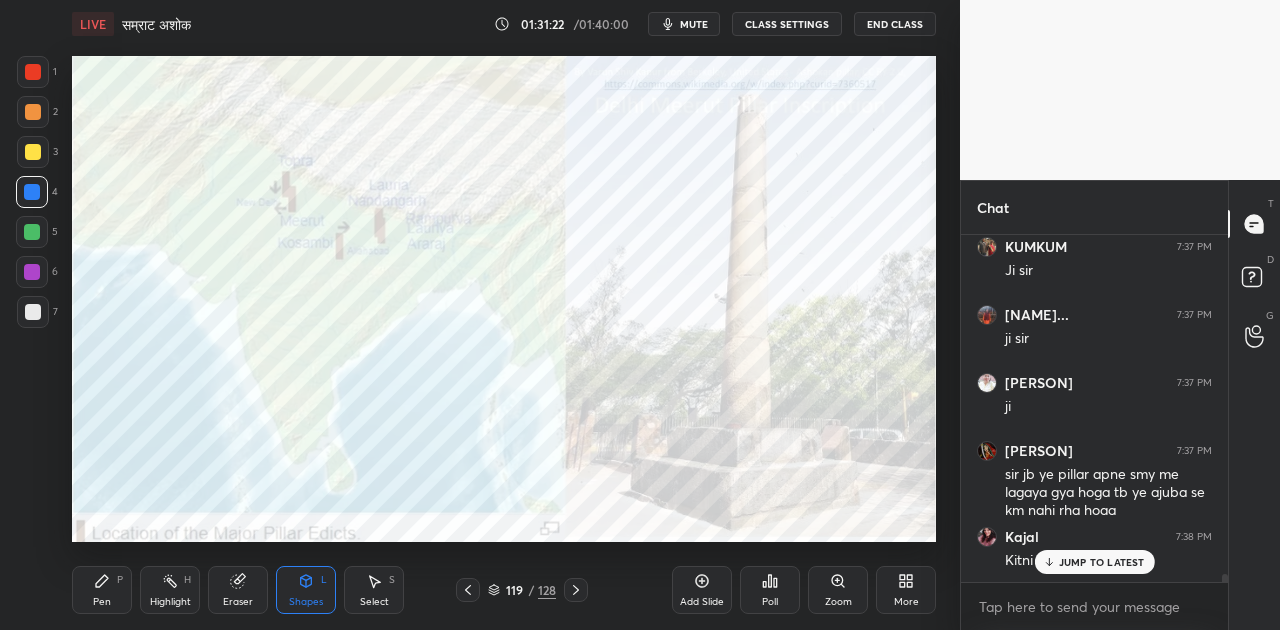 click 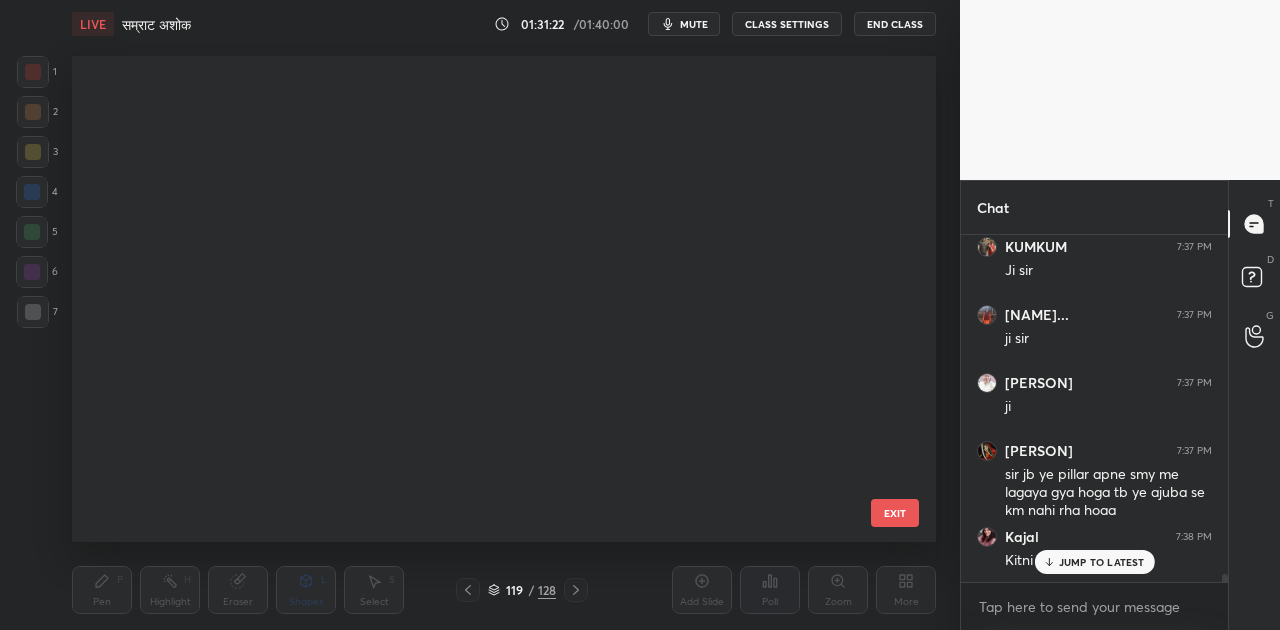 scroll, scrollTop: 5394, scrollLeft: 0, axis: vertical 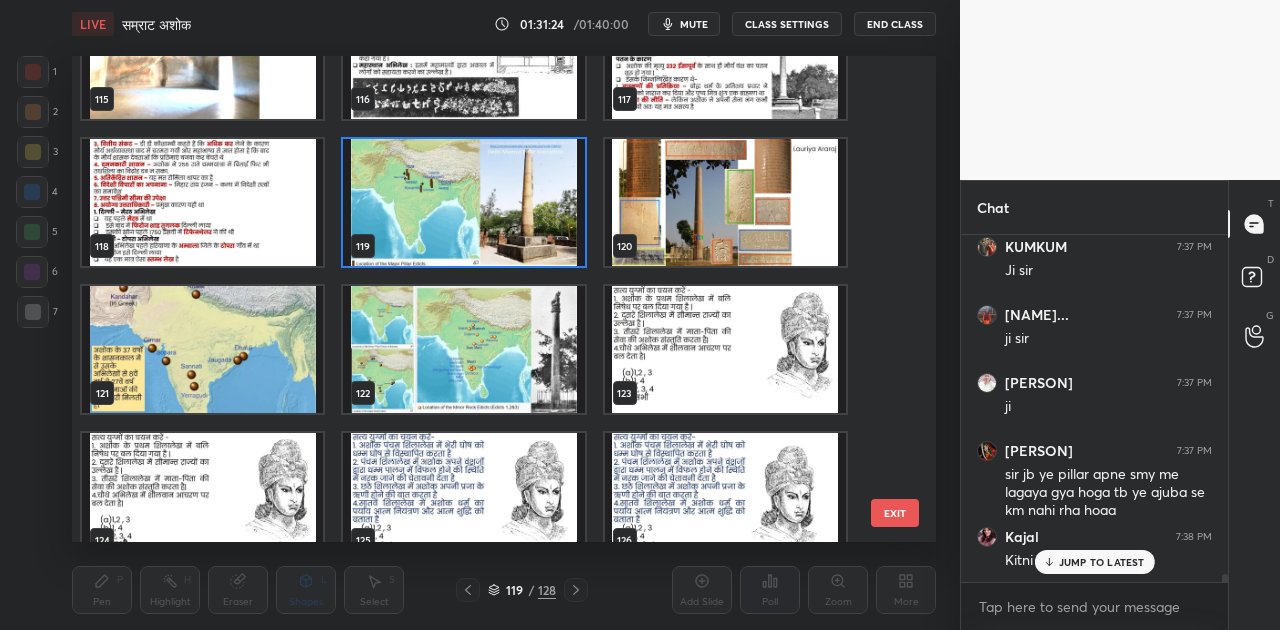 click at bounding box center (725, 202) 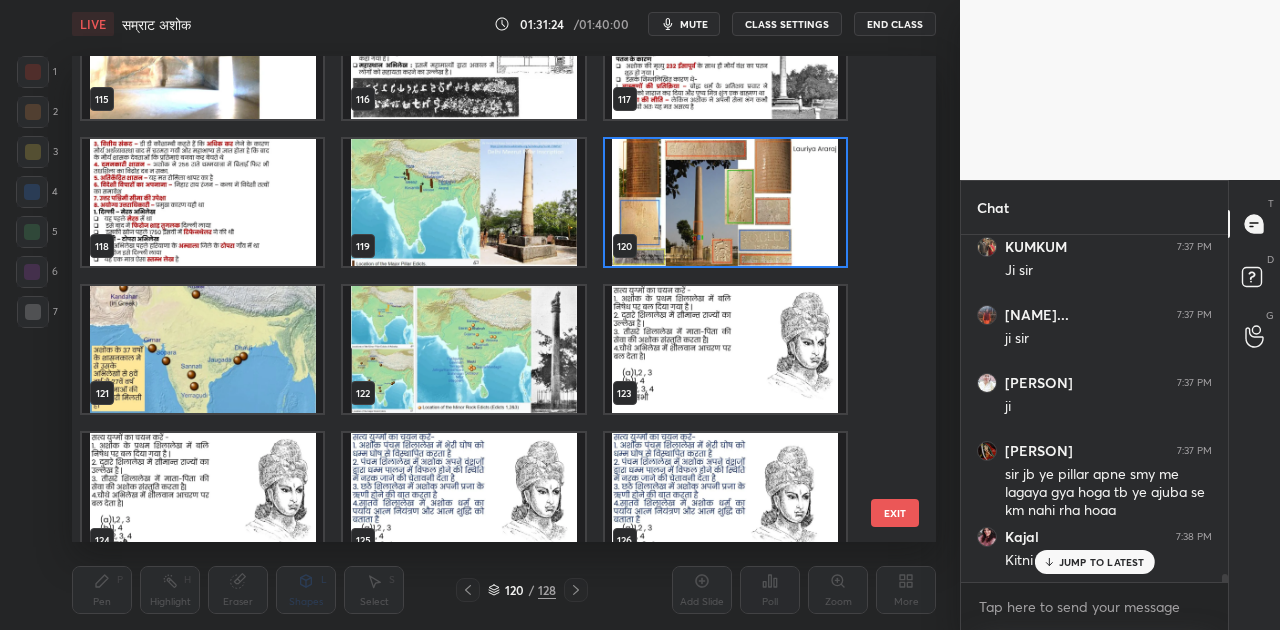 click at bounding box center [725, 202] 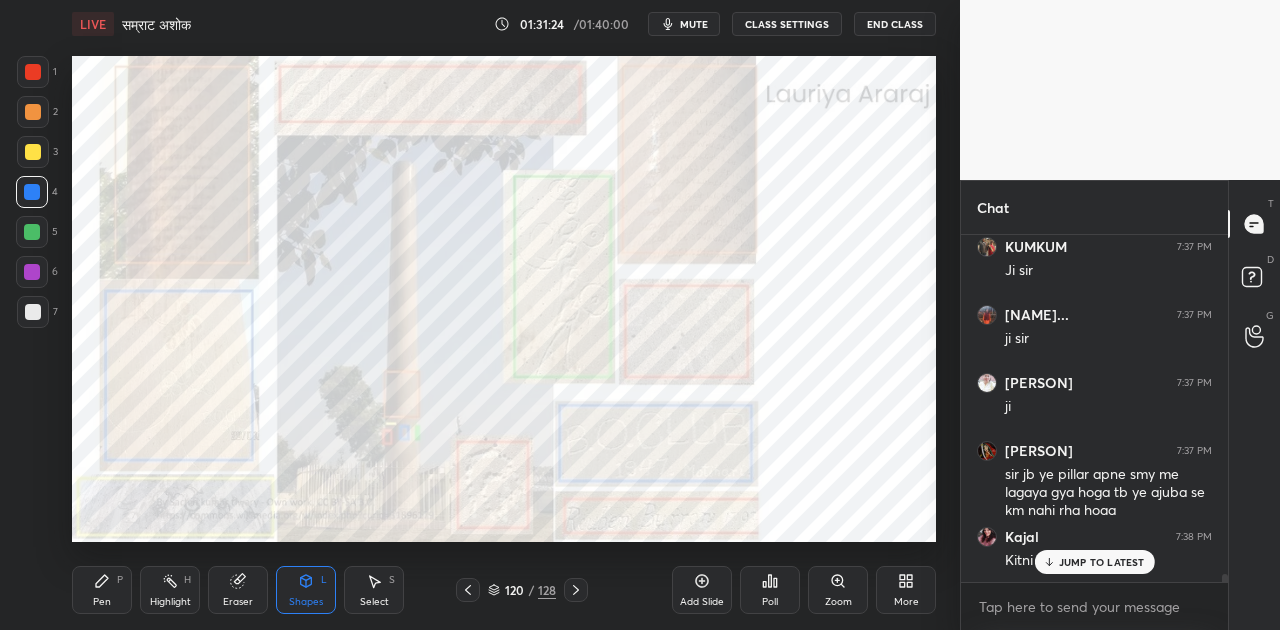 click at bounding box center [725, 202] 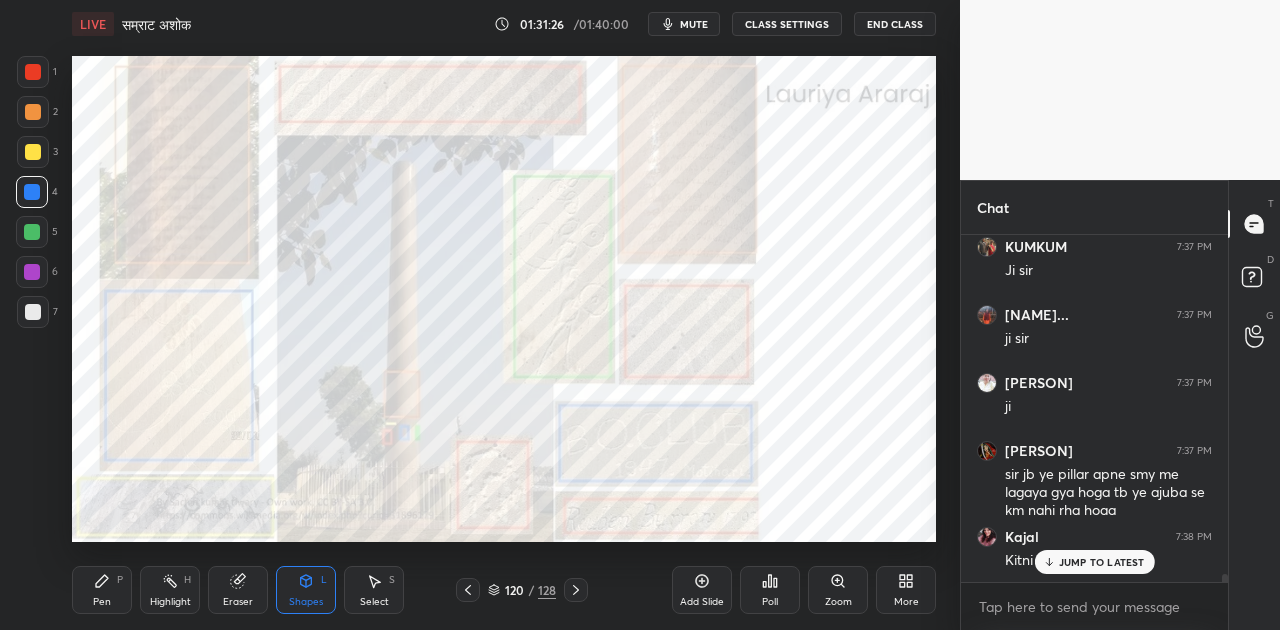 scroll, scrollTop: 300, scrollLeft: 261, axis: both 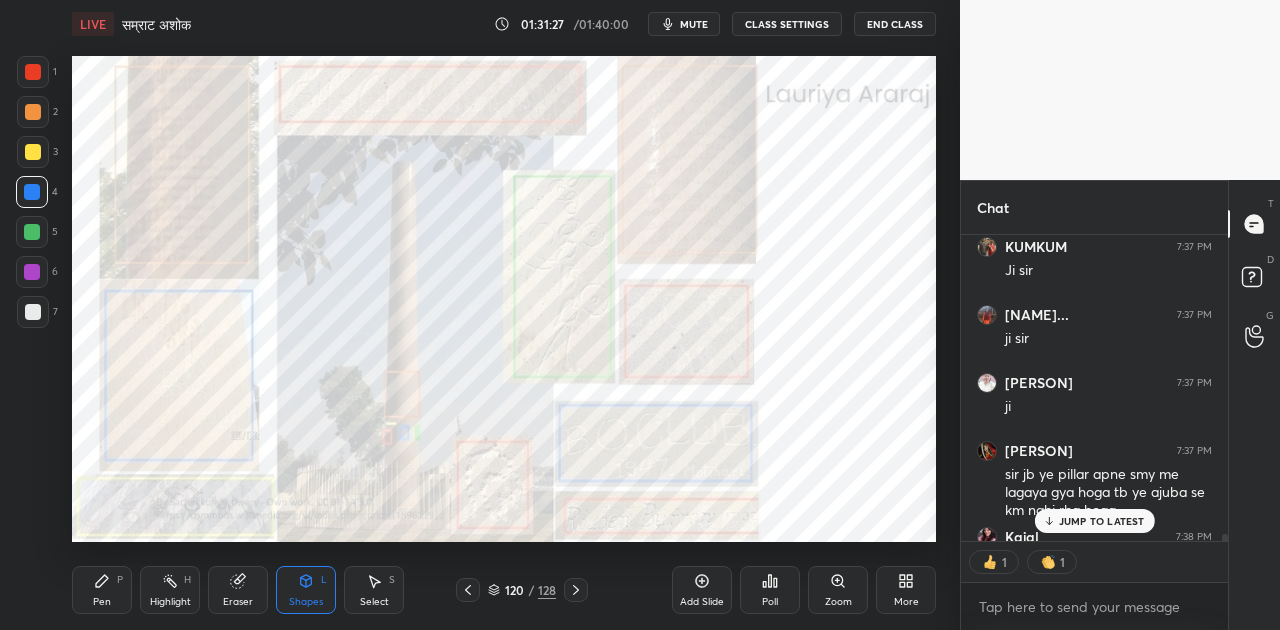 click 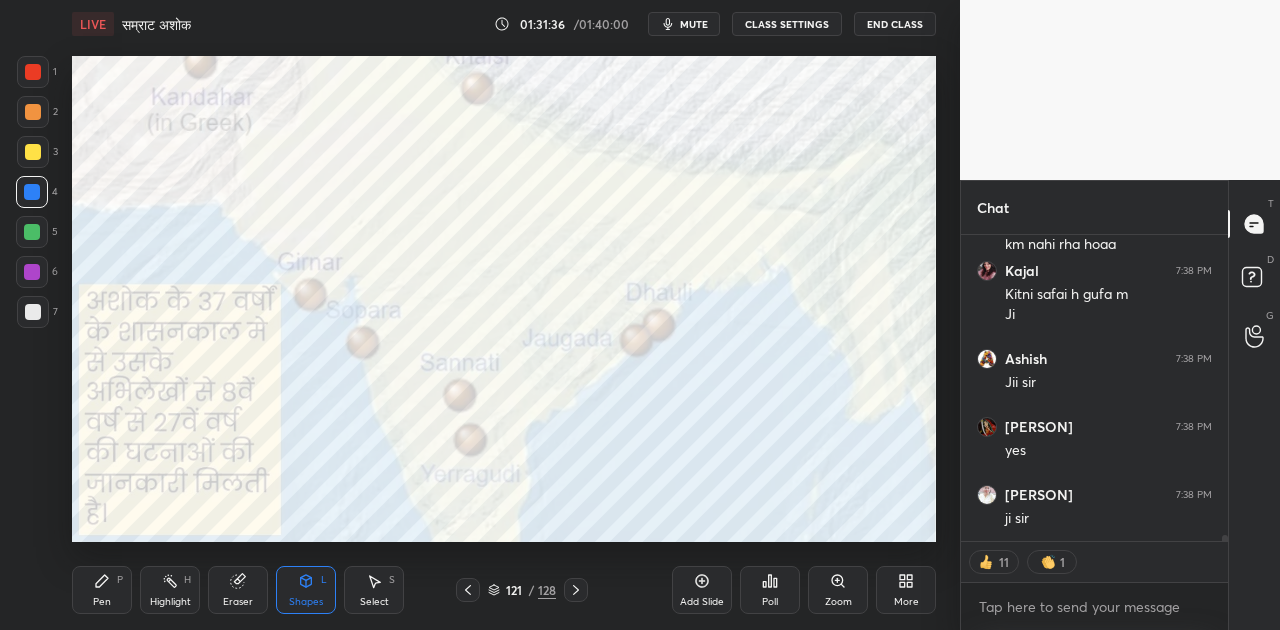 scroll, scrollTop: 14228, scrollLeft: 0, axis: vertical 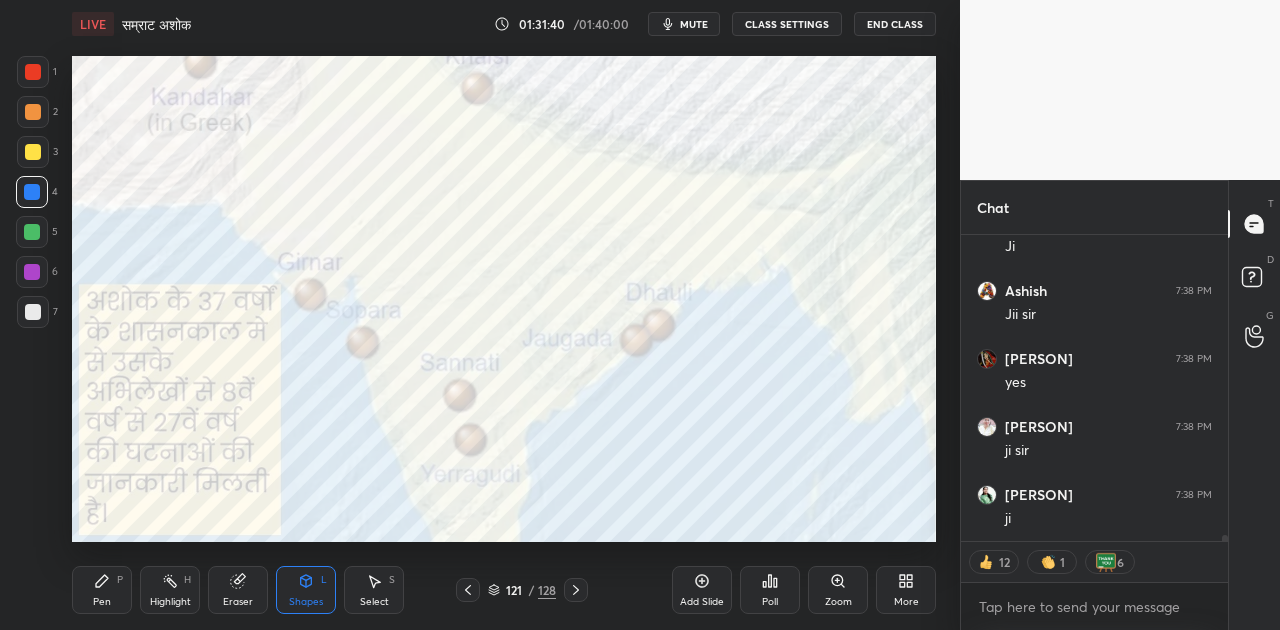 click 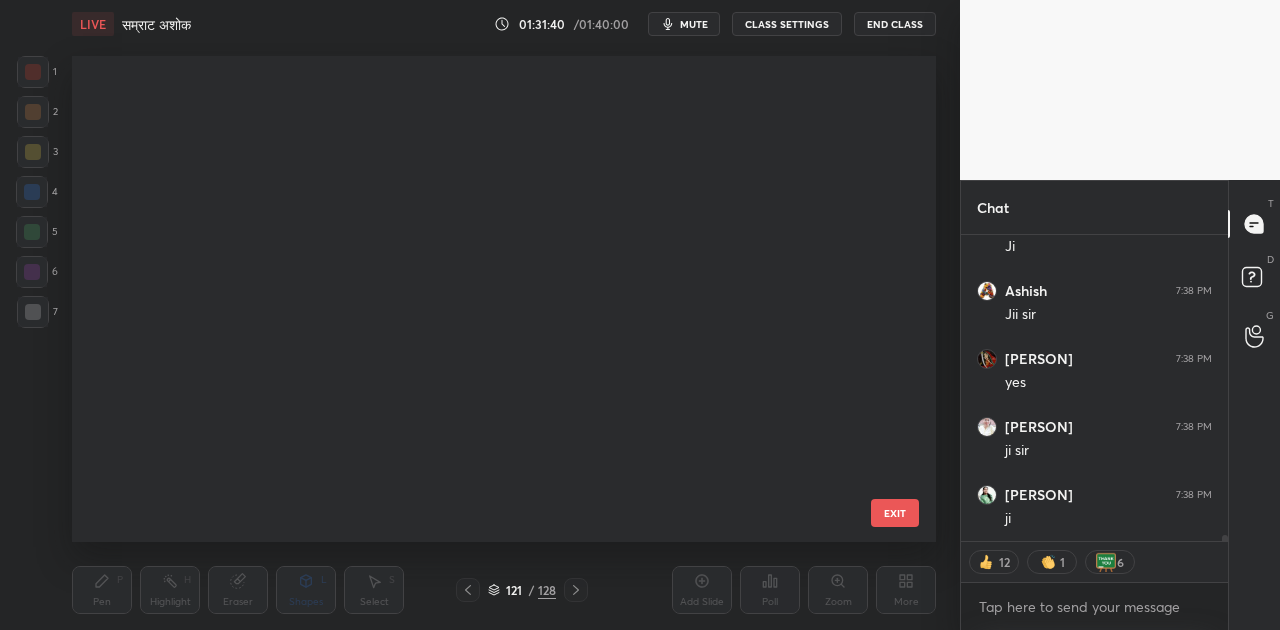 scroll, scrollTop: 5540, scrollLeft: 0, axis: vertical 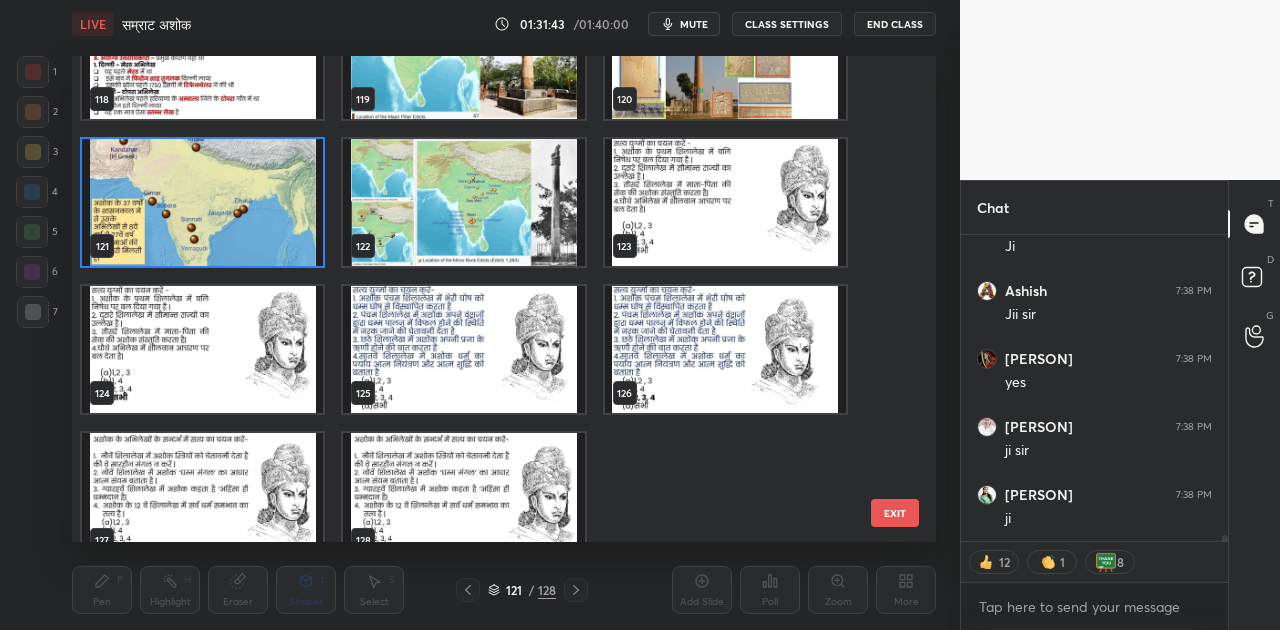 click at bounding box center (463, 202) 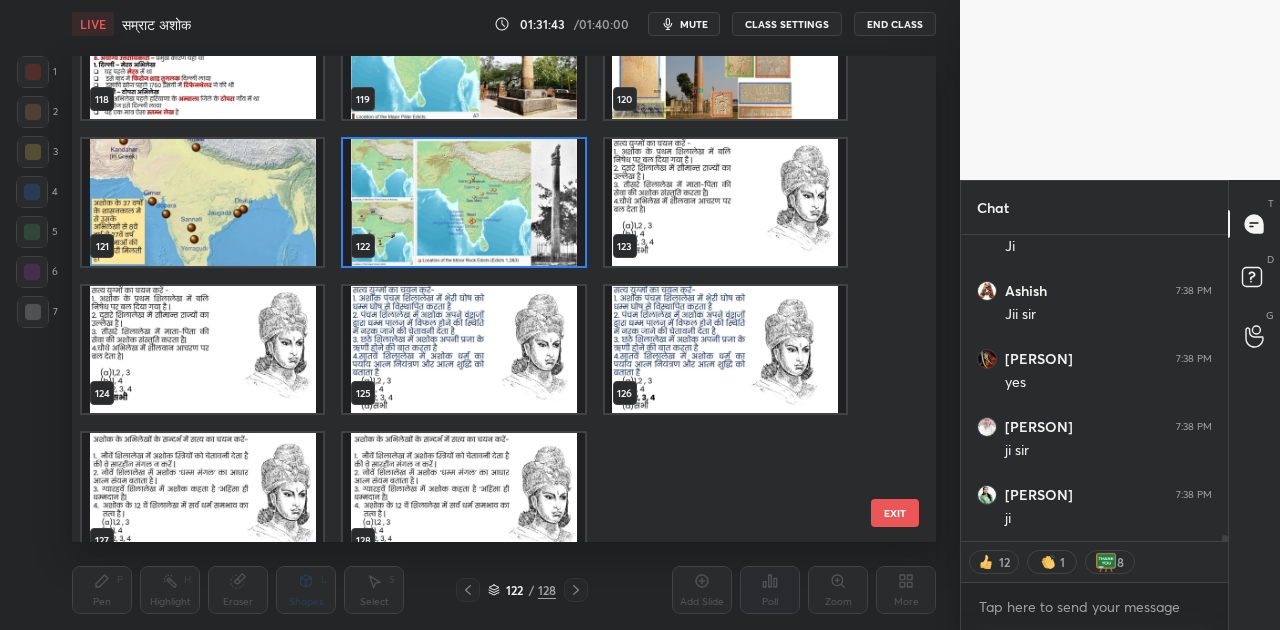 click at bounding box center (463, 202) 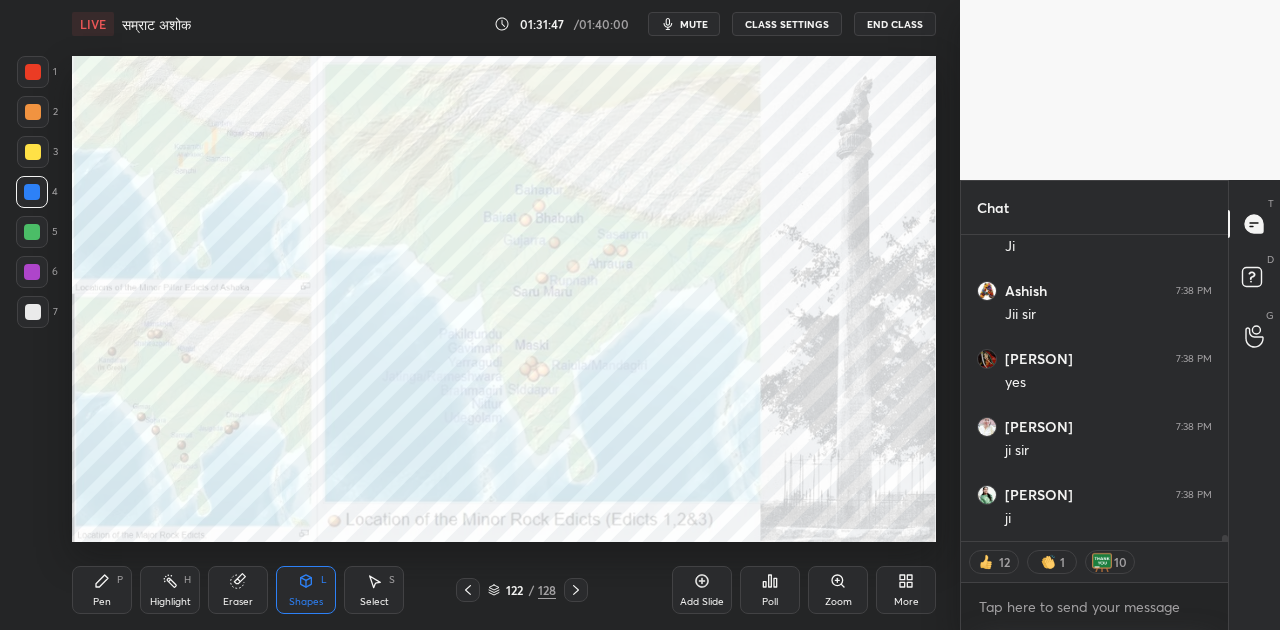 click 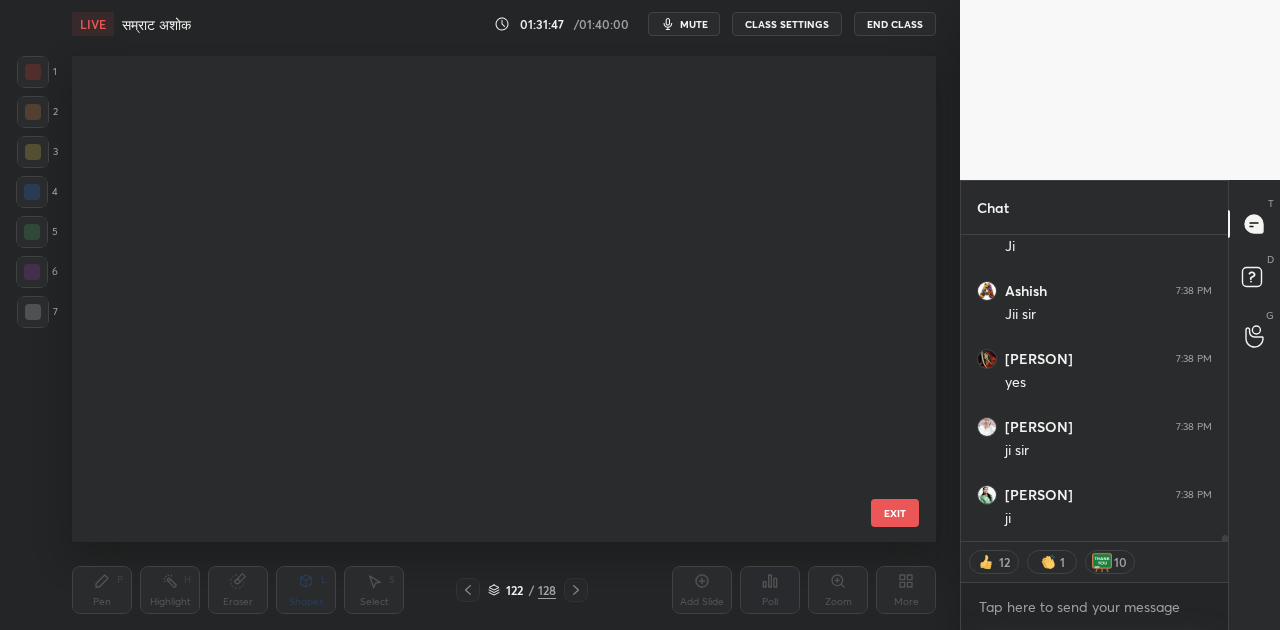scroll, scrollTop: 5540, scrollLeft: 0, axis: vertical 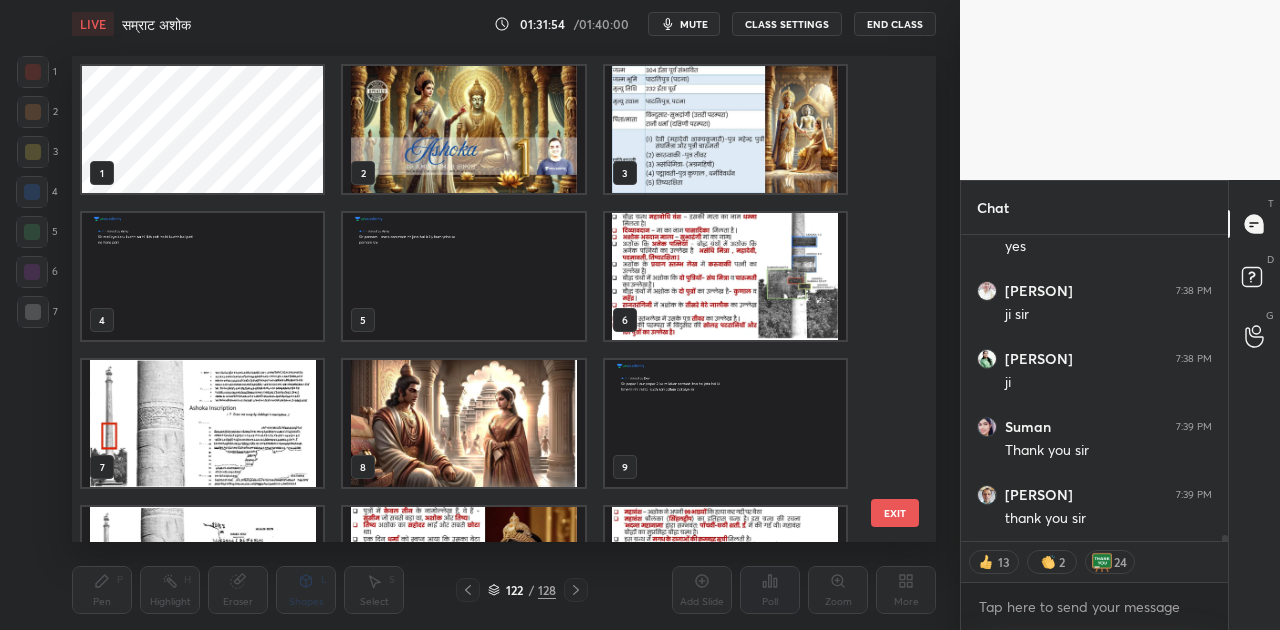 click at bounding box center [463, 129] 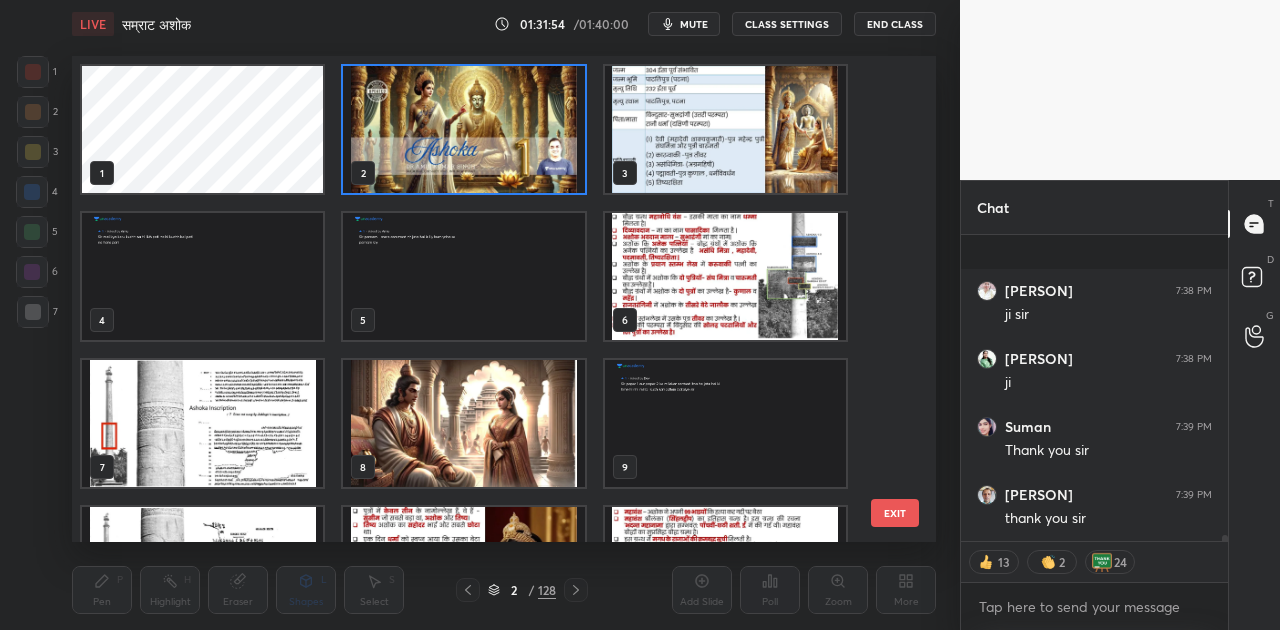 click at bounding box center [463, 129] 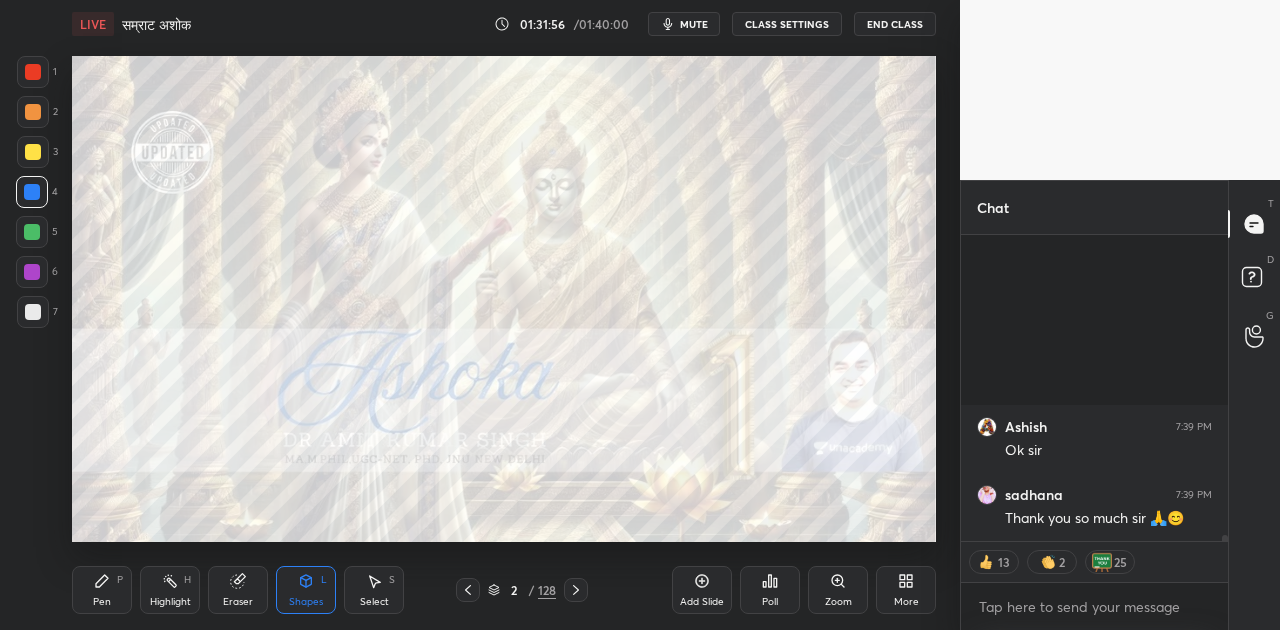 scroll, scrollTop: 14858, scrollLeft: 0, axis: vertical 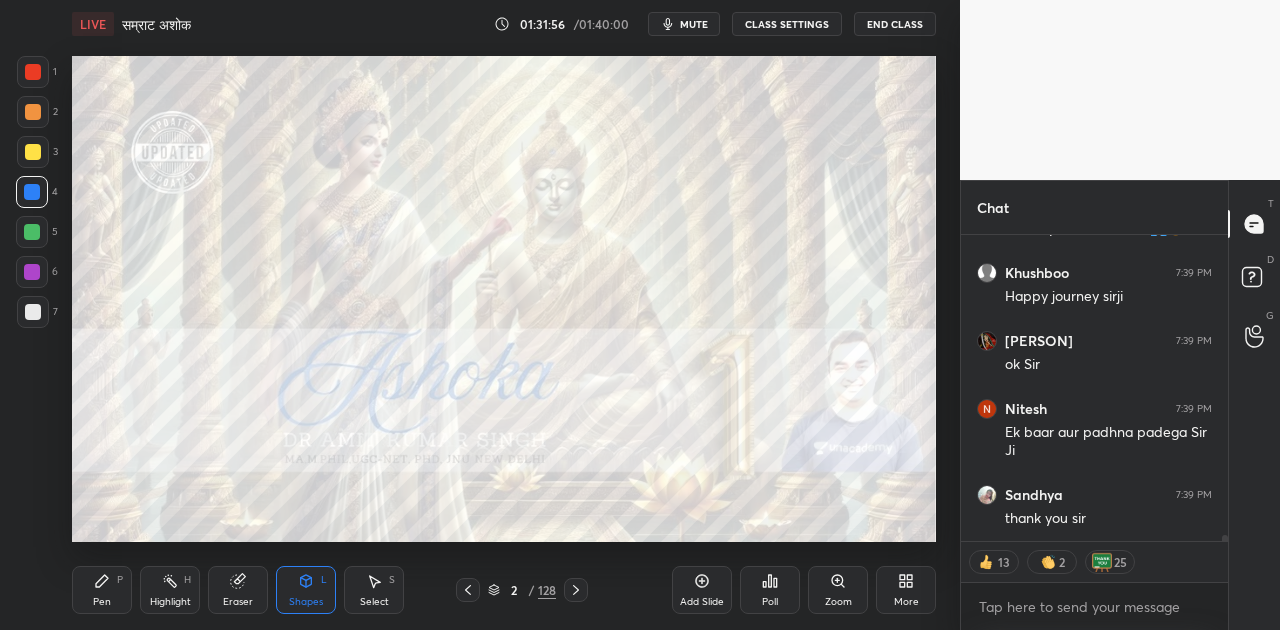 click on "Poll" at bounding box center [770, 590] 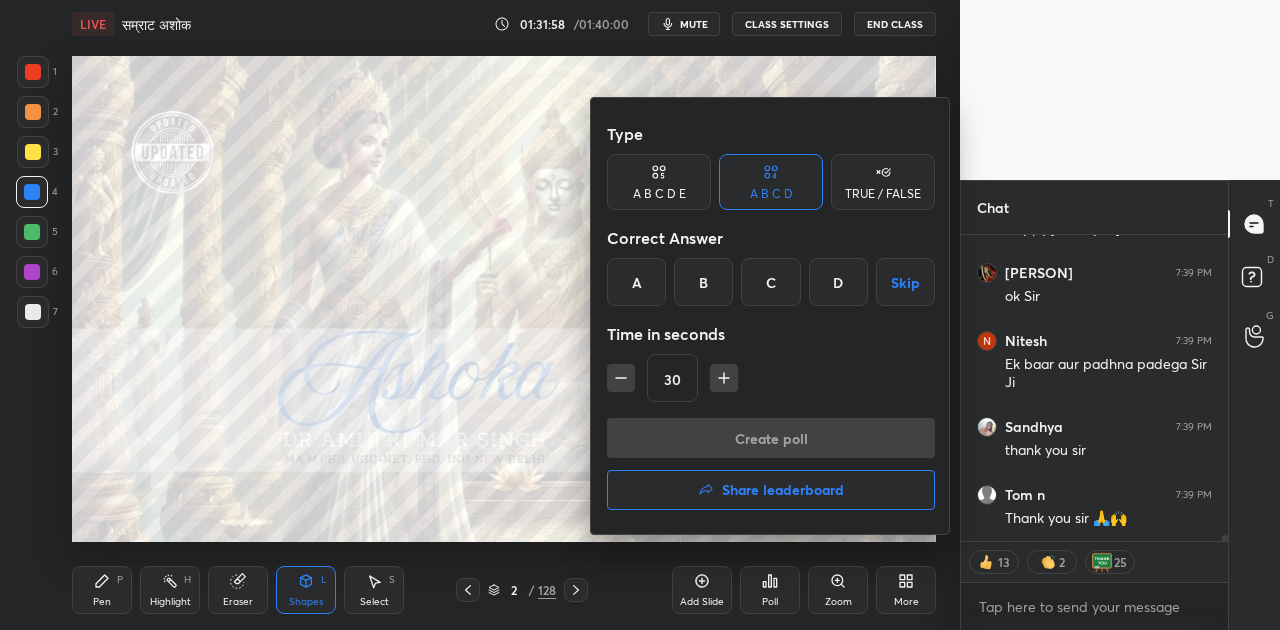 click on "Share leaderboard" at bounding box center [771, 490] 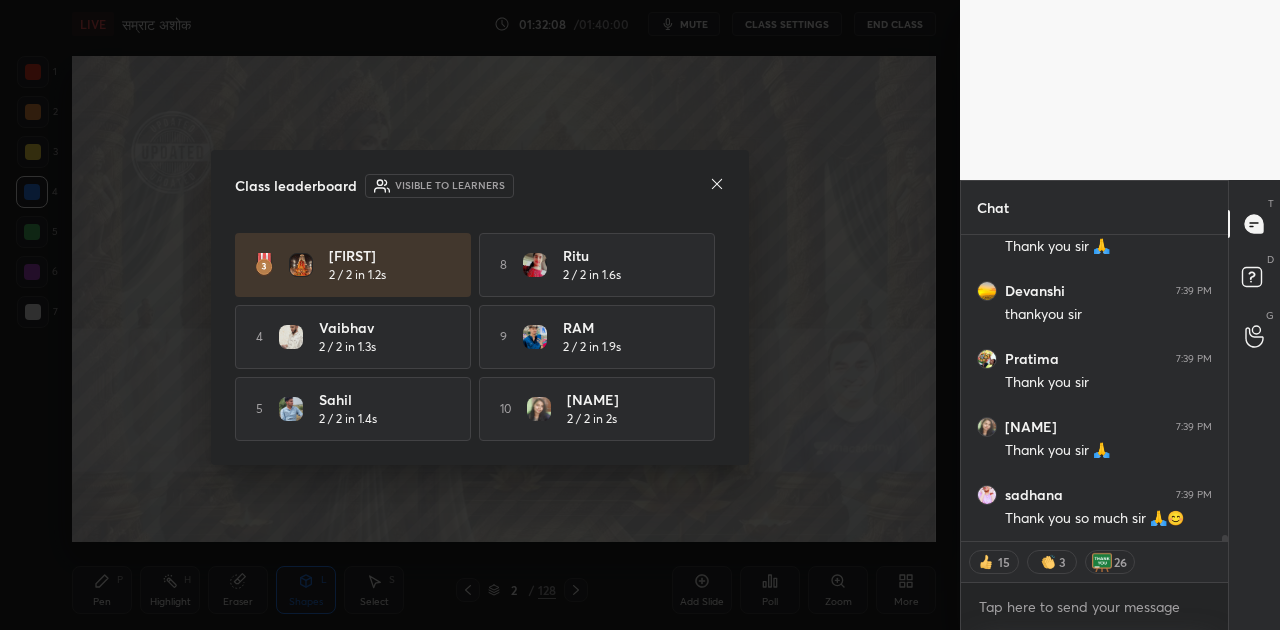 click 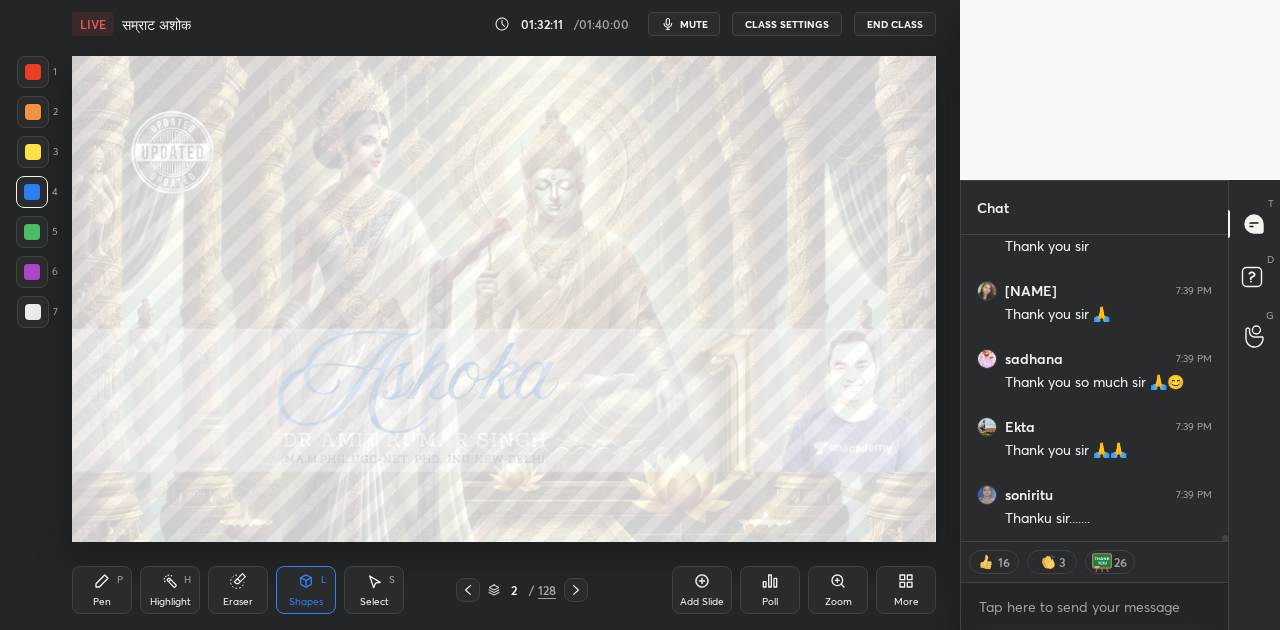 click on "mute" at bounding box center [694, 24] 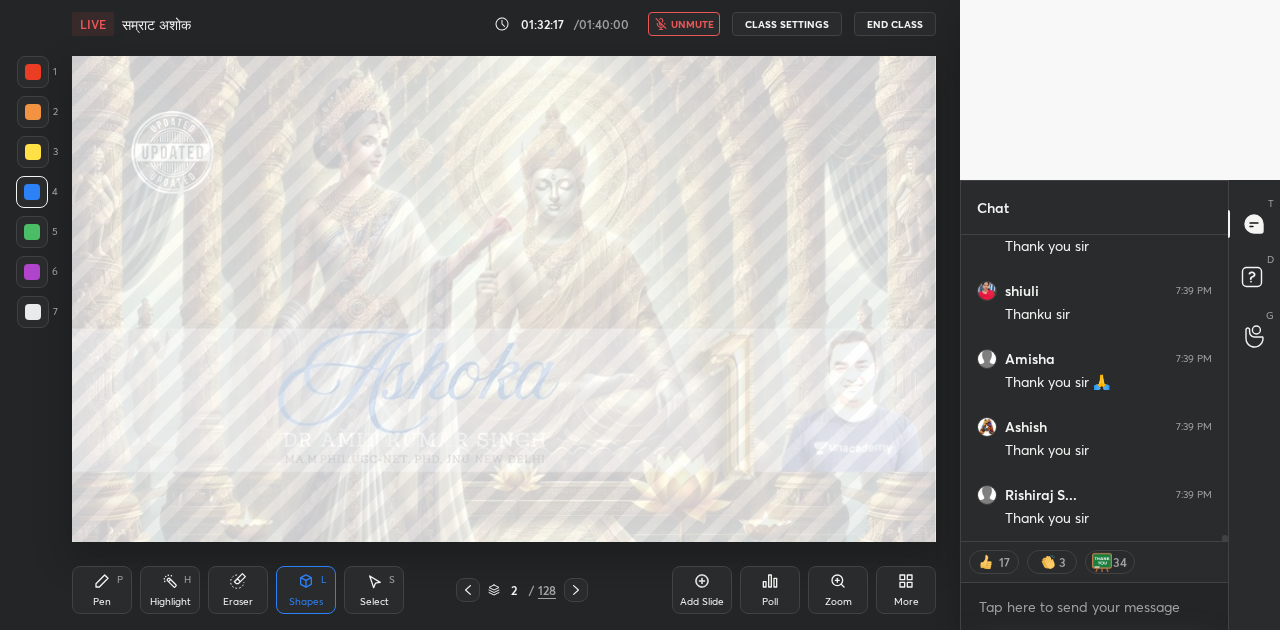 click on "unmute" at bounding box center [692, 24] 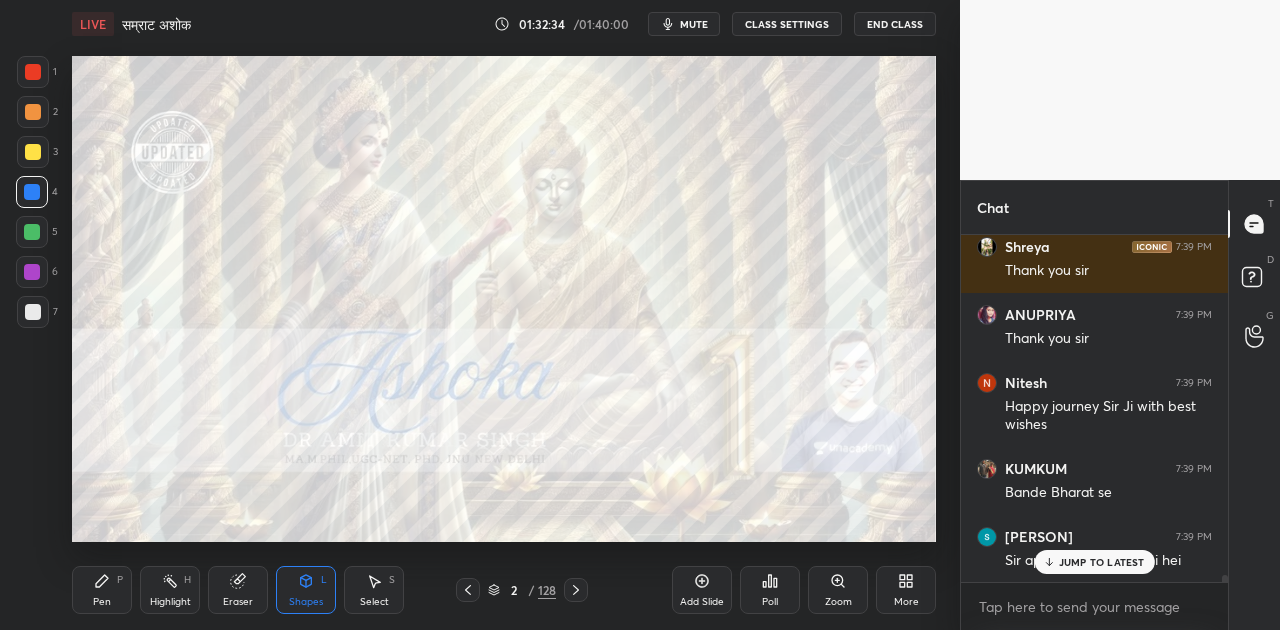 click on "JUMP TO LATEST" at bounding box center [1102, 562] 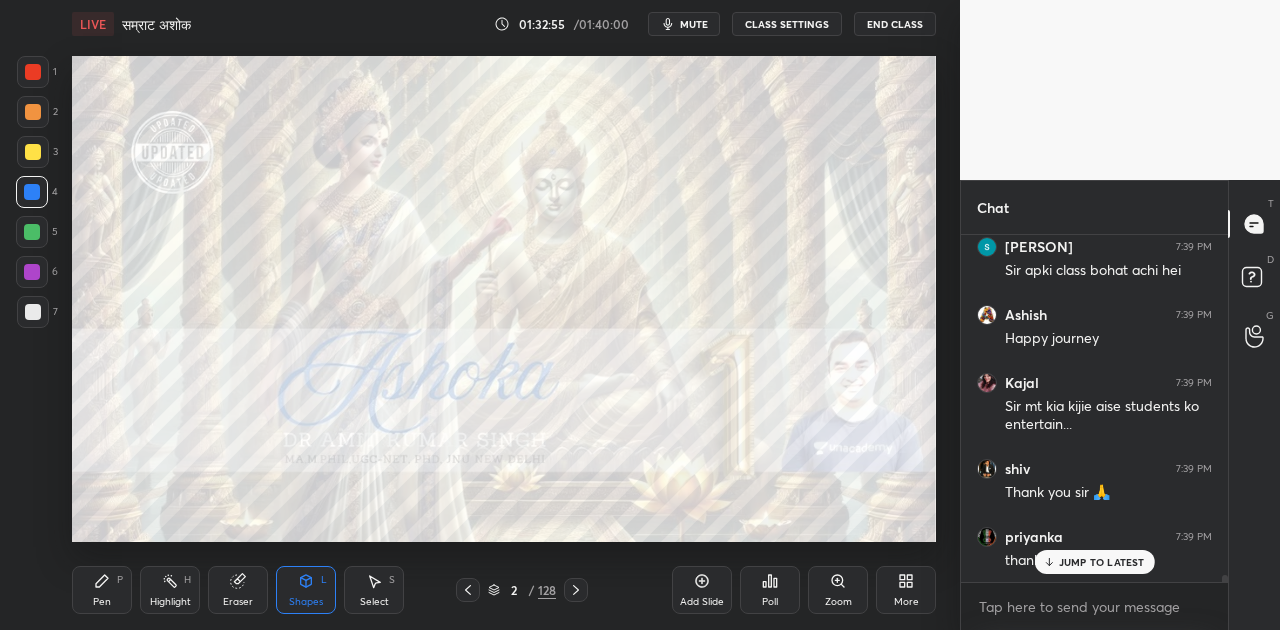 click on "JUMP TO LATEST" at bounding box center (1102, 562) 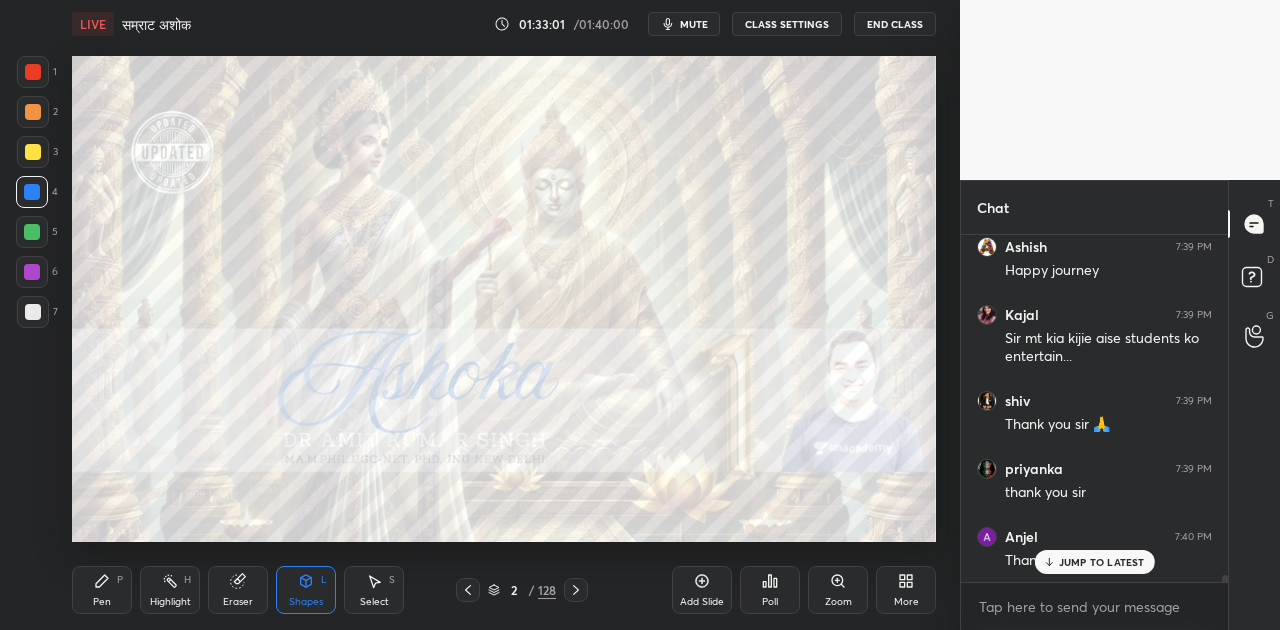 click on "End Class" at bounding box center (895, 24) 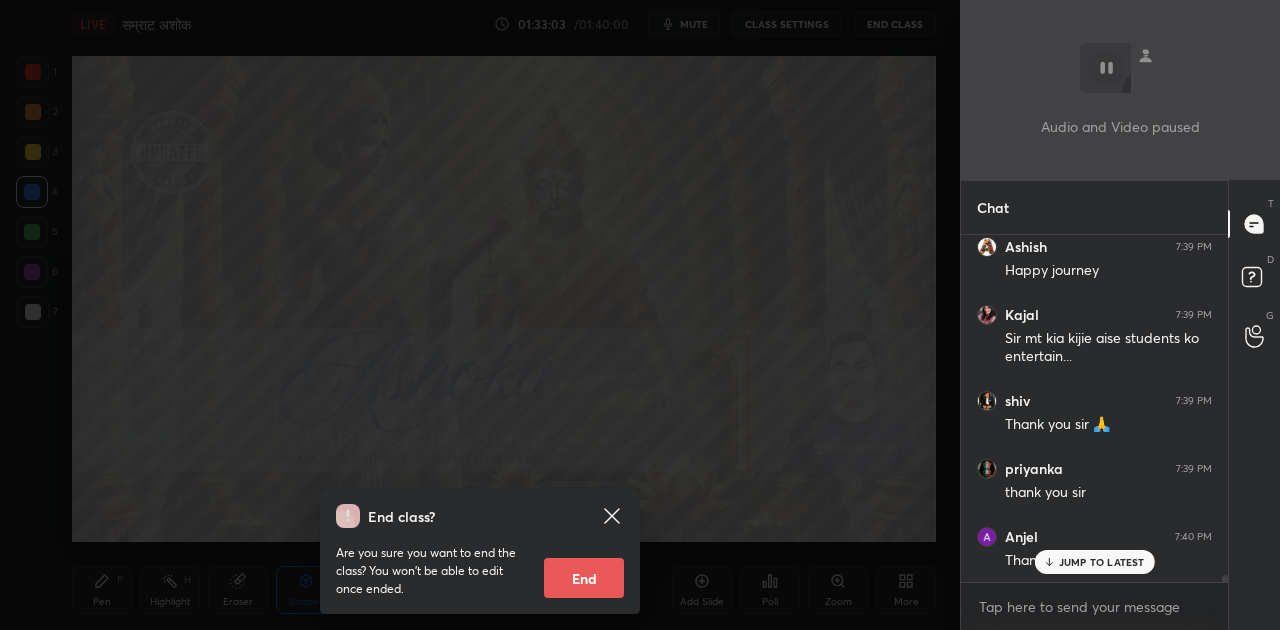 click on "End" at bounding box center (584, 578) 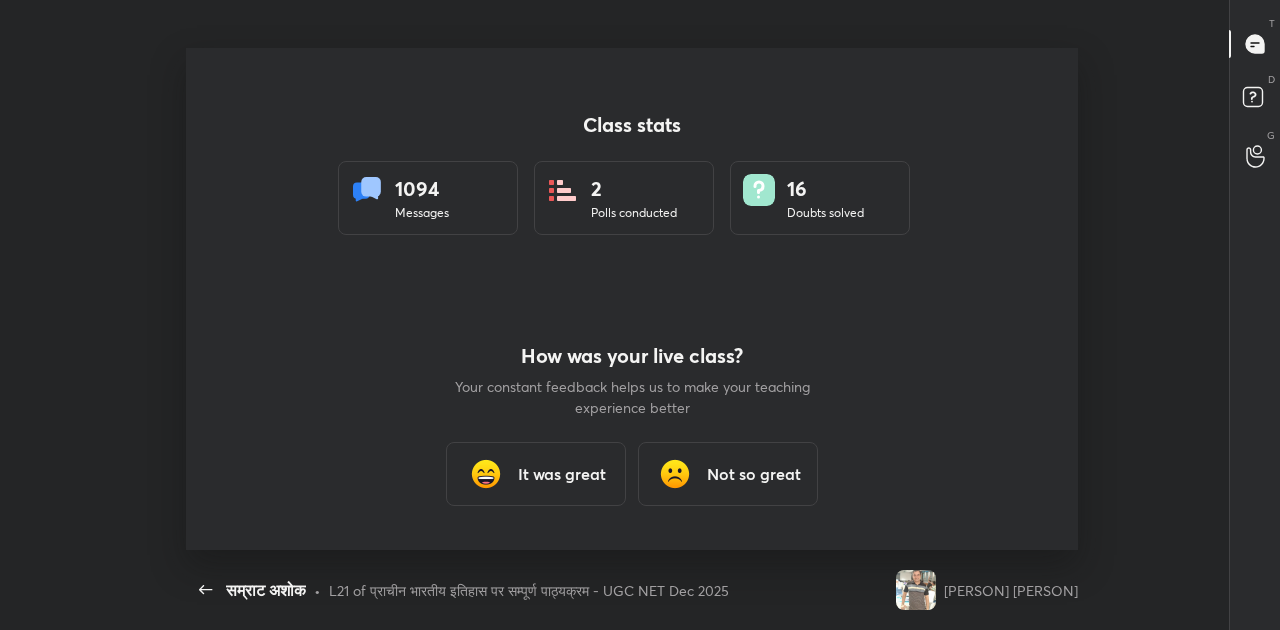 scroll, scrollTop: 99498, scrollLeft: 98896, axis: both 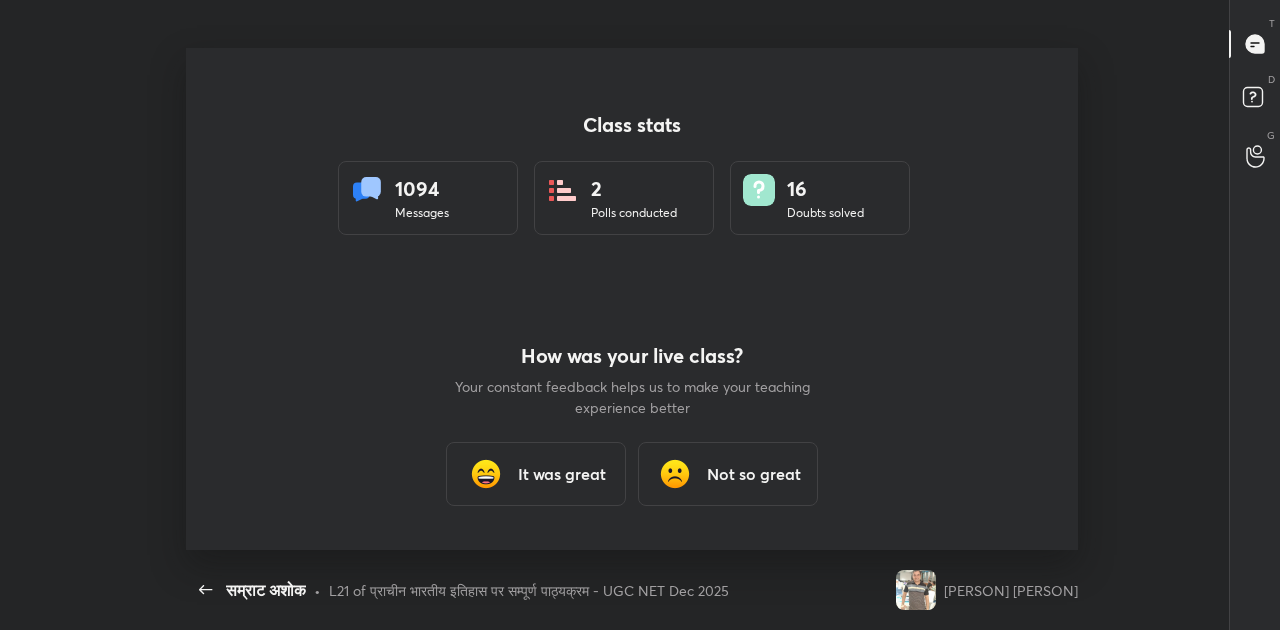 click on "It was great" at bounding box center (562, 474) 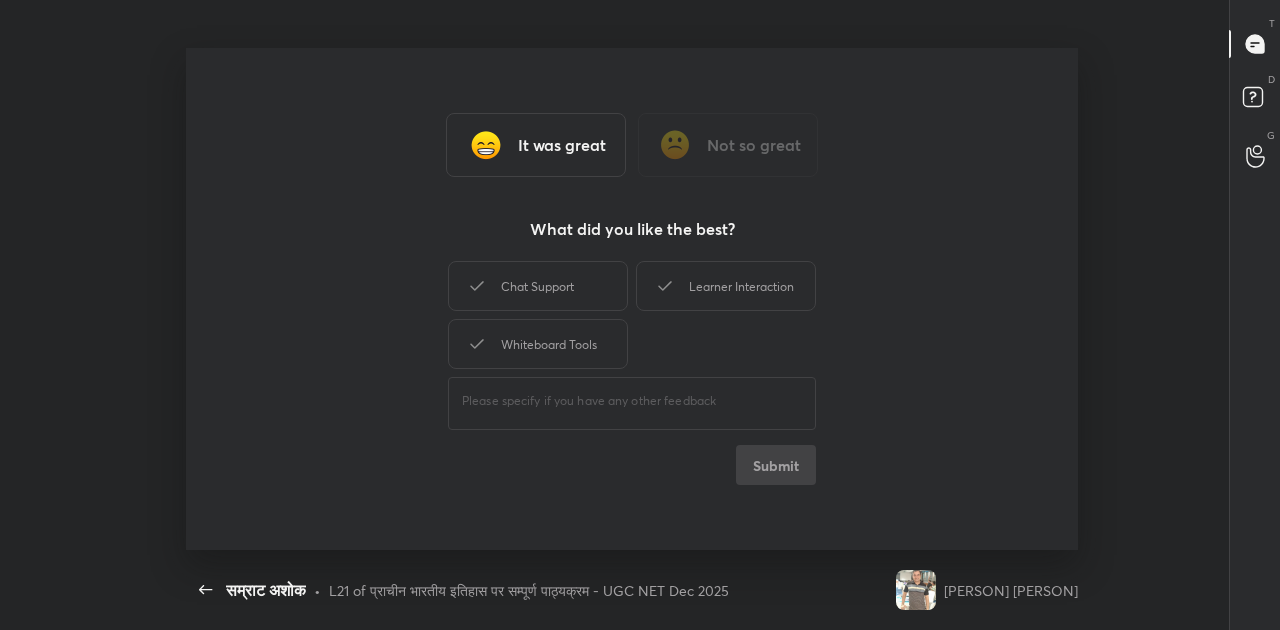 type on "x" 